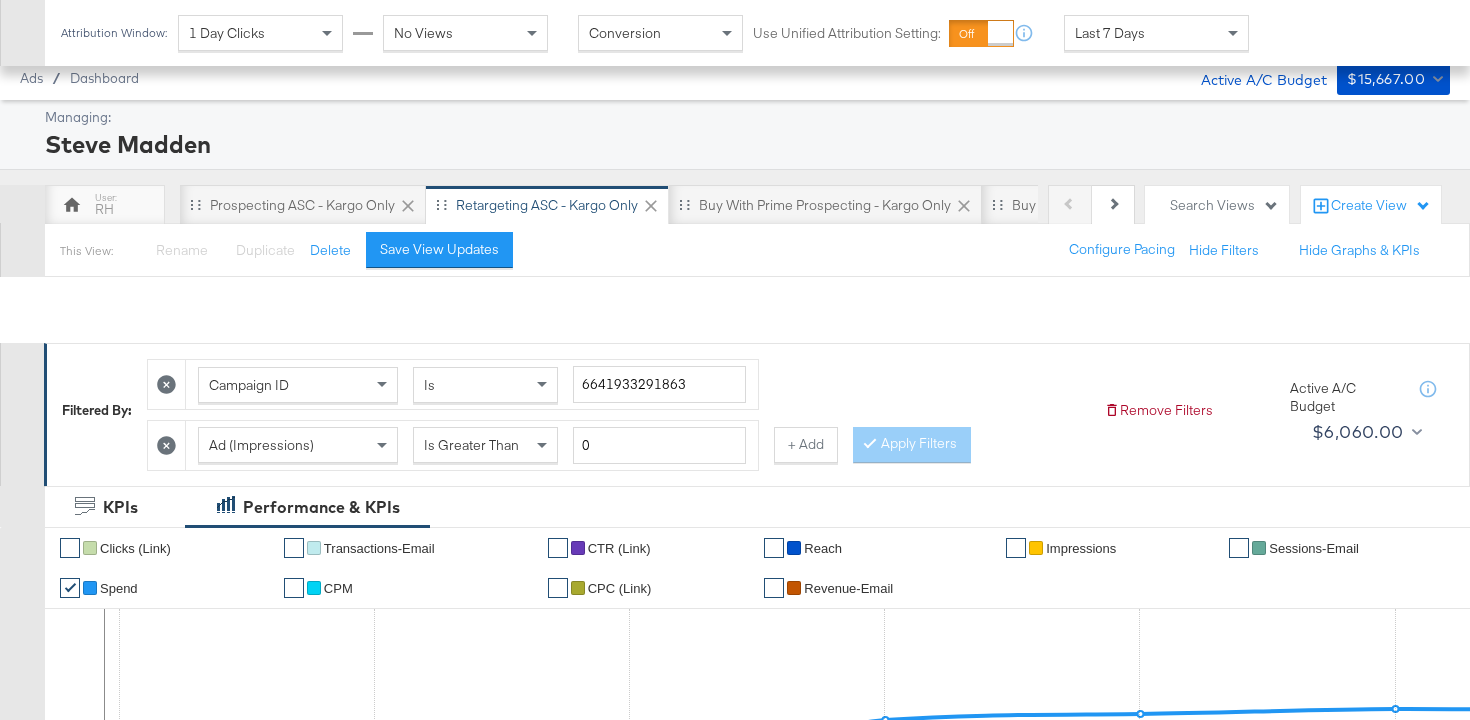 scroll, scrollTop: 866, scrollLeft: 0, axis: vertical 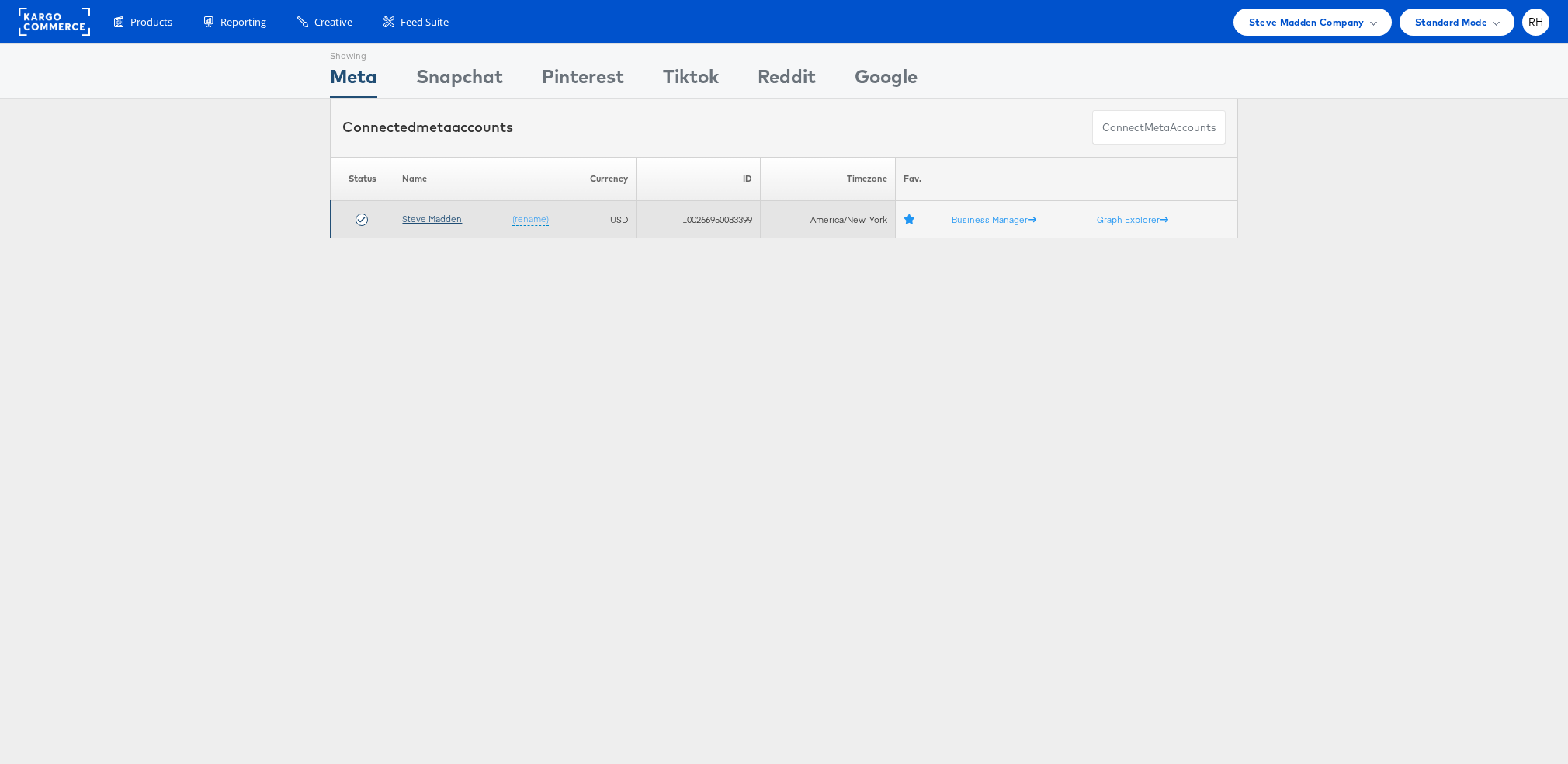 click on "Steve Madden" at bounding box center (432, 218) 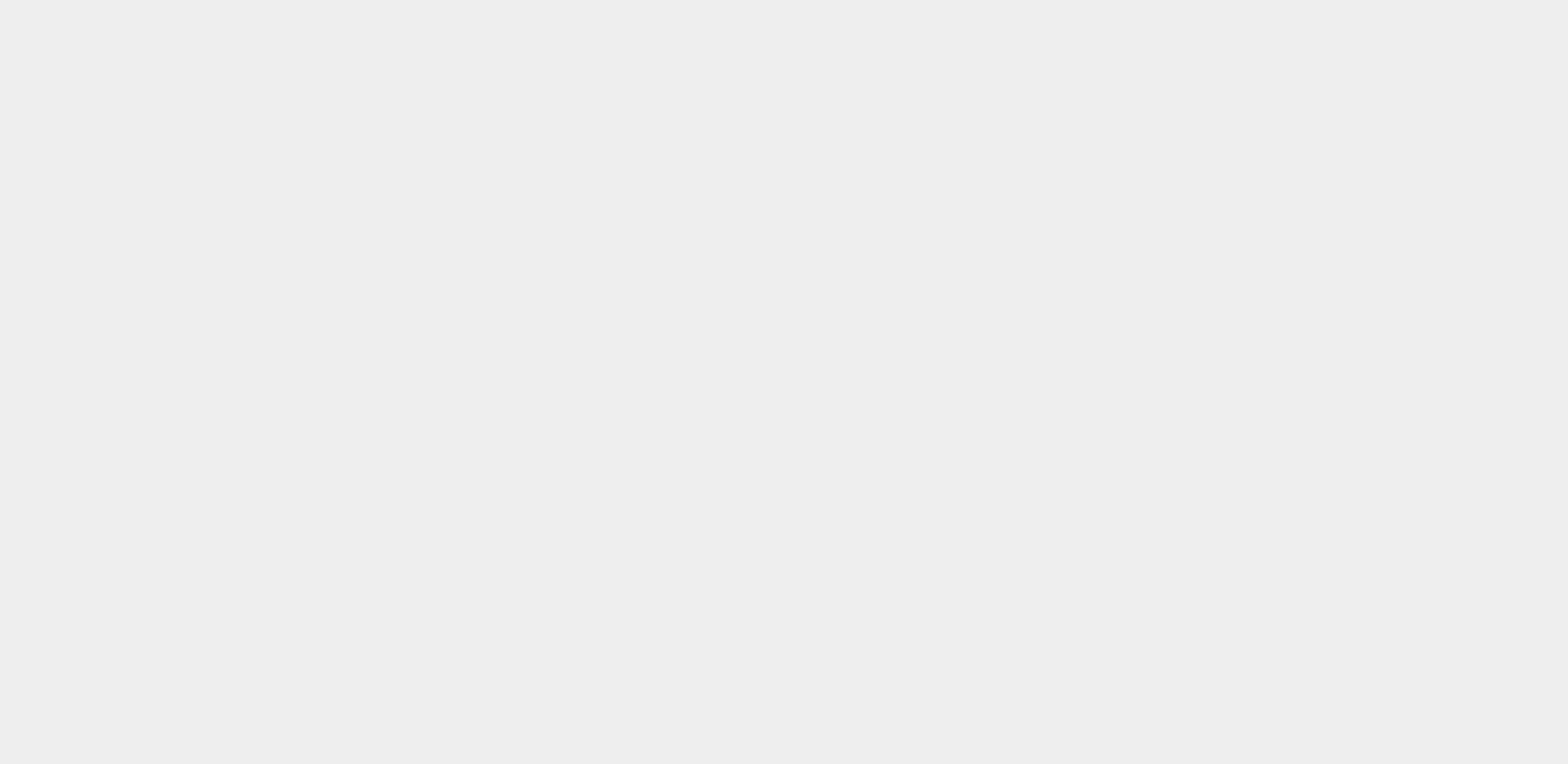 scroll, scrollTop: 0, scrollLeft: 0, axis: both 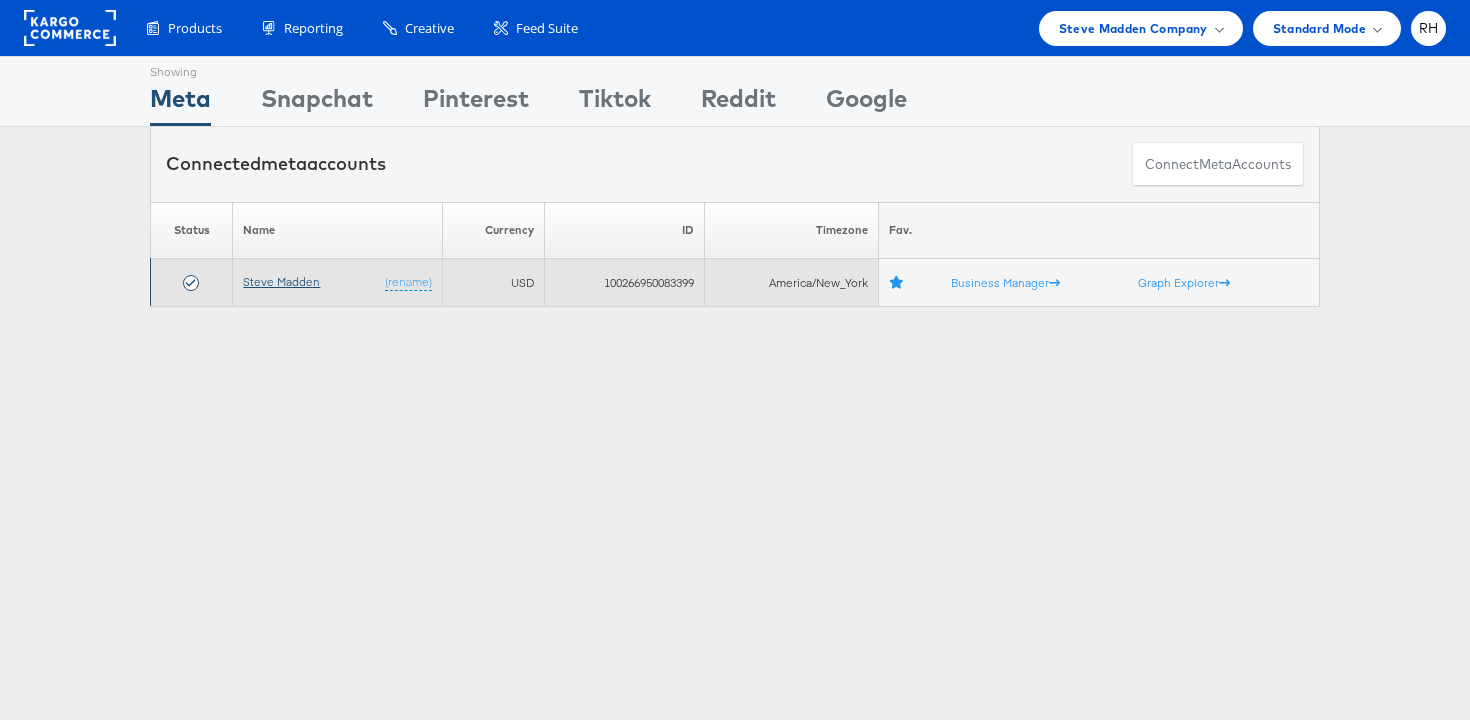 click on "Steve Madden" at bounding box center [281, 281] 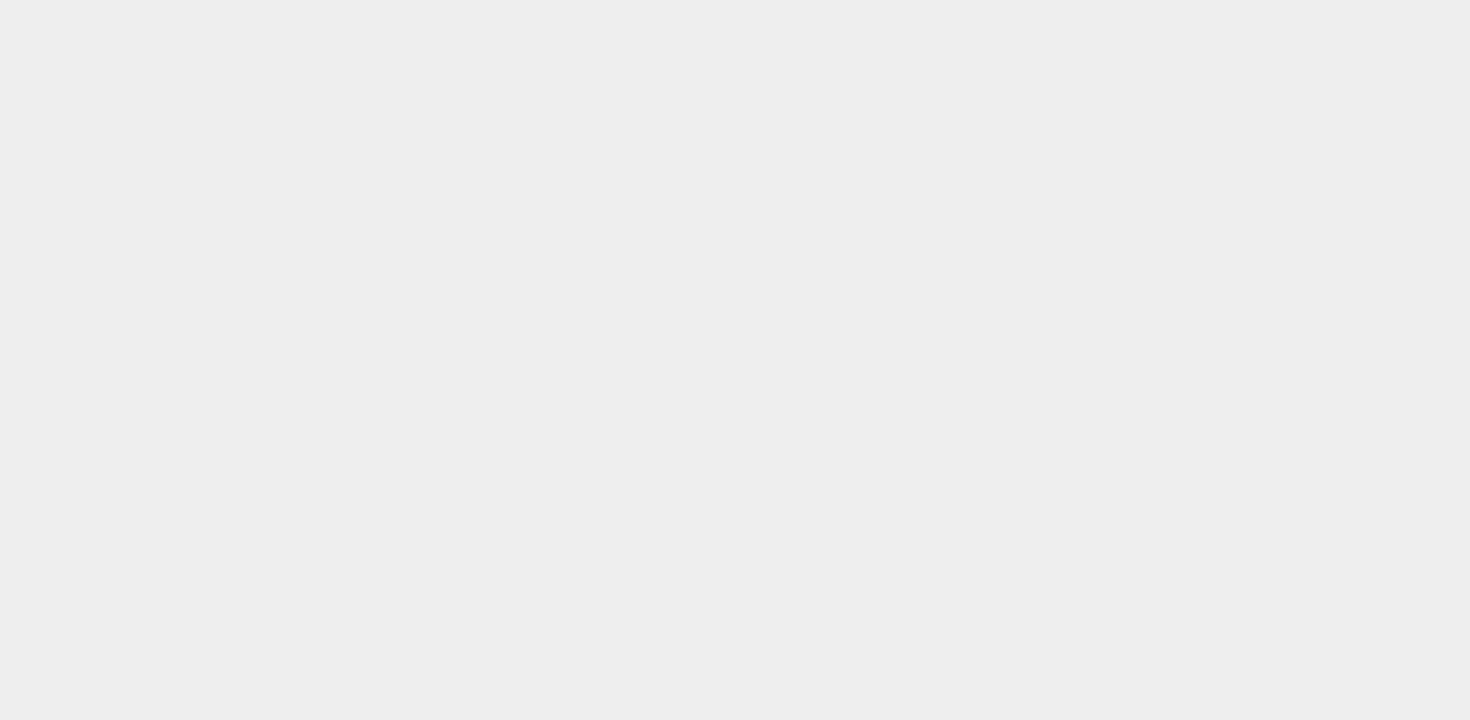 scroll, scrollTop: 0, scrollLeft: 0, axis: both 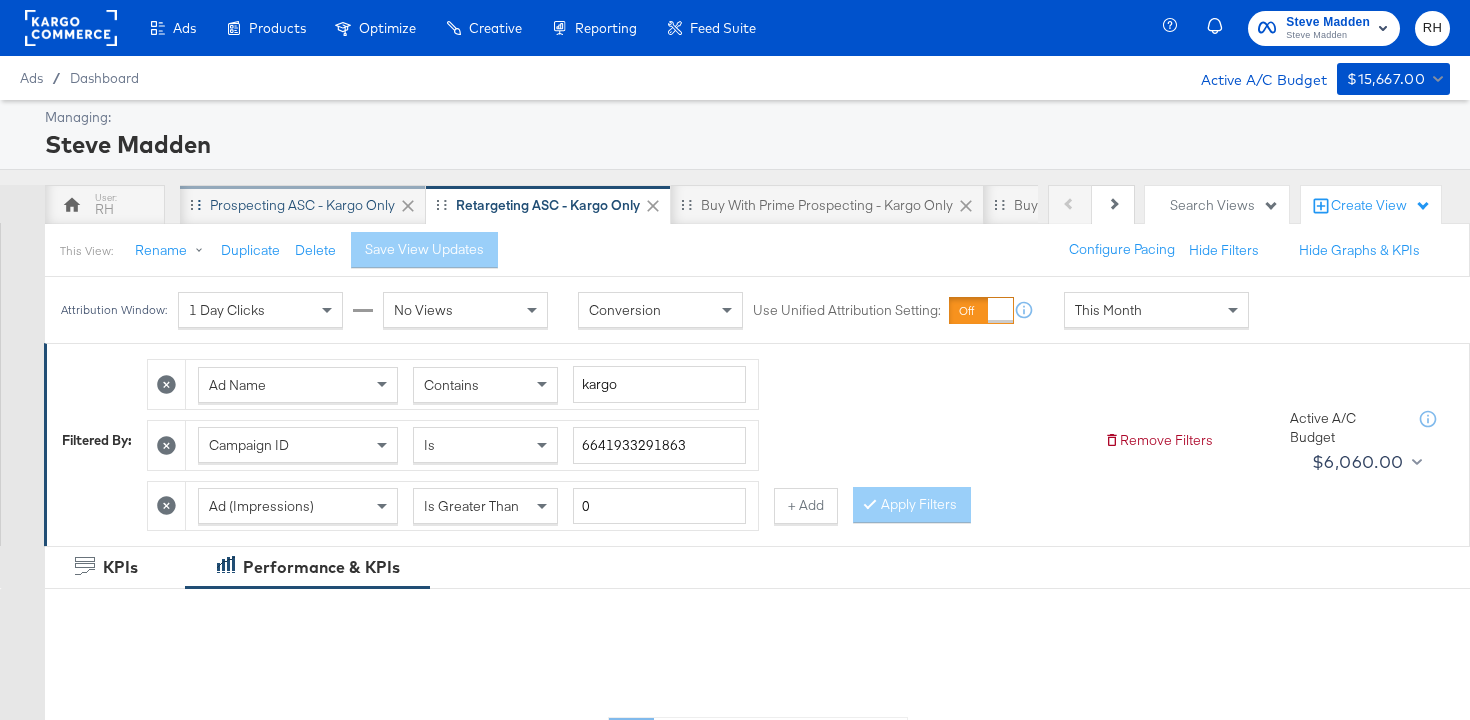 click on "Prospecting ASC - Kargo only" at bounding box center [302, 205] 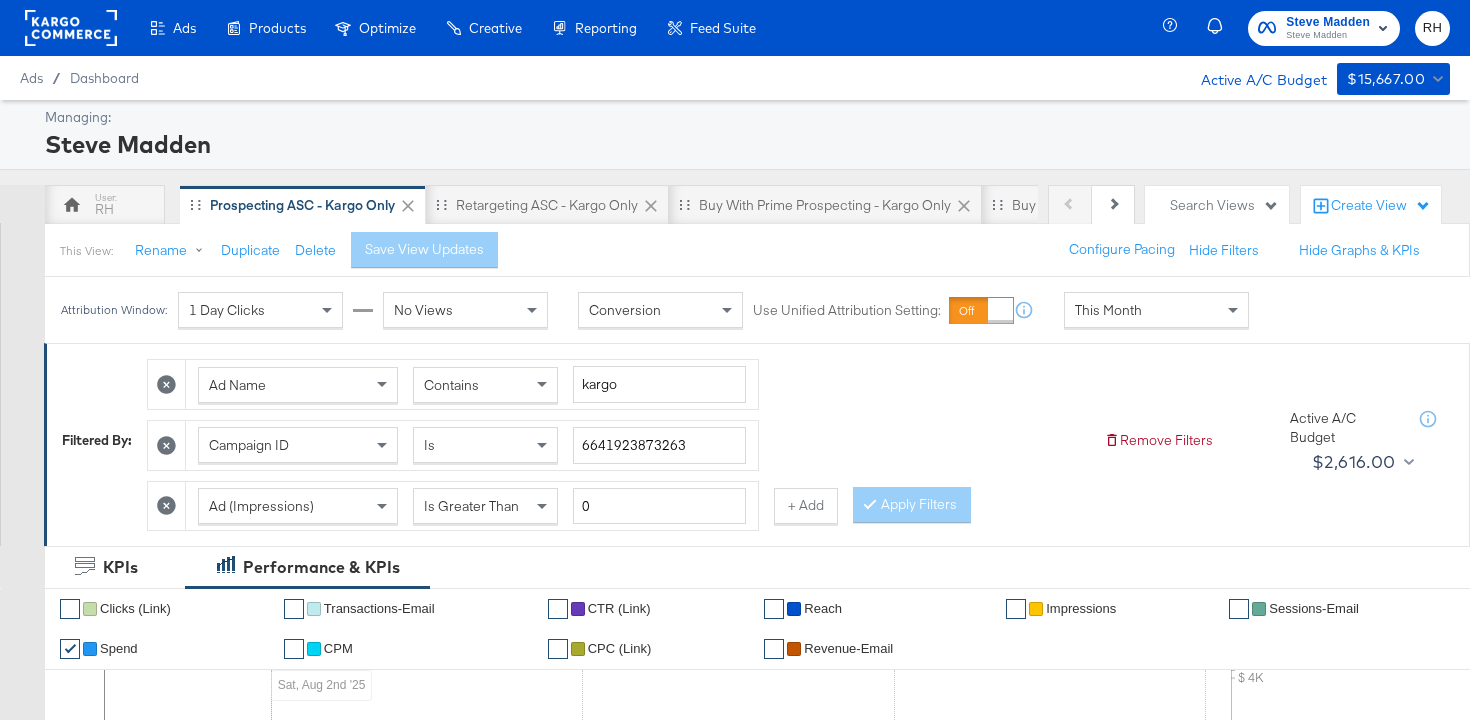 click on "This Month" at bounding box center (1108, 310) 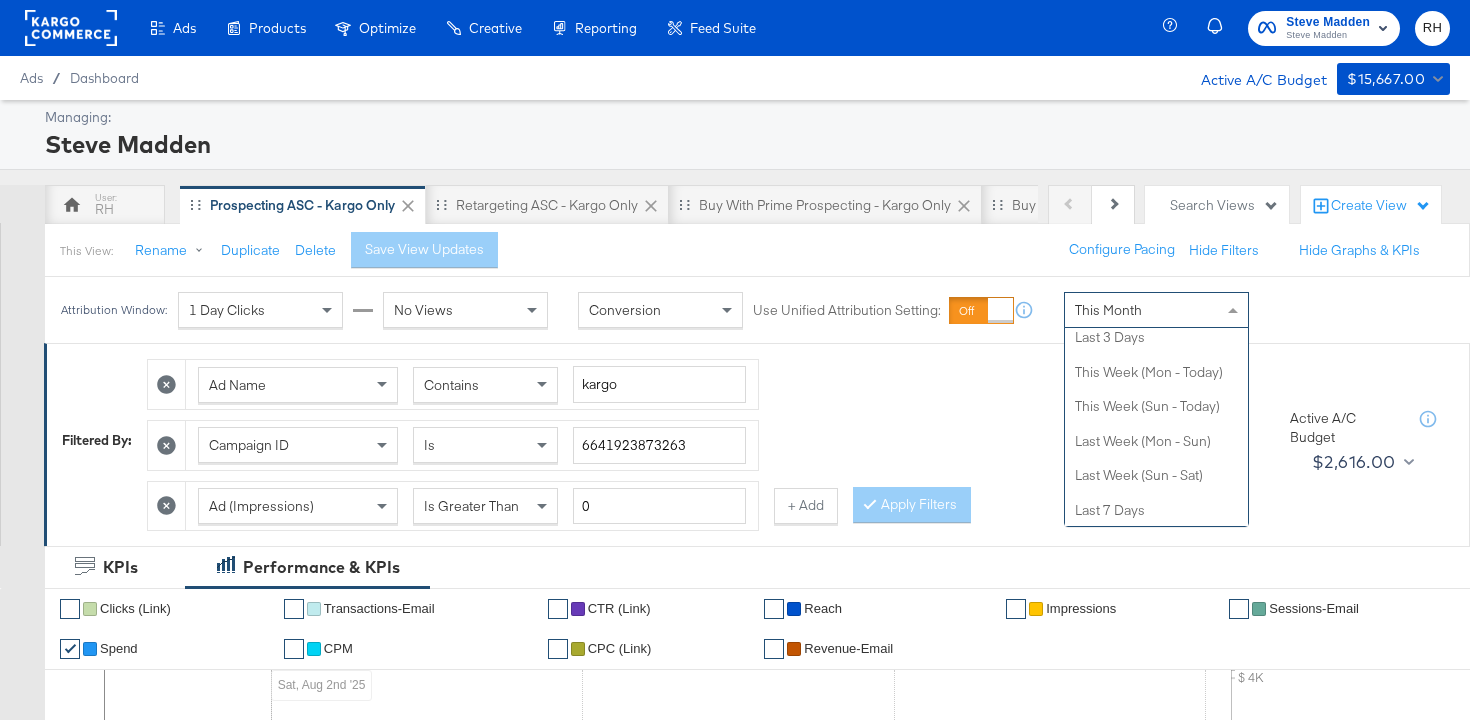 scroll, scrollTop: 0, scrollLeft: 0, axis: both 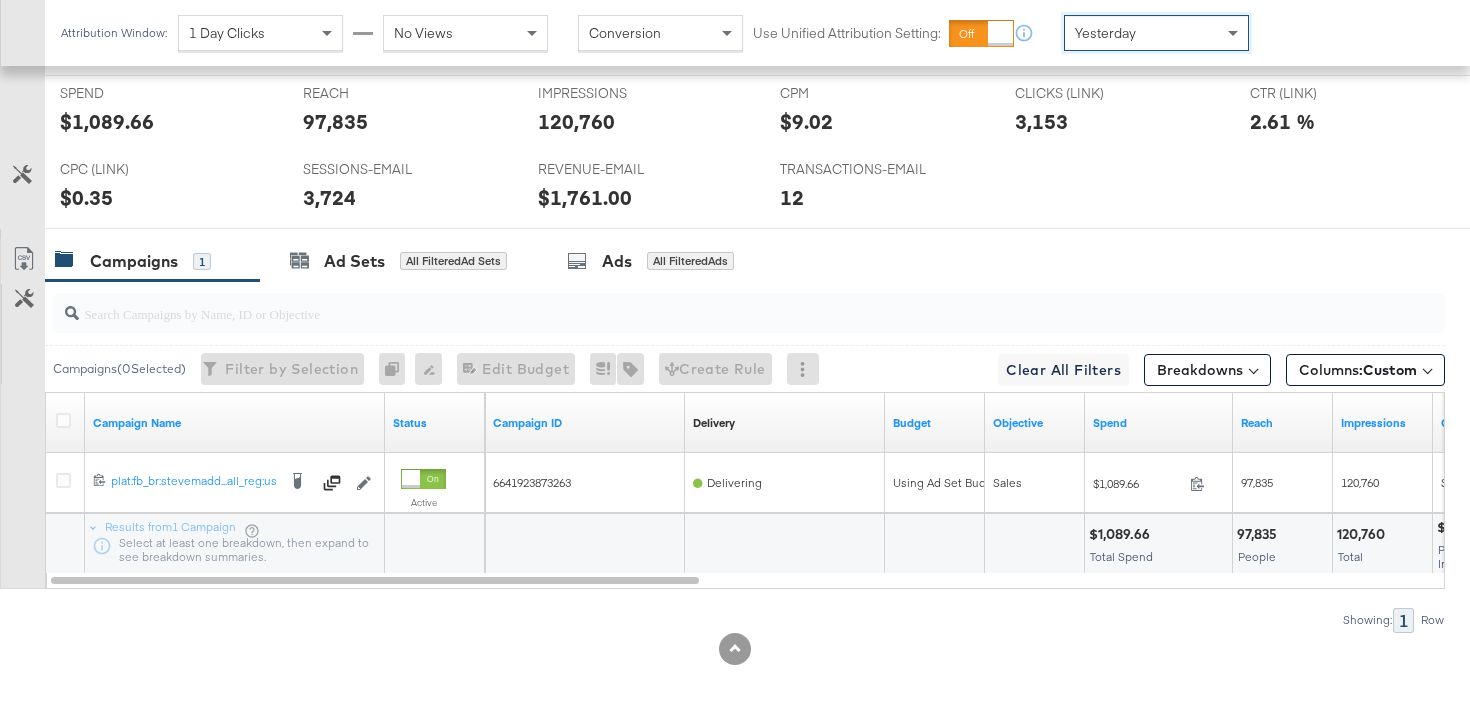 click on "Yesterday" at bounding box center (1105, 33) 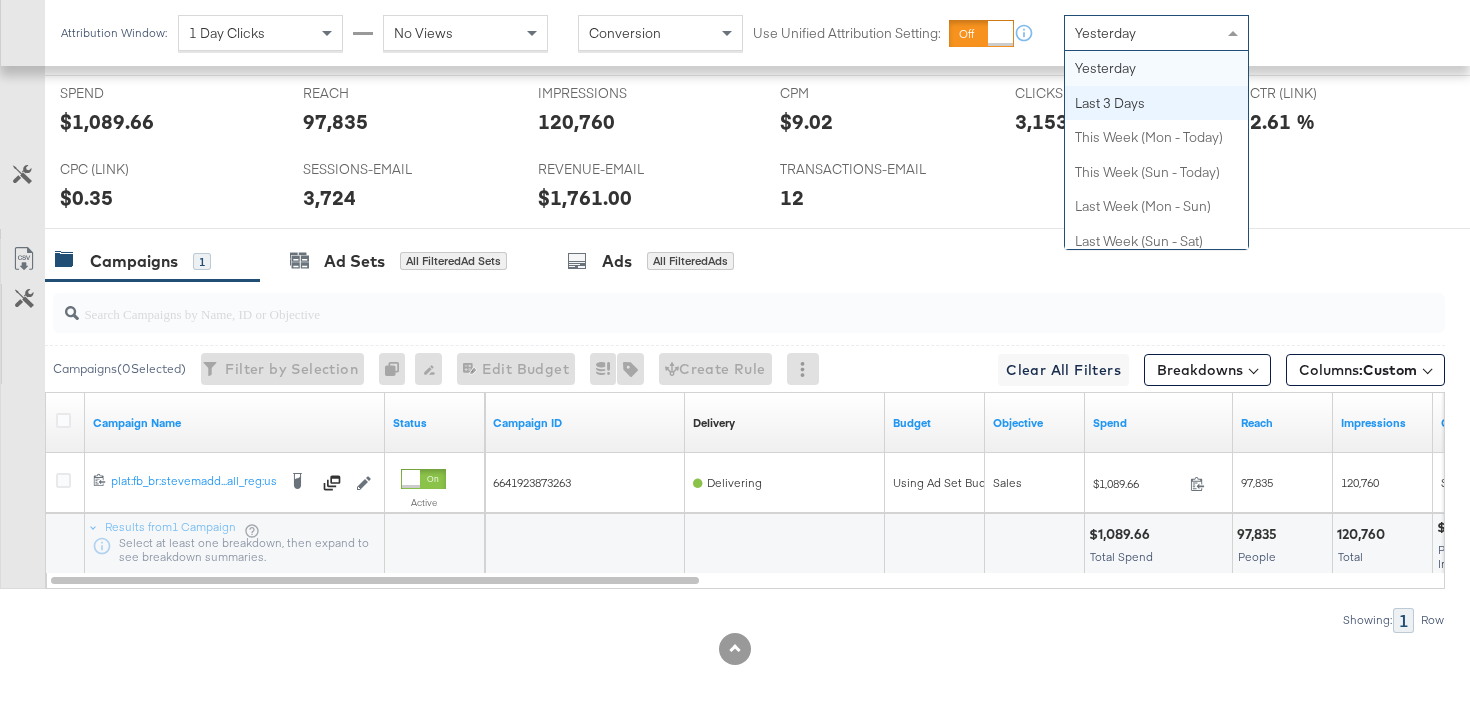 scroll, scrollTop: 0, scrollLeft: 0, axis: both 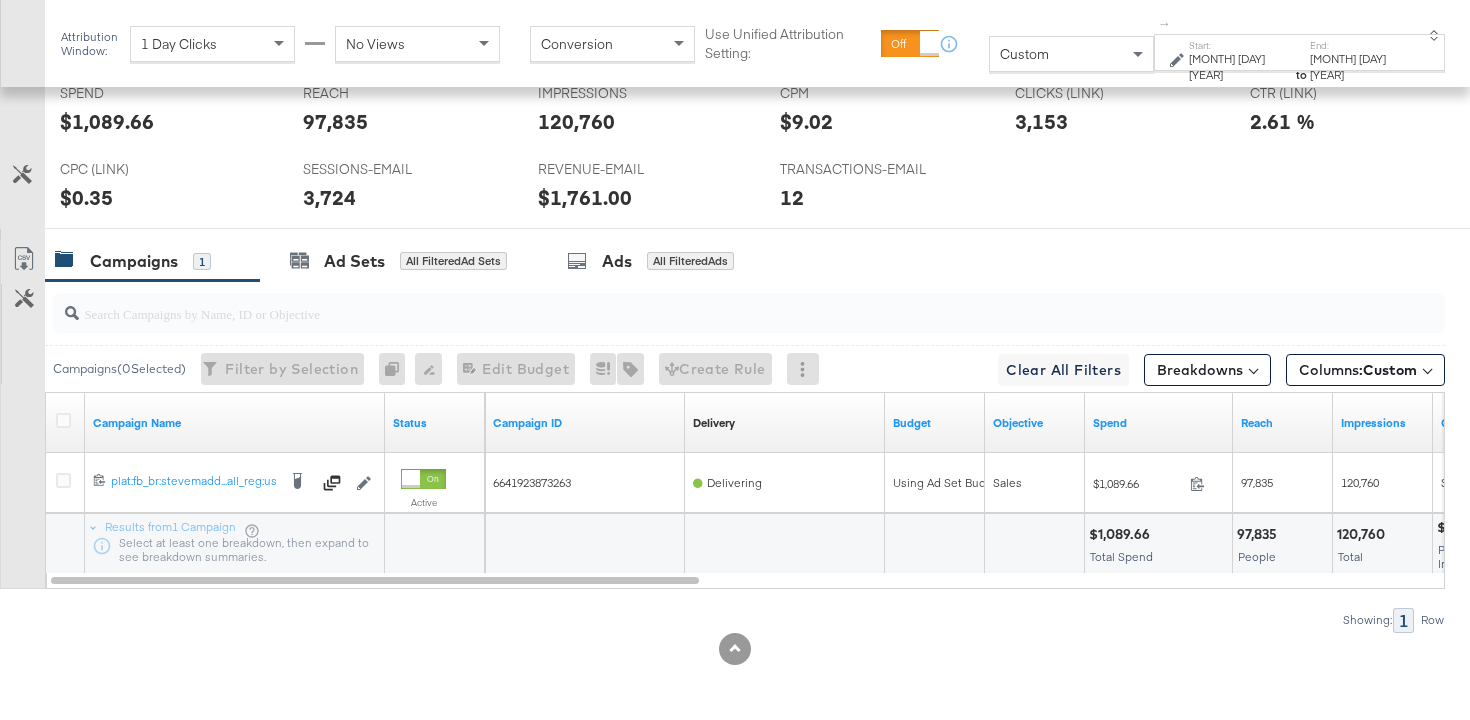 click on "[MONTH] [NUMBER] [YEAR]" at bounding box center [1241, 66] 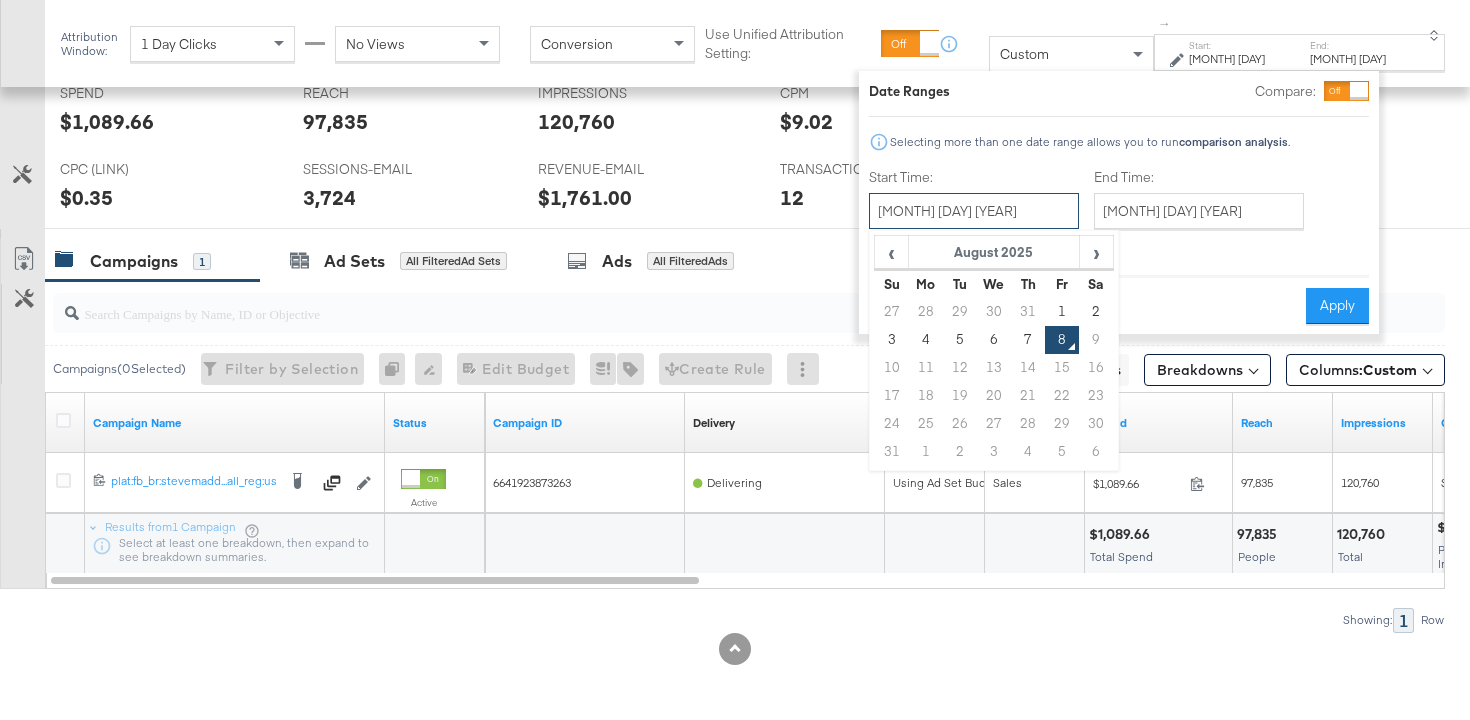 click on "[MONTH] [NUMBER] [YEAR]" at bounding box center (974, 211) 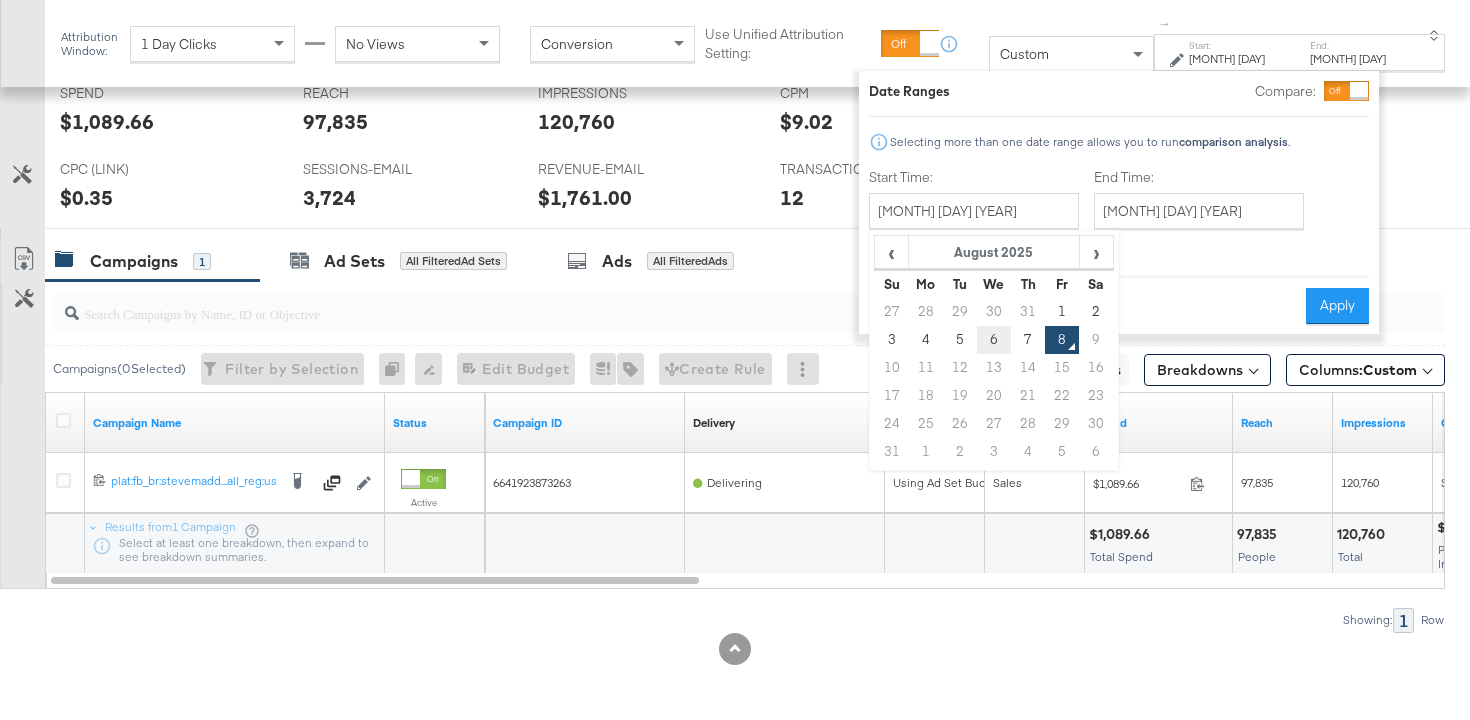 click on "6" at bounding box center (993, 340) 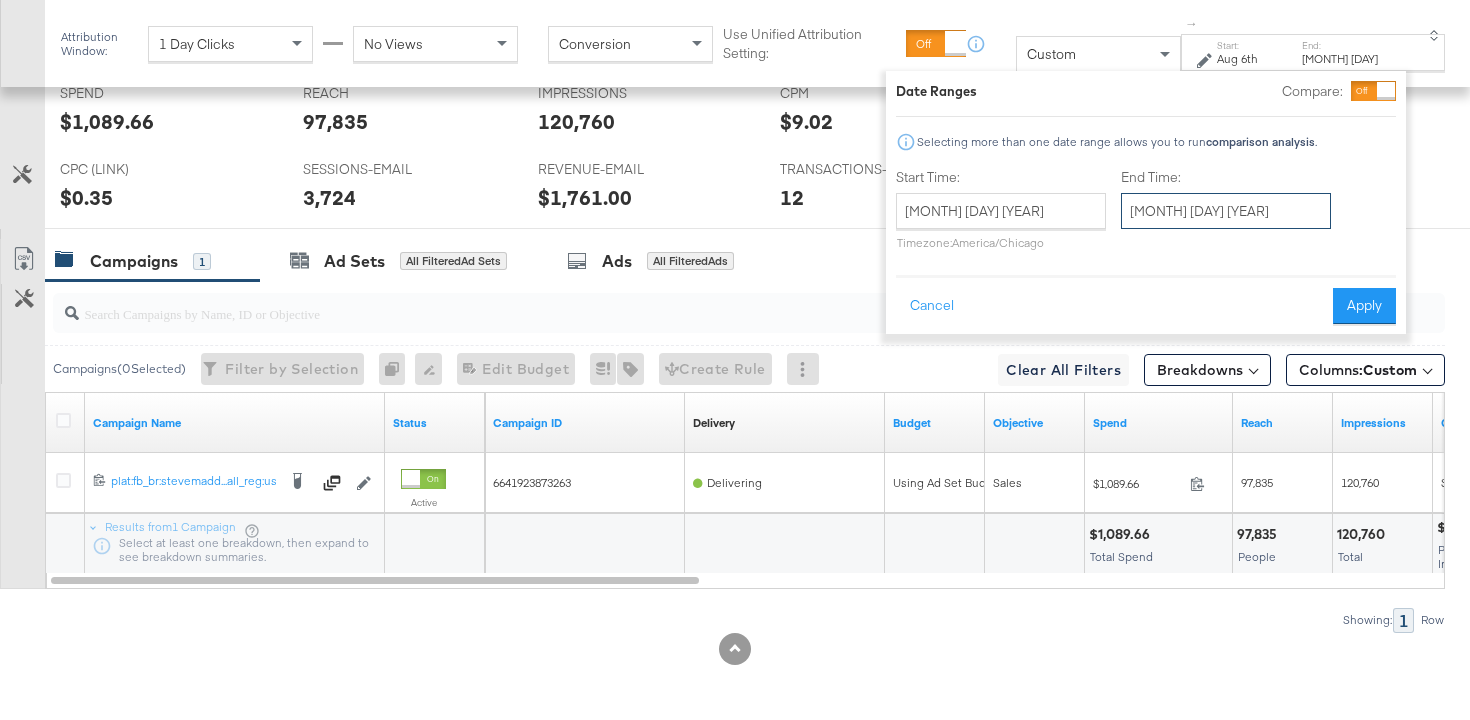 click on "[DATE]" at bounding box center [1226, 211] 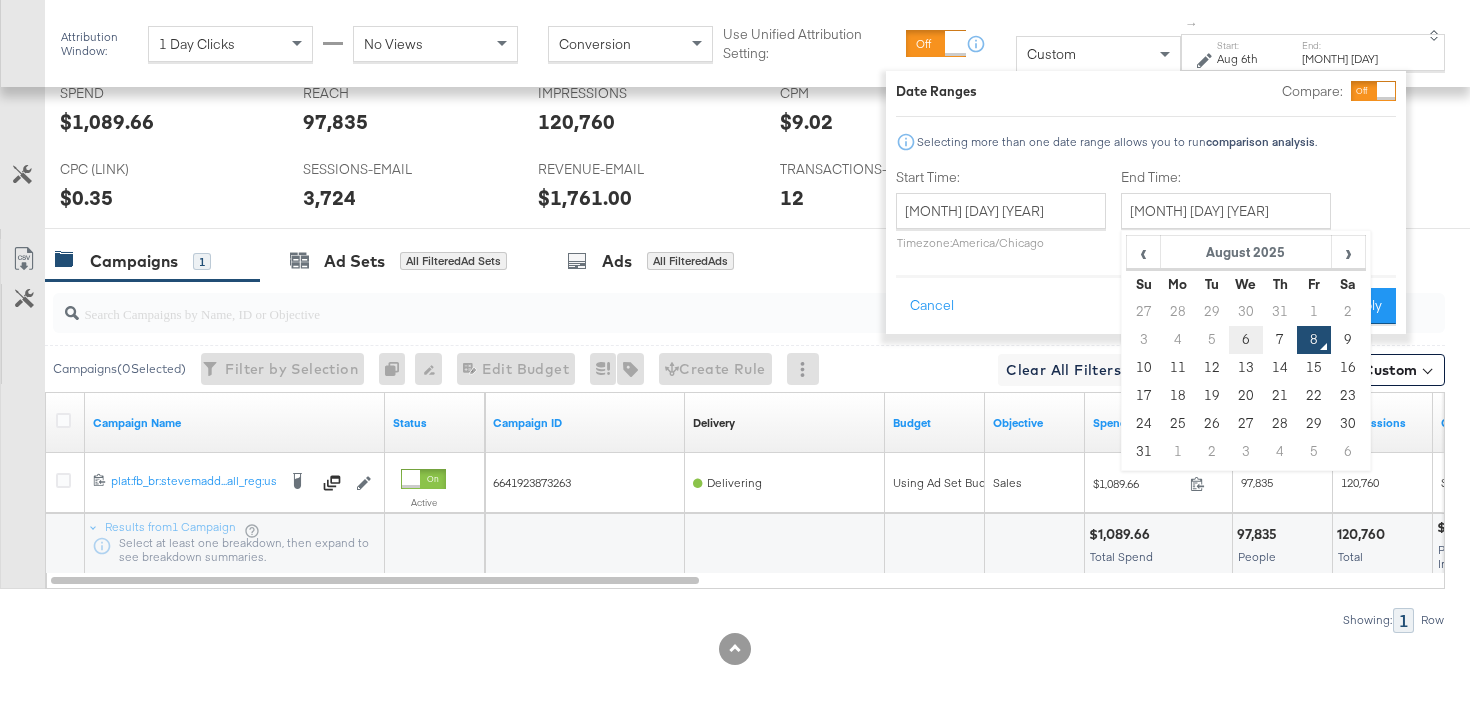 click on "6" at bounding box center (1246, 340) 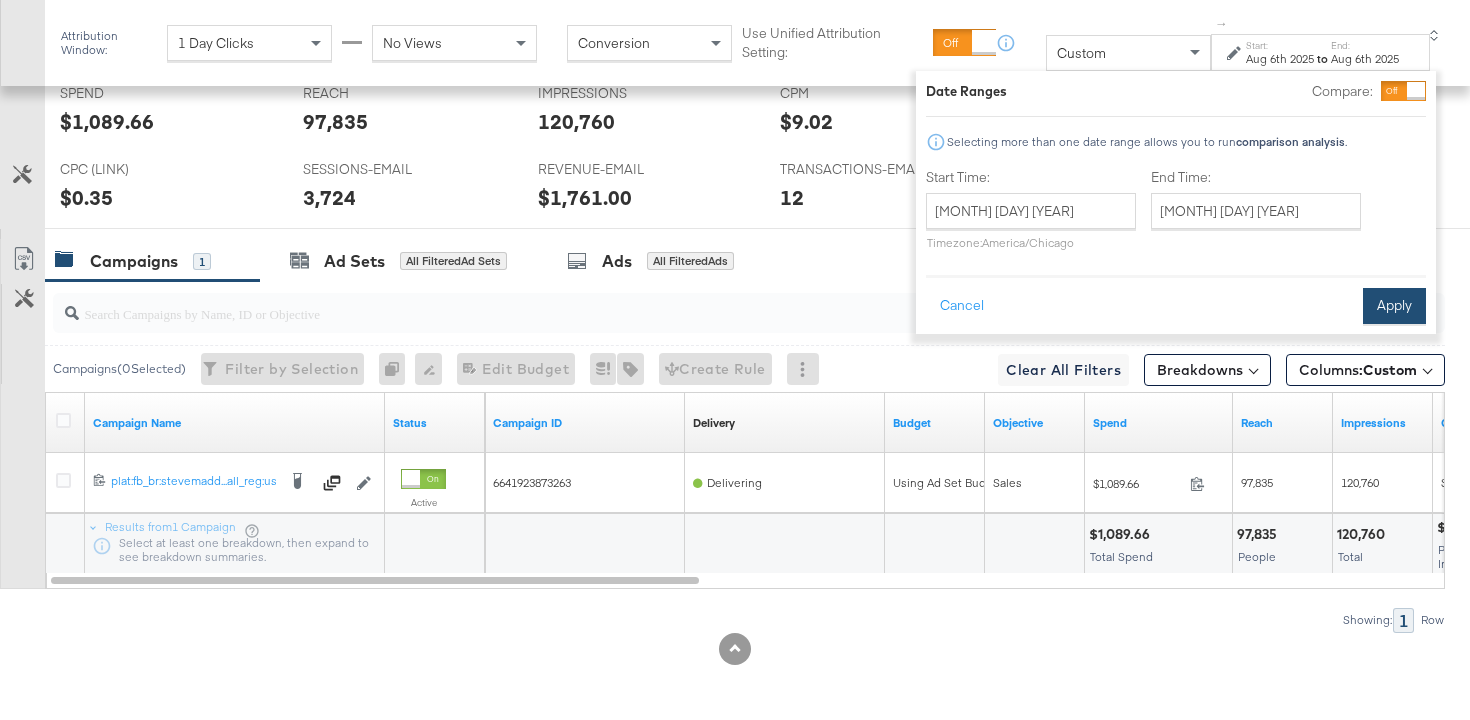 click on "Apply" at bounding box center (1394, 306) 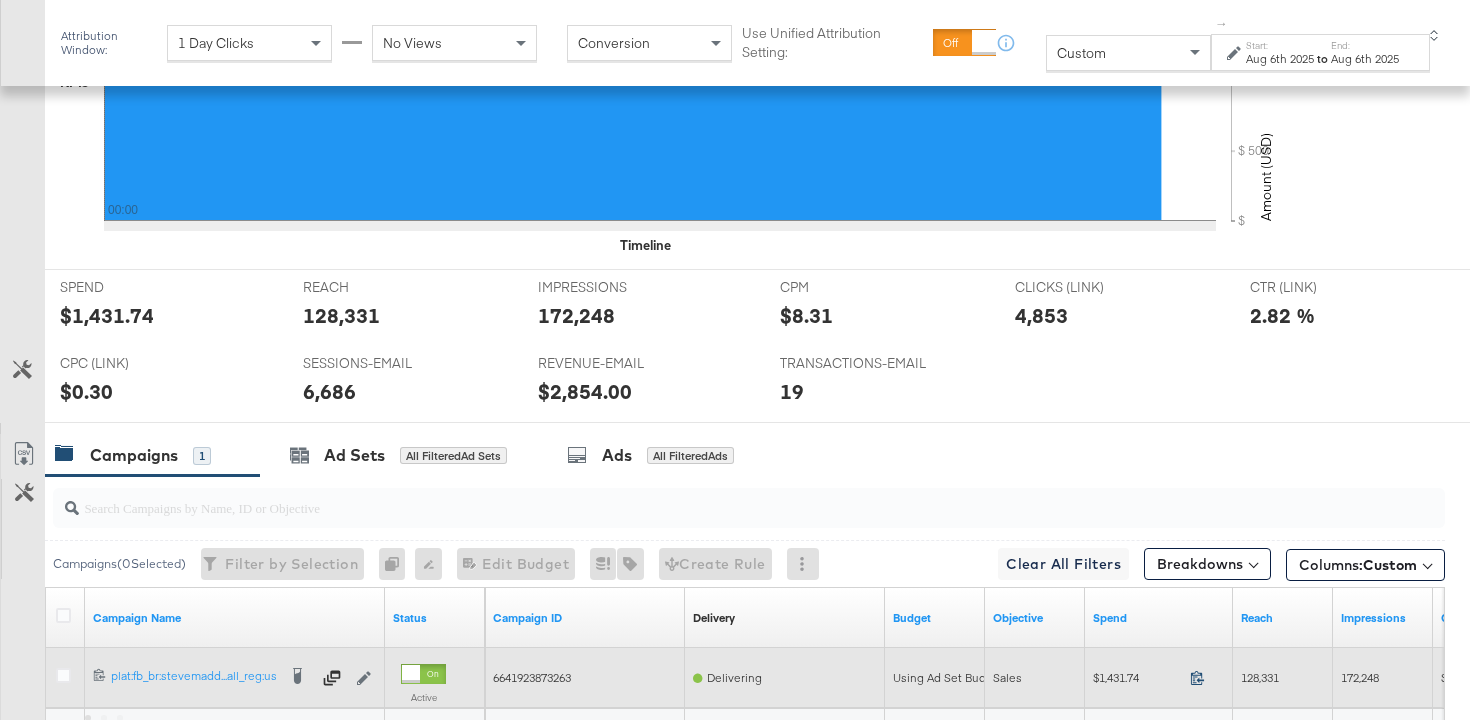 scroll, scrollTop: 964, scrollLeft: 0, axis: vertical 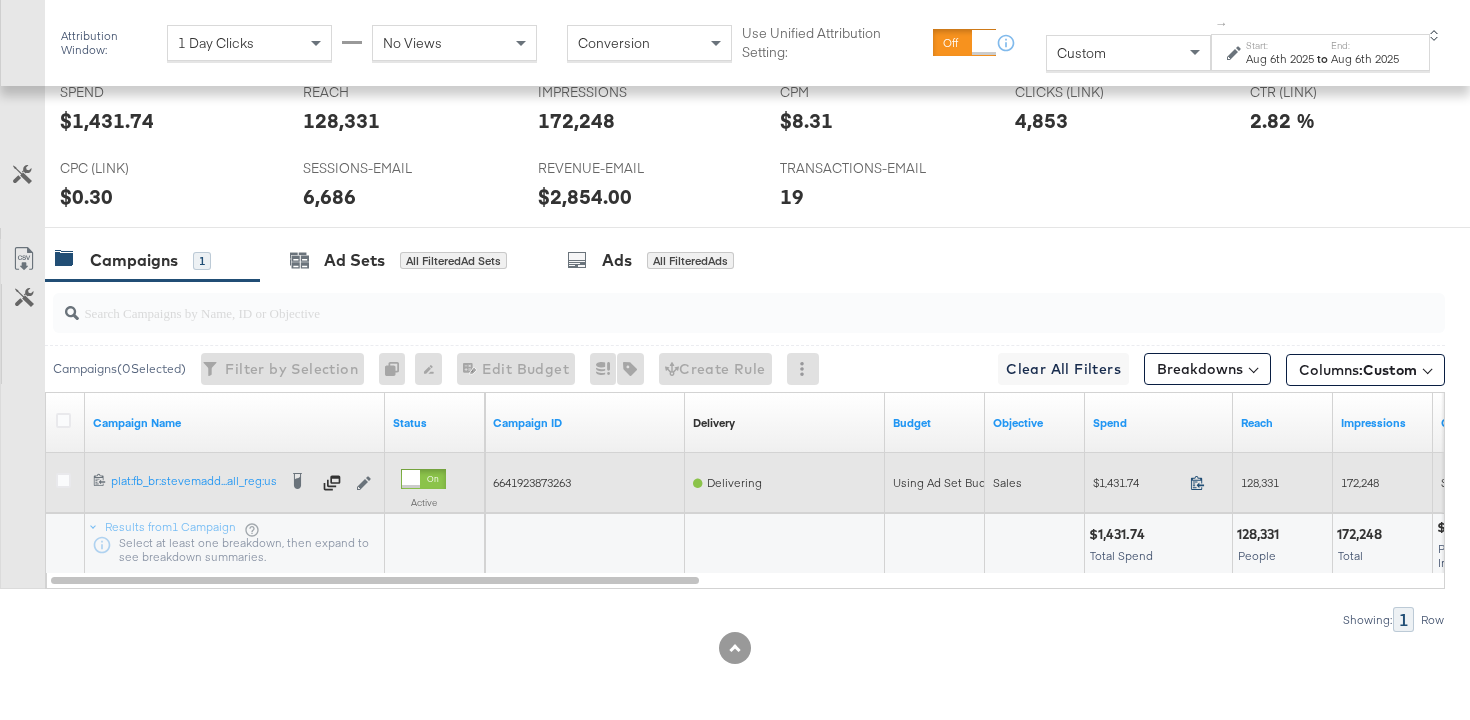 click 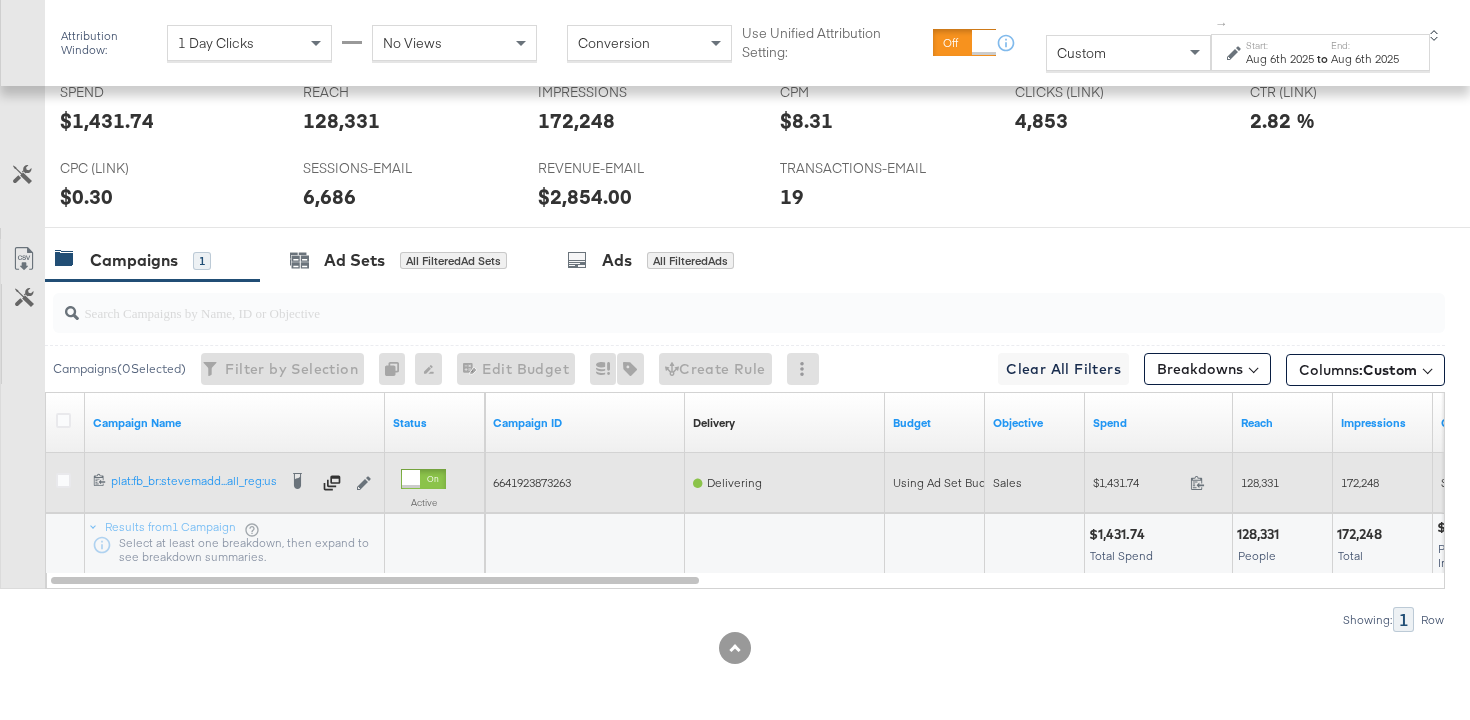 click on "128,331" at bounding box center [1260, 482] 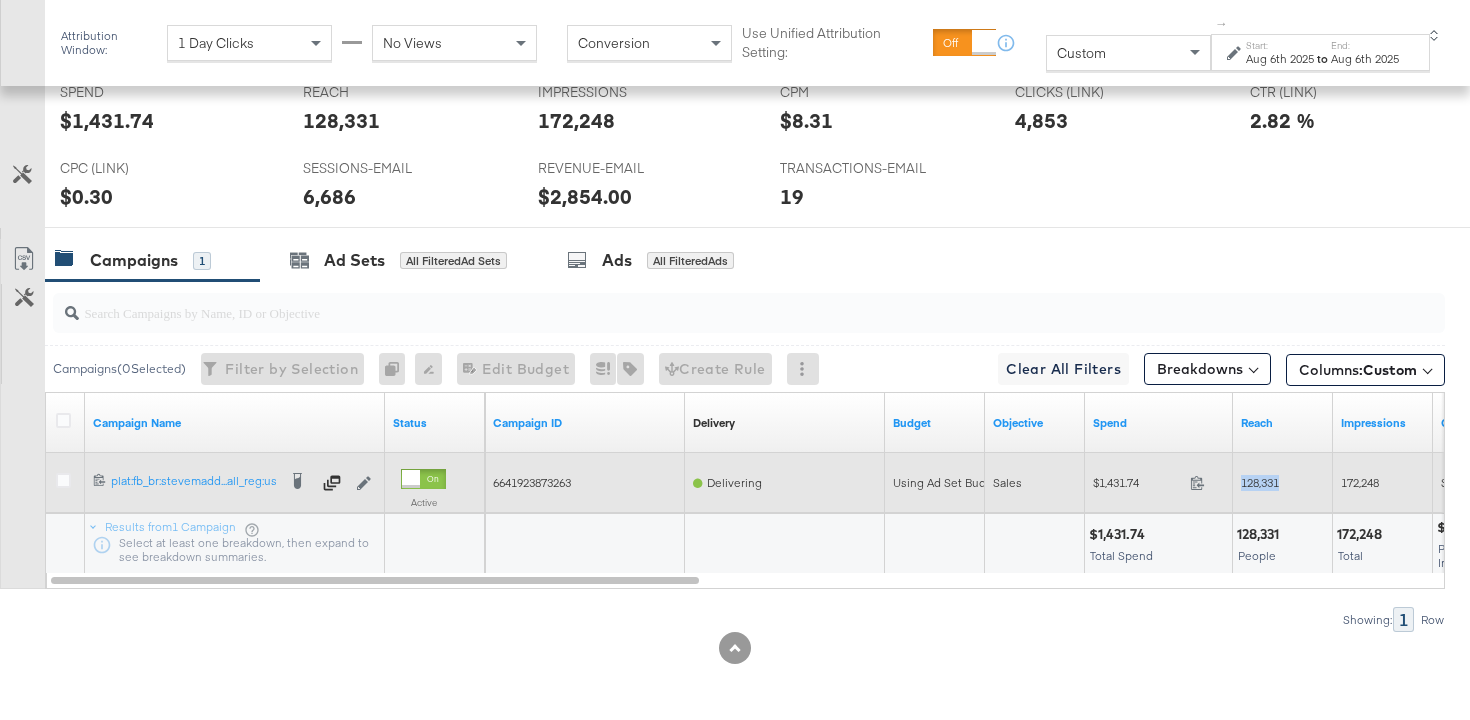 click on "128,331" at bounding box center (1260, 482) 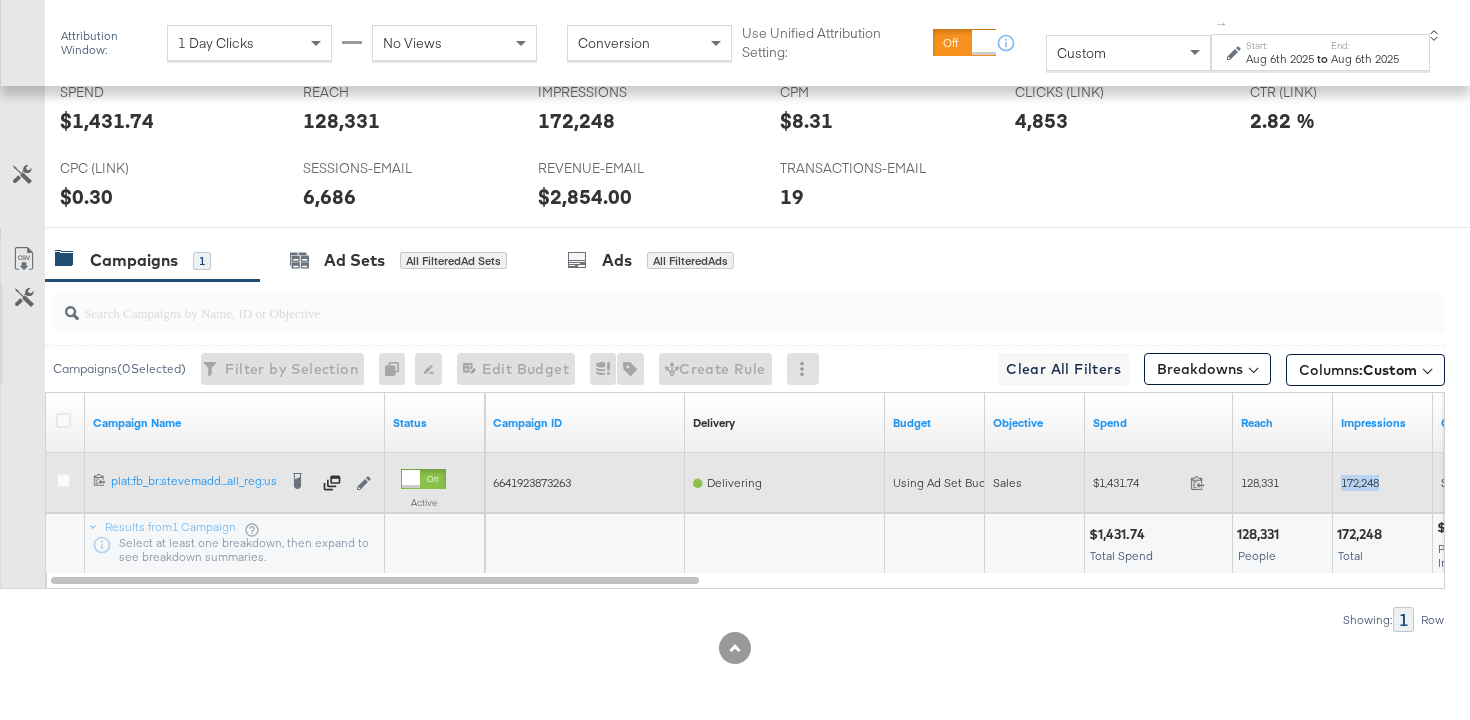 click on "172,248" at bounding box center (1360, 482) 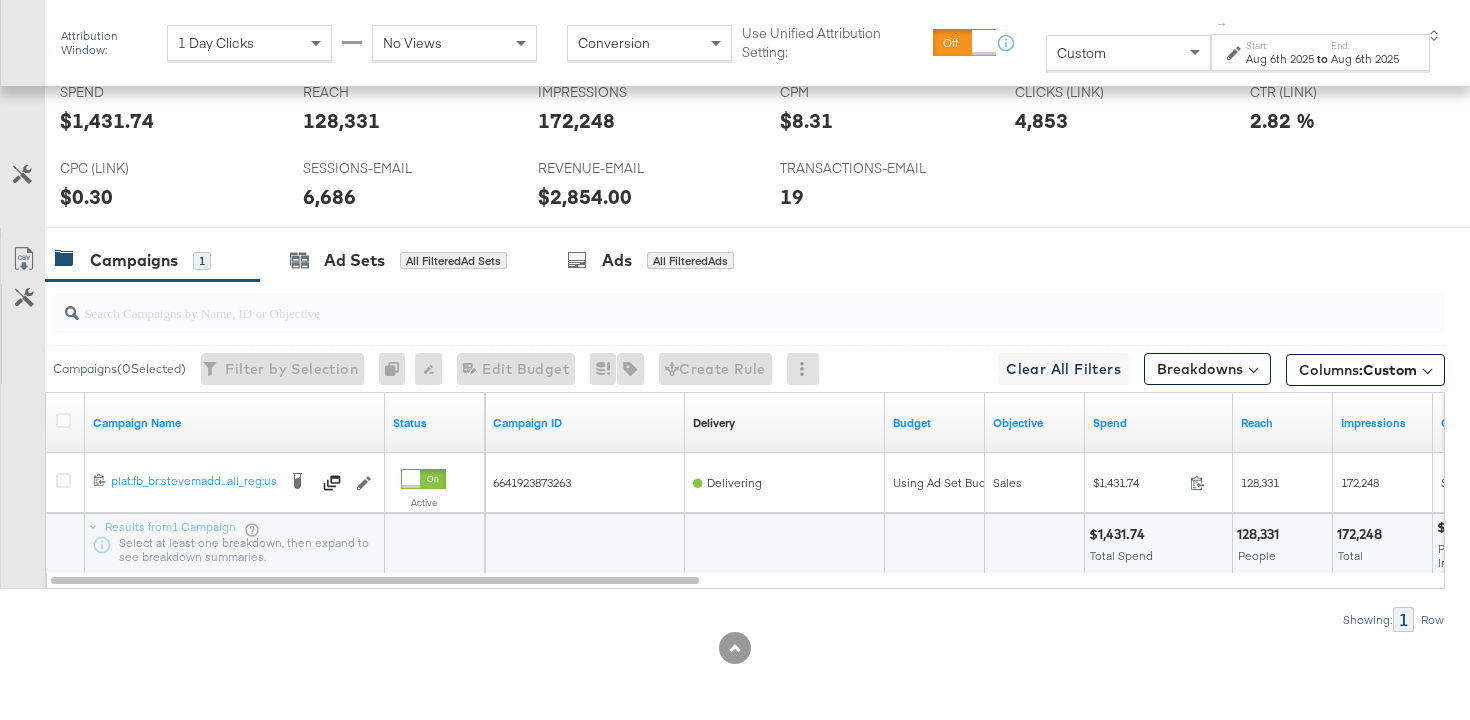 click on "Start:" at bounding box center (1280, 45) 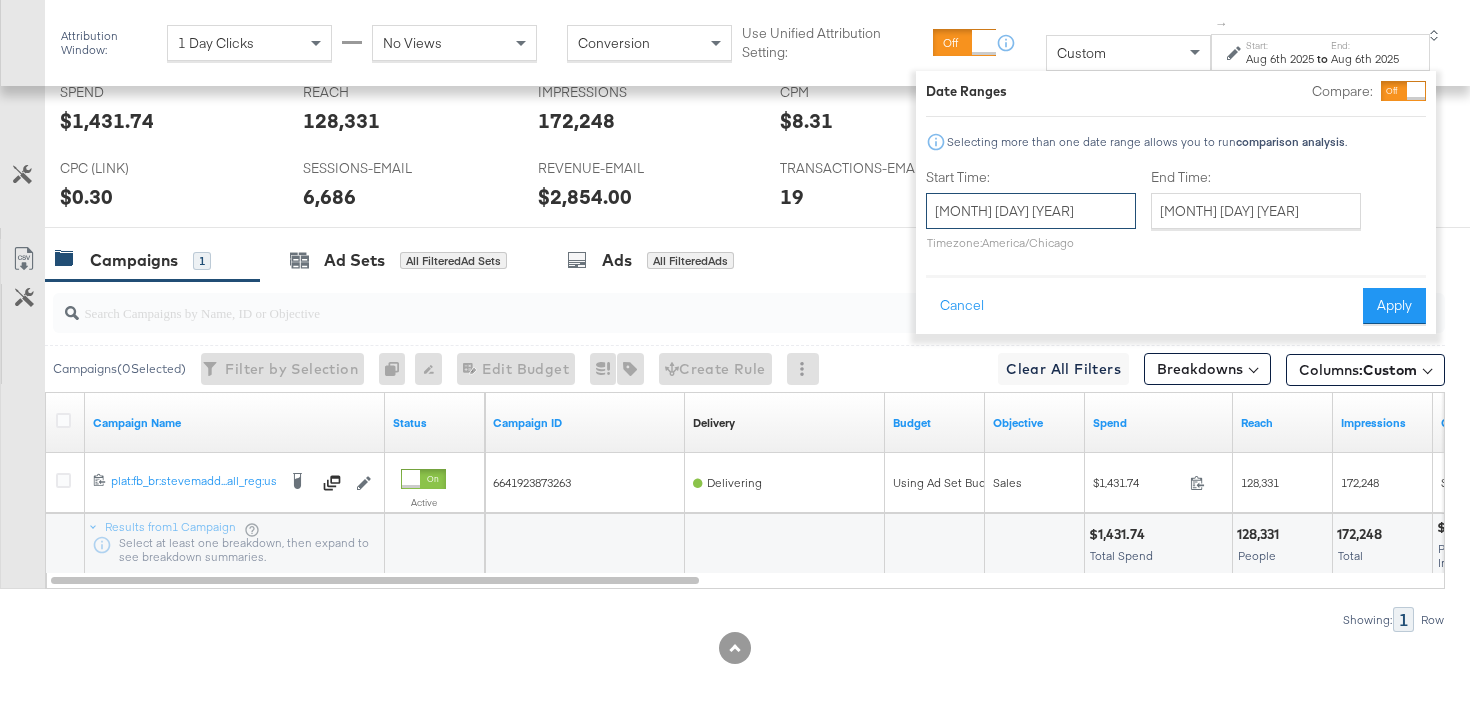 click on "August 6th 2025" at bounding box center [1031, 211] 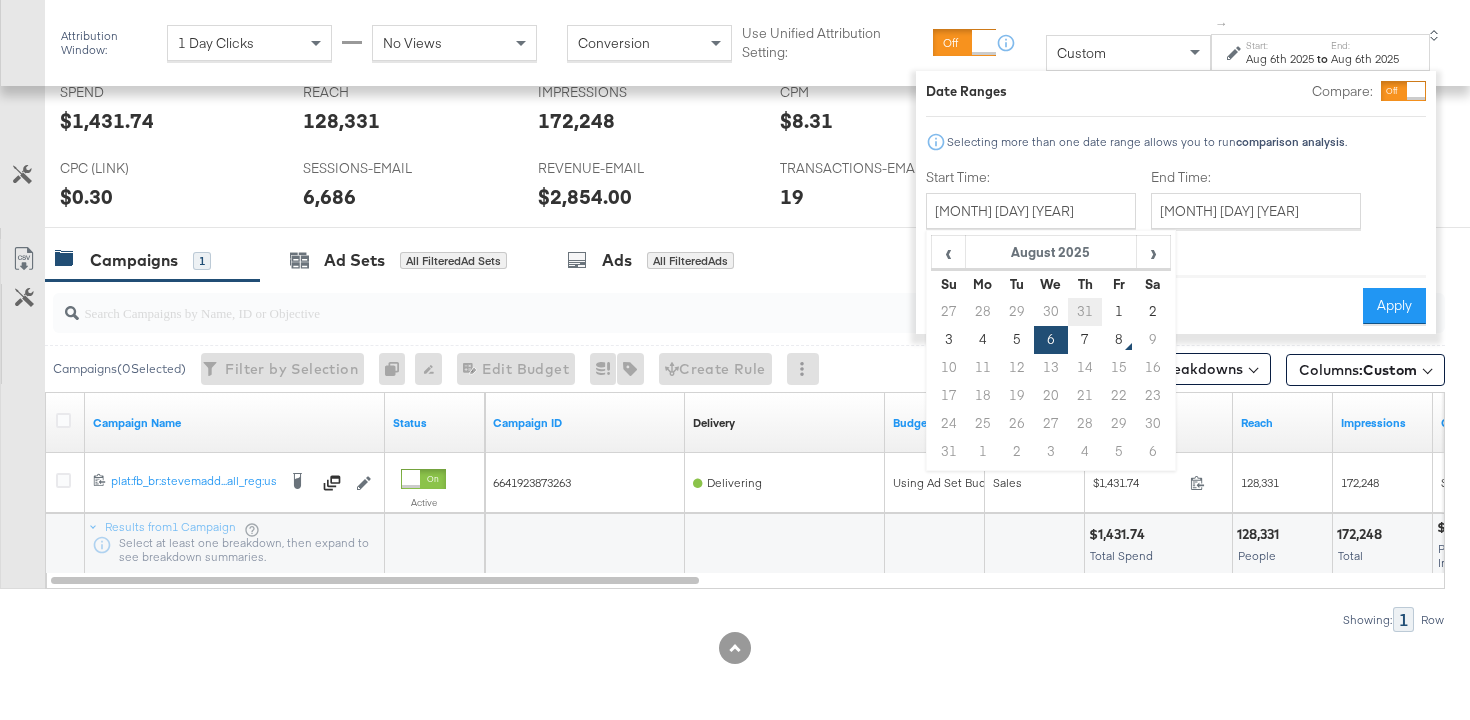 click on "31" at bounding box center (1085, 312) 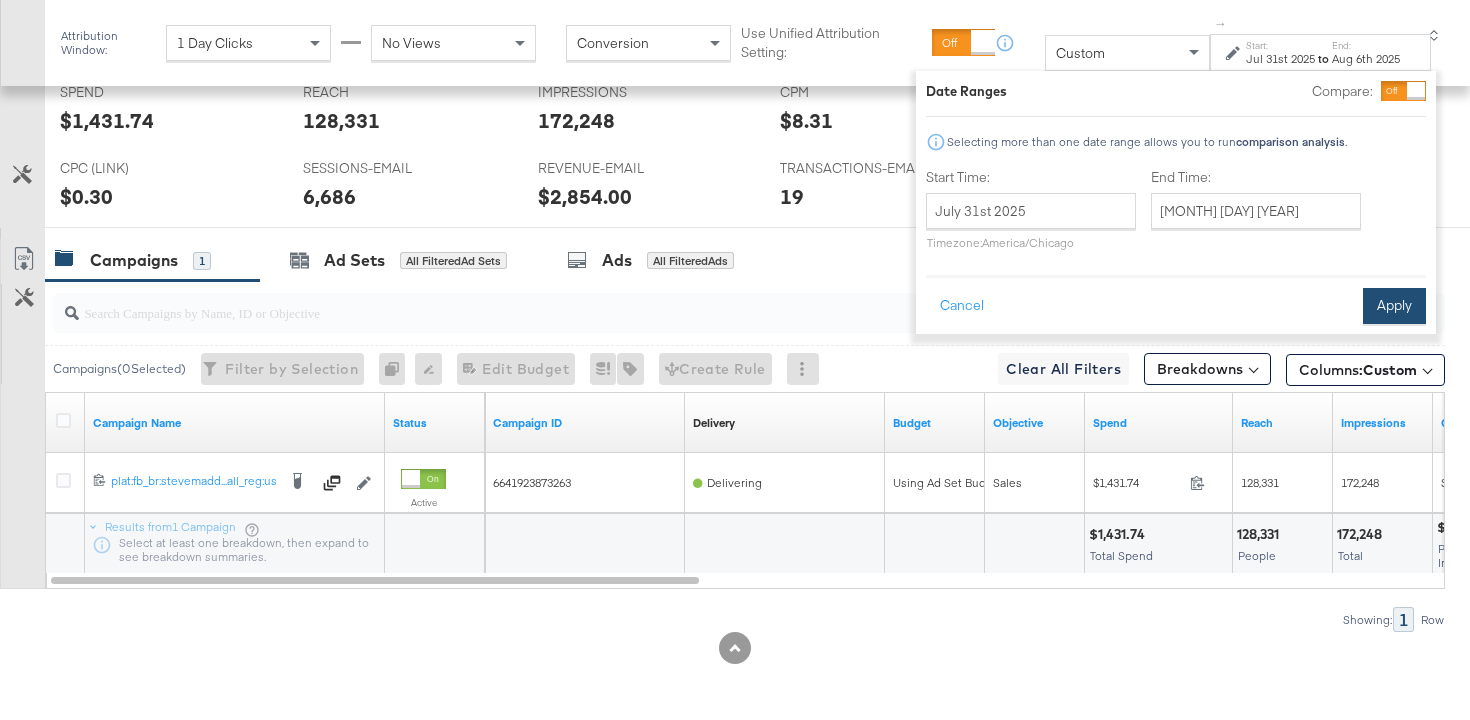 click on "Apply" at bounding box center [1394, 306] 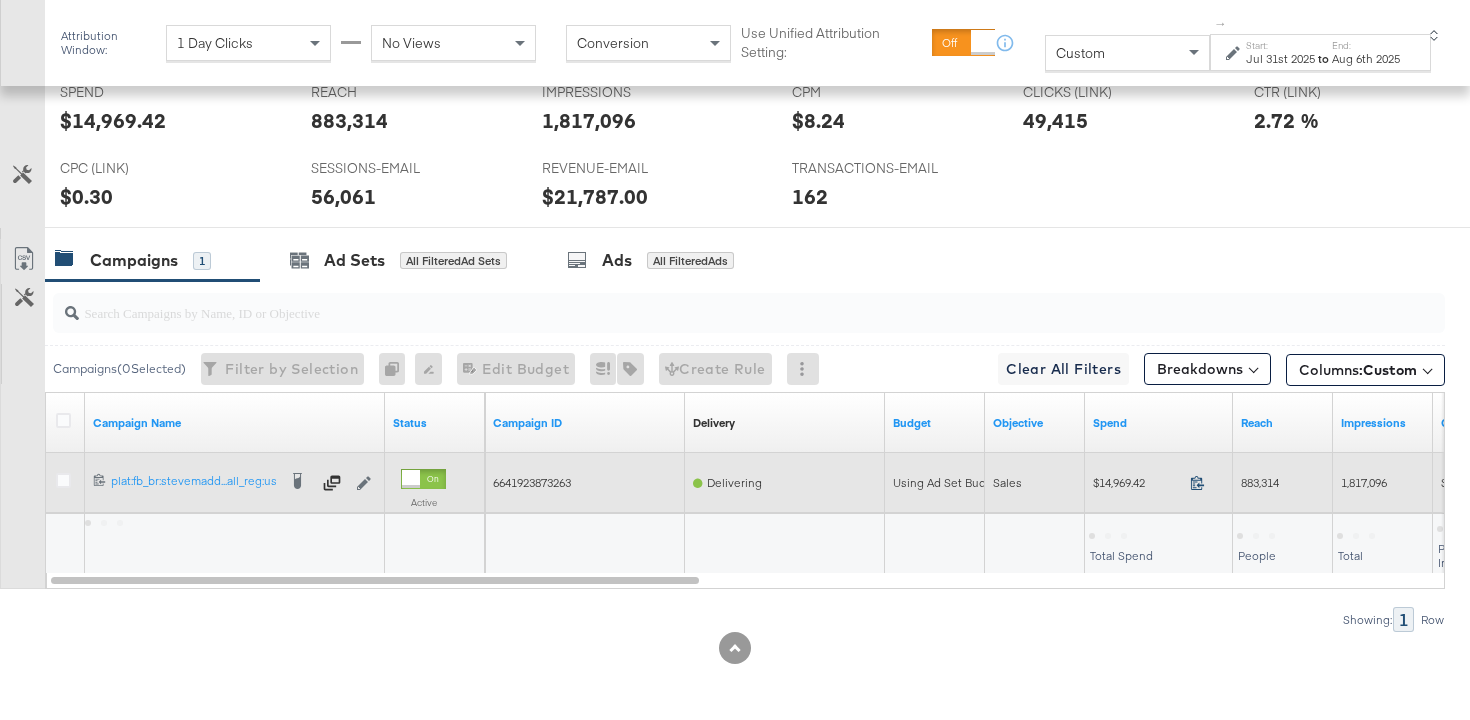 click 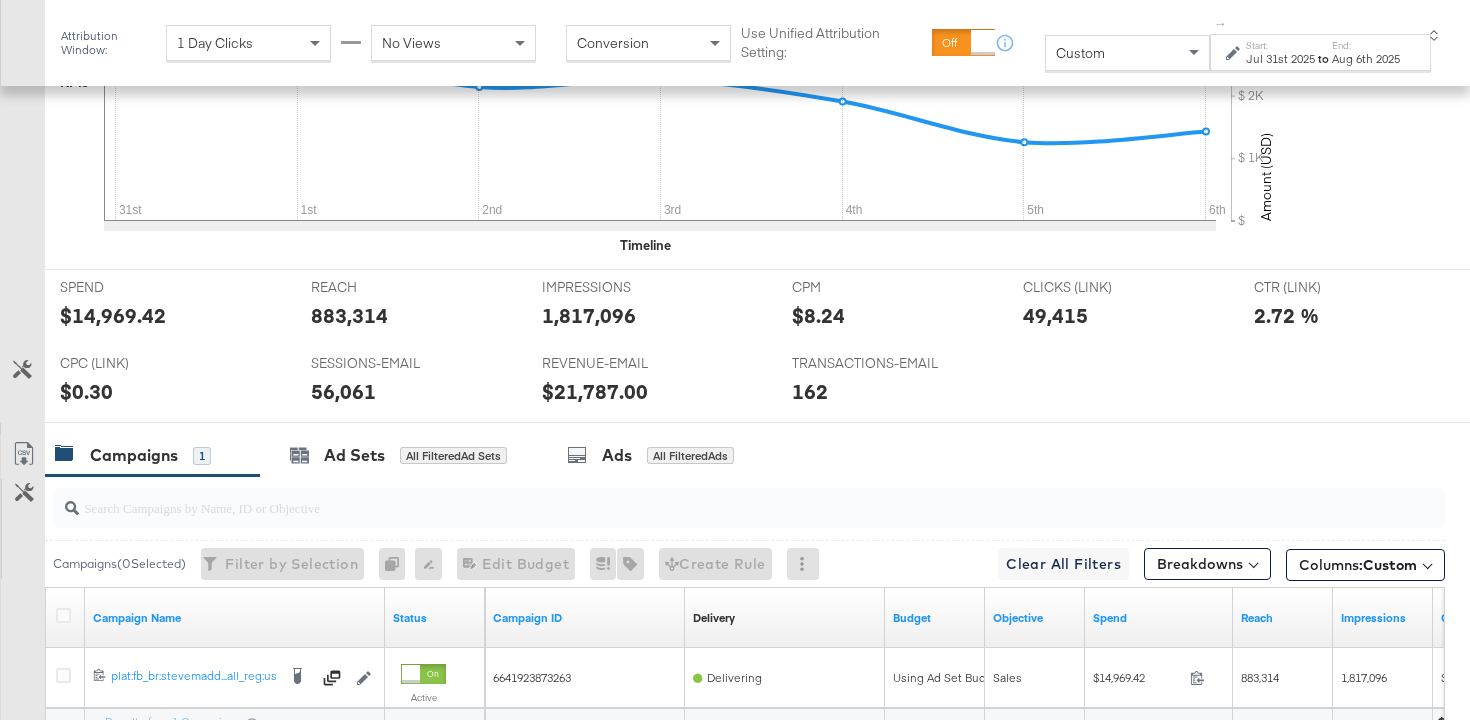 scroll, scrollTop: 964, scrollLeft: 0, axis: vertical 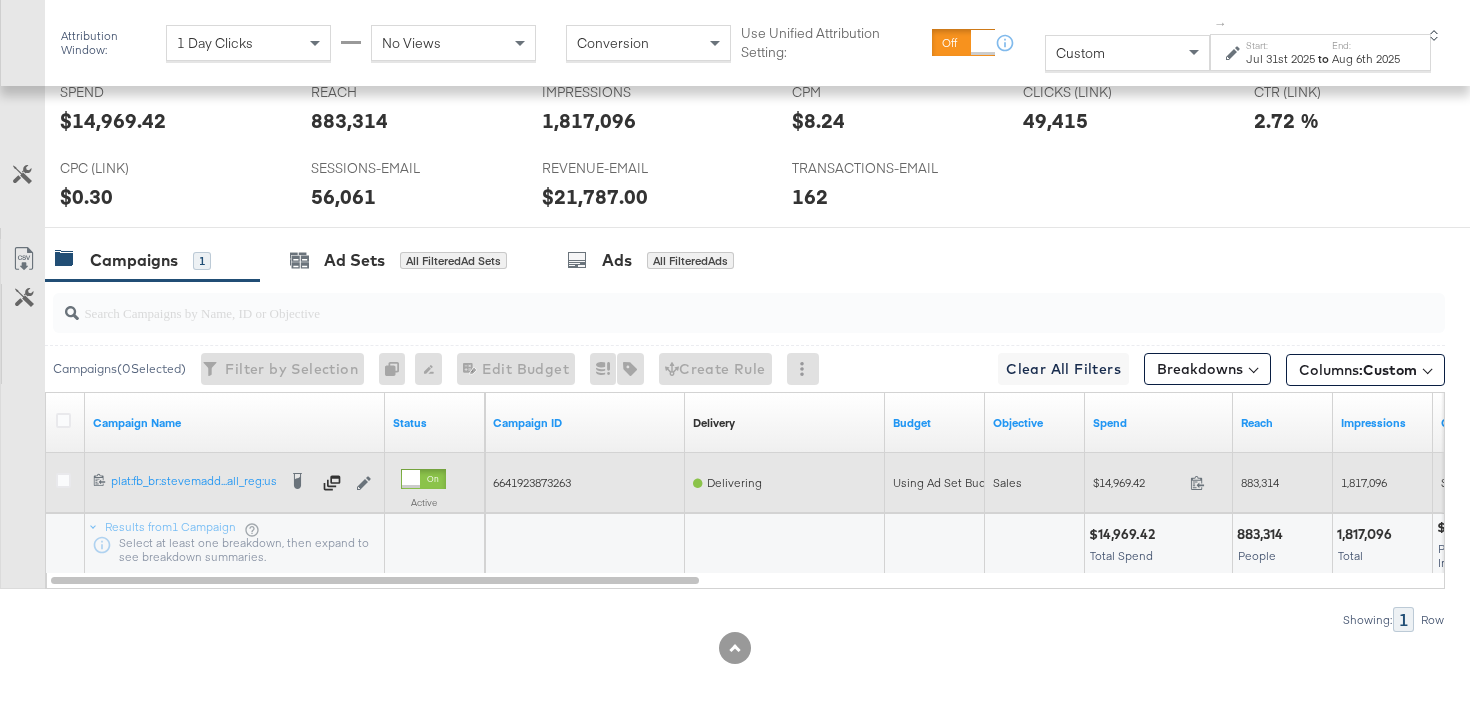 click on "883,314" at bounding box center (1260, 482) 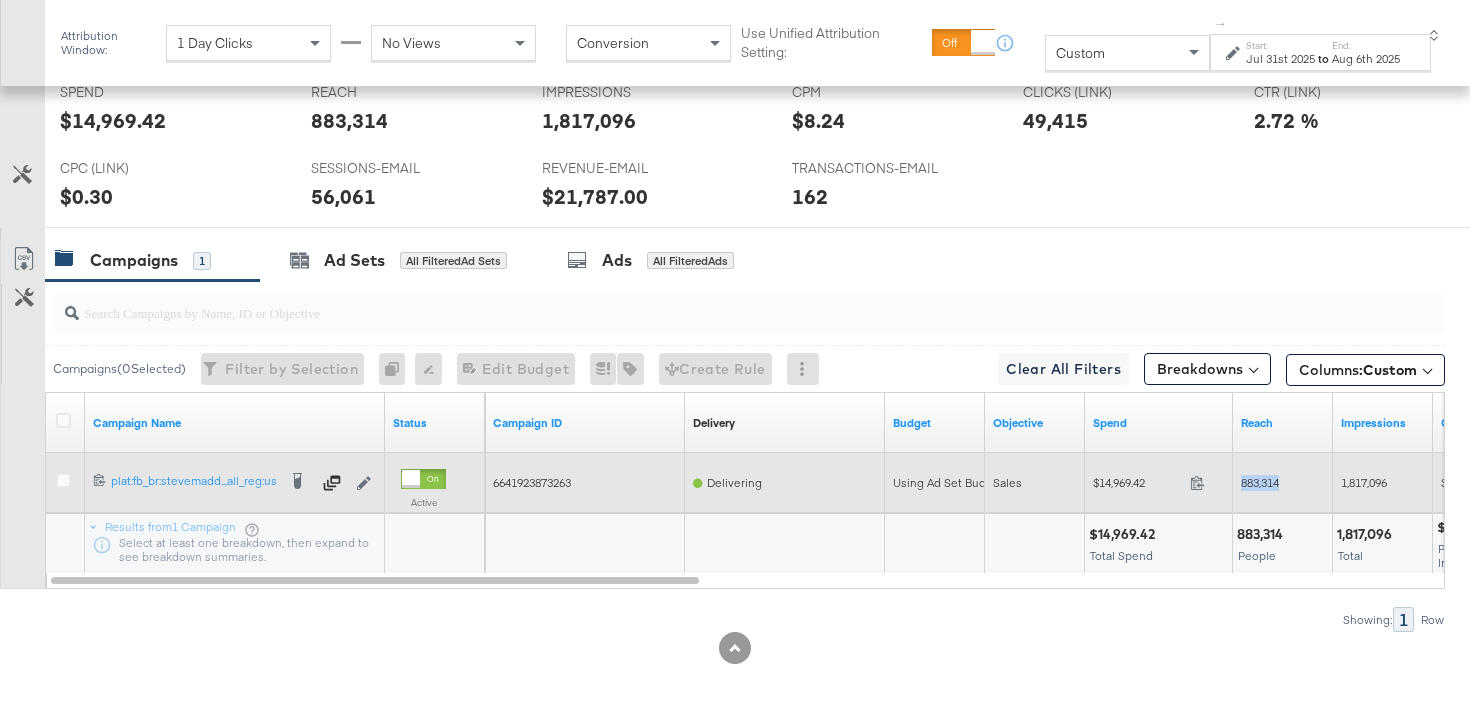 click on "883,314" at bounding box center [1260, 482] 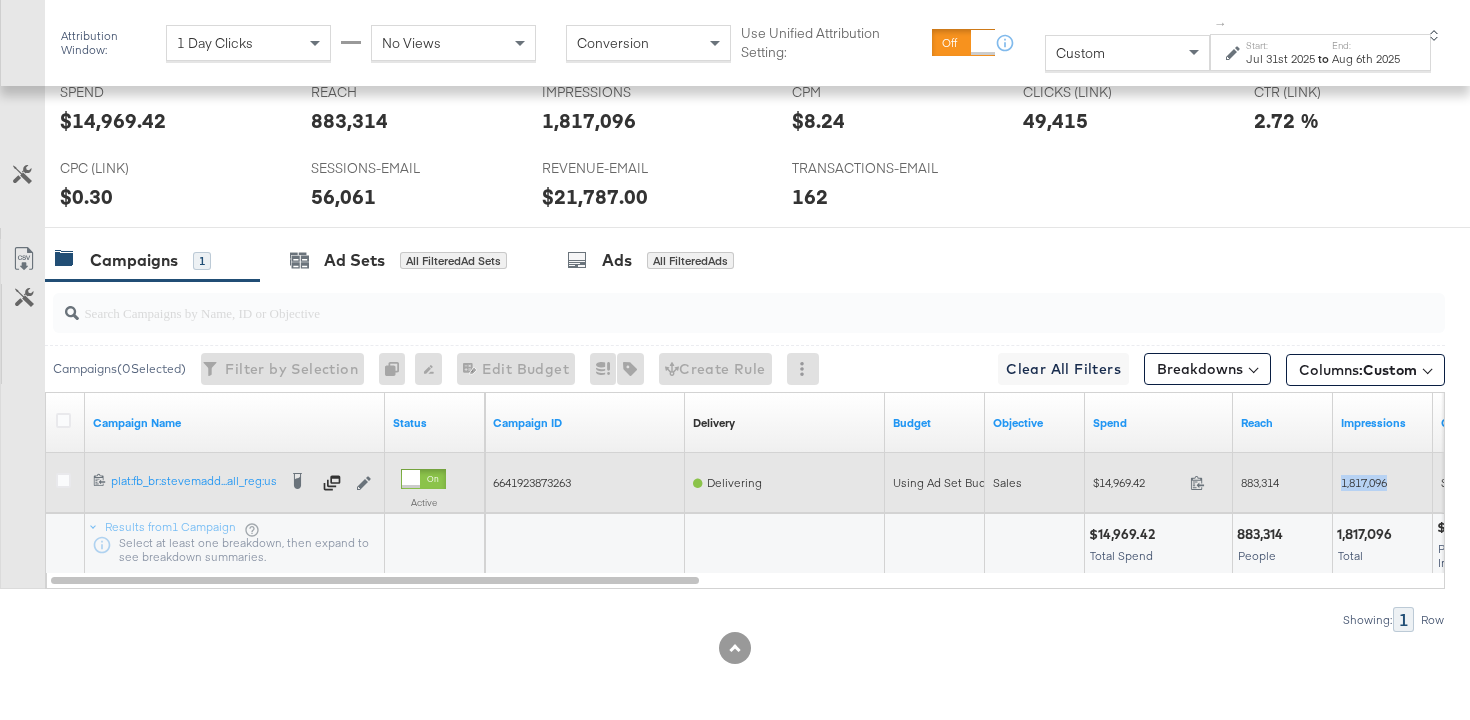 click on "1,817,096" at bounding box center [1364, 482] 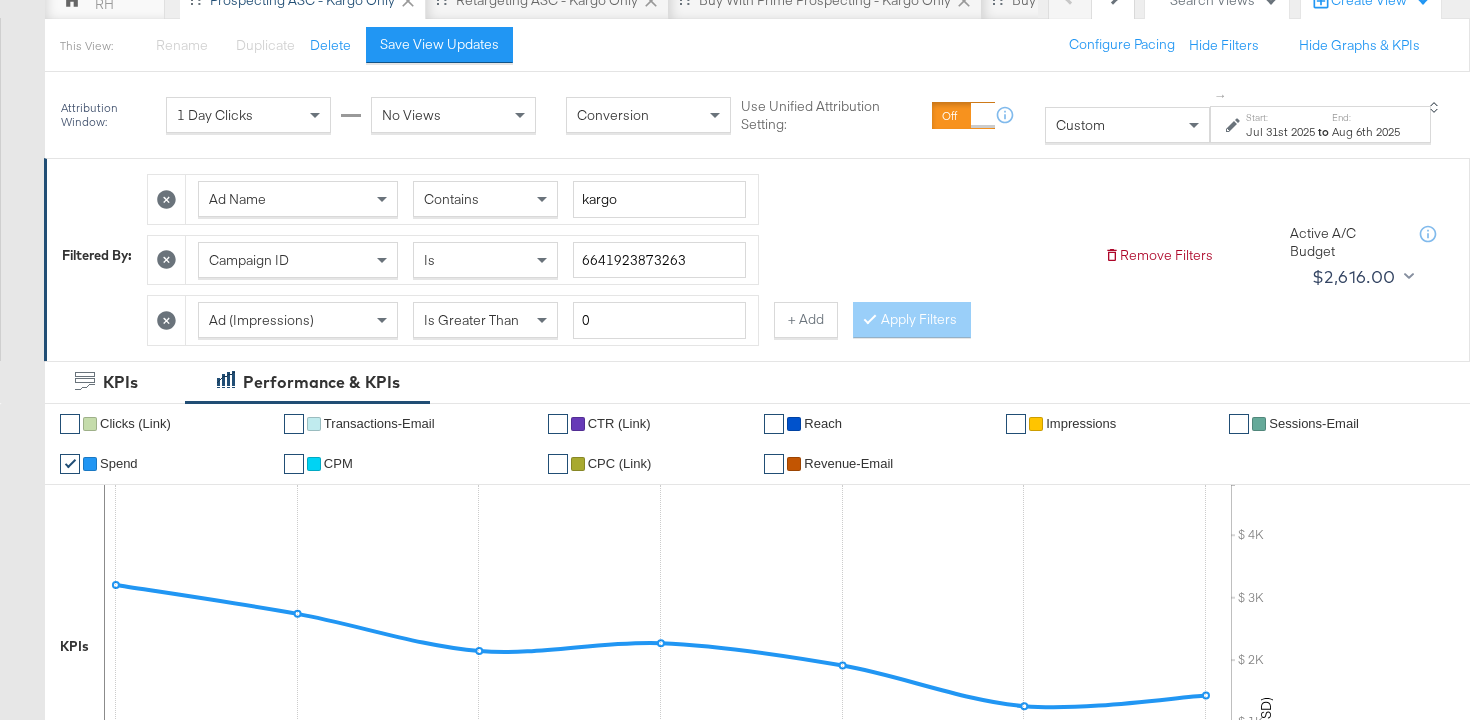 scroll, scrollTop: 0, scrollLeft: 0, axis: both 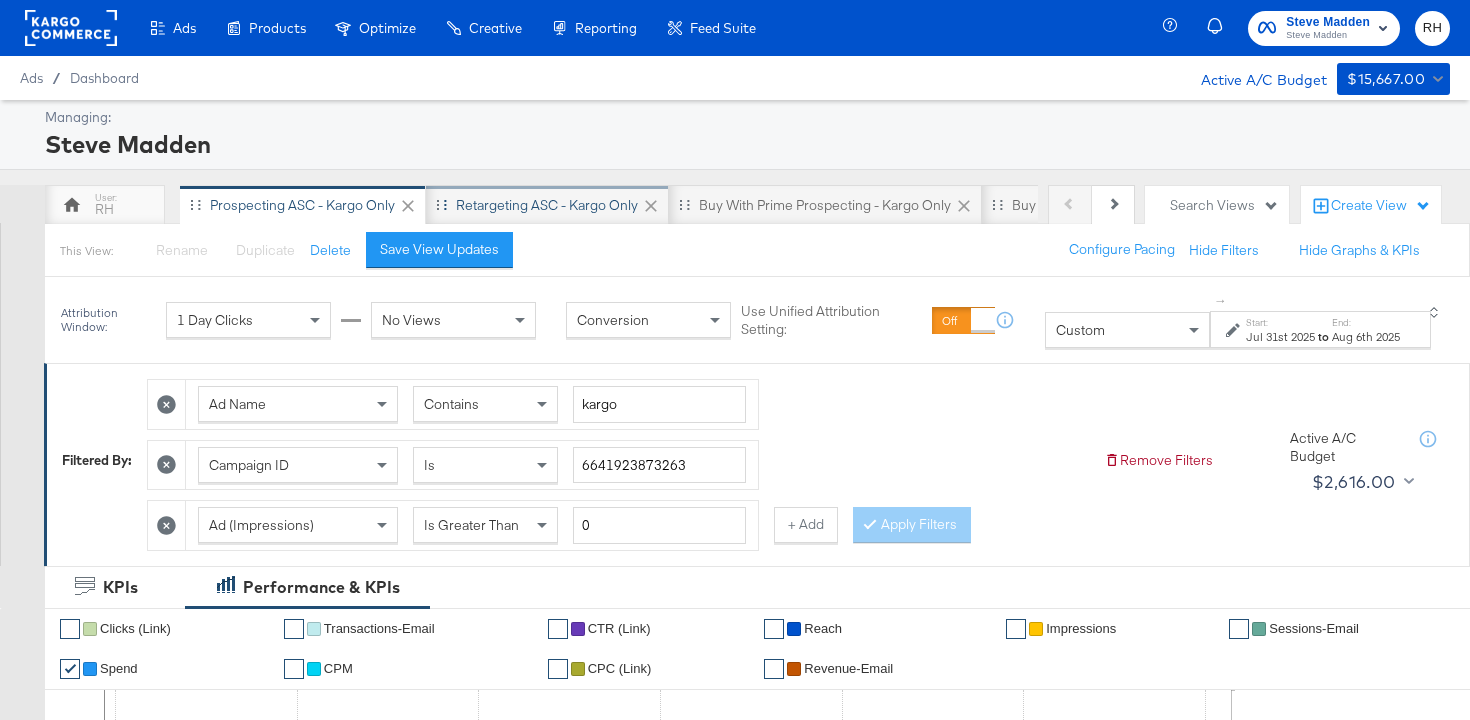 click on "Retargeting ASC - Kargo only" at bounding box center [547, 205] 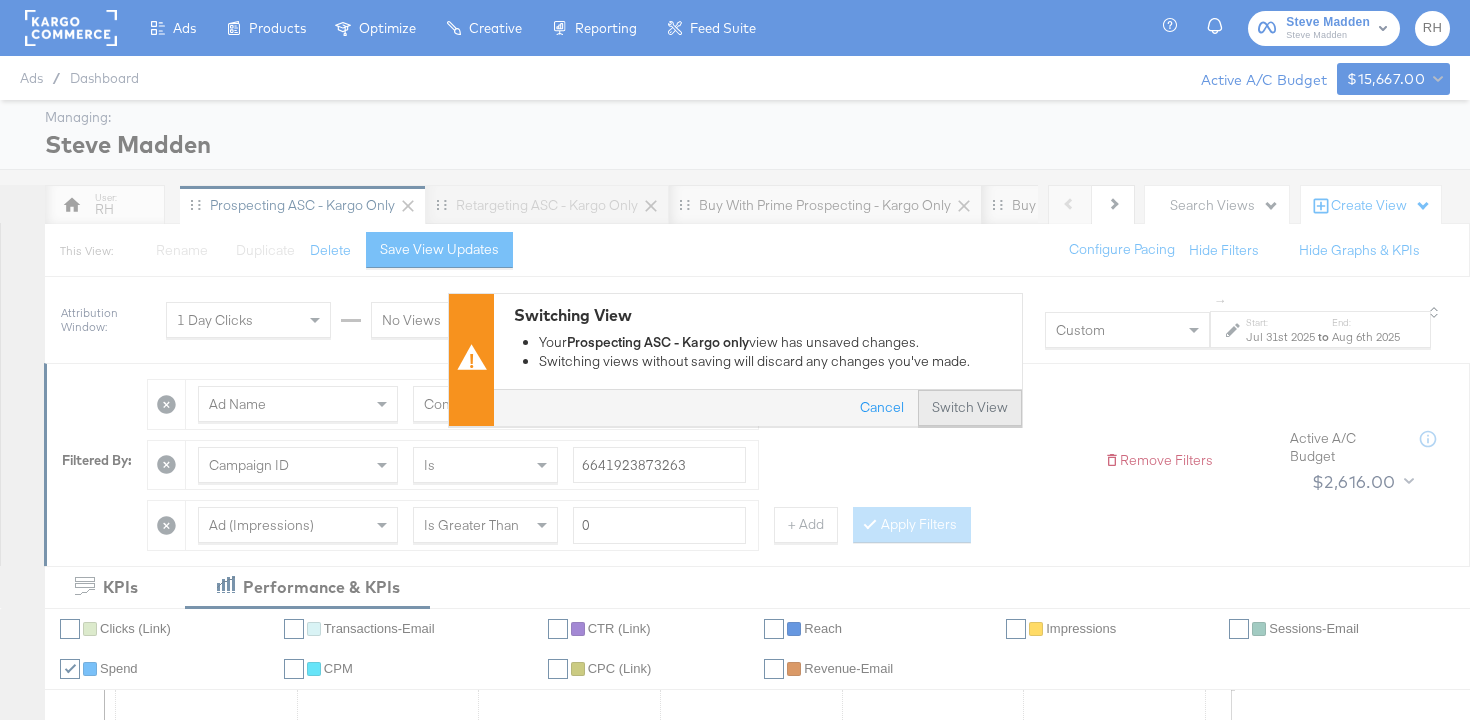 click on "Switch View" at bounding box center (970, 409) 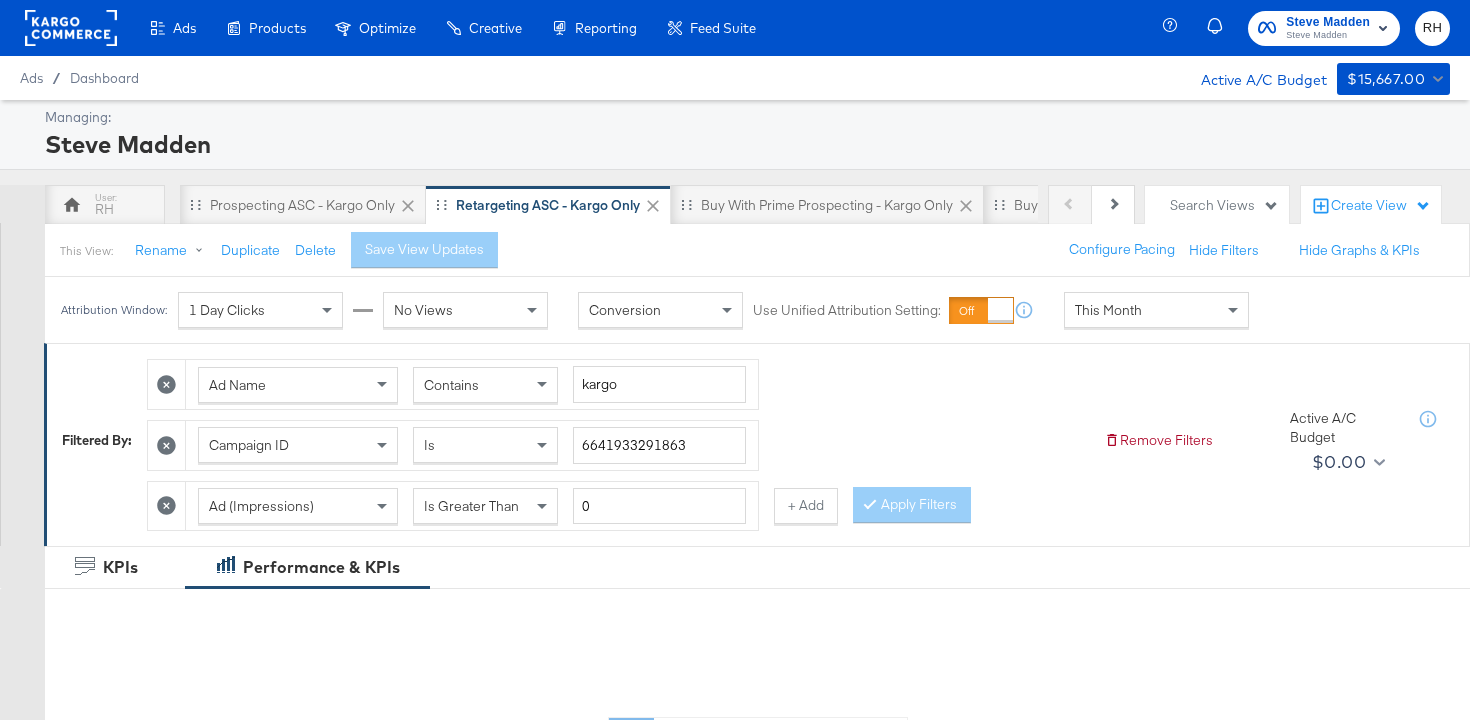 click on "This Month" at bounding box center [1156, 310] 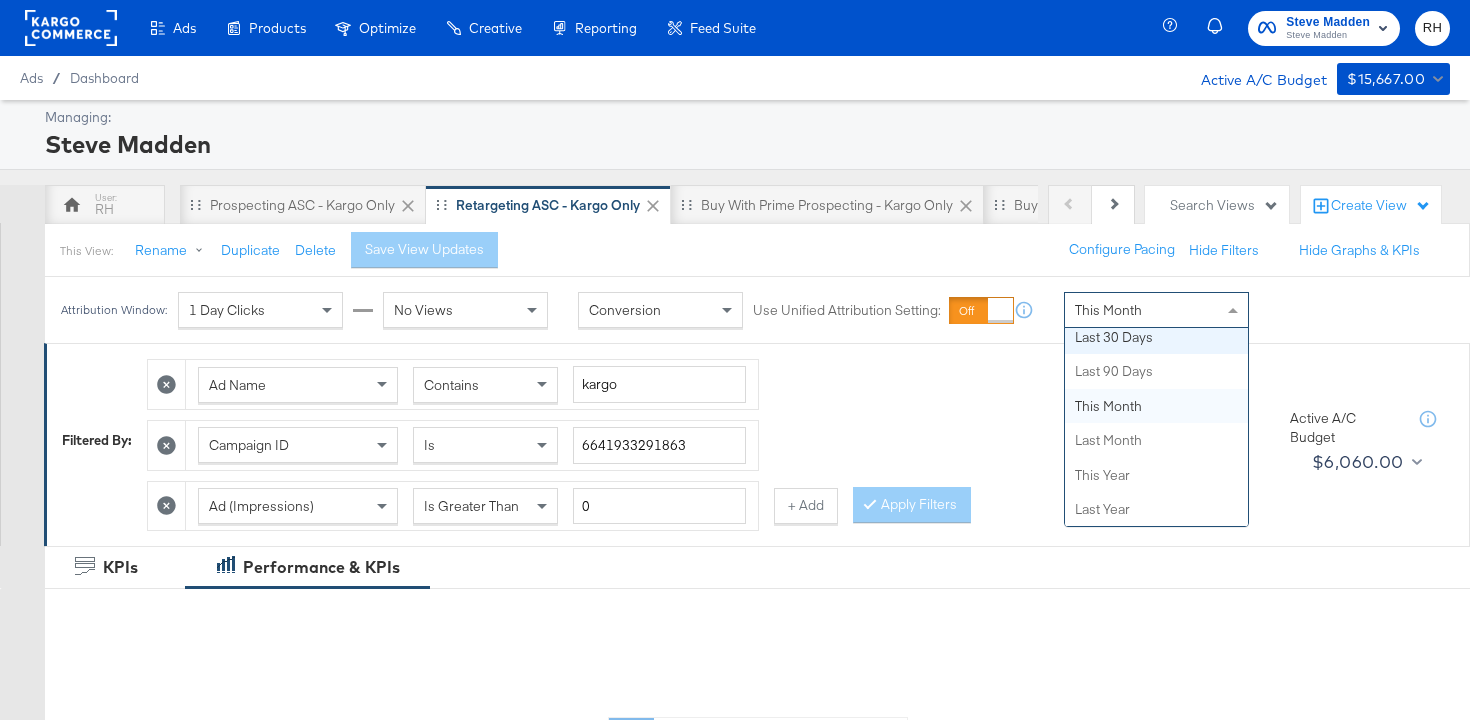 scroll, scrollTop: 0, scrollLeft: 0, axis: both 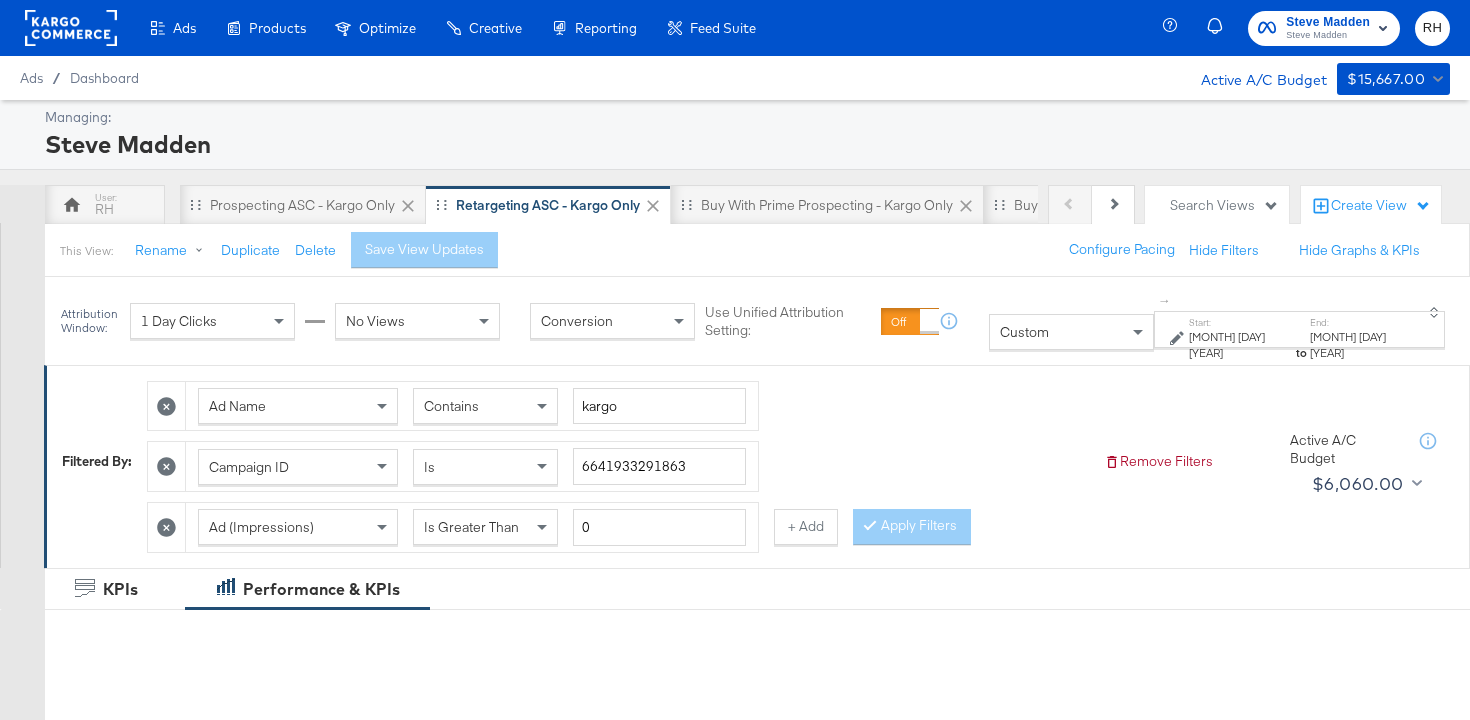 click on "[DATE]" at bounding box center (1241, 344) 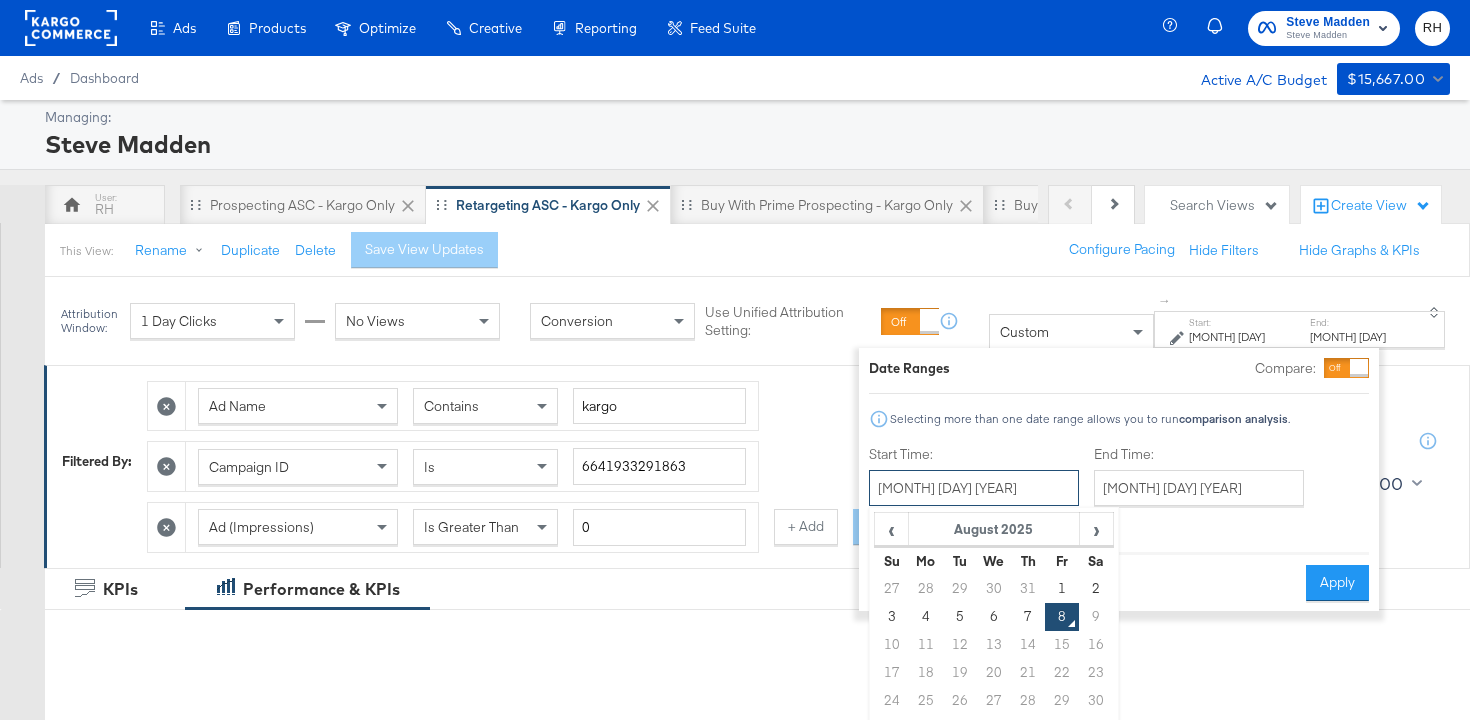 click on "[DATE]" at bounding box center (974, 488) 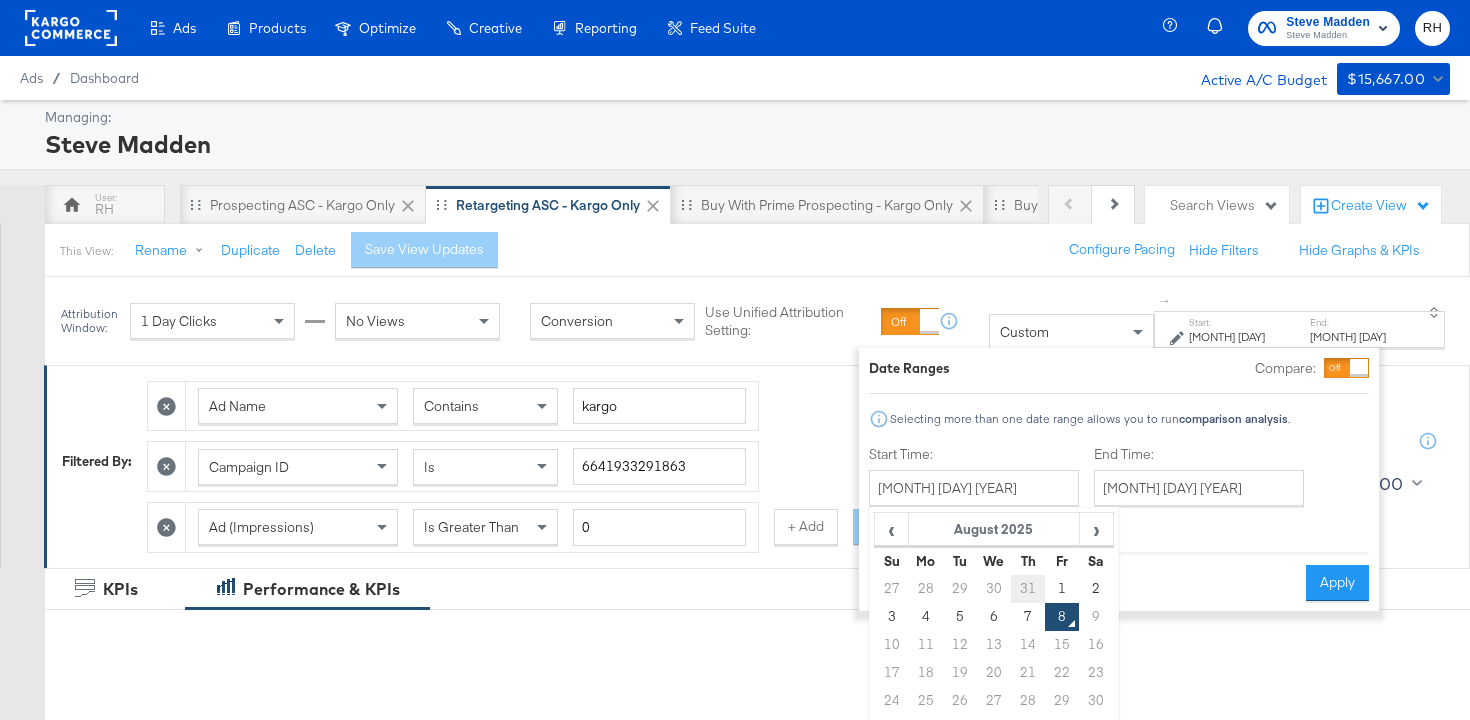 click on "31" at bounding box center (1028, 589) 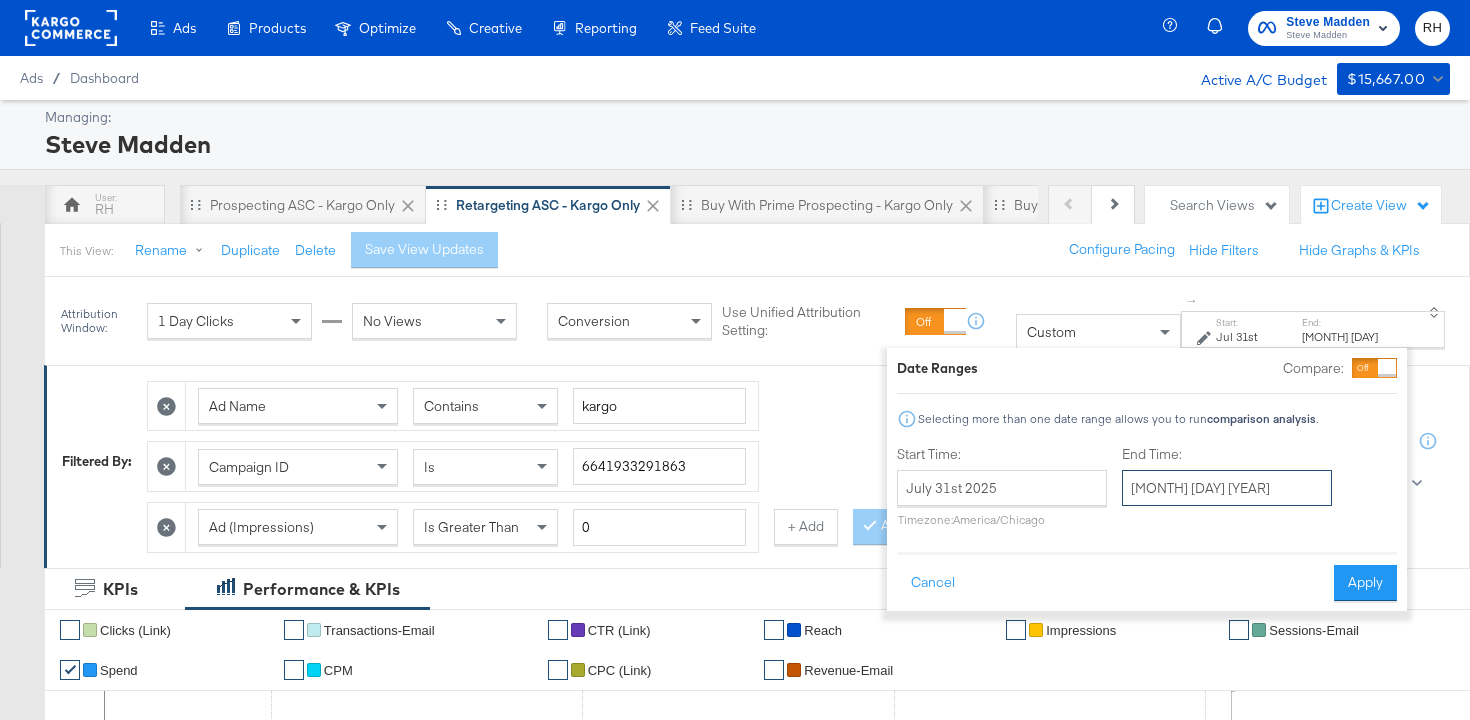 click on "[DATE]" at bounding box center [1227, 488] 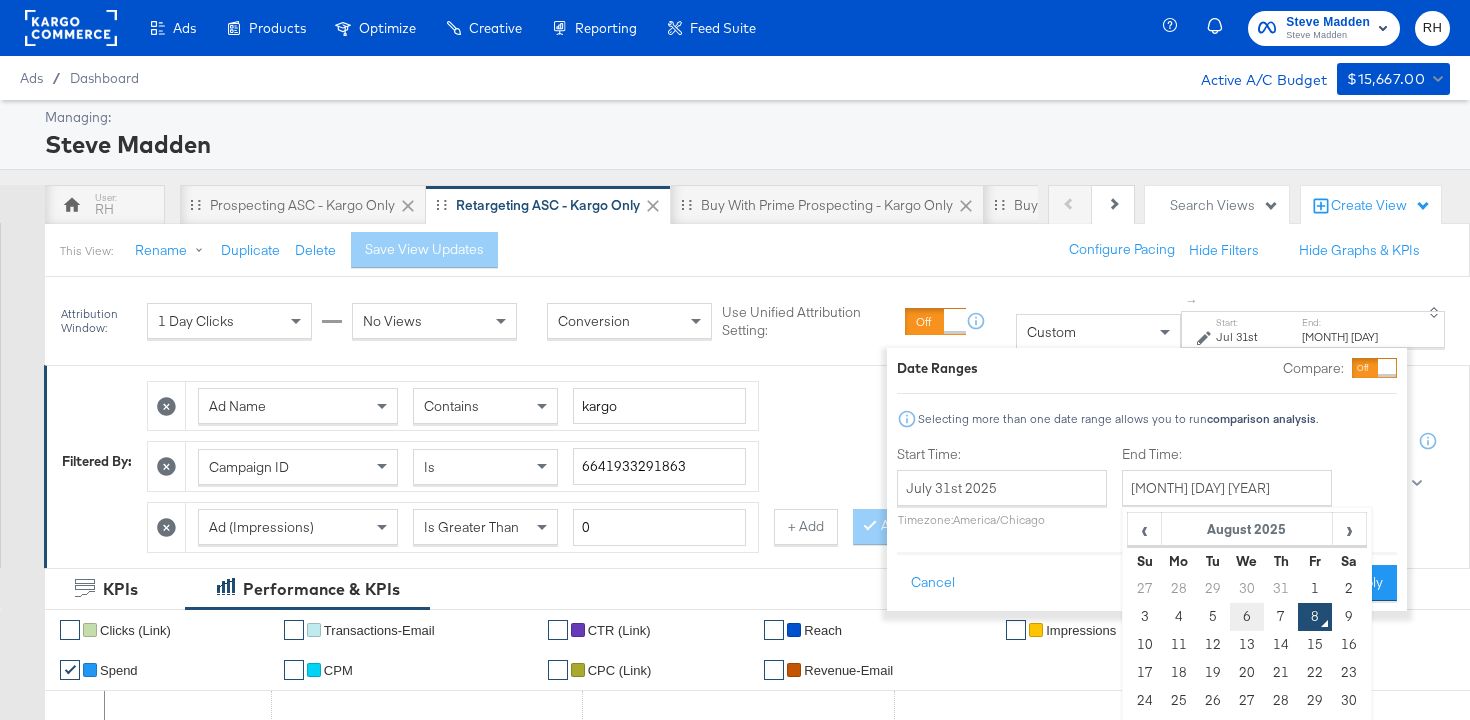 click on "6" at bounding box center [1247, 617] 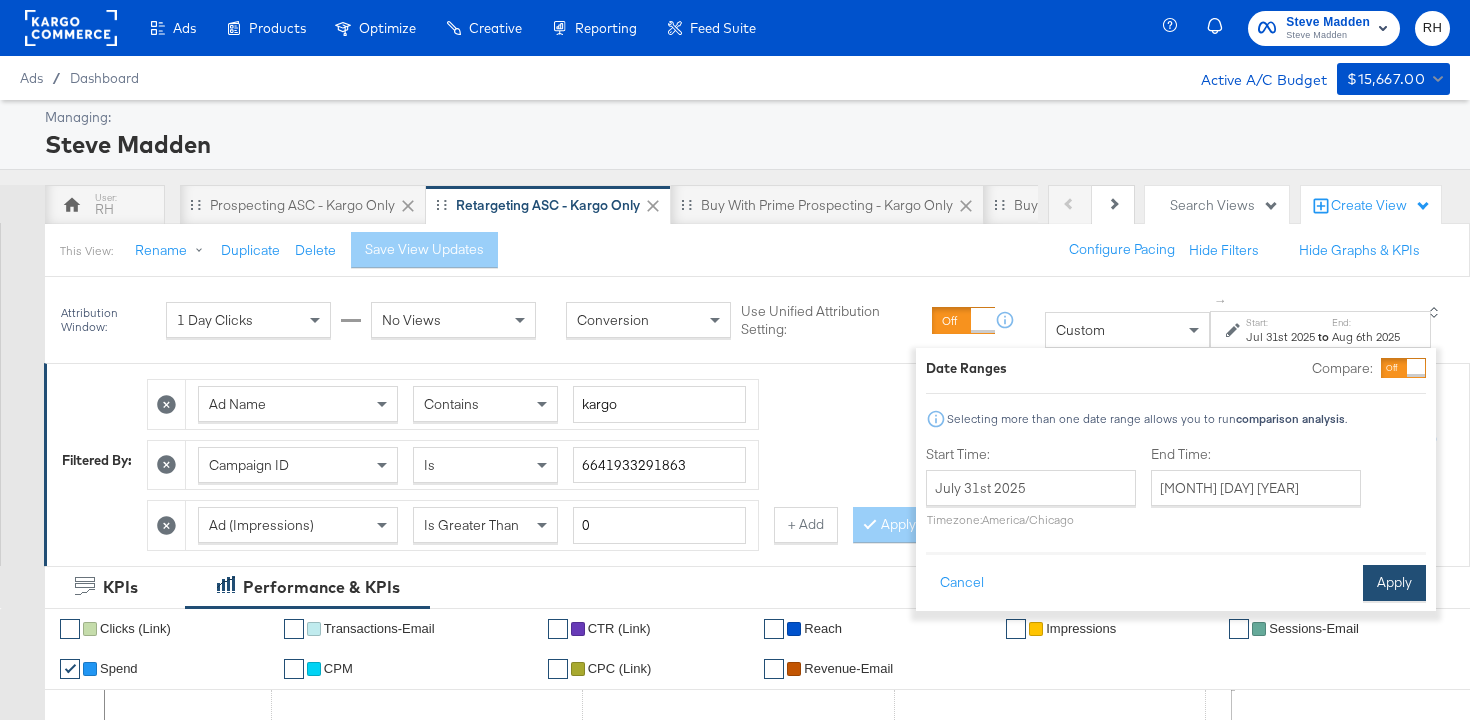 click on "Apply" at bounding box center [1394, 583] 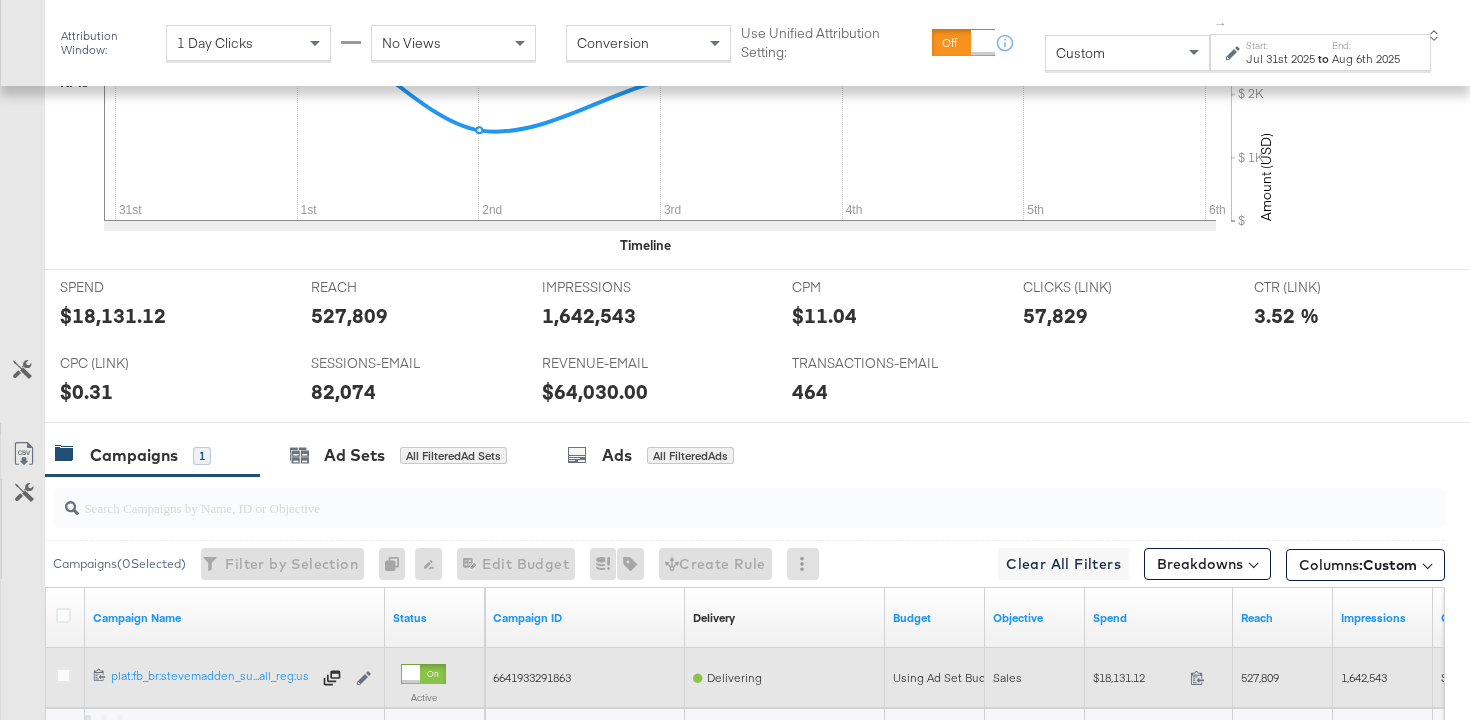 scroll, scrollTop: 964, scrollLeft: 0, axis: vertical 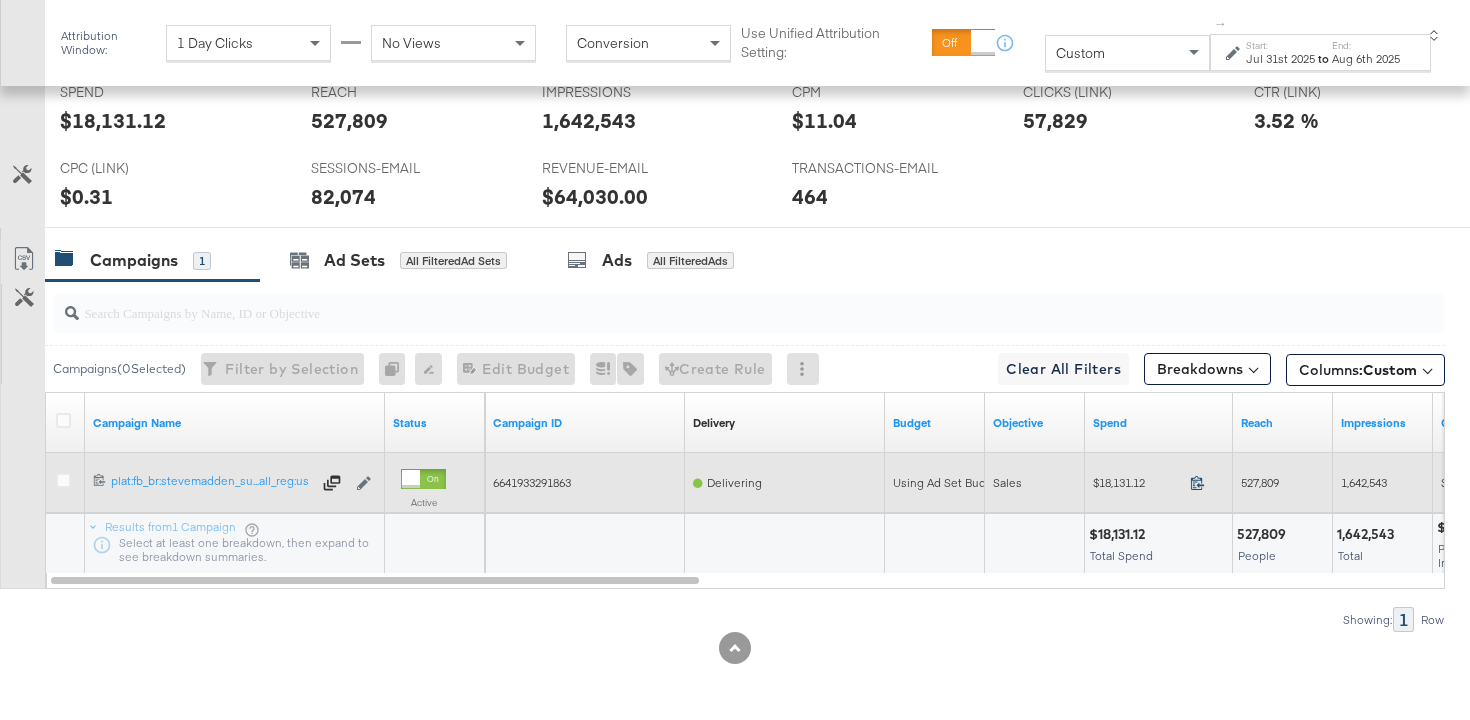 click 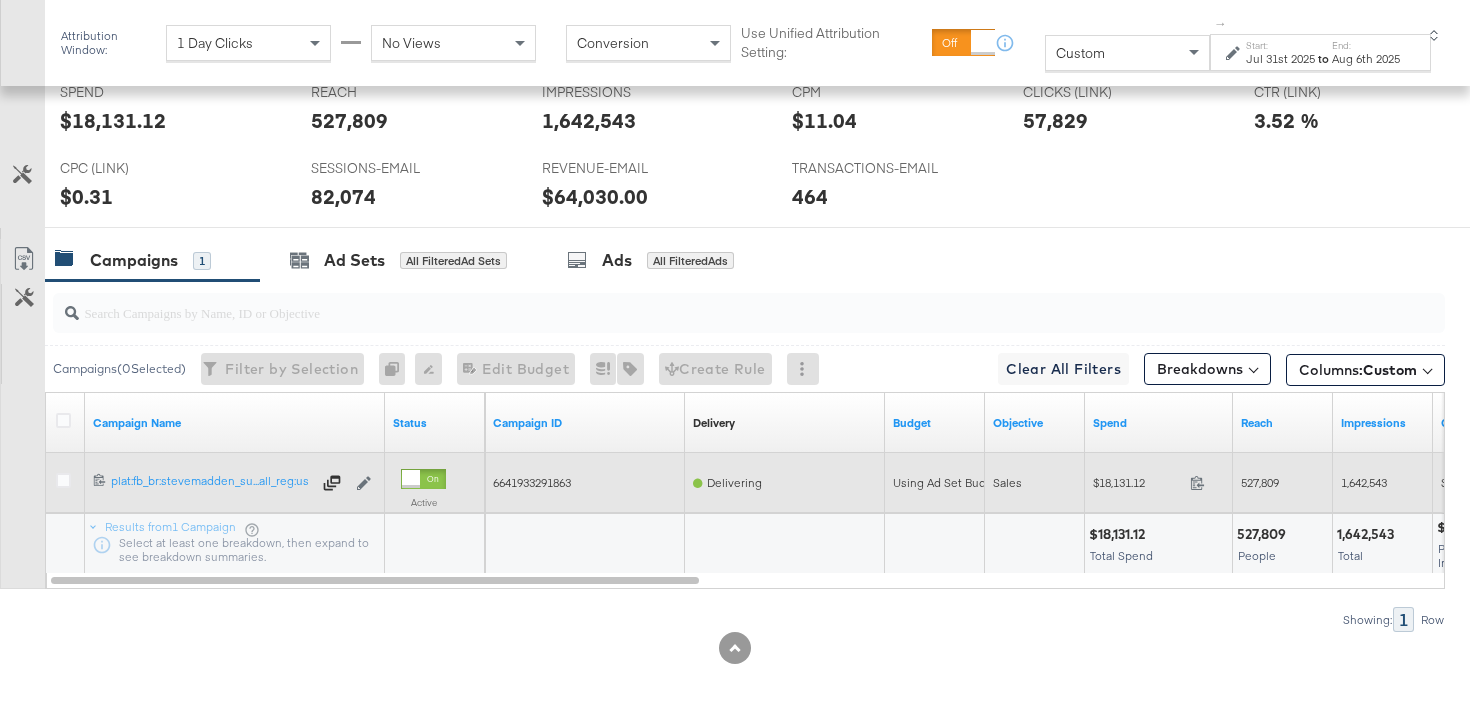 click on "527,809" at bounding box center [1283, 483] 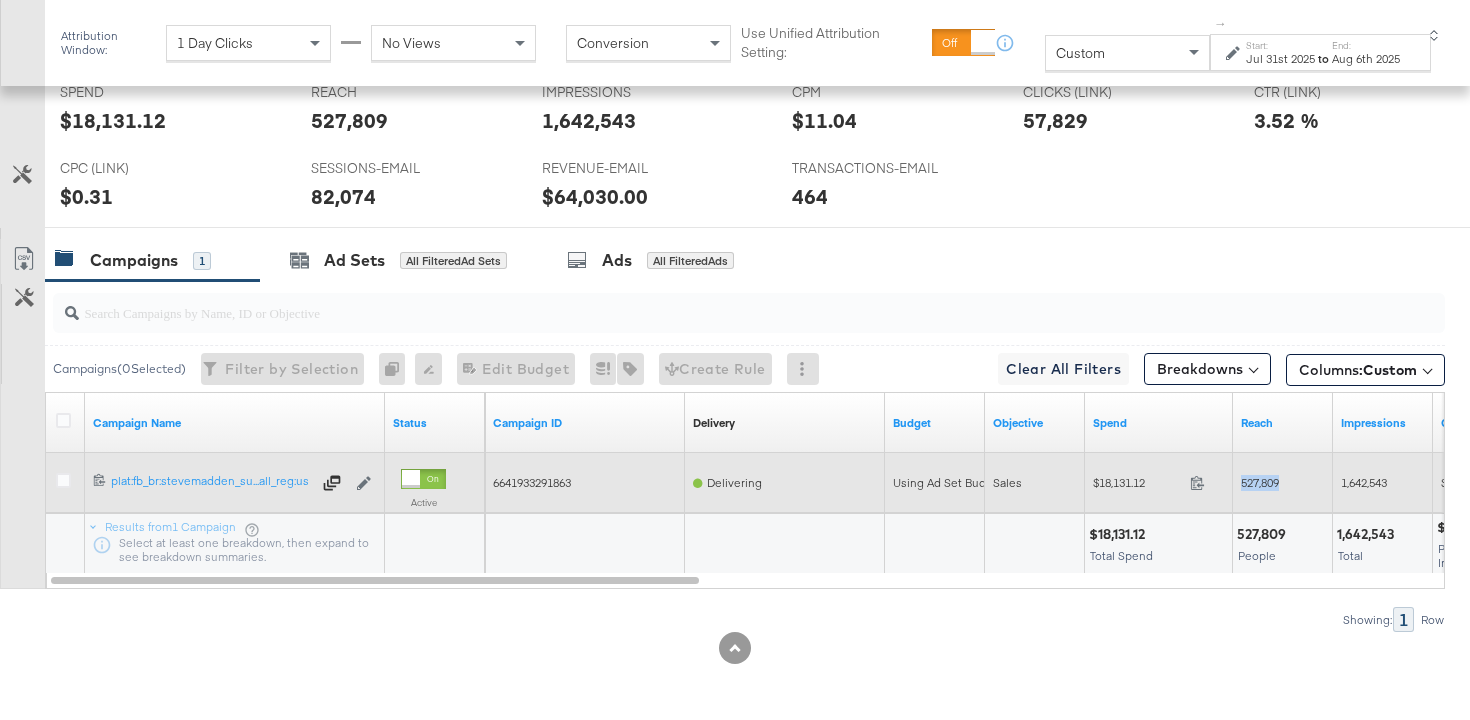 click on "527,809" at bounding box center (1283, 483) 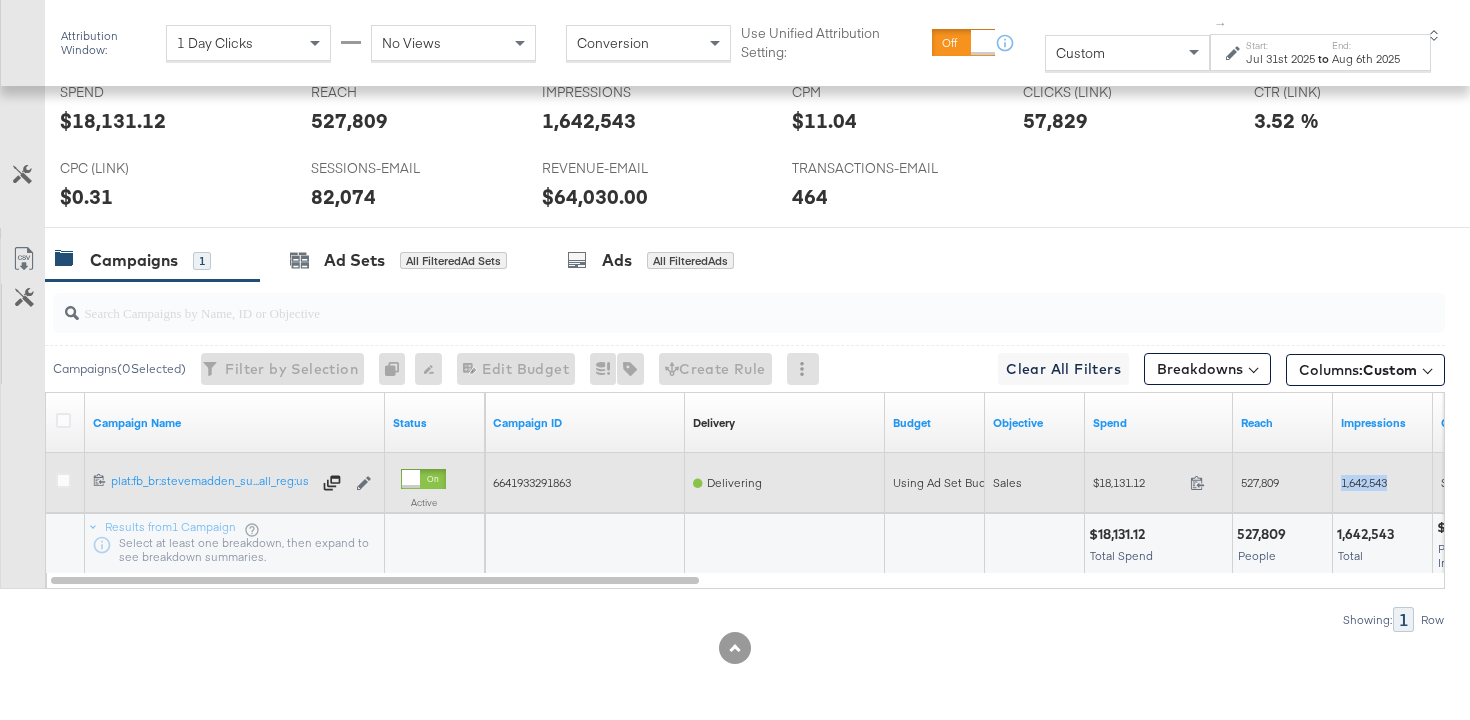 click on "1,642,543" at bounding box center [1364, 482] 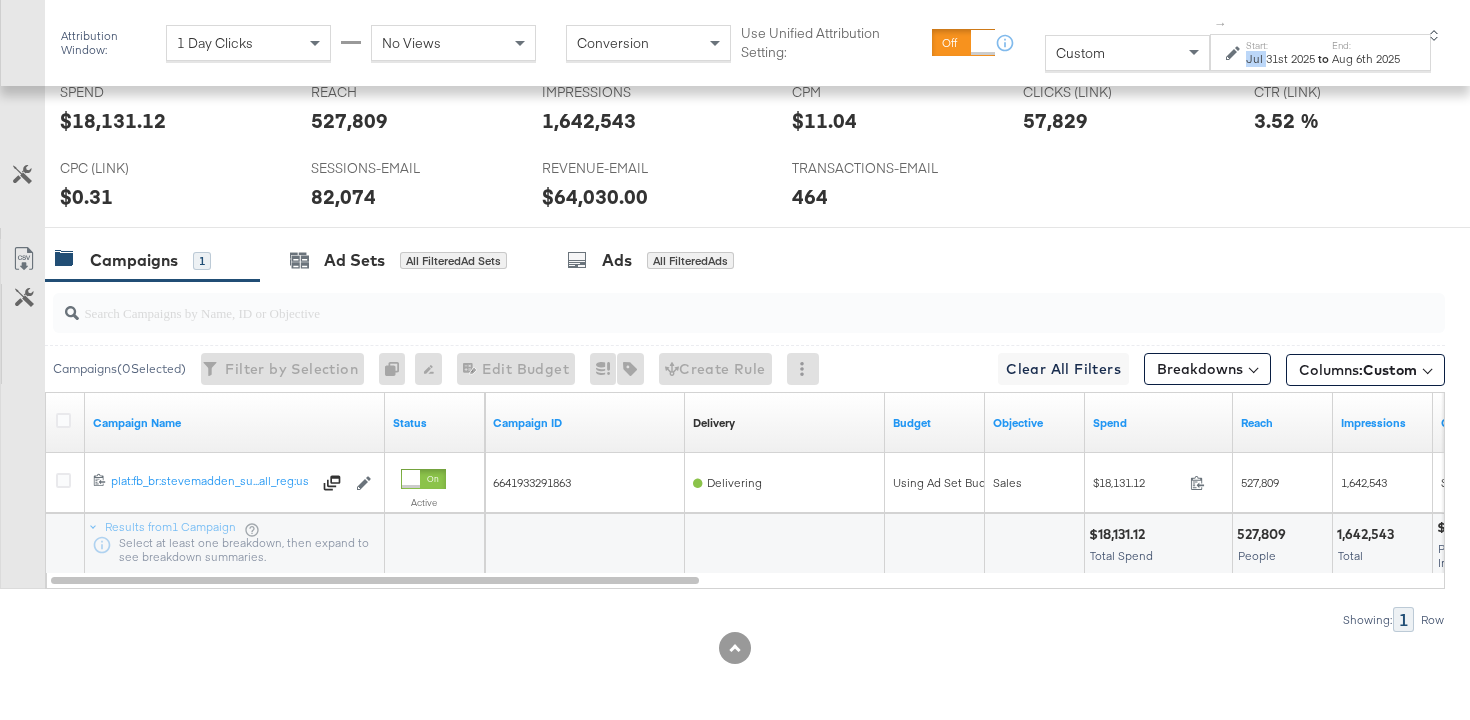 click on "Start:  Jul 31st 2025" at bounding box center [1280, 53] 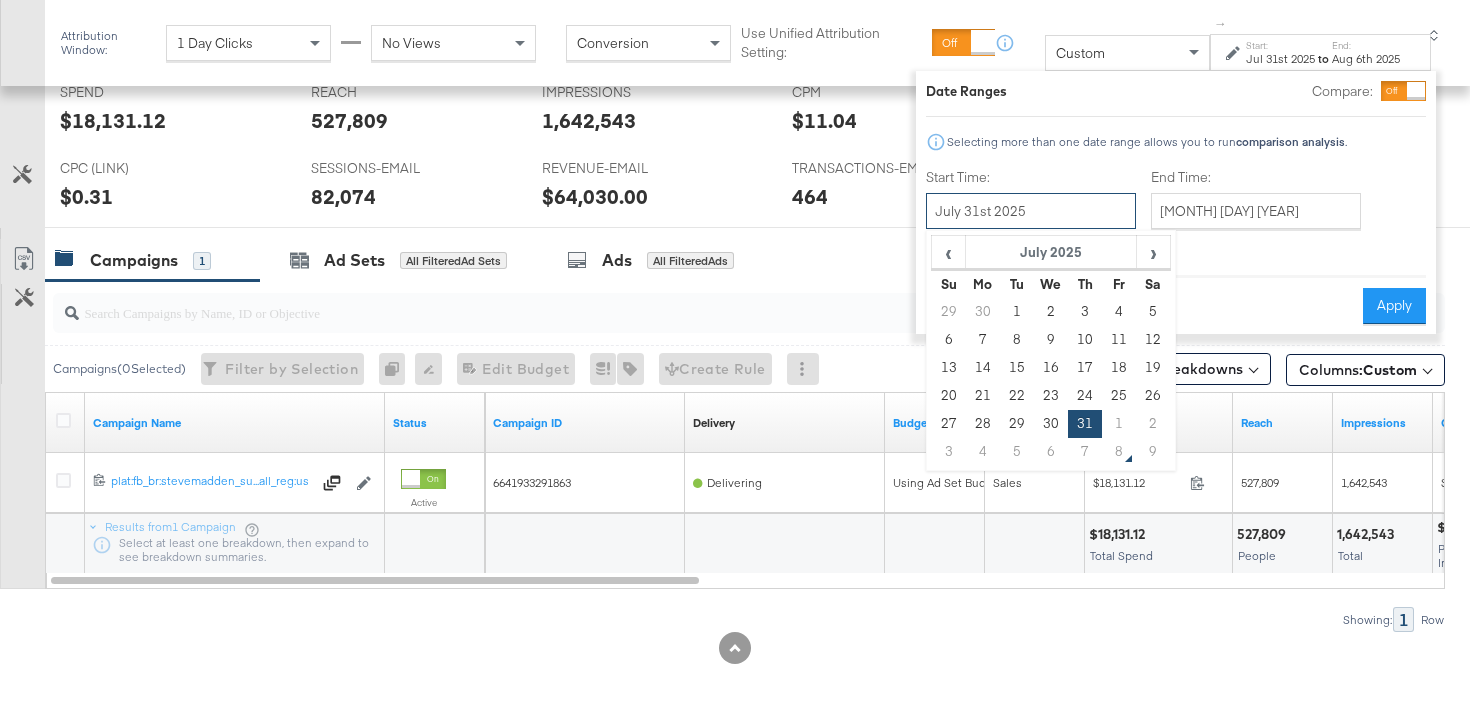 click on "July 31st 2025" at bounding box center [1031, 211] 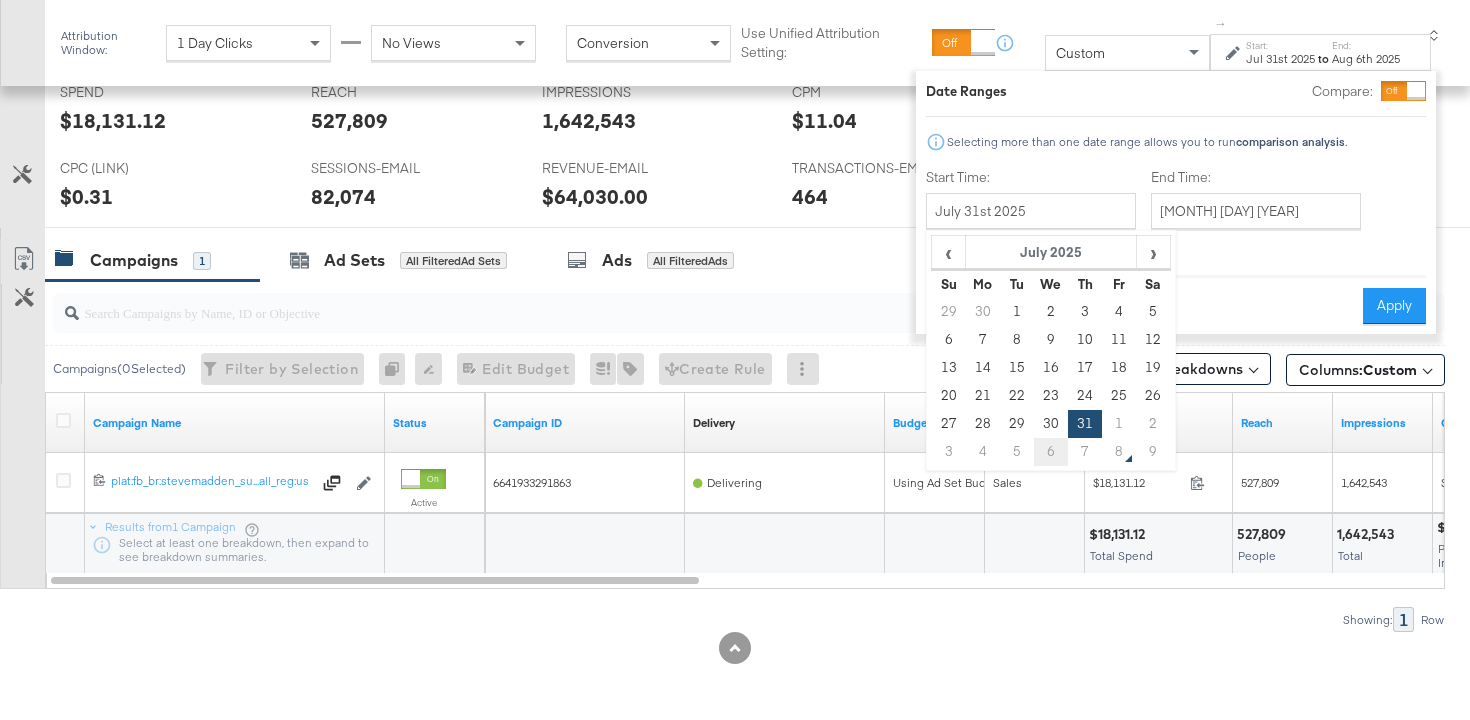 click on "6" at bounding box center (1051, 452) 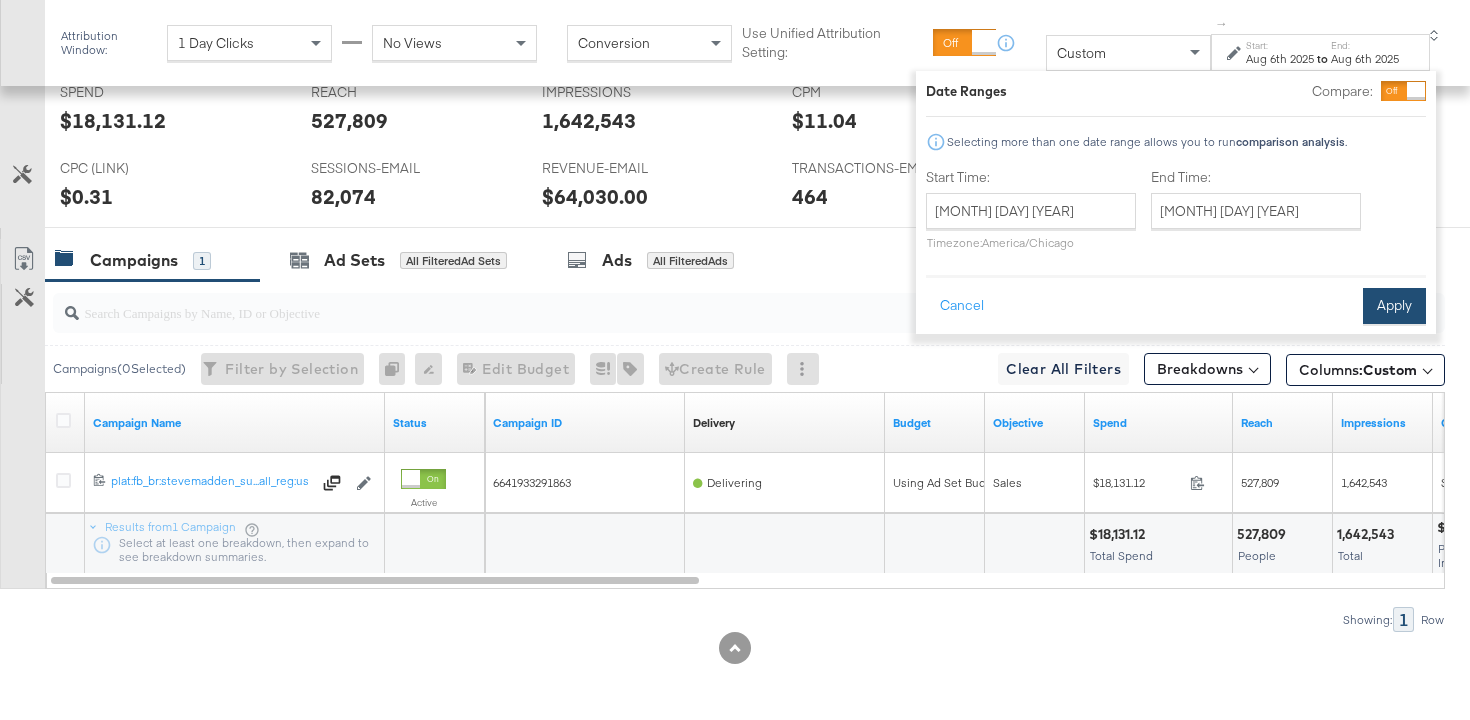 click on "Apply" at bounding box center (1394, 306) 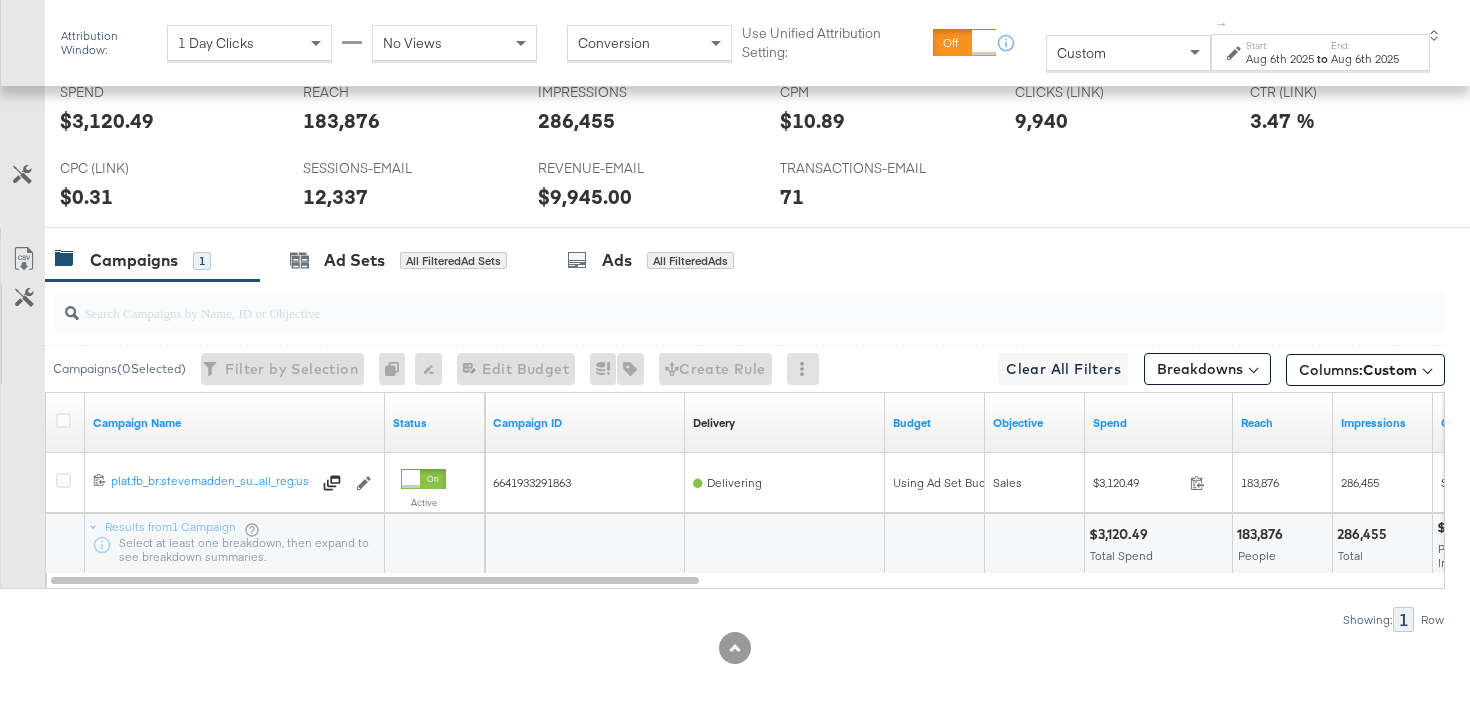 scroll, scrollTop: 964, scrollLeft: 0, axis: vertical 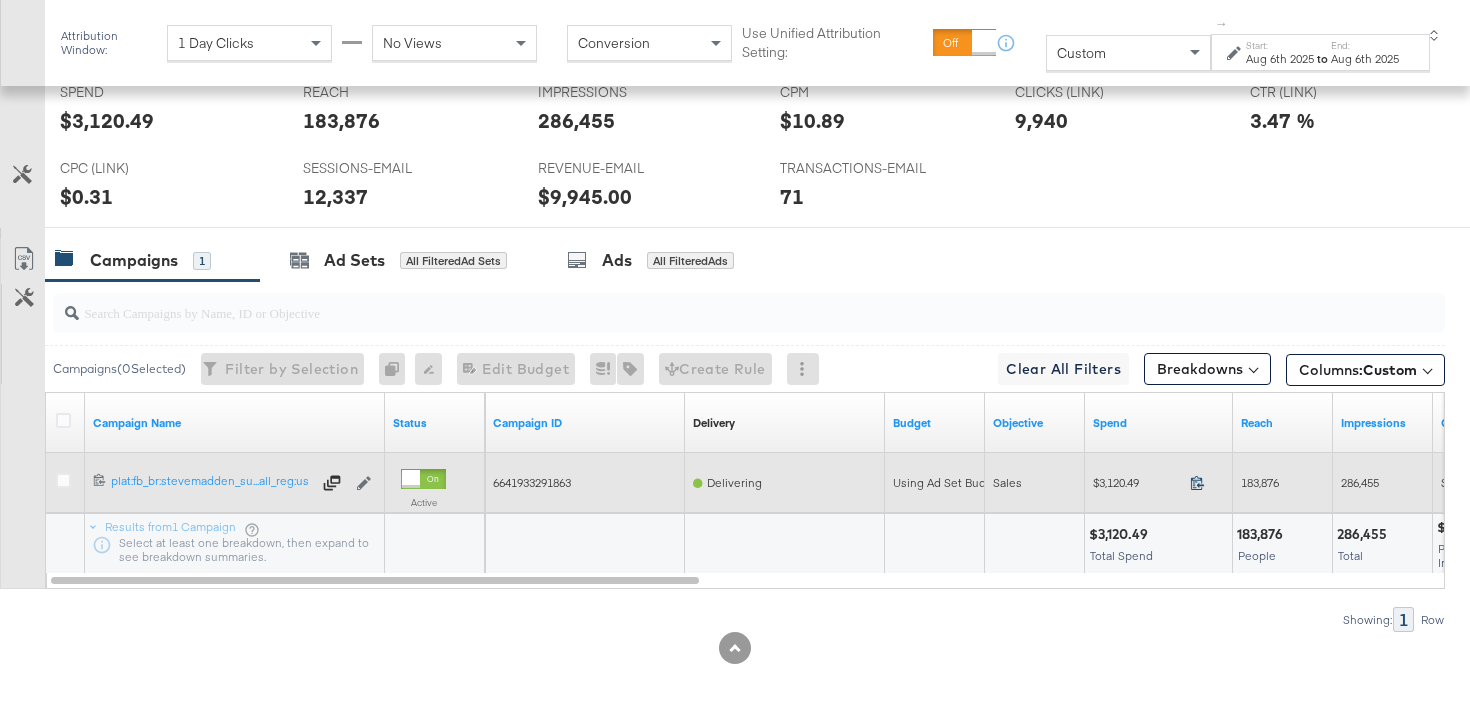 click 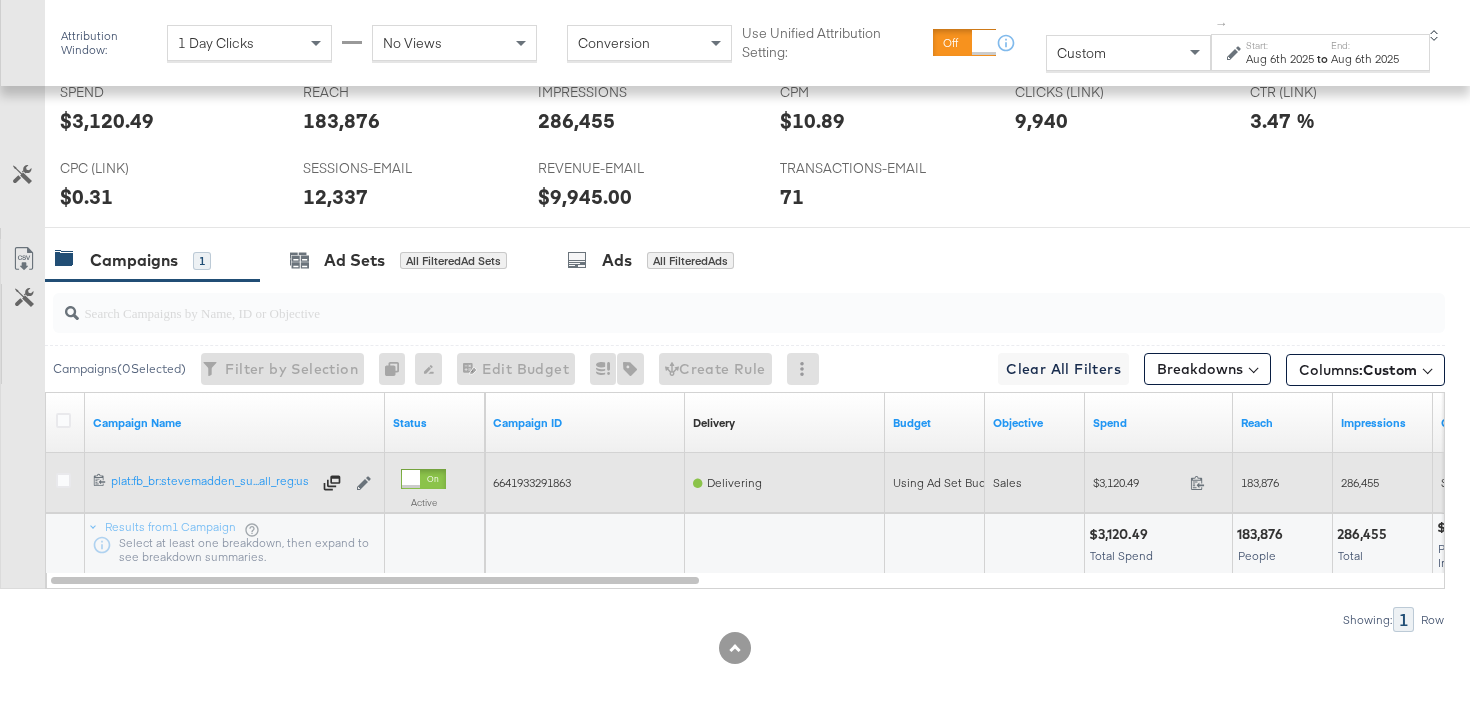 click on "183,876" at bounding box center (1260, 482) 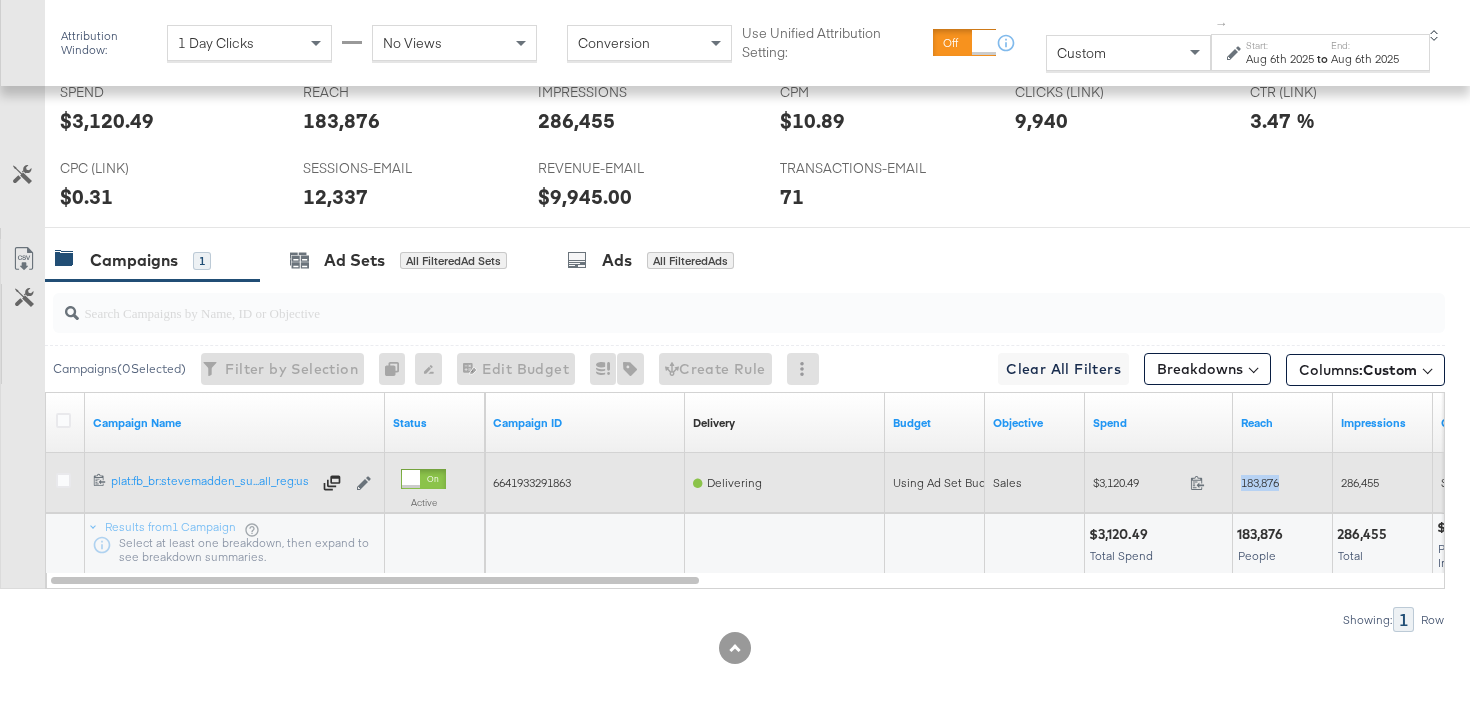 click on "183,876" at bounding box center (1260, 482) 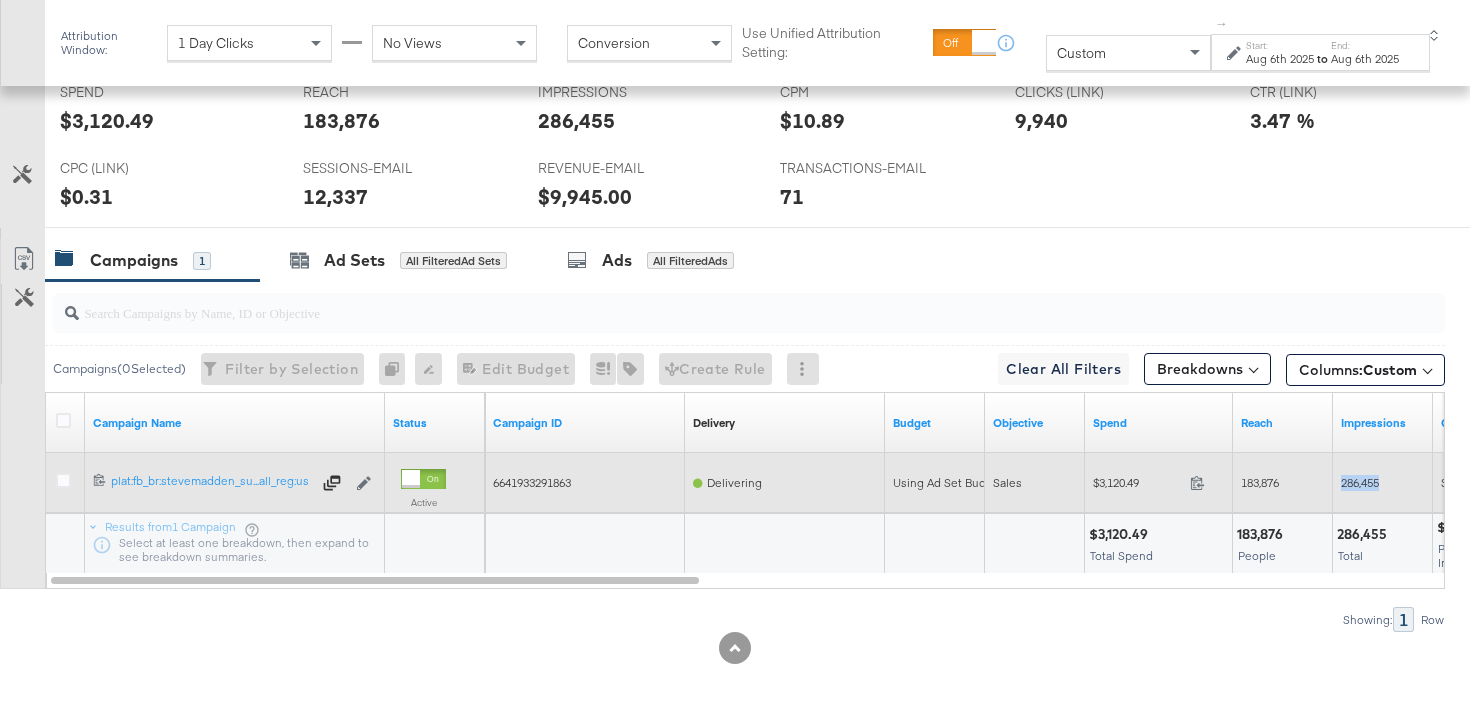 click on "286,455" at bounding box center (1360, 482) 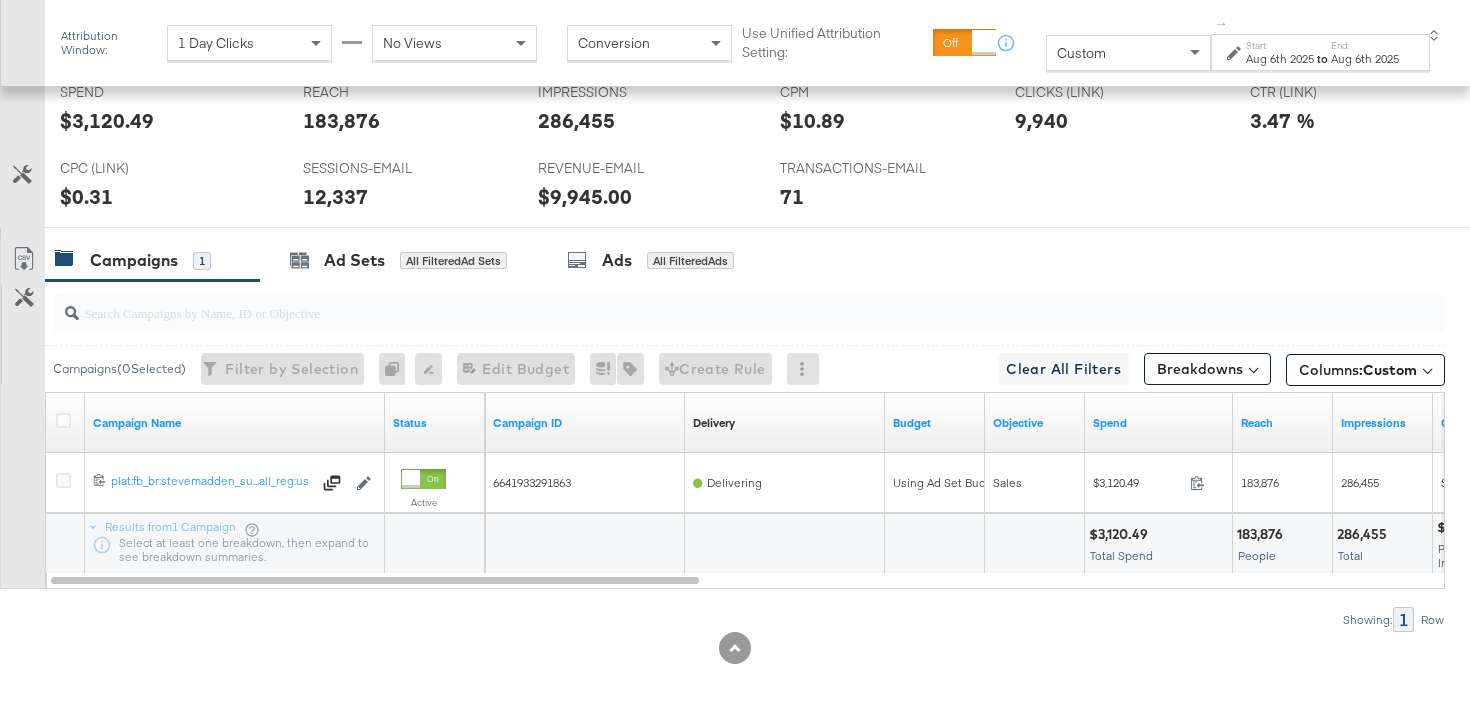 click on "Aug 6th 2025" at bounding box center (1280, 59) 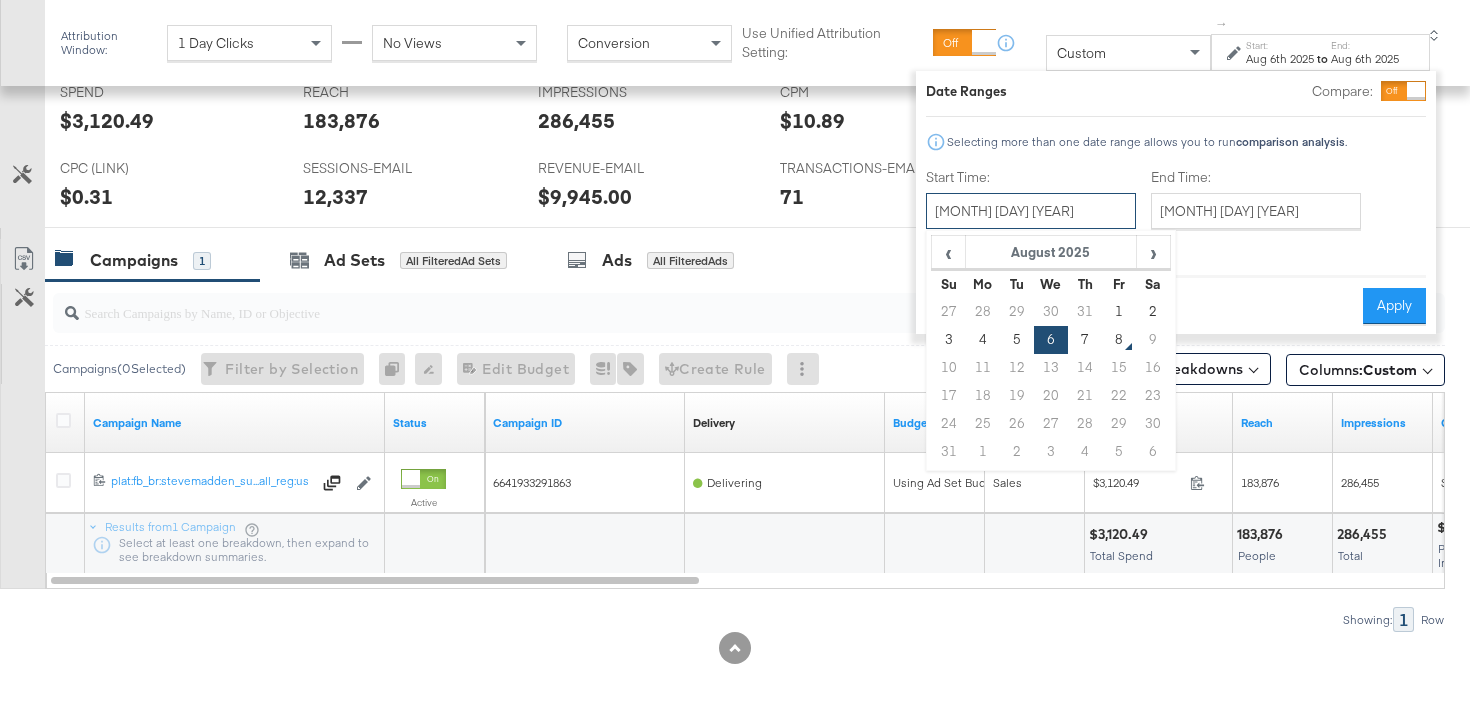click on "August 6th 2025" at bounding box center (1031, 211) 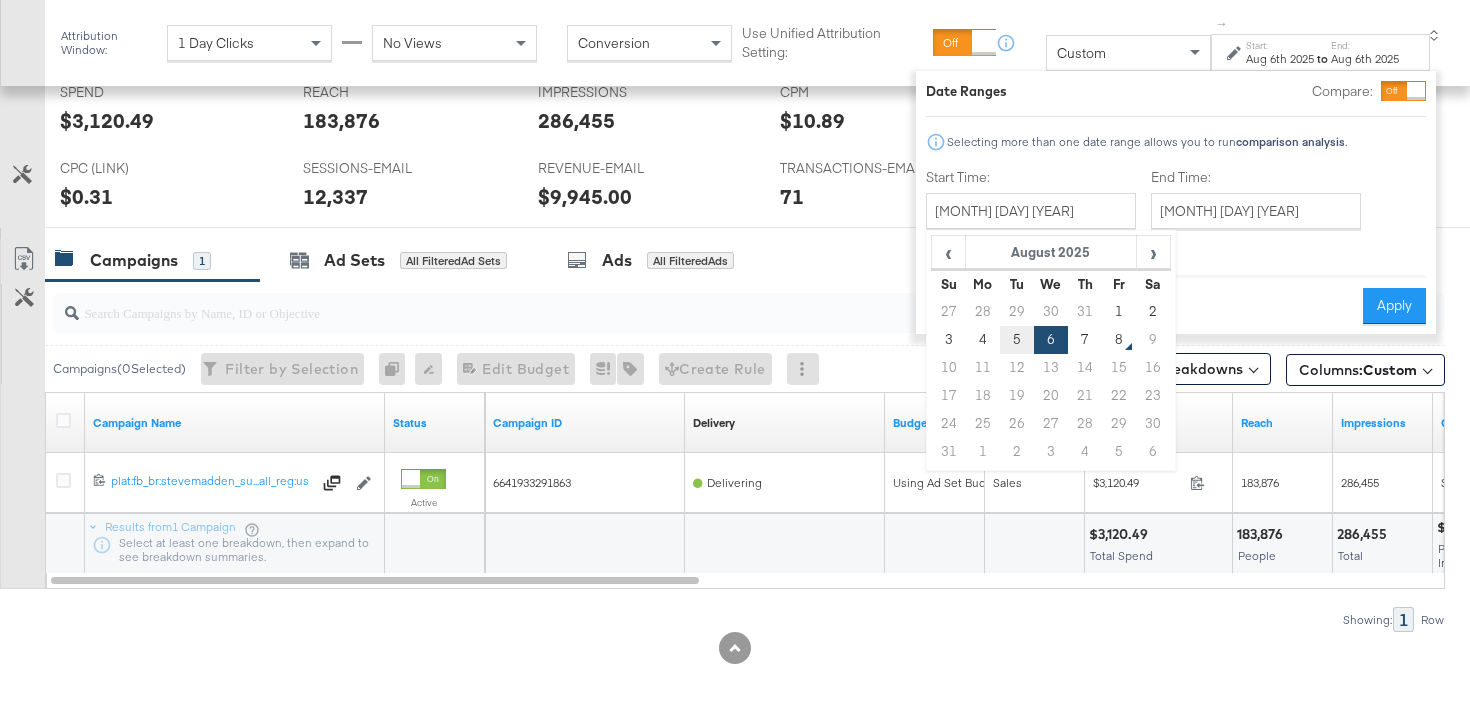 click on "5" at bounding box center [1017, 340] 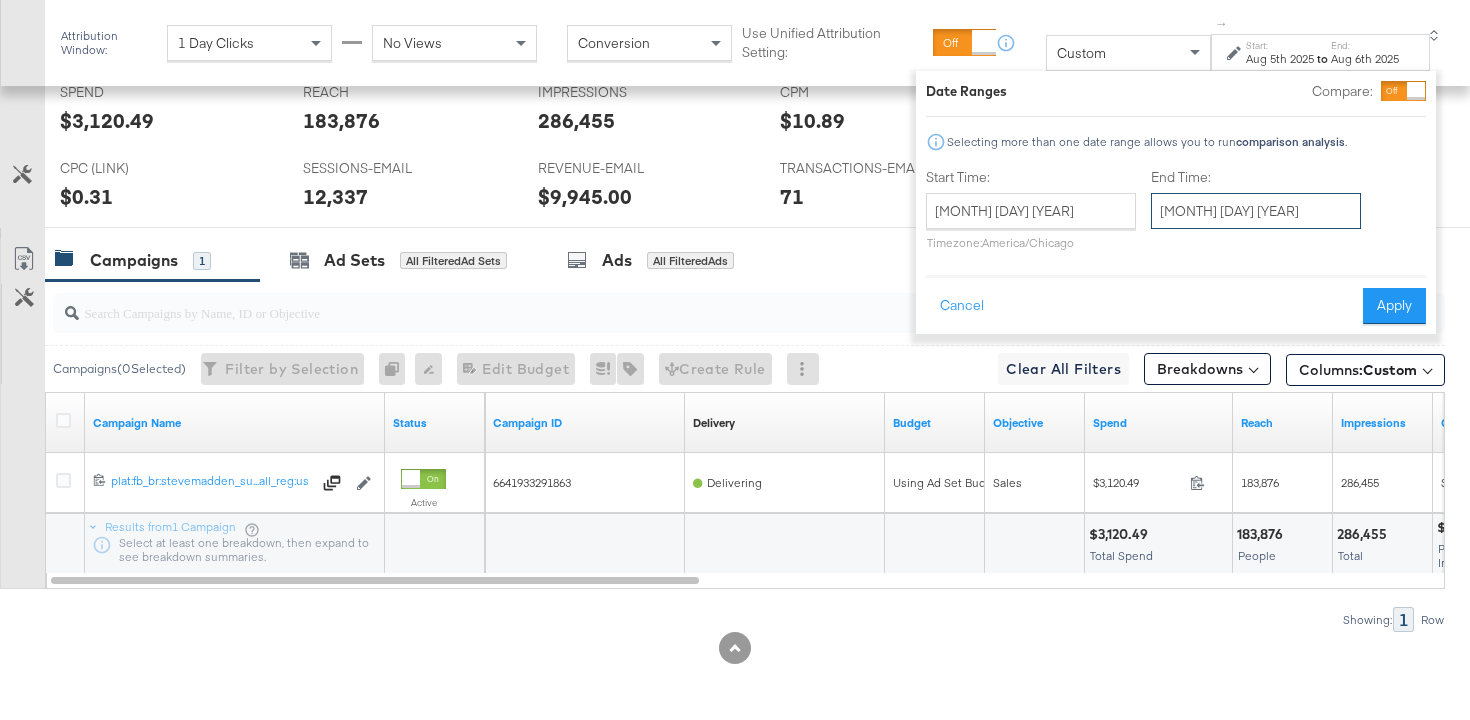 click on "August 6th 2025" at bounding box center [1256, 211] 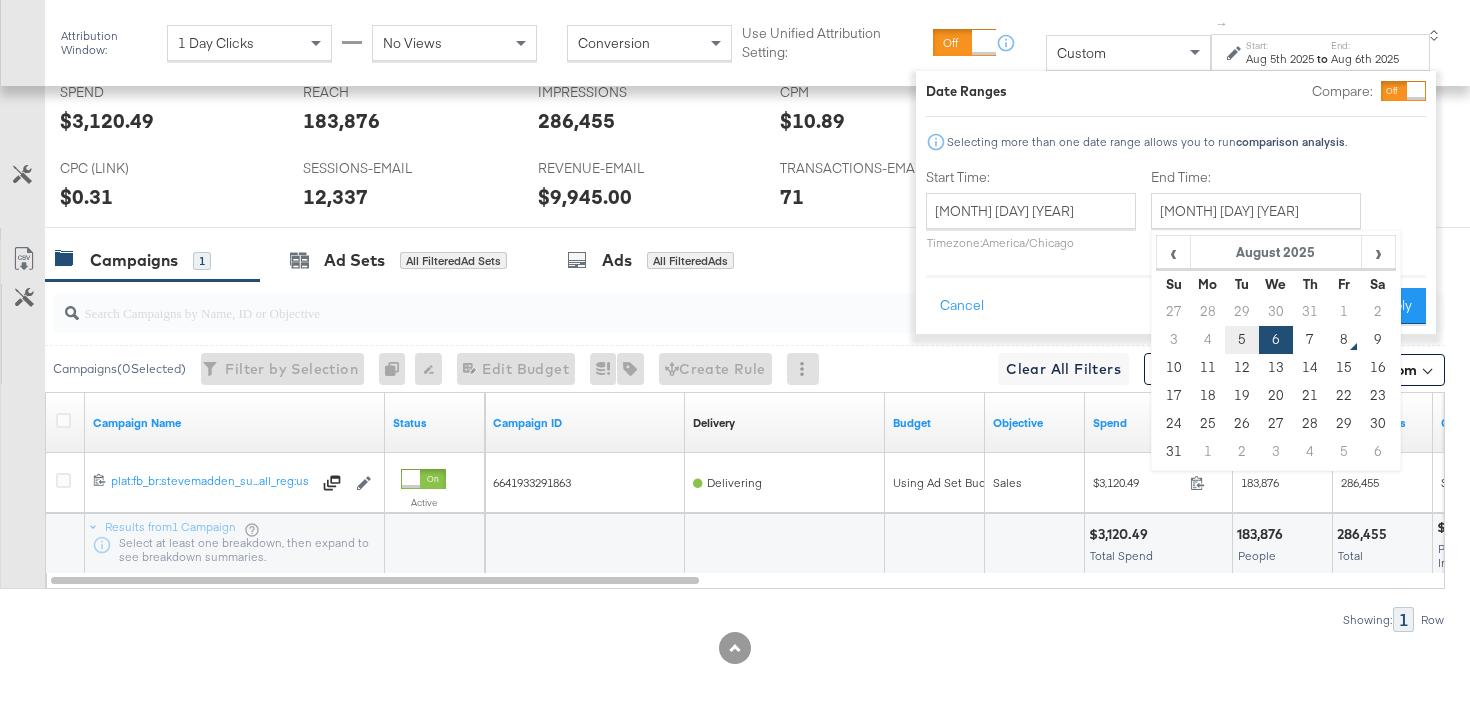 click on "5" at bounding box center (1242, 340) 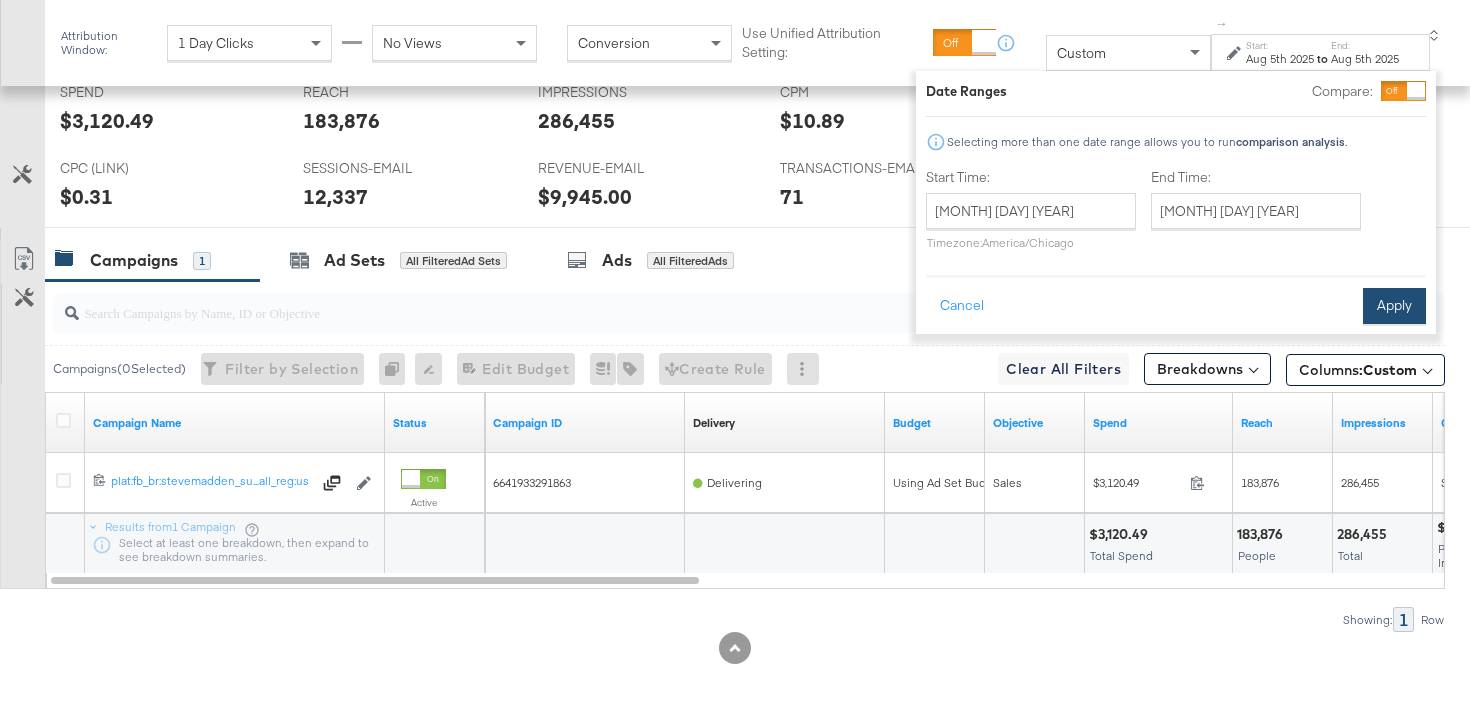 click on "Apply" at bounding box center [1394, 306] 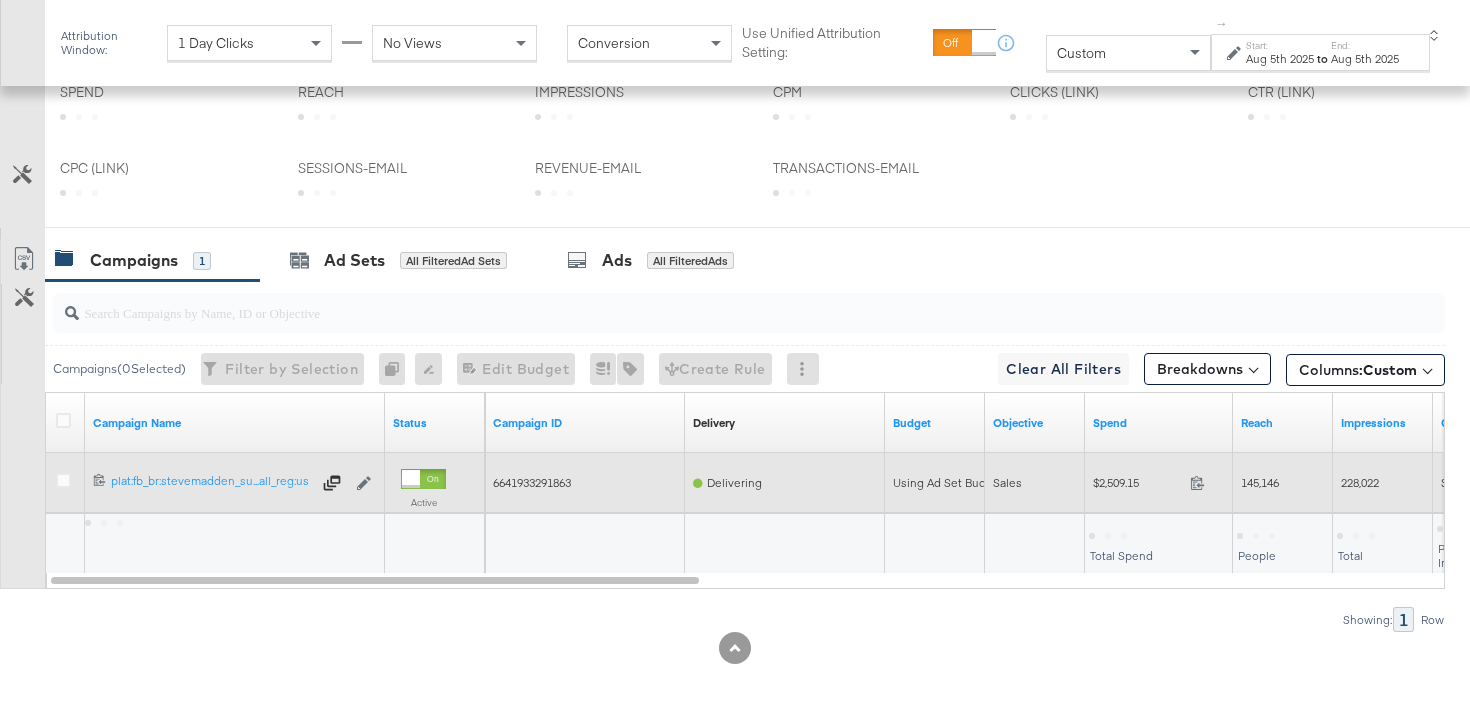 scroll, scrollTop: 964, scrollLeft: 0, axis: vertical 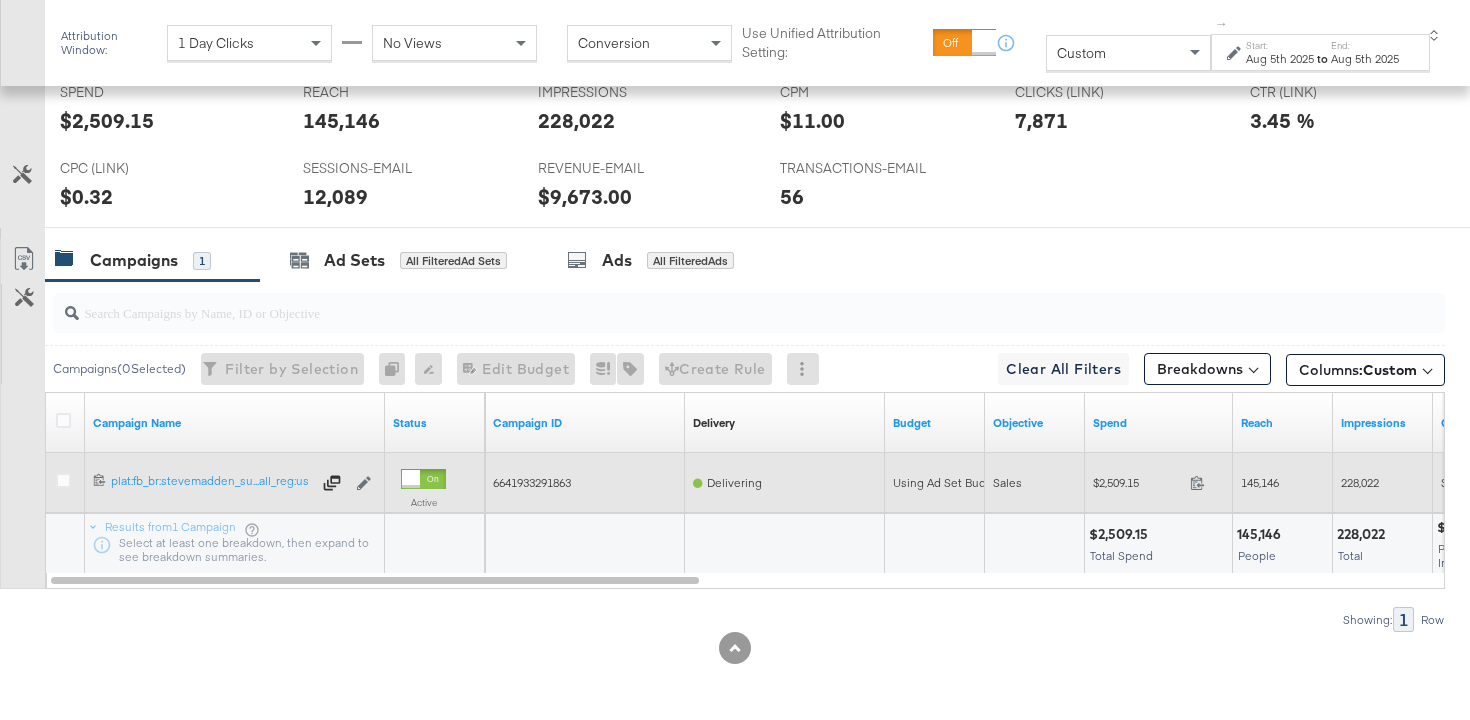 click on "145,146" at bounding box center [1260, 482] 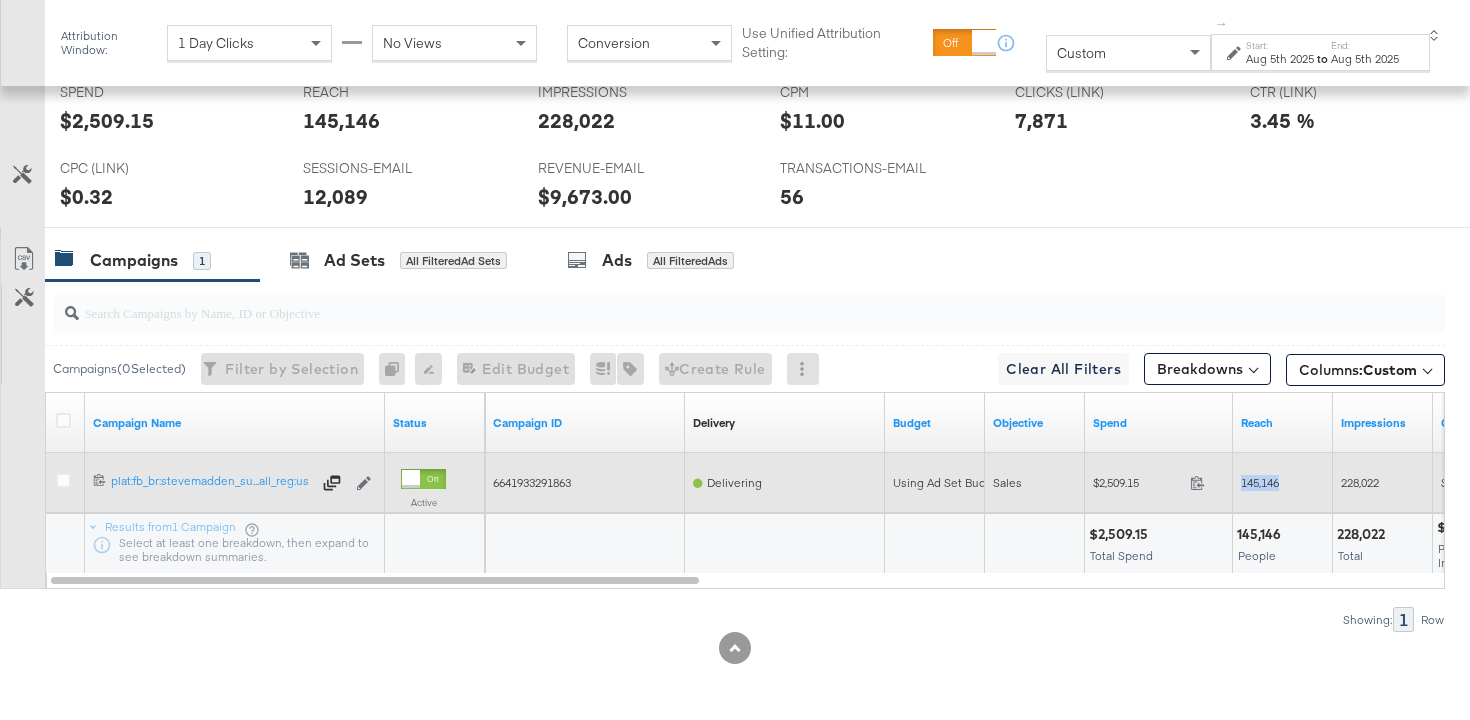 click on "145,146" at bounding box center (1260, 482) 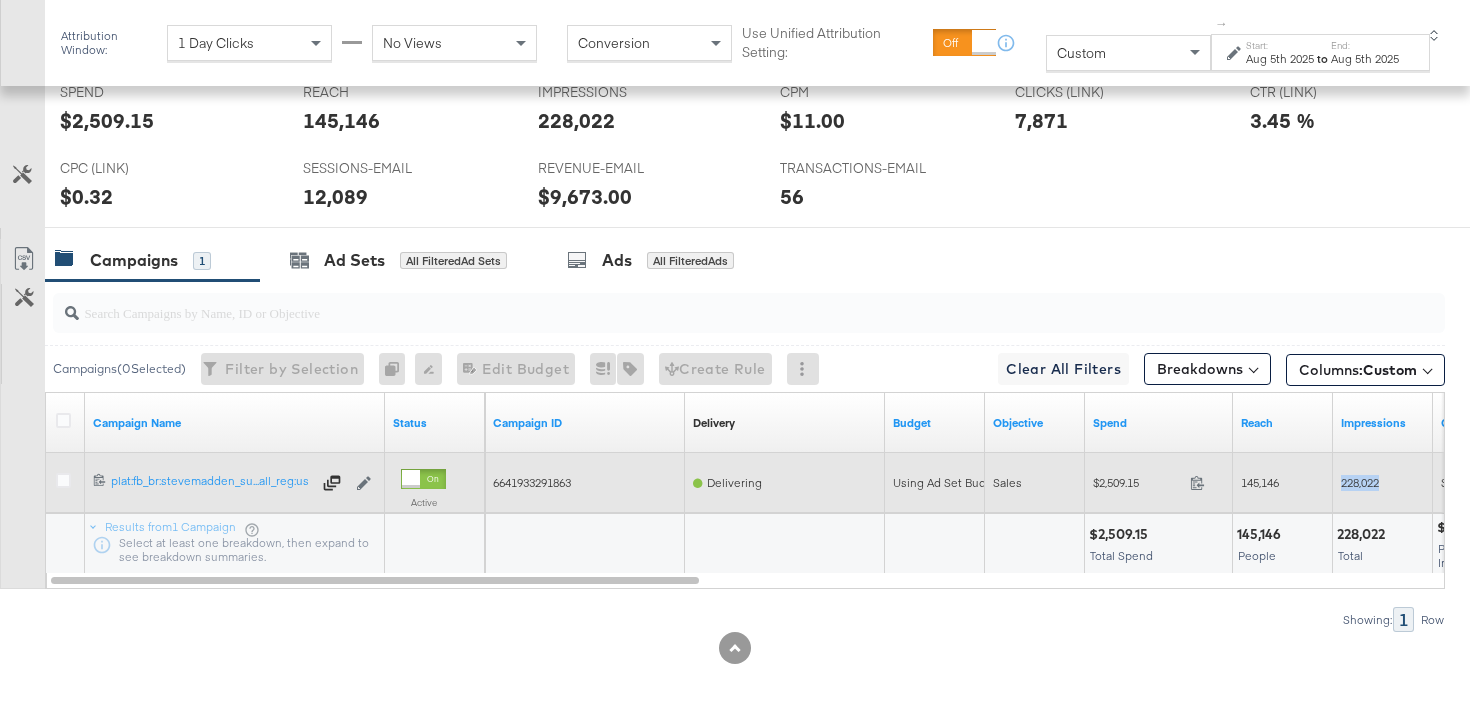 click on "228,022" at bounding box center (1360, 482) 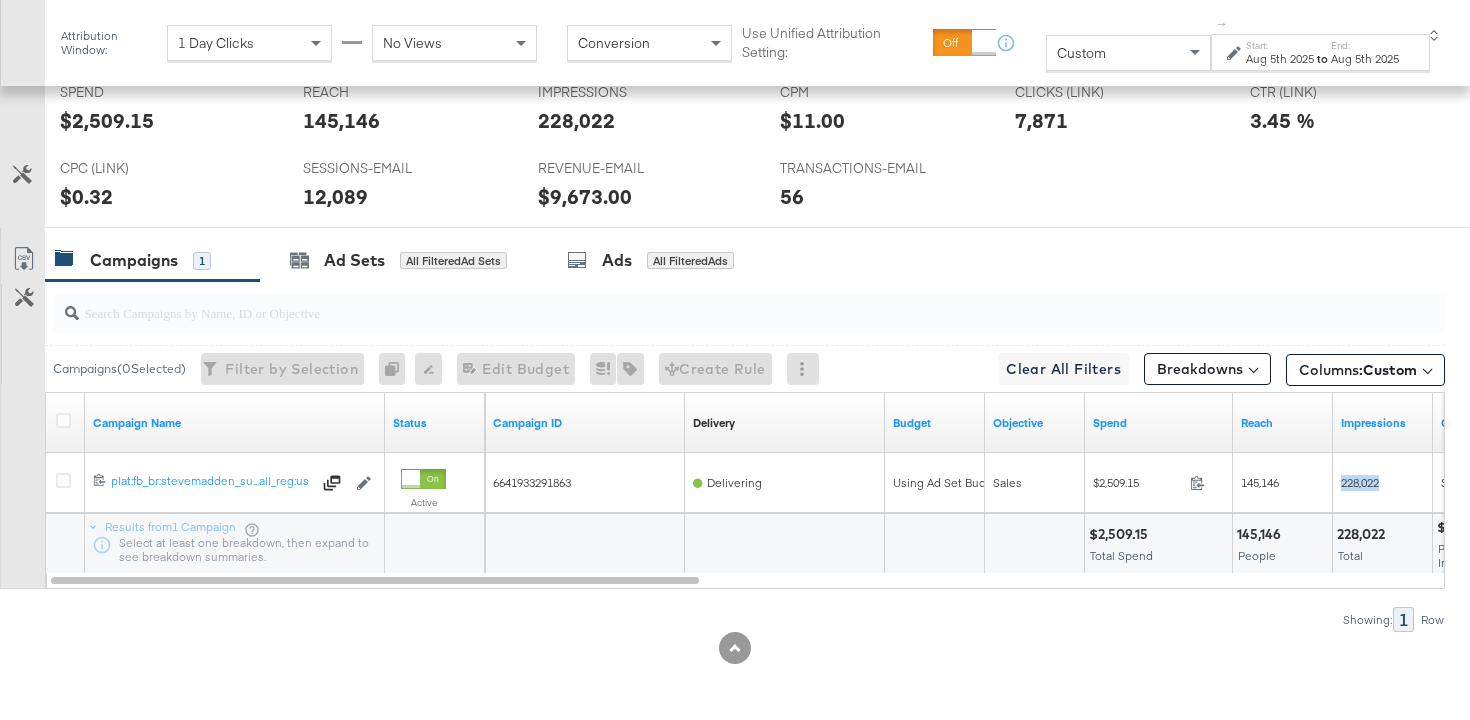 copy on "228,022" 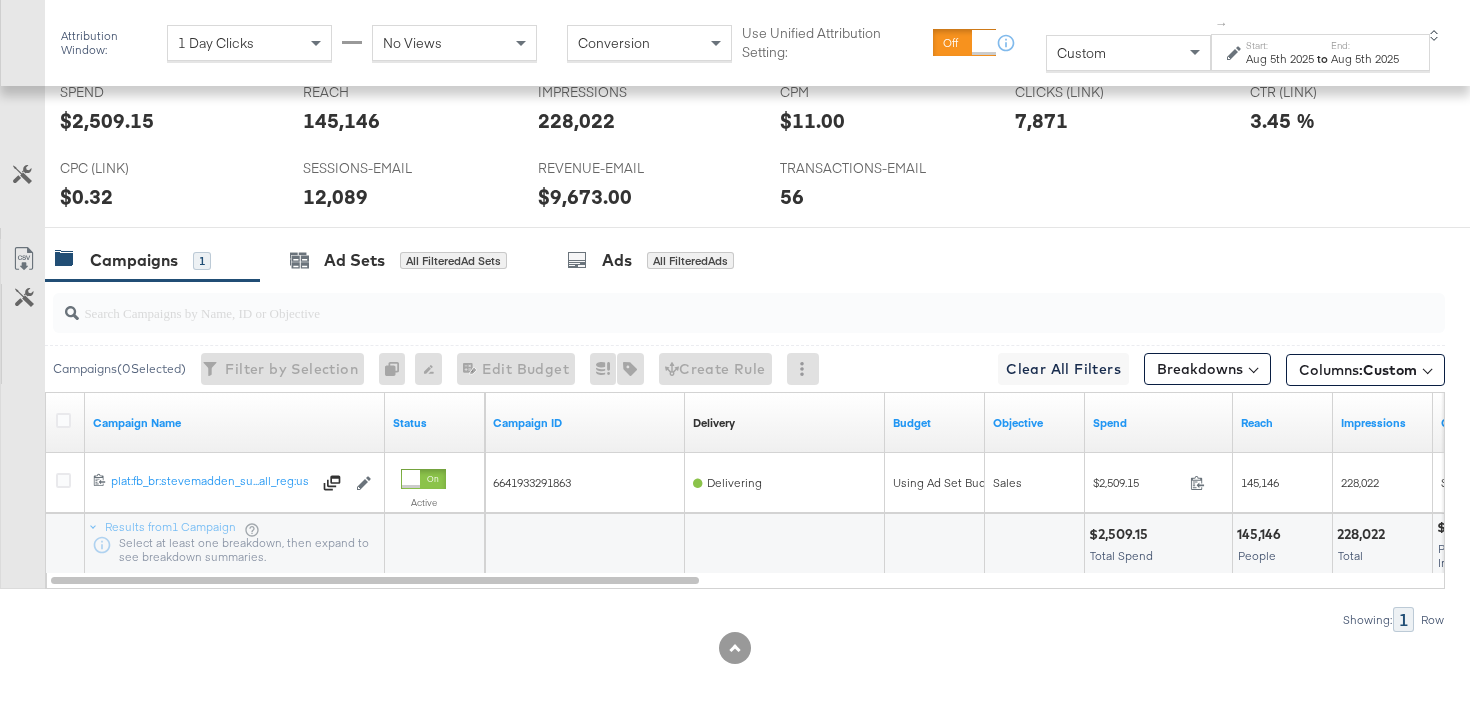 click on "Aug 5th 2025" at bounding box center [1280, 59] 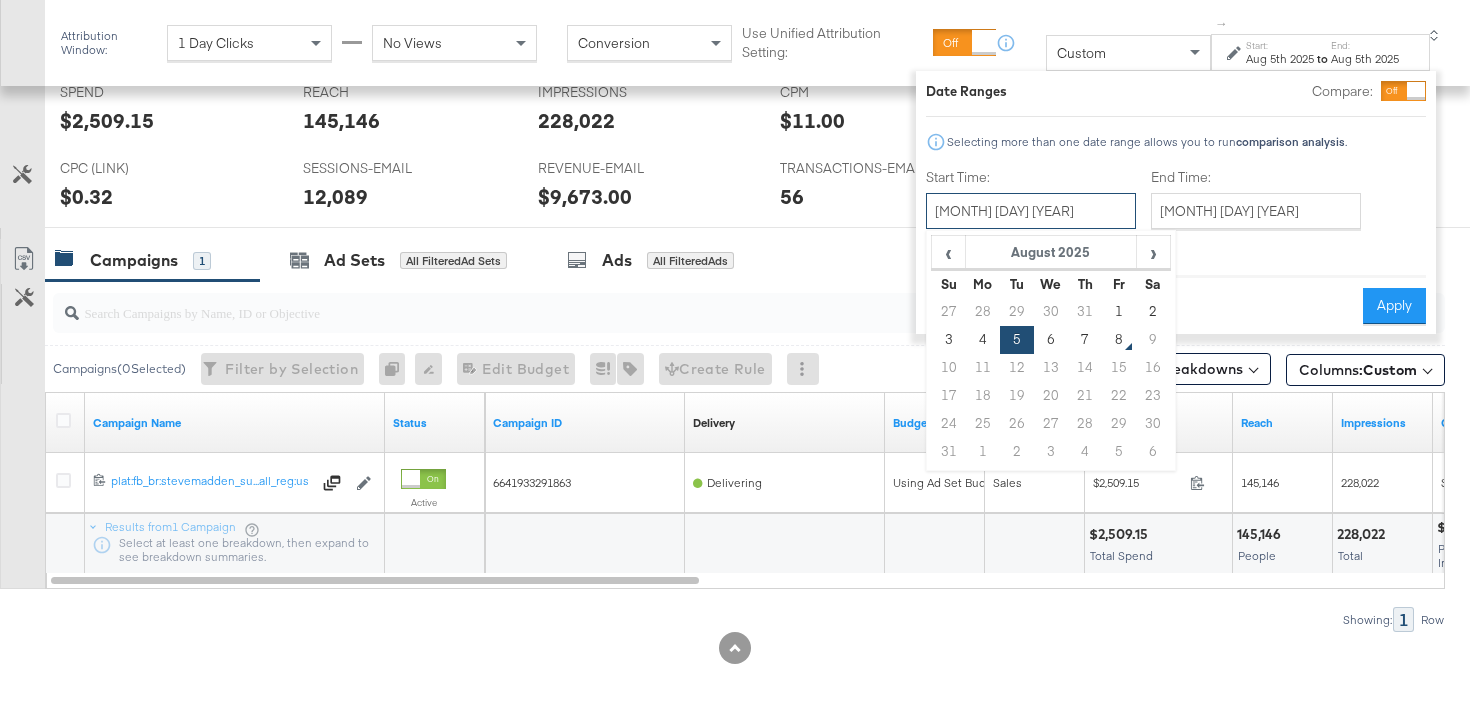 click on "[MONTH] [DAY] [YEAR]" at bounding box center (1031, 211) 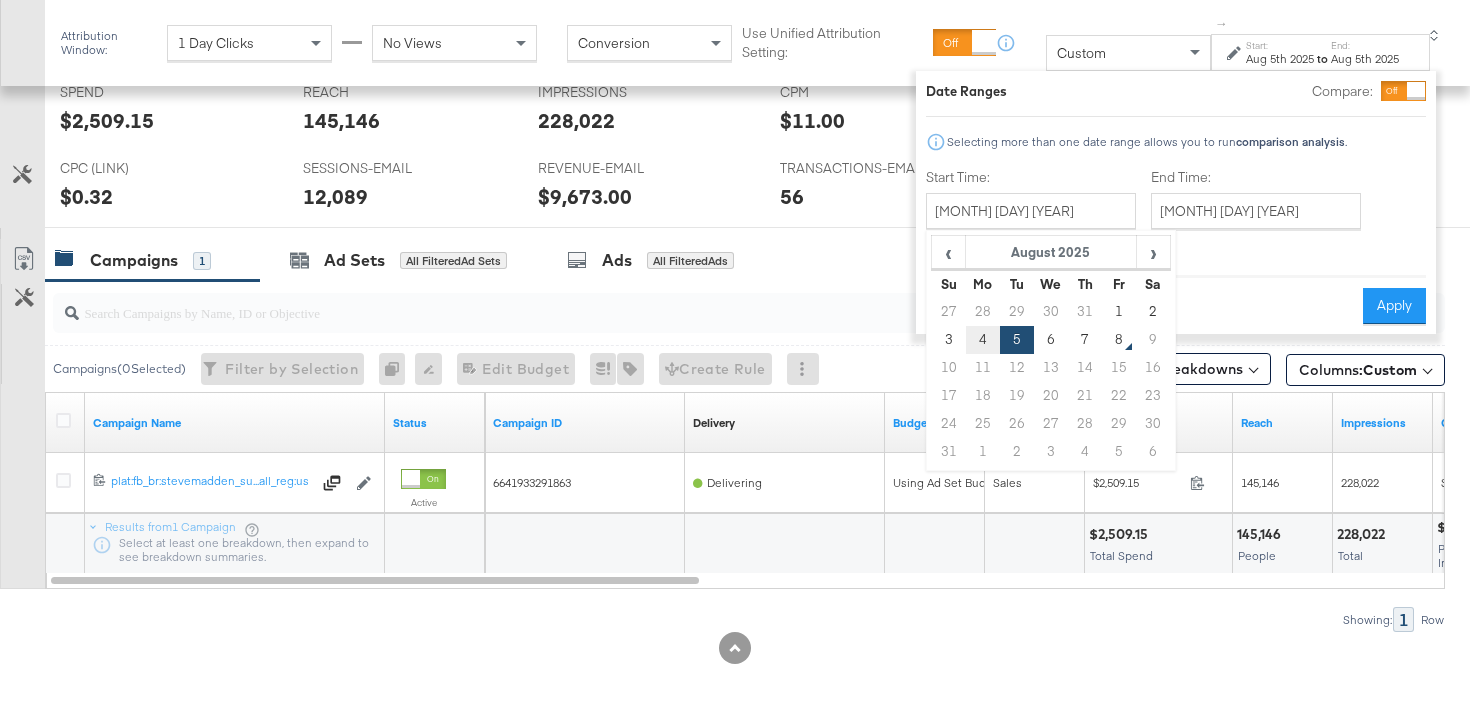 click on "4" at bounding box center (983, 340) 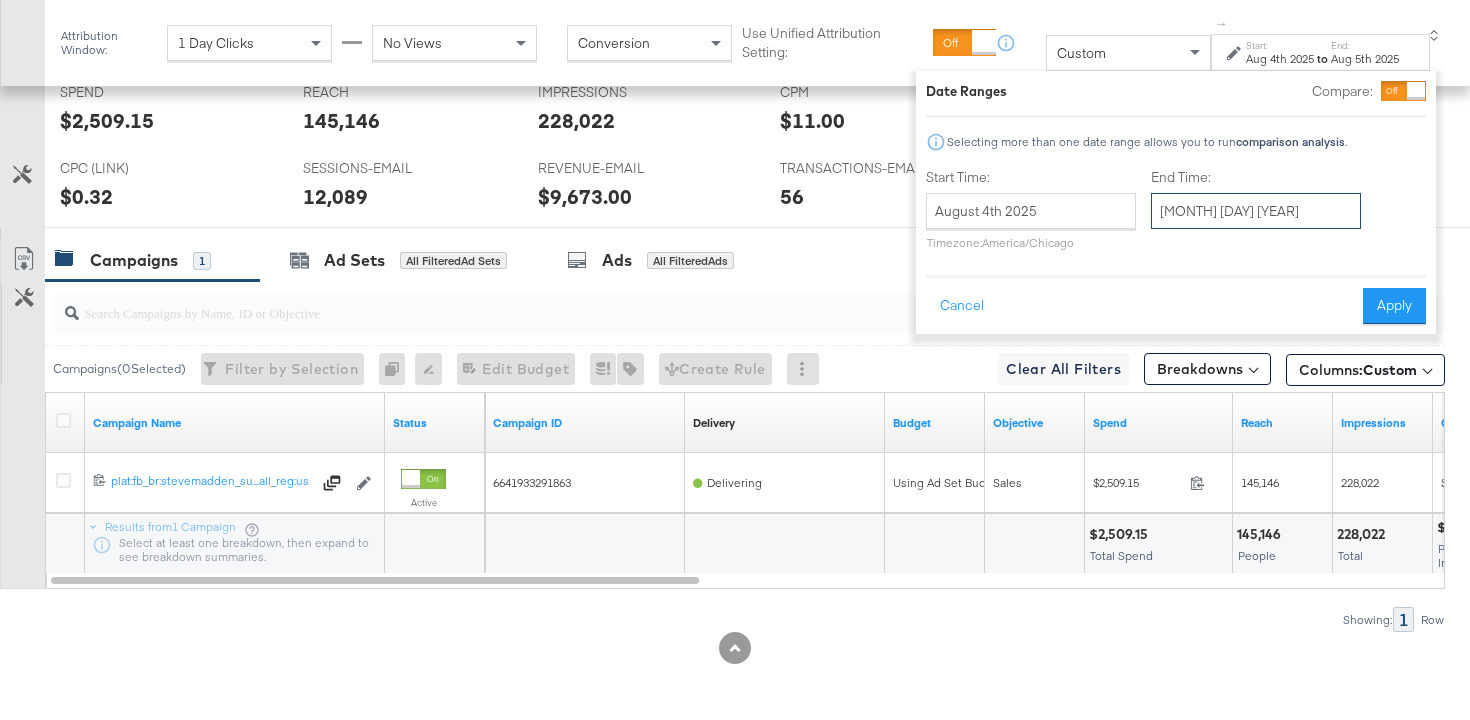 click on "[MONTH] [DAY] [YEAR]" at bounding box center (1256, 211) 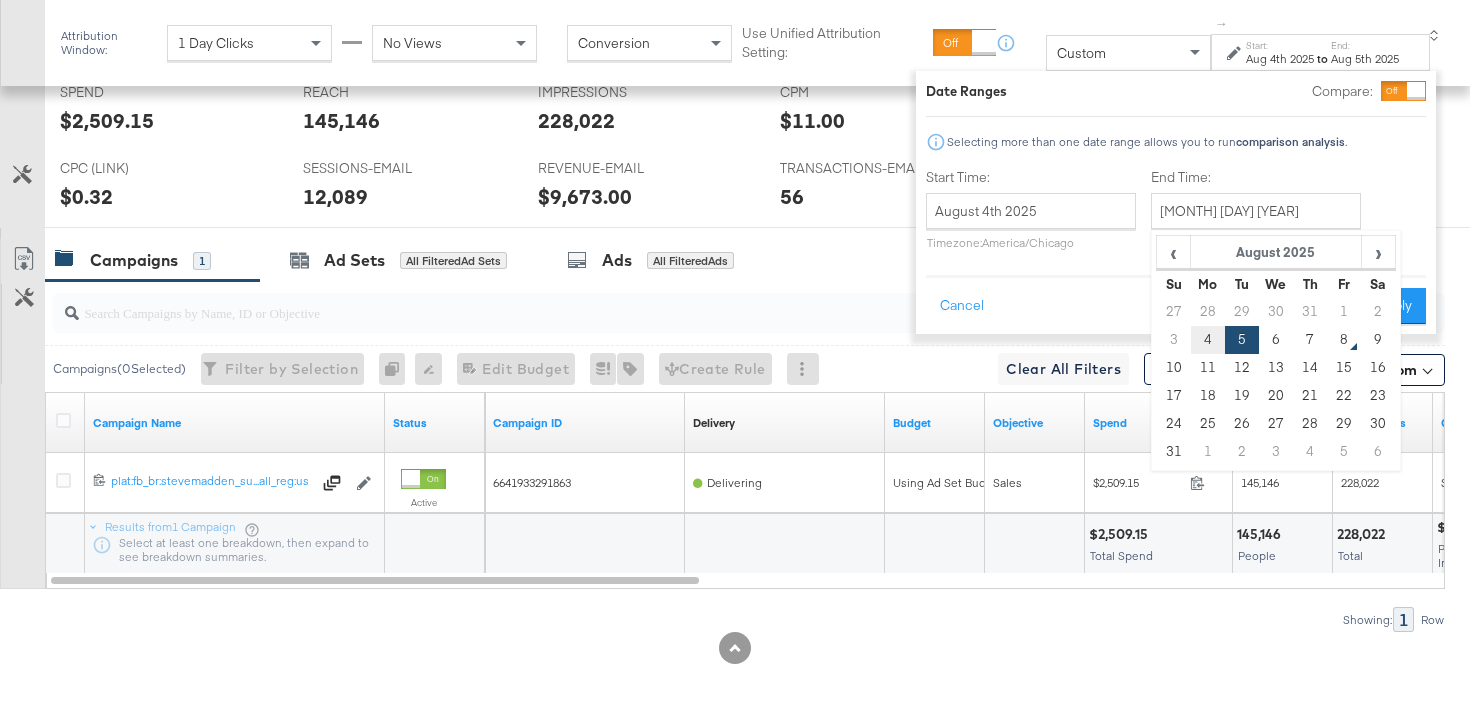 click on "4" at bounding box center [1208, 340] 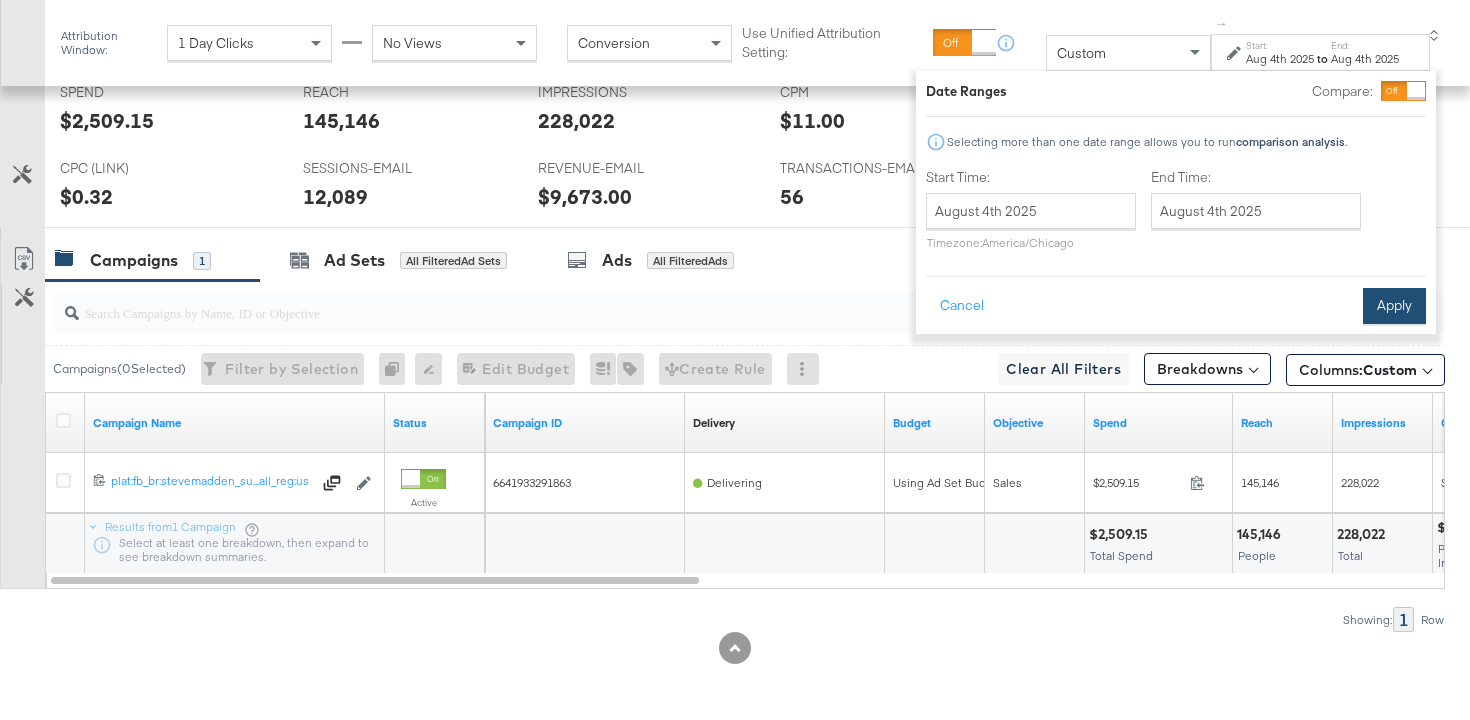 click on "Apply" at bounding box center (1394, 306) 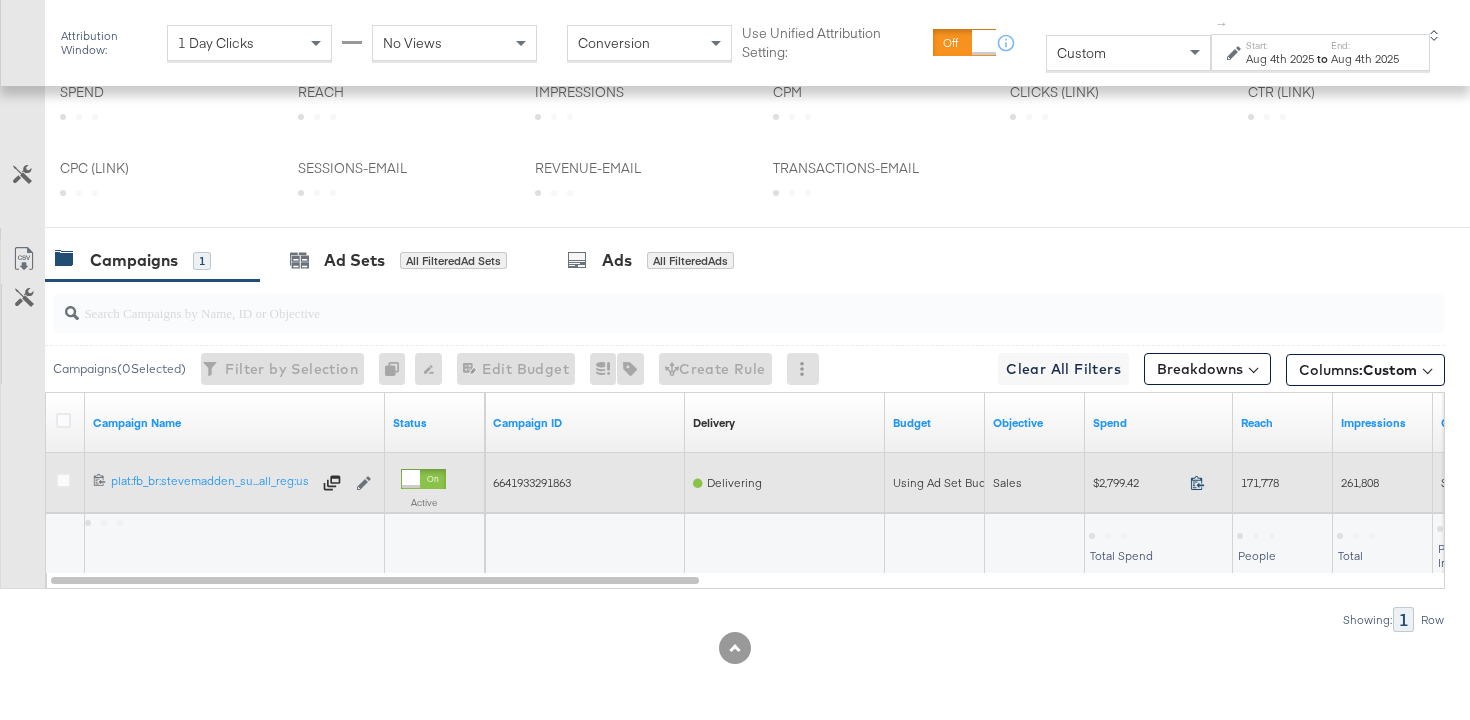 scroll, scrollTop: 964, scrollLeft: 0, axis: vertical 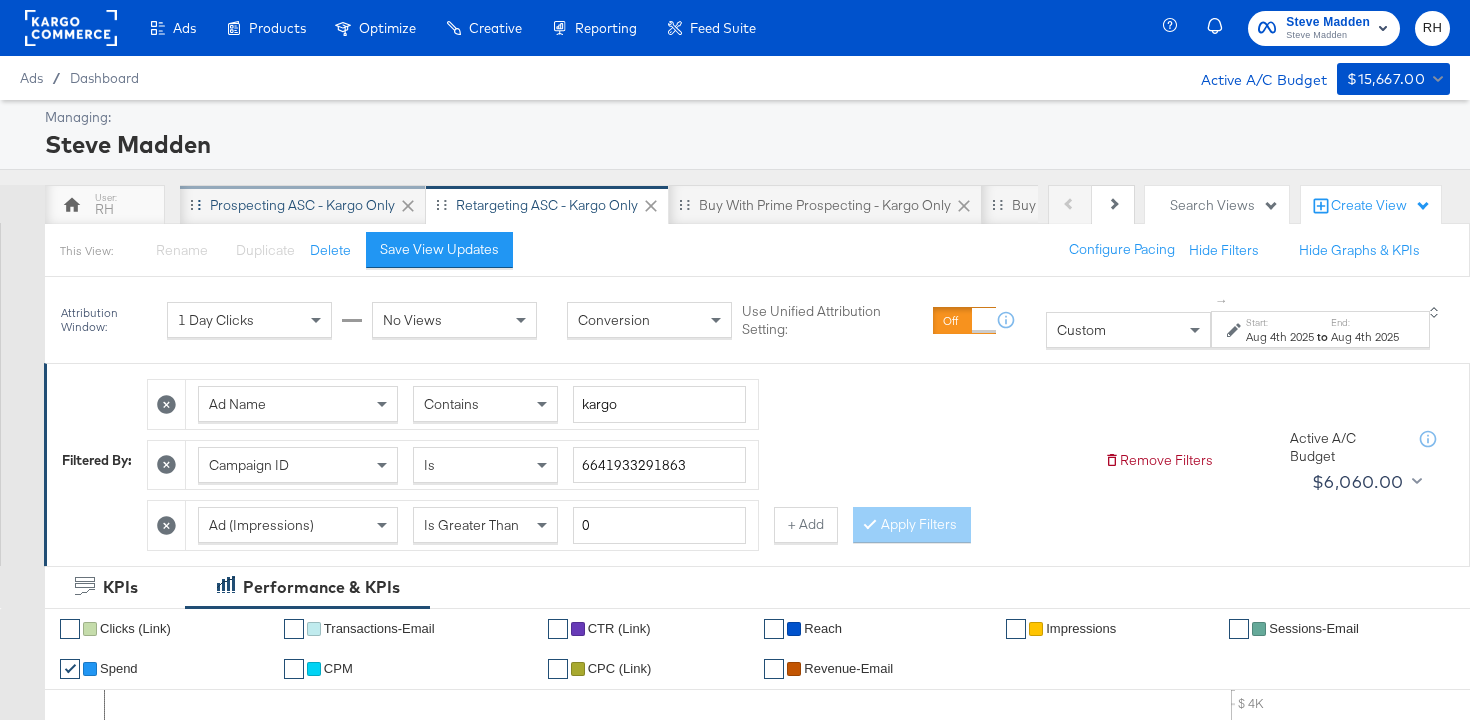 click on "Prospecting ASC - Kargo only" at bounding box center [303, 205] 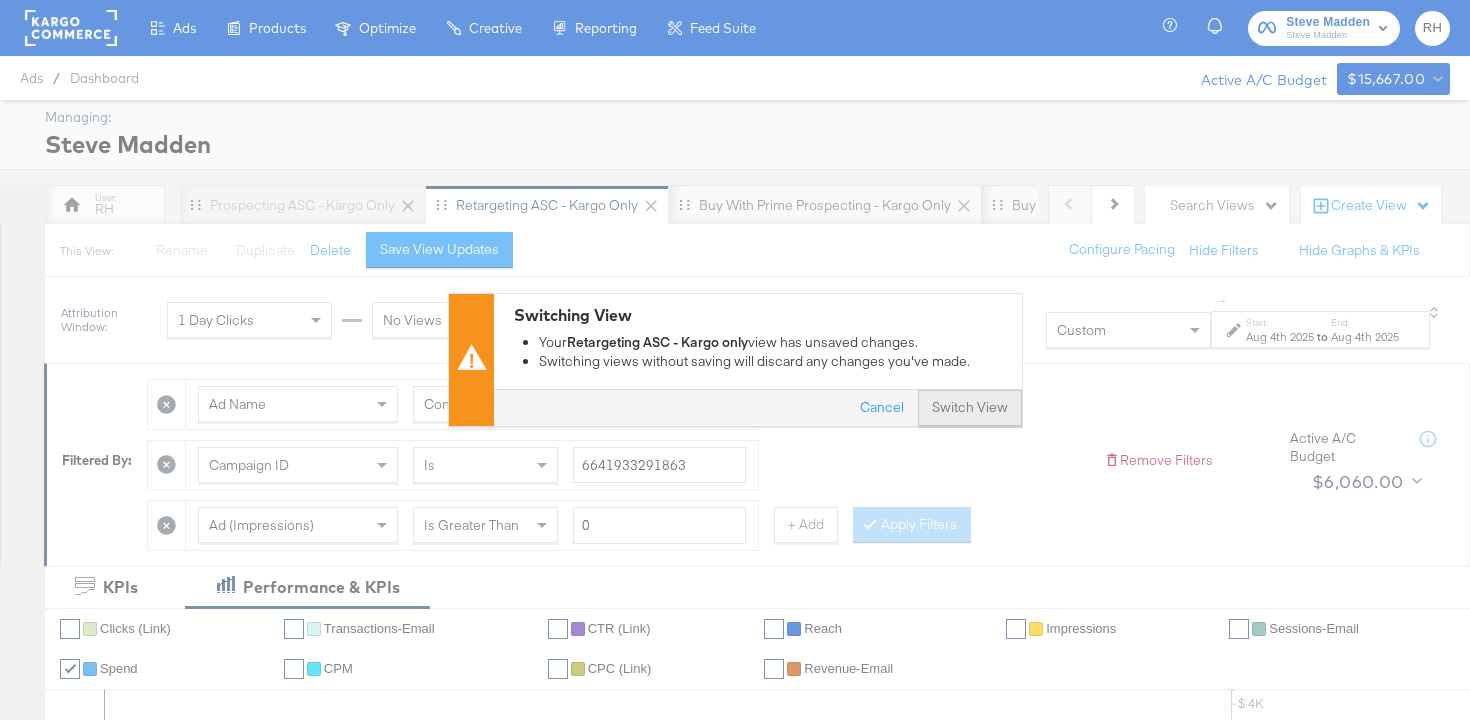 click on "Switch View" at bounding box center (970, 409) 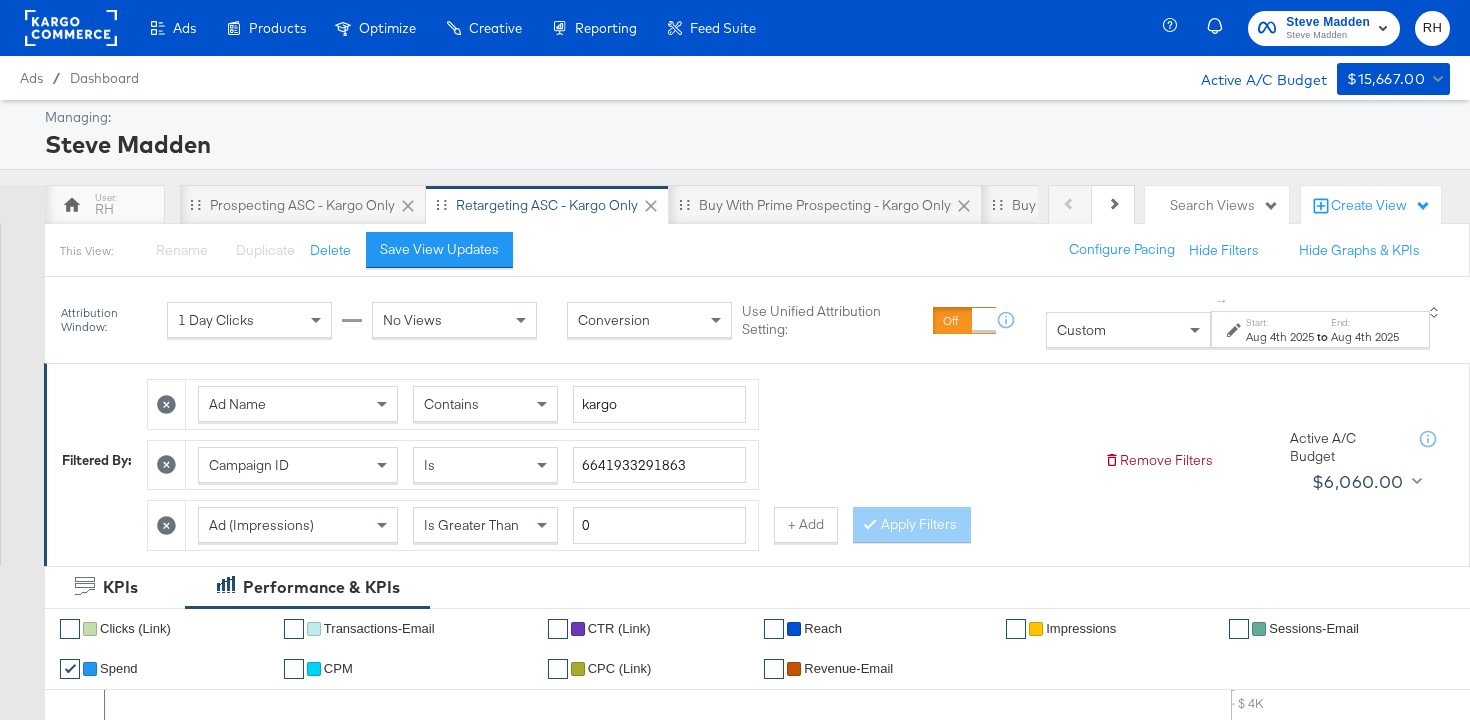 click on "Aug 4th 2025" at bounding box center [1280, 337] 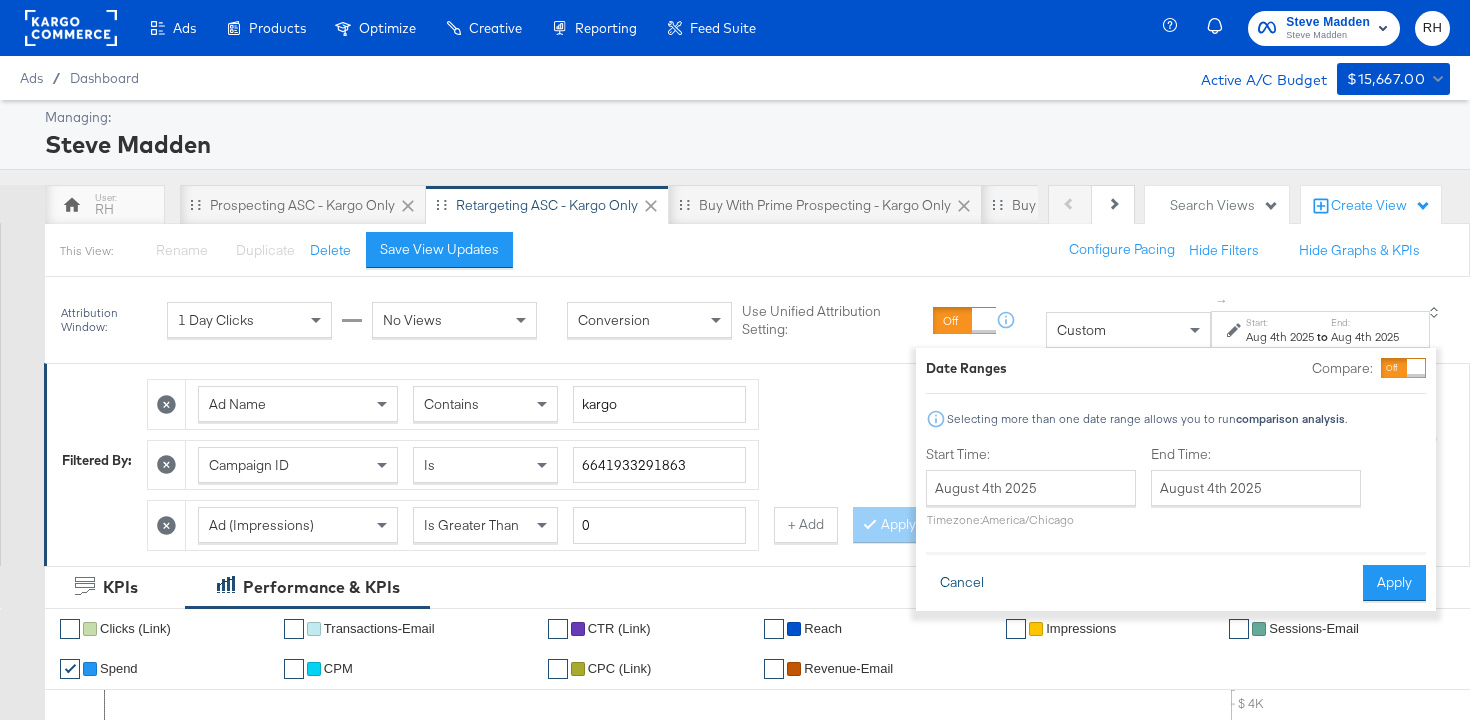 click on "Cancel" at bounding box center [962, 583] 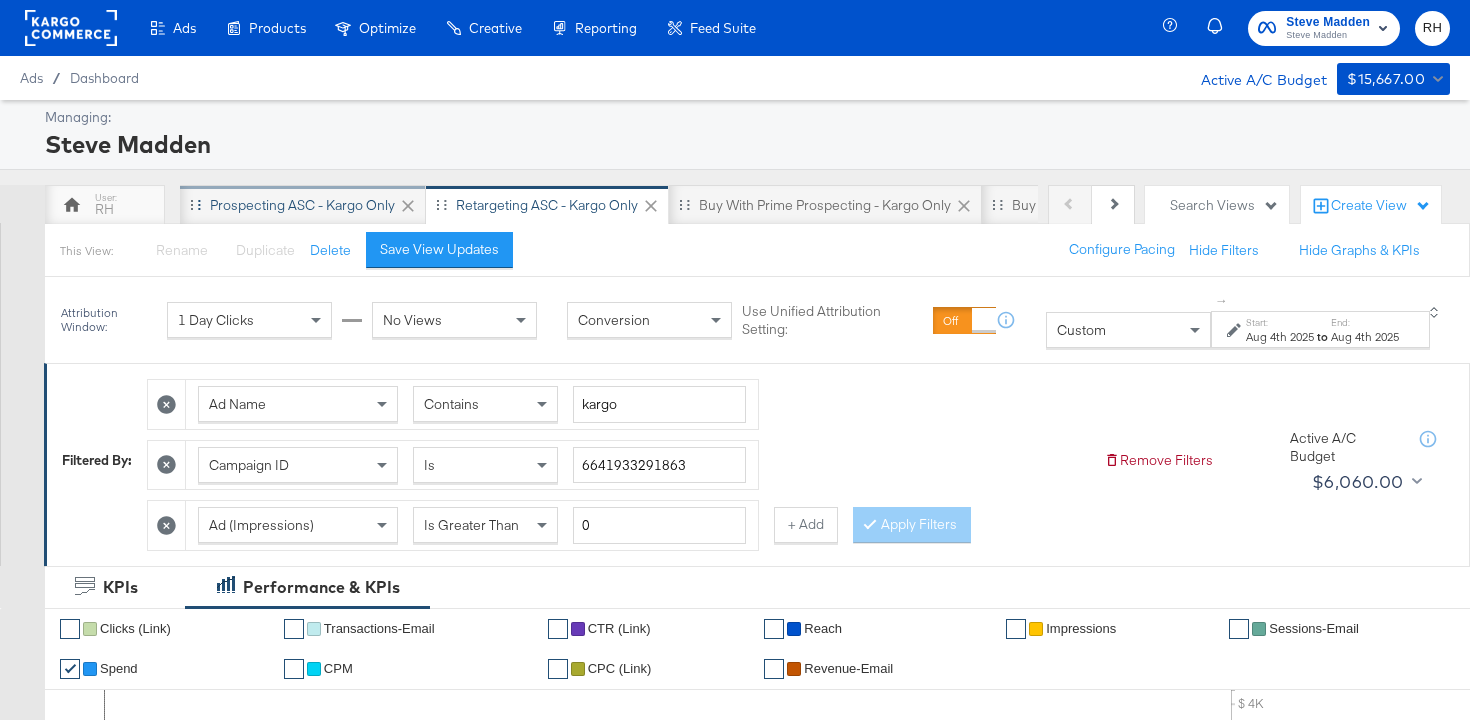 click on "Prospecting ASC - Kargo only" at bounding box center (302, 205) 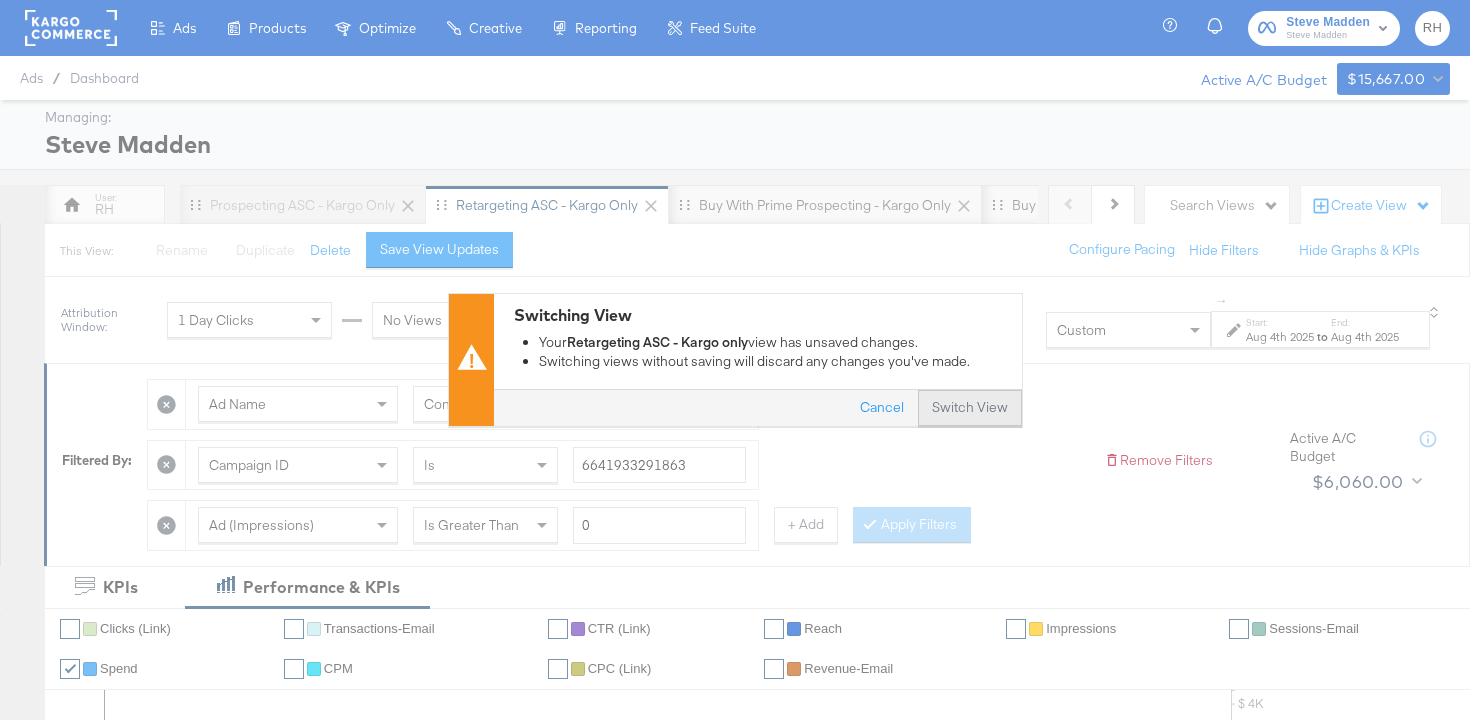 click on "Switch View" at bounding box center (970, 409) 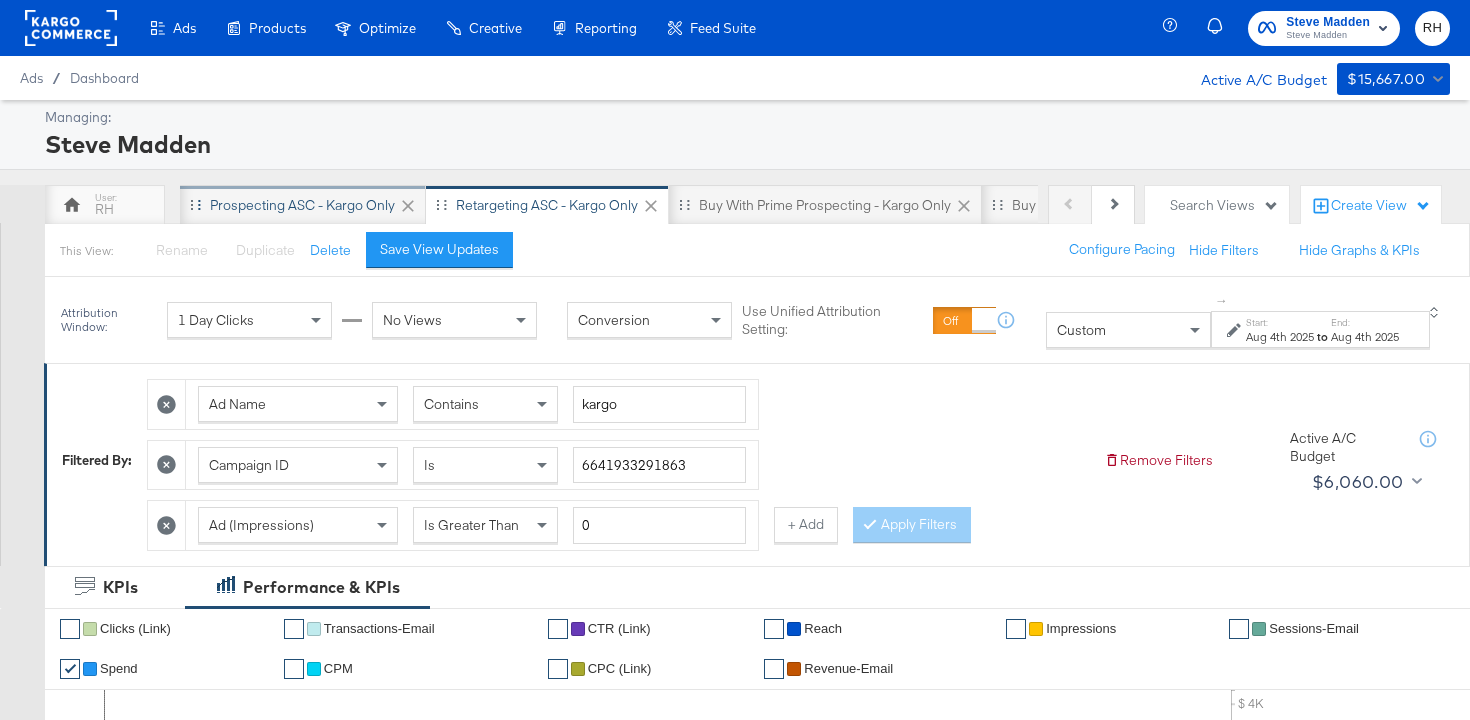 click on "Prospecting ASC - Kargo only" at bounding box center [302, 205] 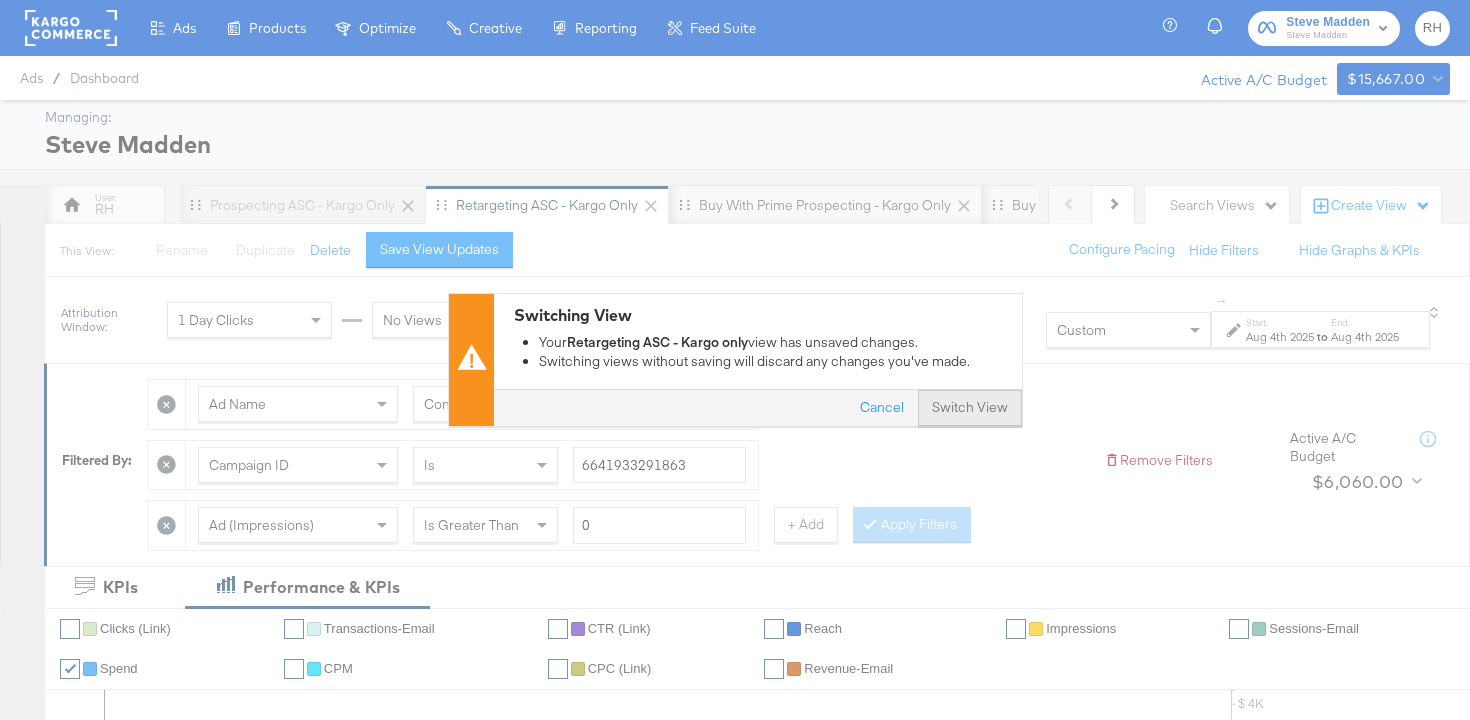 click on "Switch View" at bounding box center [970, 409] 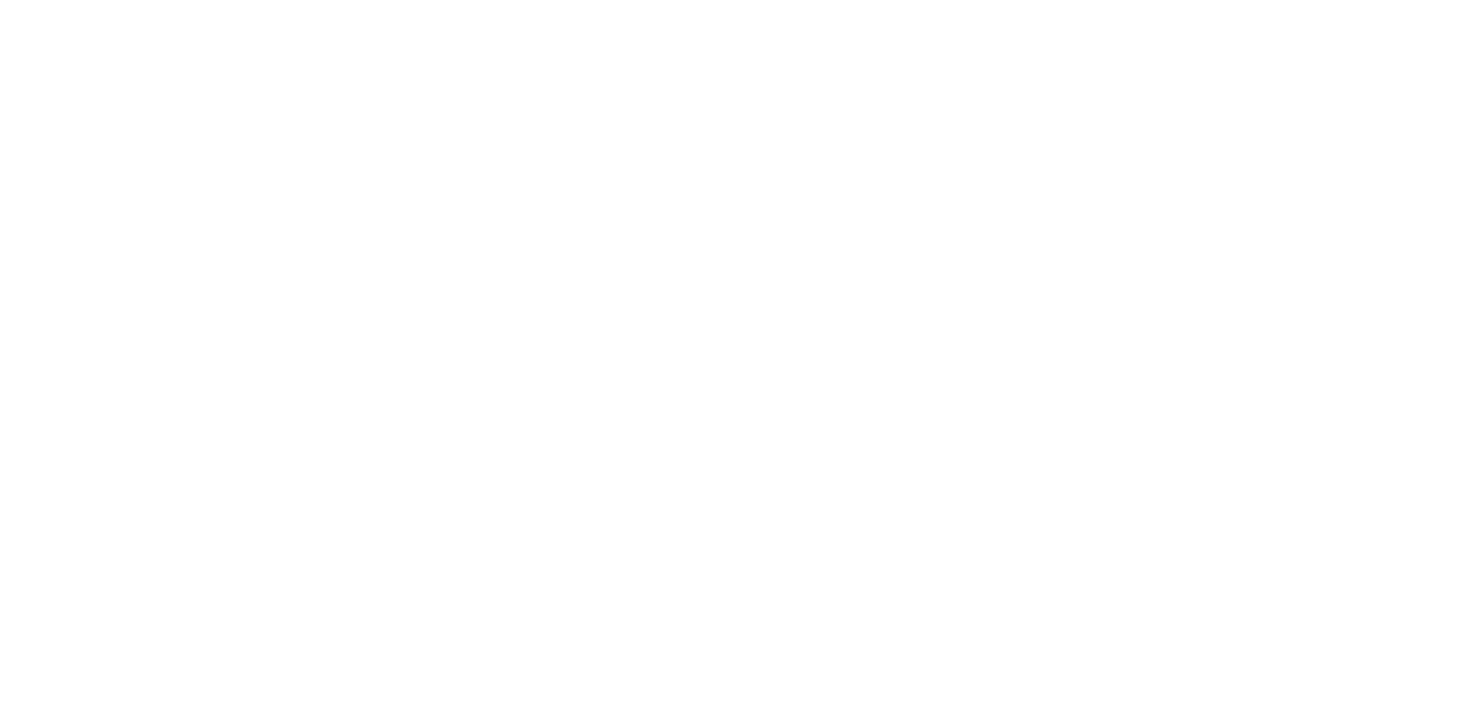 scroll, scrollTop: 0, scrollLeft: 0, axis: both 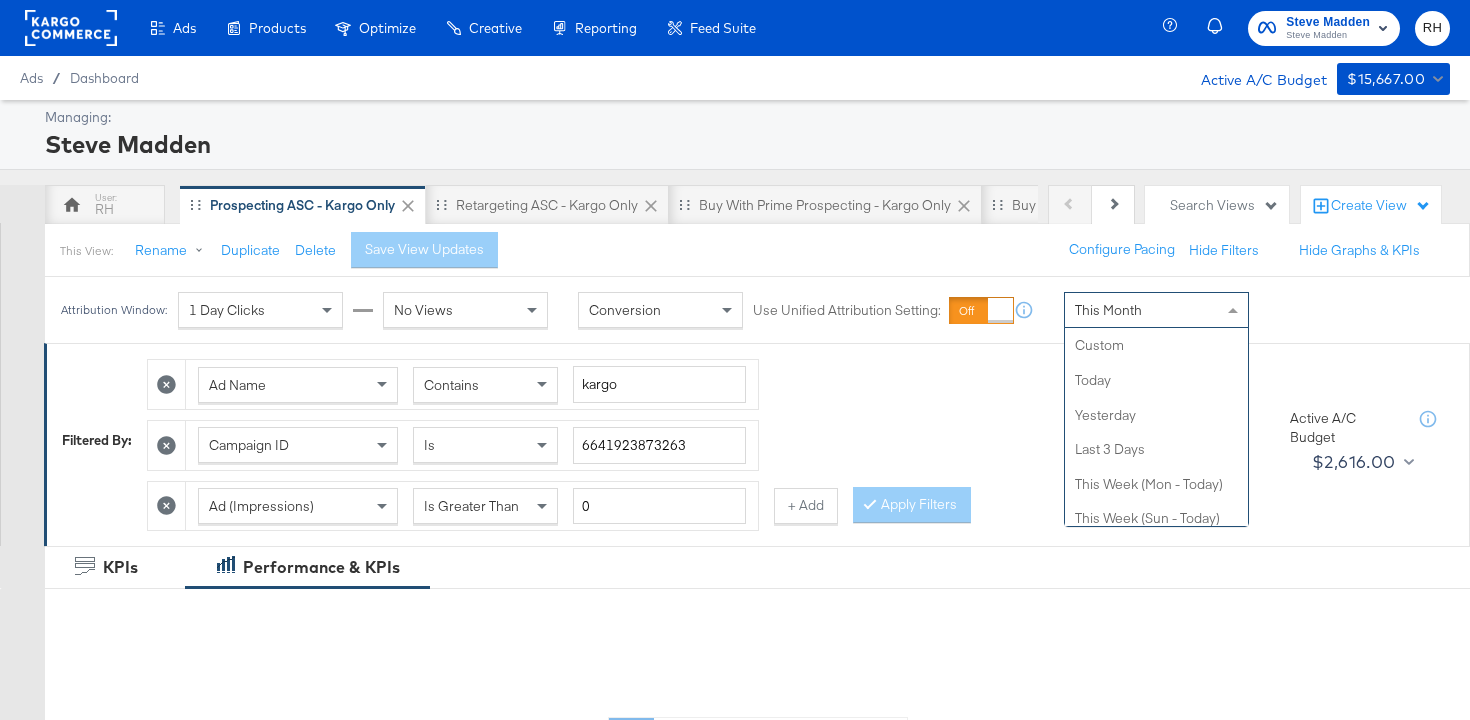 click on "This Month" at bounding box center (1156, 310) 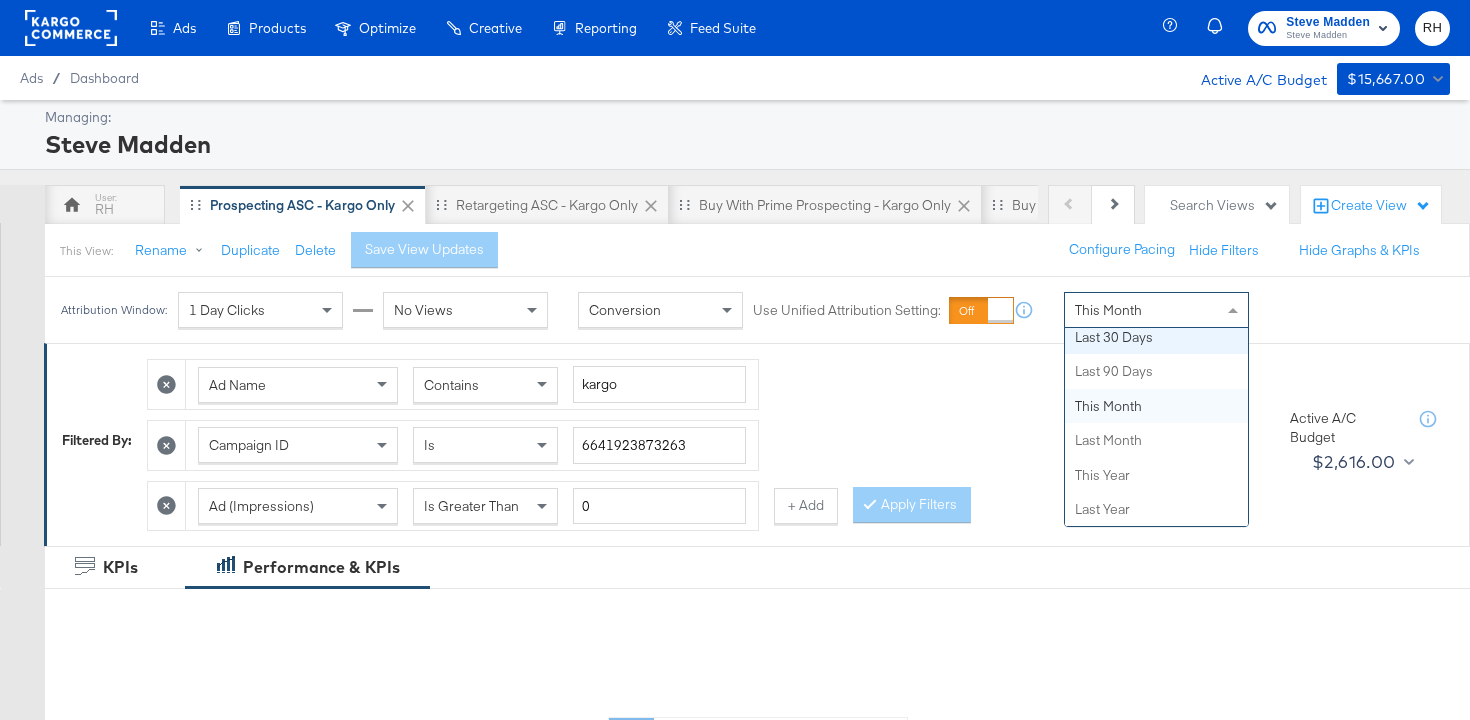 scroll, scrollTop: 0, scrollLeft: 0, axis: both 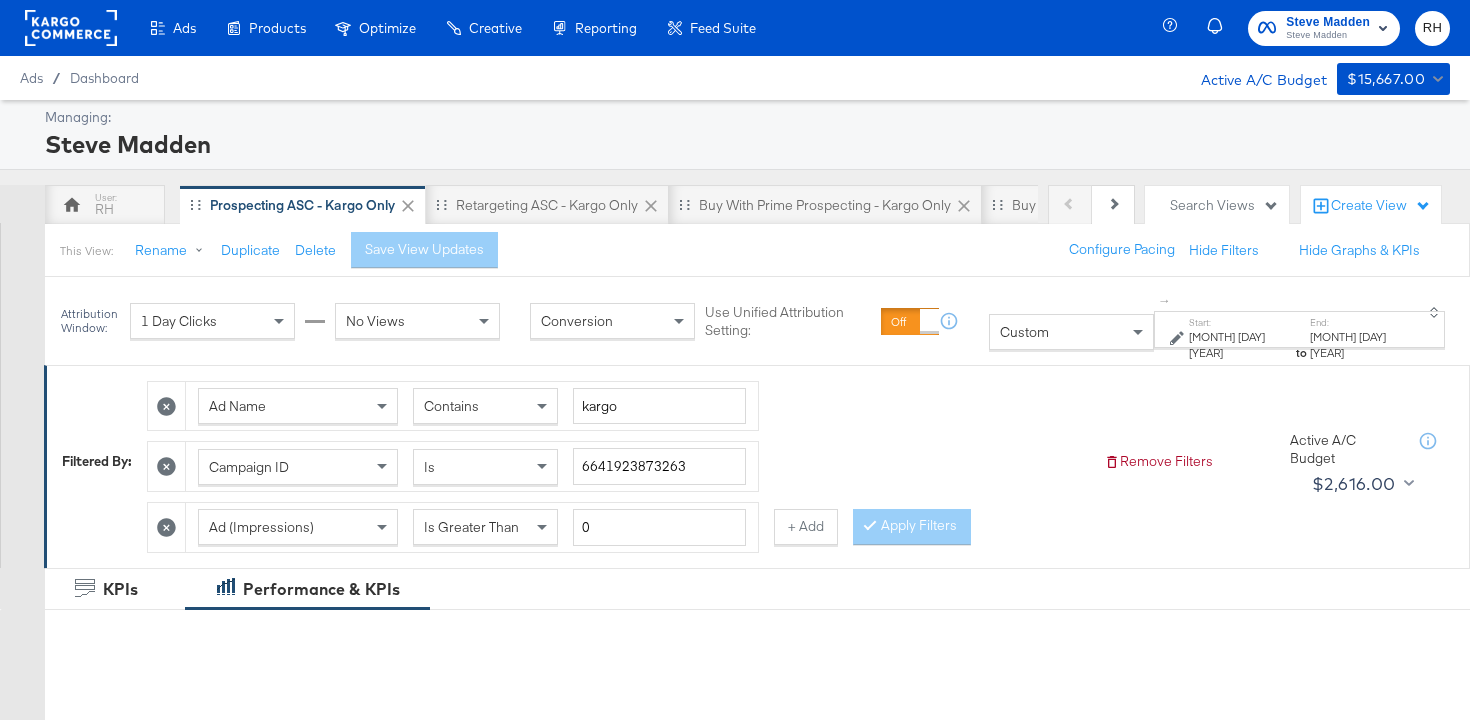 click on "[MONTH] [NUMBER] [YEAR]" at bounding box center (1241, 344) 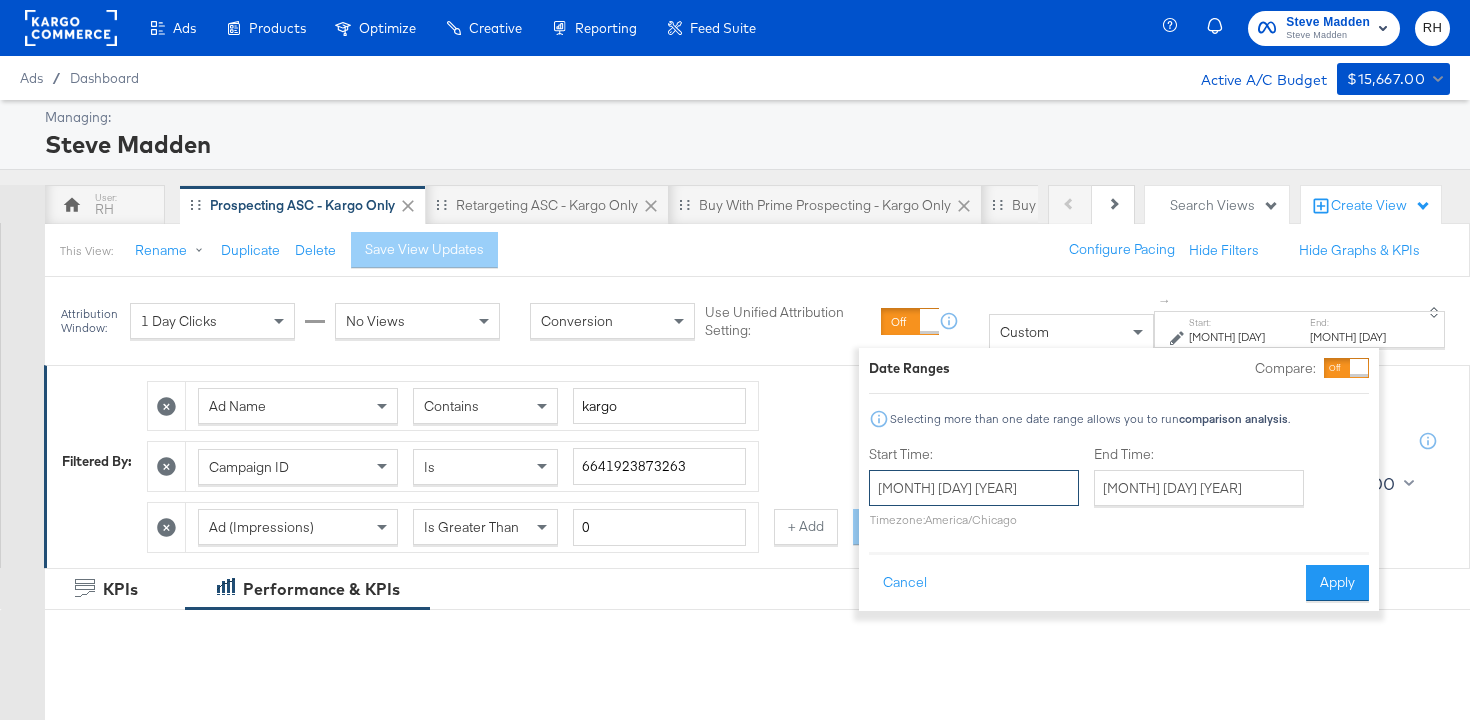 click on "[MONTH] [NUMBER] [YEAR]" at bounding box center [974, 488] 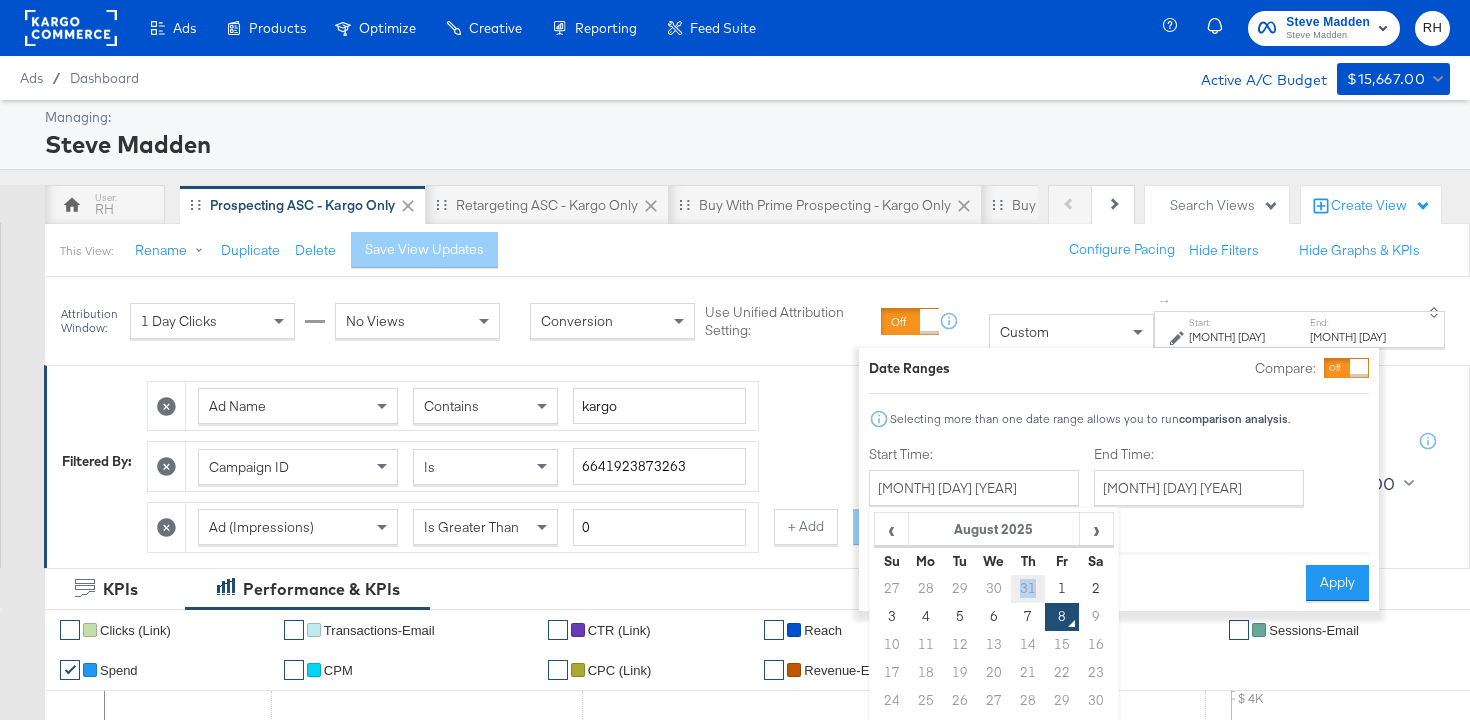 click on "31" at bounding box center [1028, 589] 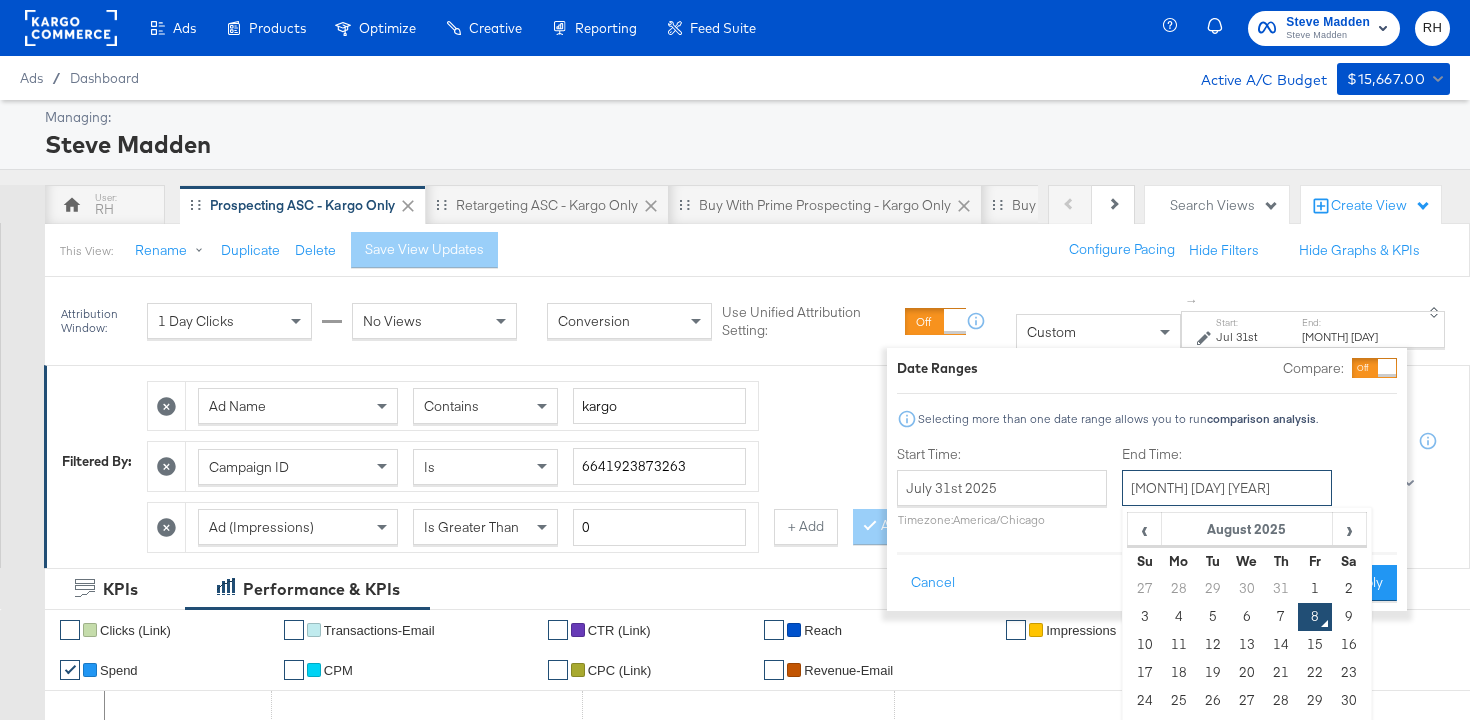 click on "[MONTH] [NUMBER] [YEAR]" at bounding box center (1227, 488) 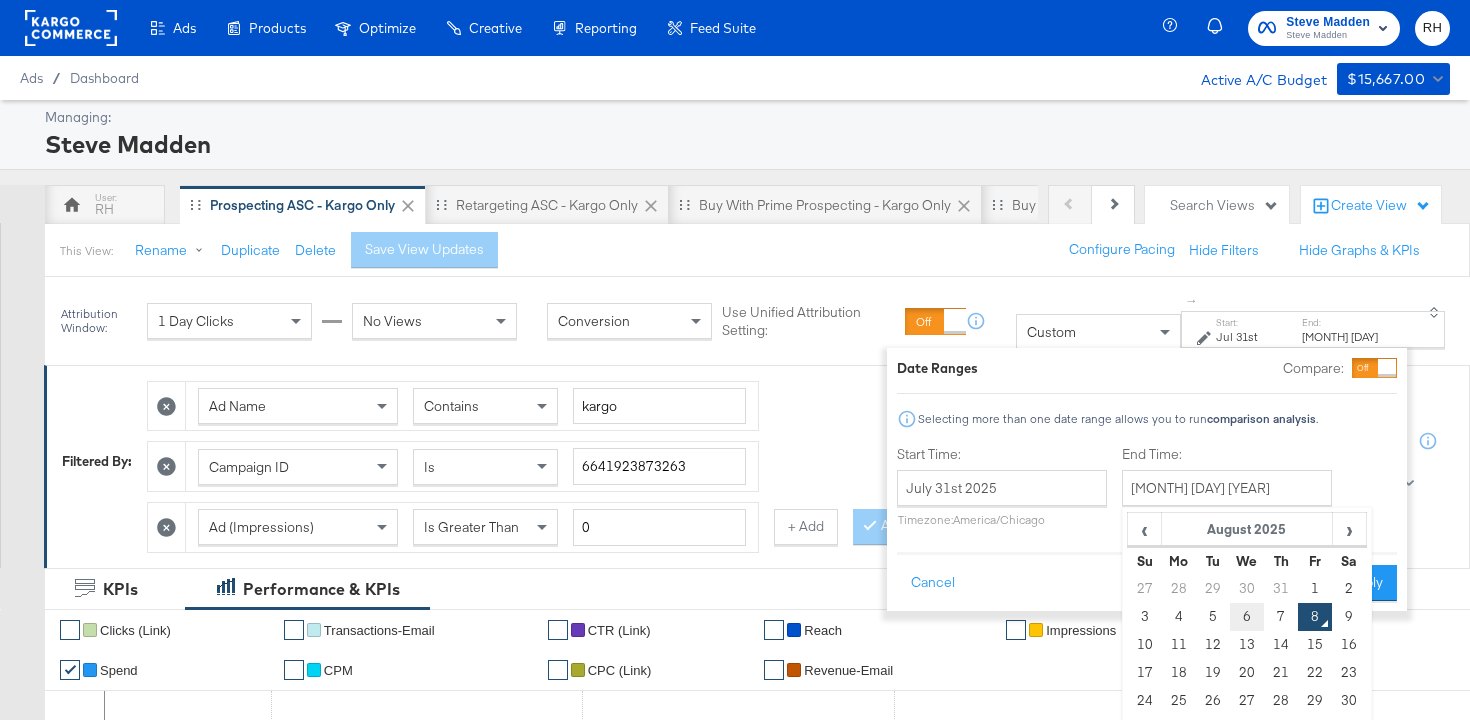 click on "6" at bounding box center [1247, 617] 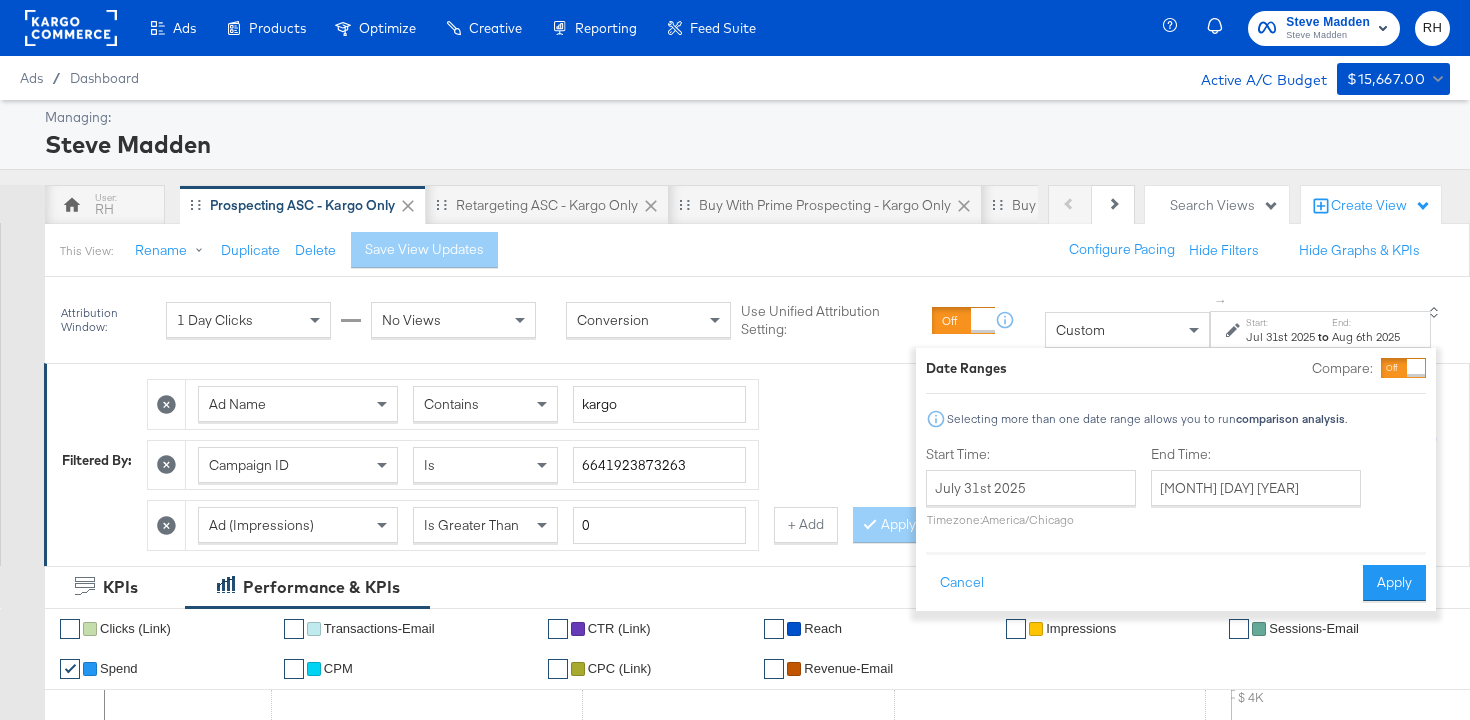 click on "Cancel Apply" at bounding box center (1176, 576) 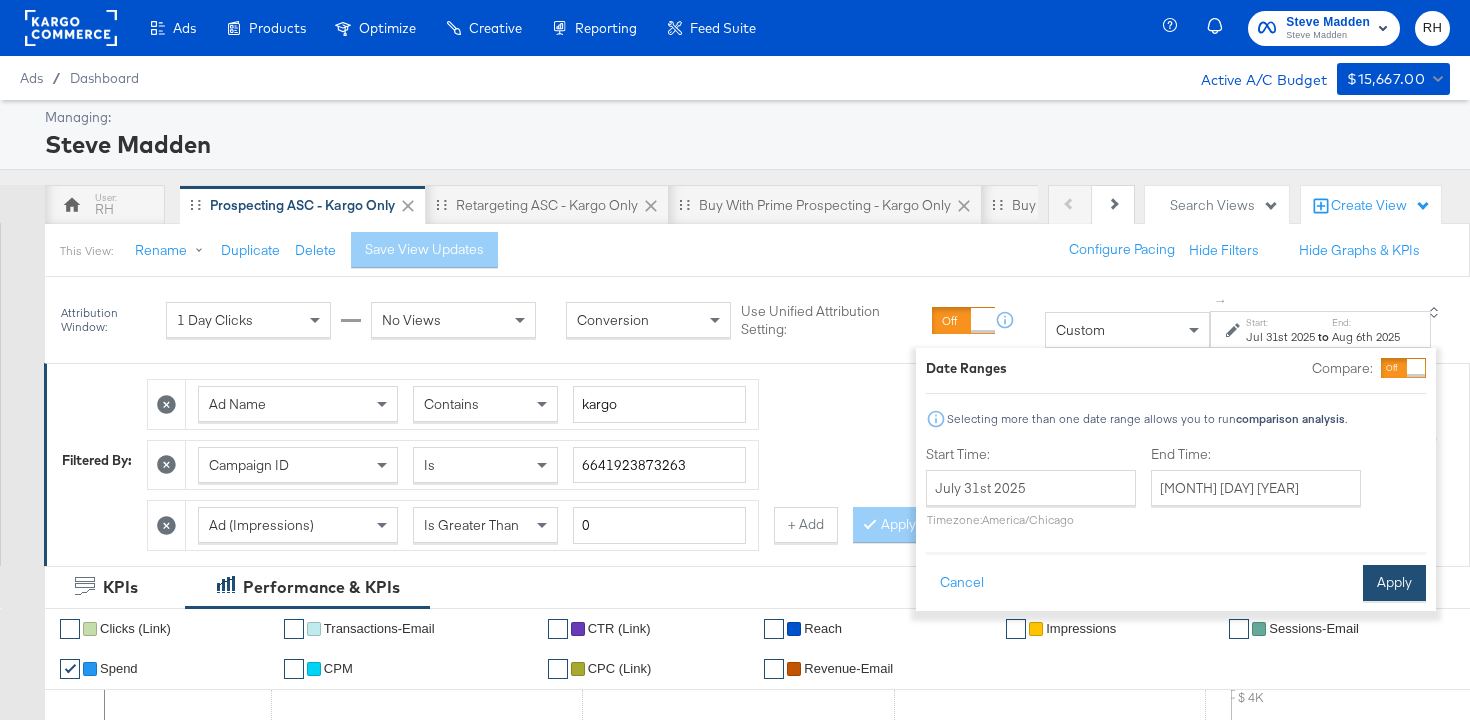 click on "Apply" at bounding box center [1394, 583] 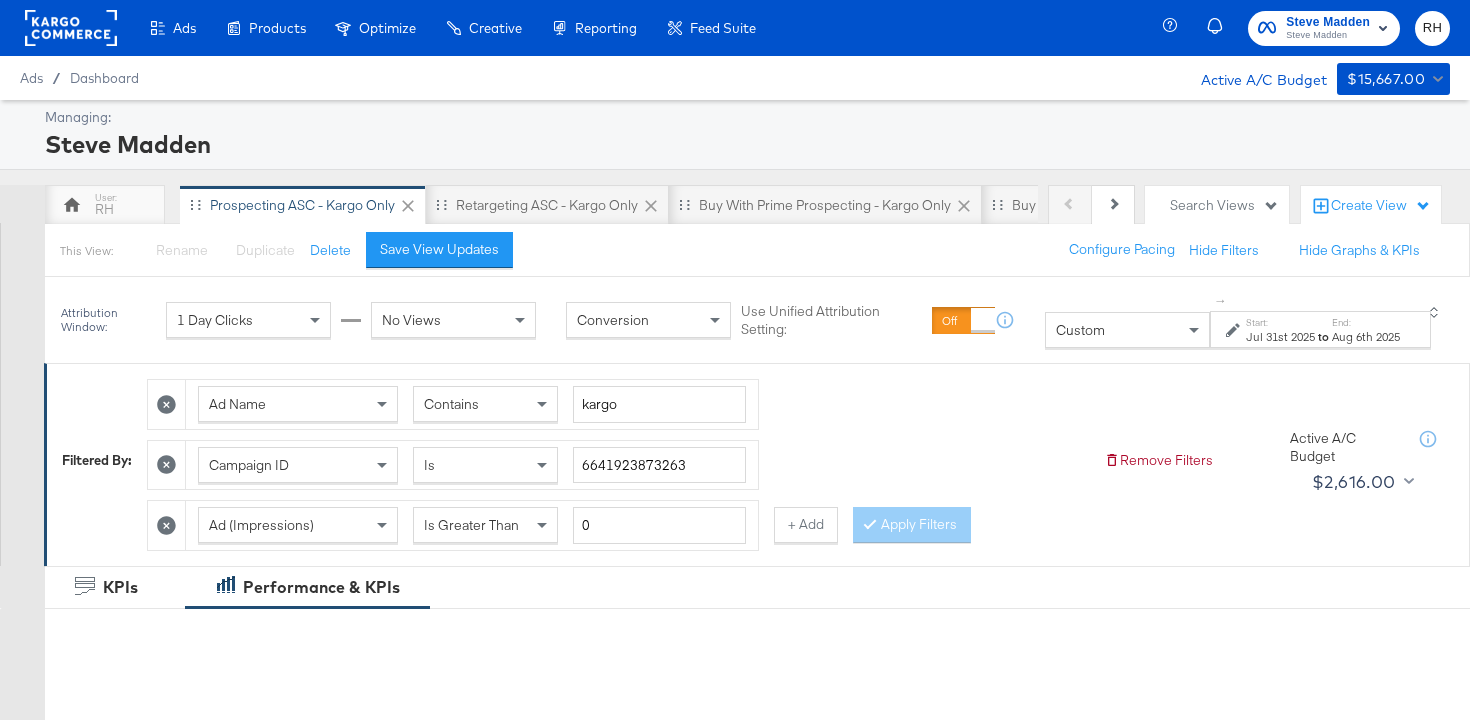 click on "Contains" at bounding box center [485, 404] 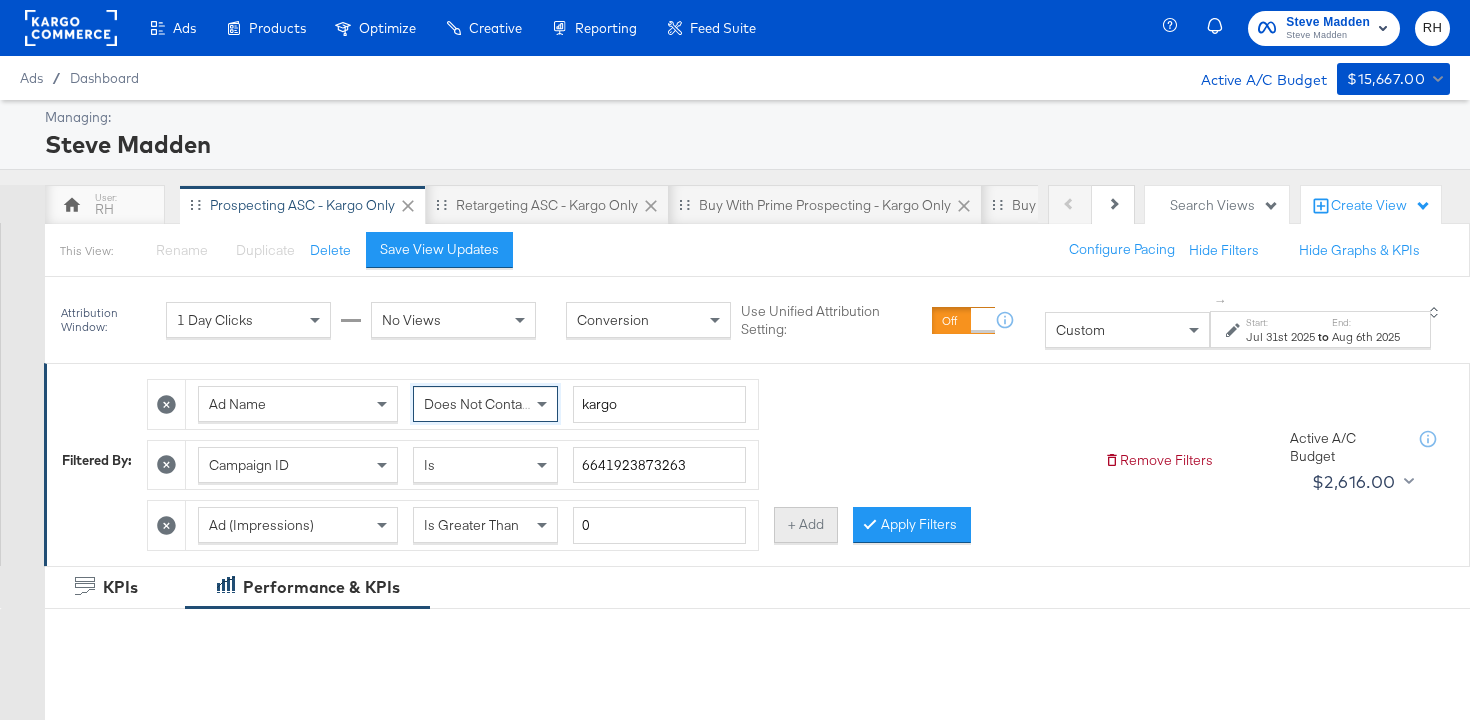 click on "+ Add" at bounding box center (806, 525) 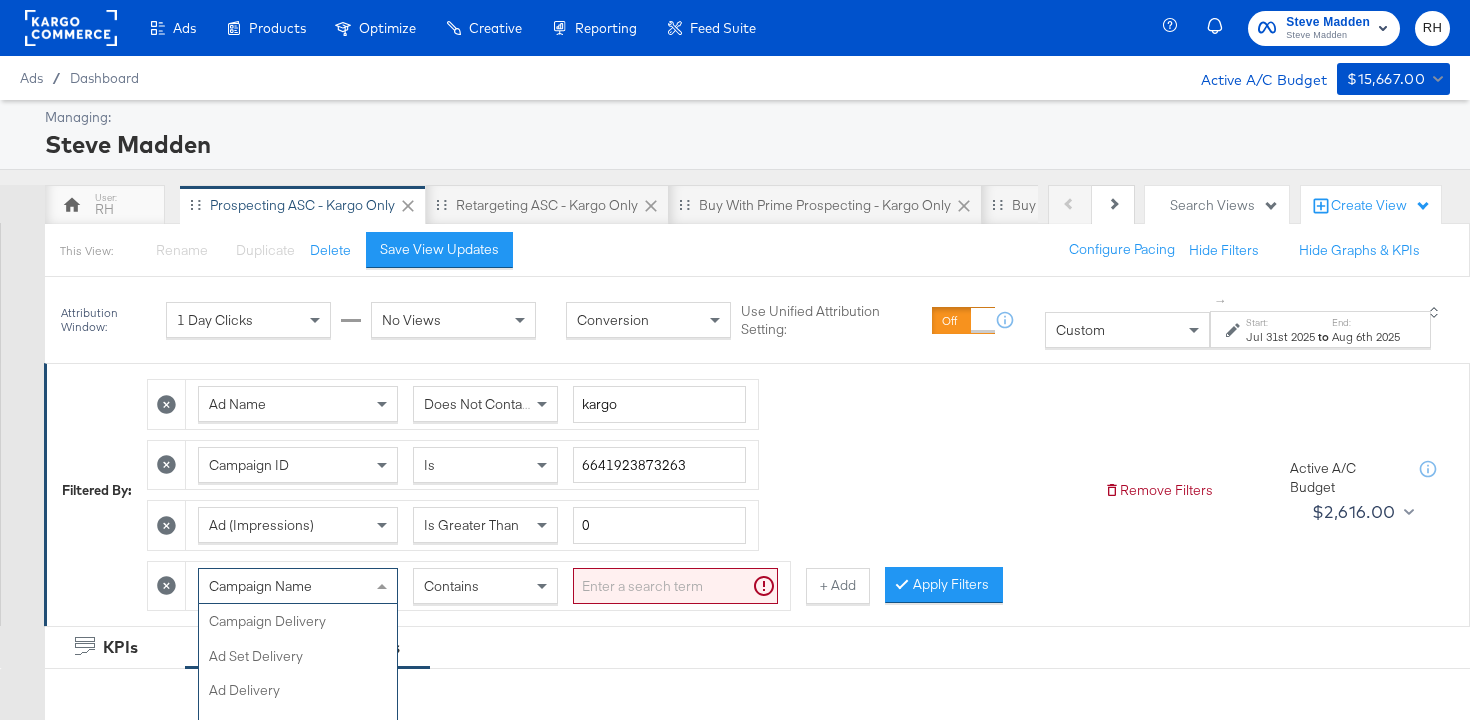 scroll, scrollTop: 83, scrollLeft: 0, axis: vertical 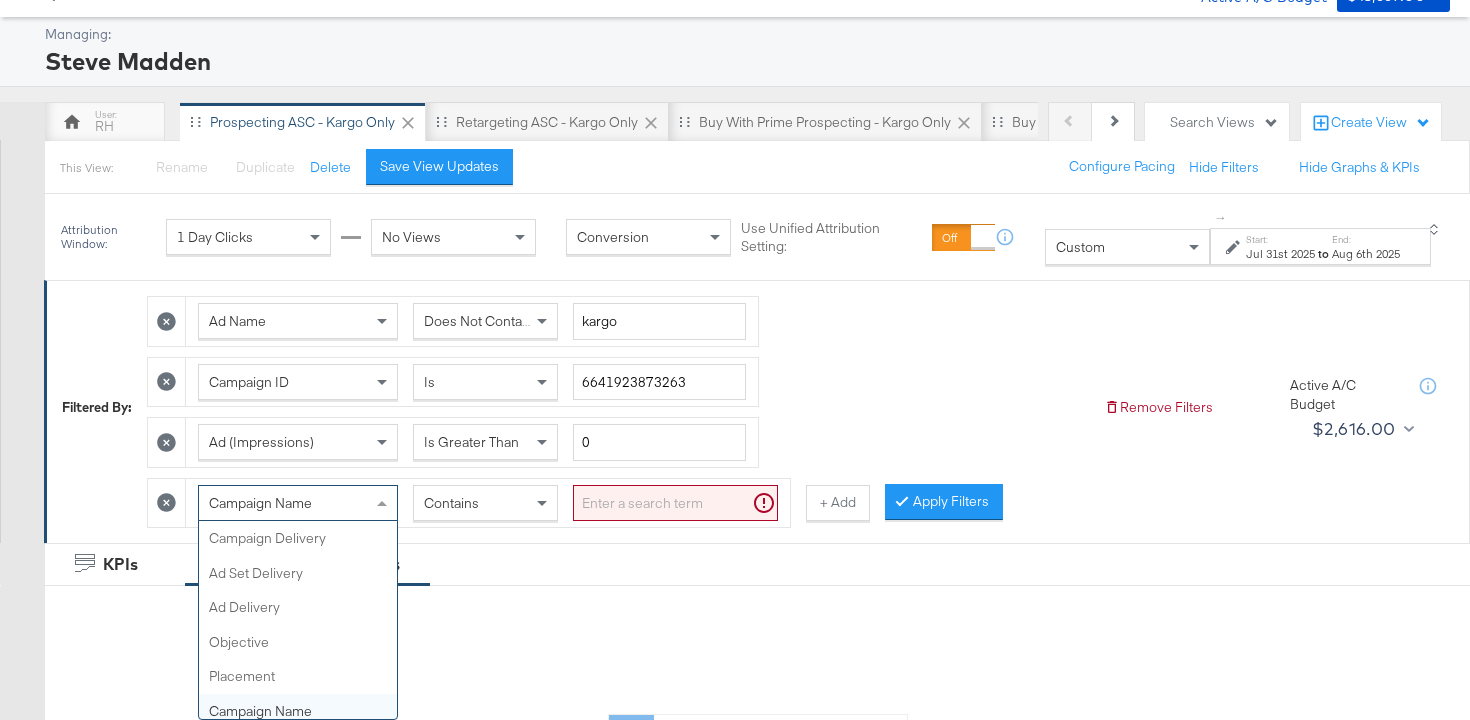 click on "Campaign Name Campaign Delivery Ad Set Delivery Ad Delivery Objective Placement Campaign Name Campaign ID Campaign Created At Ad Set Name Ad Set ID Ad Name Ad ID Audience Age Audience Gender Audience Delivery Changes Audience Location Campaign Changed Ad Sets Changed Ad Changed Split Test Had Delivery Campaign Tag Ad Set Tag Ad Tag Campaign (Cost Per Result) Adset (Cost Per Result) Ad (Cost Per Result) Campaign (Impressions) Adset (Impressions) Ad (Impressions) Campaign (Lifetime Spend) Adset (Lifetime Spend) Ad (Lifetime Spend) Campaign (CPA) Adset (CPA) Ad (CPA) Campaign (CPM) Adset (CPM) Ad (CPM) Campaign (Frequency) Adset (Frequency) Ad (Frequency) Campaign (Reach) Adset (Reach) Ad (Reach) Campaign (Results) Adset (Results) Ad (Results)" at bounding box center [298, 503] 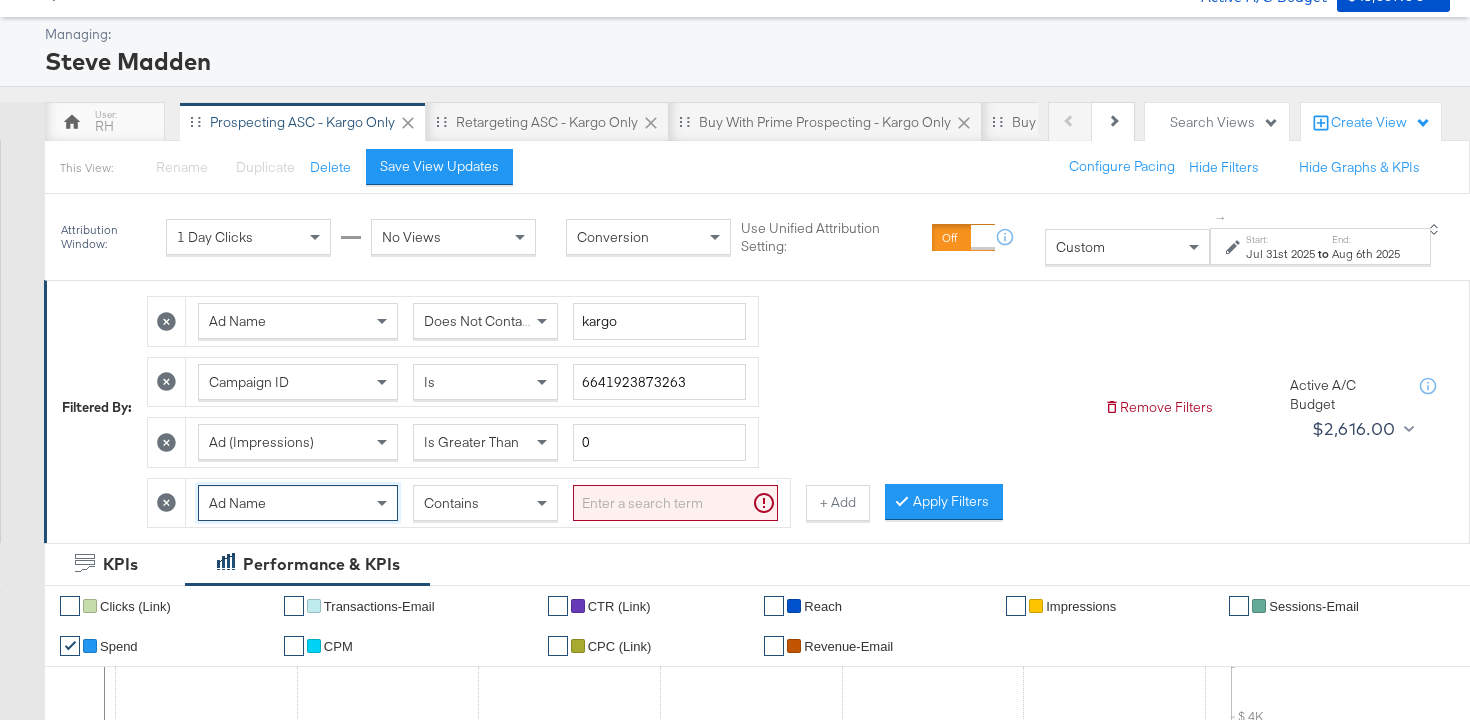 click at bounding box center (675, 503) 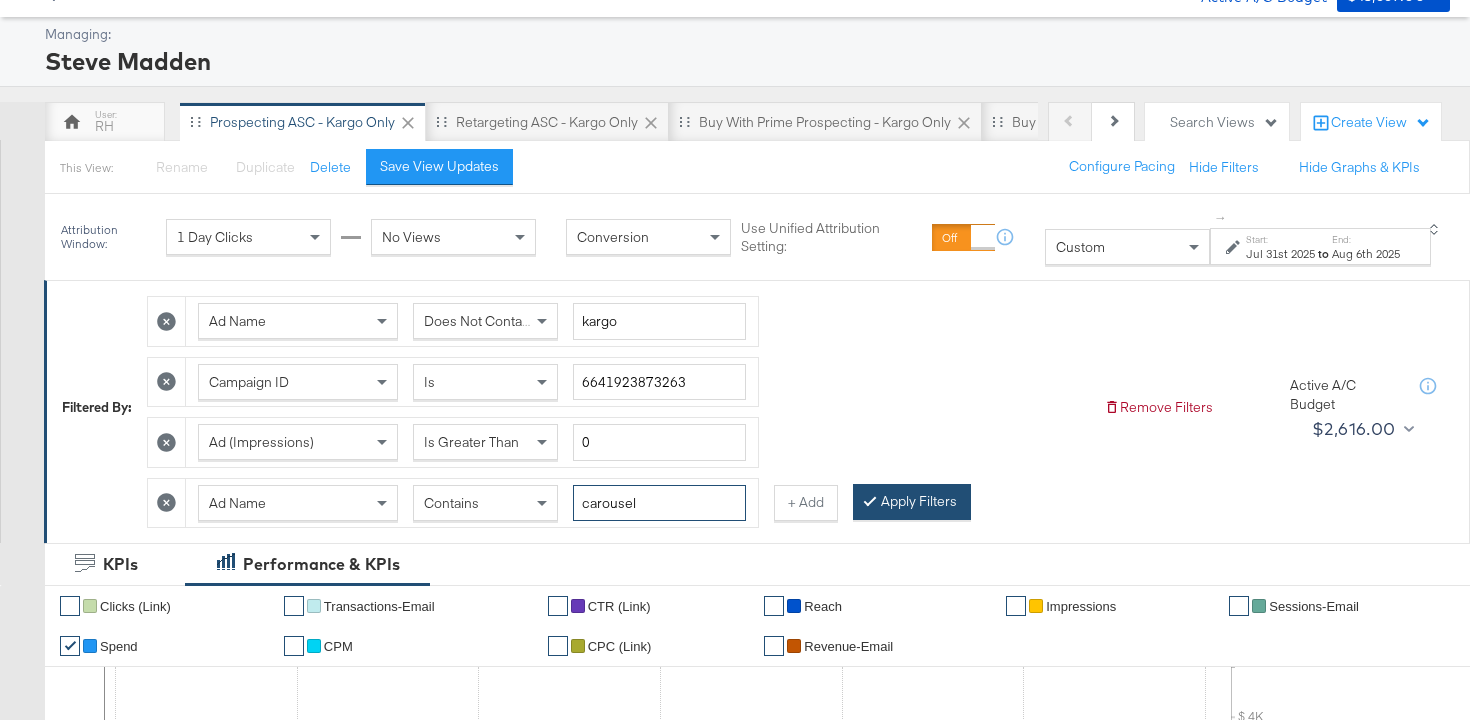 type on "carousel" 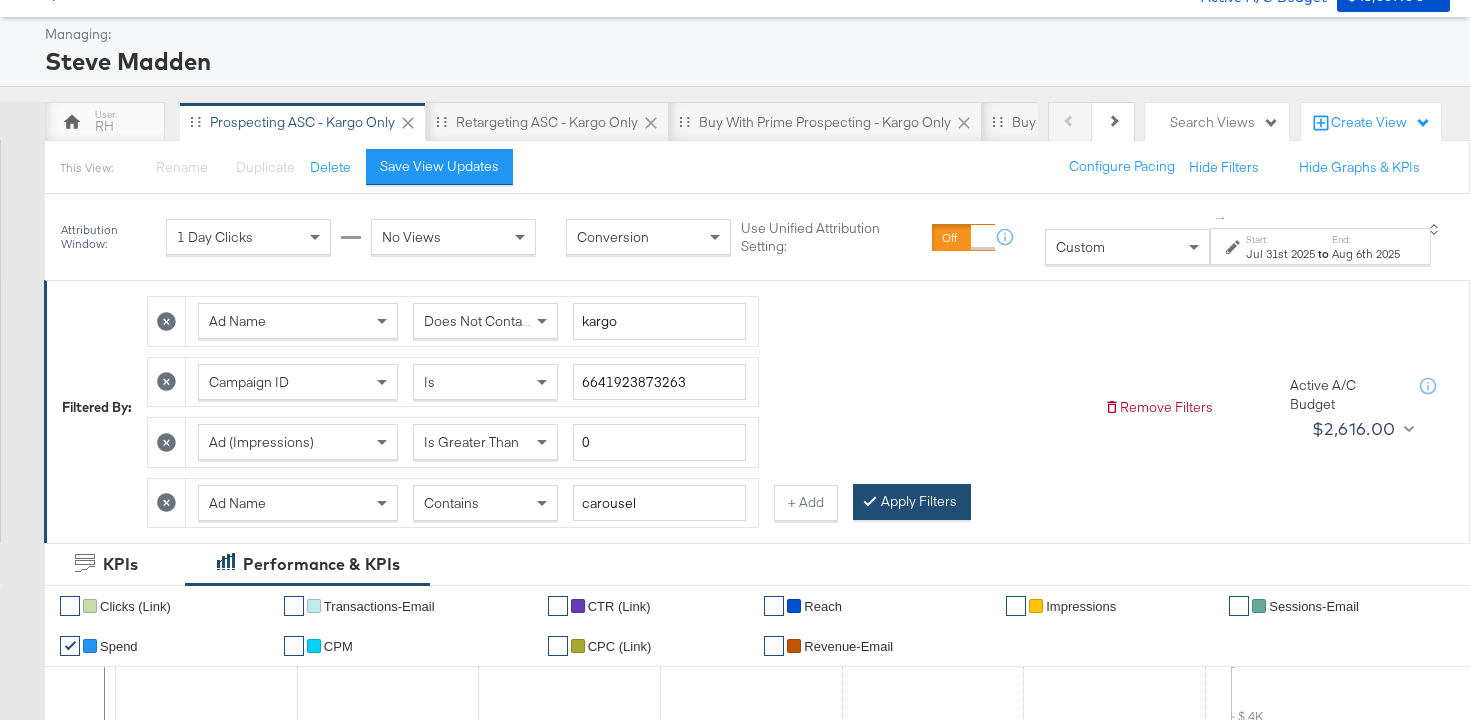 click on "Apply Filters" at bounding box center [912, 502] 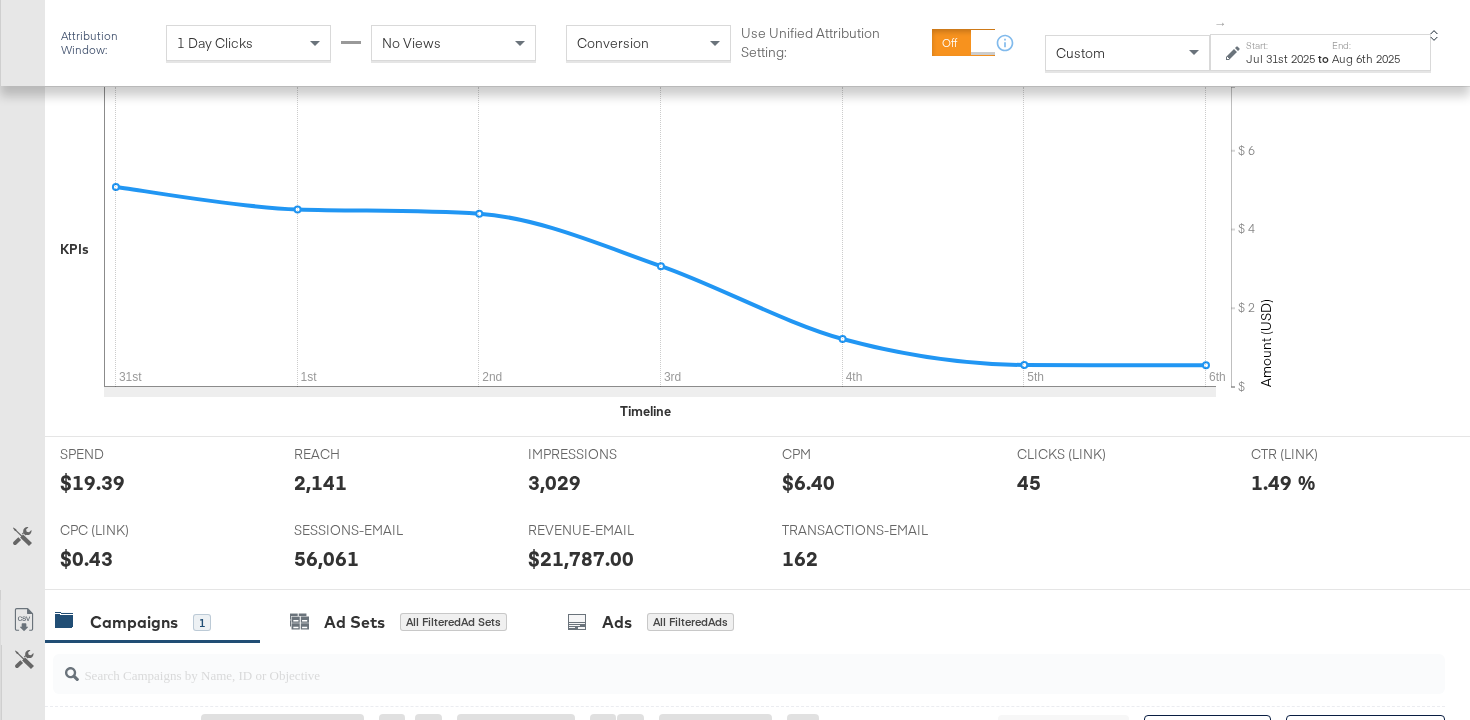 scroll, scrollTop: 1024, scrollLeft: 0, axis: vertical 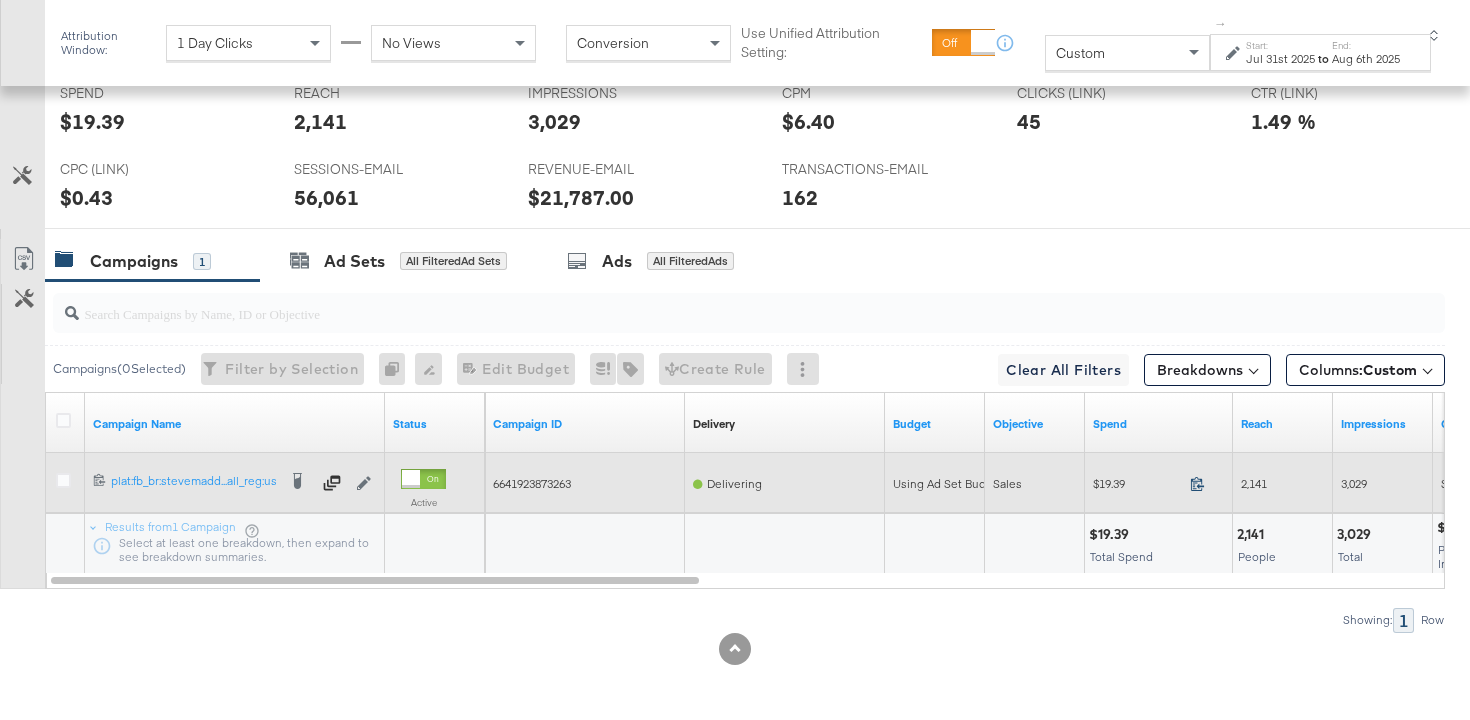 click 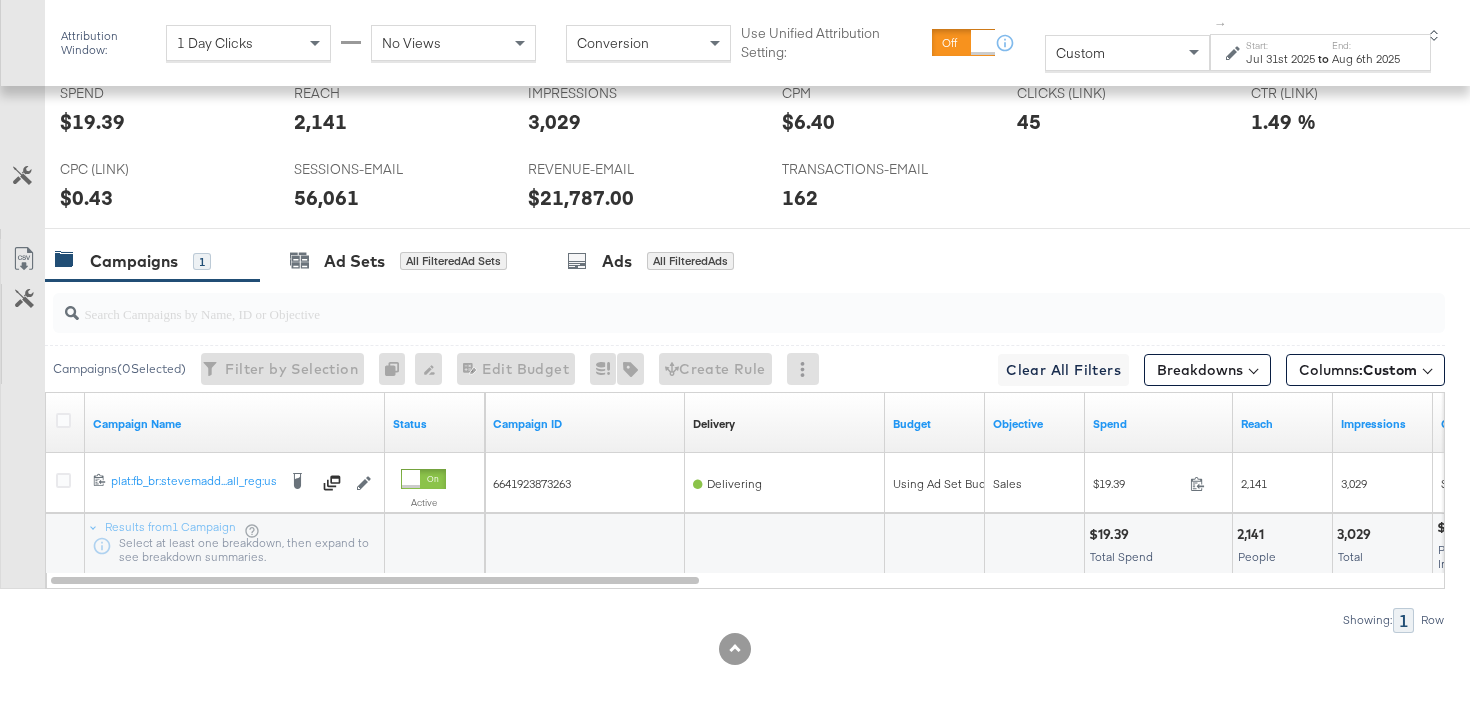 click on "Jul 31st 2025" at bounding box center (1280, 59) 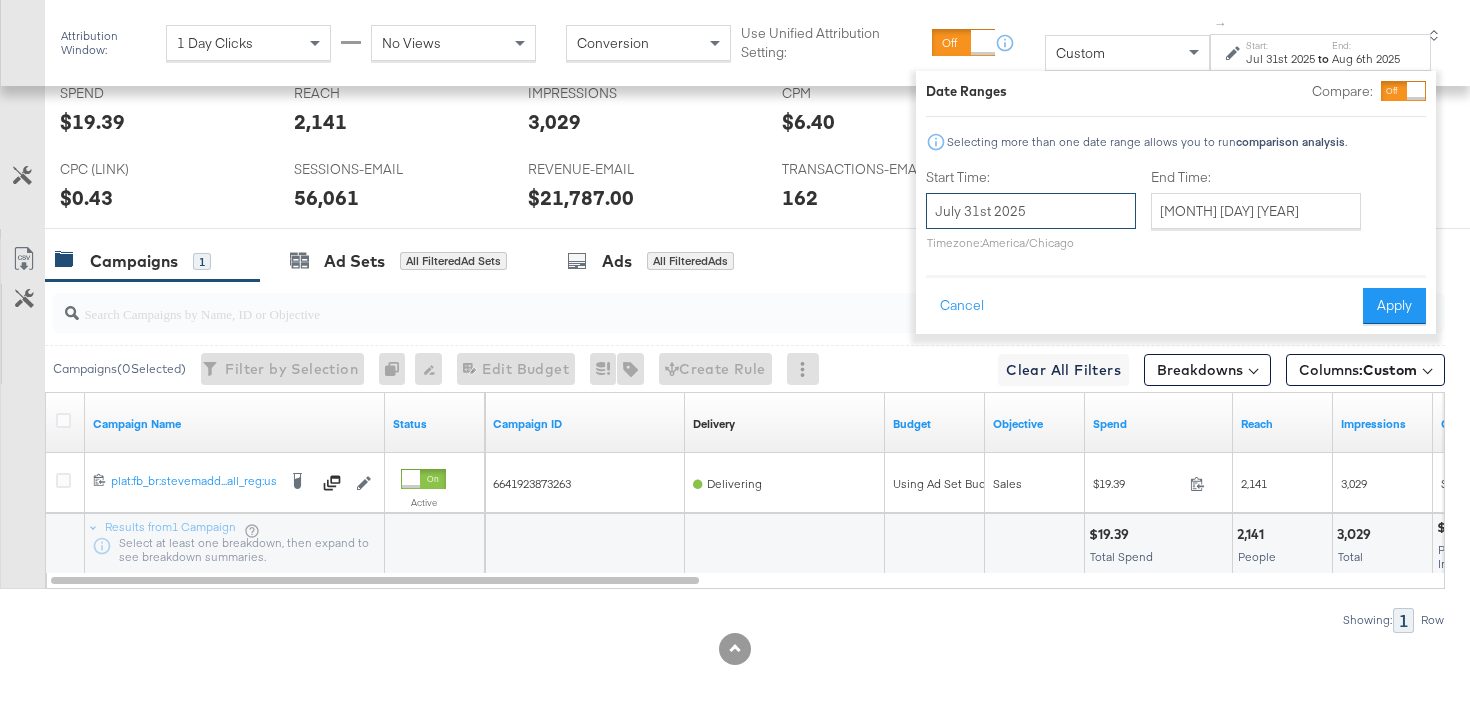 click on "July 31st 2025" at bounding box center [1031, 211] 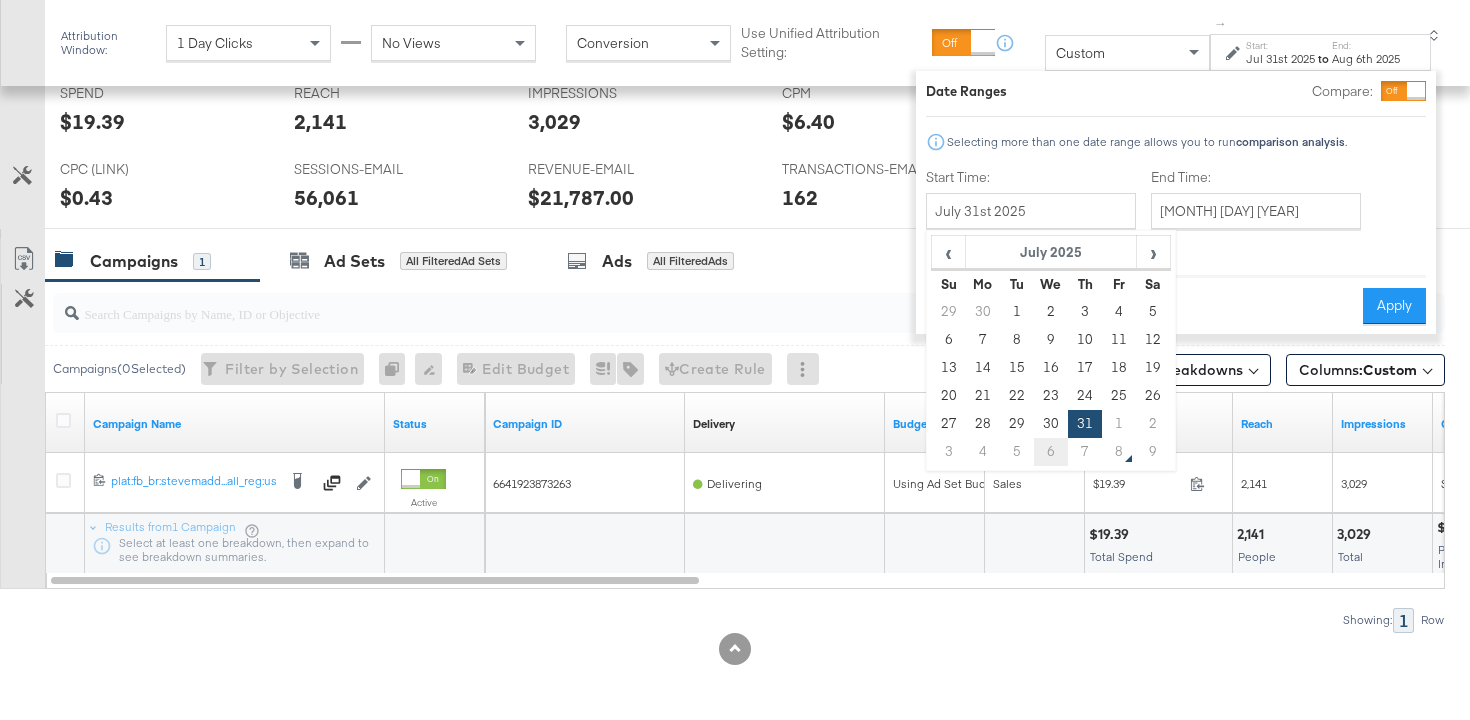 click on "6" at bounding box center (1051, 452) 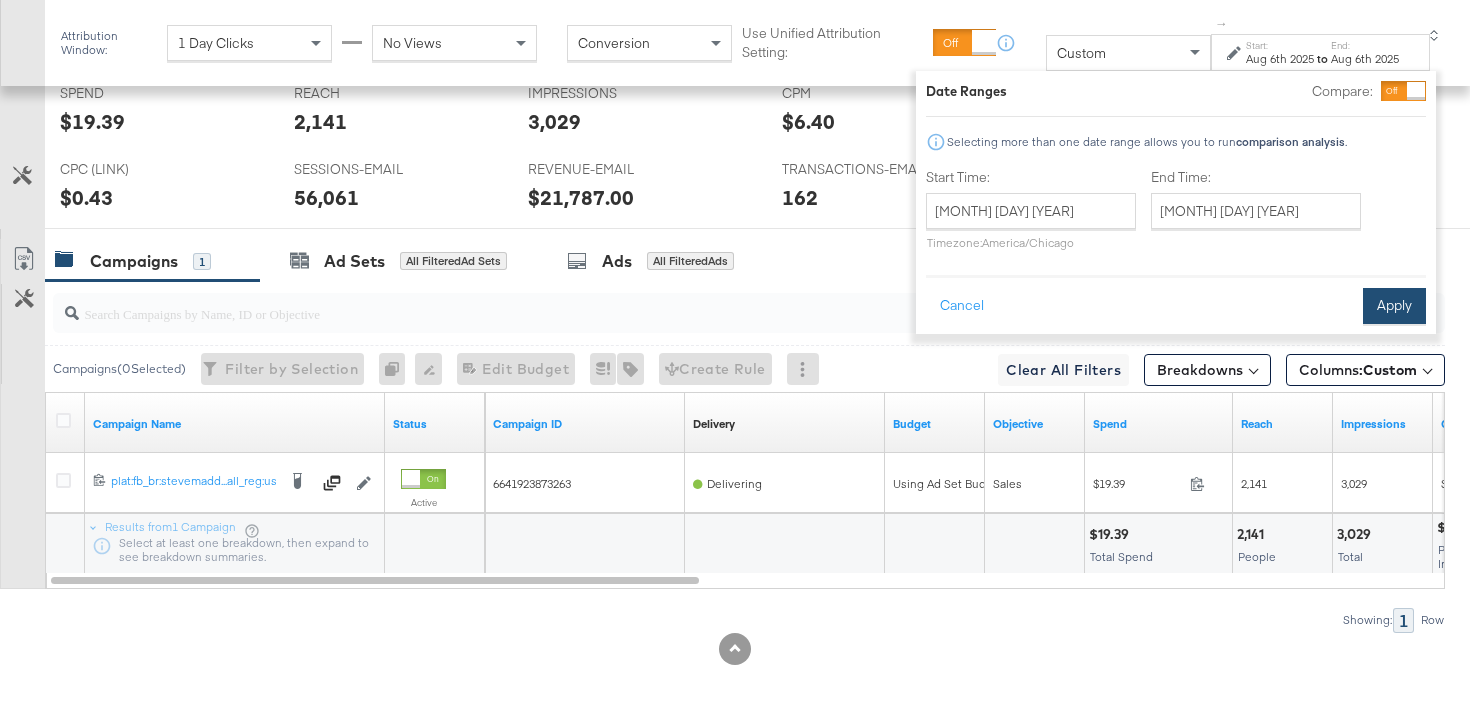 click on "Apply" at bounding box center (1394, 306) 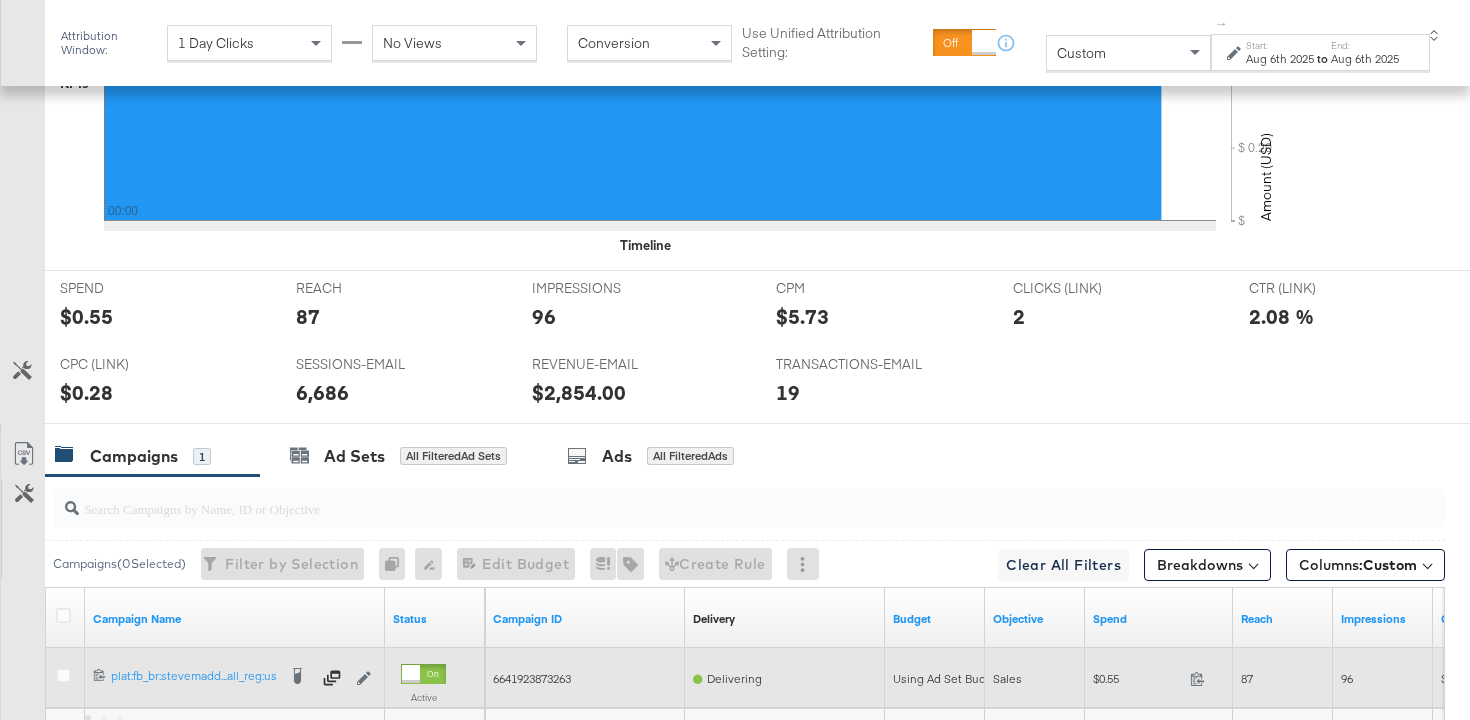 scroll, scrollTop: 1024, scrollLeft: 0, axis: vertical 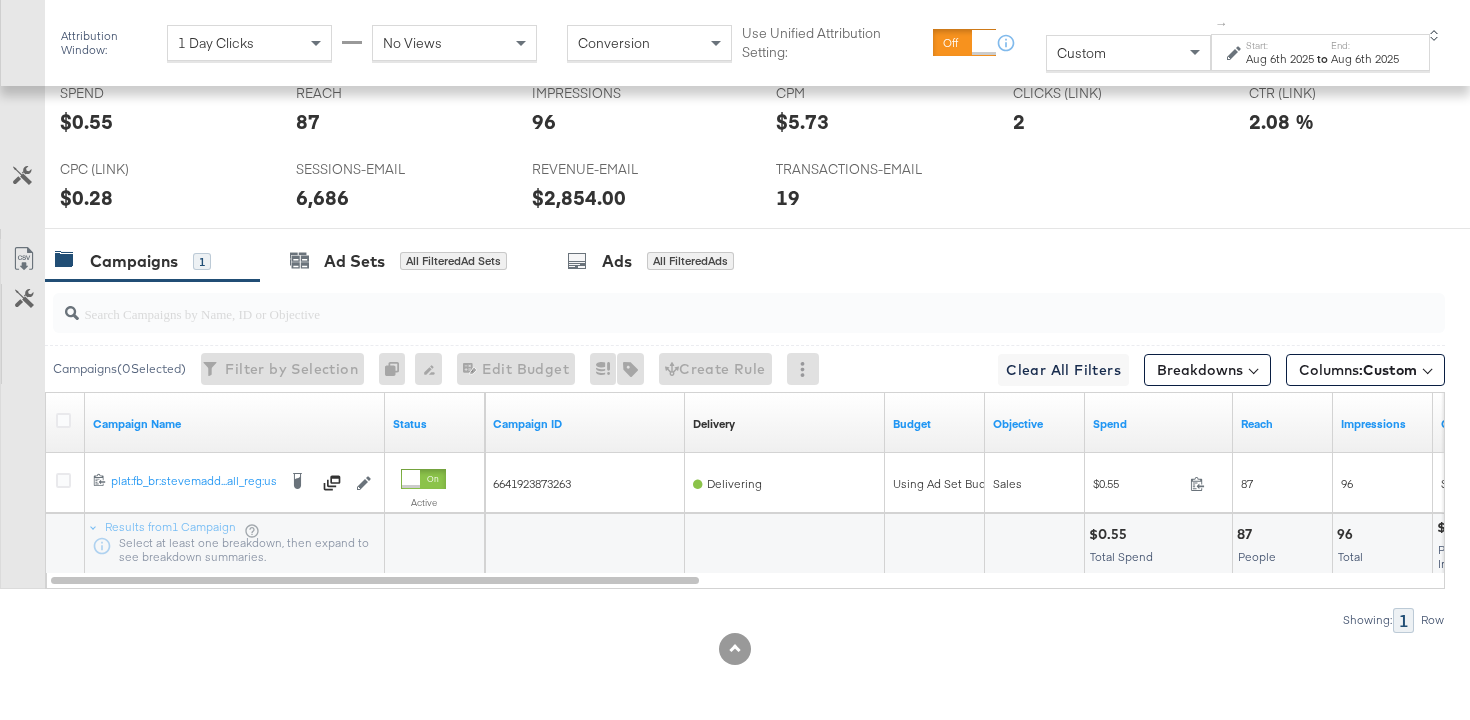 click on "Aug 6th 2025" at bounding box center (1280, 59) 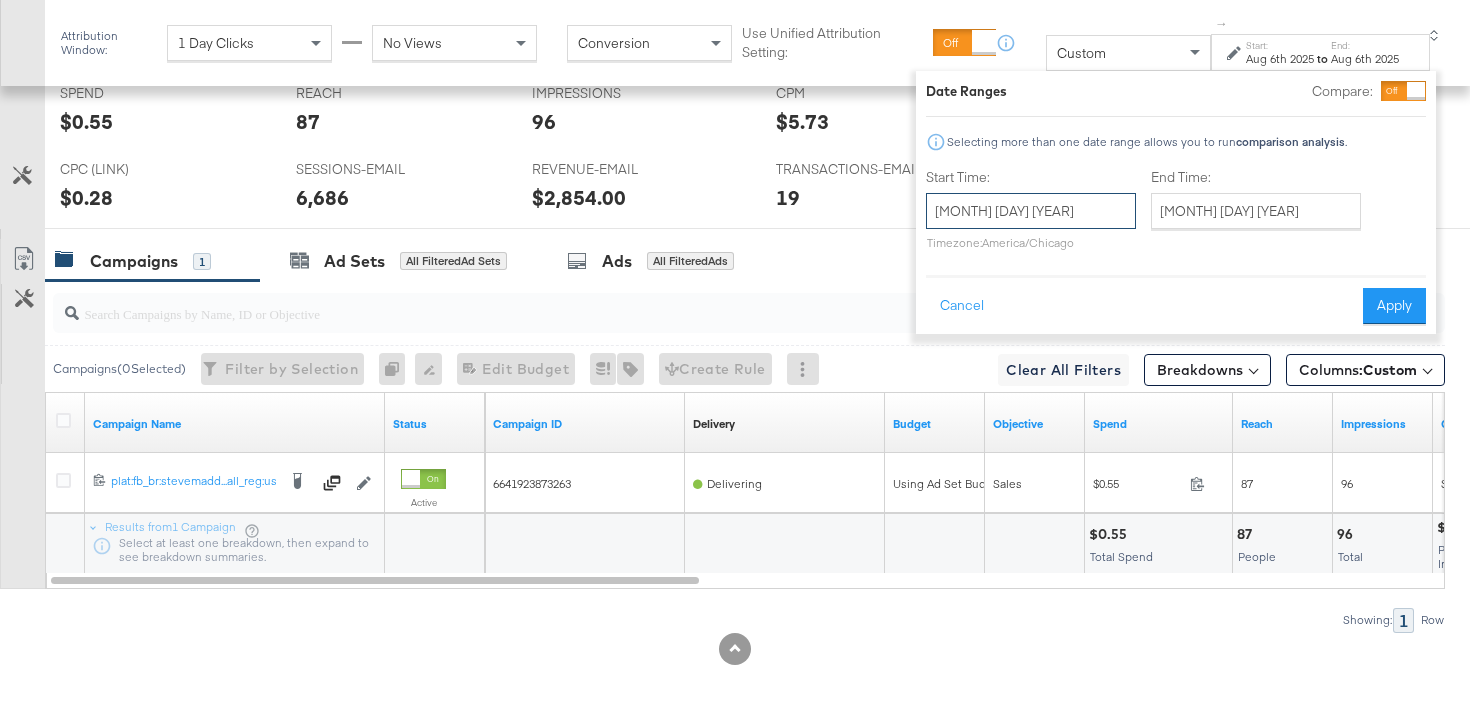 click on "August 6th 2025" at bounding box center [1031, 211] 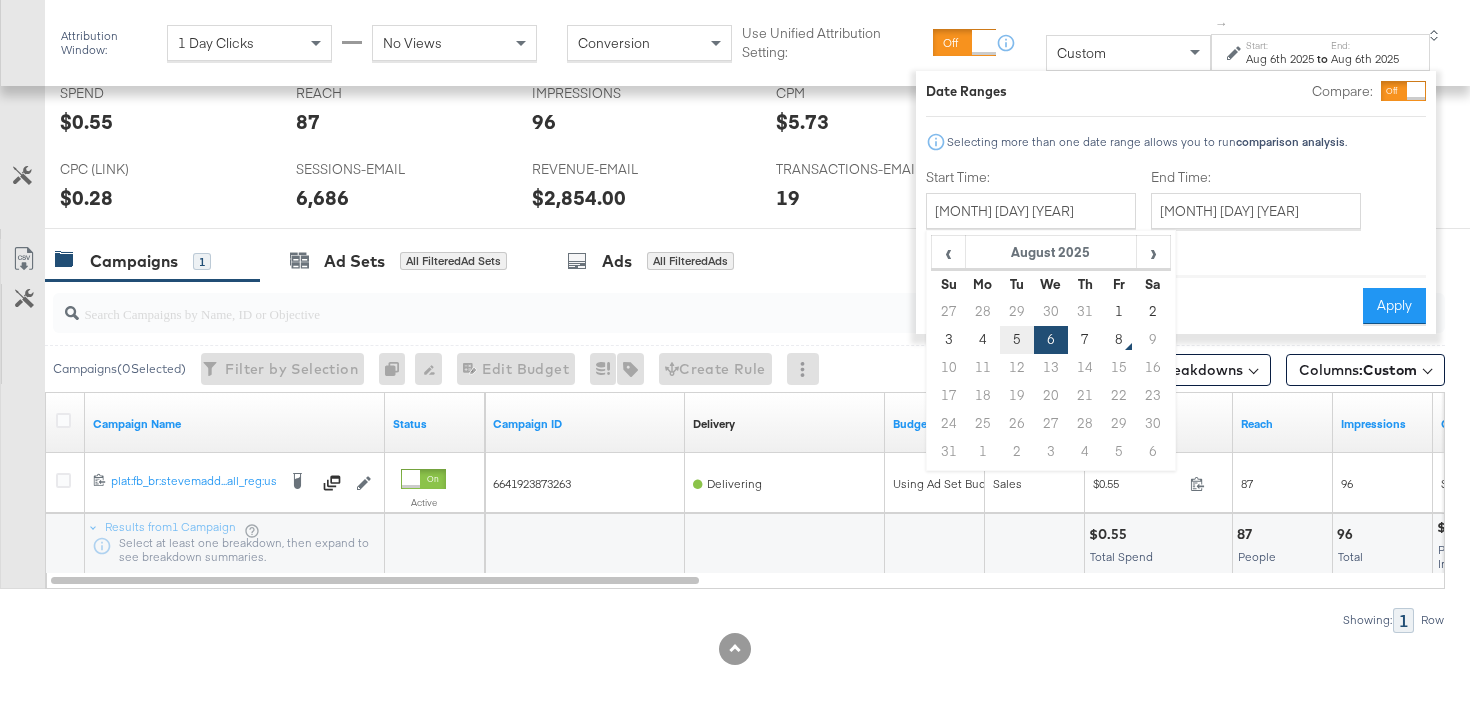 click on "5" at bounding box center (1017, 340) 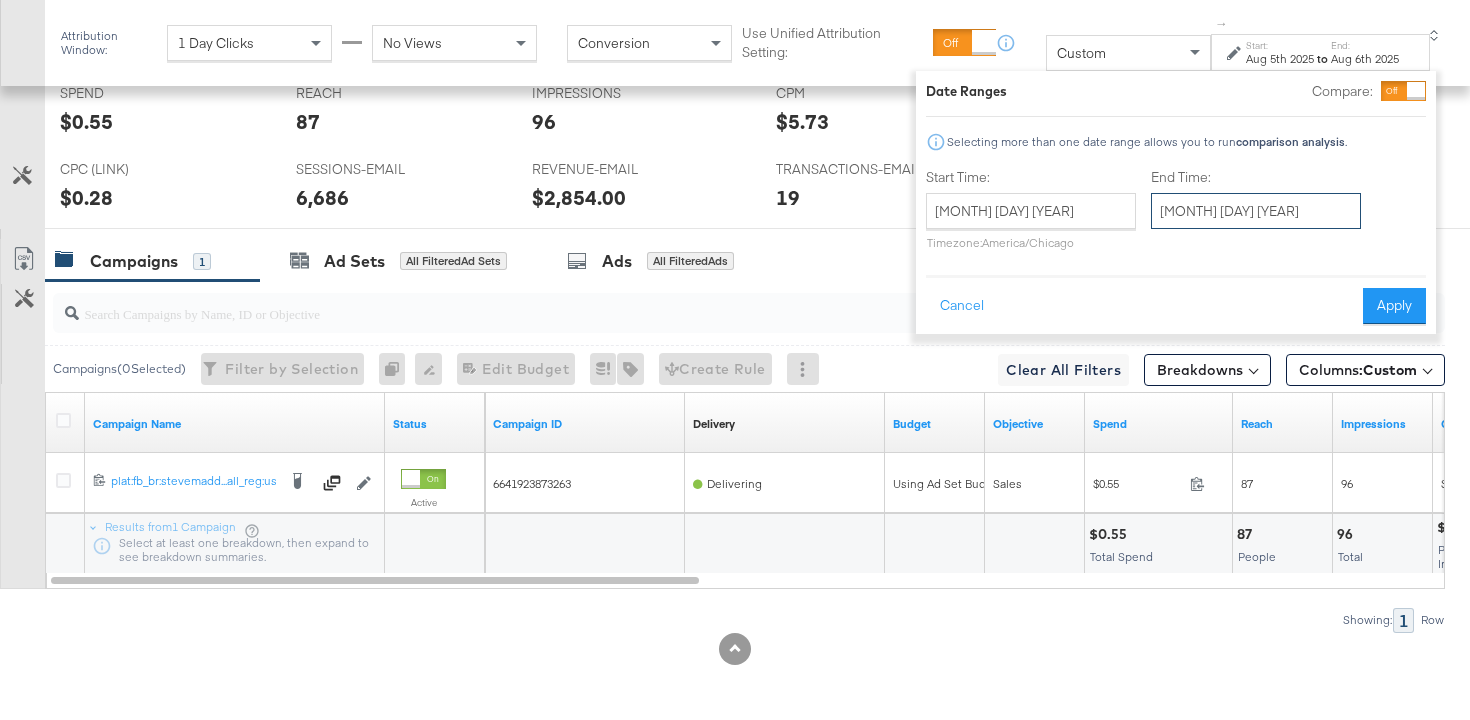 click on "August 6th 2025" at bounding box center (1256, 211) 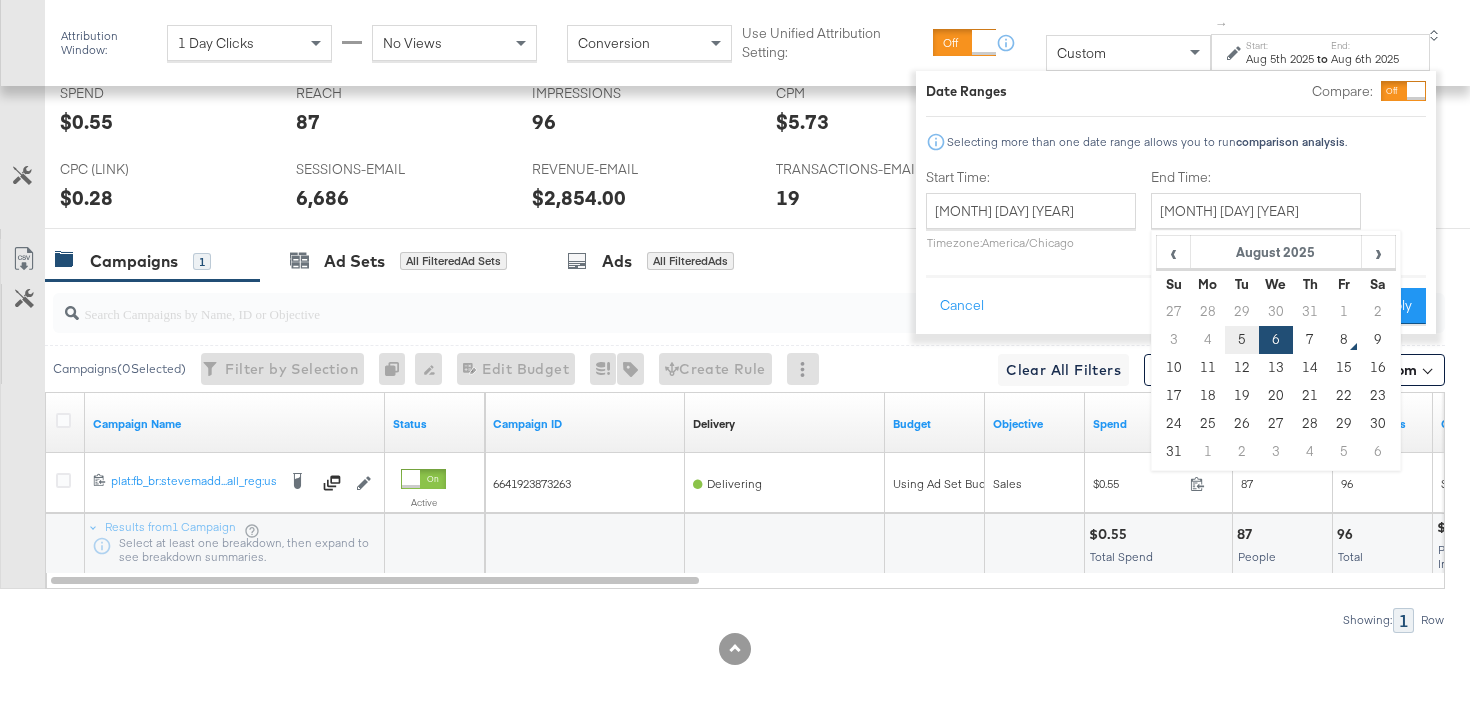 click on "5" at bounding box center (1242, 340) 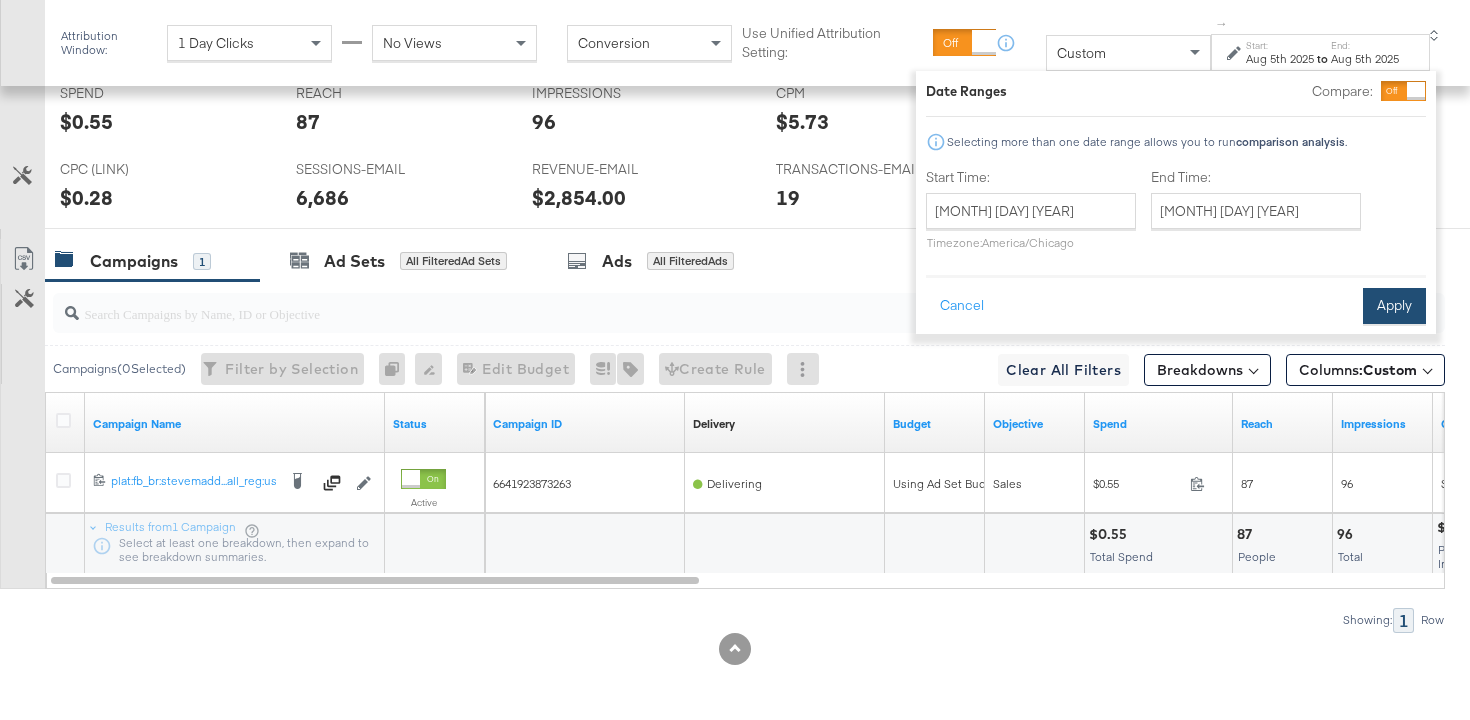click on "Apply" at bounding box center (1394, 306) 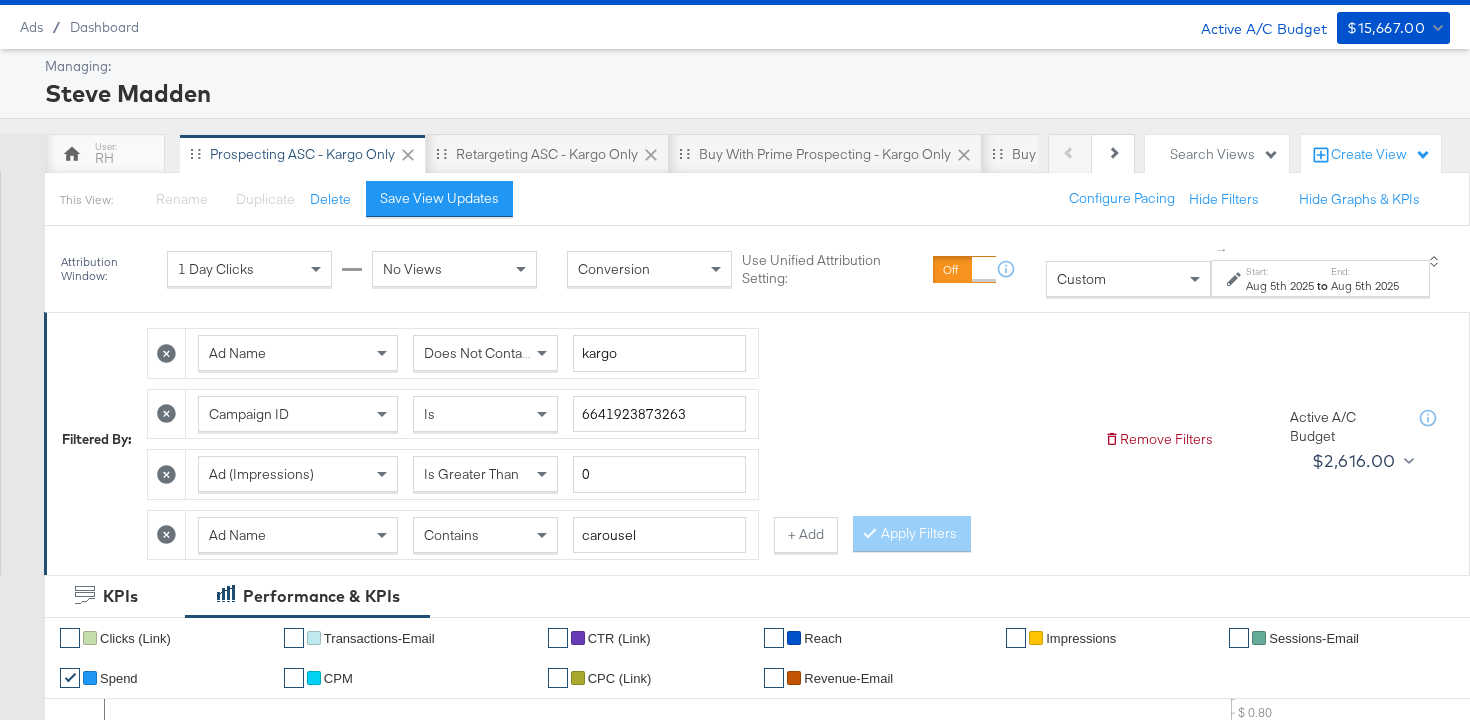 scroll, scrollTop: 34, scrollLeft: 0, axis: vertical 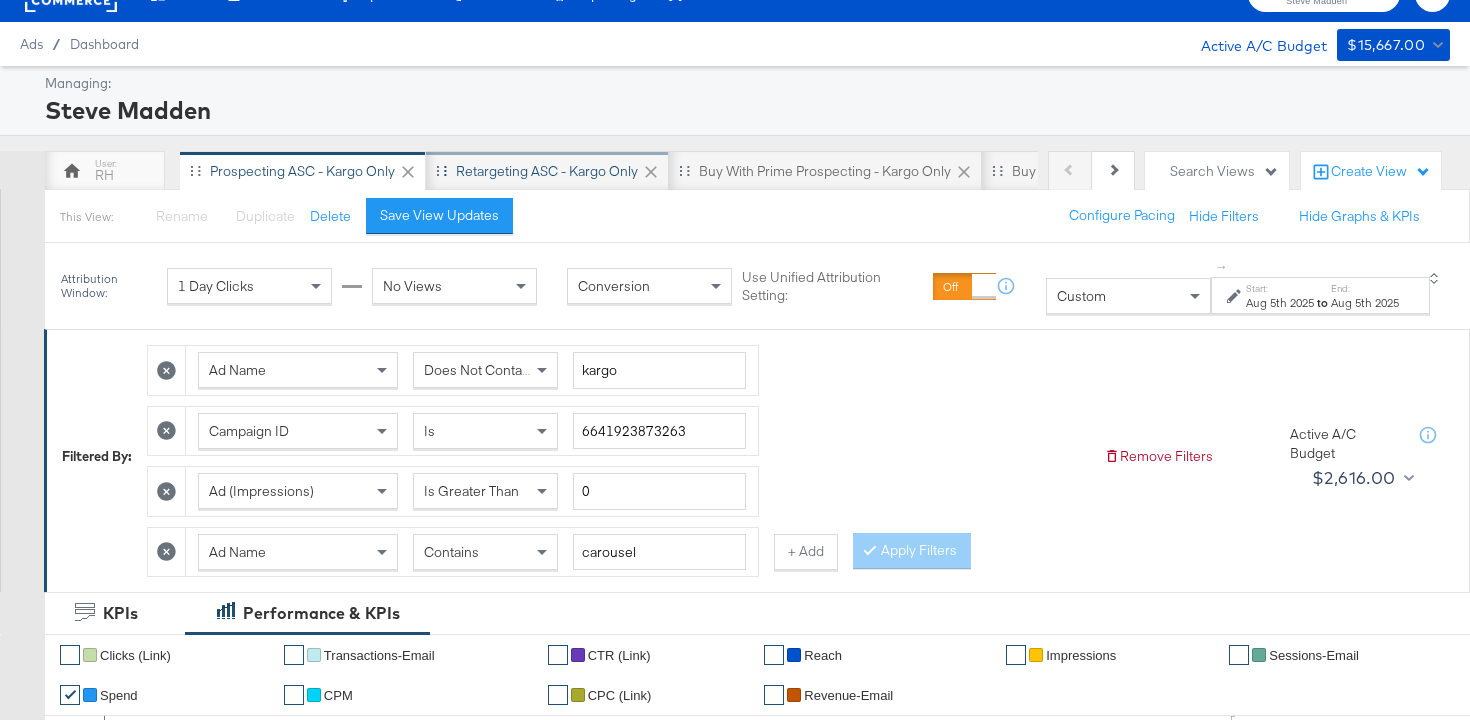 click on "Retargeting ASC - Kargo only" at bounding box center [547, 171] 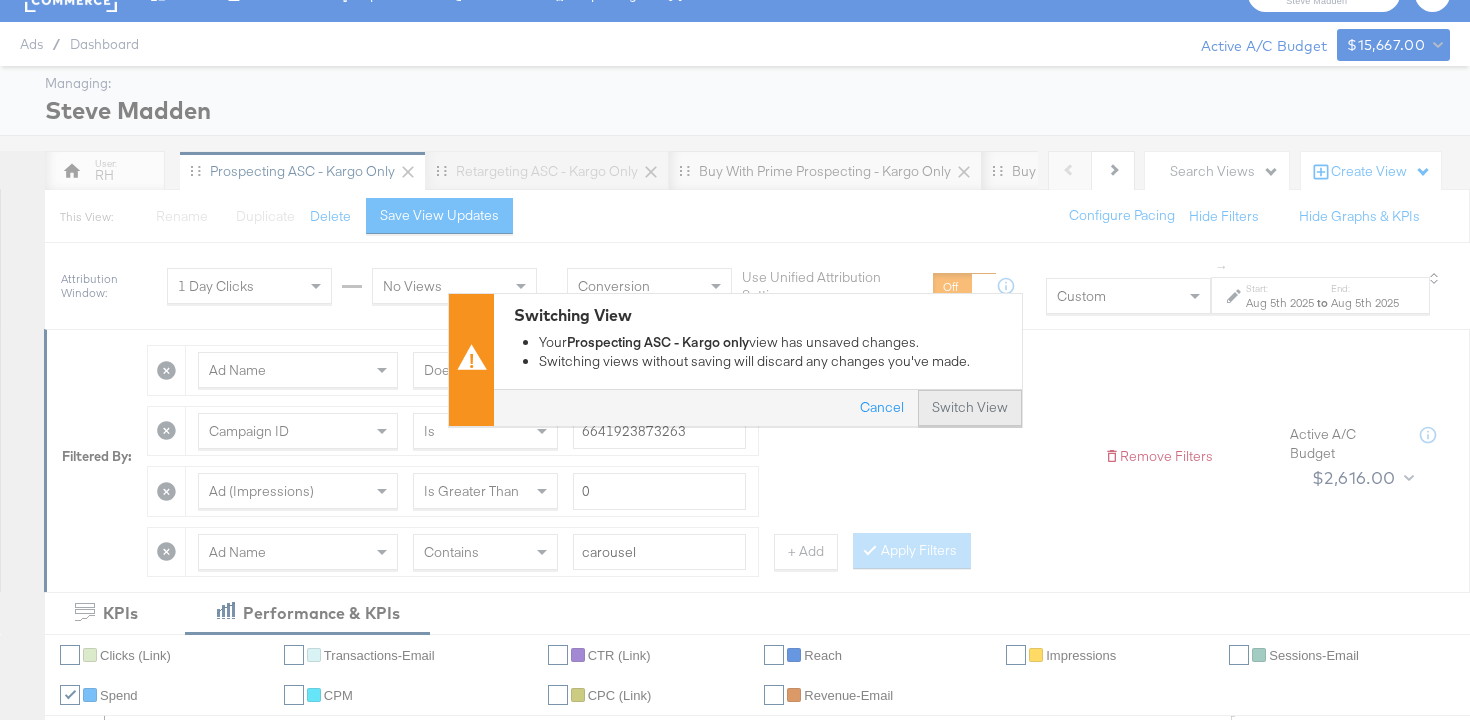 click on "Switch View" at bounding box center (970, 409) 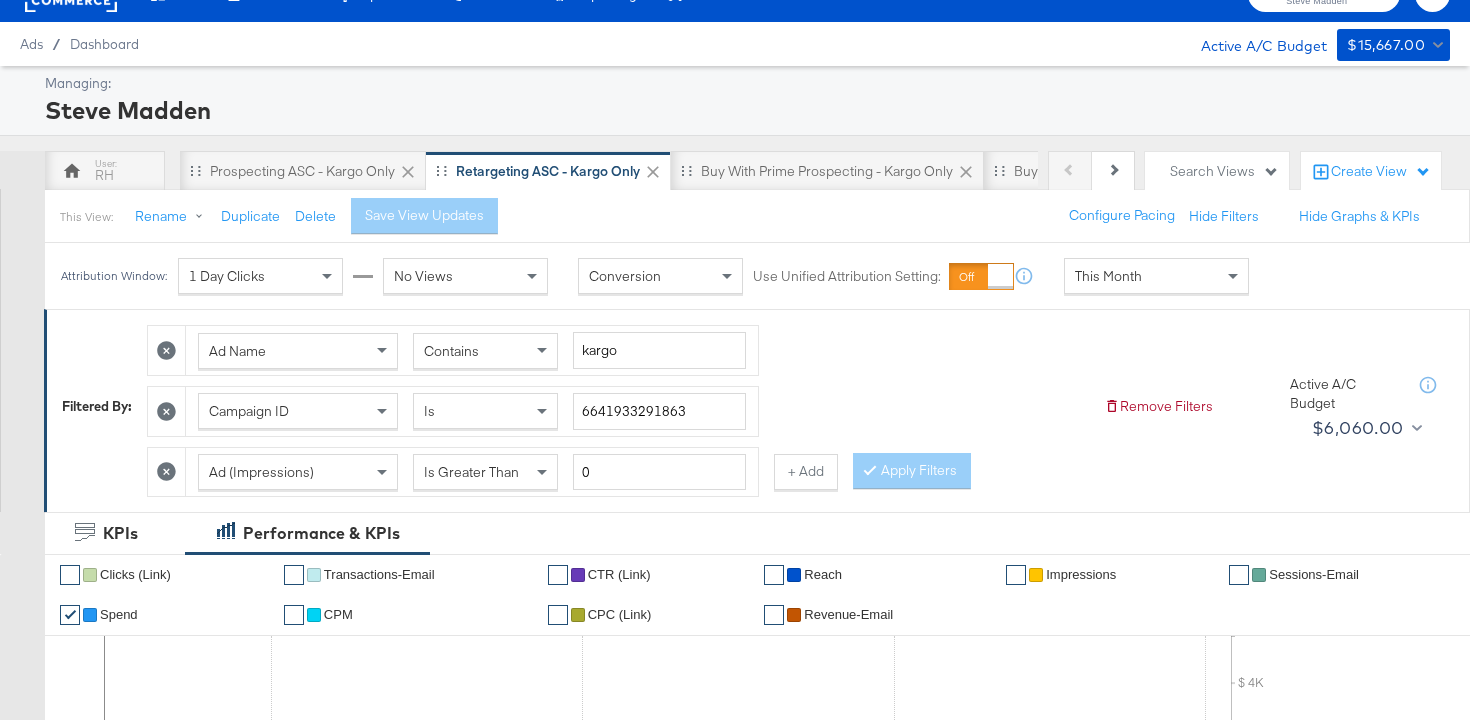 click on "Contains" at bounding box center [485, 351] 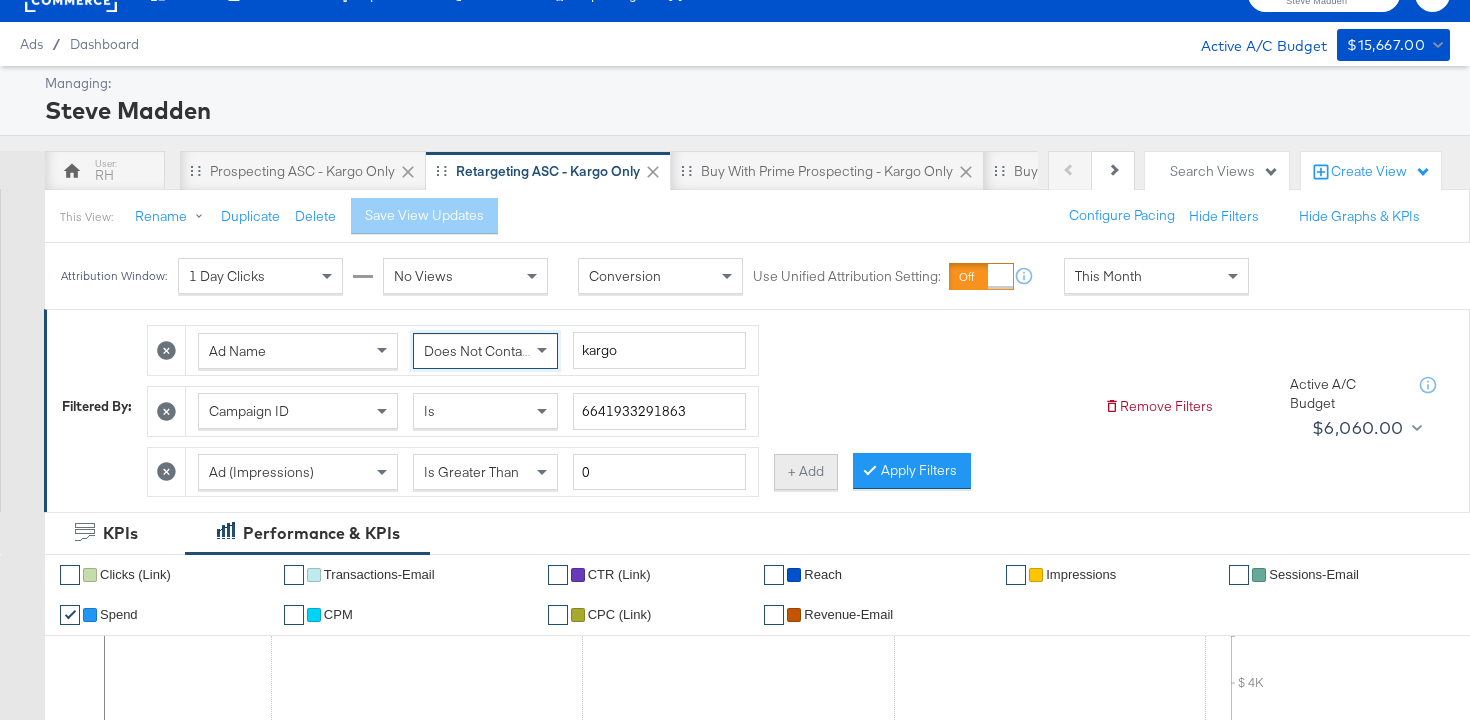 click on "+ Add" at bounding box center (806, 472) 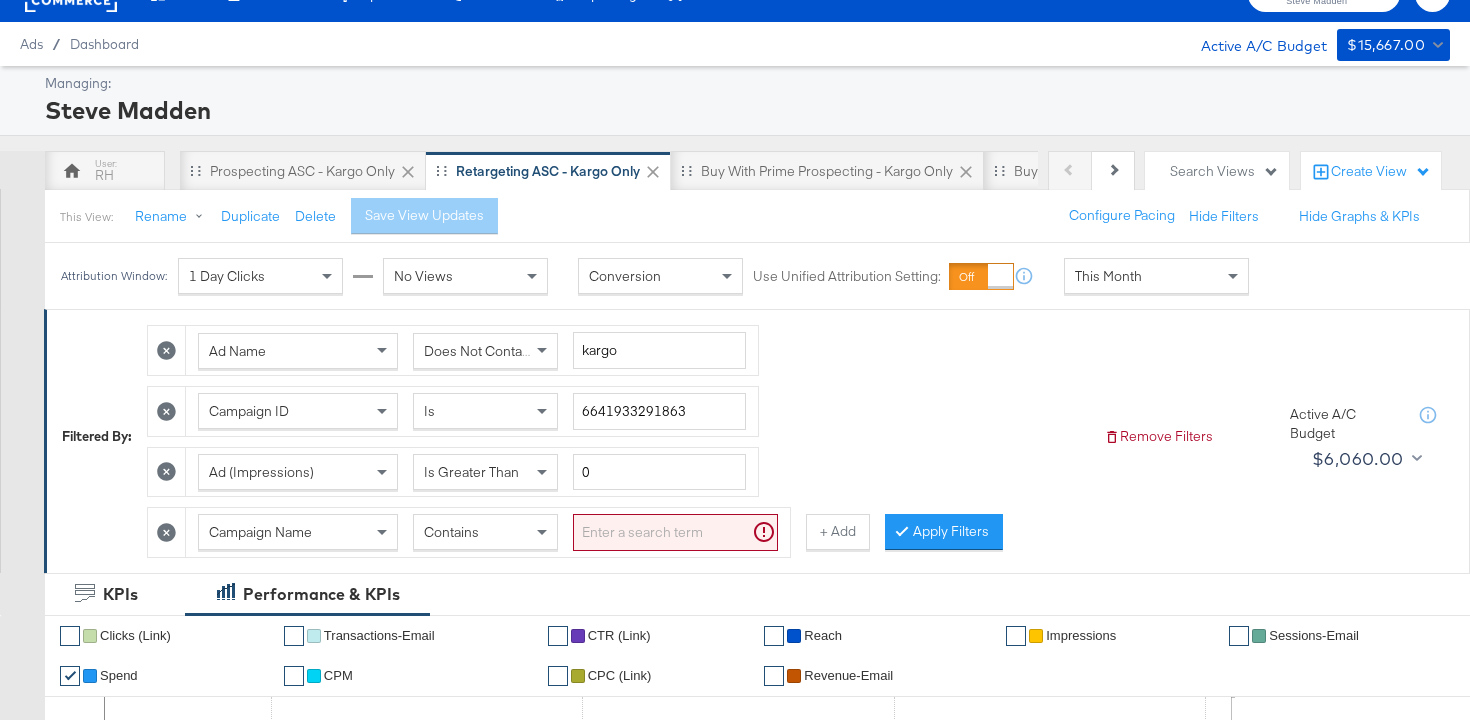 click on "Campaign Name" at bounding box center (298, 532) 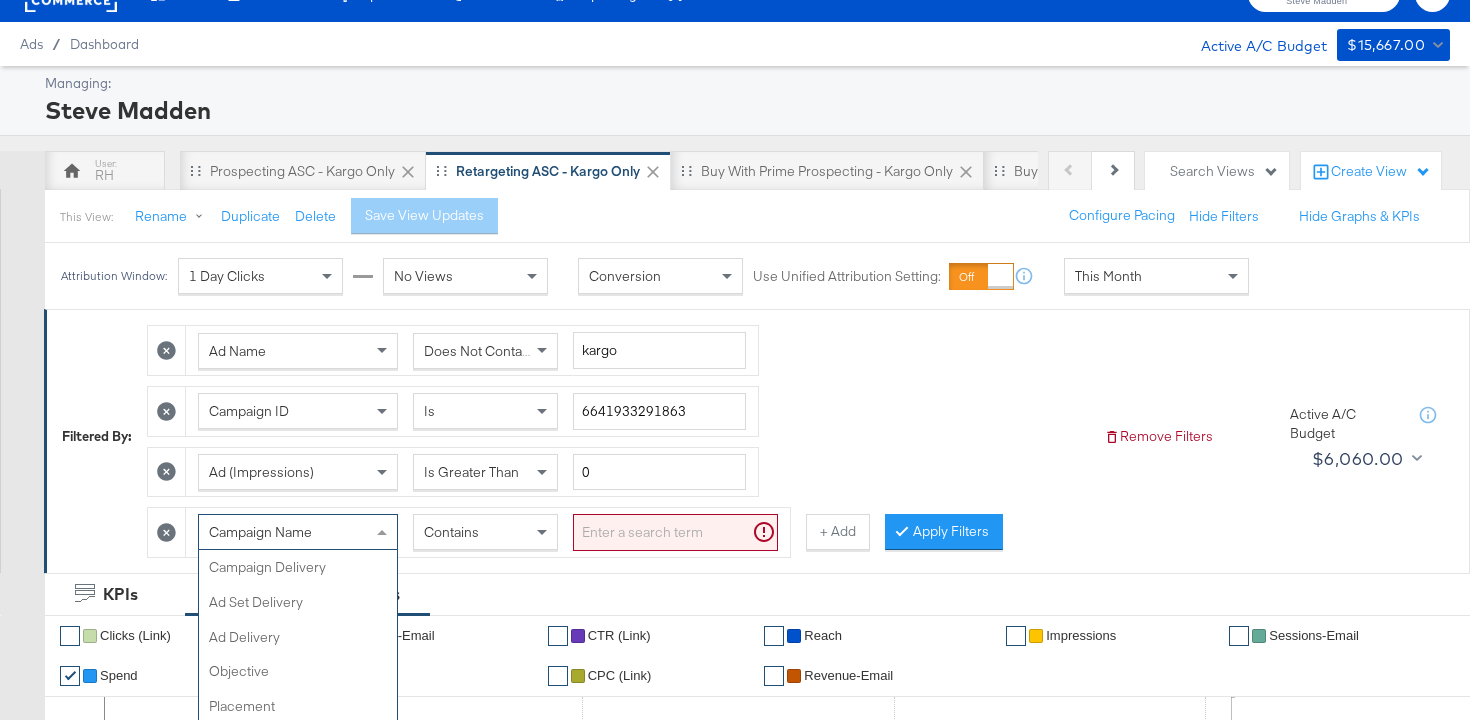scroll, scrollTop: 63, scrollLeft: 0, axis: vertical 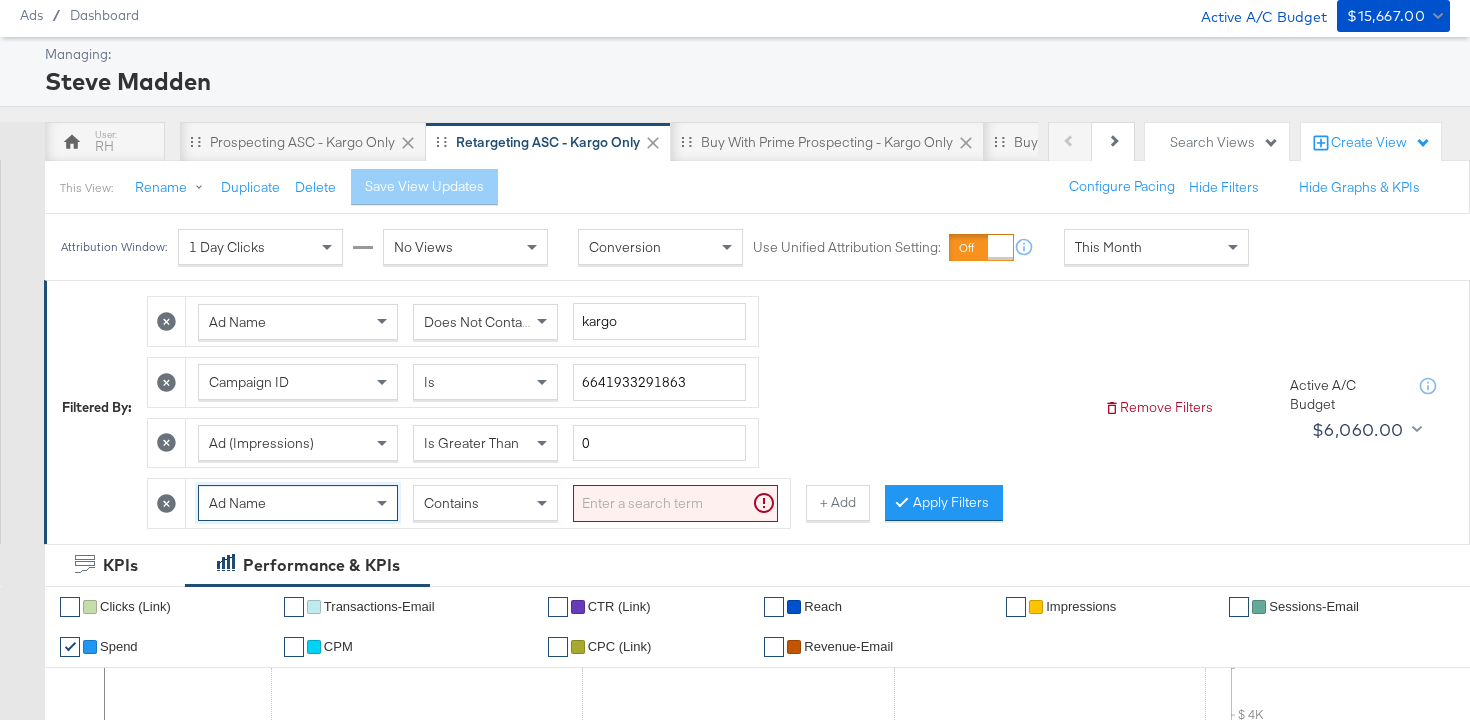 click at bounding box center (675, 503) 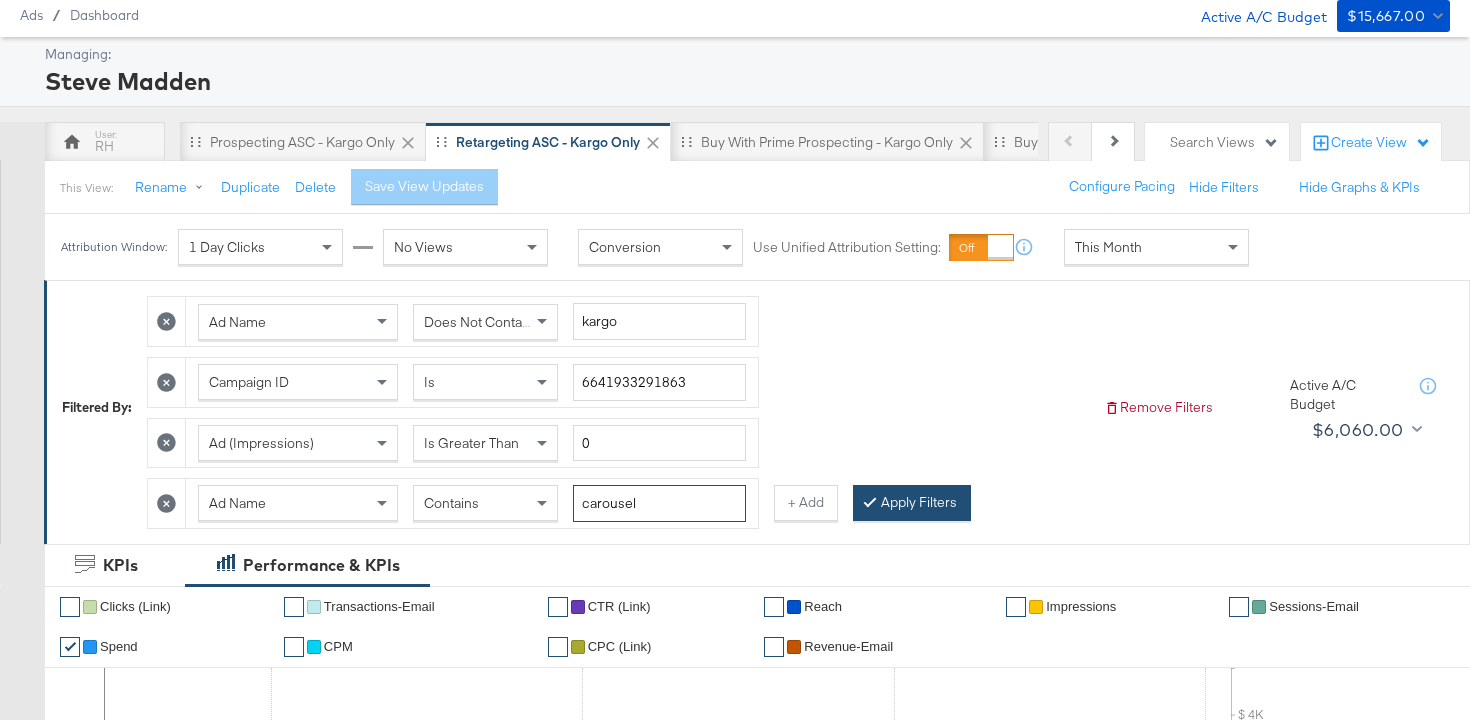 type on "carousel" 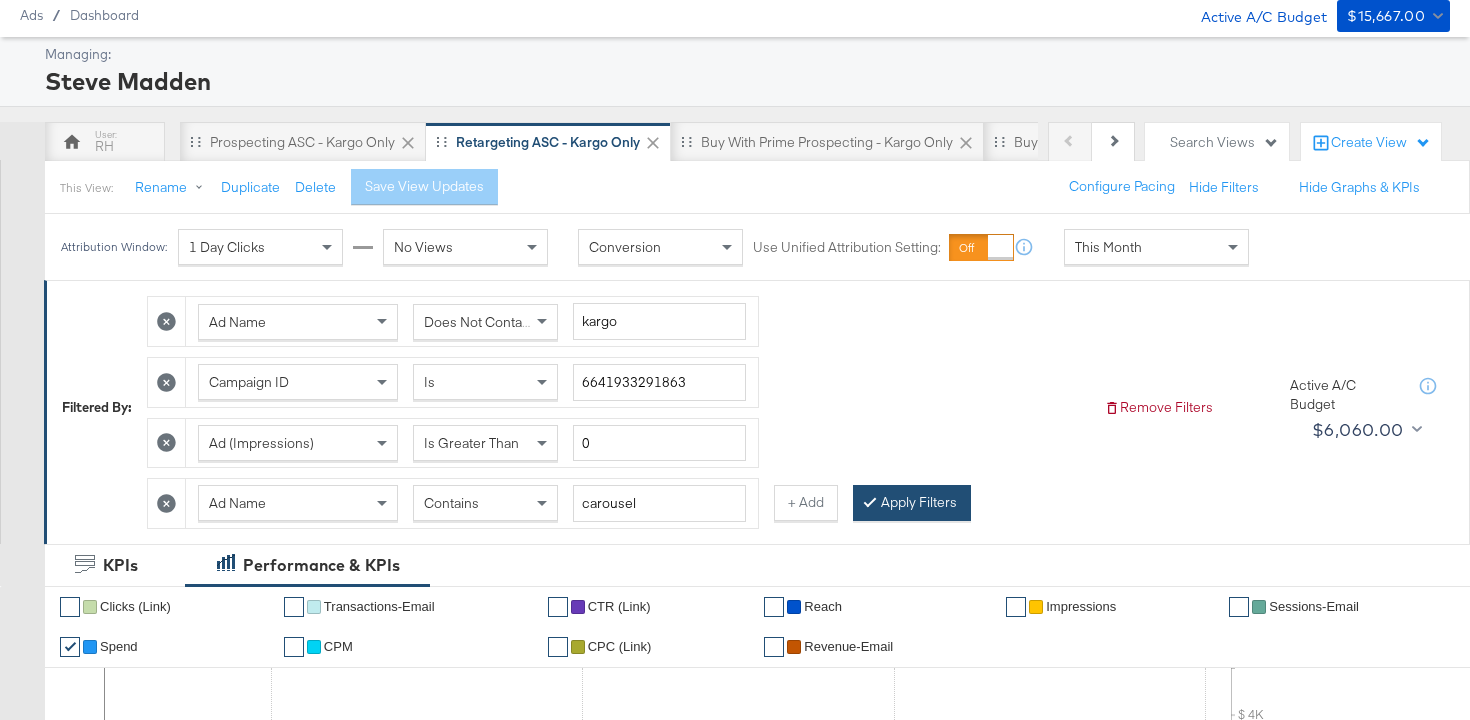 click on "Apply Filters" at bounding box center (912, 503) 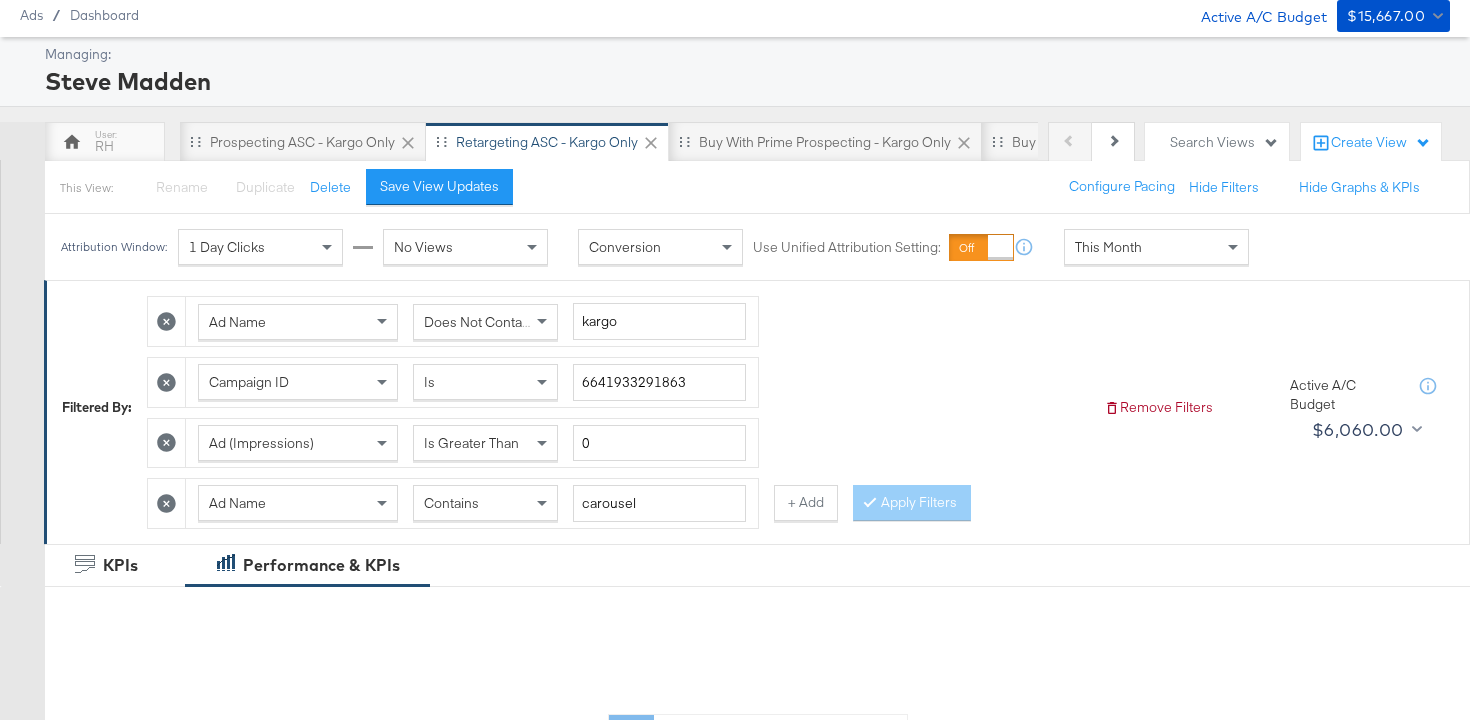 click on "This Month" at bounding box center [1156, 247] 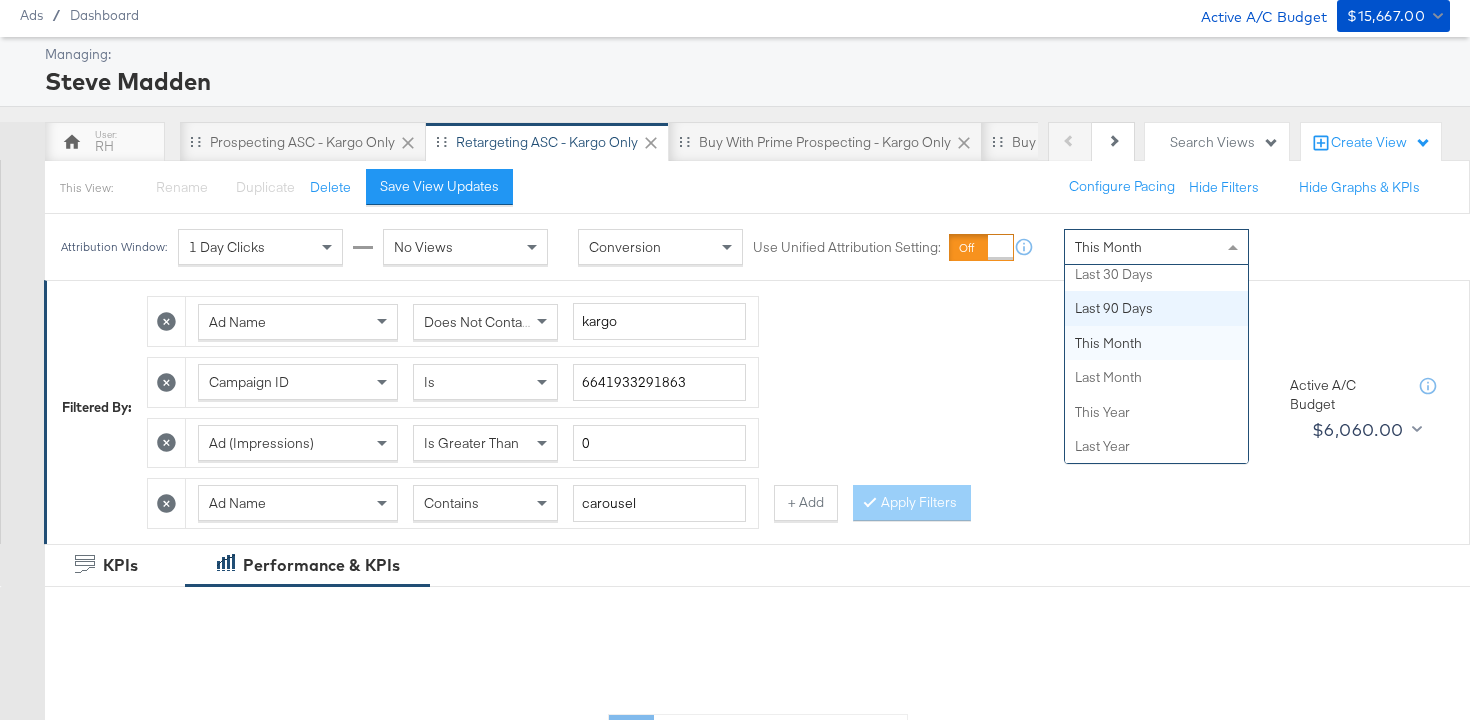 scroll, scrollTop: 0, scrollLeft: 0, axis: both 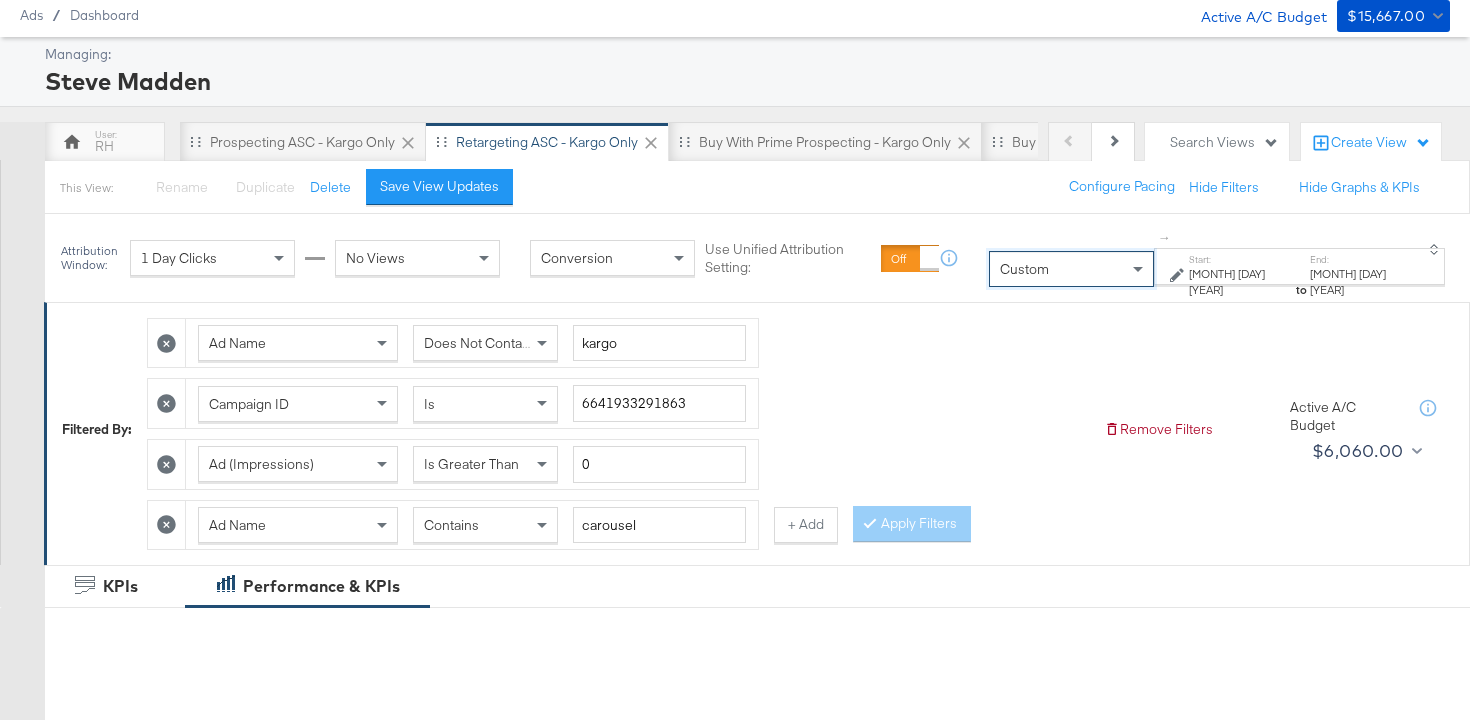 click on "Start:" at bounding box center (1241, 259) 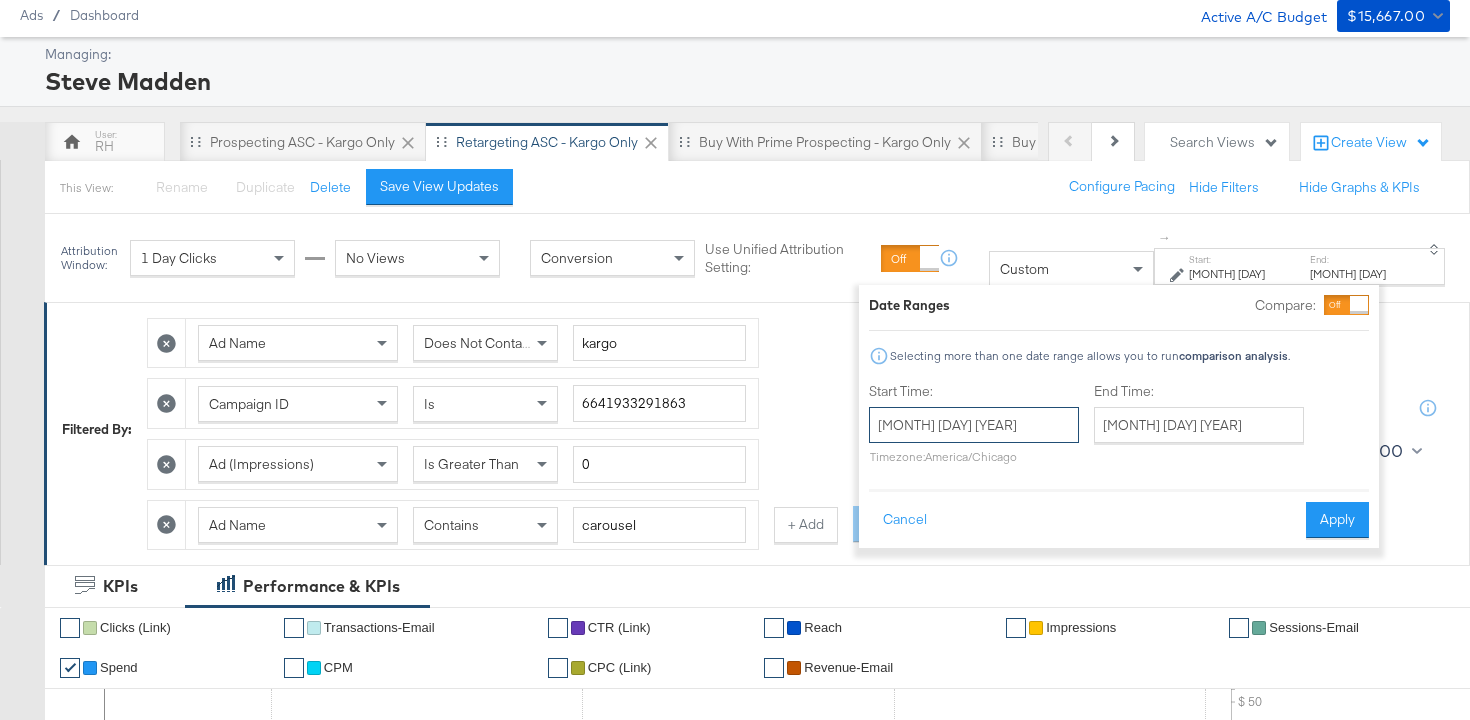click on "[MONTH] [DAY] [YEAR]" at bounding box center (974, 425) 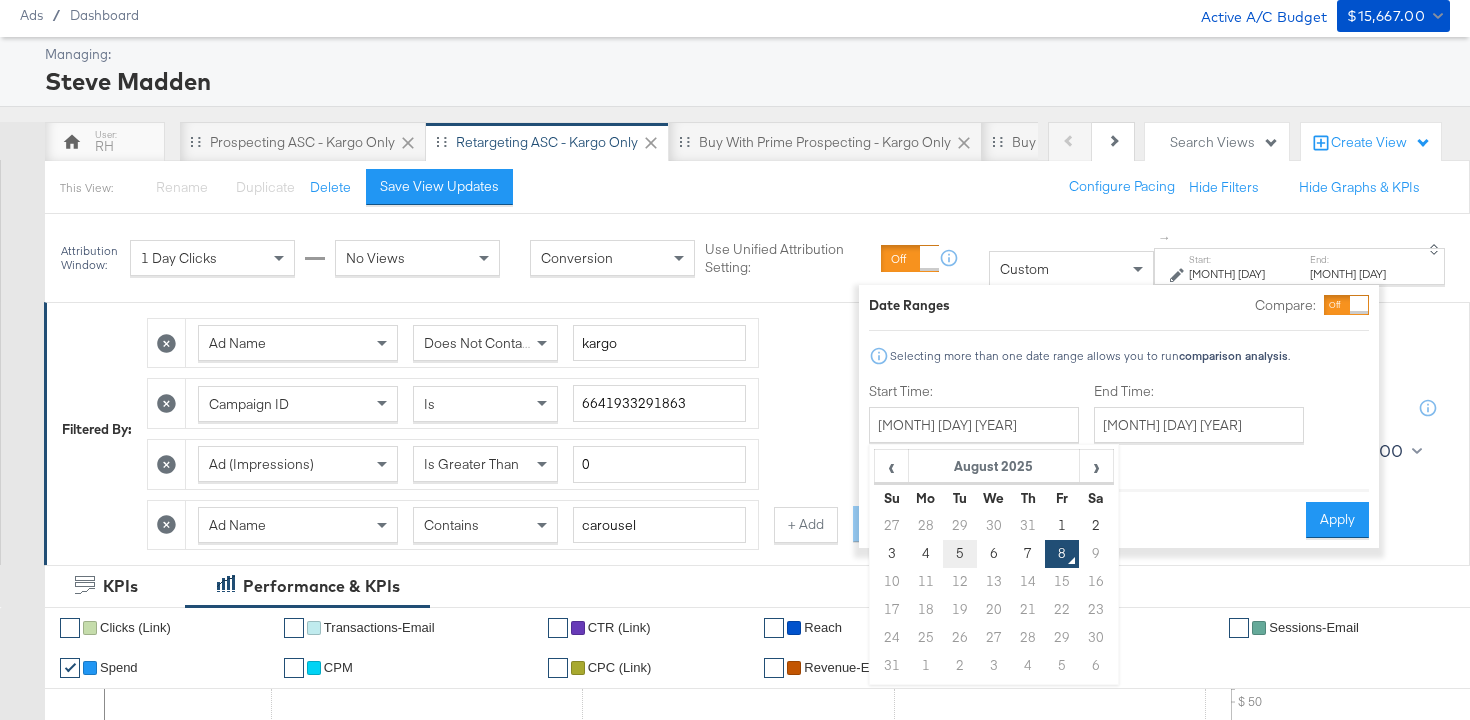 click on "5" at bounding box center [959, 554] 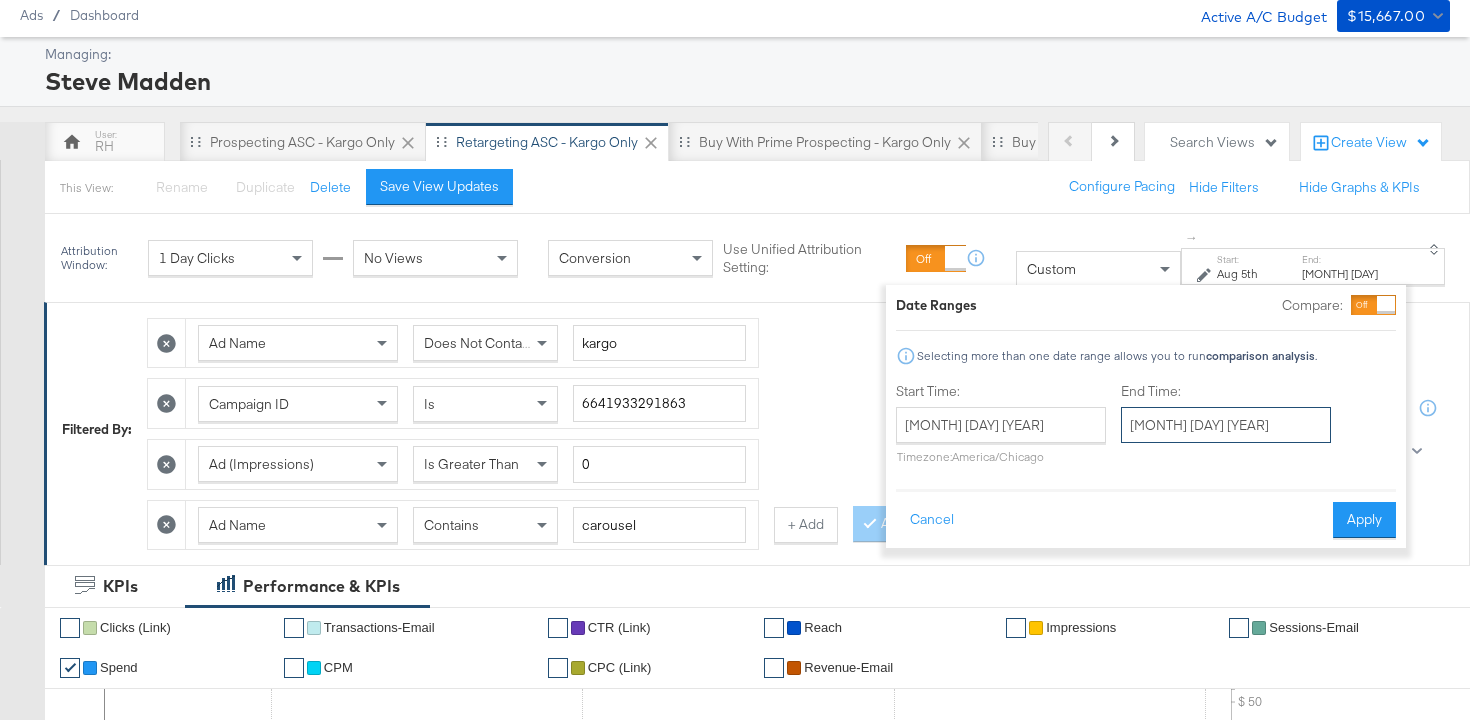 click on "[MONTH] [DAY] [YEAR]" at bounding box center [1226, 425] 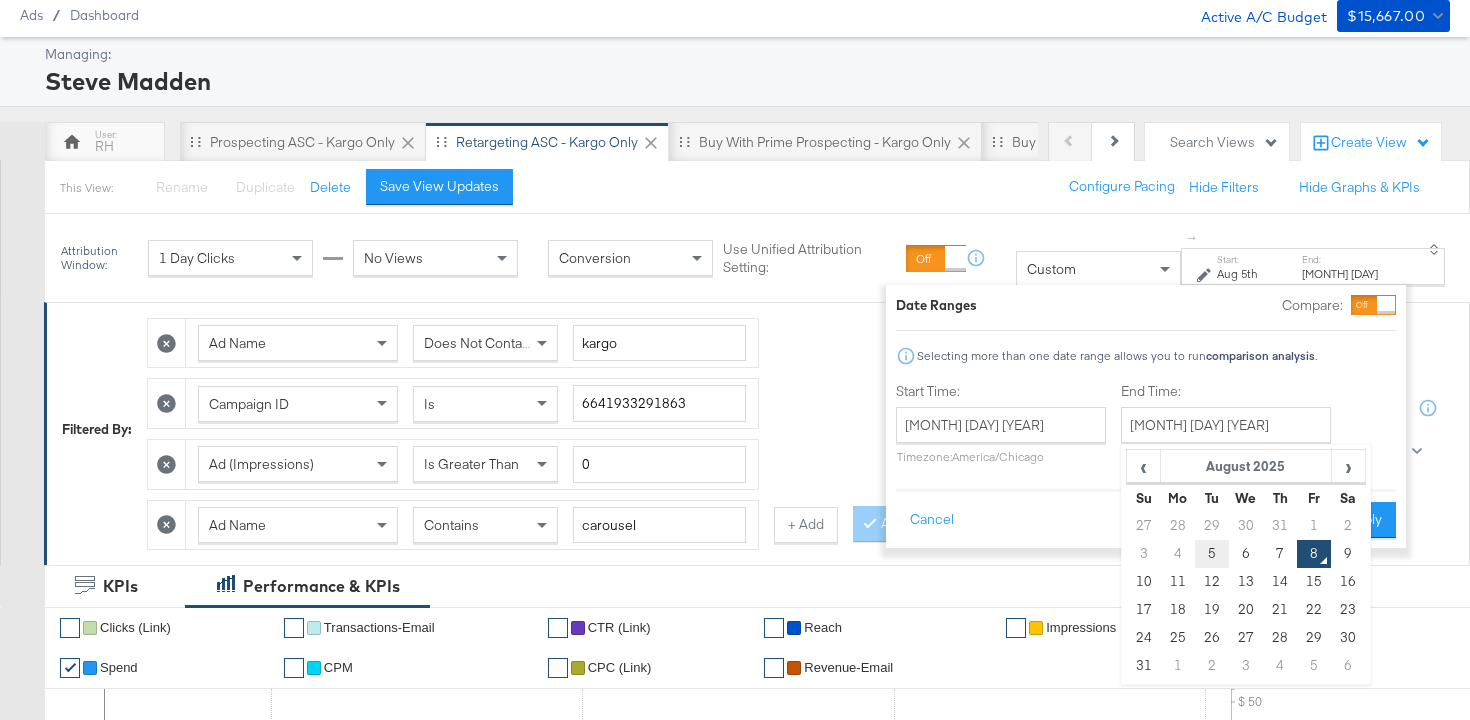 click on "5" at bounding box center [1212, 554] 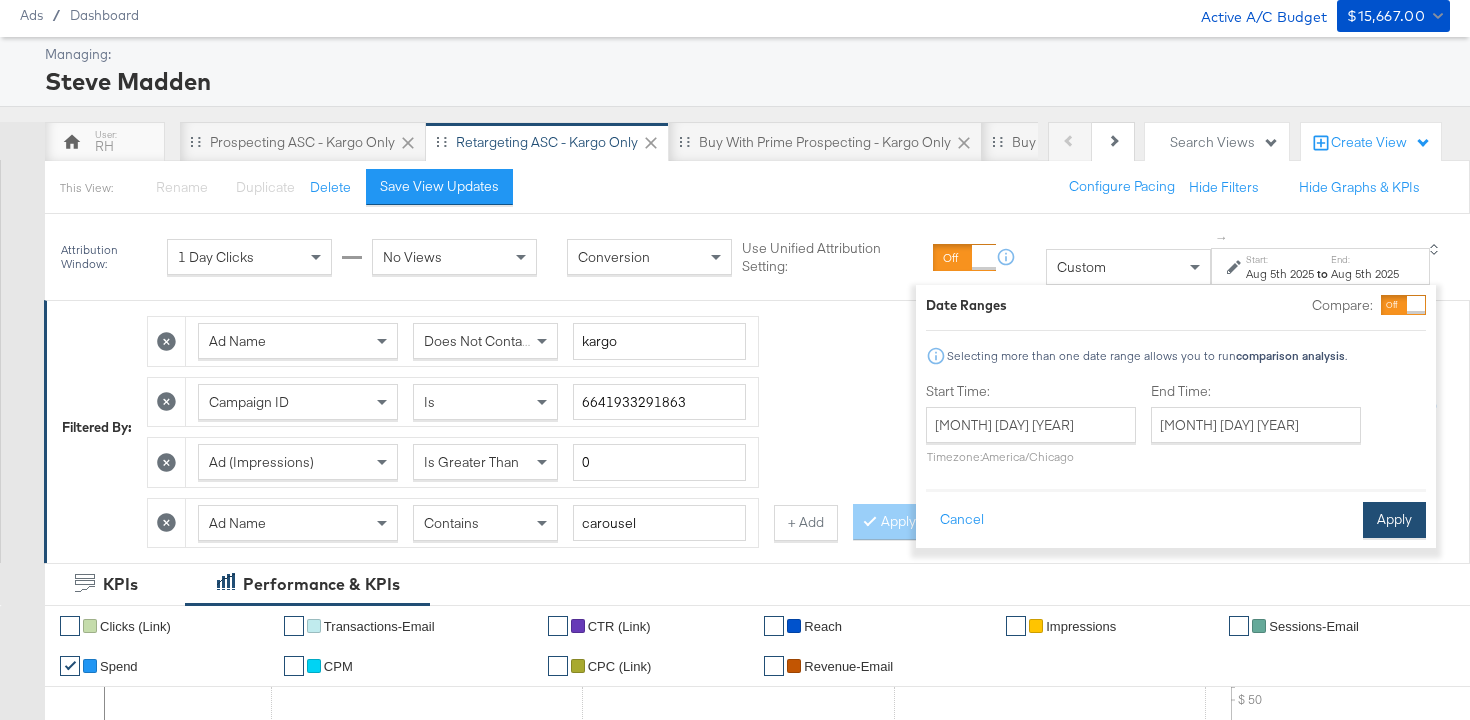 click on "Apply" at bounding box center (1394, 520) 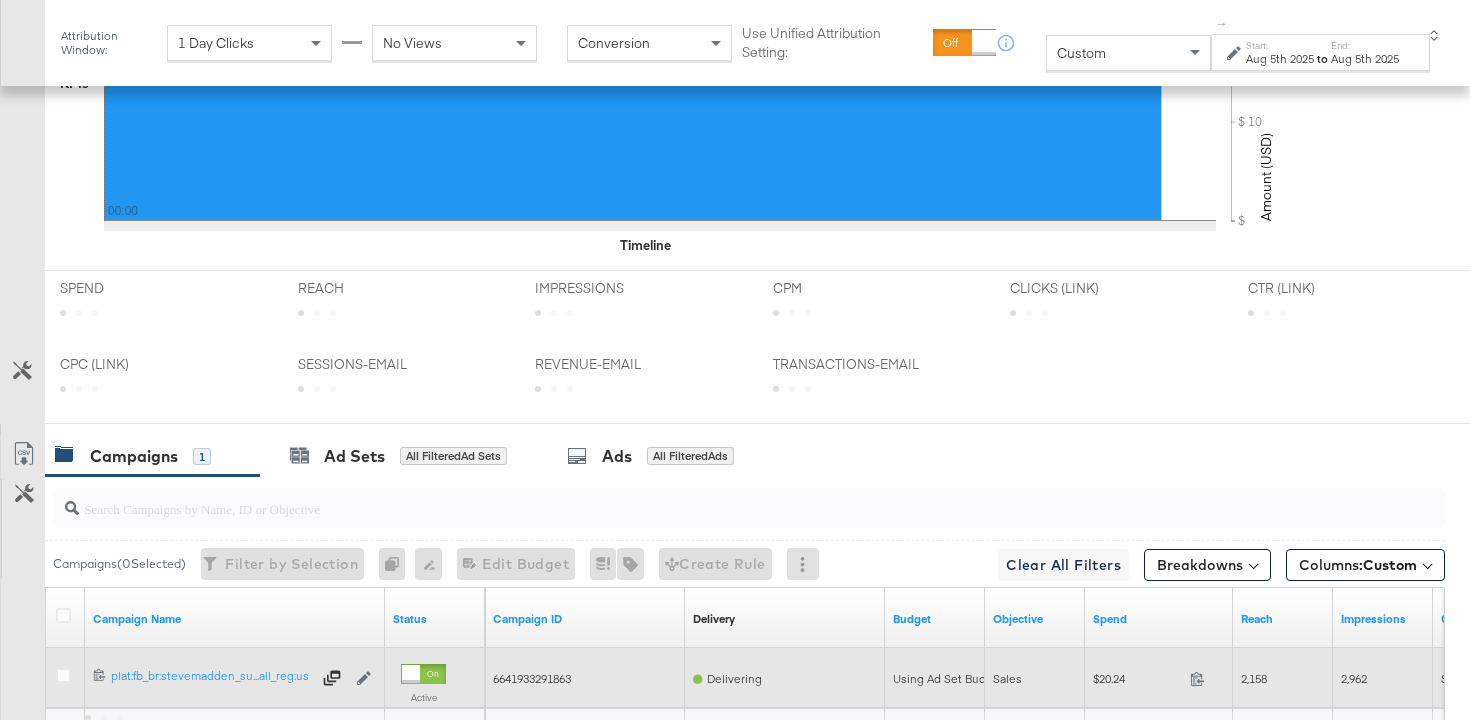 scroll, scrollTop: 1024, scrollLeft: 0, axis: vertical 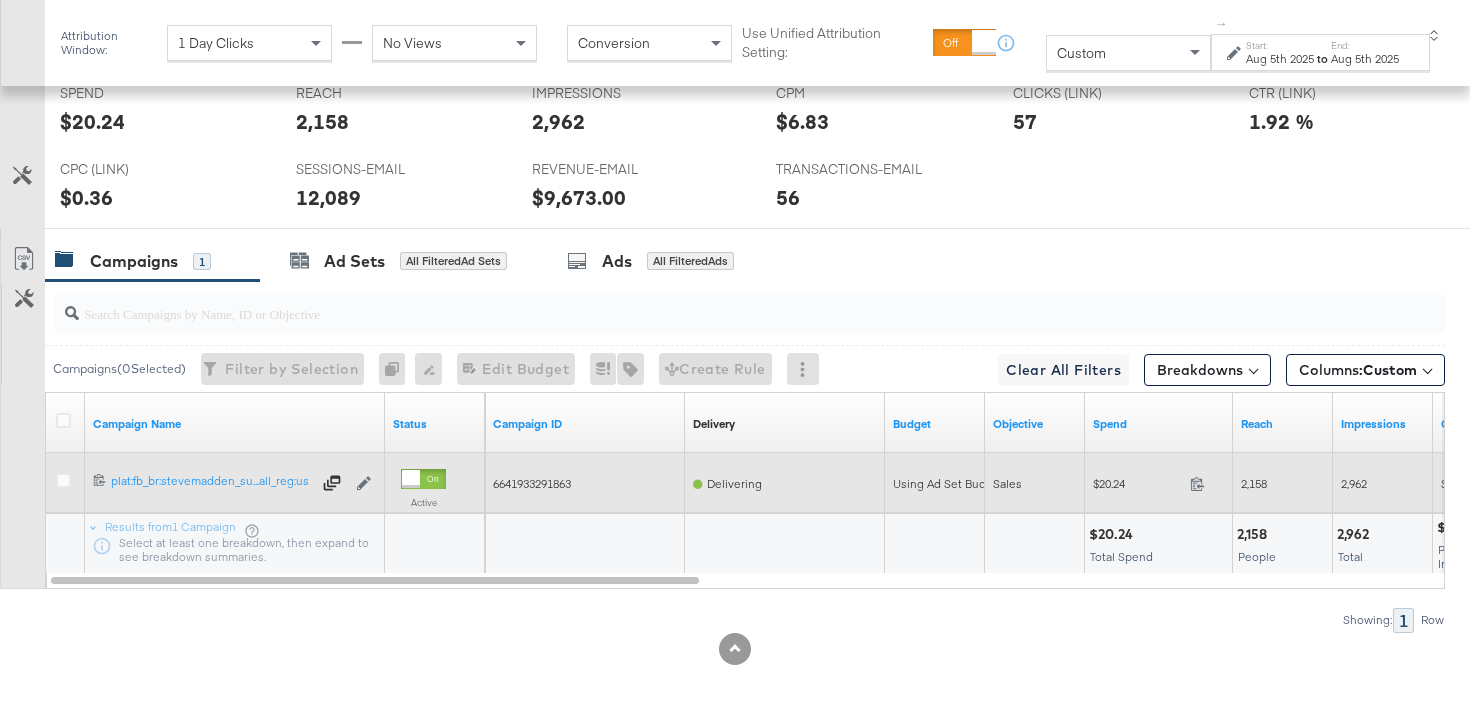 click on "2,158" at bounding box center [1254, 483] 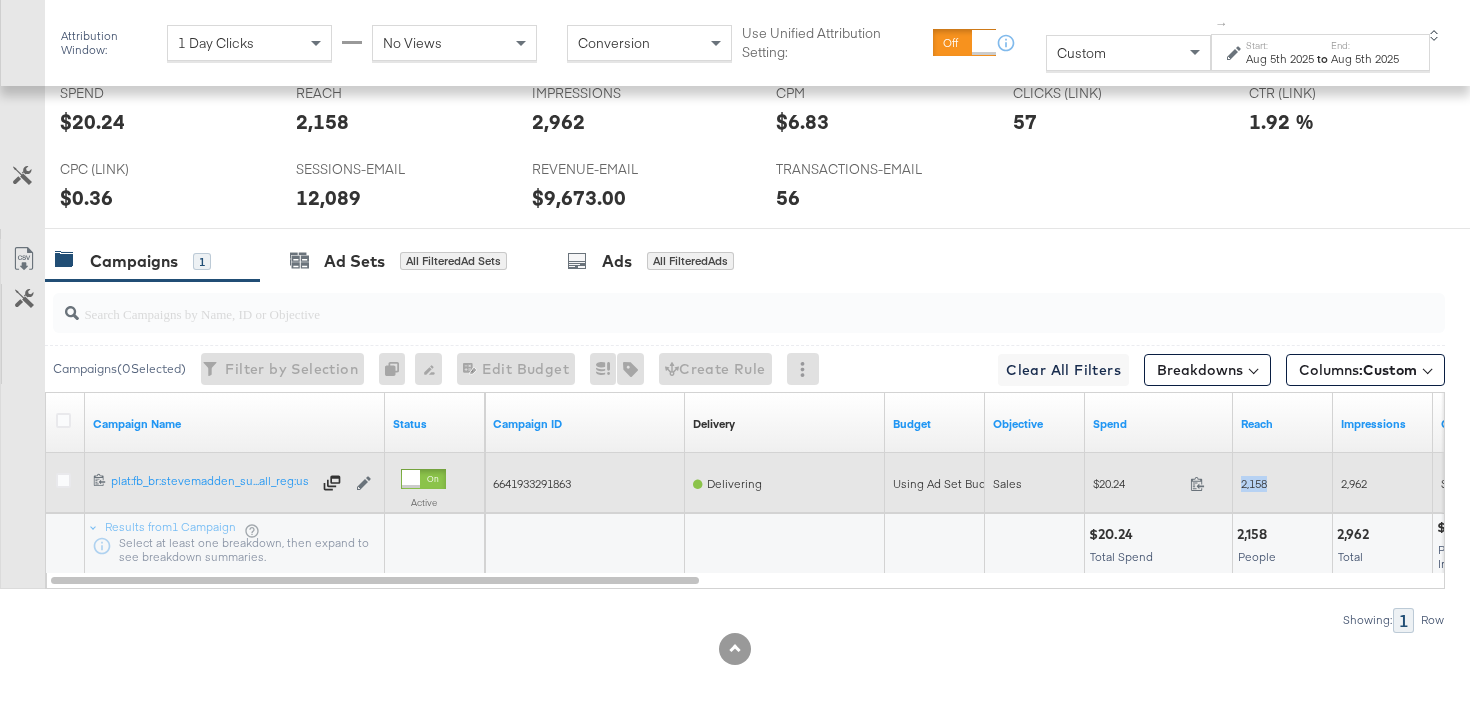 copy on "2,158" 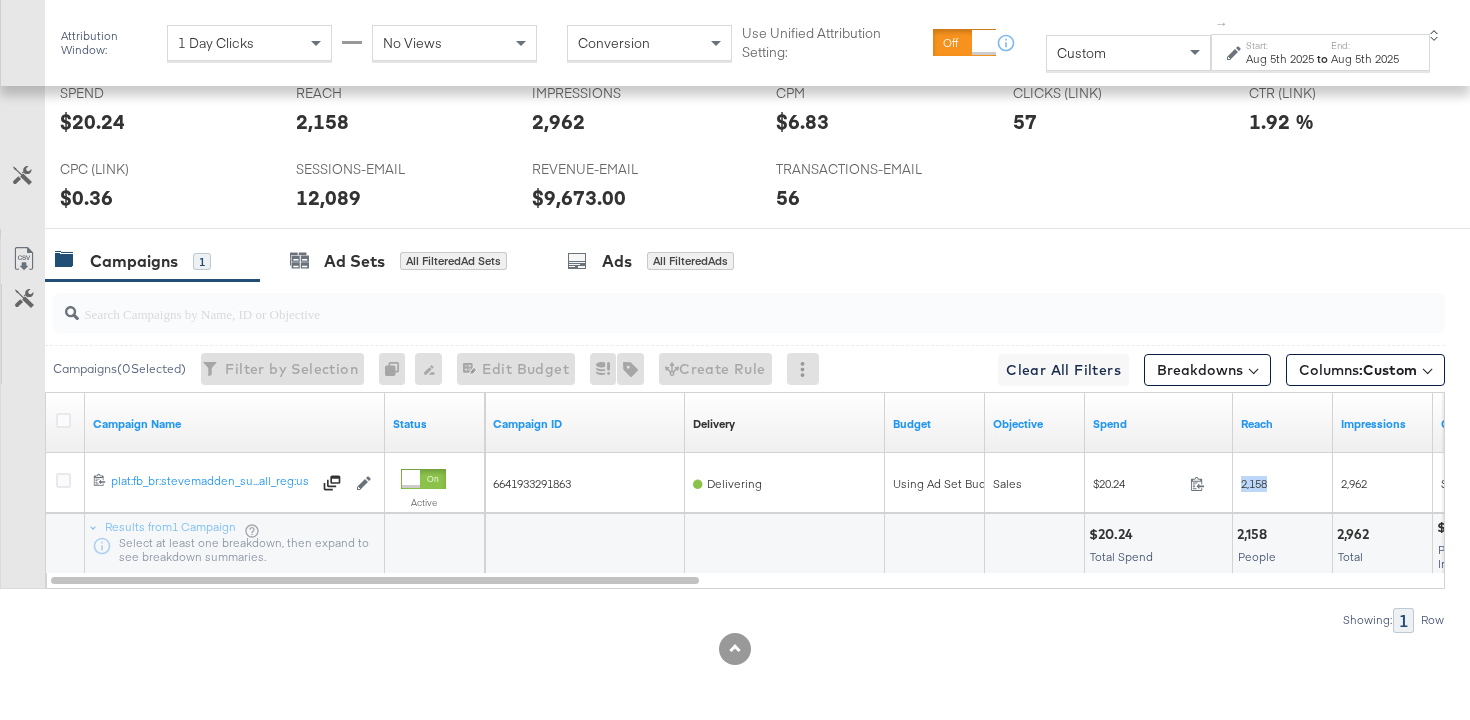 click on "Aug 5th 2025" at bounding box center [1280, 59] 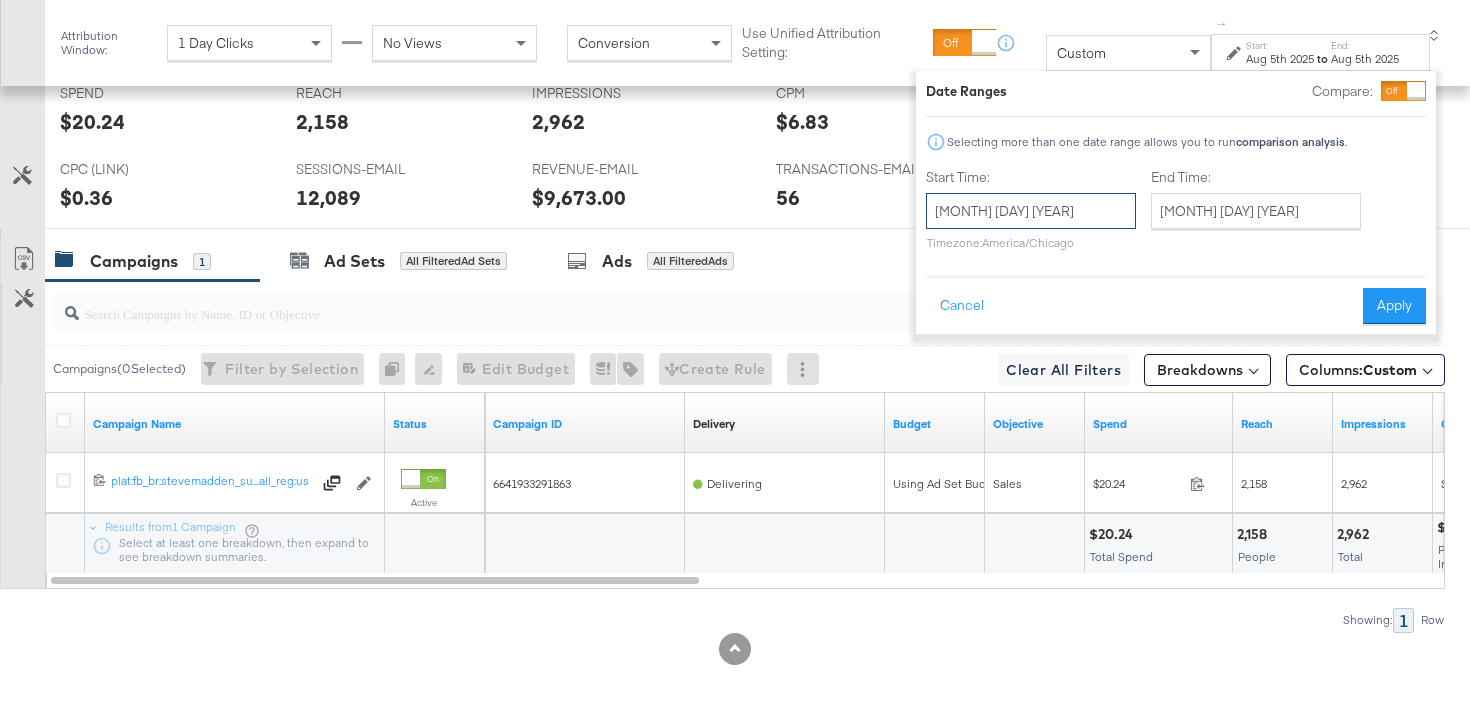 click on "[MONTH] [DAY] [YEAR]" at bounding box center [1031, 211] 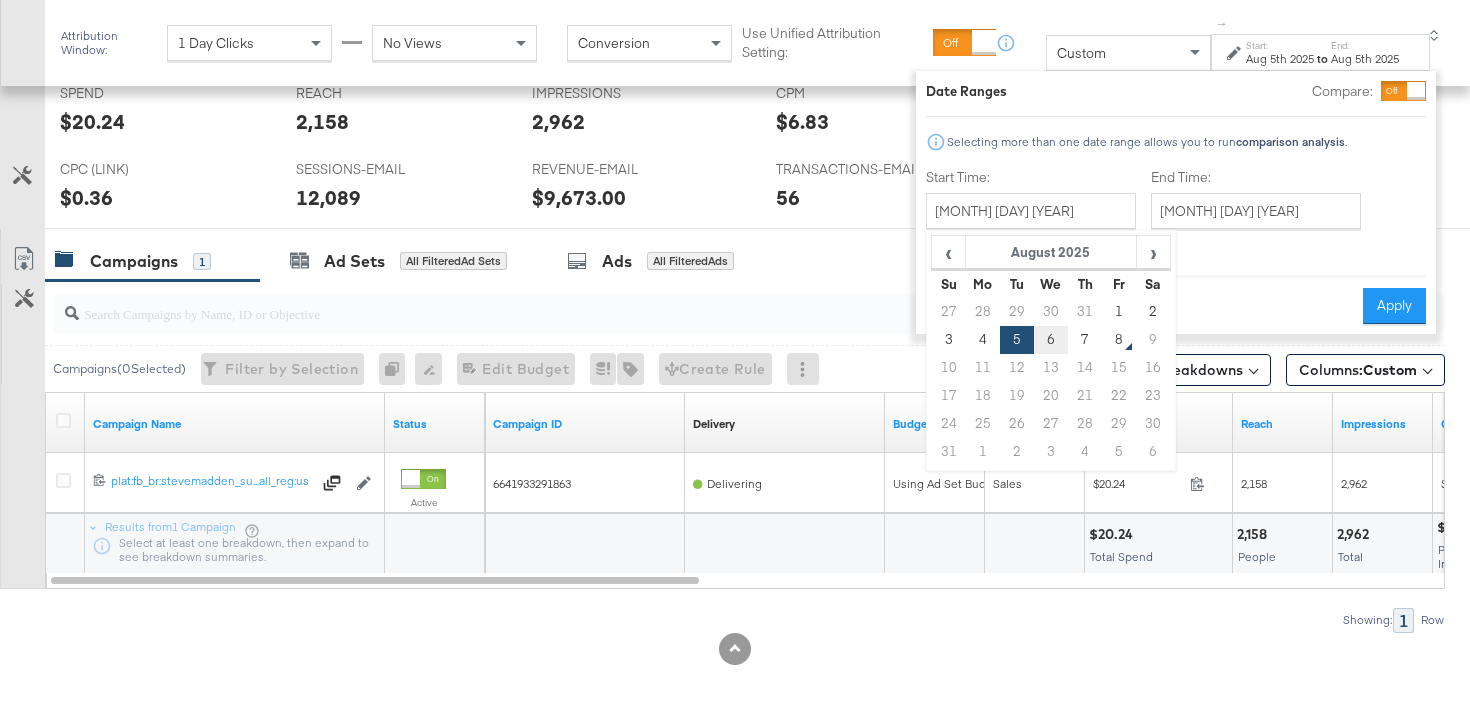 click on "6" at bounding box center [1051, 340] 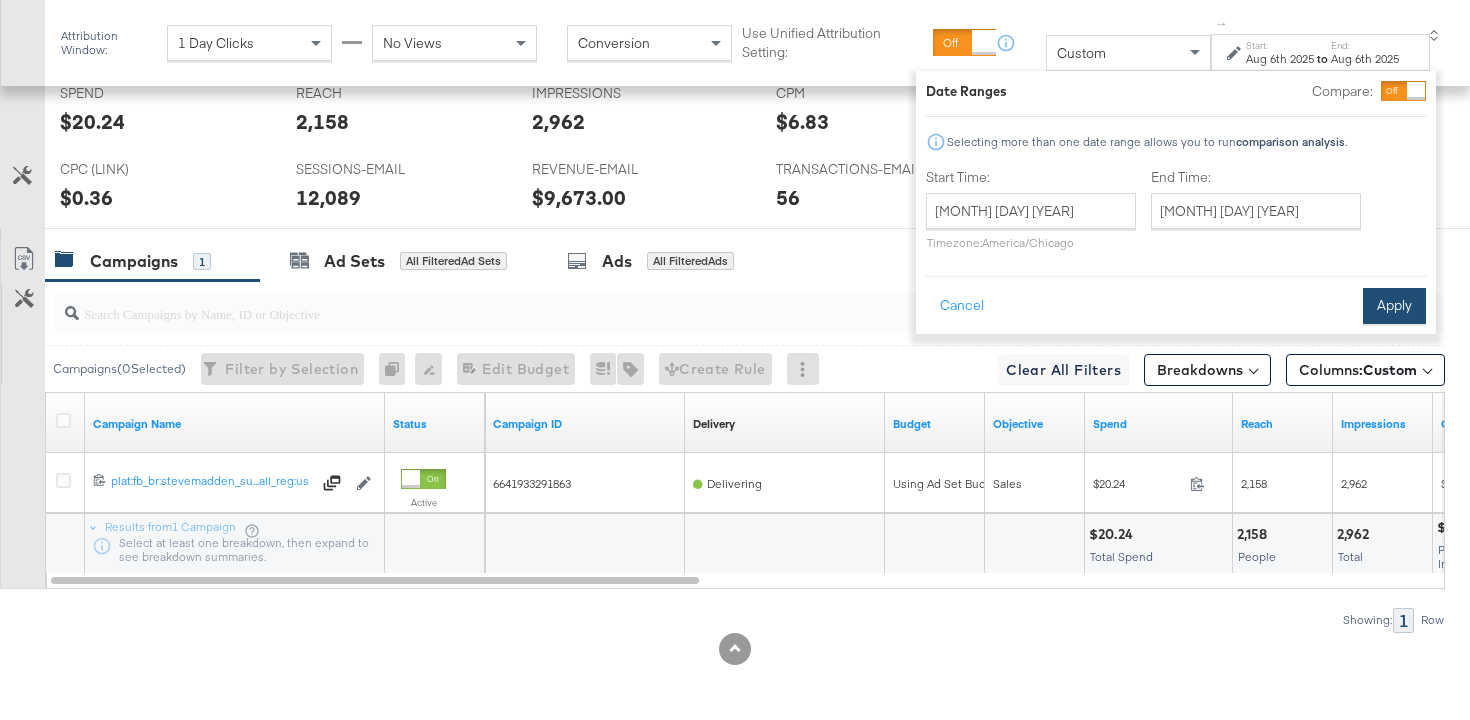 click on "Apply" at bounding box center [1394, 306] 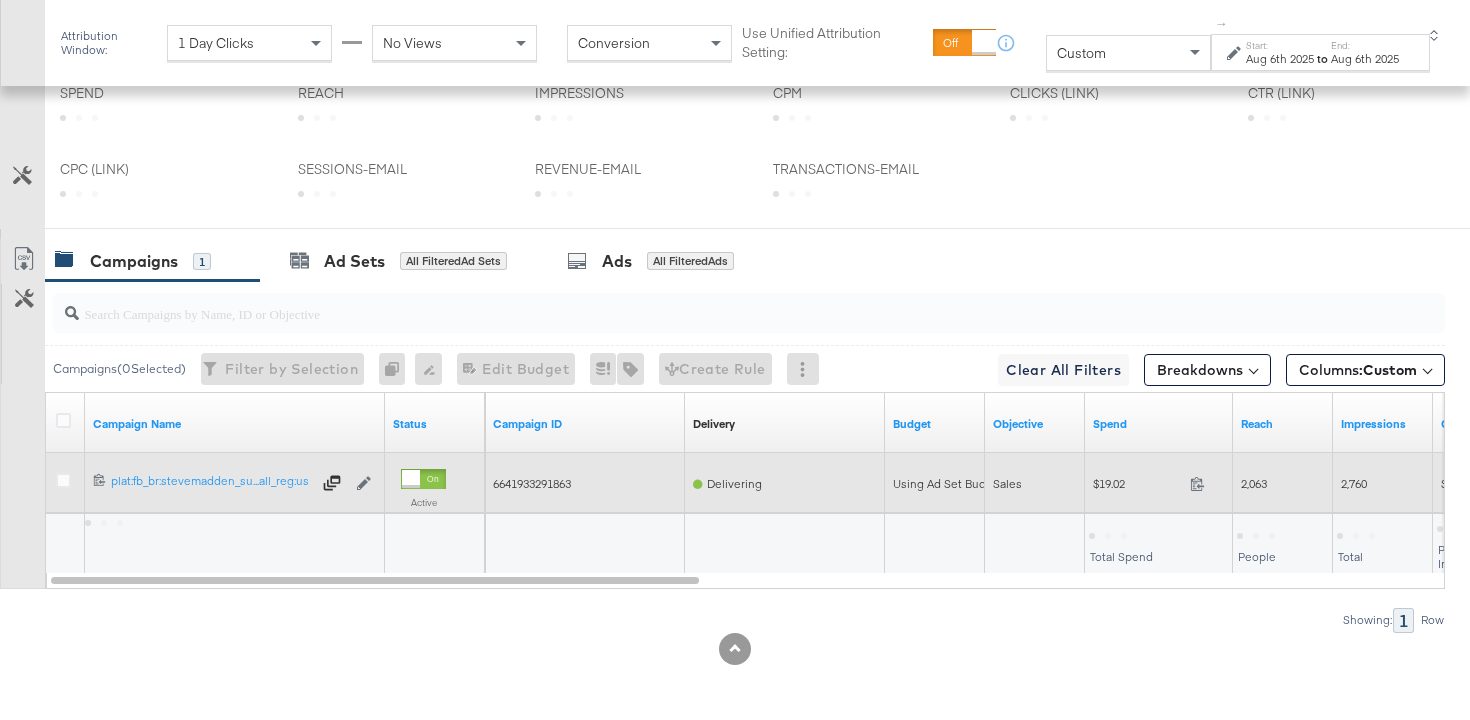 scroll, scrollTop: 1024, scrollLeft: 0, axis: vertical 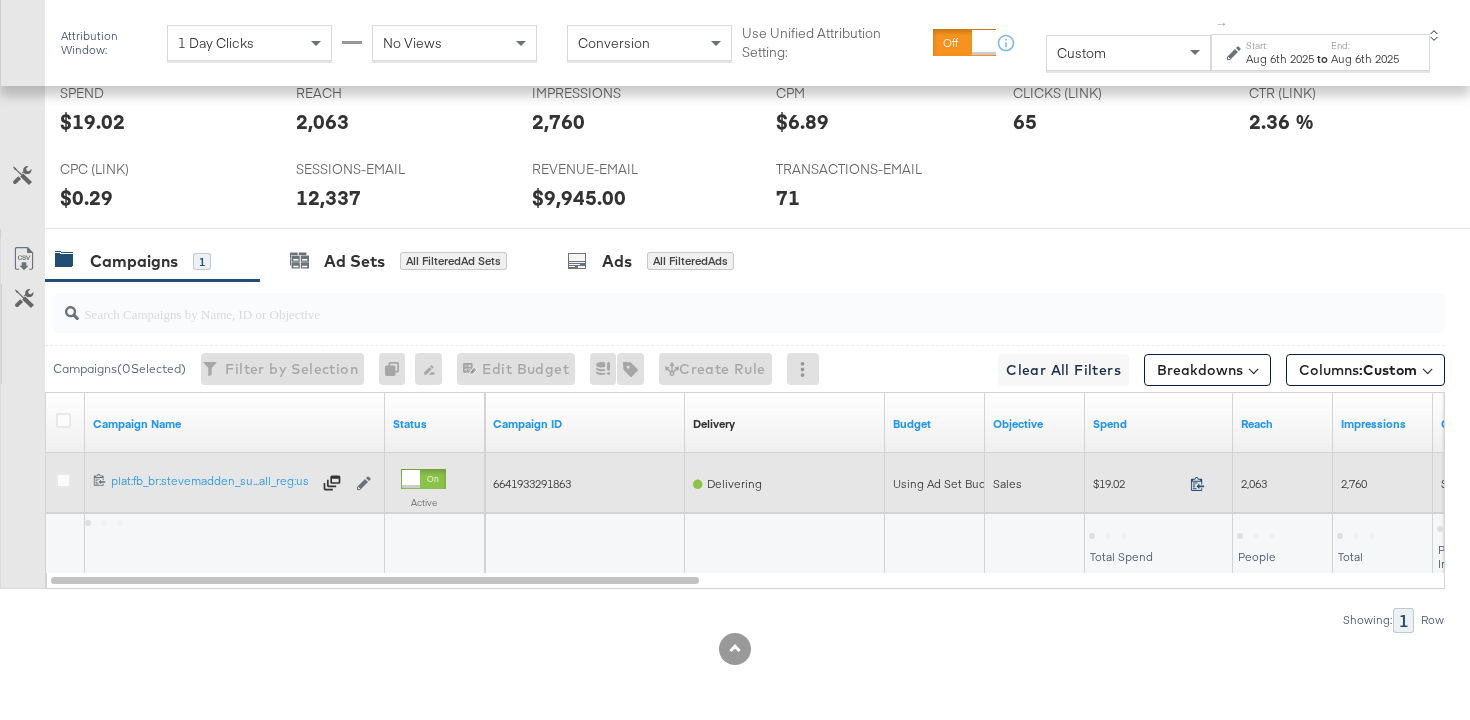 click 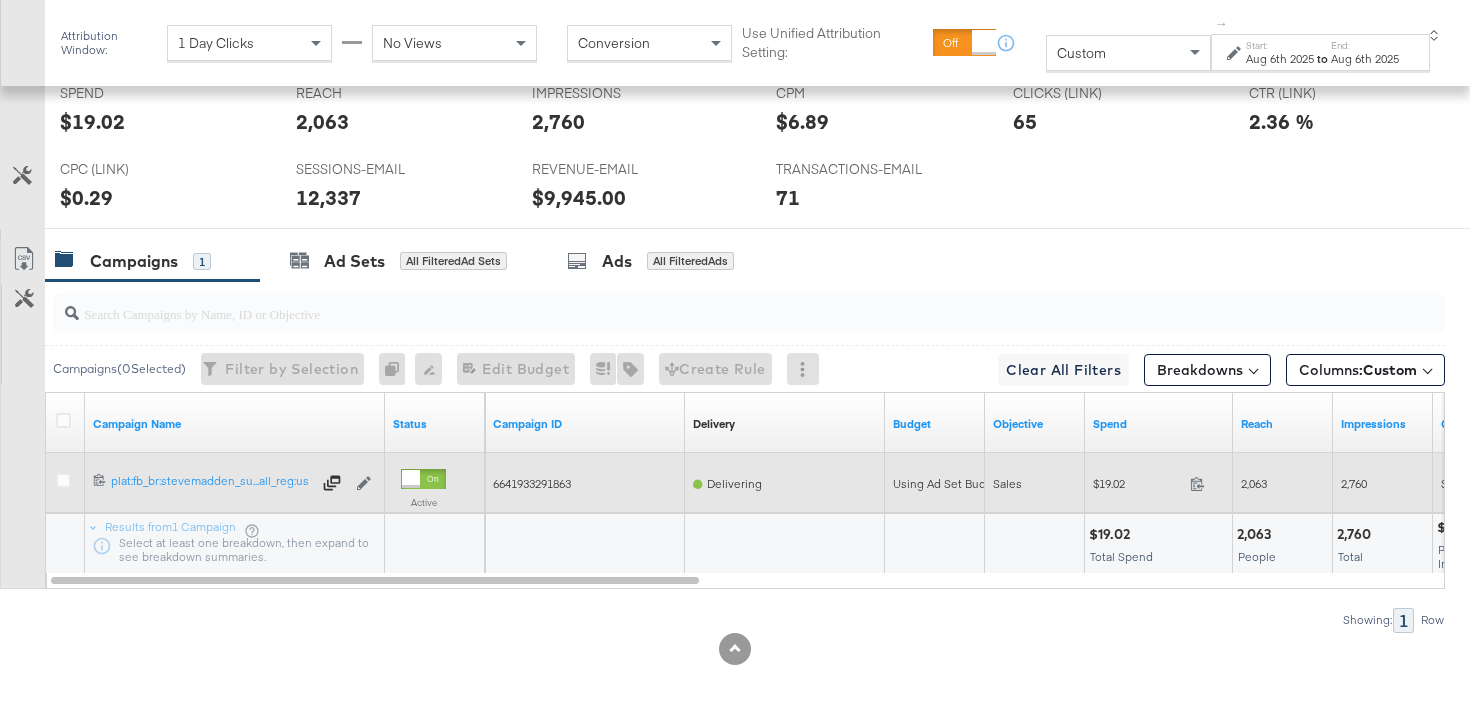 click on "2,063" at bounding box center [1254, 483] 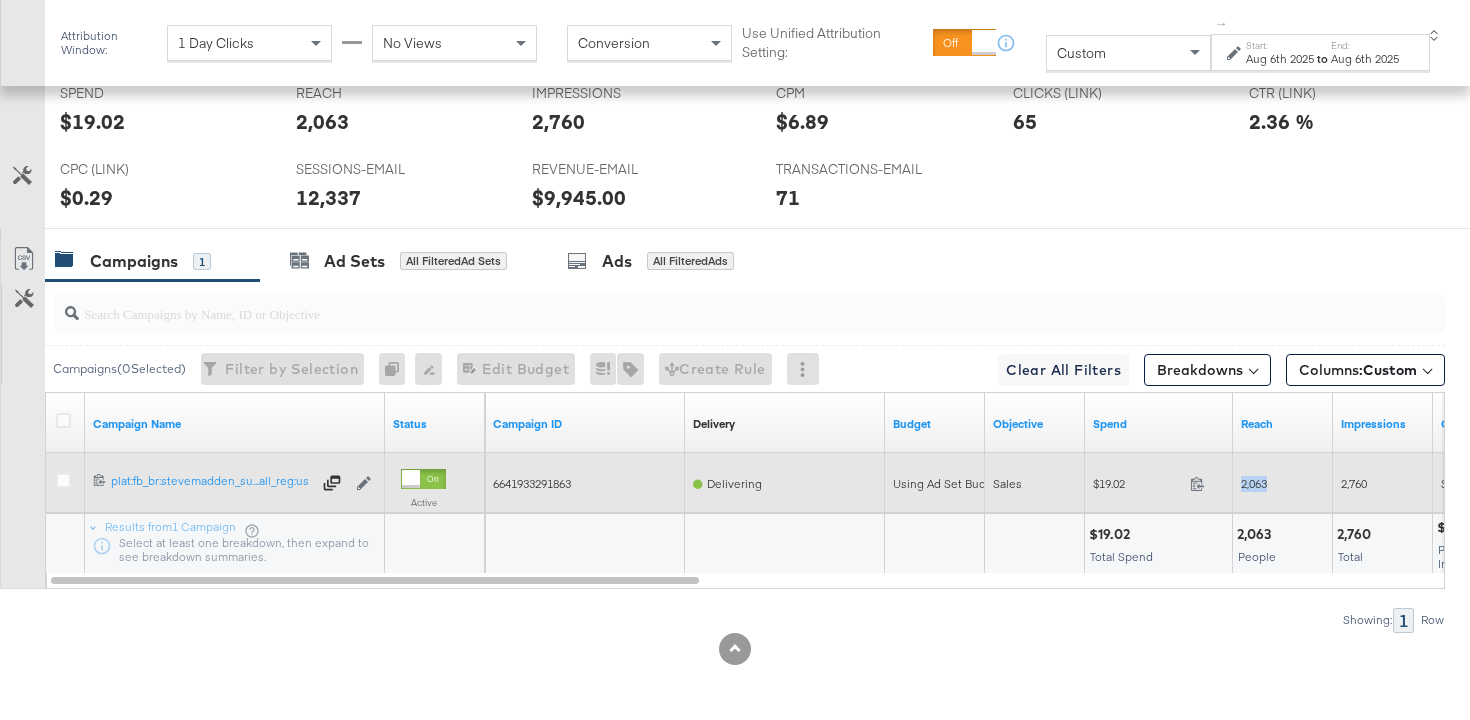 click on "2,063" at bounding box center [1254, 483] 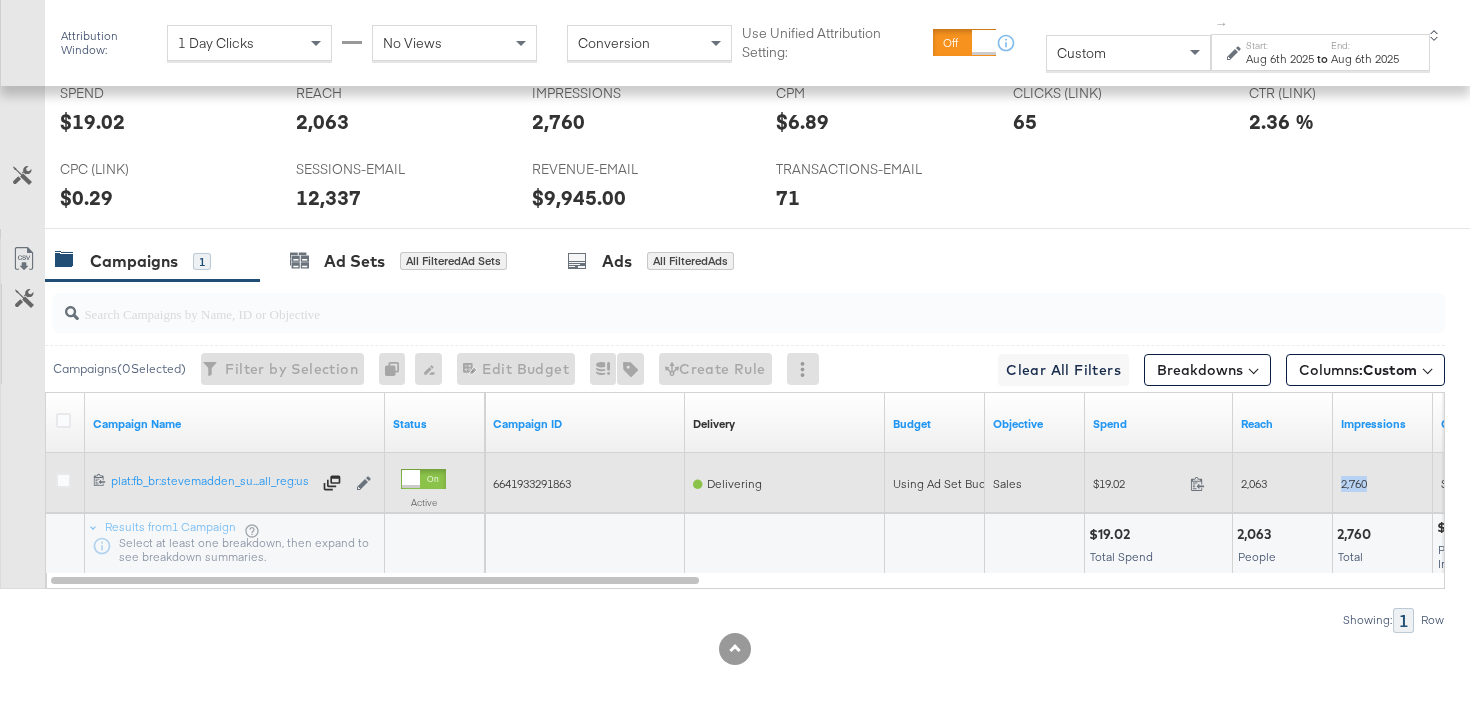 click on "2,760" at bounding box center (1354, 483) 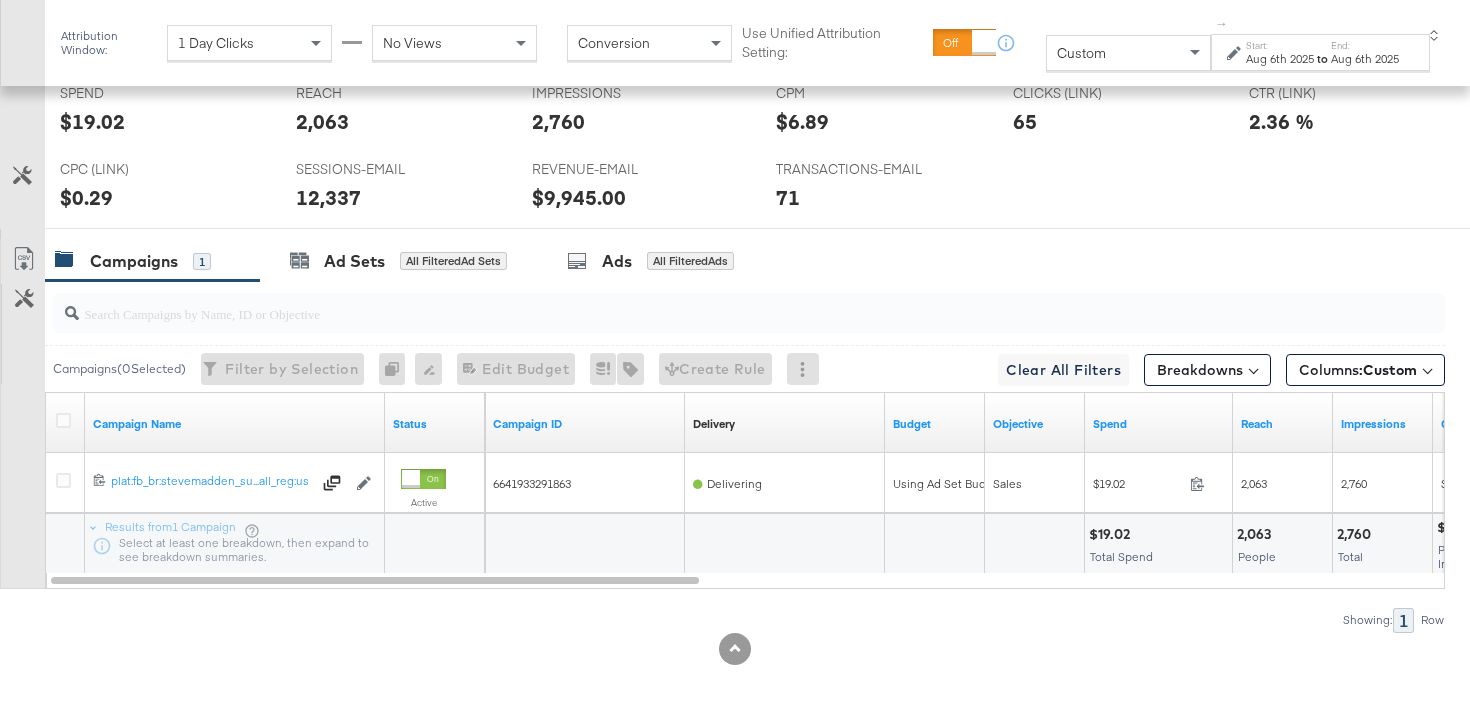 click on "Aug 6th 2025" at bounding box center (1280, 59) 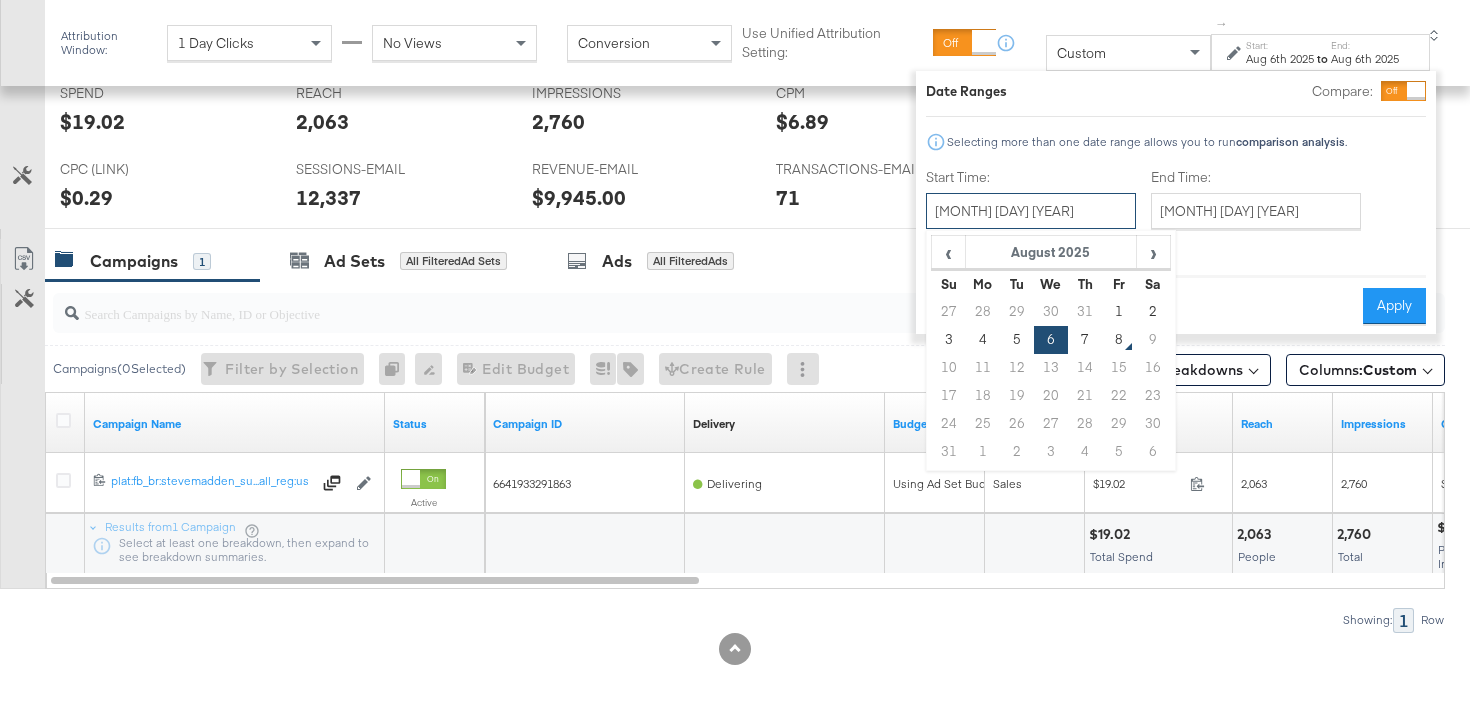 click on "August 6th 2025" at bounding box center [1031, 211] 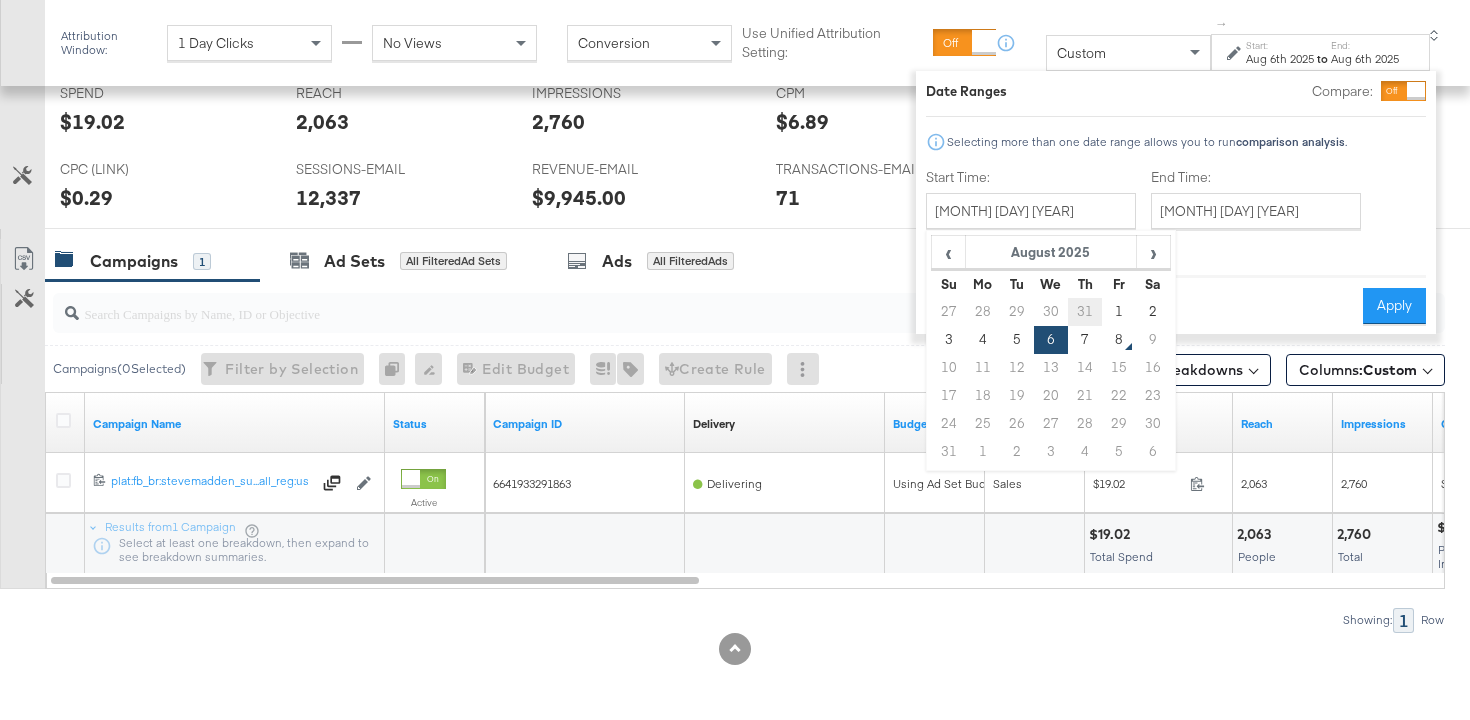 click on "31" at bounding box center [1085, 312] 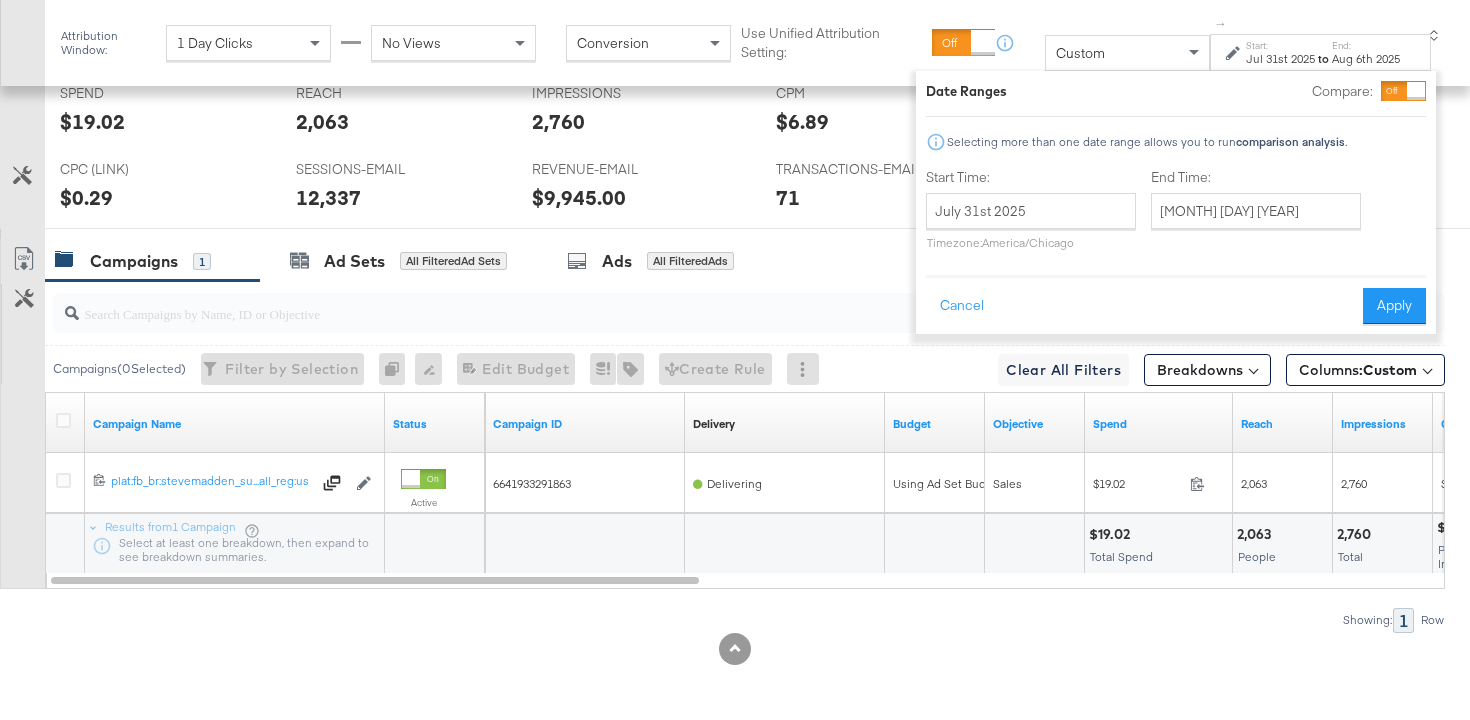 click on "Cancel Apply" at bounding box center (1176, 299) 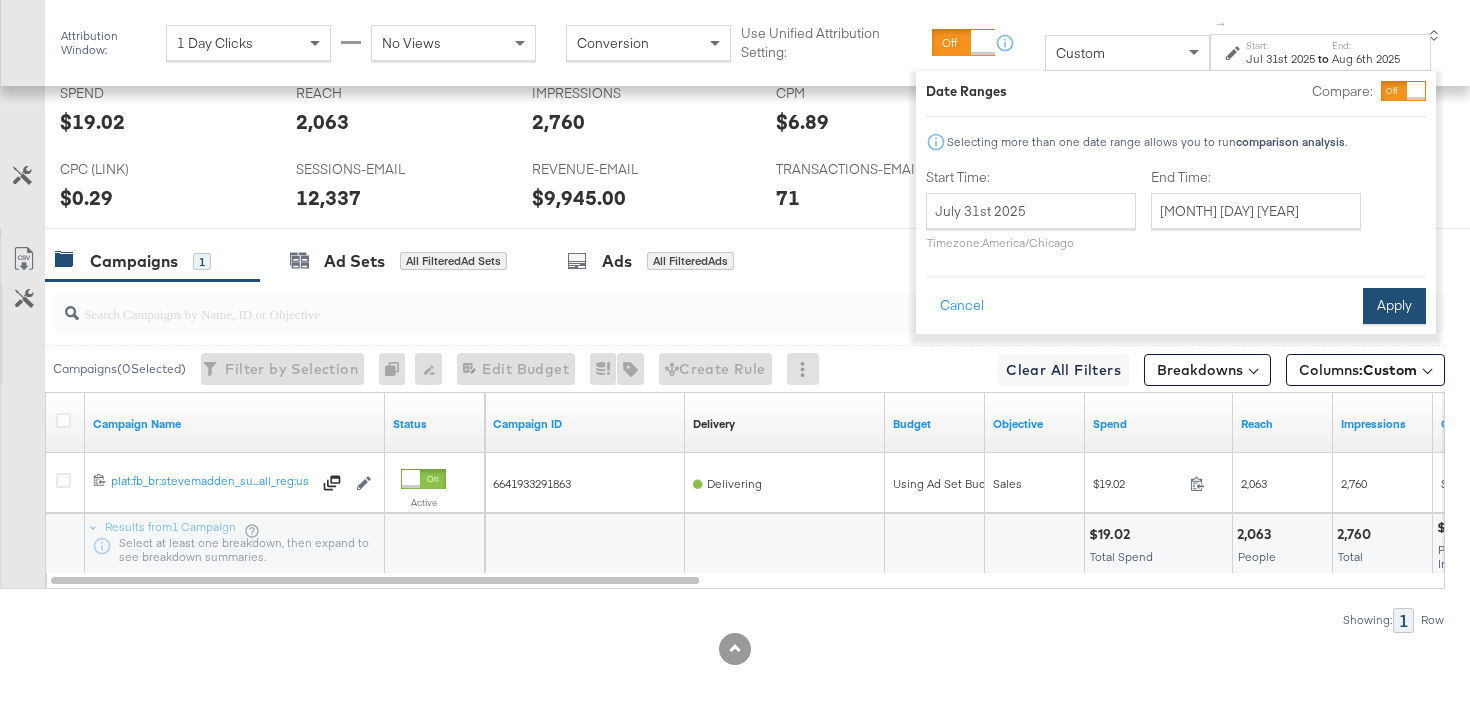click on "Apply" at bounding box center (1394, 306) 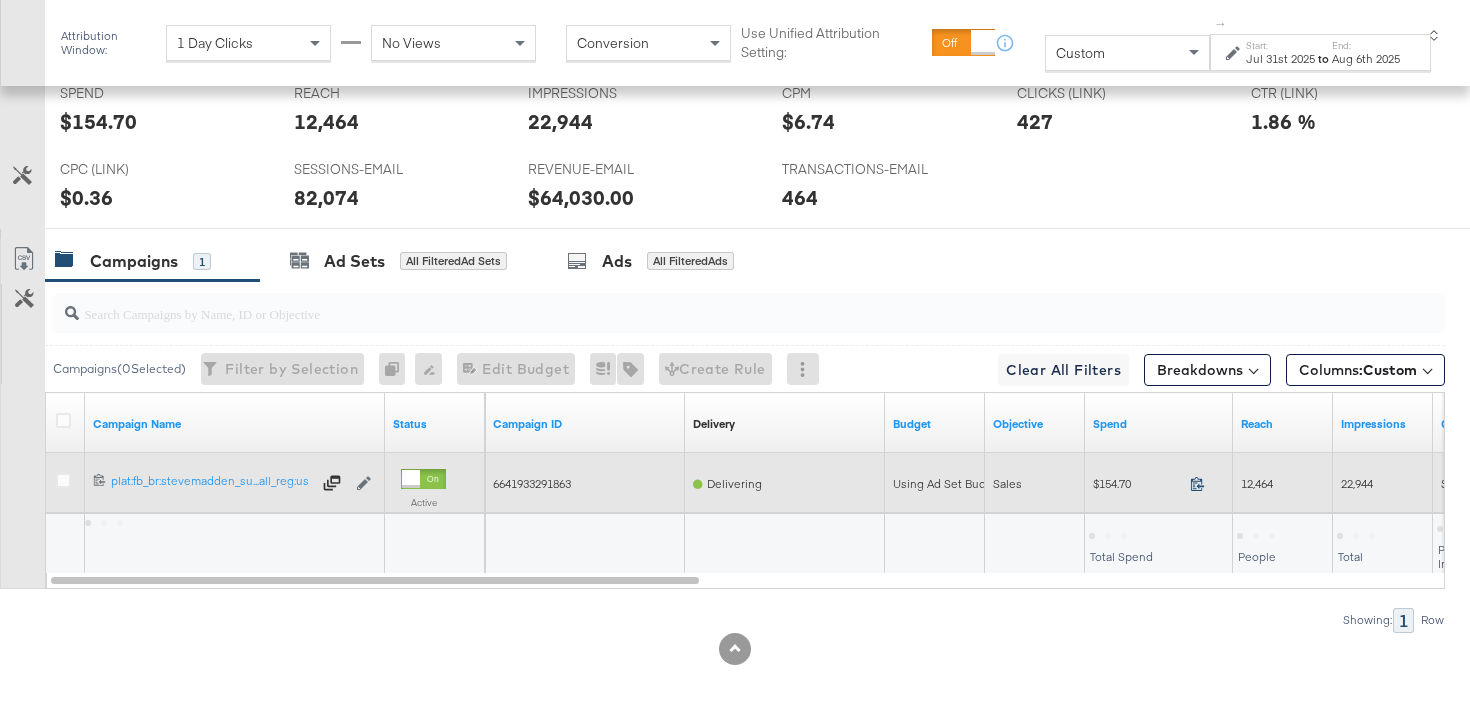 scroll, scrollTop: 1024, scrollLeft: 0, axis: vertical 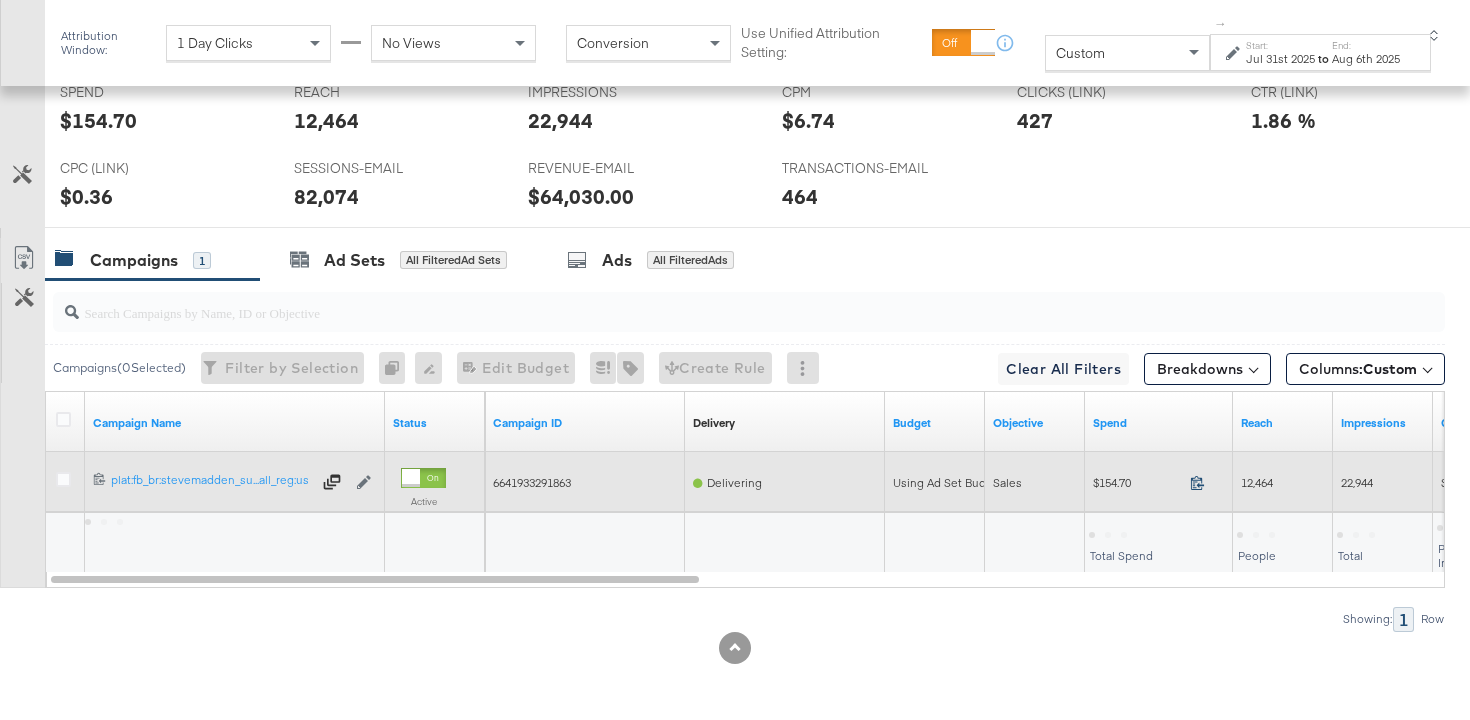 click 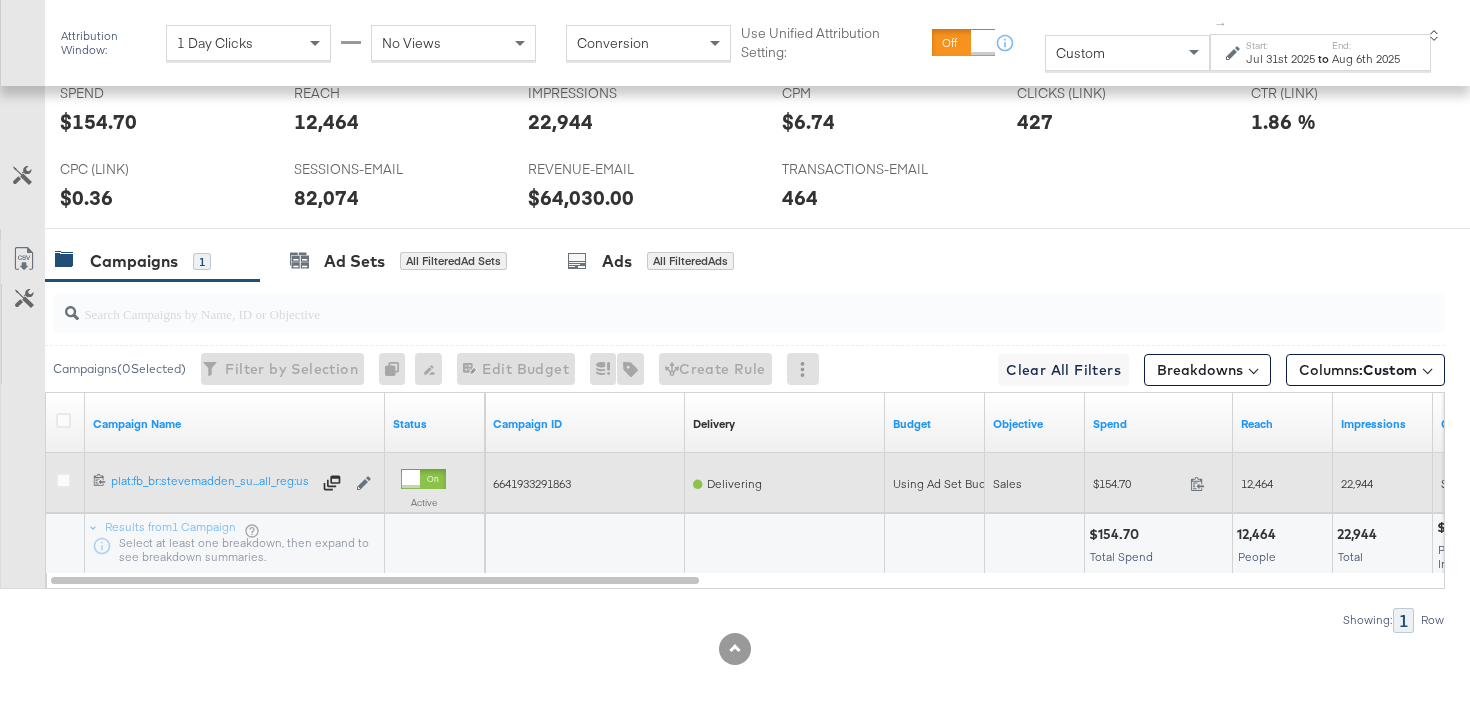 click on "12,464" at bounding box center [1257, 483] 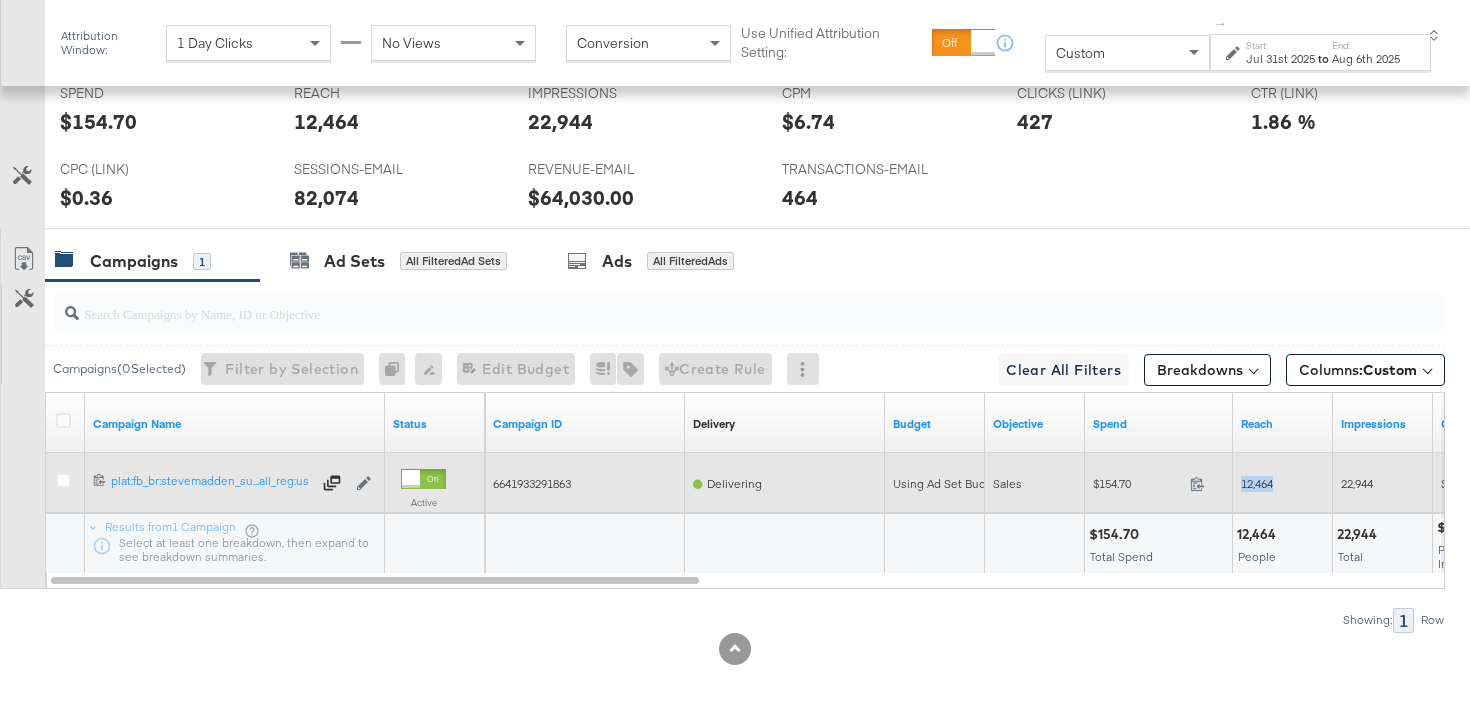 click on "12,464" at bounding box center [1257, 483] 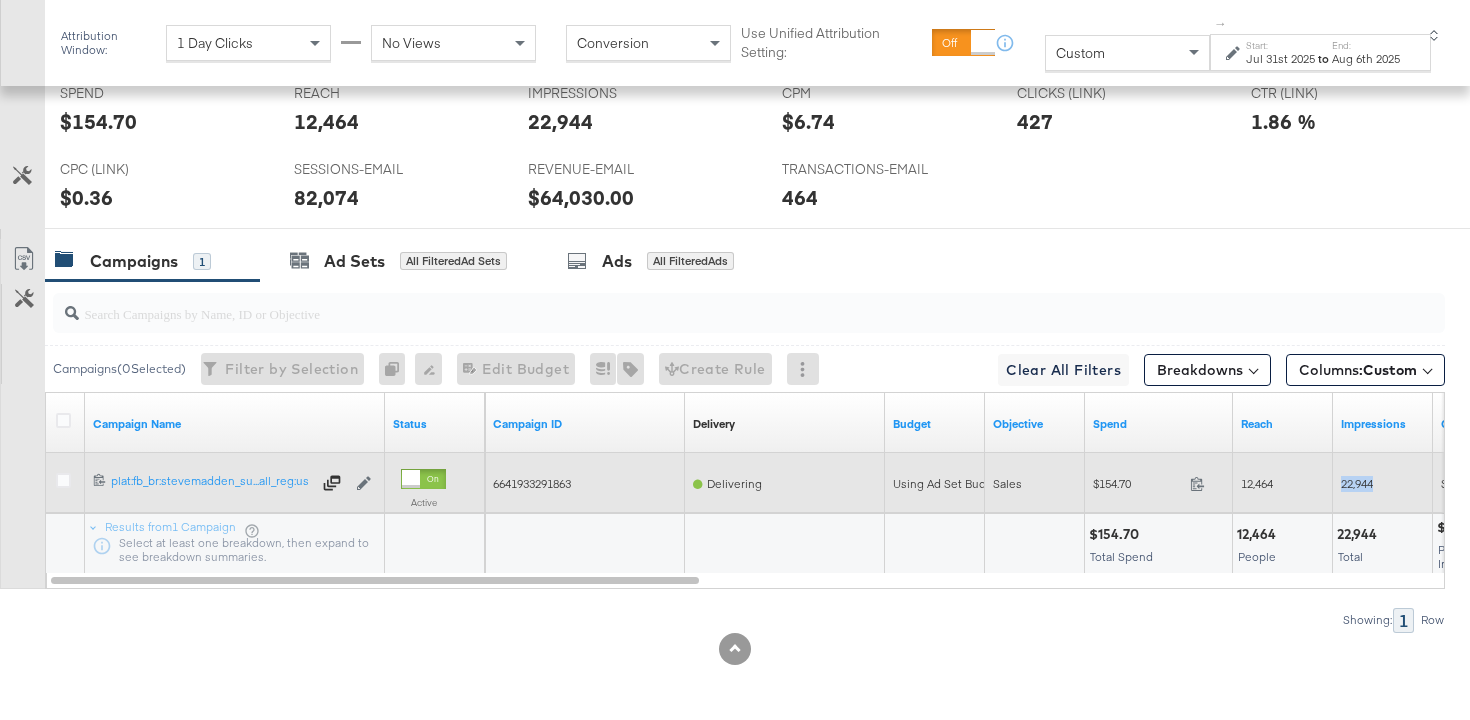 click on "22,944" at bounding box center (1357, 483) 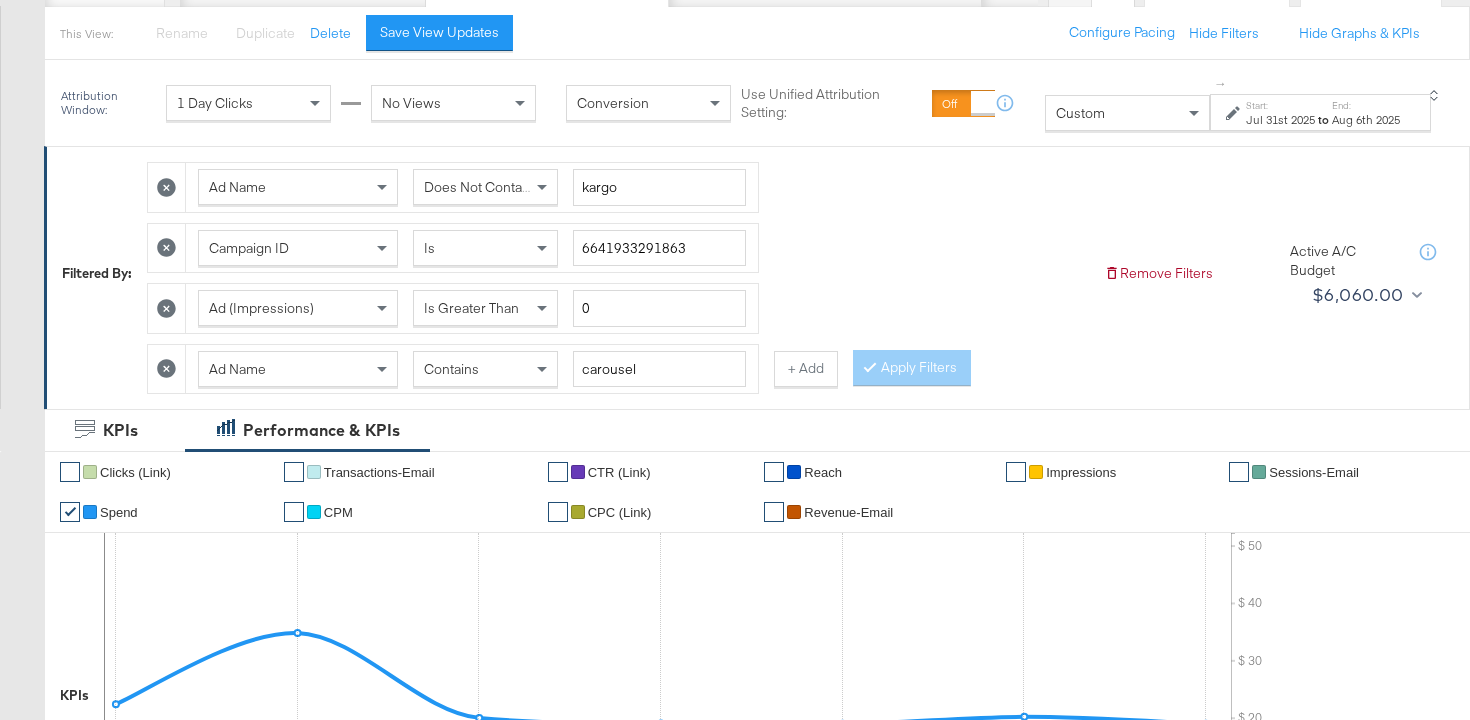 scroll, scrollTop: 0, scrollLeft: 0, axis: both 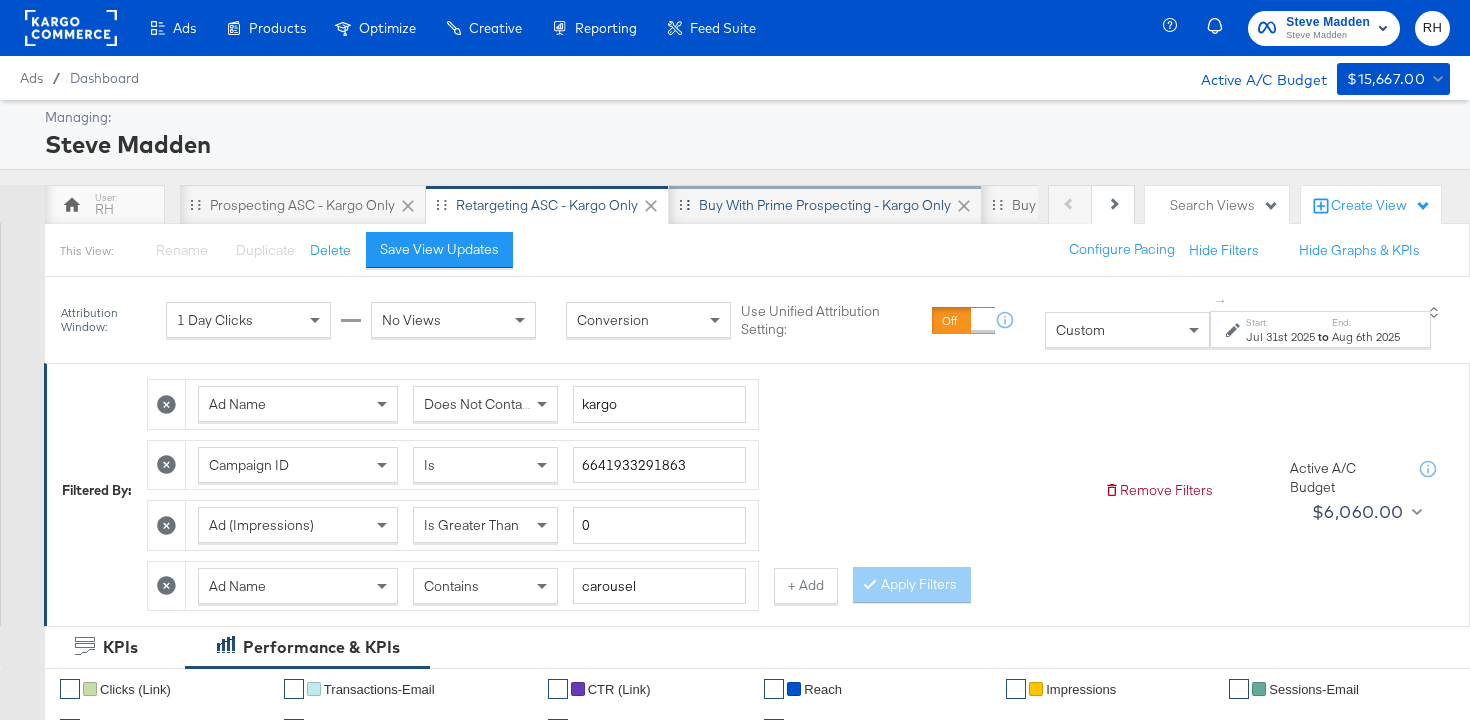 click on "Buy with Prime Prospecting - Kargo only" at bounding box center (825, 205) 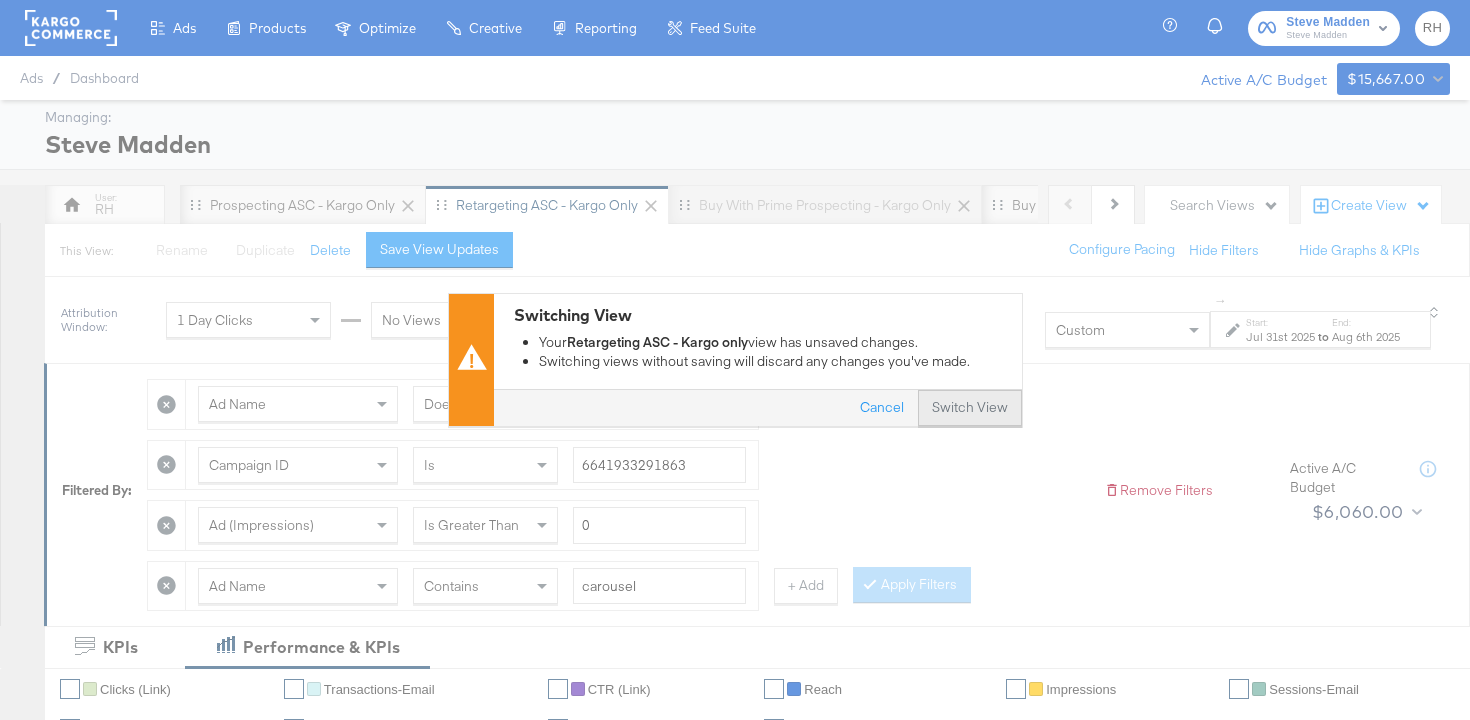 click on "Switch View" at bounding box center (970, 409) 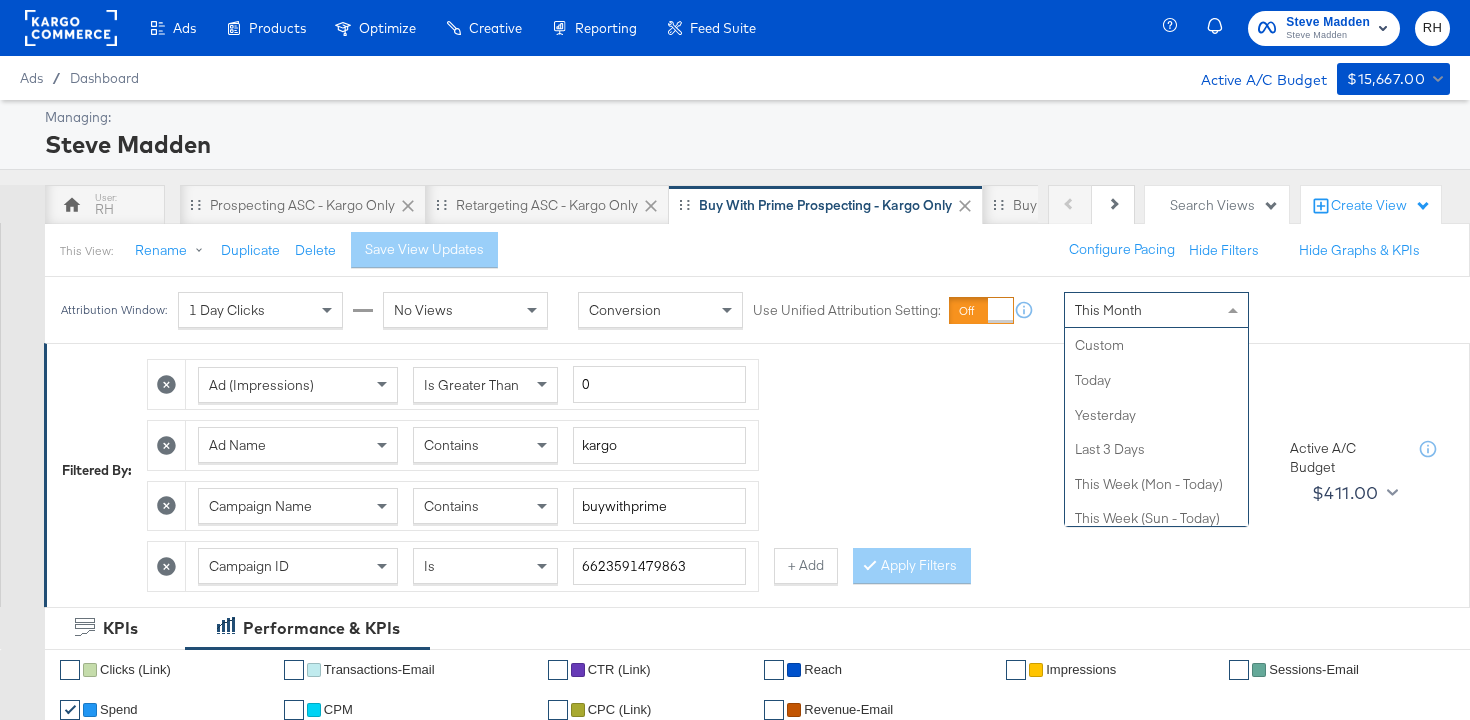 click on "This Month" at bounding box center (1108, 310) 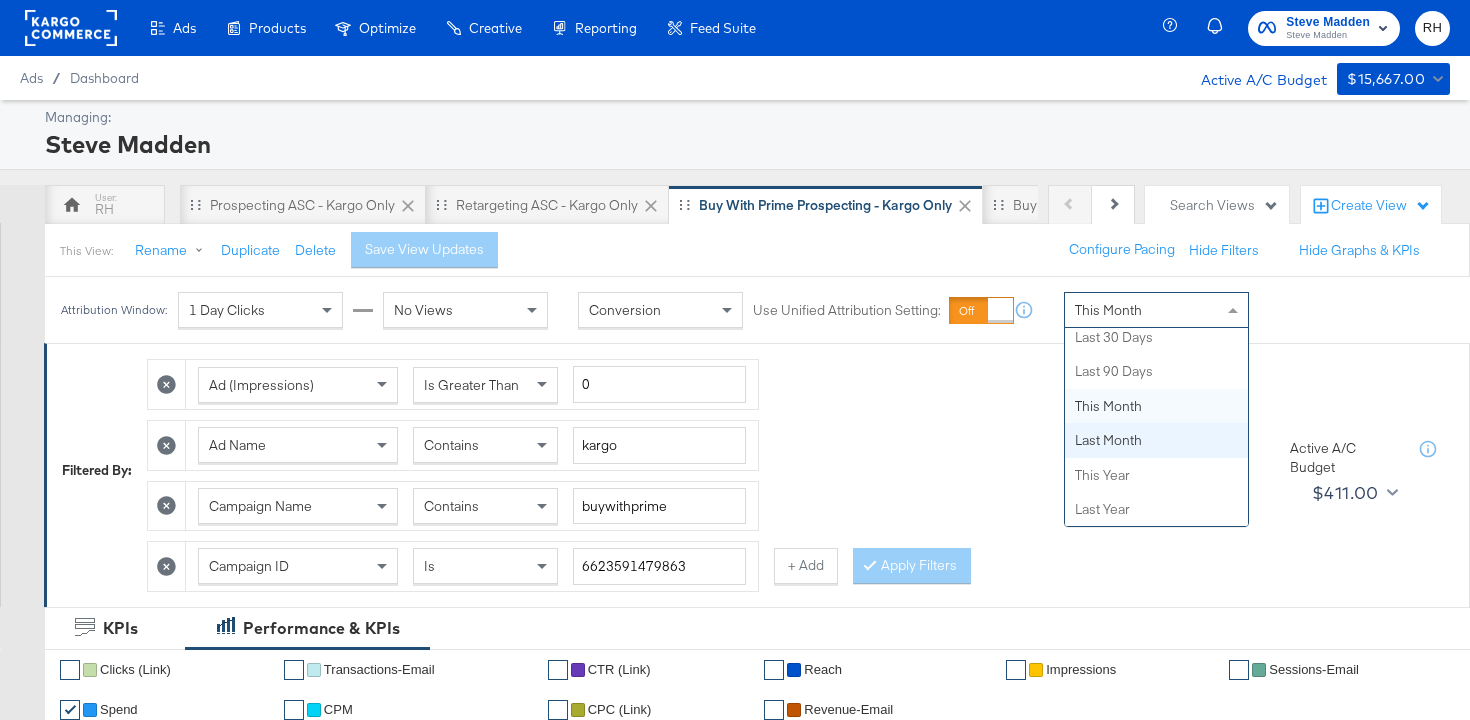 scroll, scrollTop: 0, scrollLeft: 0, axis: both 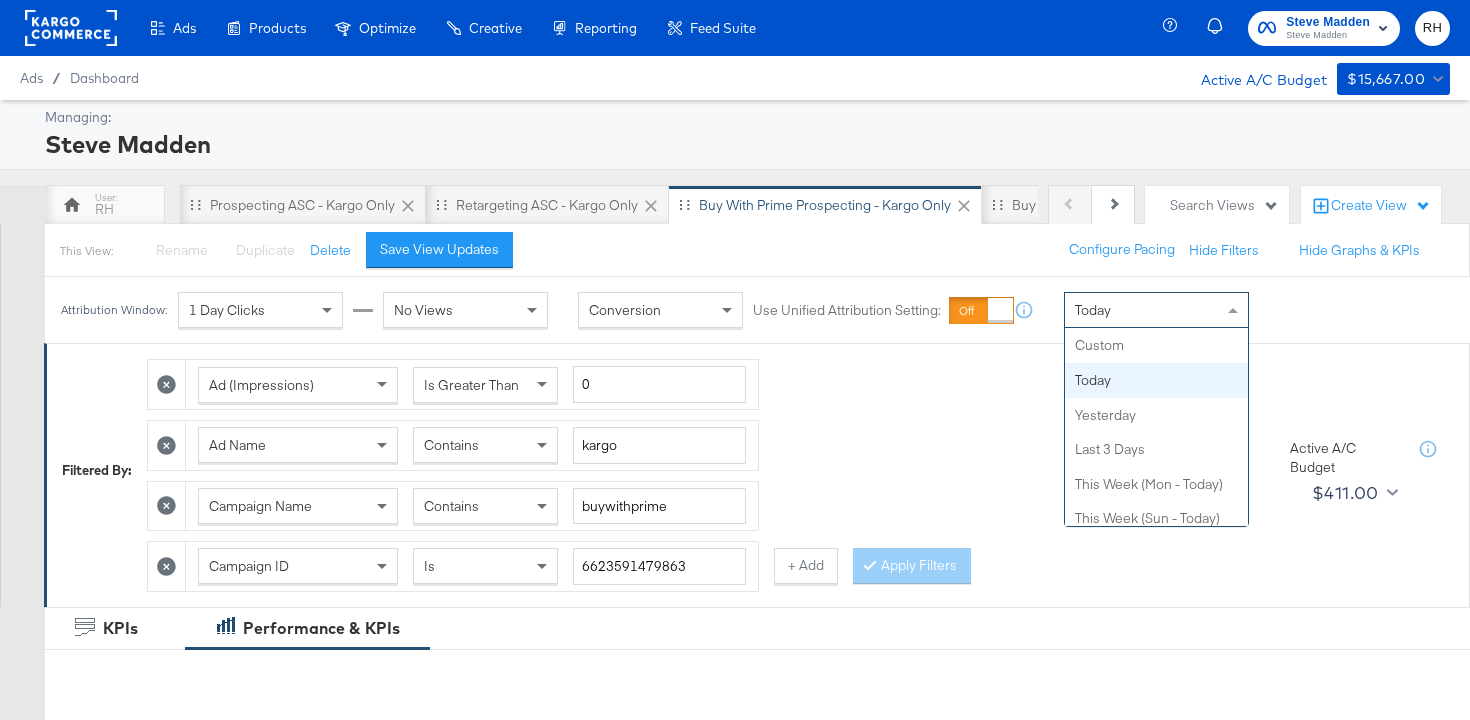 click on "Today" at bounding box center [1156, 310] 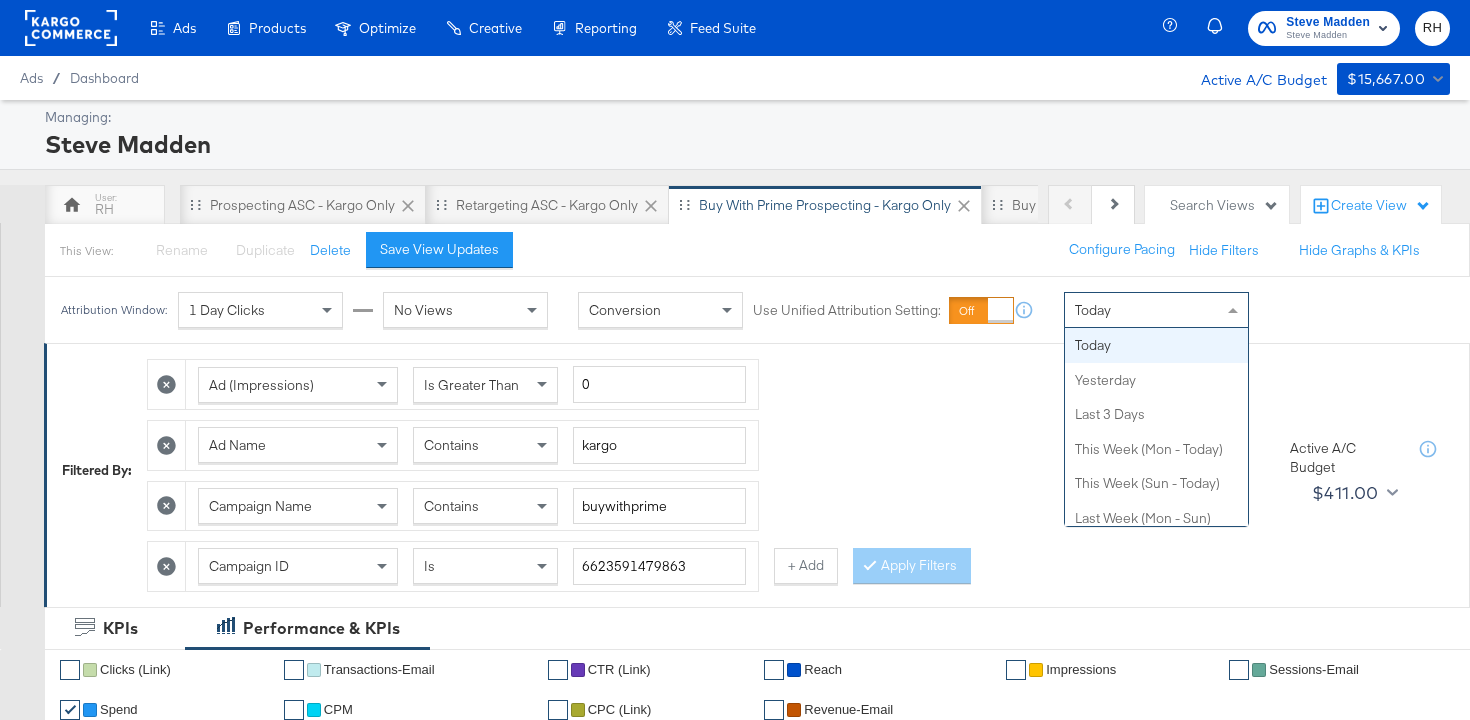 scroll, scrollTop: 0, scrollLeft: 0, axis: both 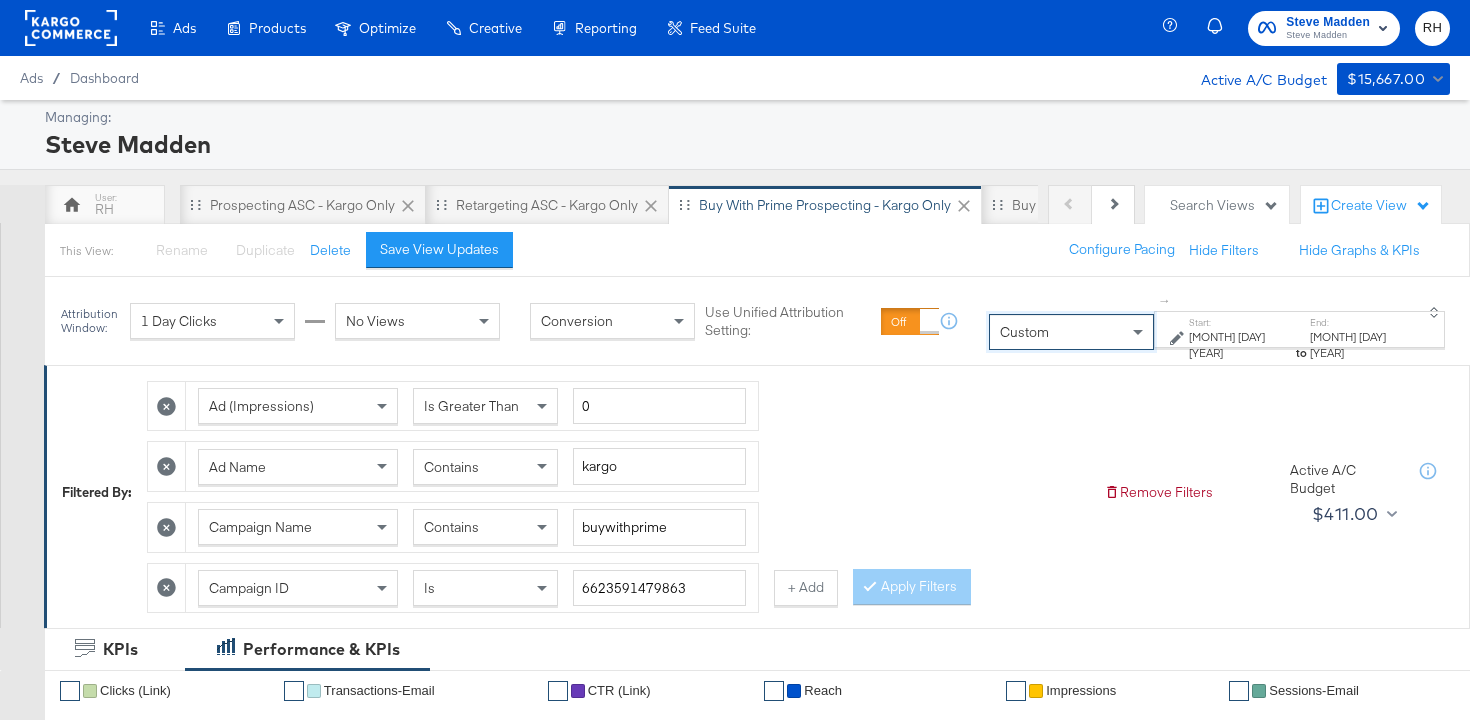 click on "[MONTH] [DAY] [YEAR]" at bounding box center (1241, 344) 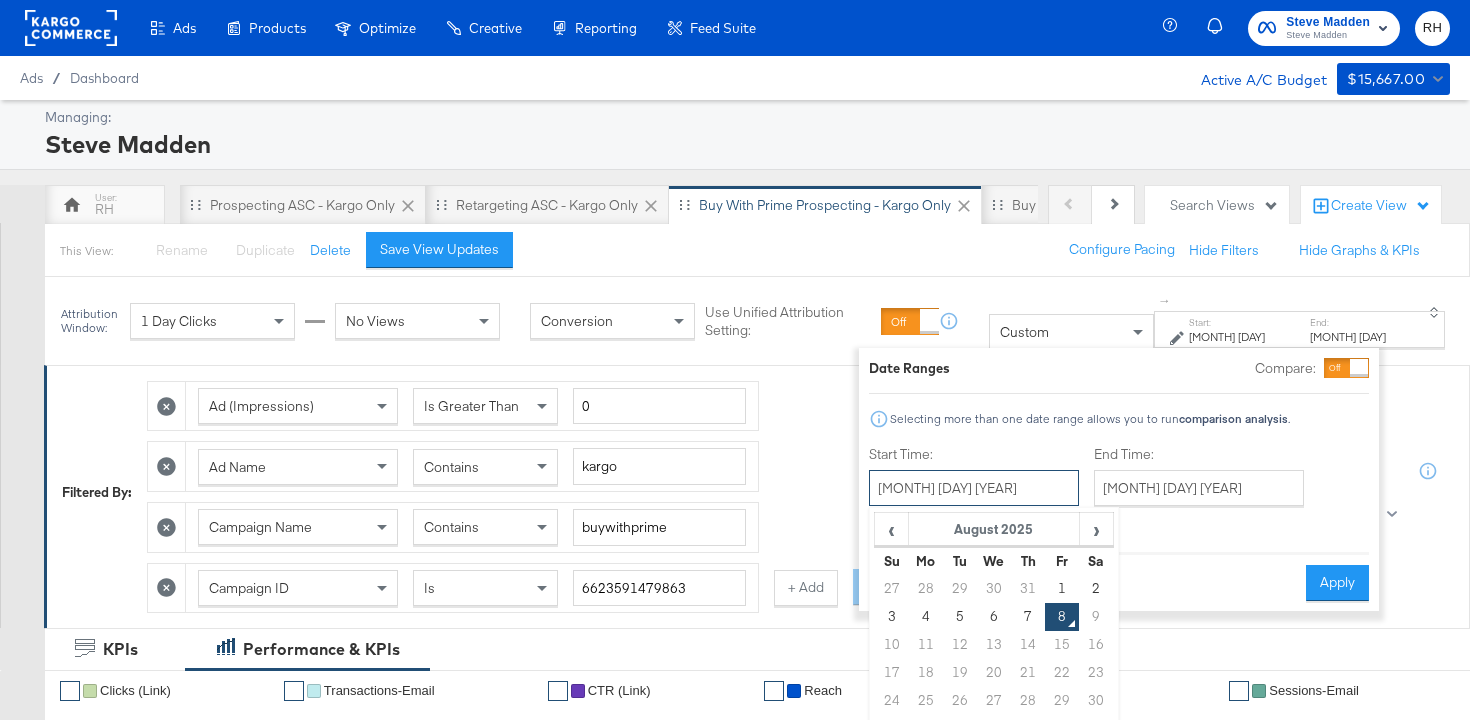 click on "[MONTH] [DAY] [YEAR]" at bounding box center [974, 488] 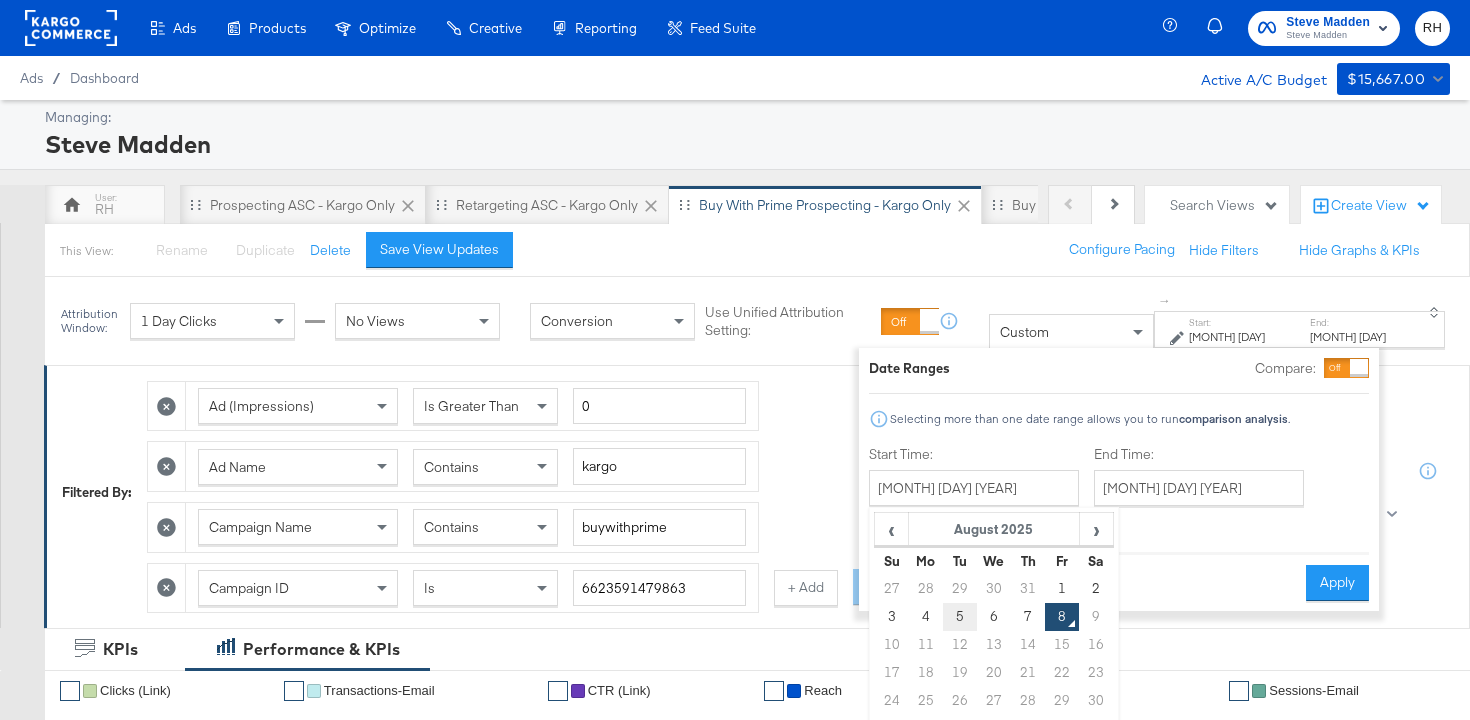 click on "5" at bounding box center (959, 617) 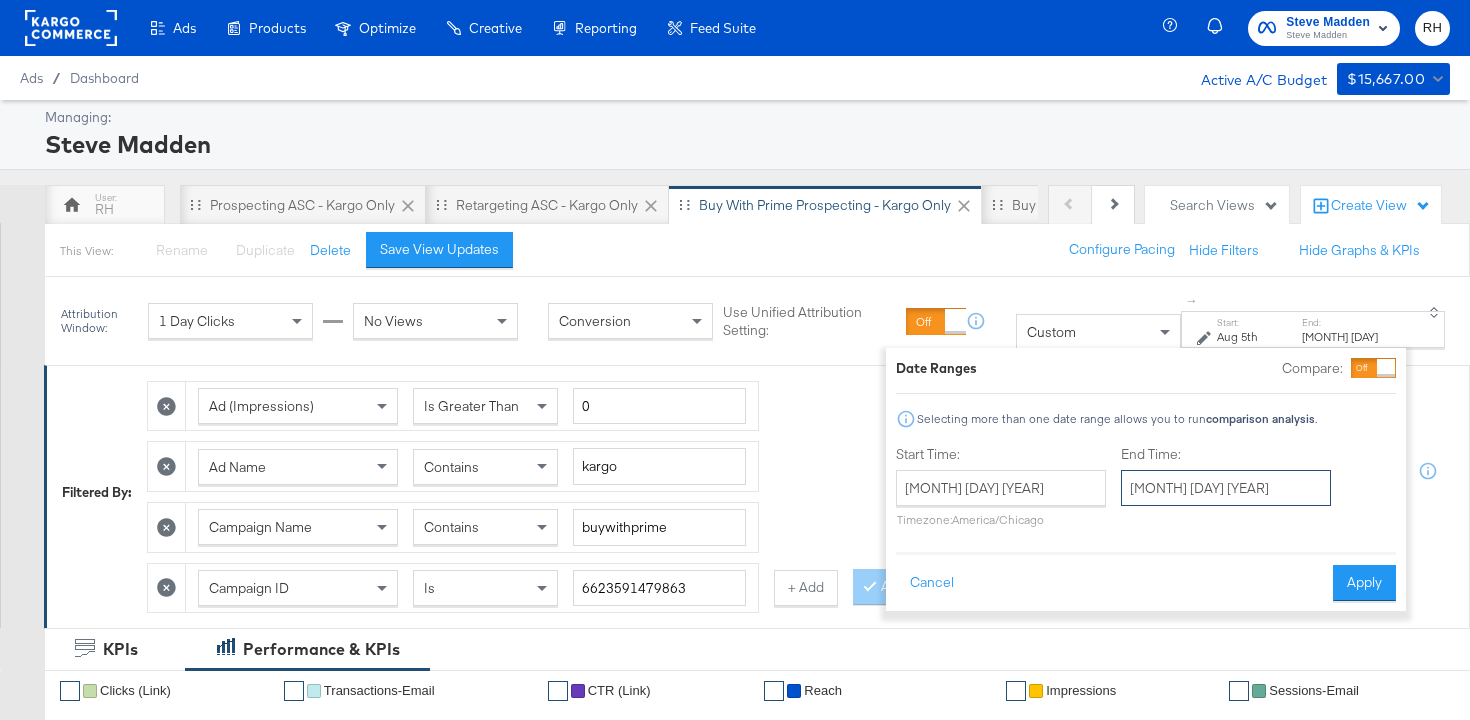 click on "[MONTH] [DAY] [YEAR]" at bounding box center [1226, 488] 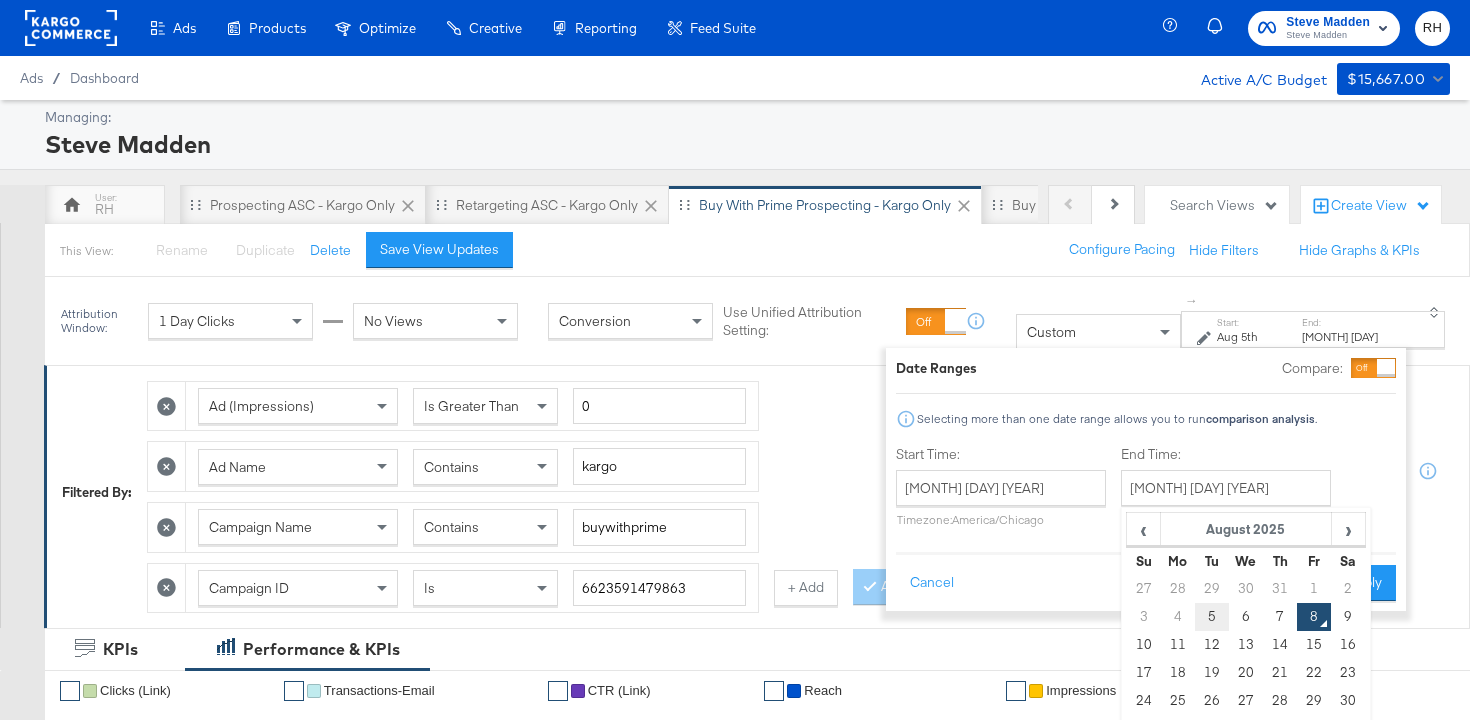 click on "5" at bounding box center [1212, 617] 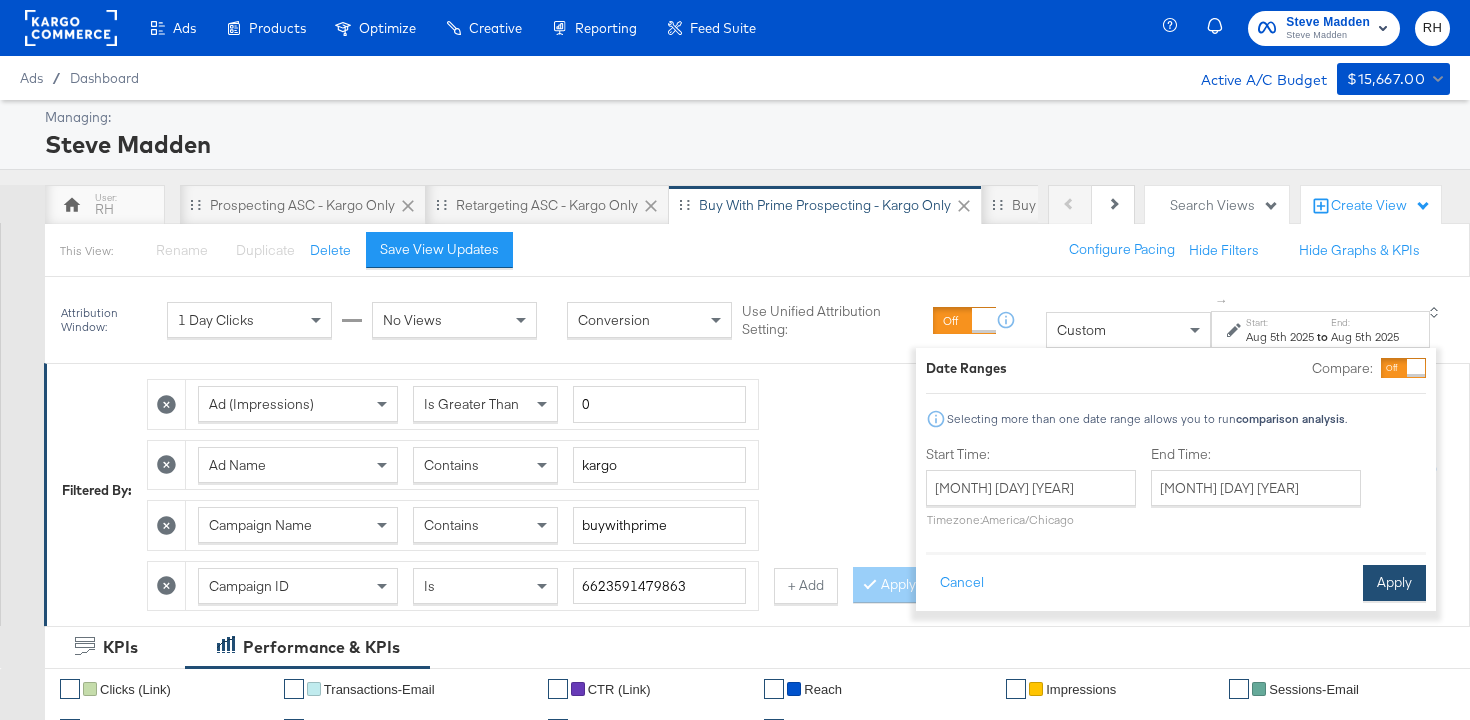 click on "Apply" at bounding box center [1394, 583] 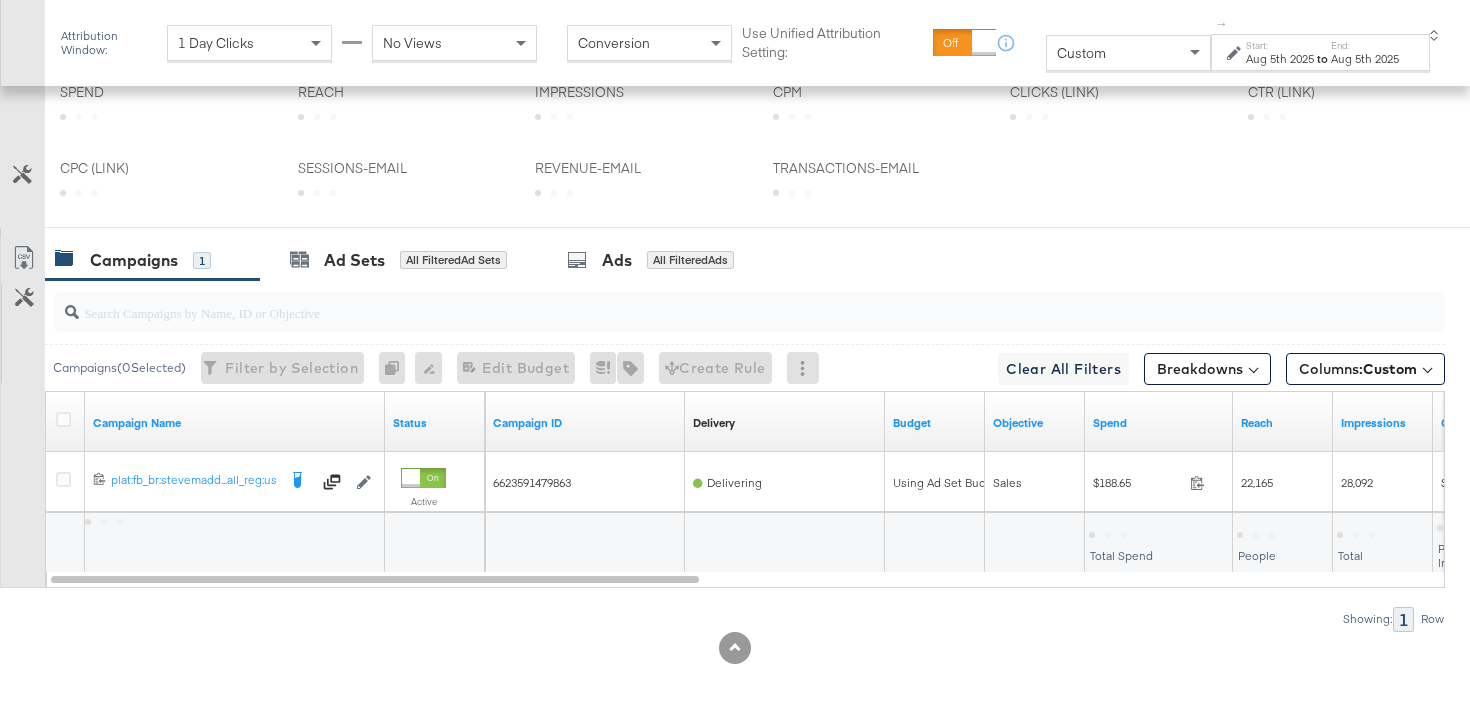 scroll, scrollTop: 1024, scrollLeft: 0, axis: vertical 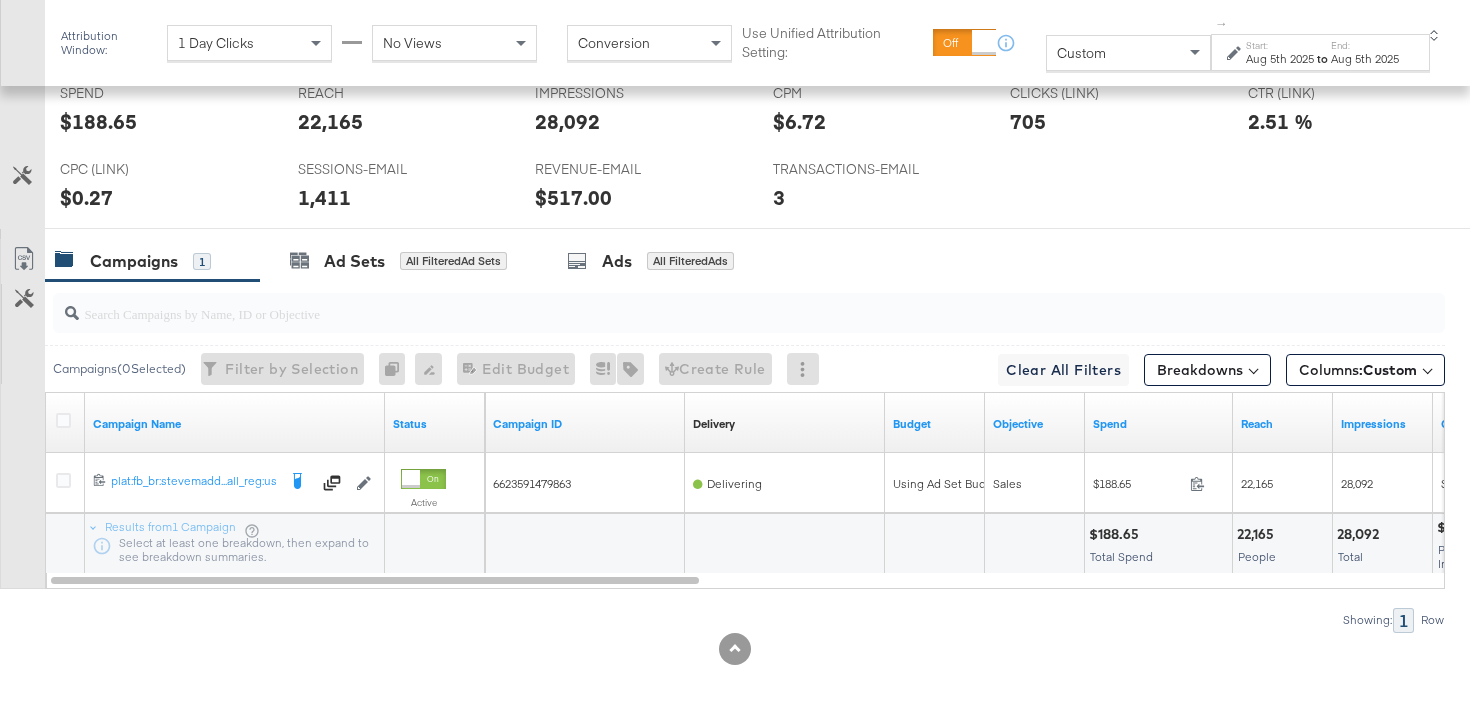click on "Aug 5th 2025" at bounding box center (1280, 59) 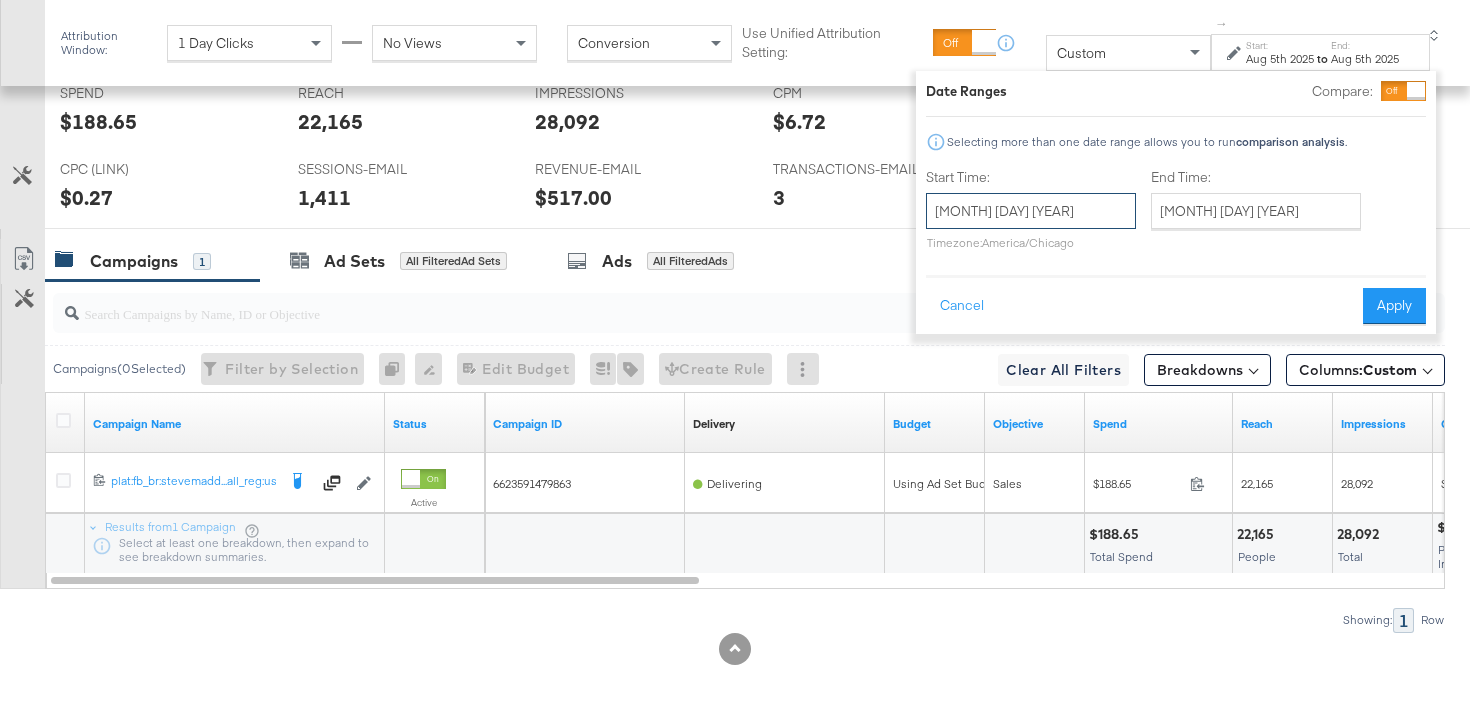 click on "[MONTH] [DAY] [YEAR]" at bounding box center (1031, 211) 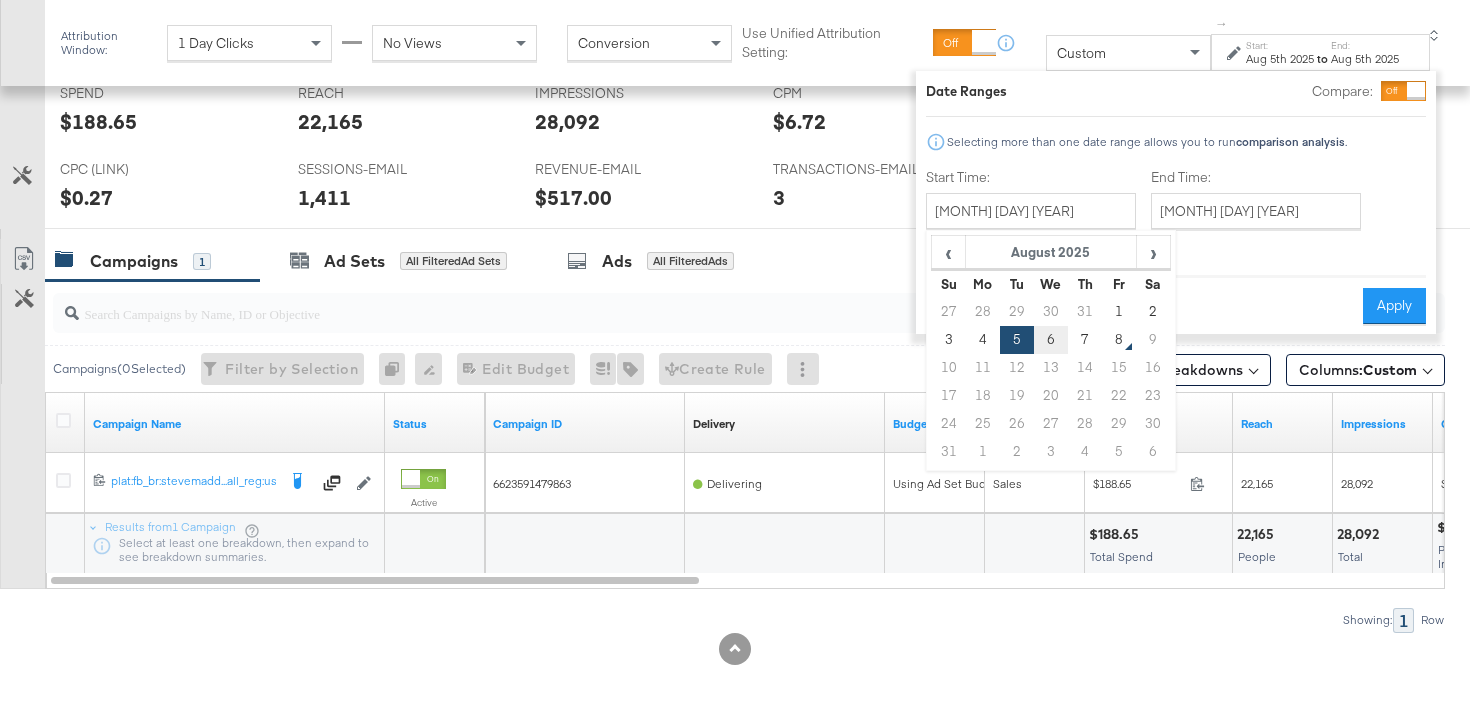 click on "6" at bounding box center (1051, 340) 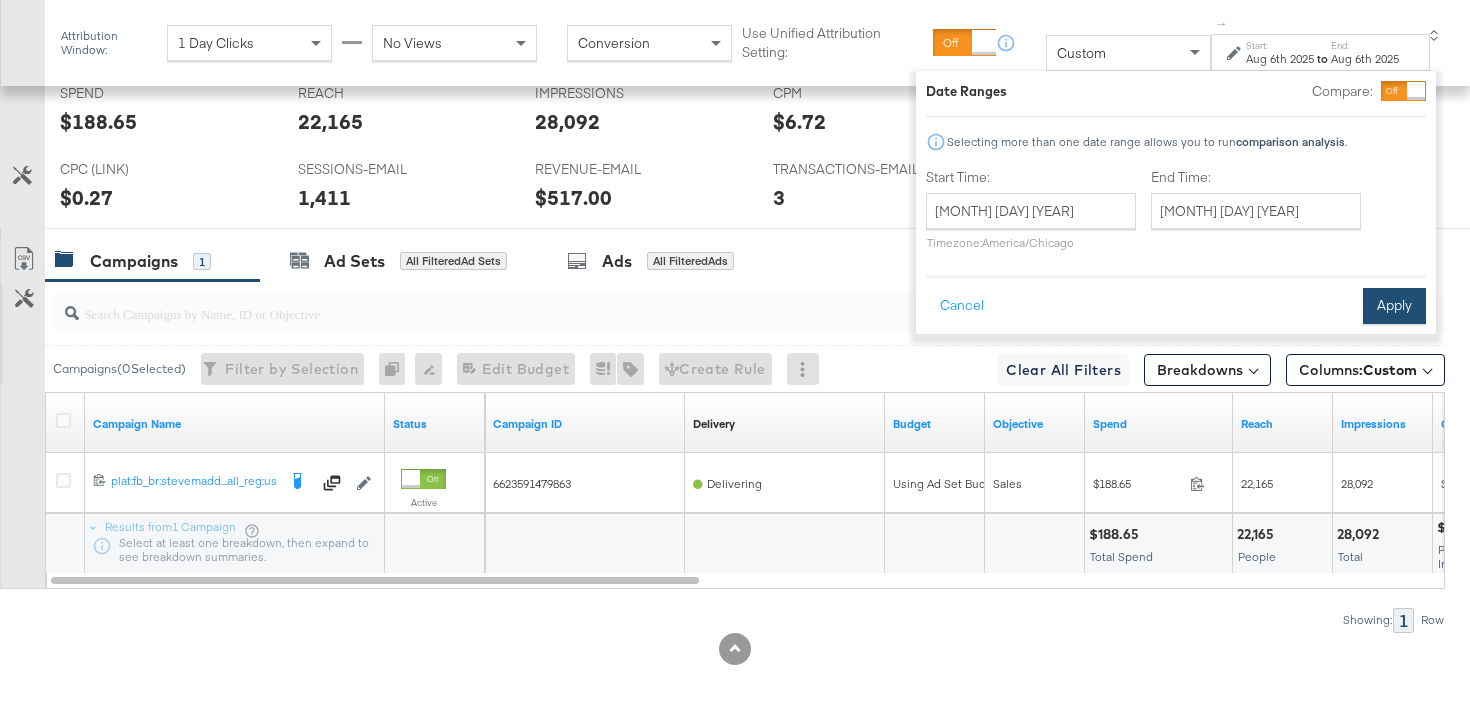 click on "Apply" at bounding box center [1394, 306] 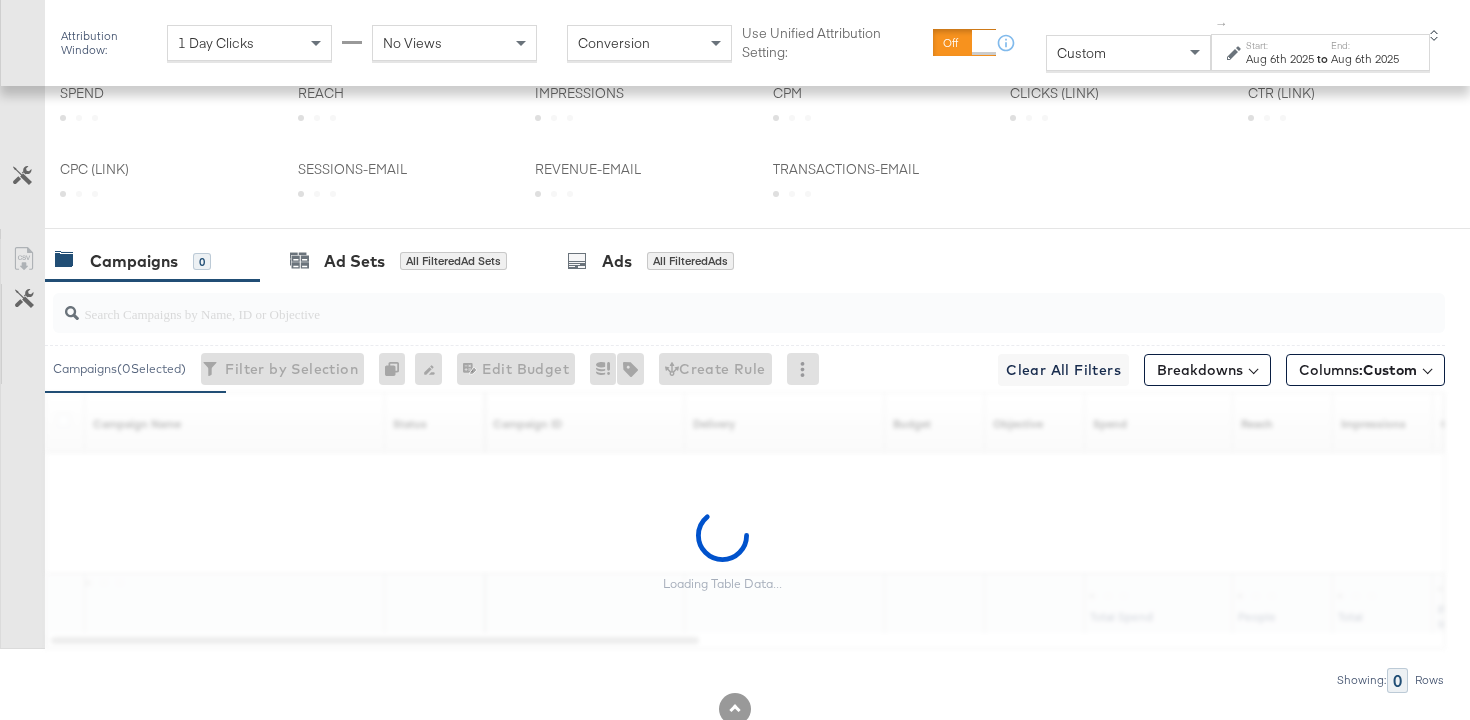 scroll, scrollTop: 1024, scrollLeft: 0, axis: vertical 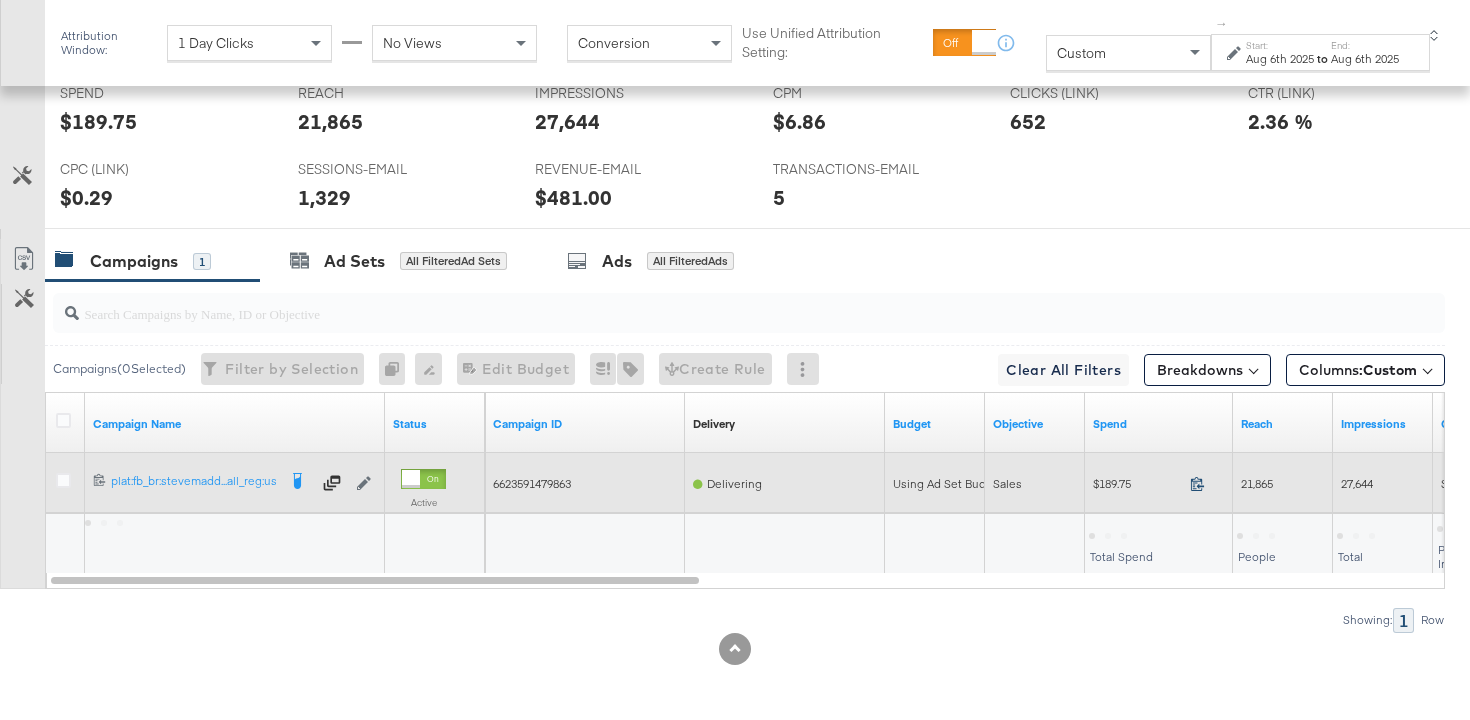 click 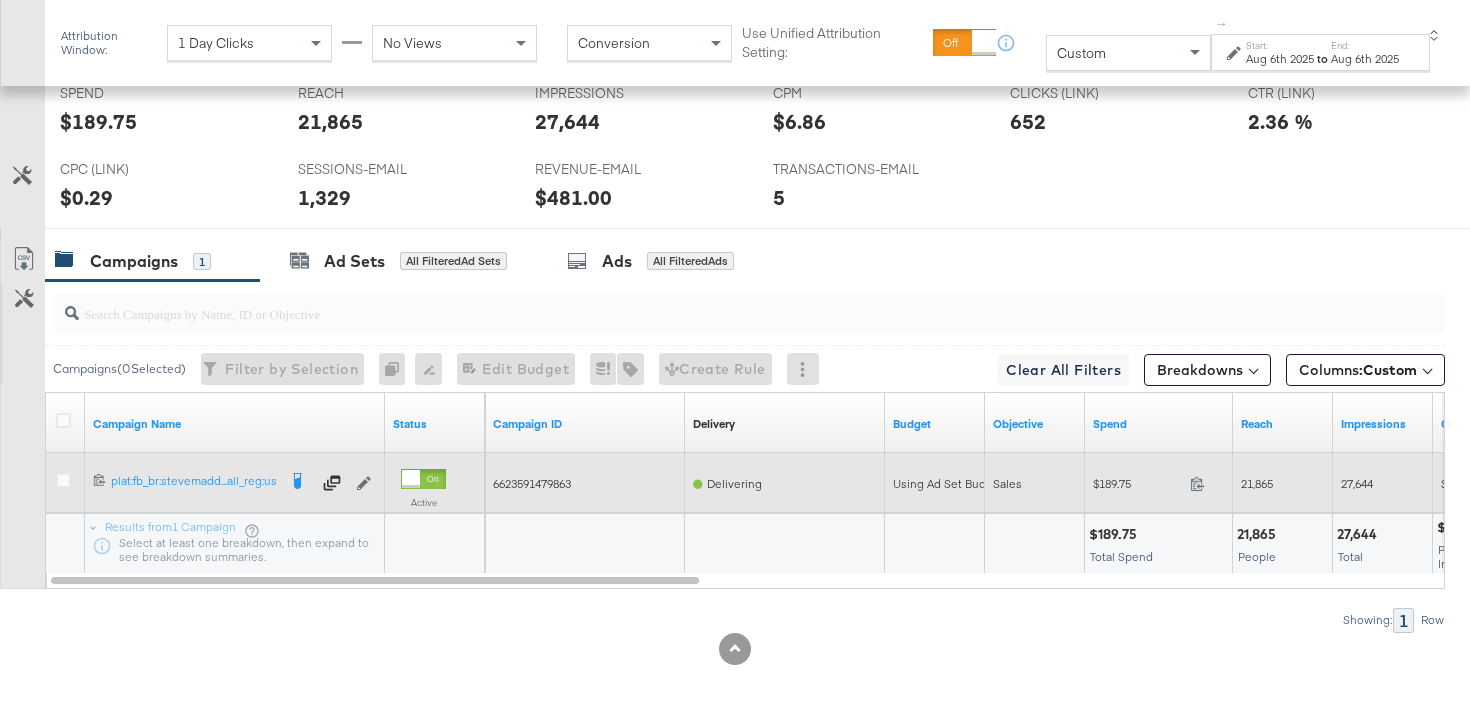 click on "21,865" at bounding box center [1257, 483] 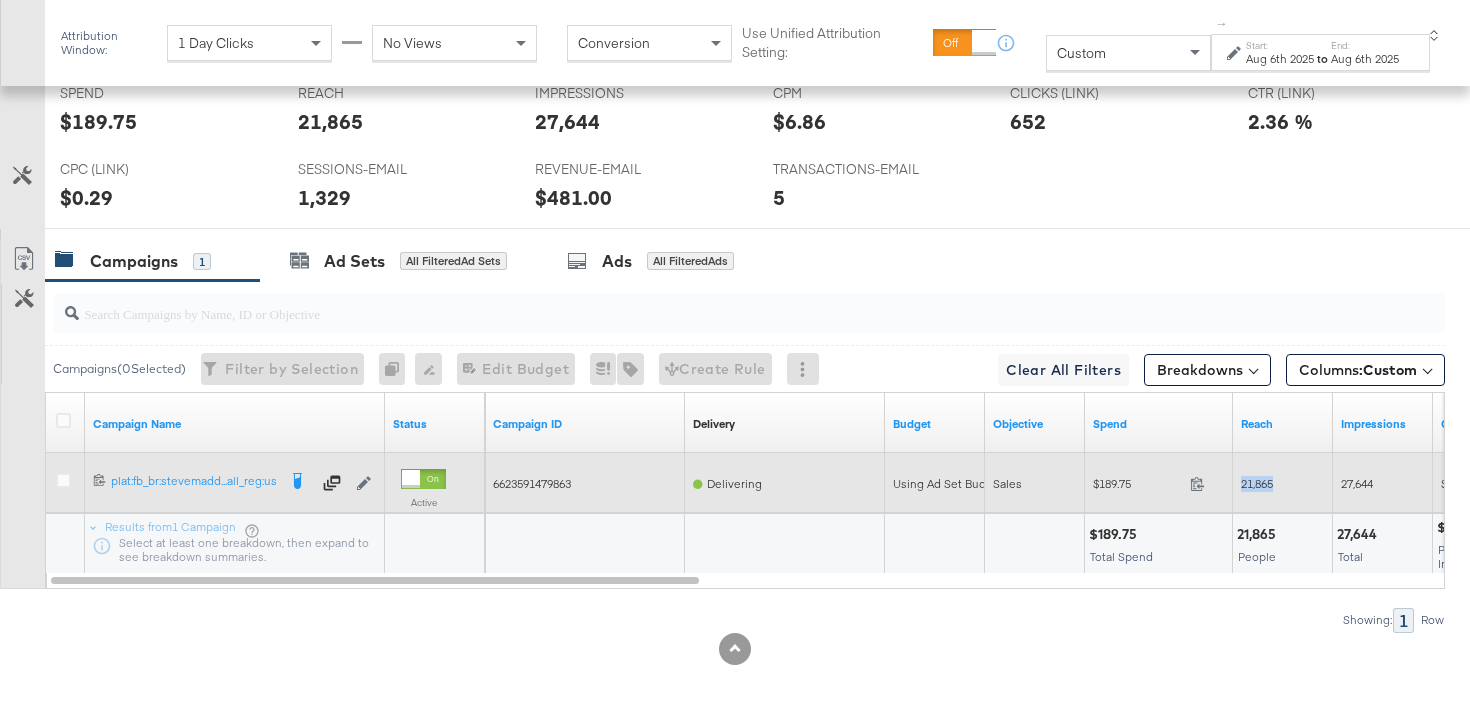 click on "21,865" at bounding box center (1257, 483) 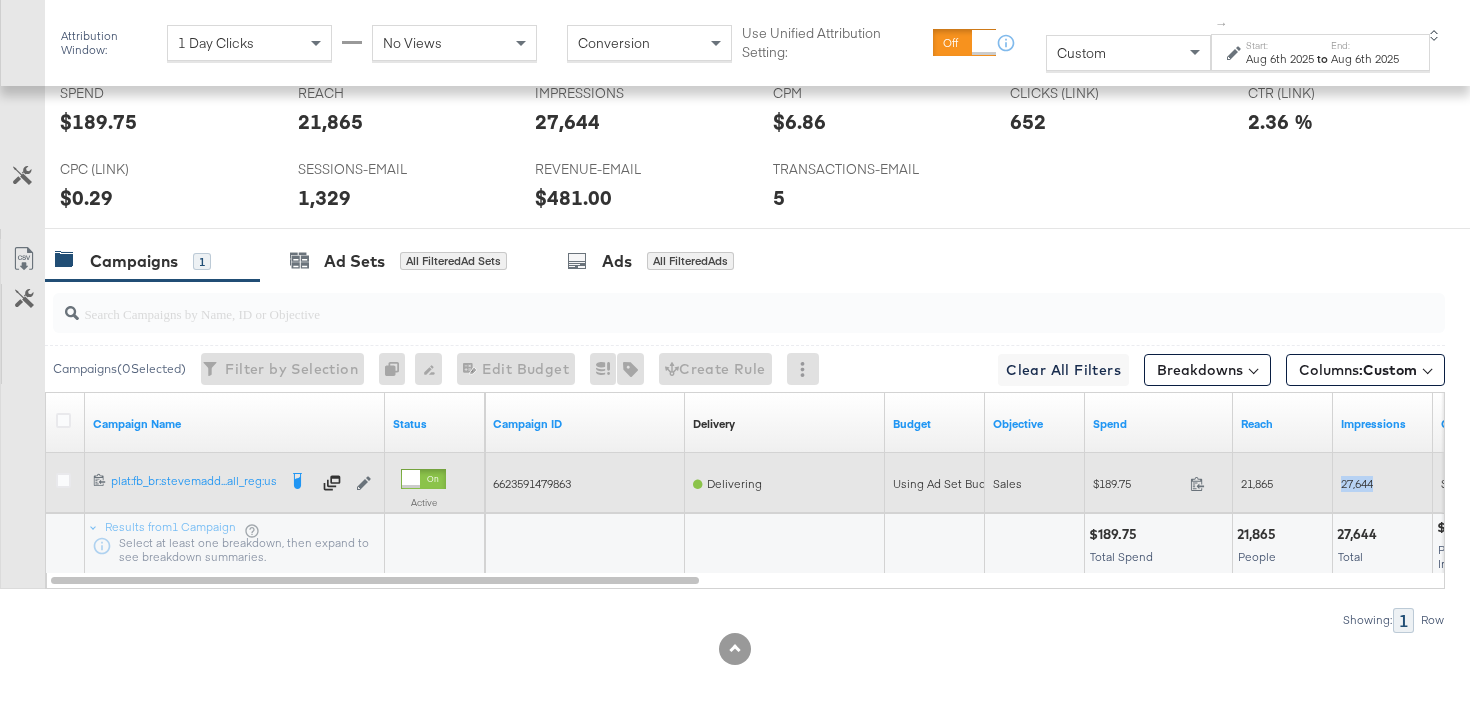 click on "27,644" at bounding box center [1357, 483] 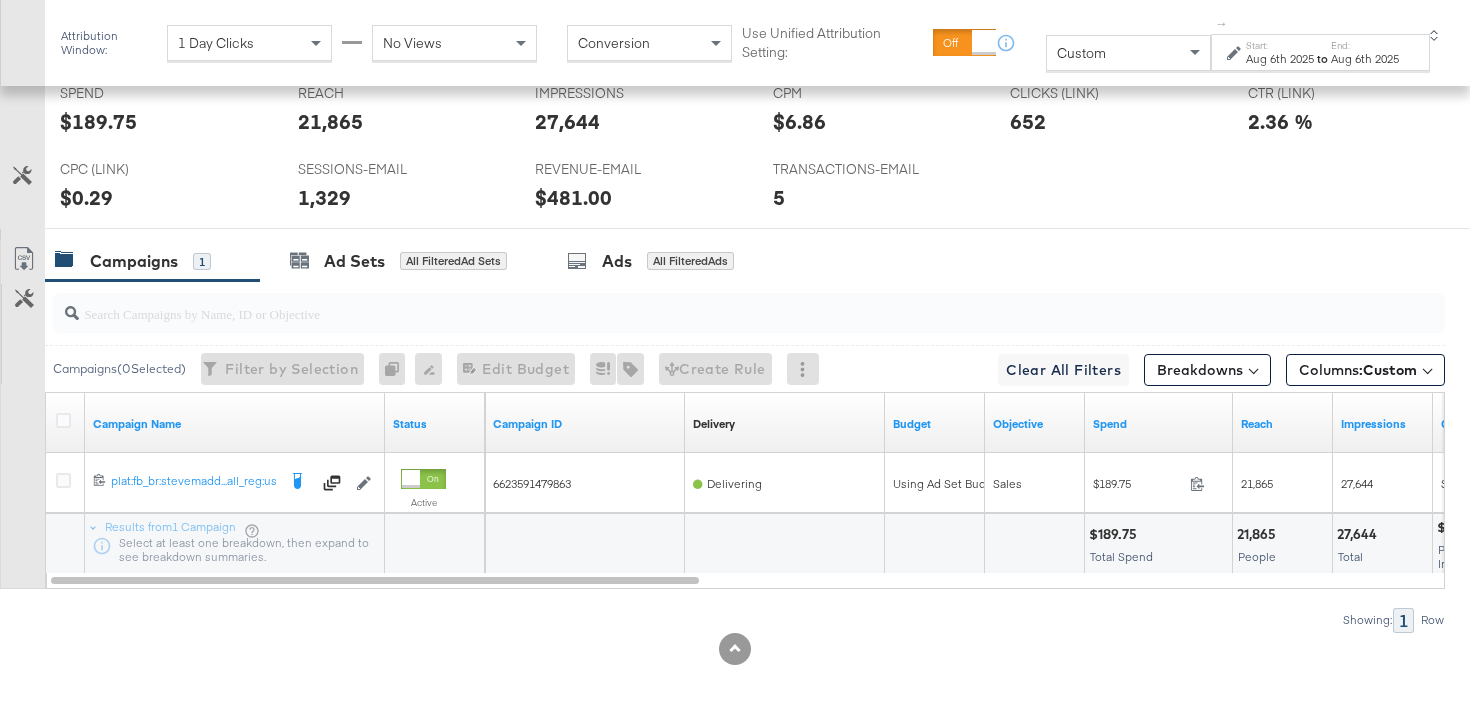 click on "Aug 6th 2025" at bounding box center [1280, 59] 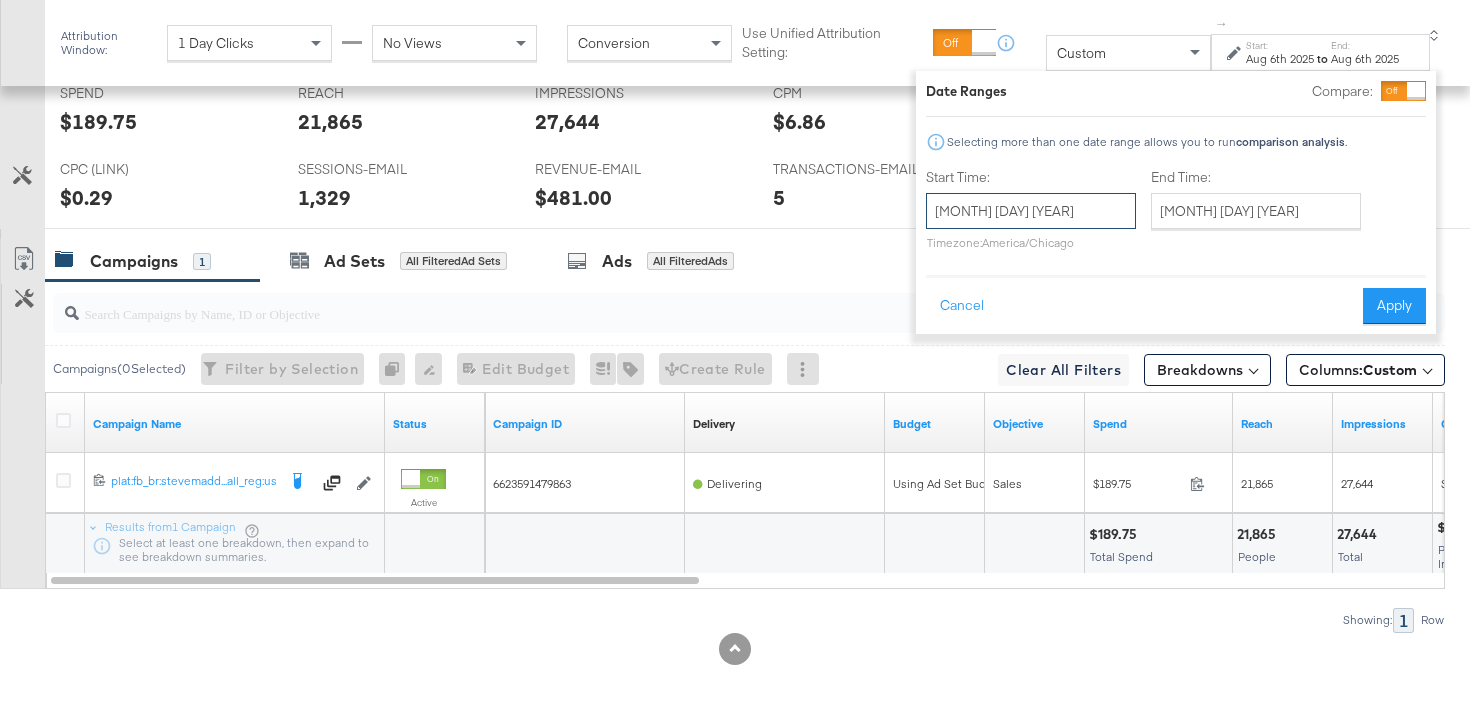 click on "August 6th 2025" at bounding box center (1031, 211) 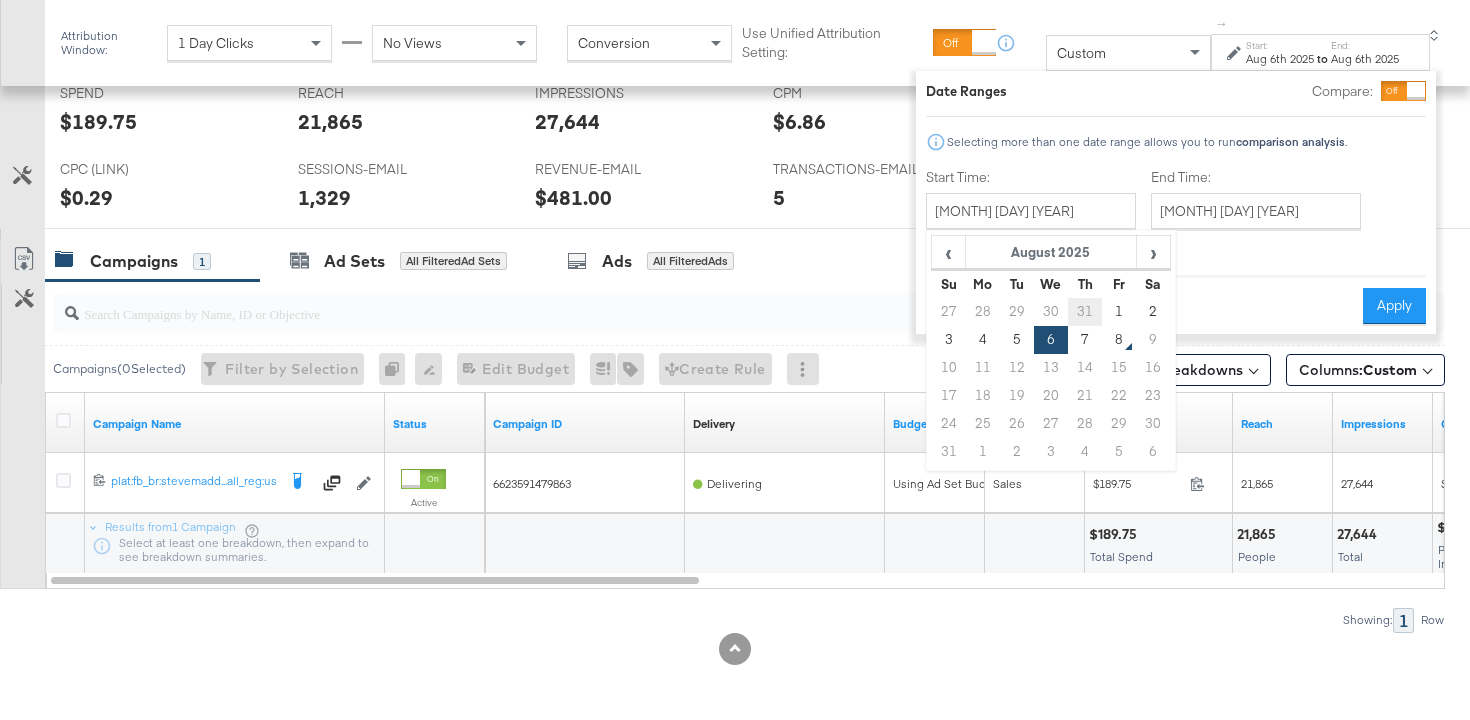 click on "31" at bounding box center (1085, 312) 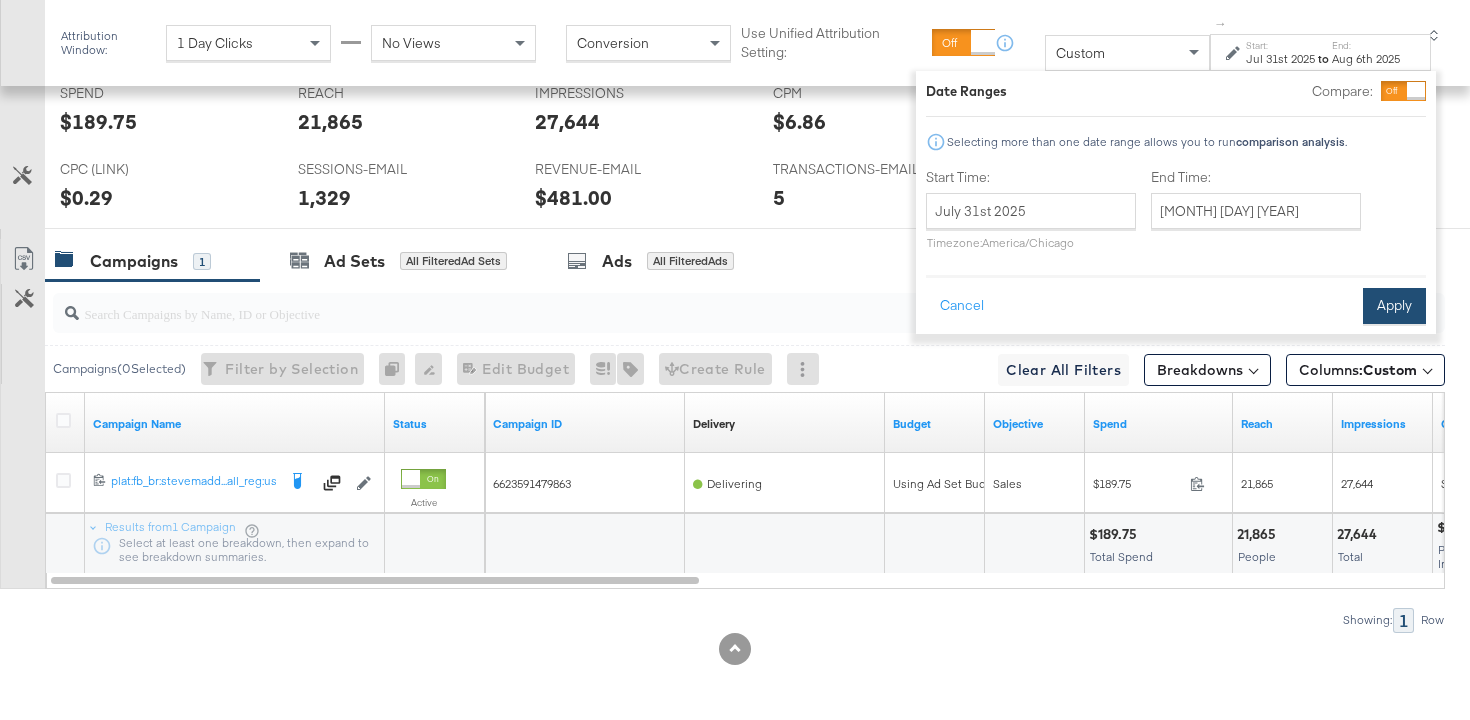 click on "Apply" at bounding box center [1394, 306] 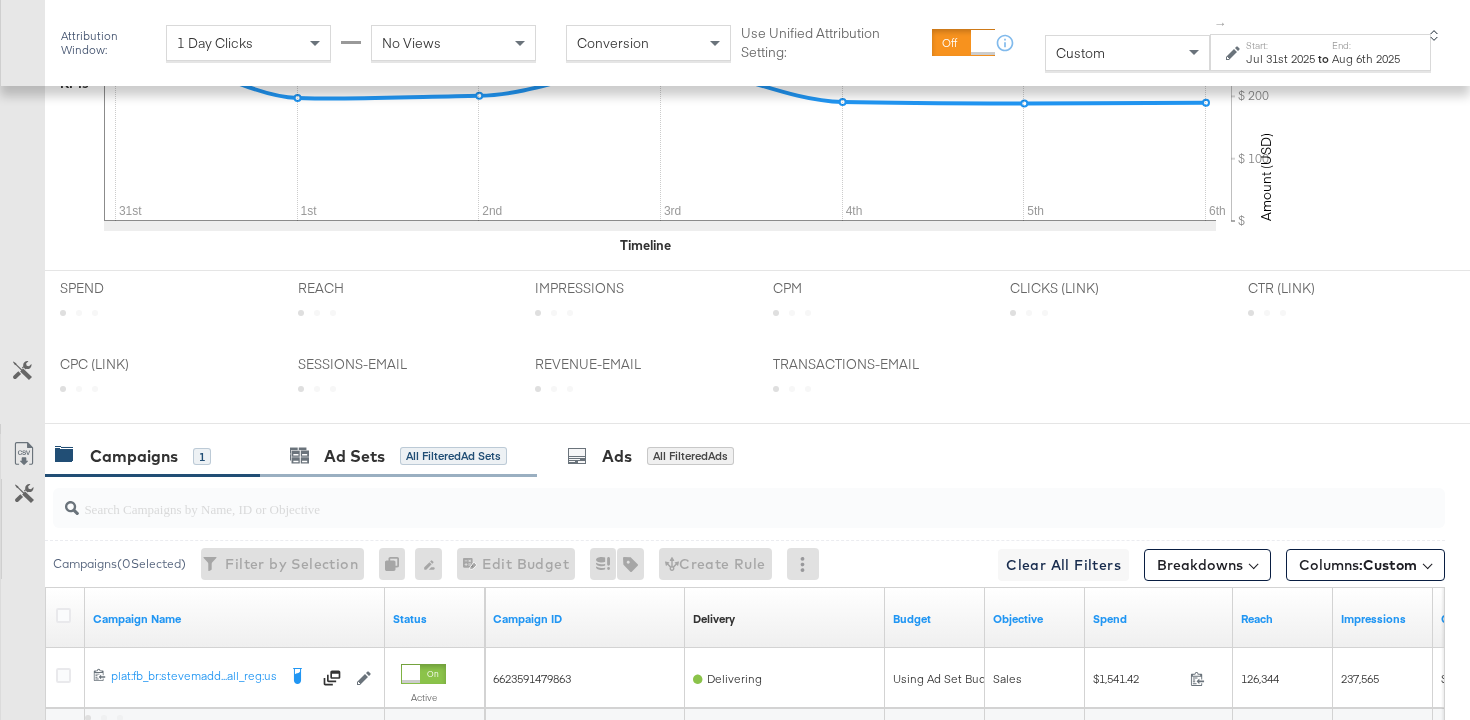 scroll, scrollTop: 1024, scrollLeft: 0, axis: vertical 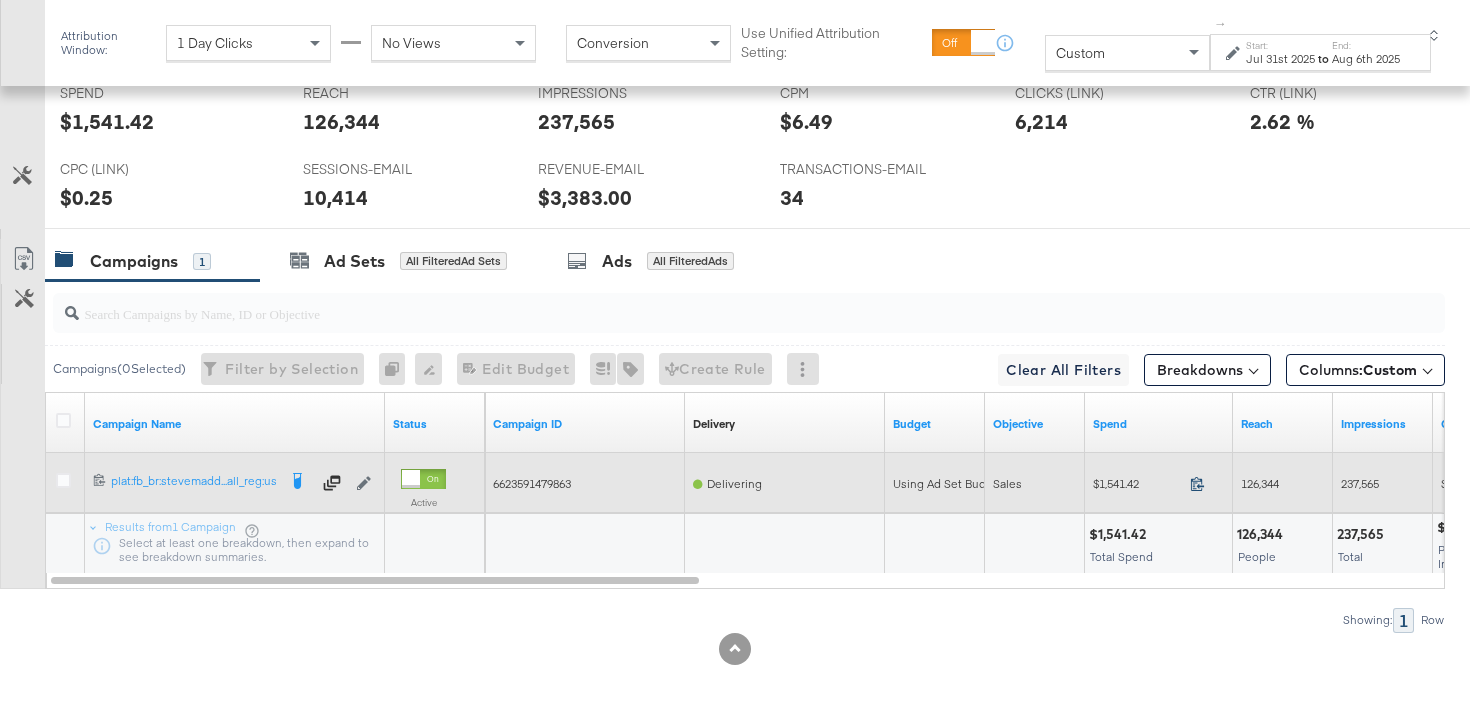 click 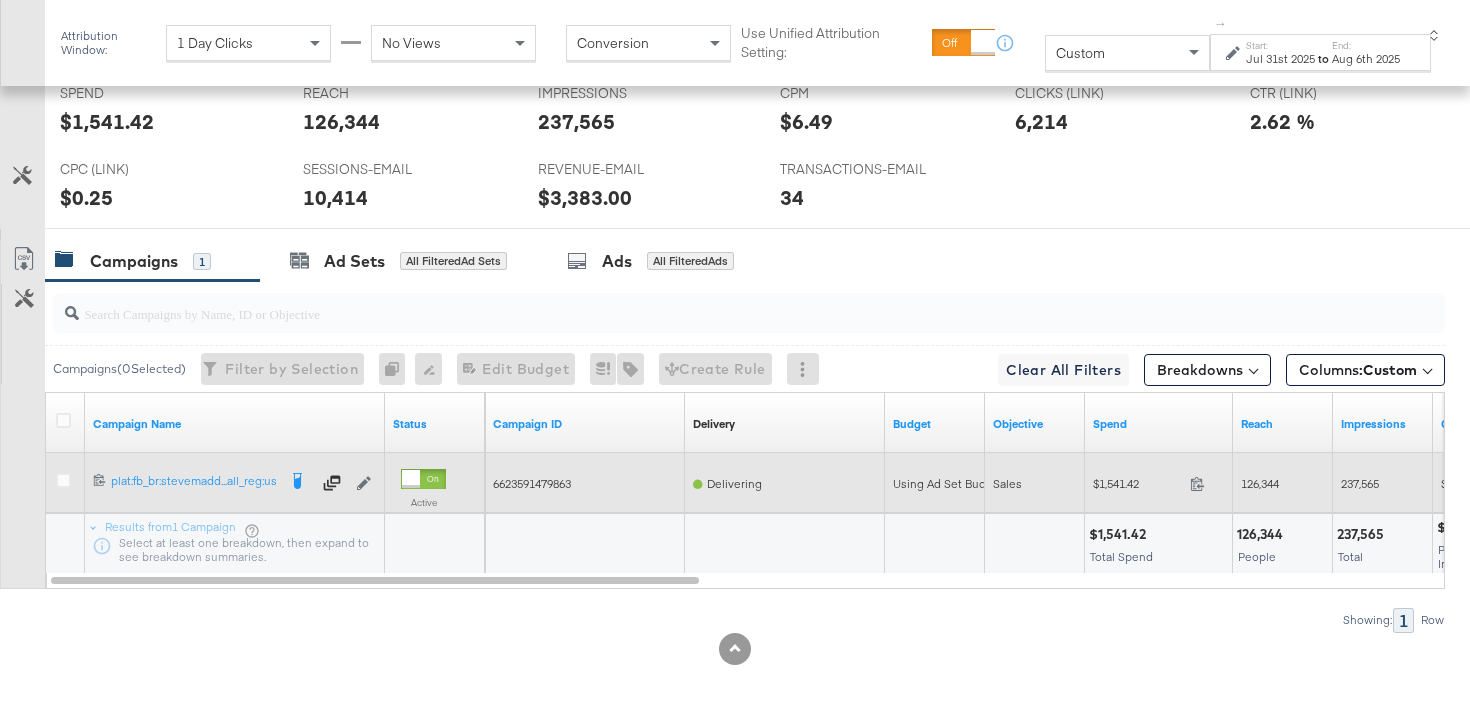 click on "126,344" at bounding box center (1260, 483) 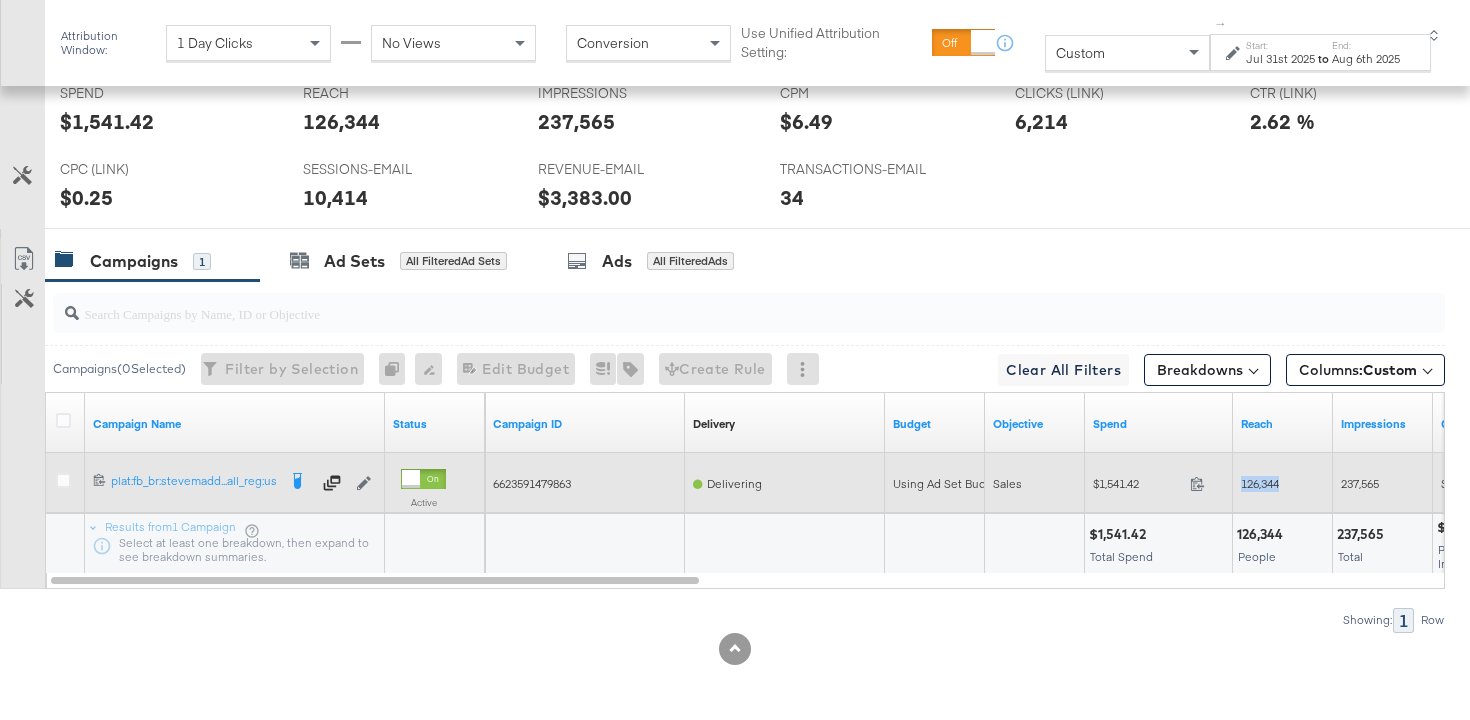 click on "126,344" at bounding box center (1260, 483) 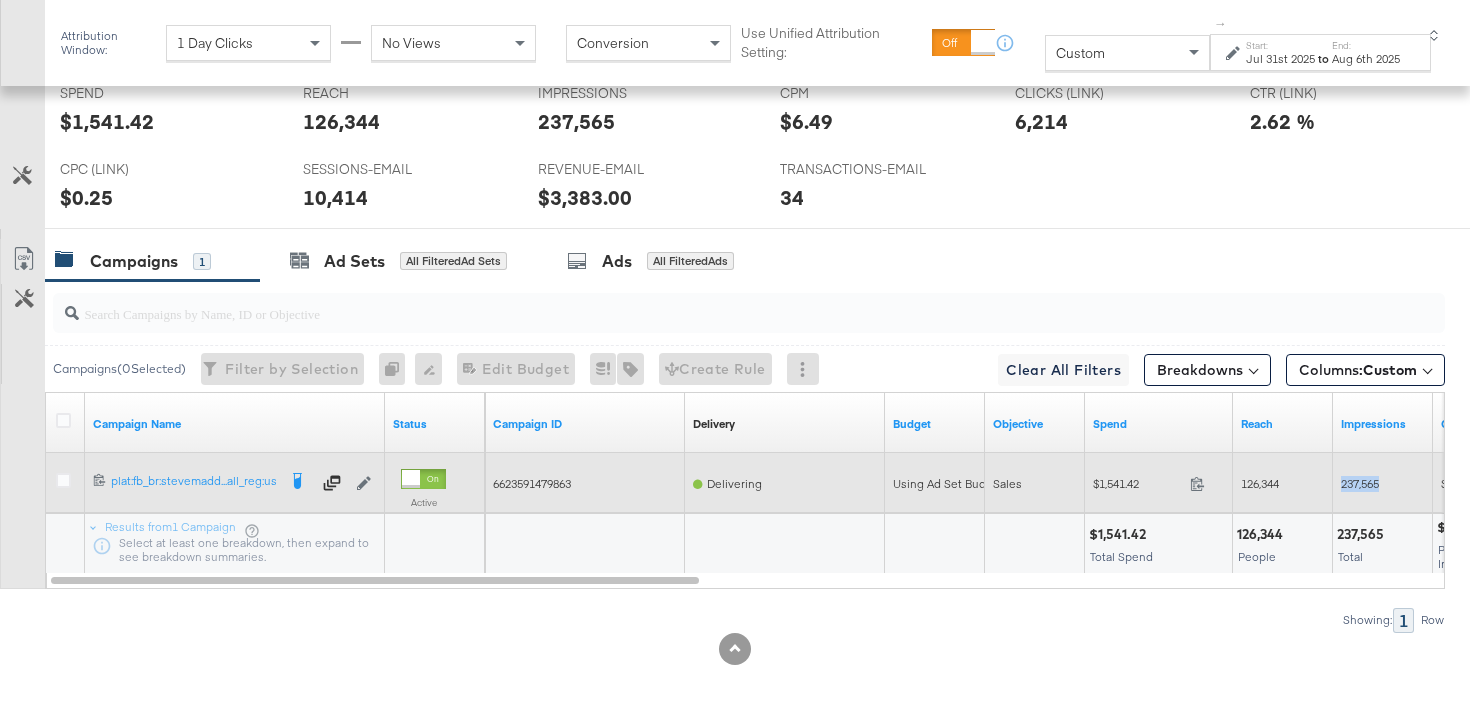 click on "237,565" at bounding box center [1383, 484] 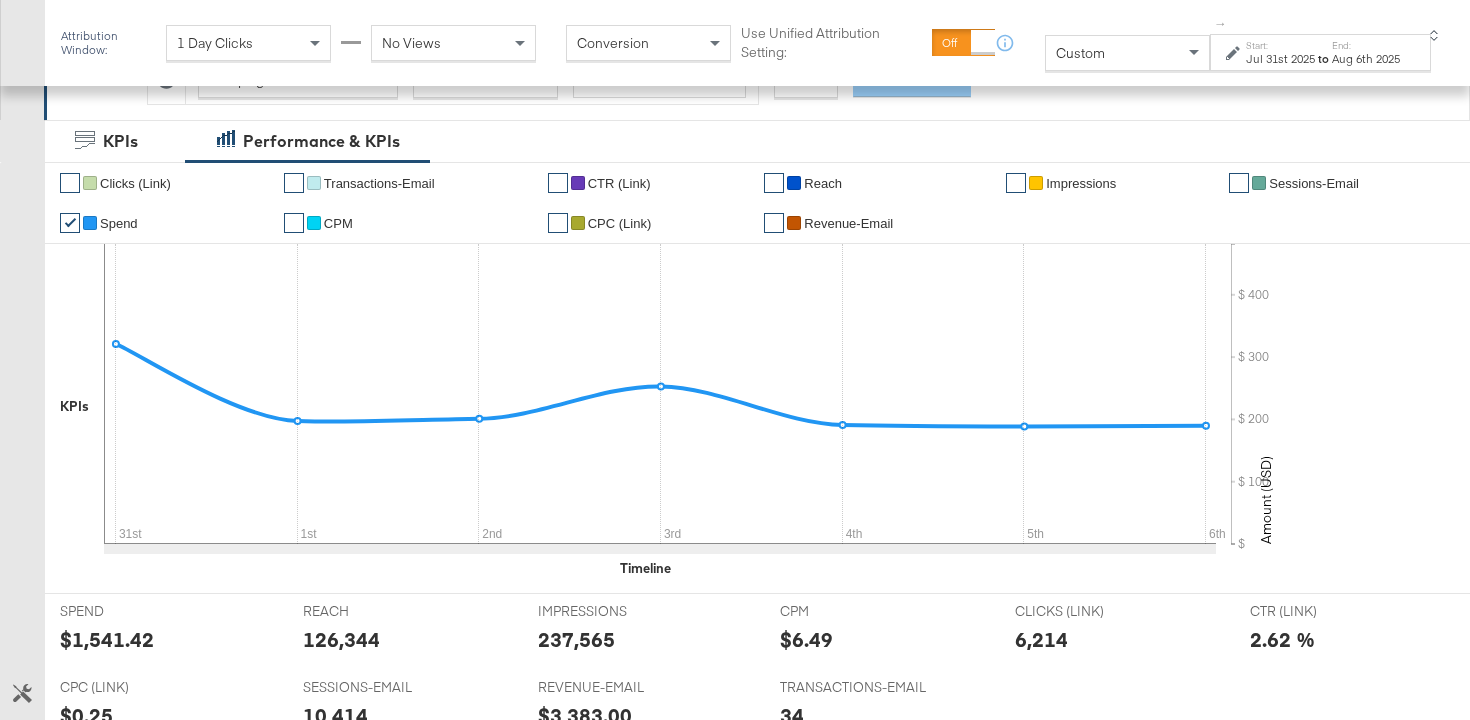 scroll, scrollTop: 223, scrollLeft: 0, axis: vertical 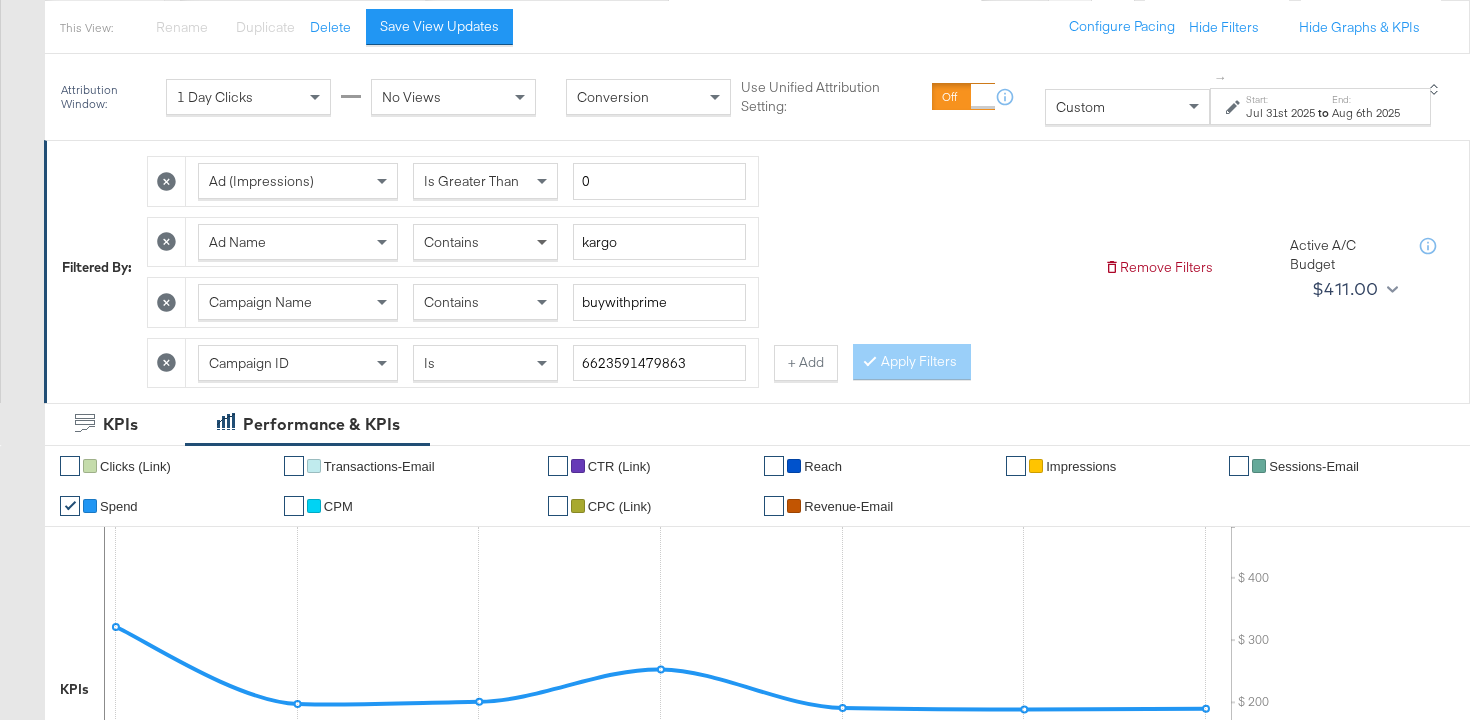 click at bounding box center [542, 243] 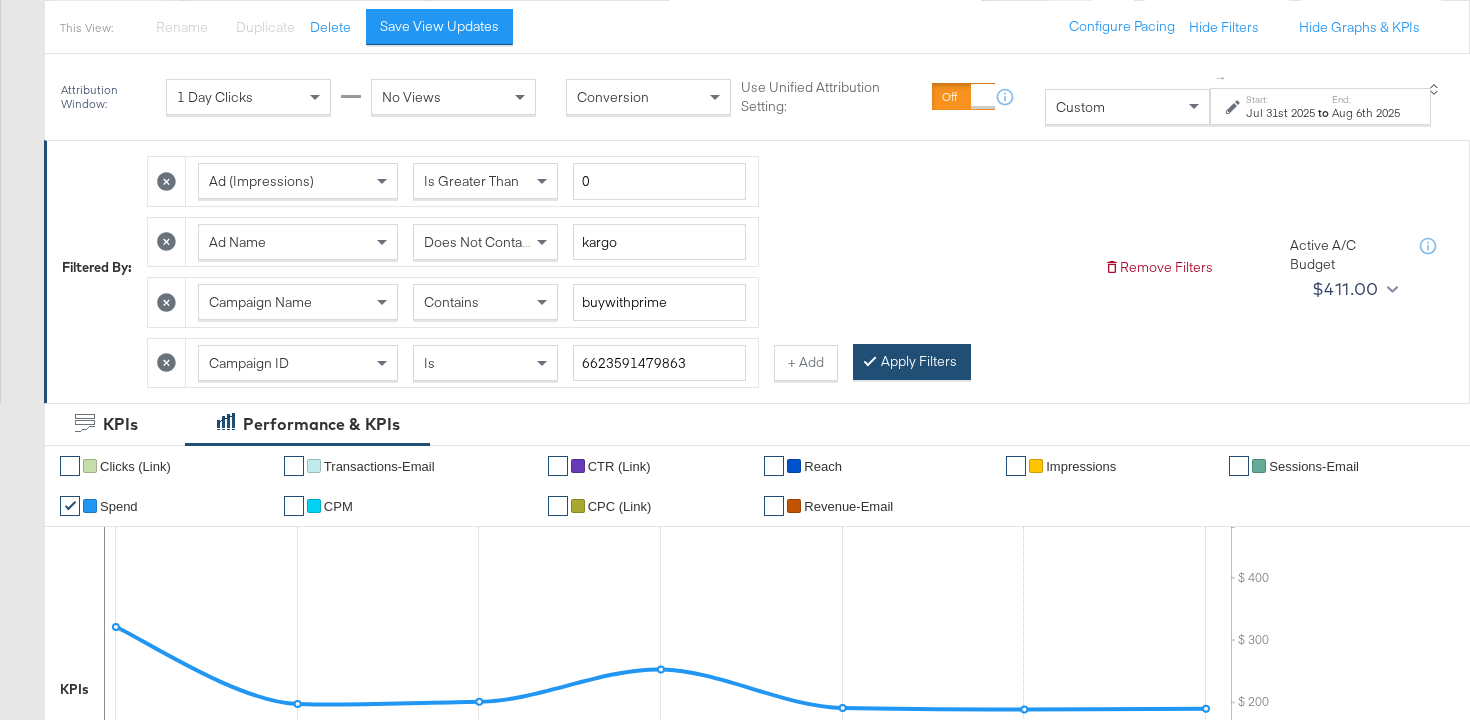 click on "Apply Filters" at bounding box center (912, 362) 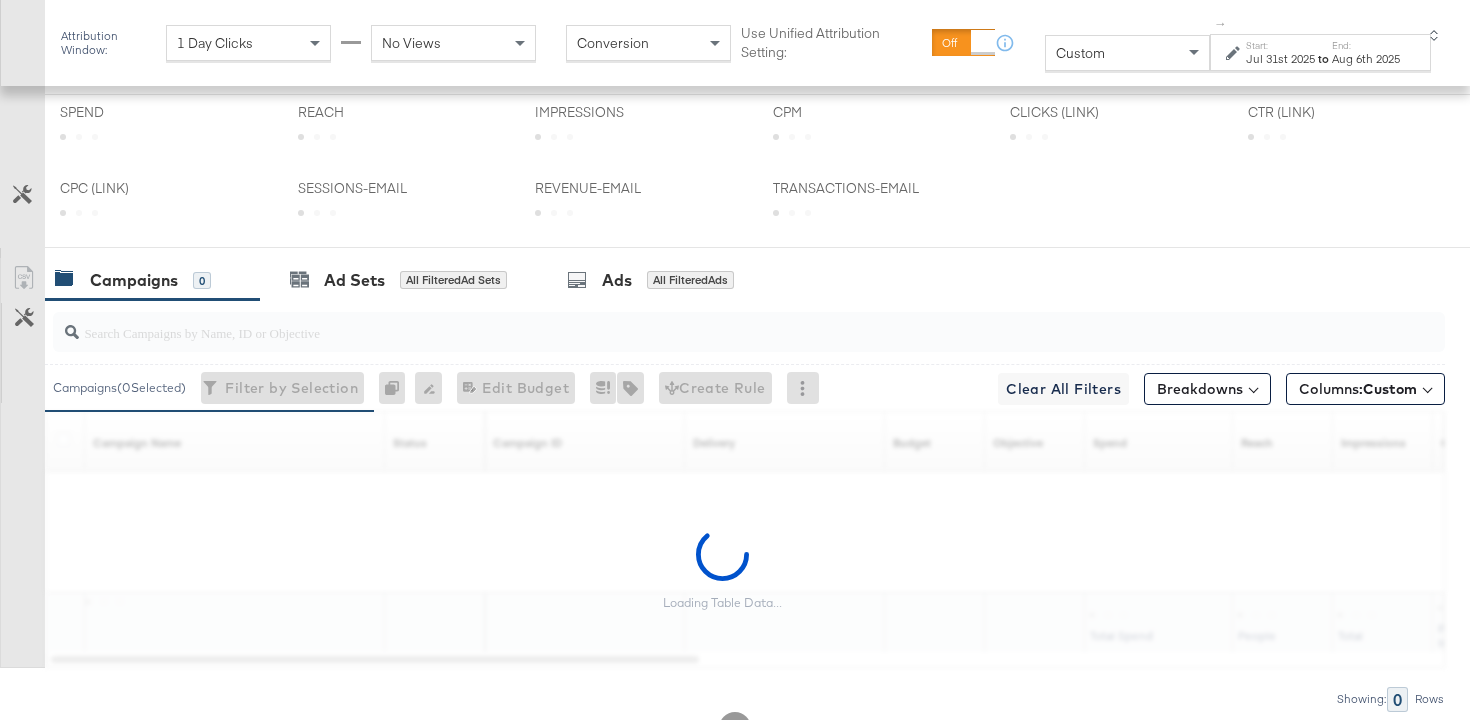 scroll, scrollTop: 1065, scrollLeft: 0, axis: vertical 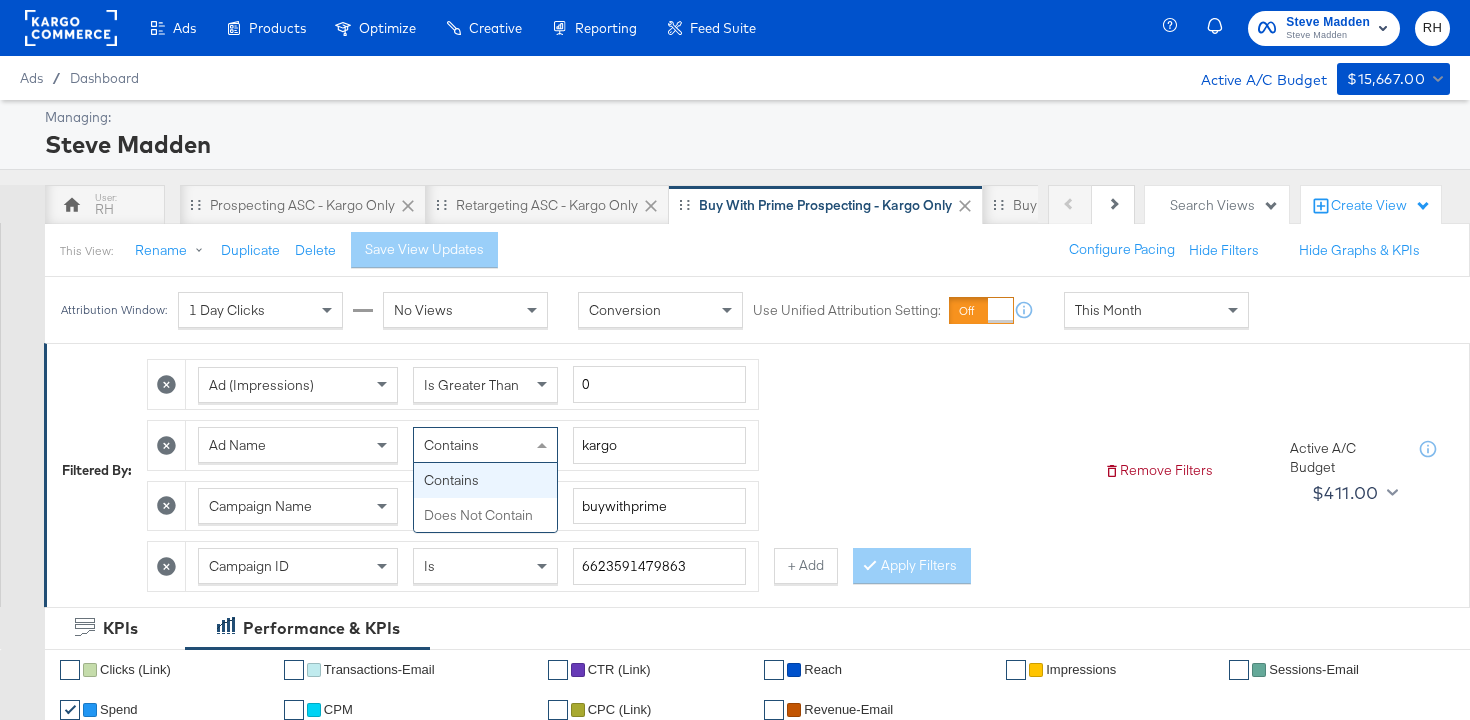 click at bounding box center (542, 445) 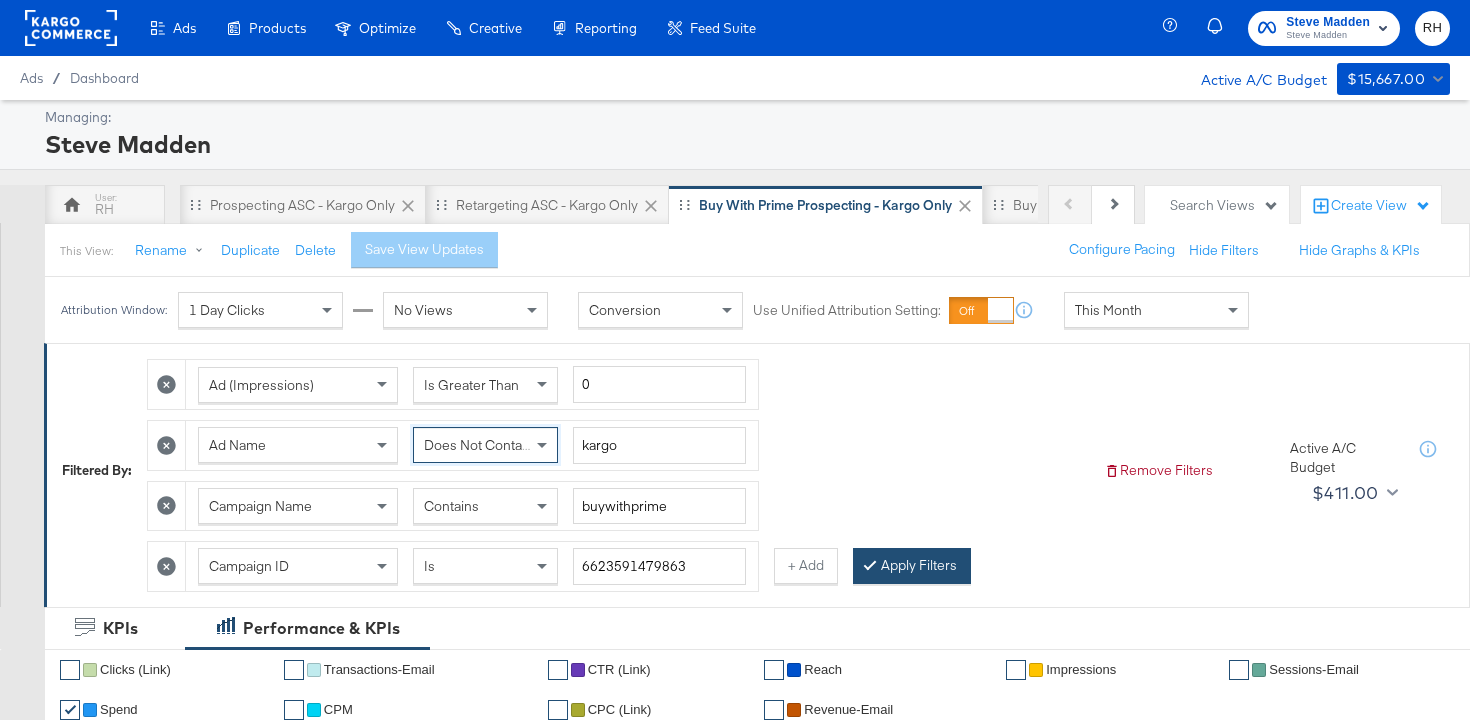 click on "Apply Filters" at bounding box center (912, 566) 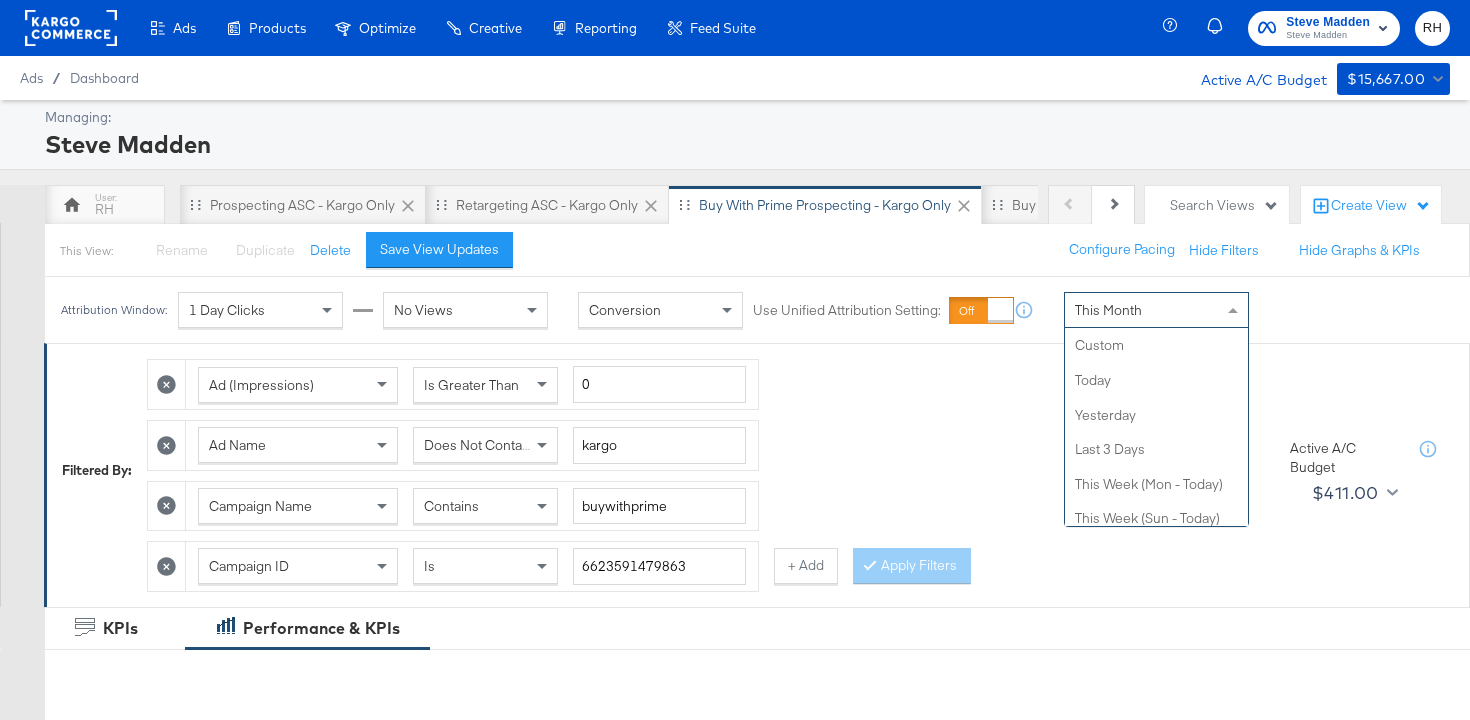 click on "This Month" at bounding box center (1108, 310) 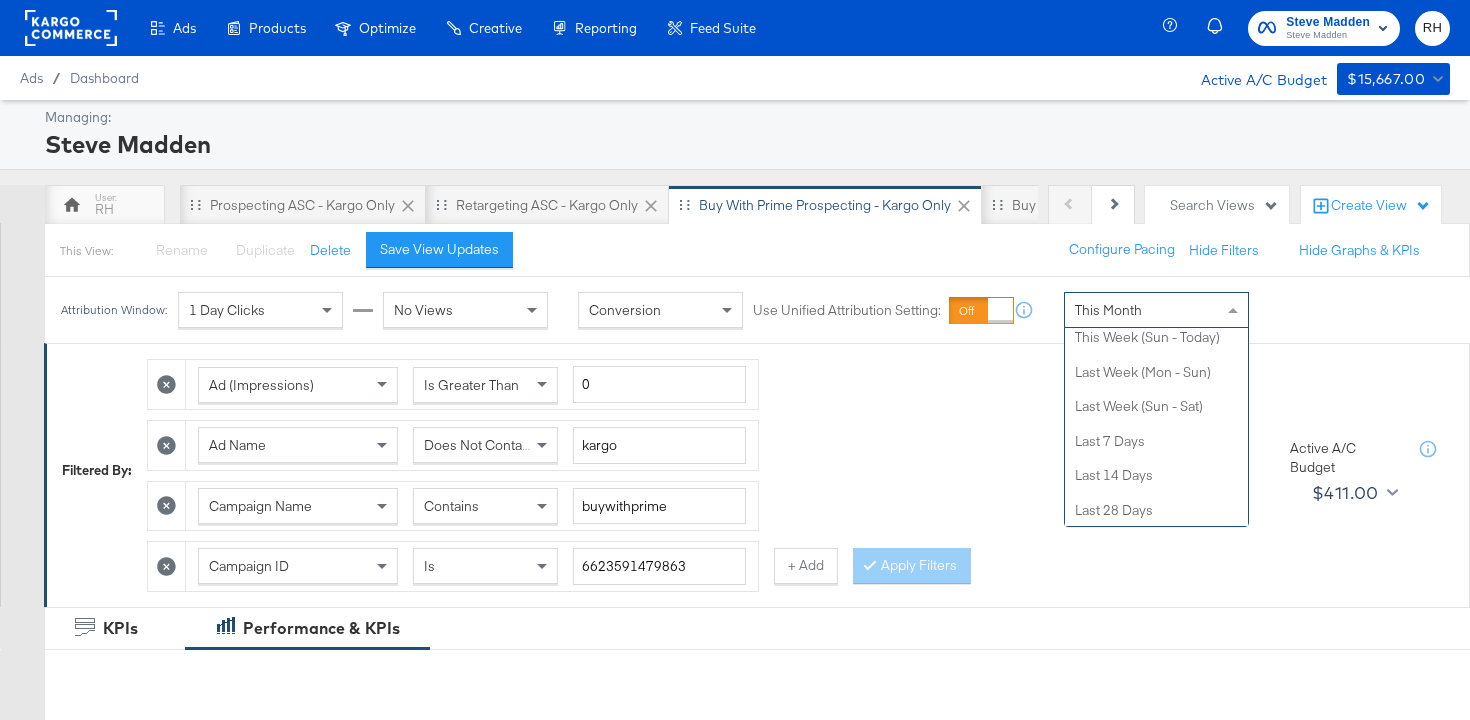 scroll, scrollTop: 8, scrollLeft: 0, axis: vertical 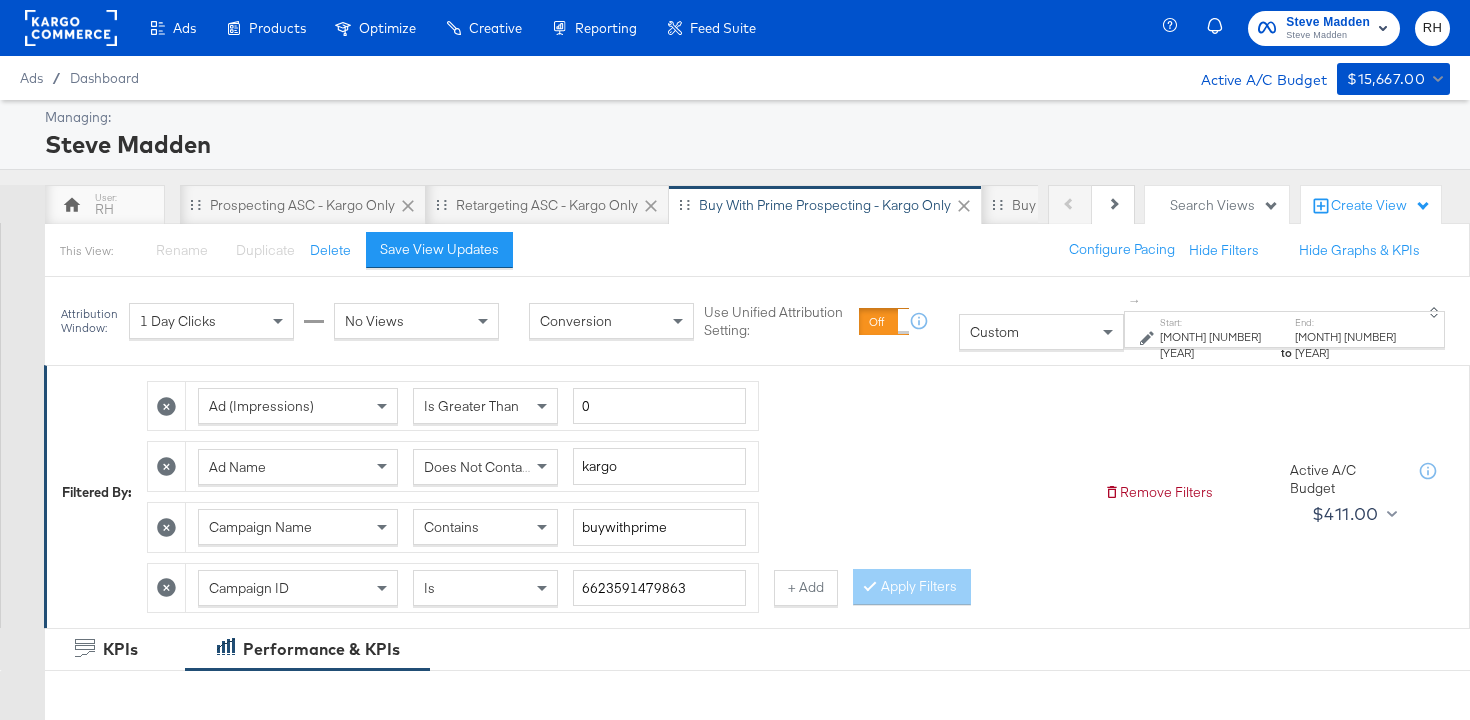 click on "[DATE]" at bounding box center (1219, 344) 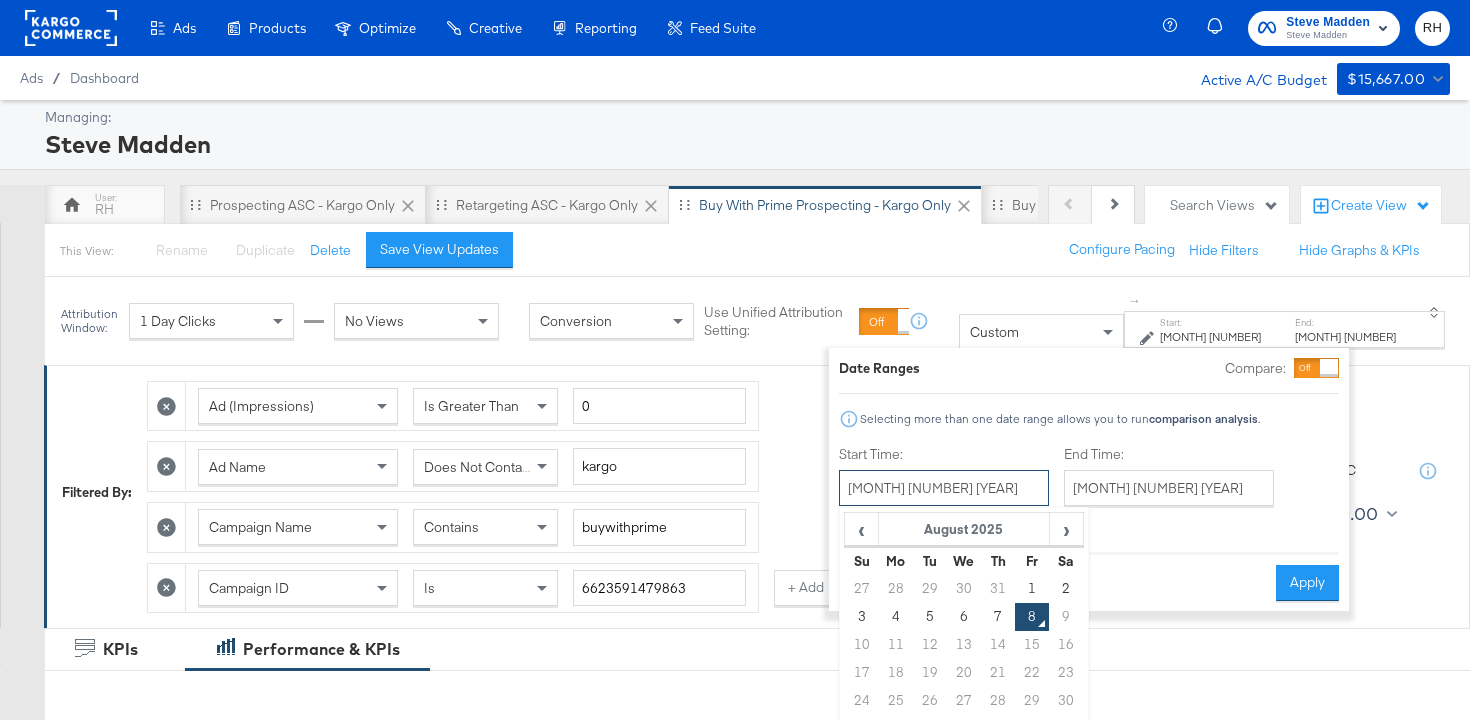 click on "[MONTH] [DAY] [YEAR]" at bounding box center [944, 488] 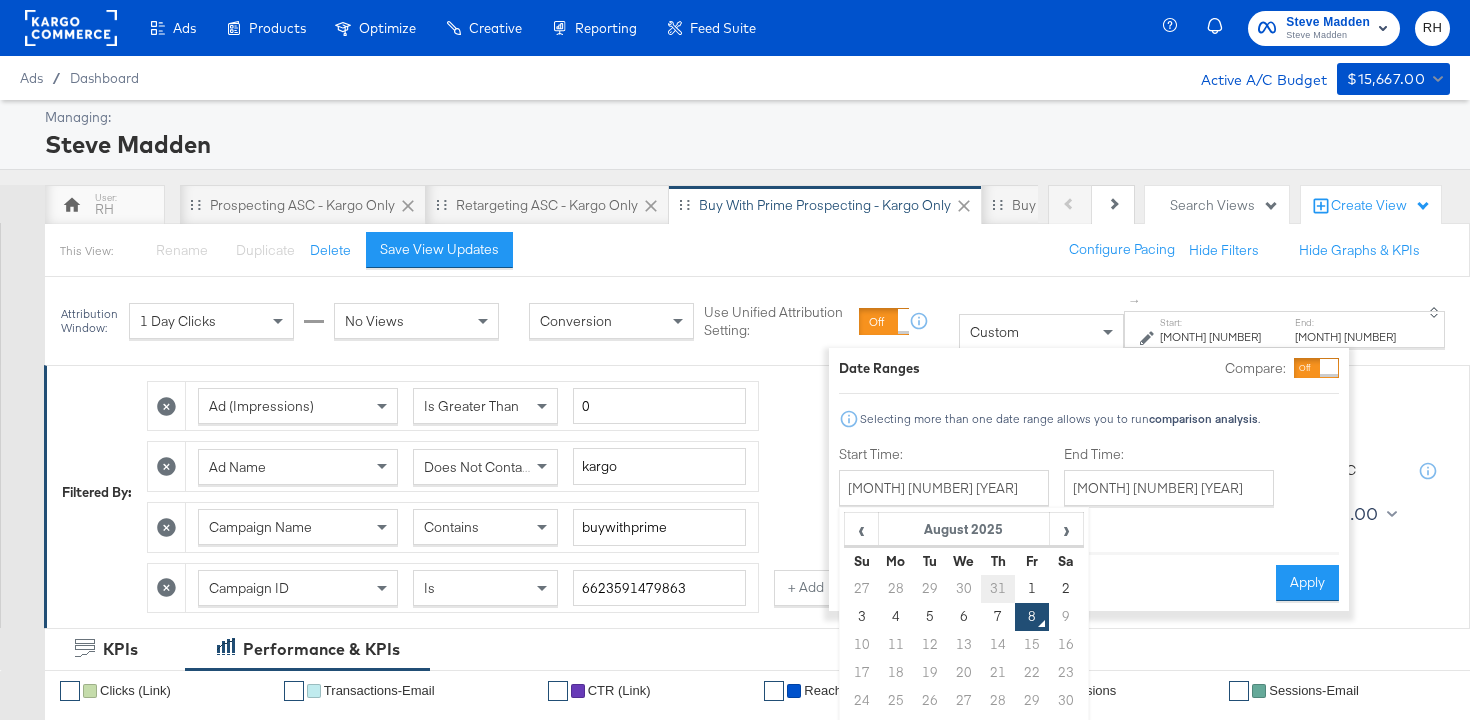 click on "31" at bounding box center (999, 589) 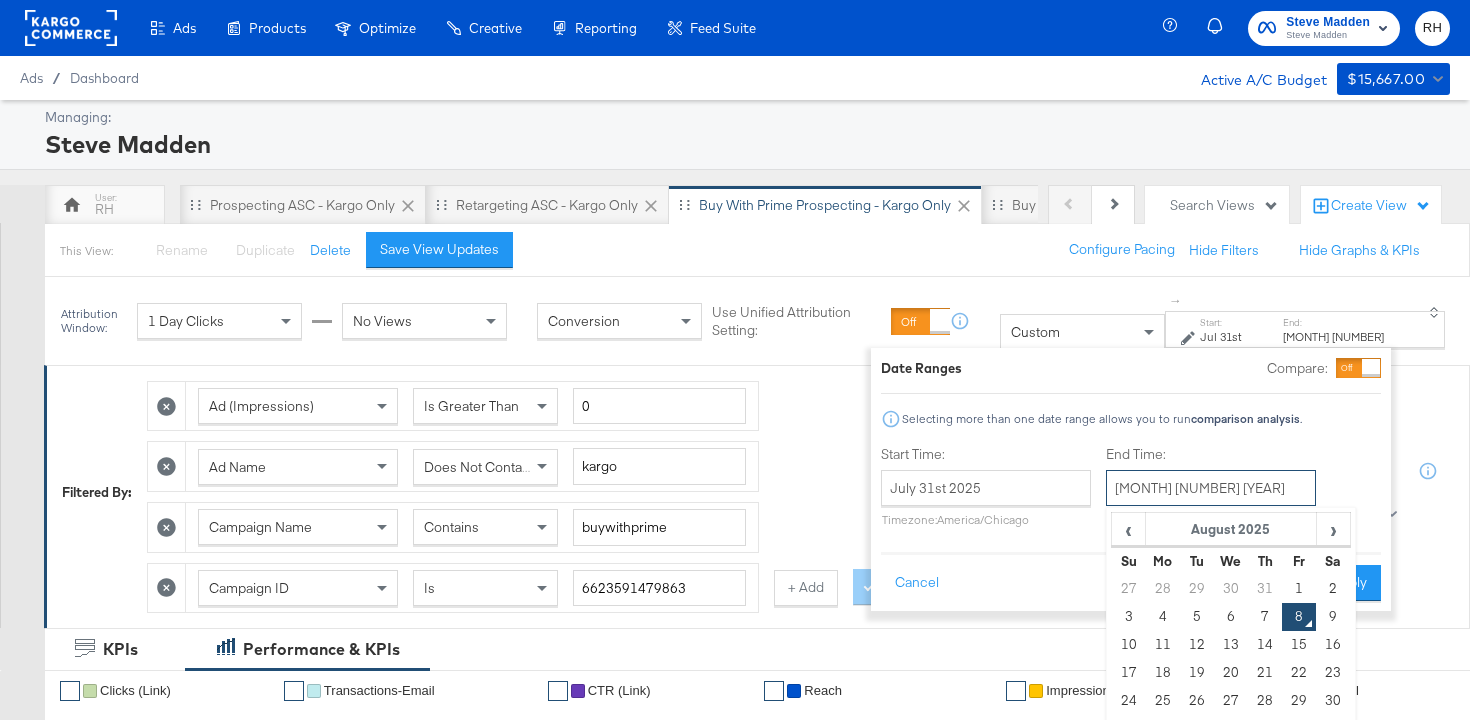 click on "[MONTH] [DAY] [YEAR]" at bounding box center [1211, 488] 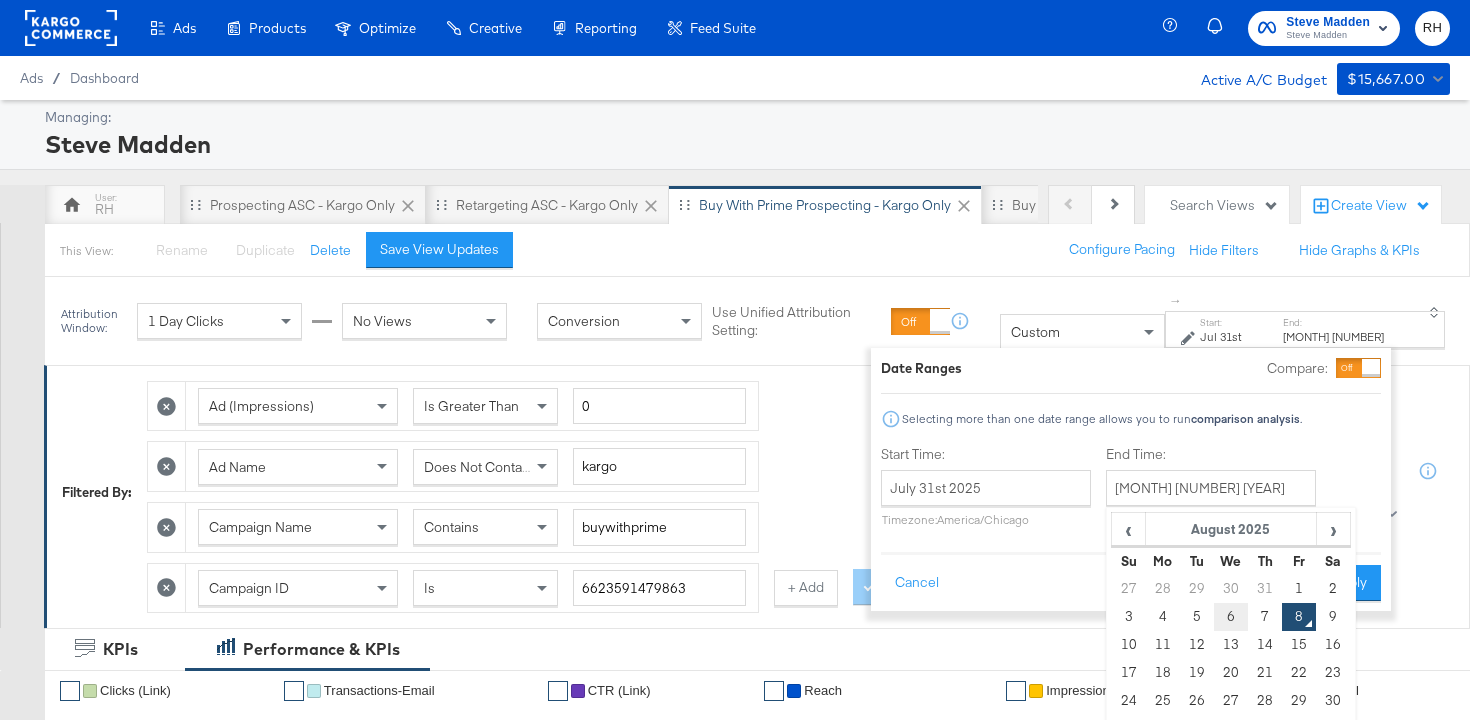 click on "6" at bounding box center (1231, 617) 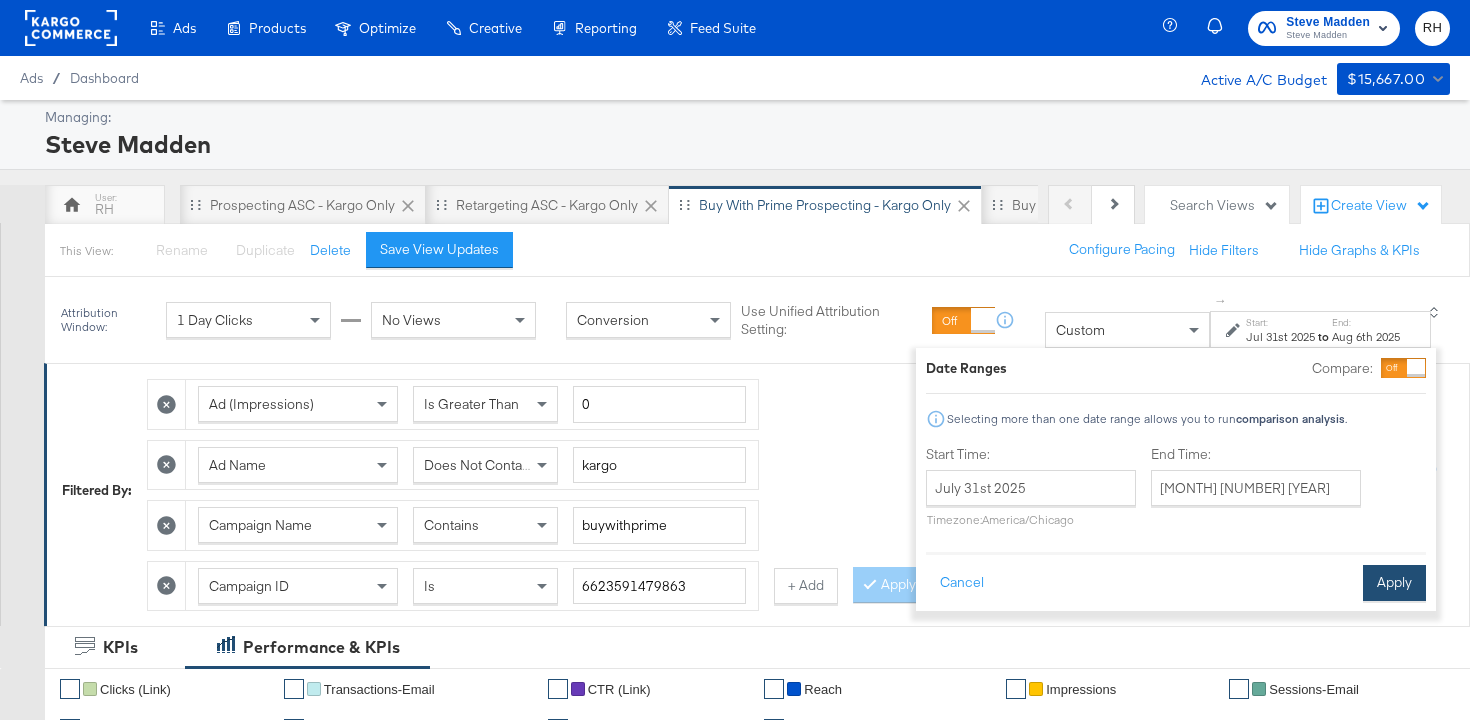 click on "Apply" at bounding box center (1394, 583) 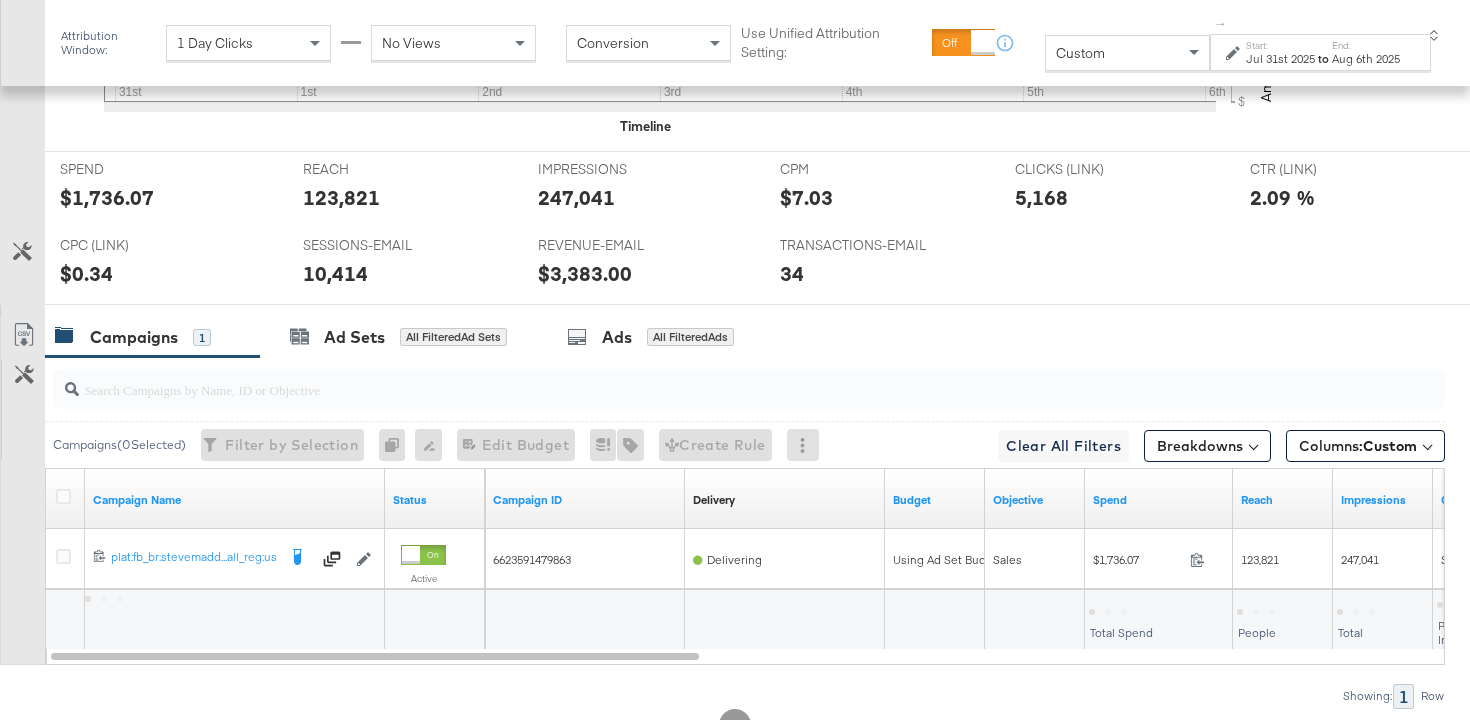 scroll, scrollTop: 962, scrollLeft: 0, axis: vertical 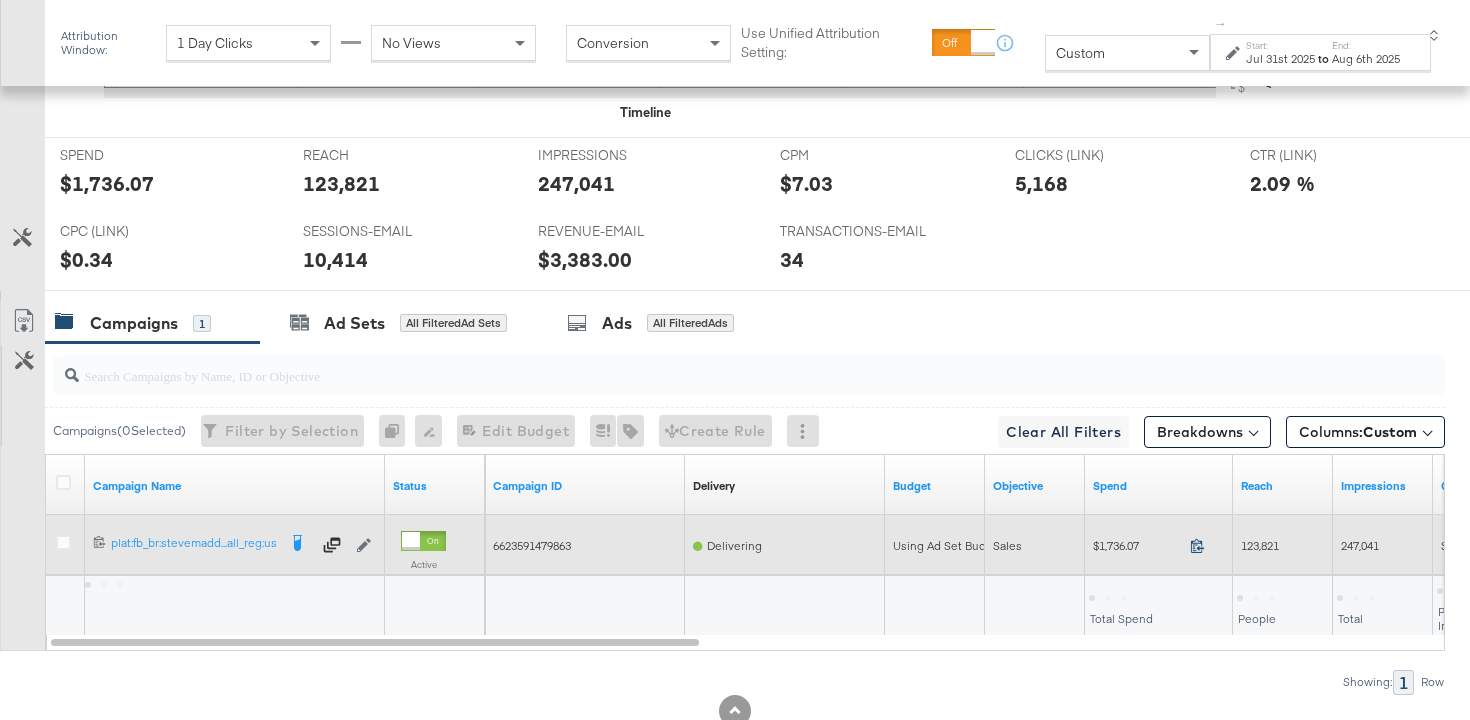 click 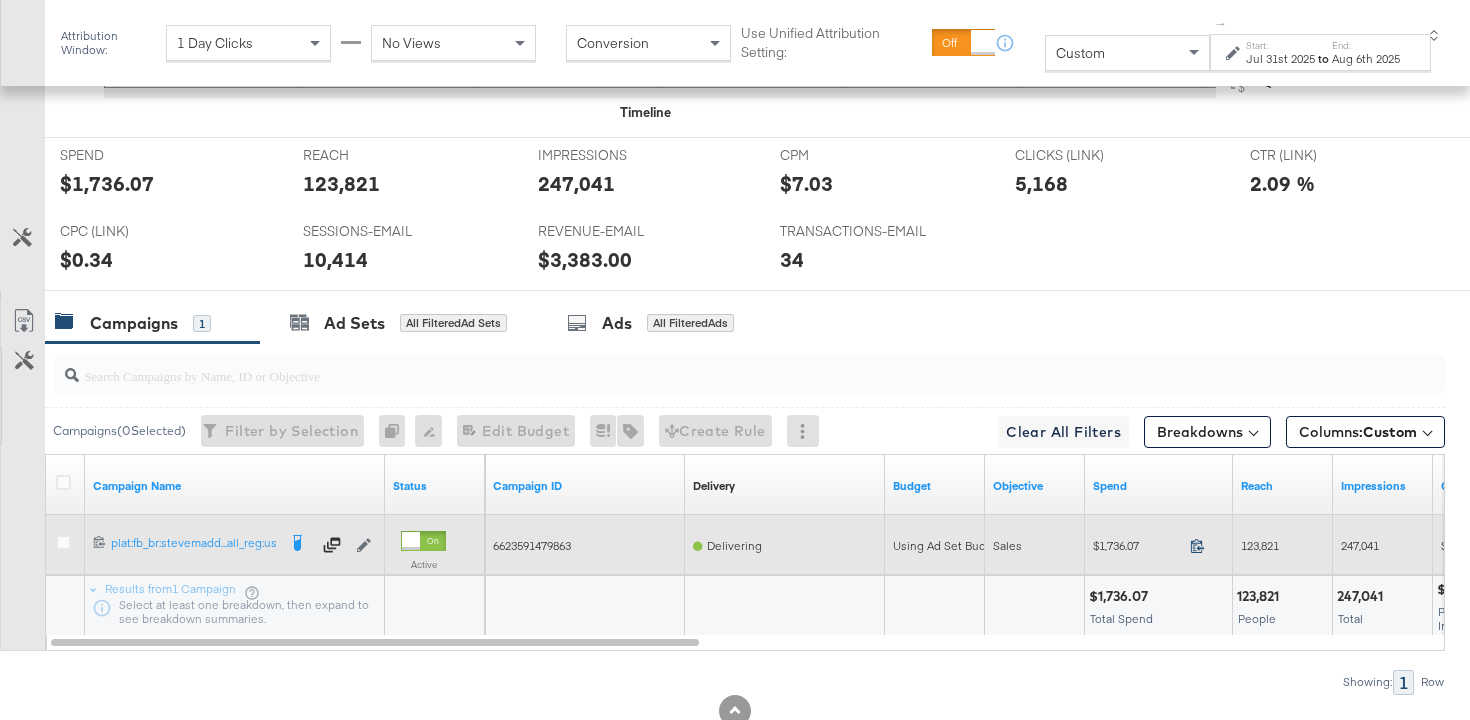 click 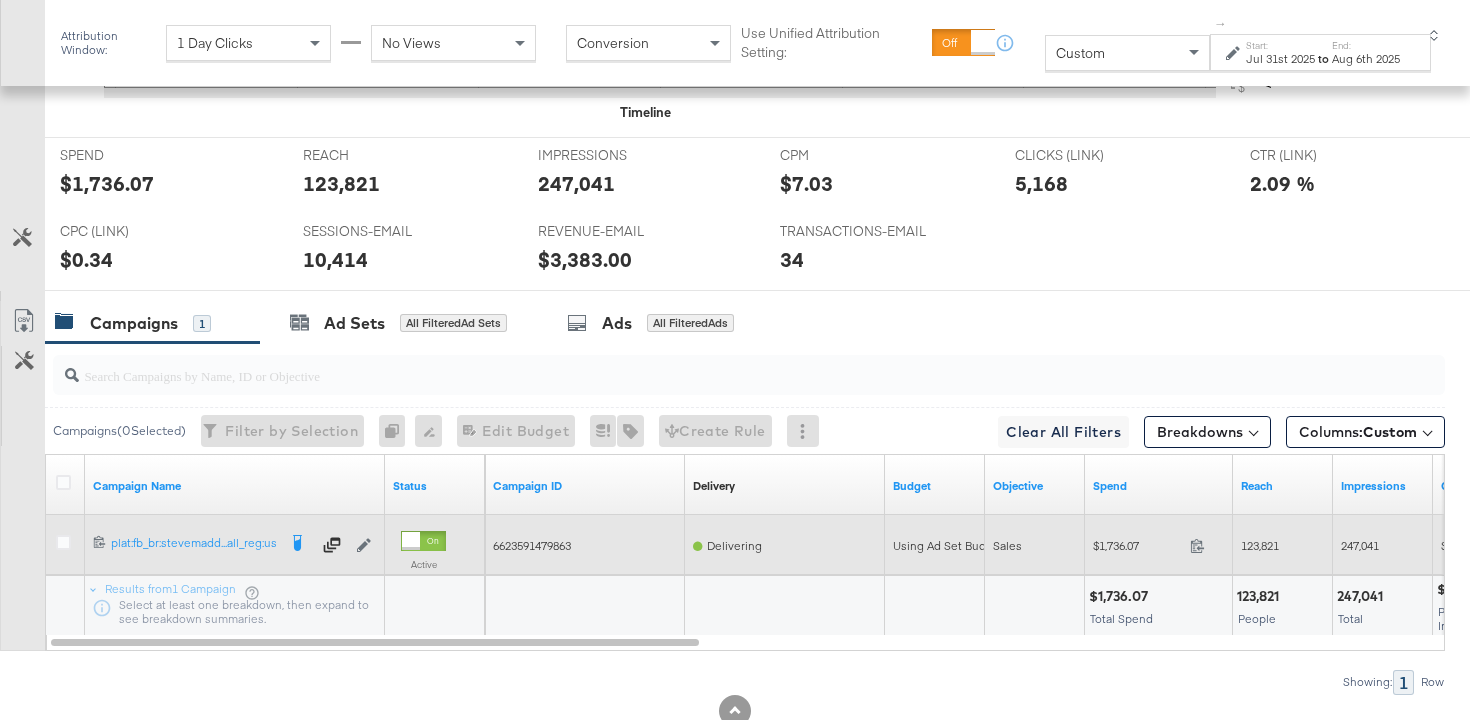 click on "123,821" at bounding box center (1260, 545) 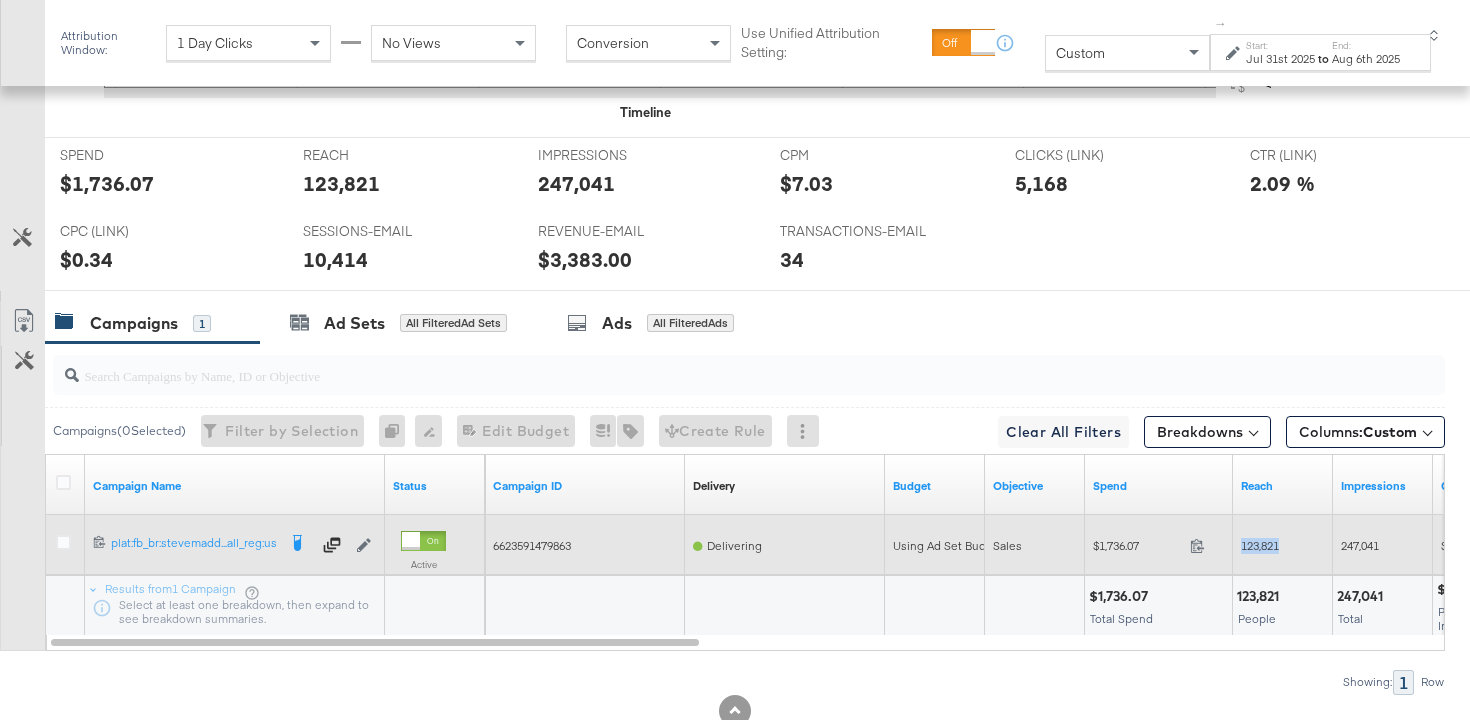 click on "123,821" at bounding box center [1260, 545] 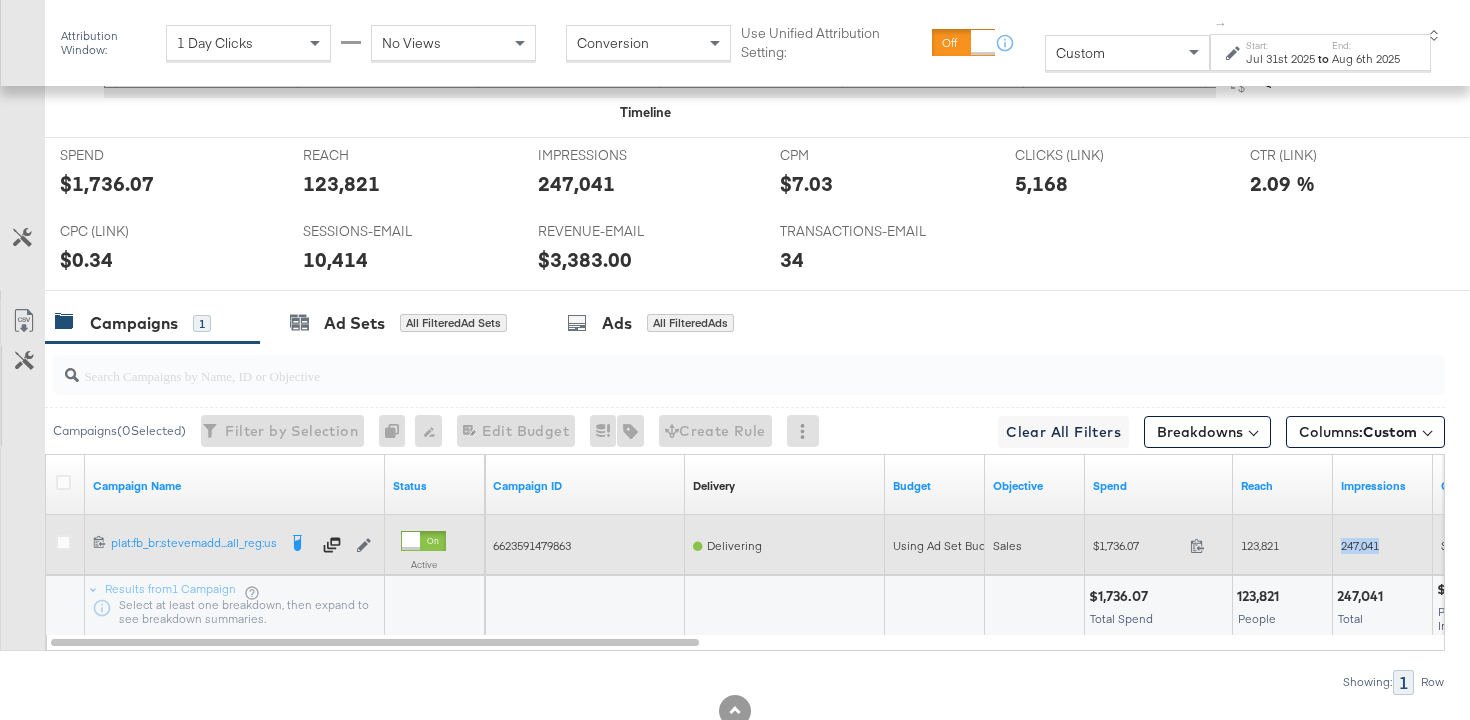 click on "247,041" at bounding box center [1360, 545] 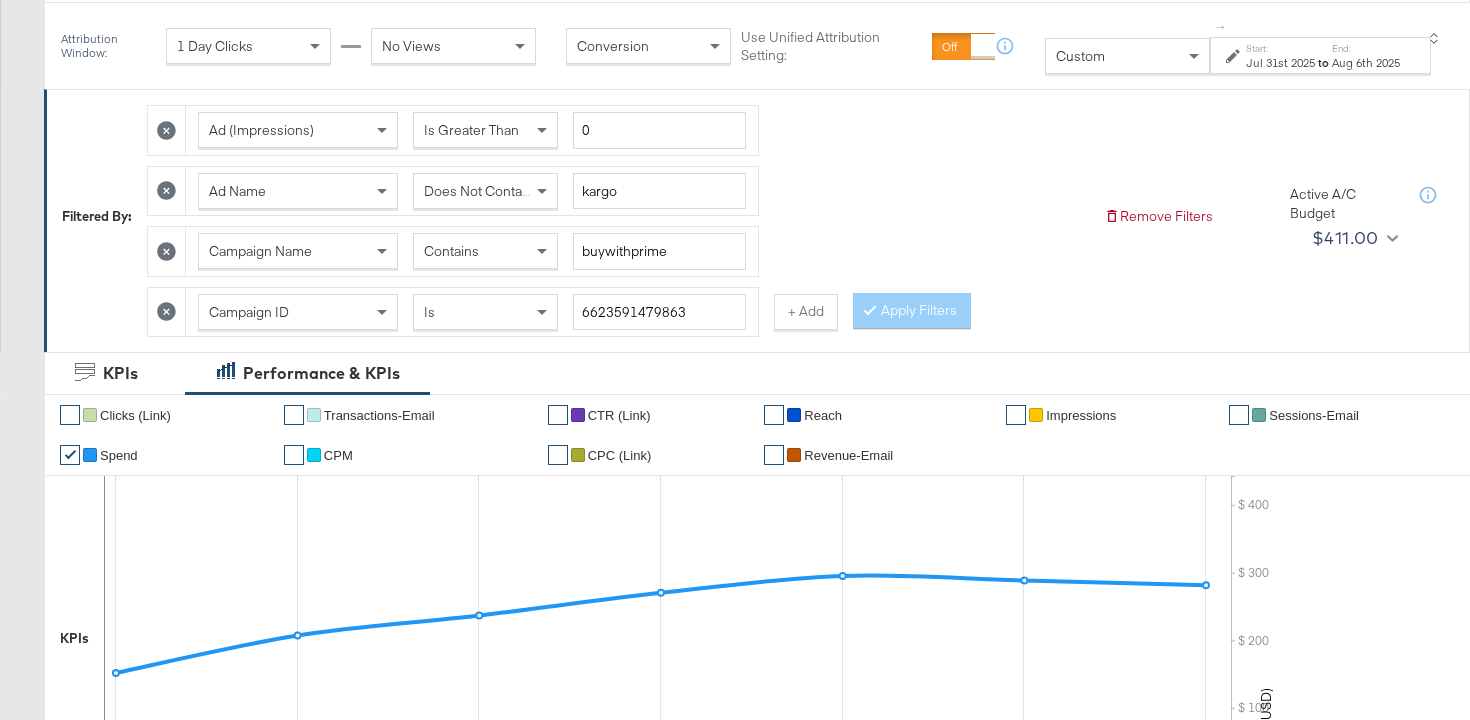 scroll, scrollTop: 118, scrollLeft: 0, axis: vertical 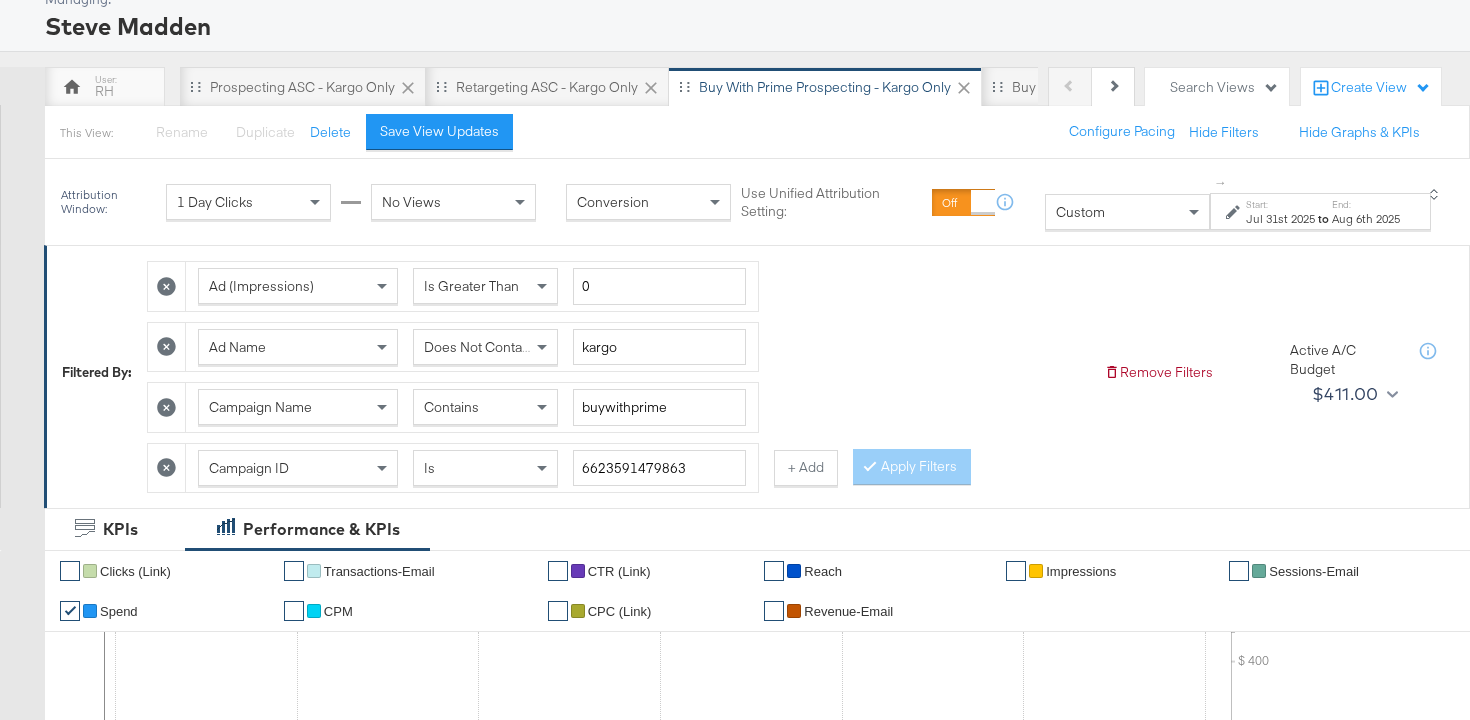 click on "Jul 31st 2025" at bounding box center (1280, 219) 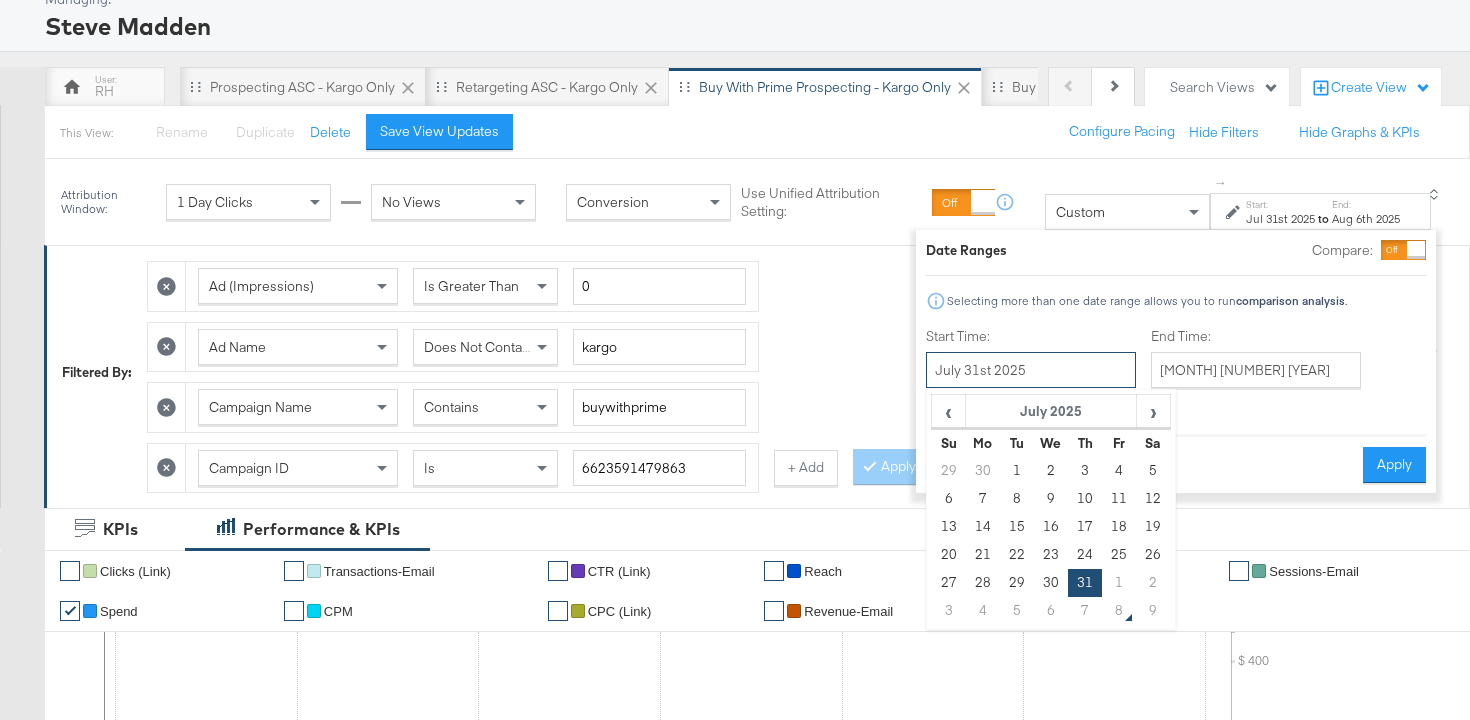 click on "July 31st 2025" at bounding box center (1031, 370) 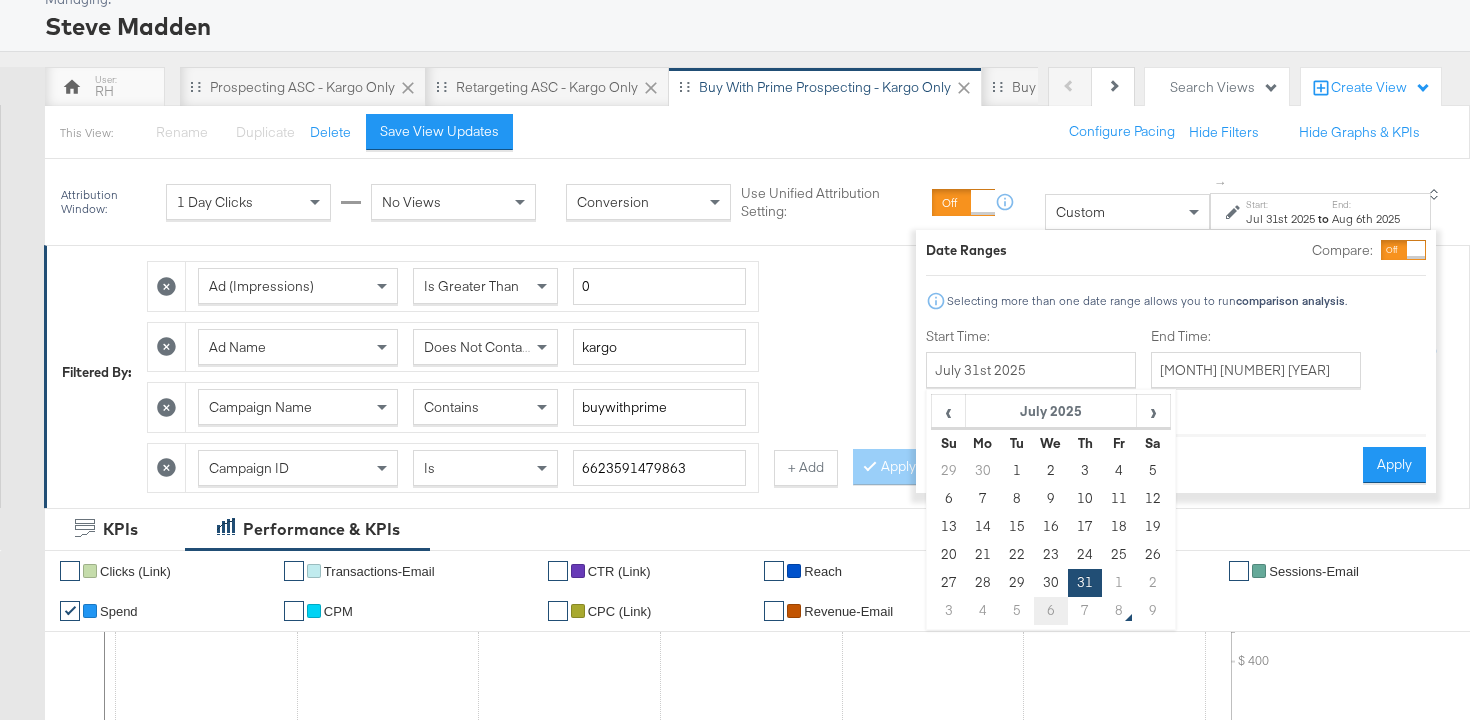 click on "6" at bounding box center (1051, 611) 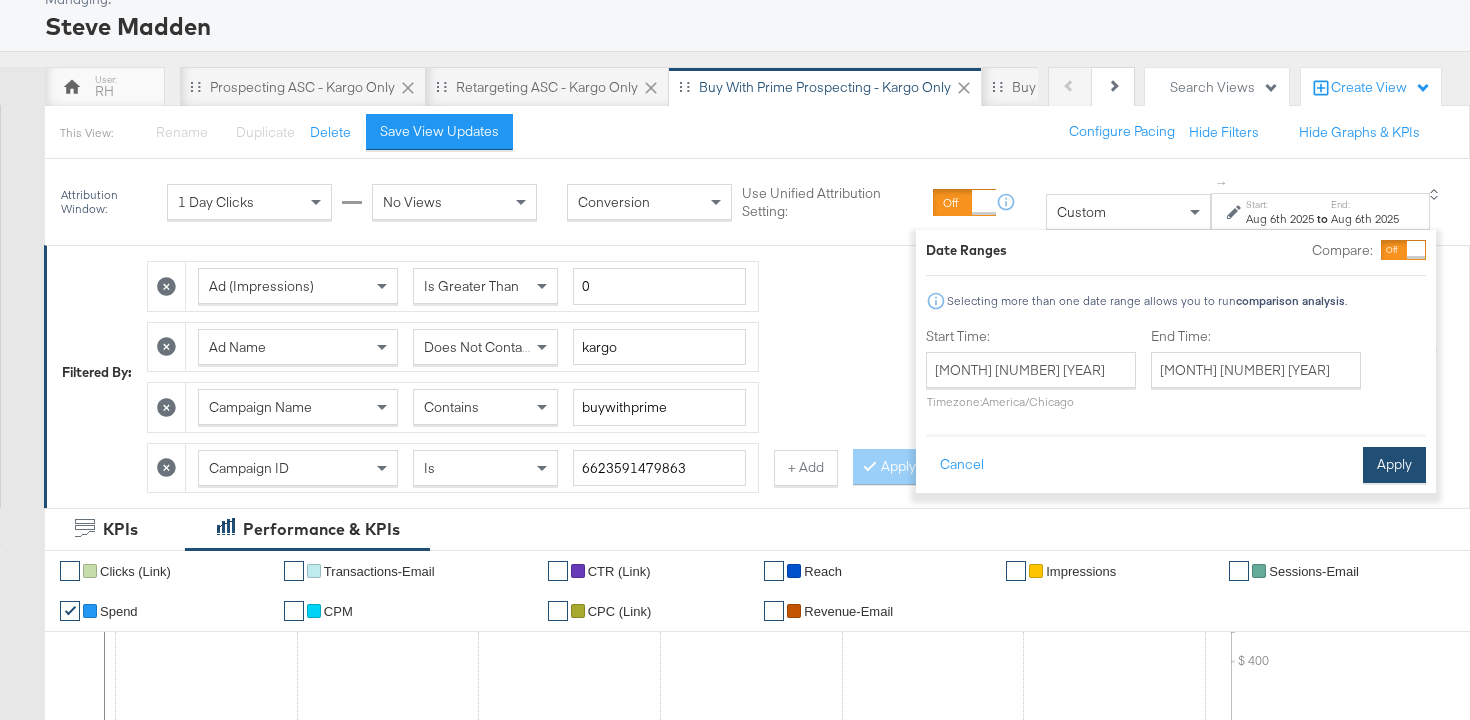 click on "Apply" at bounding box center (1394, 465) 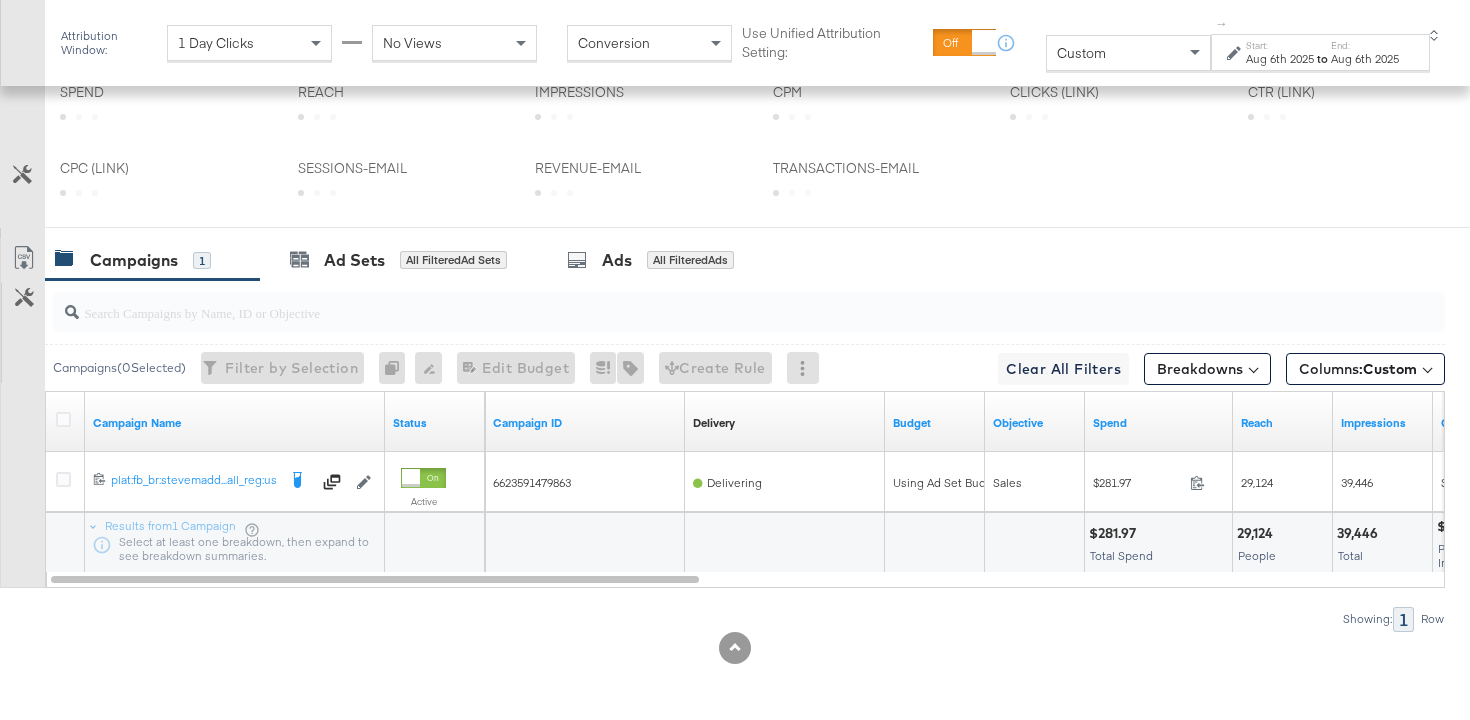 scroll, scrollTop: 1024, scrollLeft: 0, axis: vertical 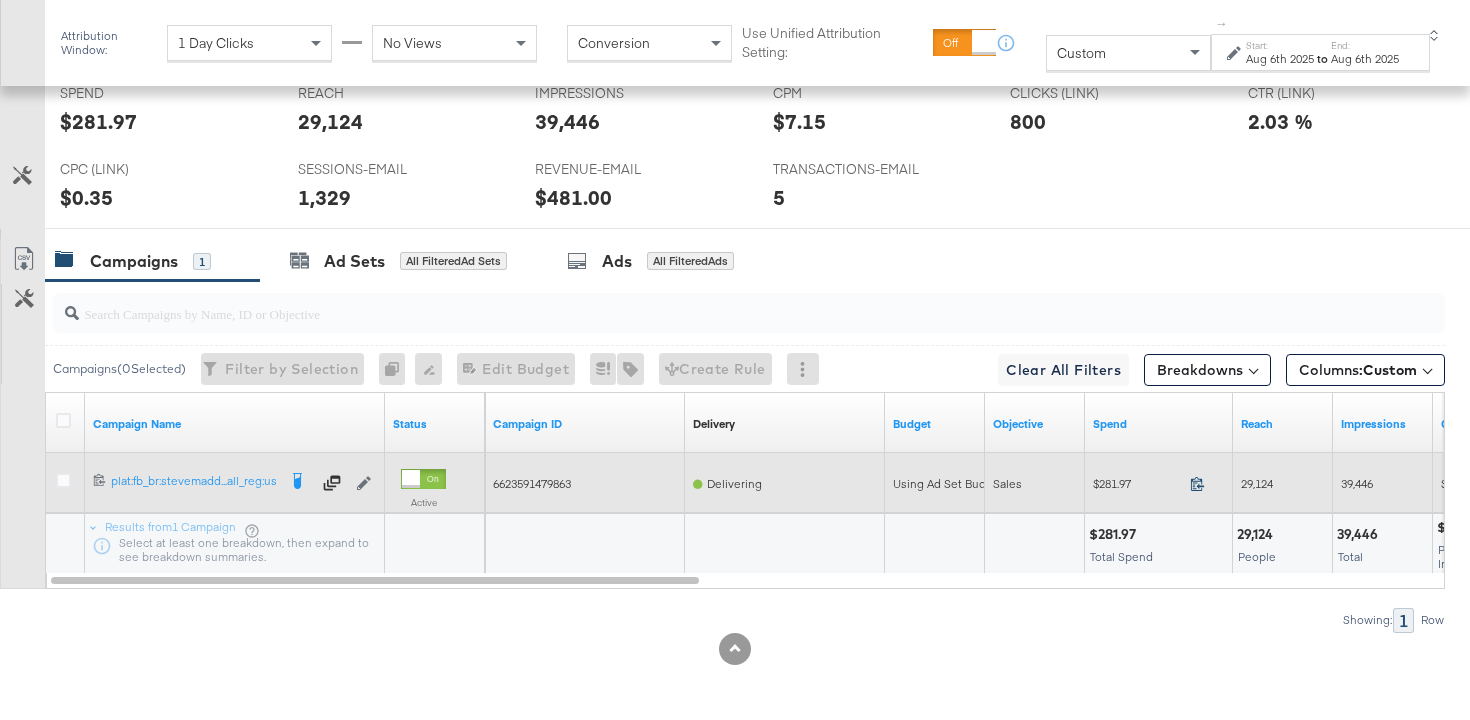 click 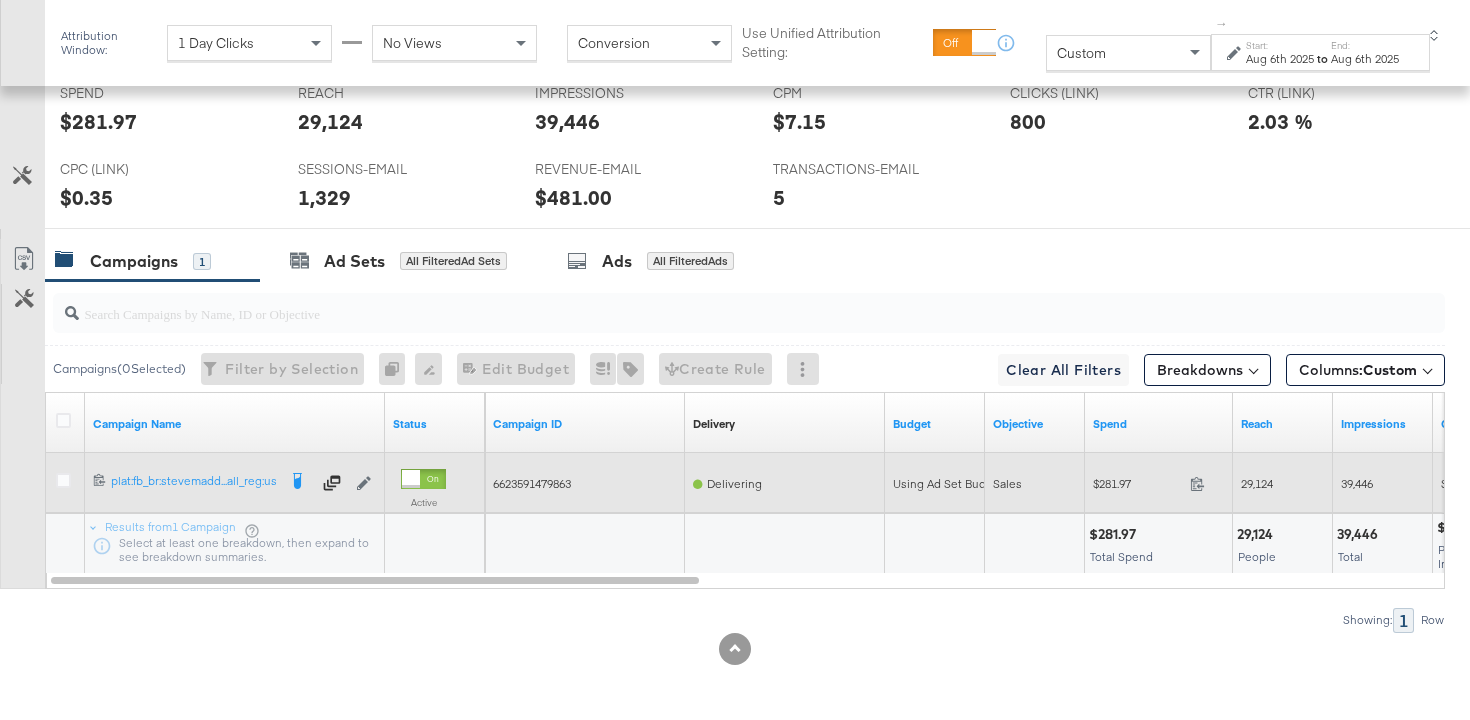 click on "29,124" at bounding box center (1257, 483) 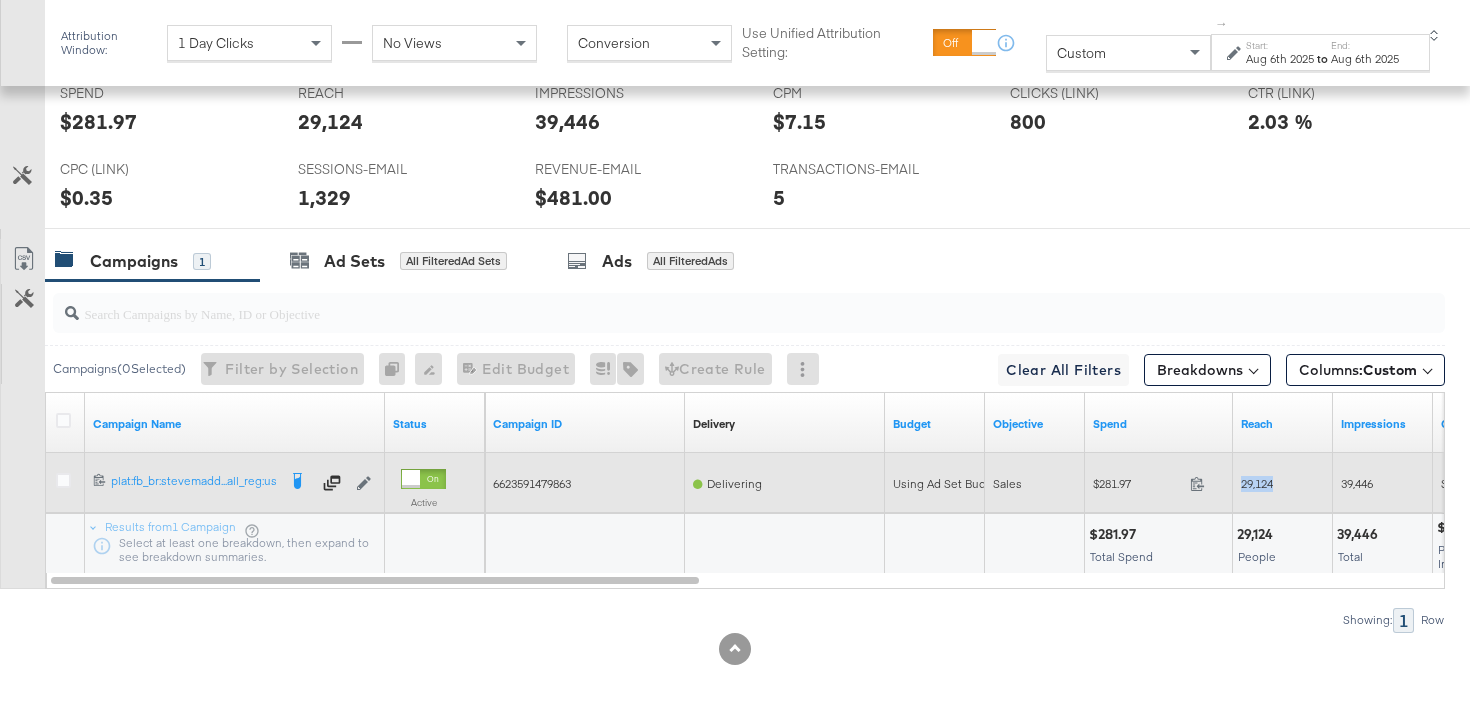 click on "29,124" at bounding box center [1257, 483] 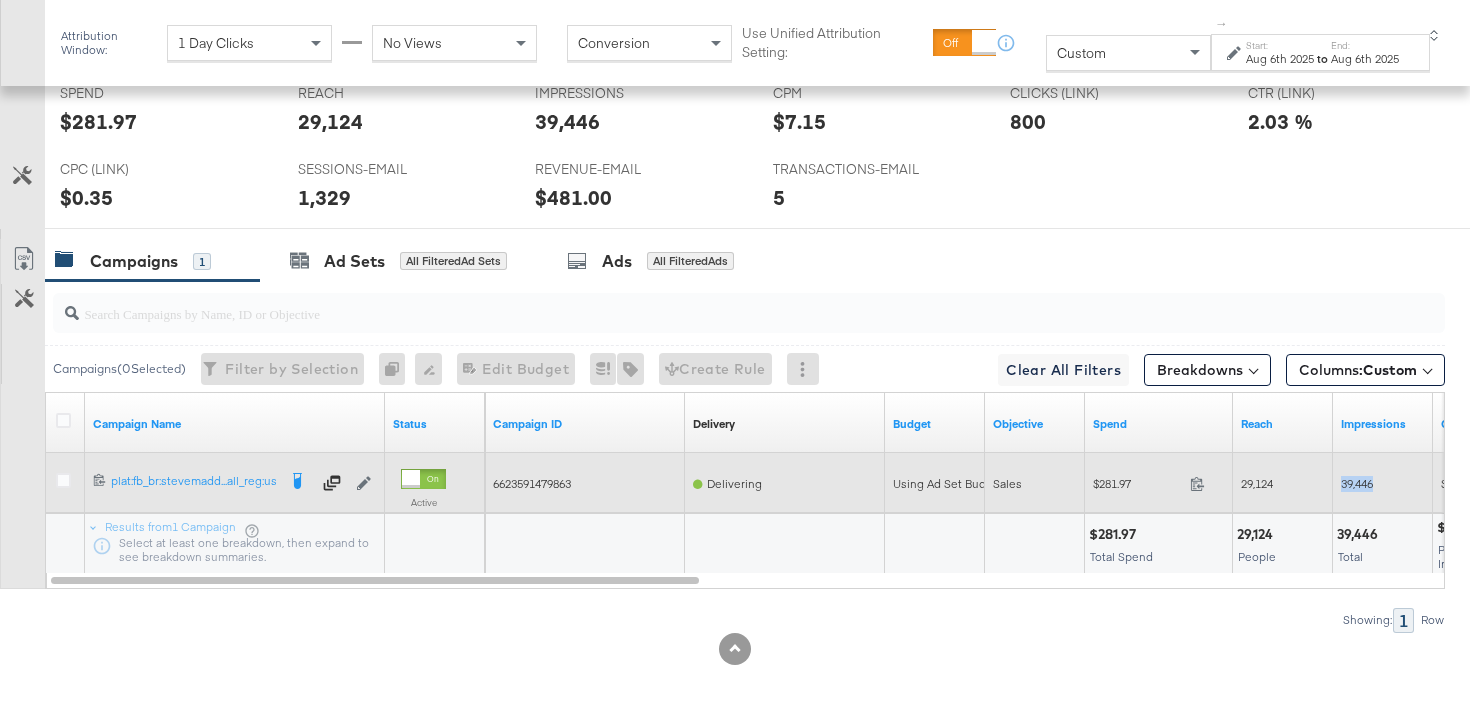 click on "39,446" at bounding box center [1357, 483] 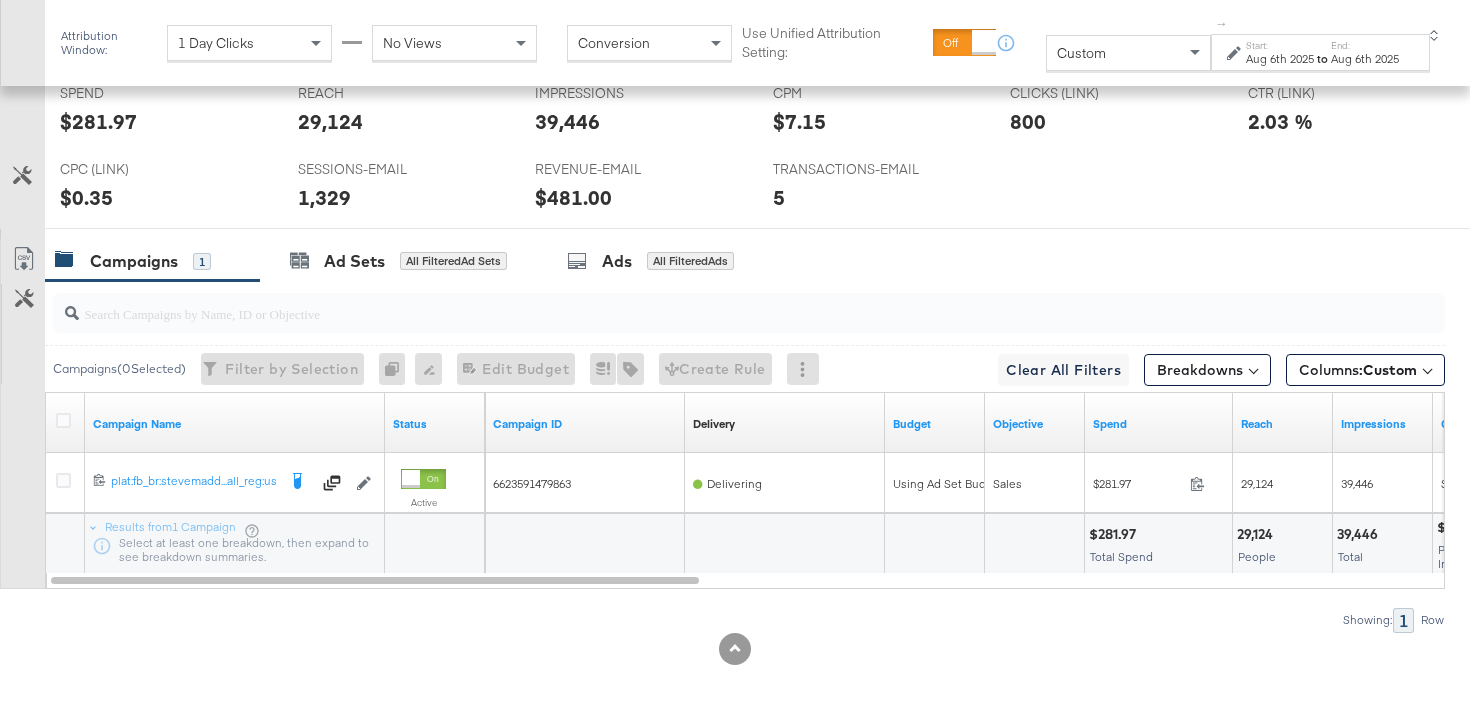 click on "Aug 6th 2025" at bounding box center [1280, 59] 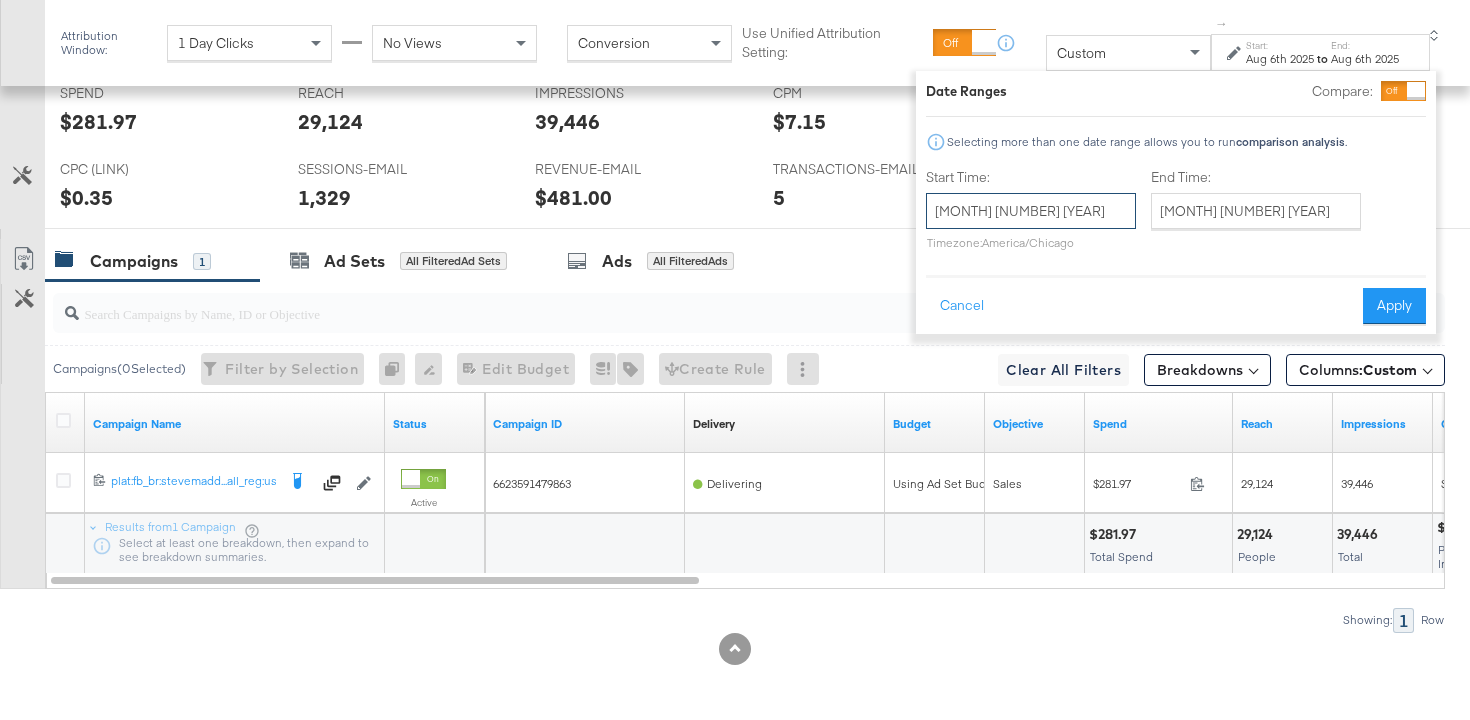 click on "August 6th 2025" at bounding box center [1031, 211] 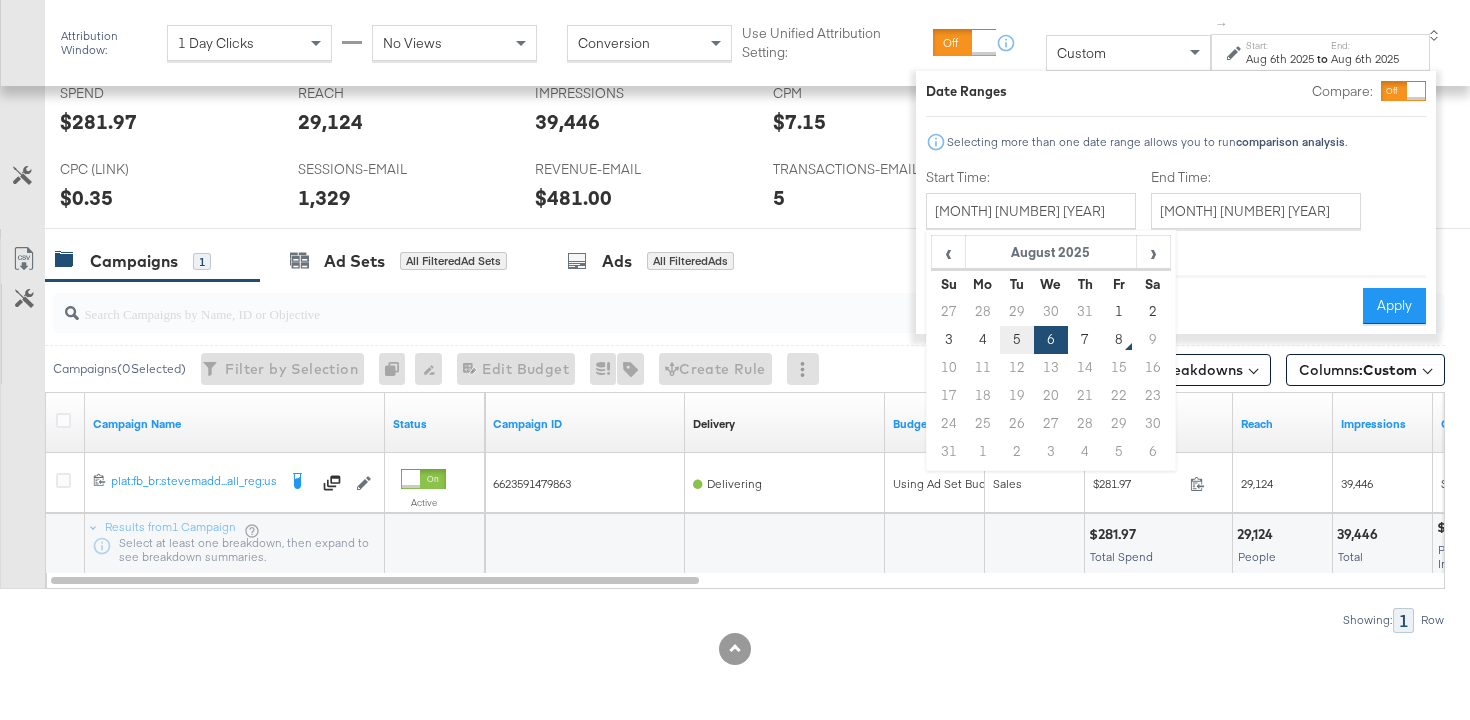 click on "5" at bounding box center (1017, 340) 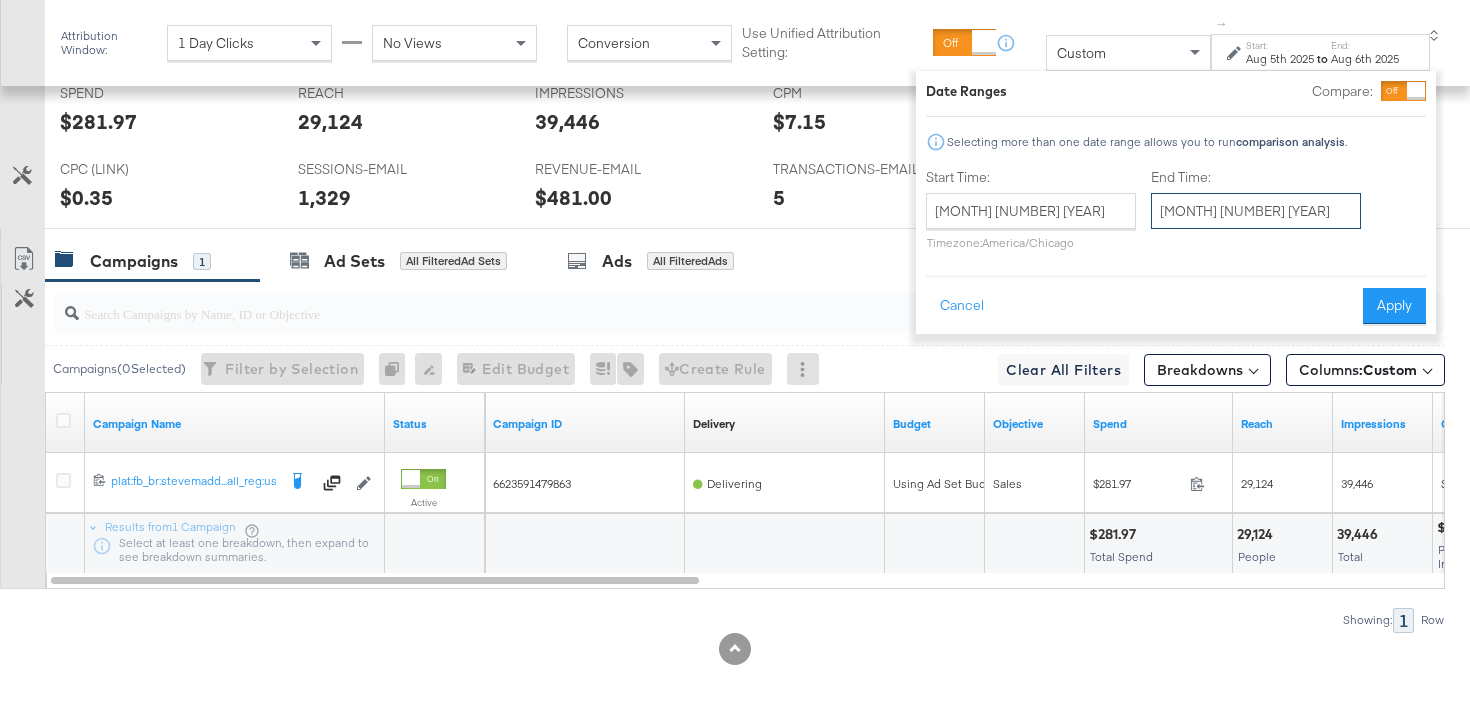 click on "August 6th 2025" at bounding box center (1256, 211) 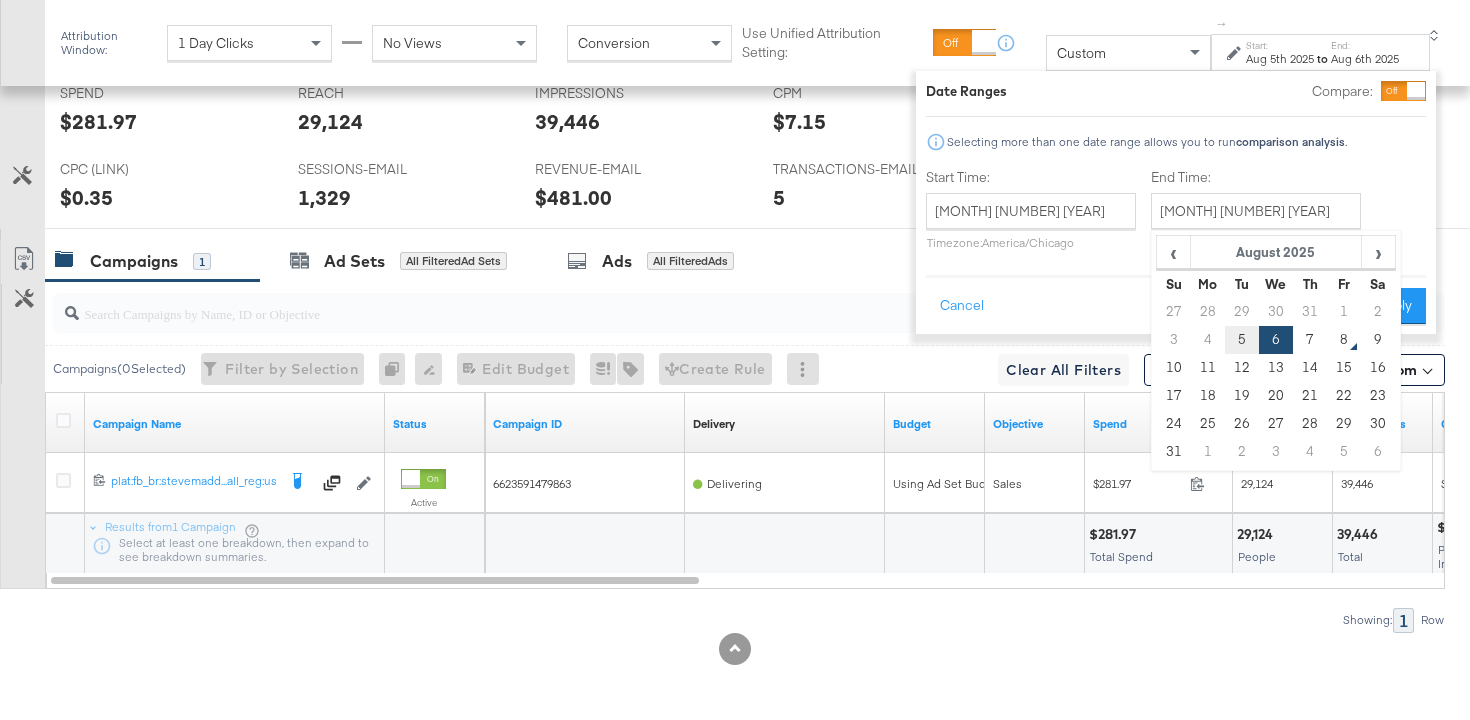 click on "5" at bounding box center (1242, 340) 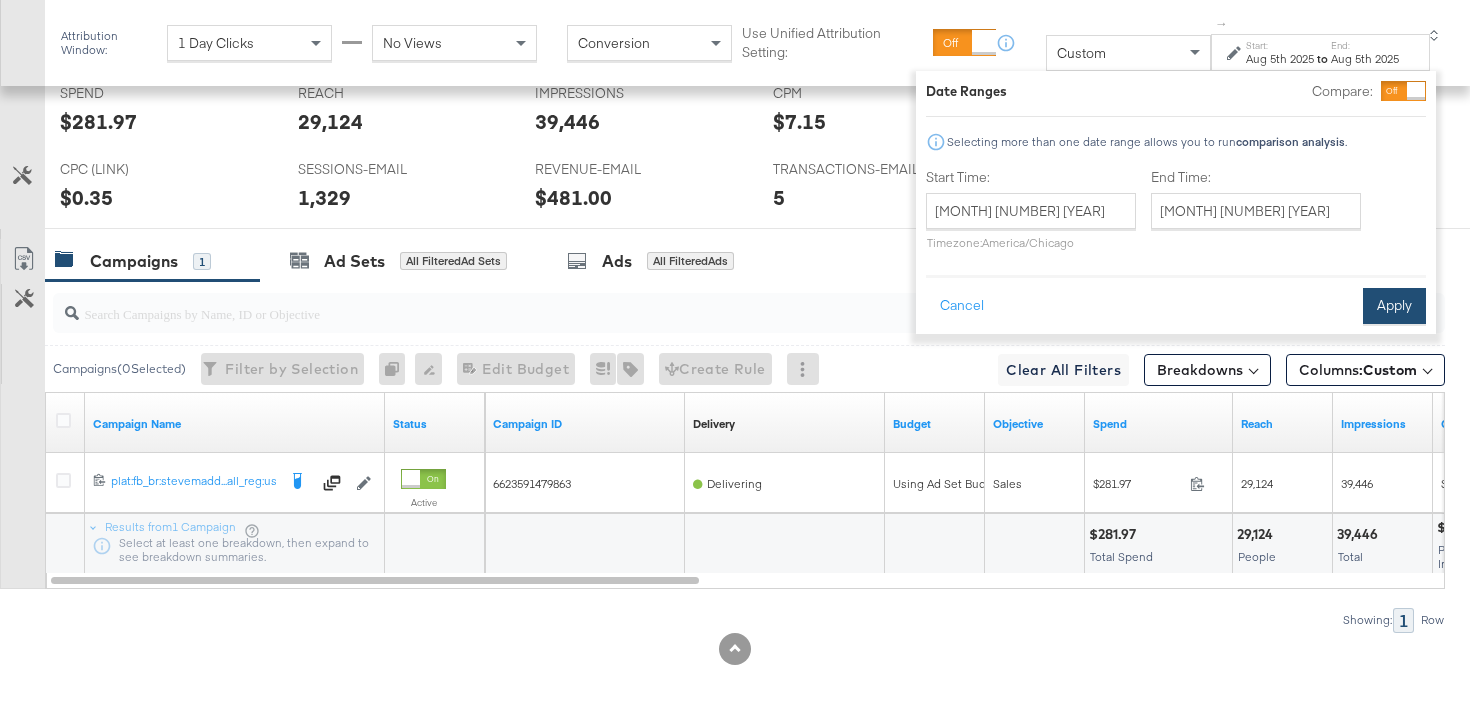 click on "Apply" at bounding box center [1394, 306] 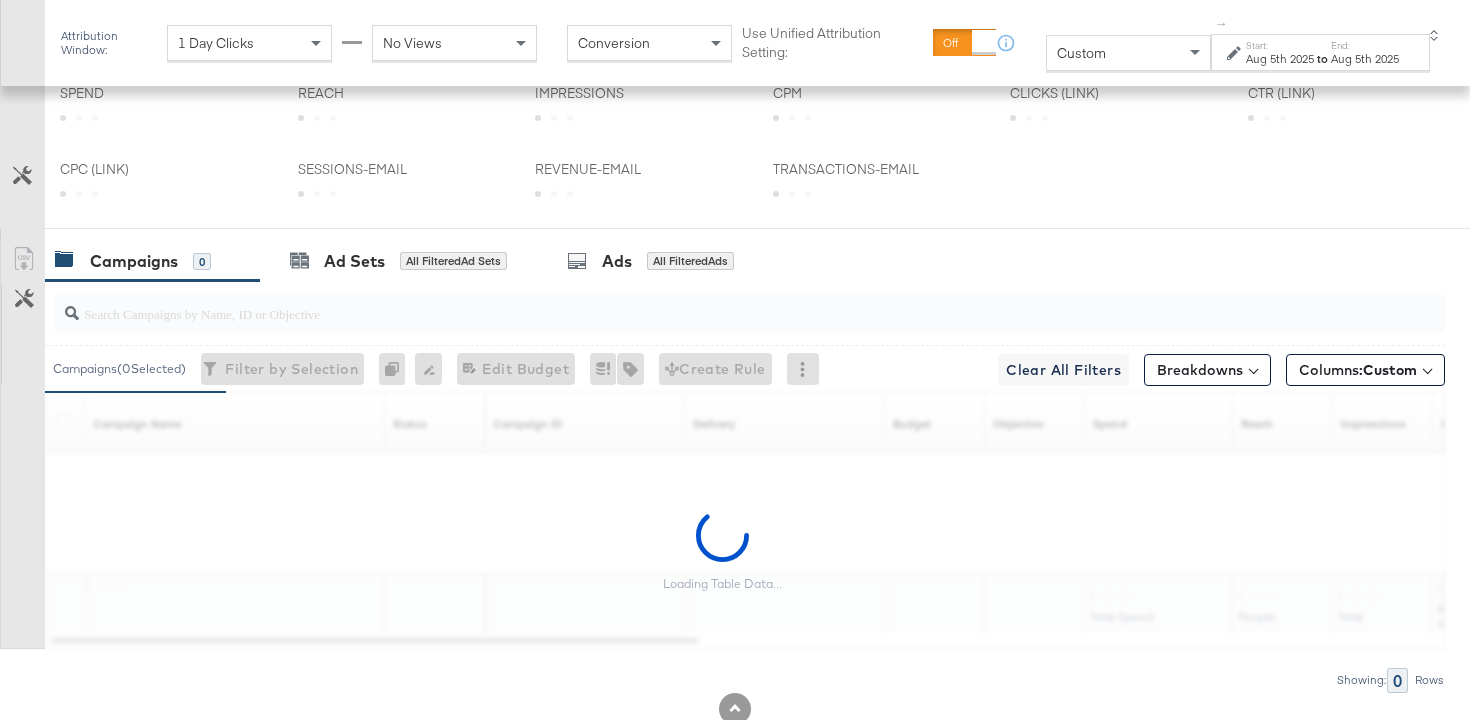 scroll, scrollTop: 1024, scrollLeft: 0, axis: vertical 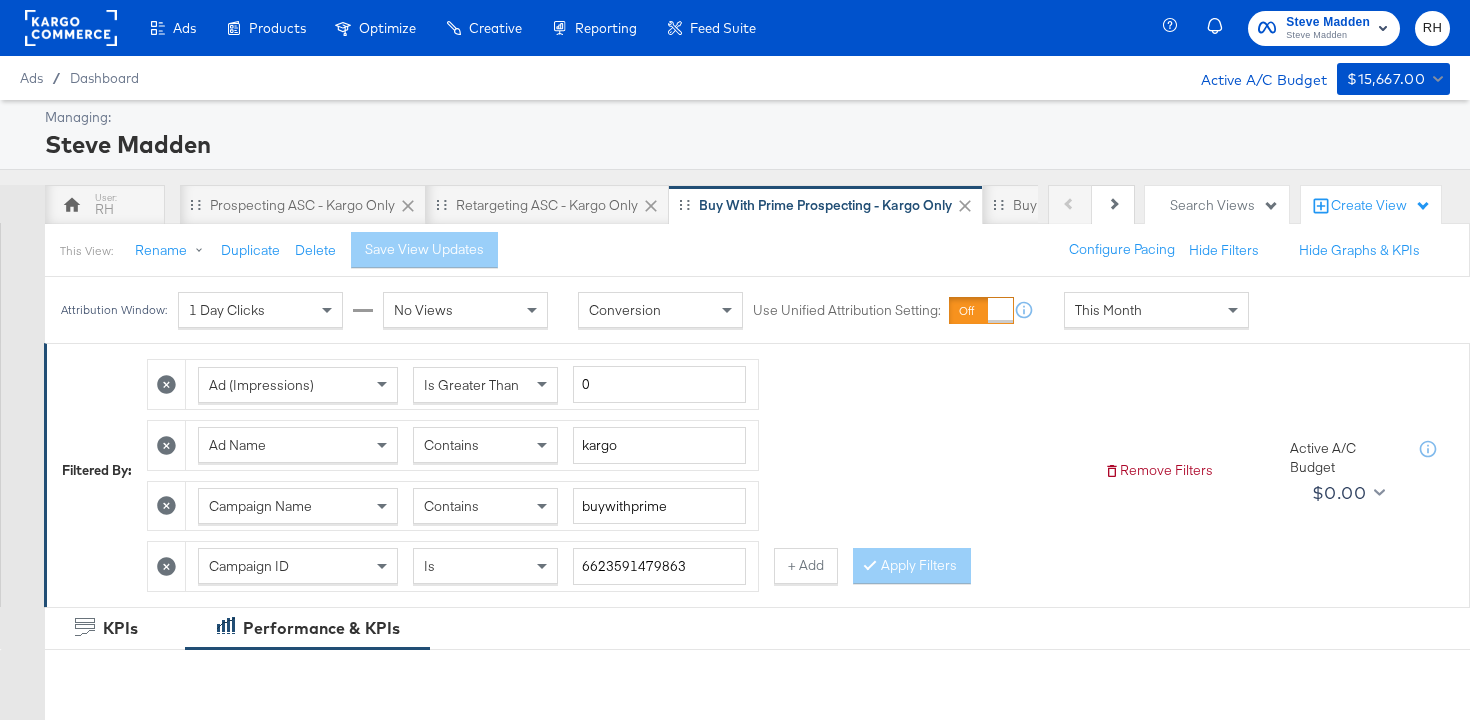 click on "This Month" at bounding box center [1108, 310] 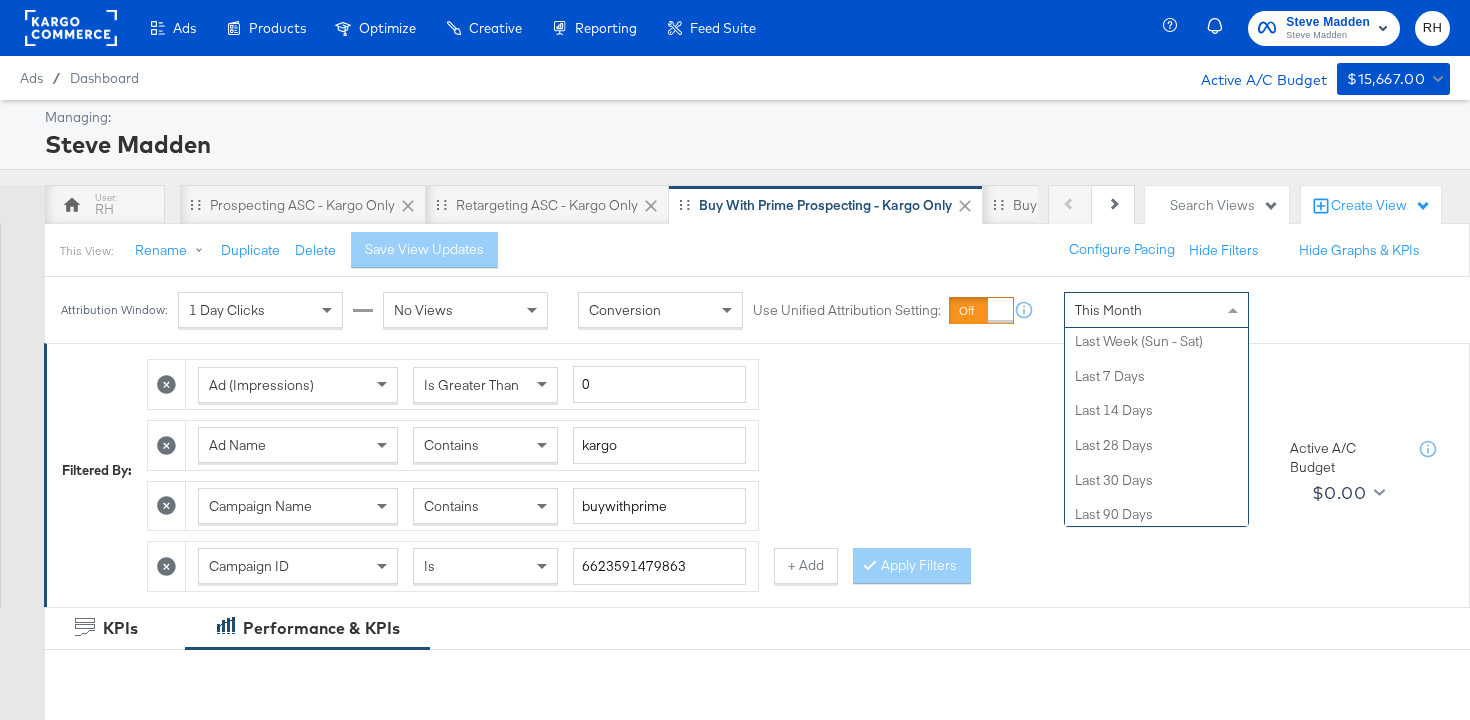 scroll, scrollTop: 0, scrollLeft: 0, axis: both 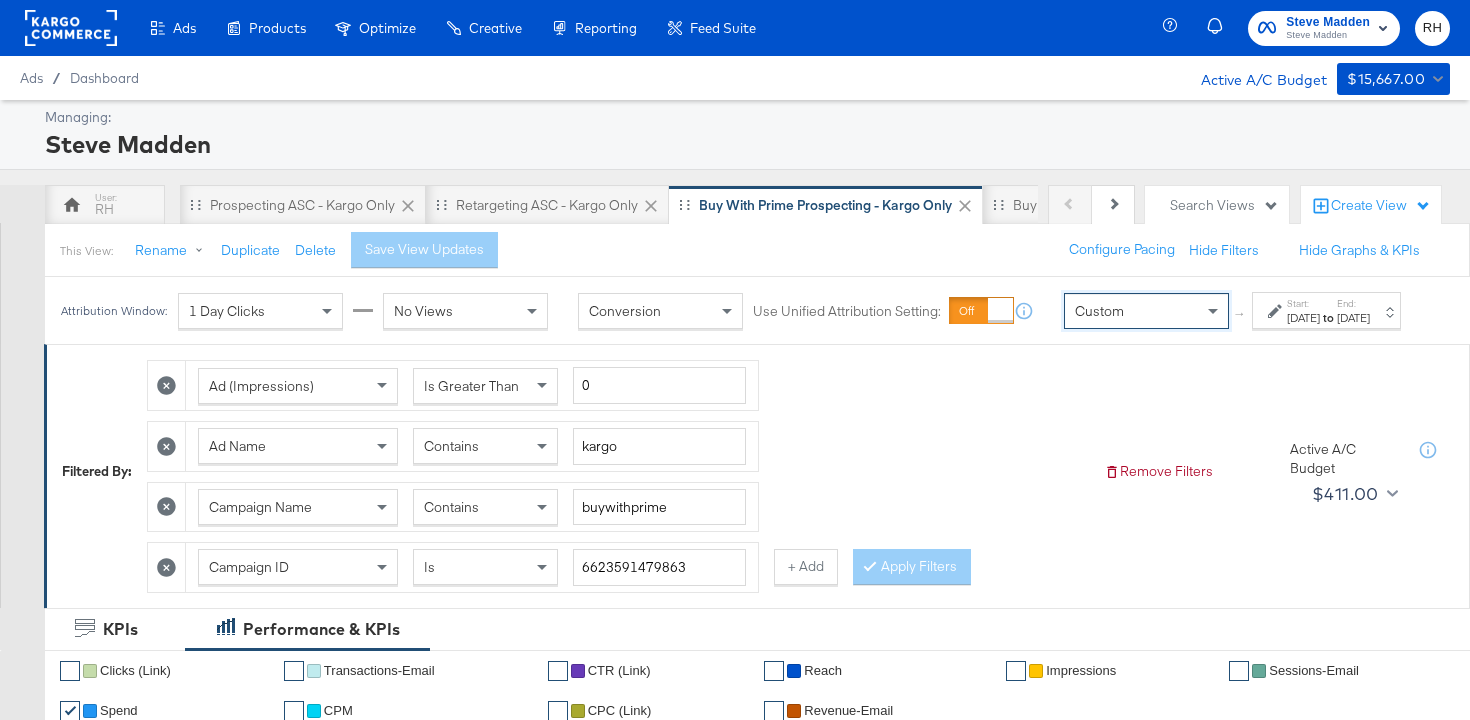 click on "[DATE]" at bounding box center (1303, 318) 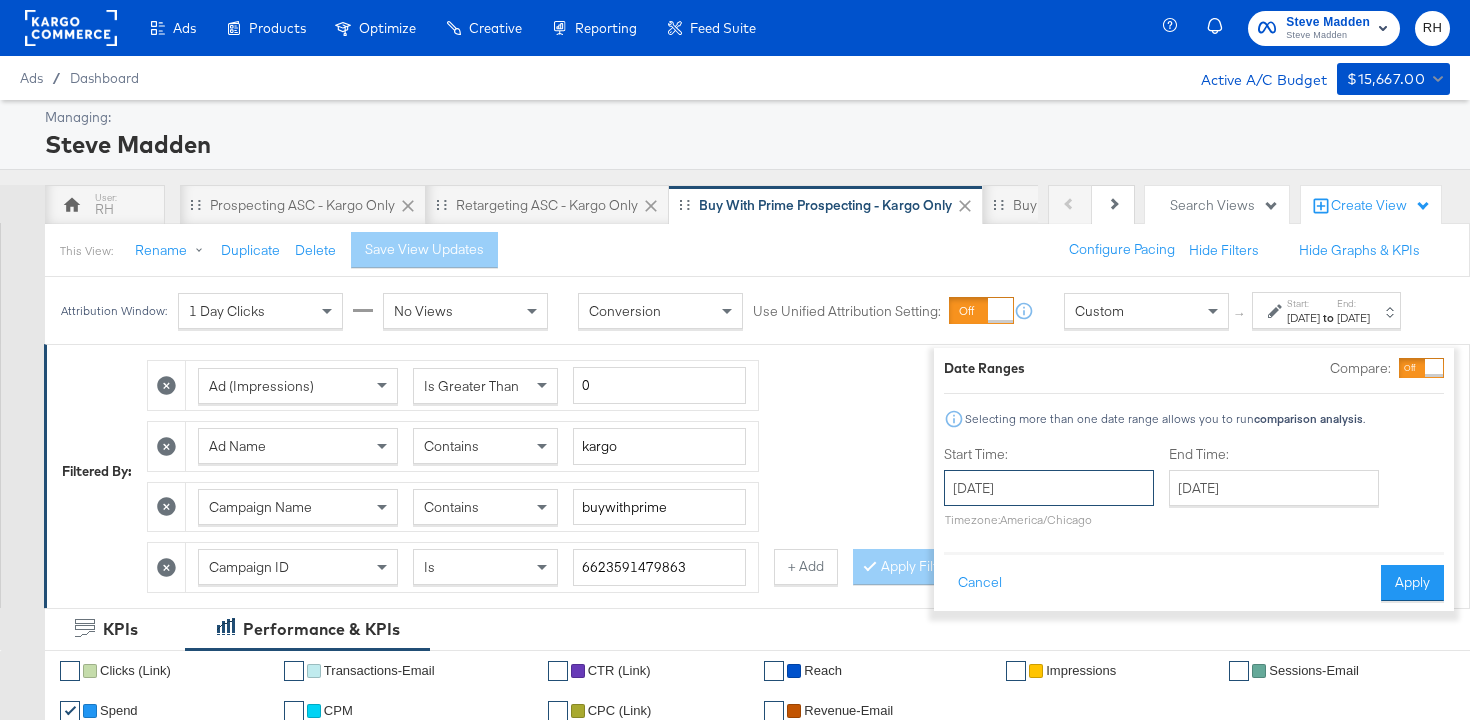 click on "[DATE]" at bounding box center [1049, 488] 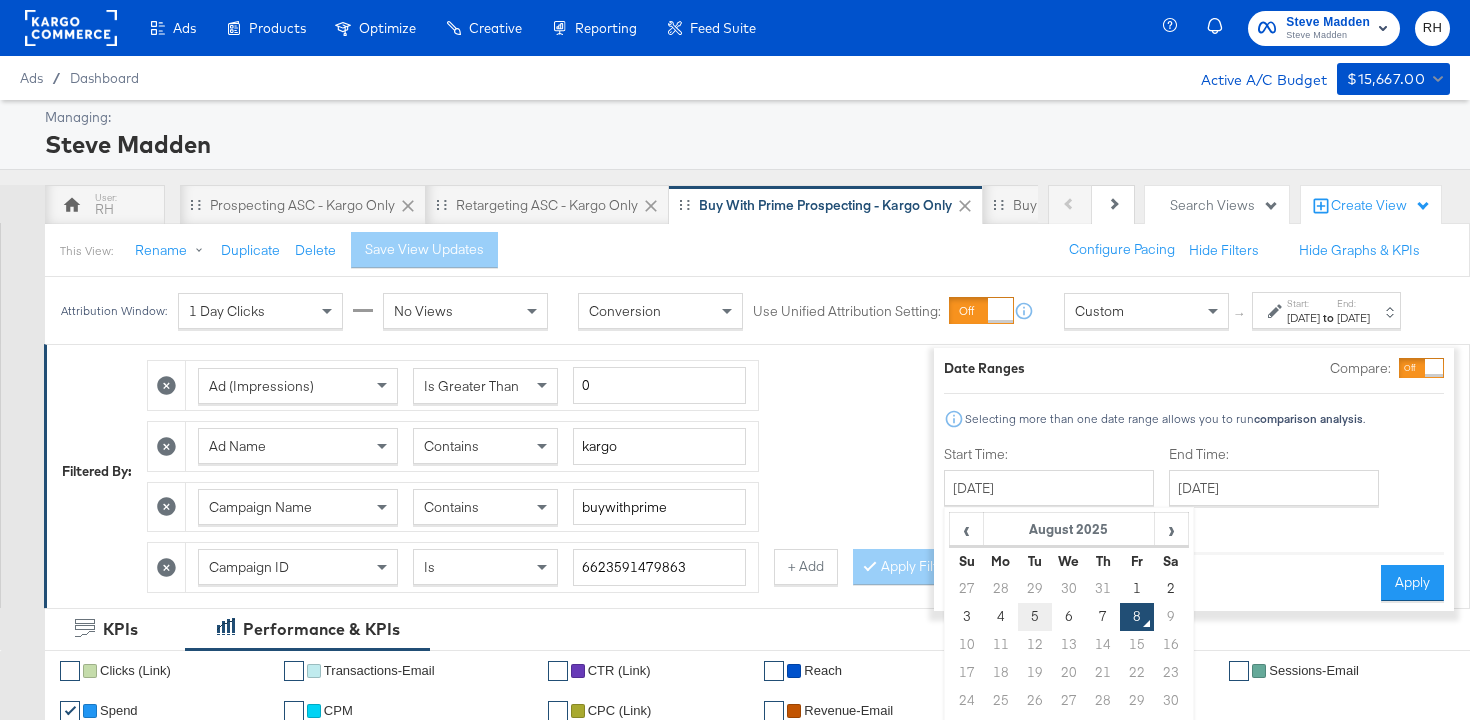 click on "5" at bounding box center [1035, 617] 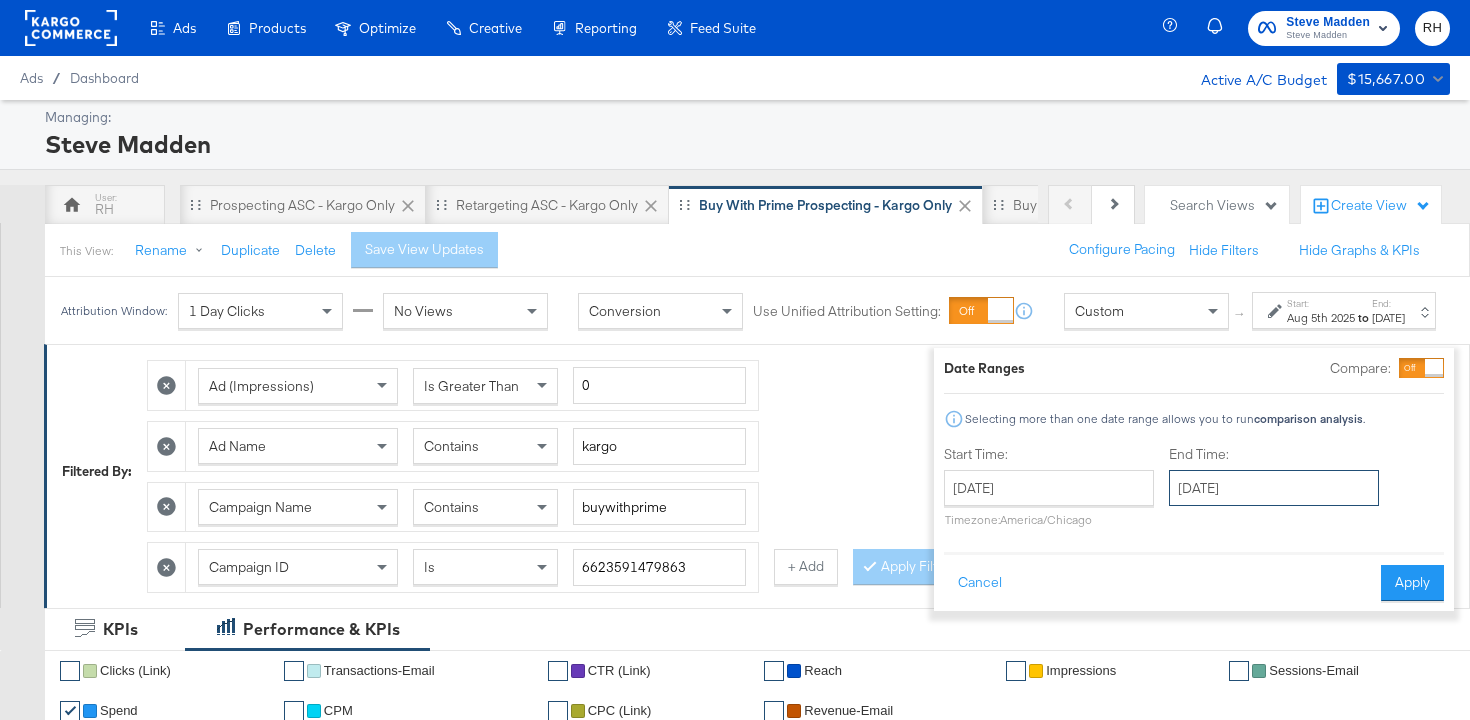 click on "[DATE]" at bounding box center [1274, 488] 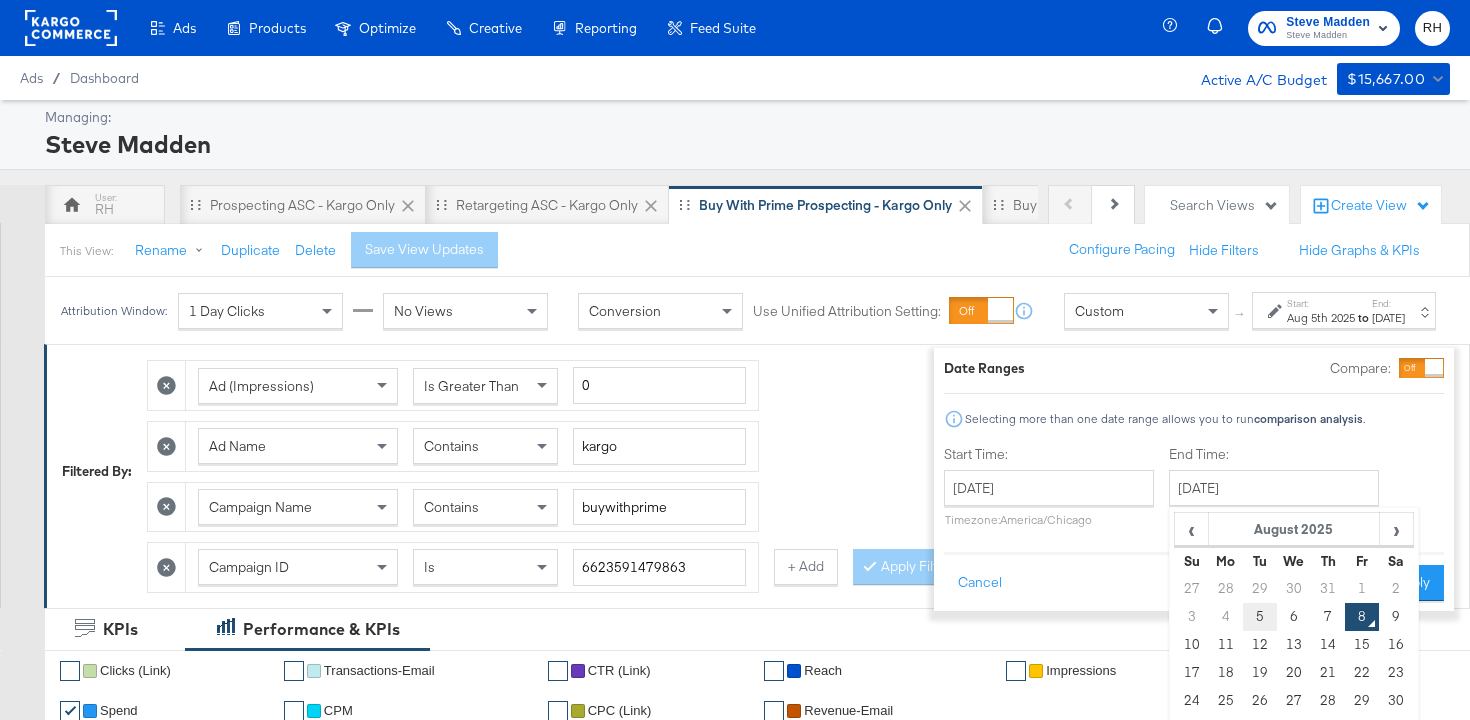 click on "5" at bounding box center [1260, 617] 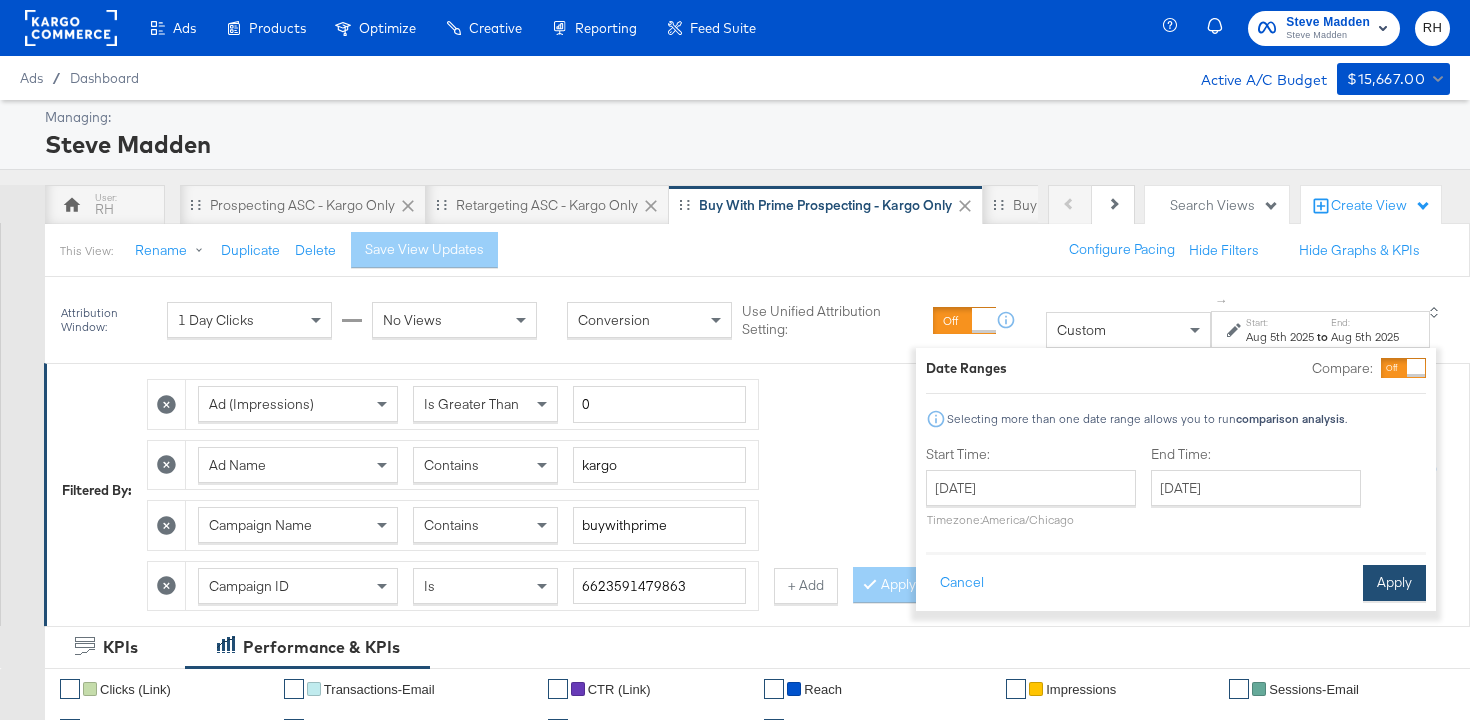 click on "Apply" at bounding box center (1394, 583) 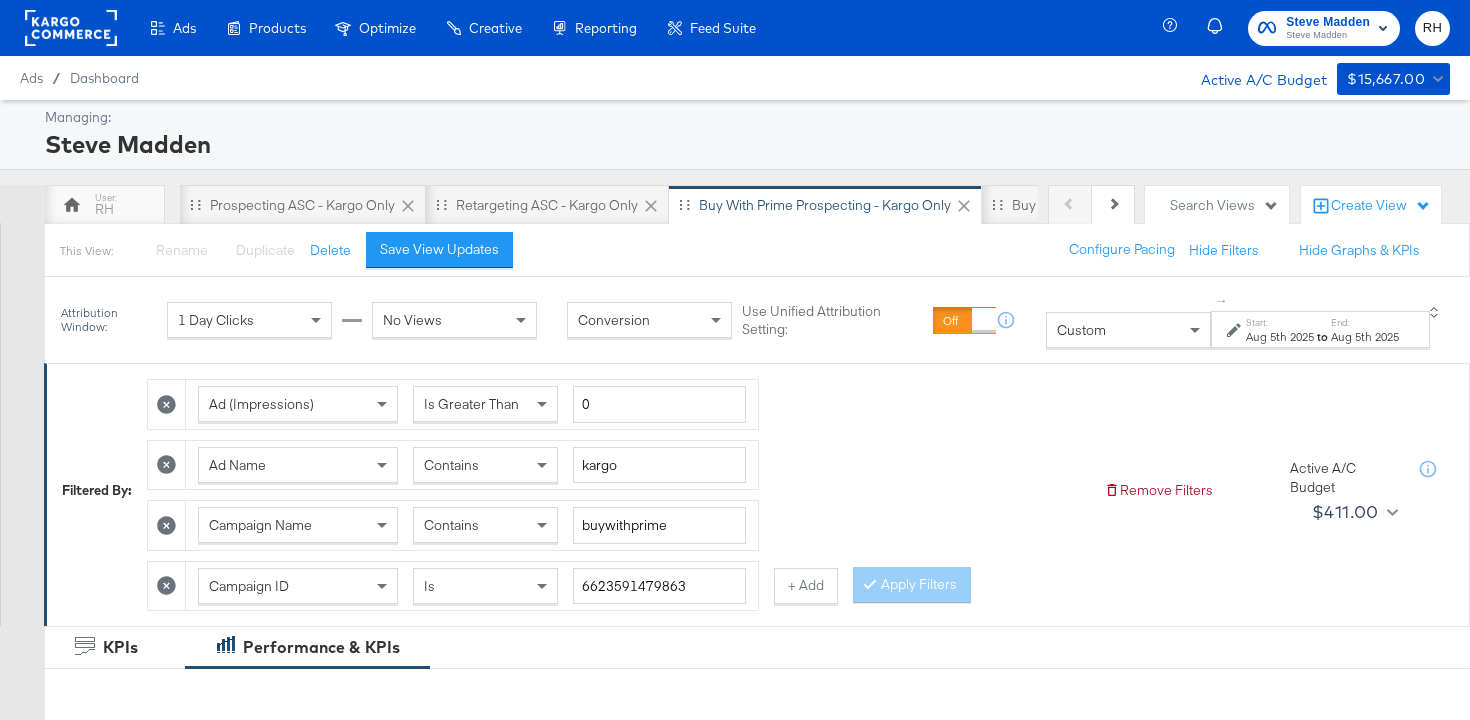 click on "Contains" at bounding box center (451, 465) 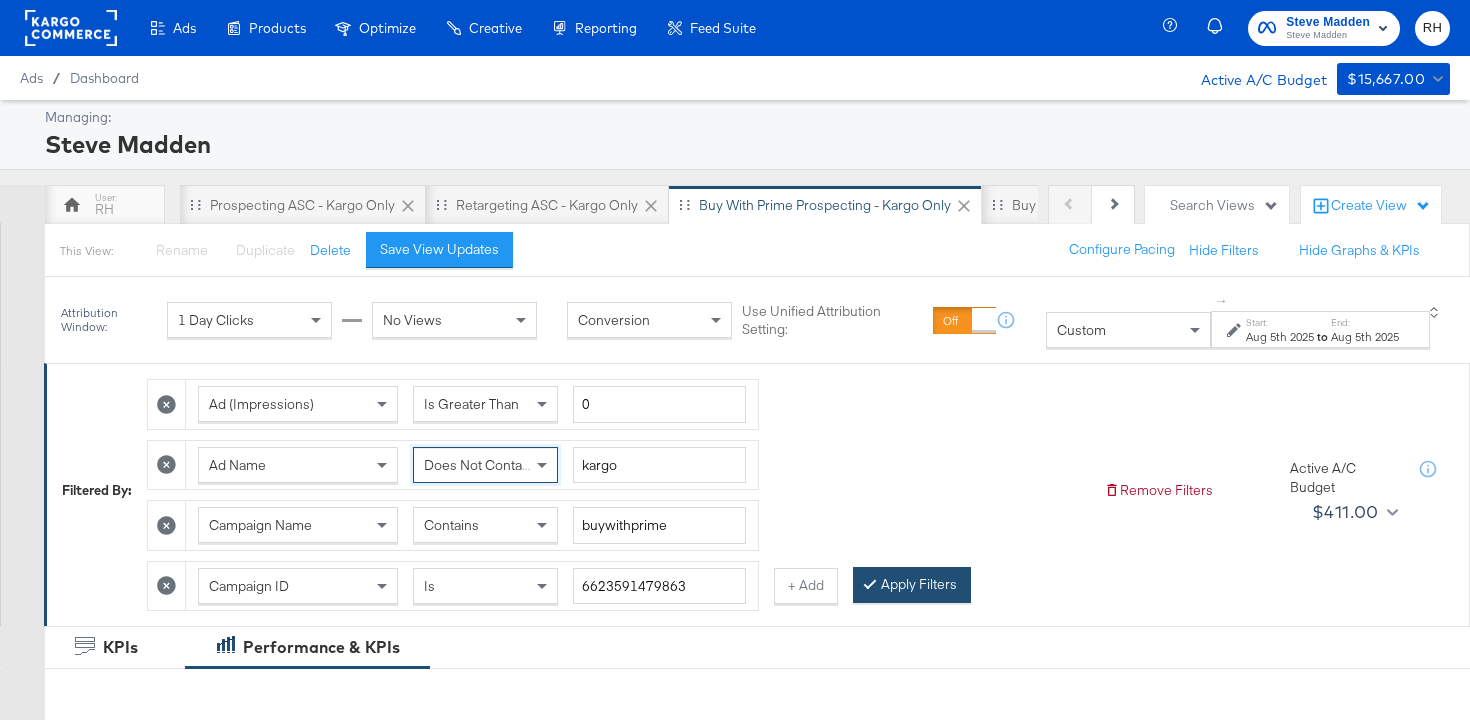 click at bounding box center (874, 584) 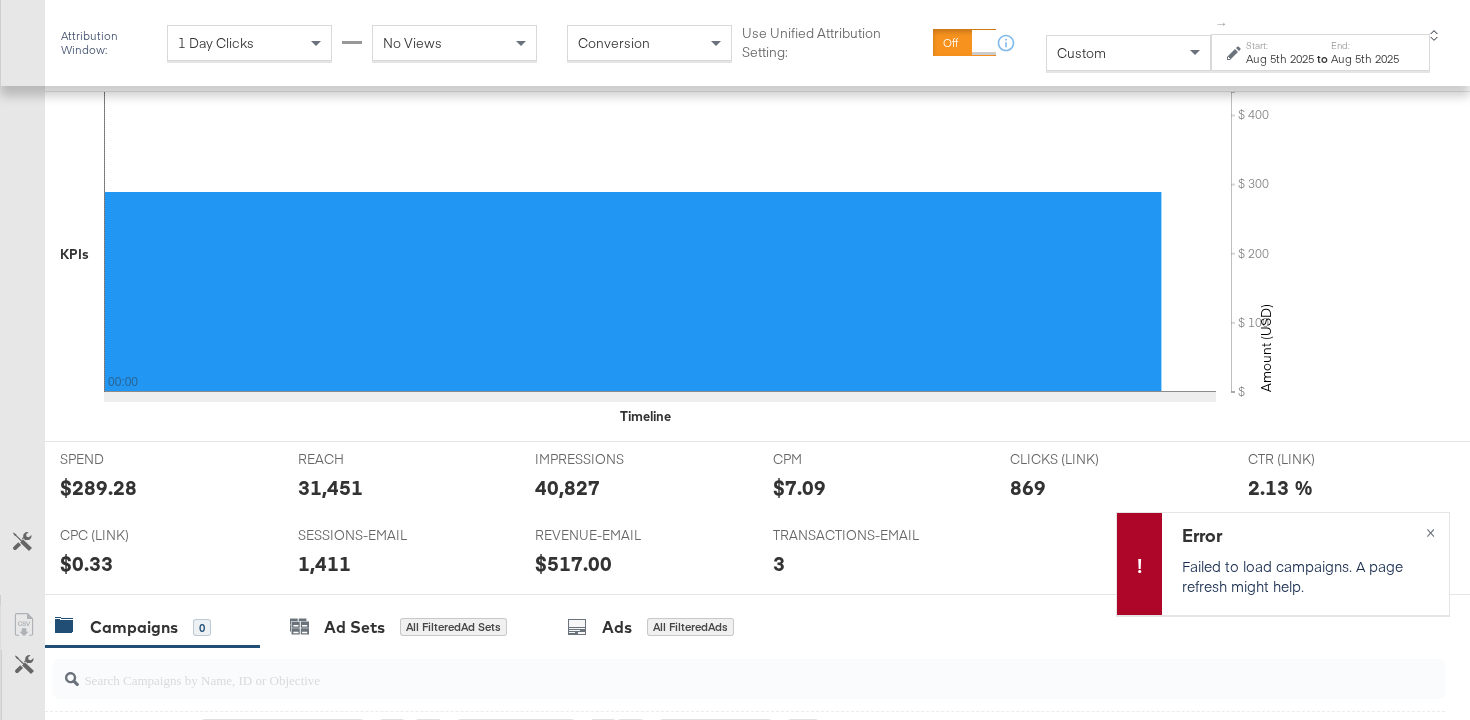 scroll, scrollTop: 0, scrollLeft: 0, axis: both 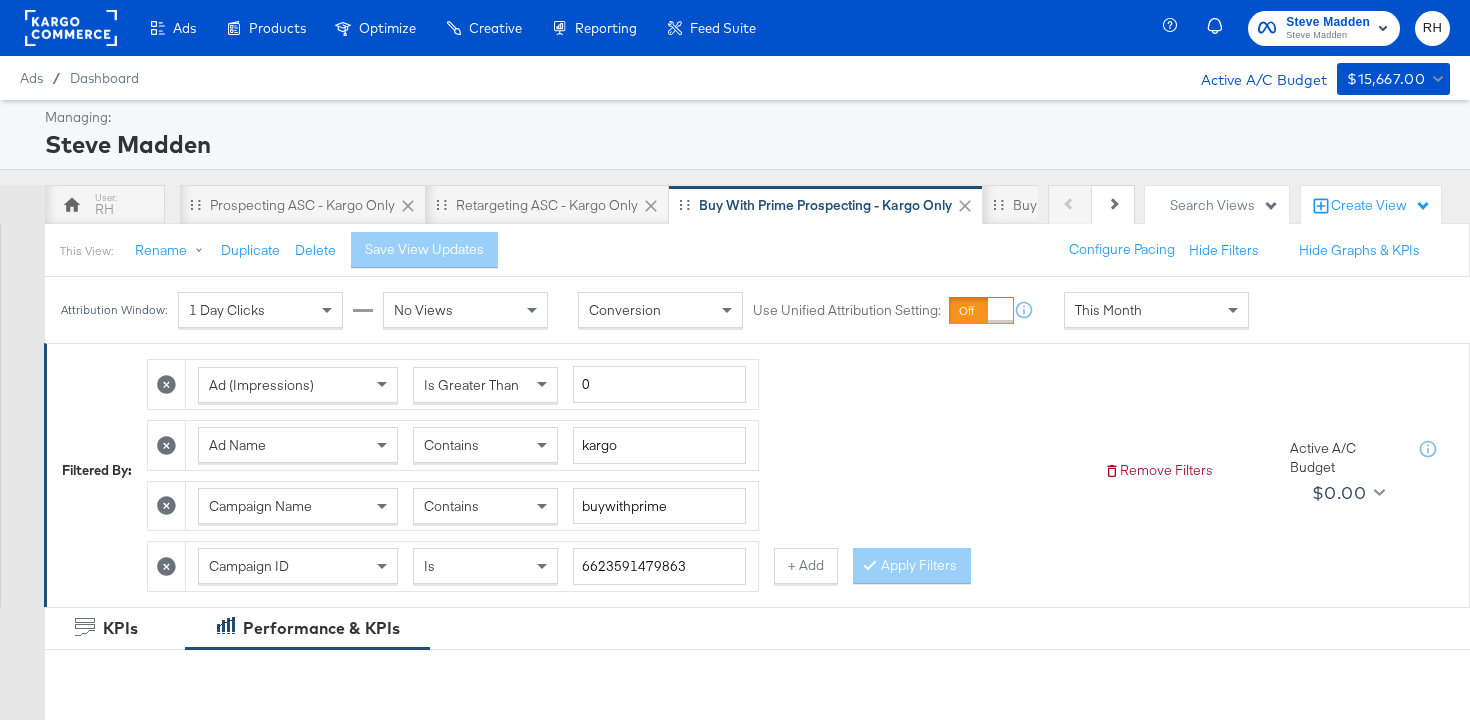 click on "Contains" at bounding box center (451, 445) 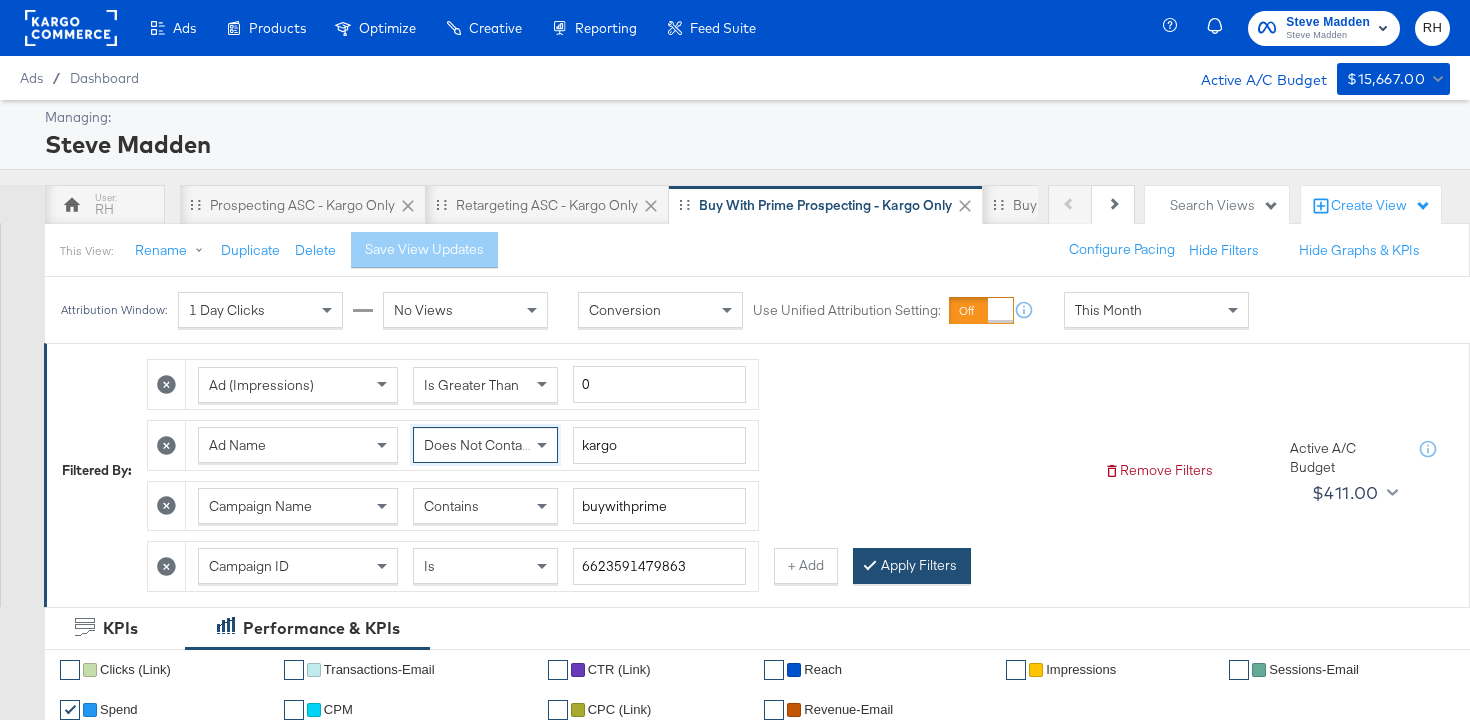 click on "Apply Filters" at bounding box center (912, 566) 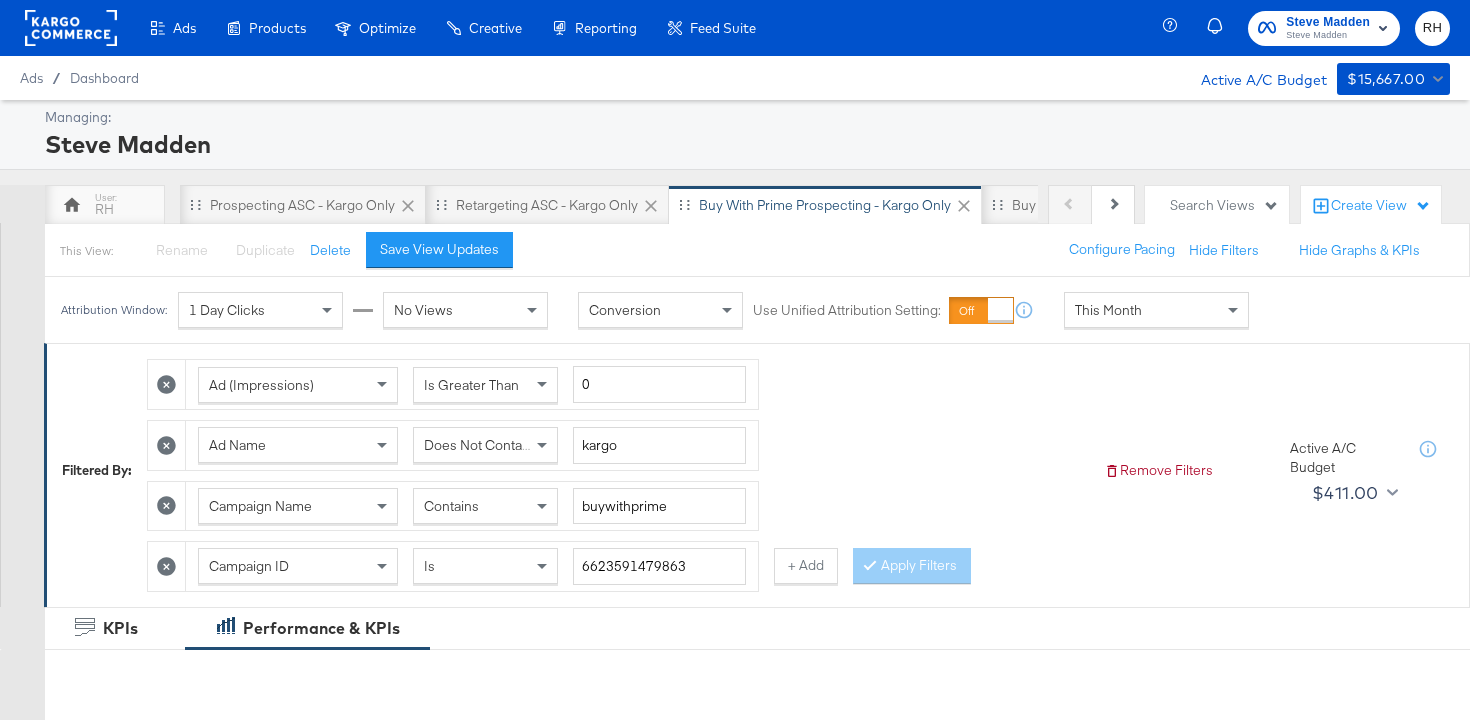 click on "This Month" at bounding box center (1156, 310) 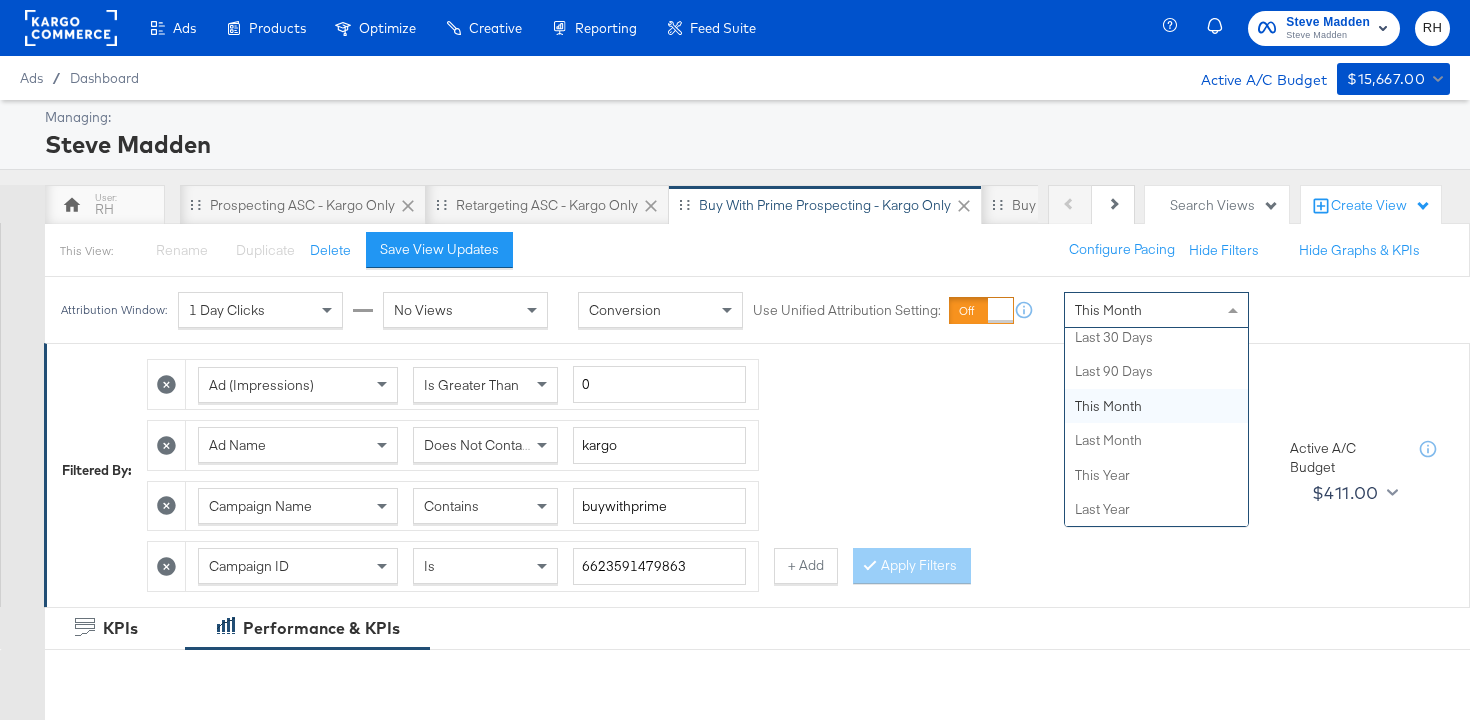 scroll, scrollTop: 0, scrollLeft: 0, axis: both 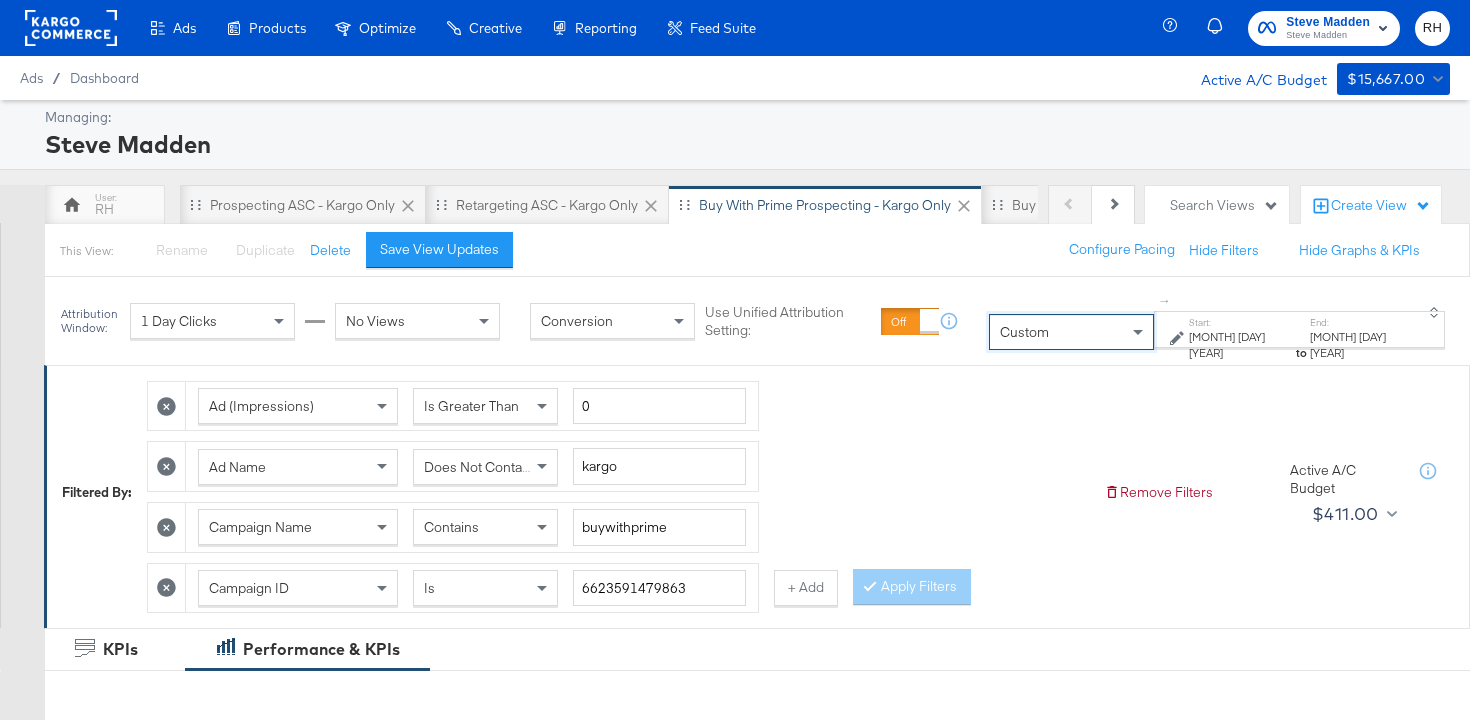 click on "[MONTH] [DAY] [YEAR]" at bounding box center [1241, 344] 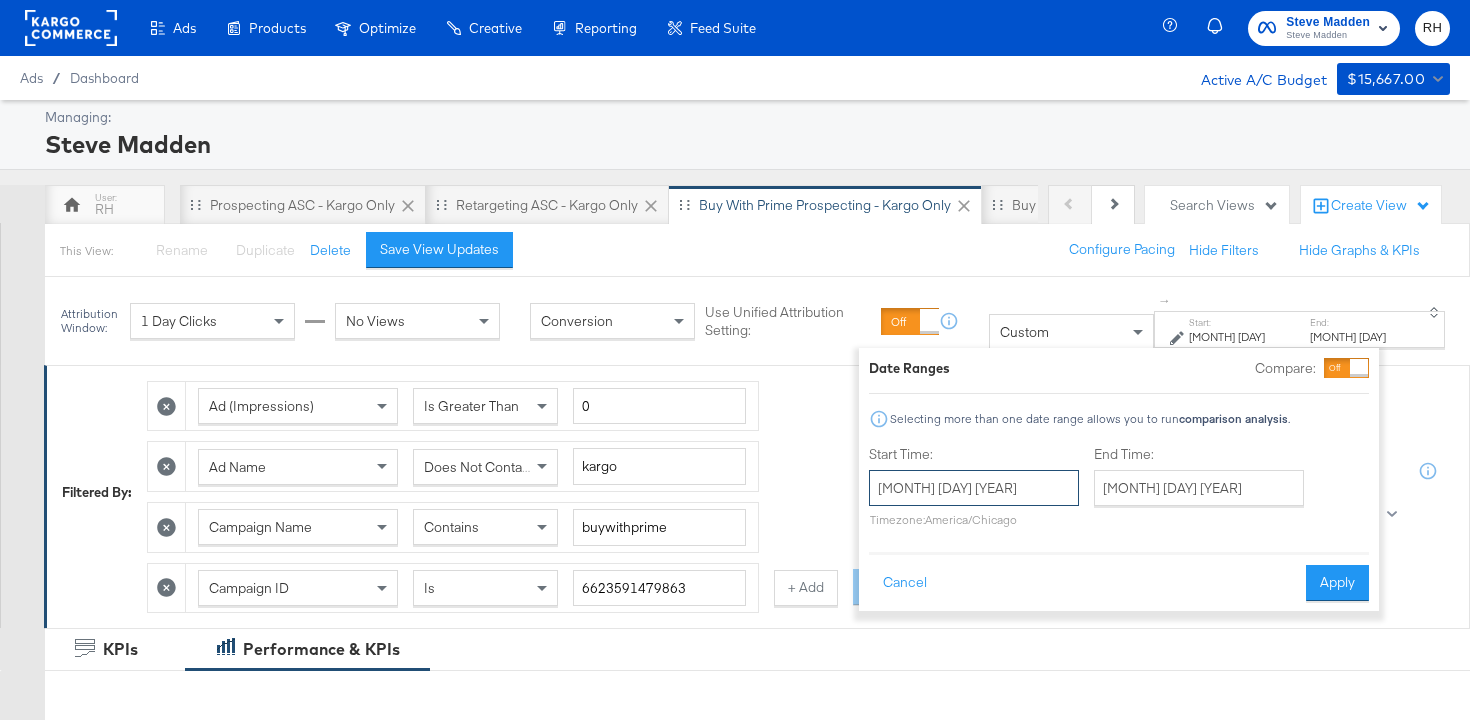 click on "[MONTH] [DAY] [YEAR]" at bounding box center (974, 488) 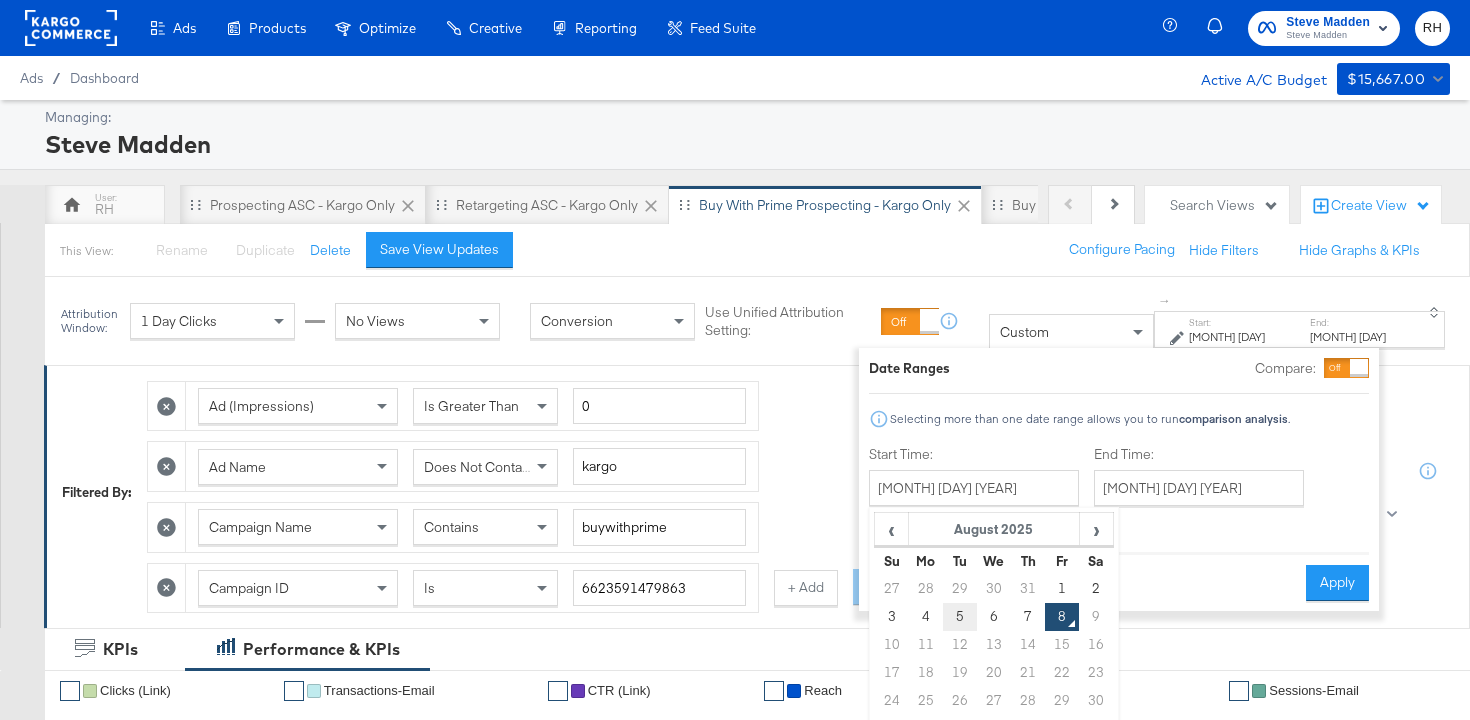 click on "5" at bounding box center (959, 617) 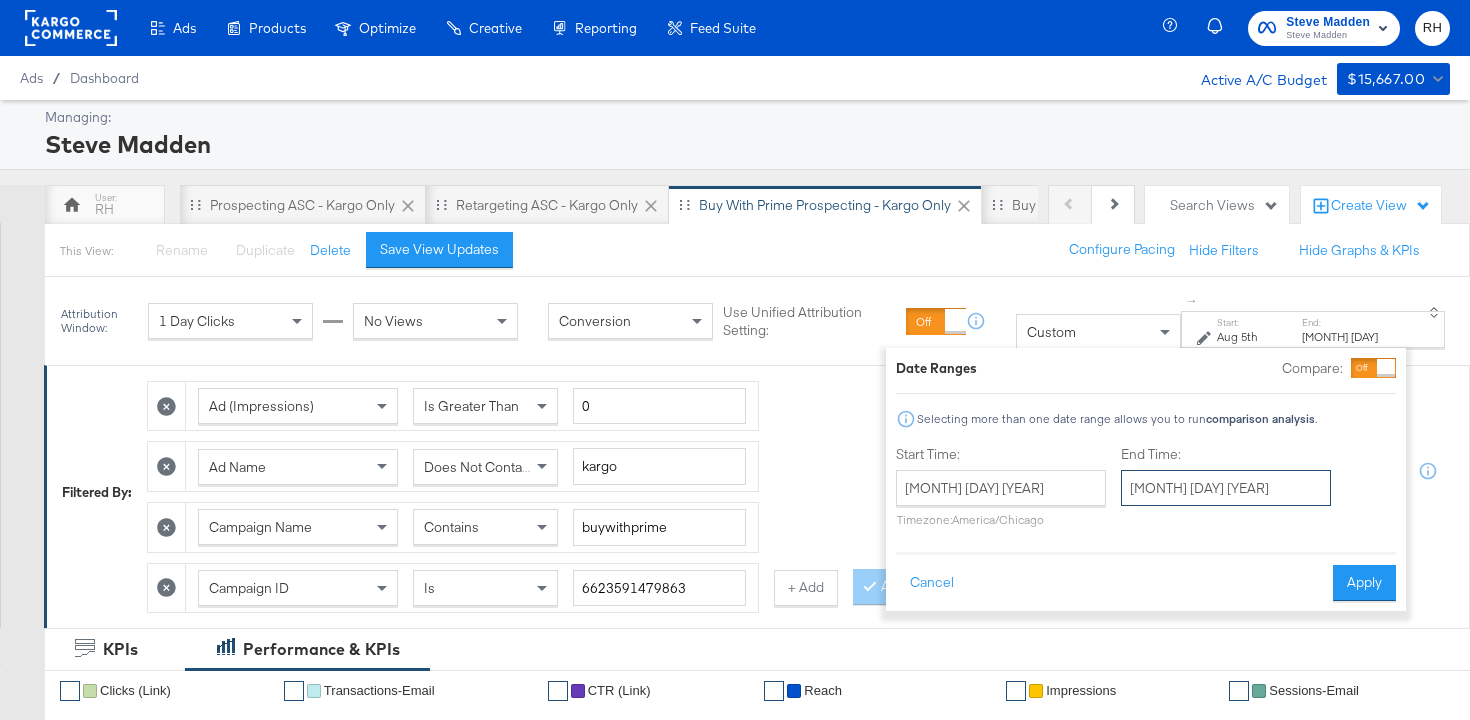 click on "[DATE]" at bounding box center (1226, 488) 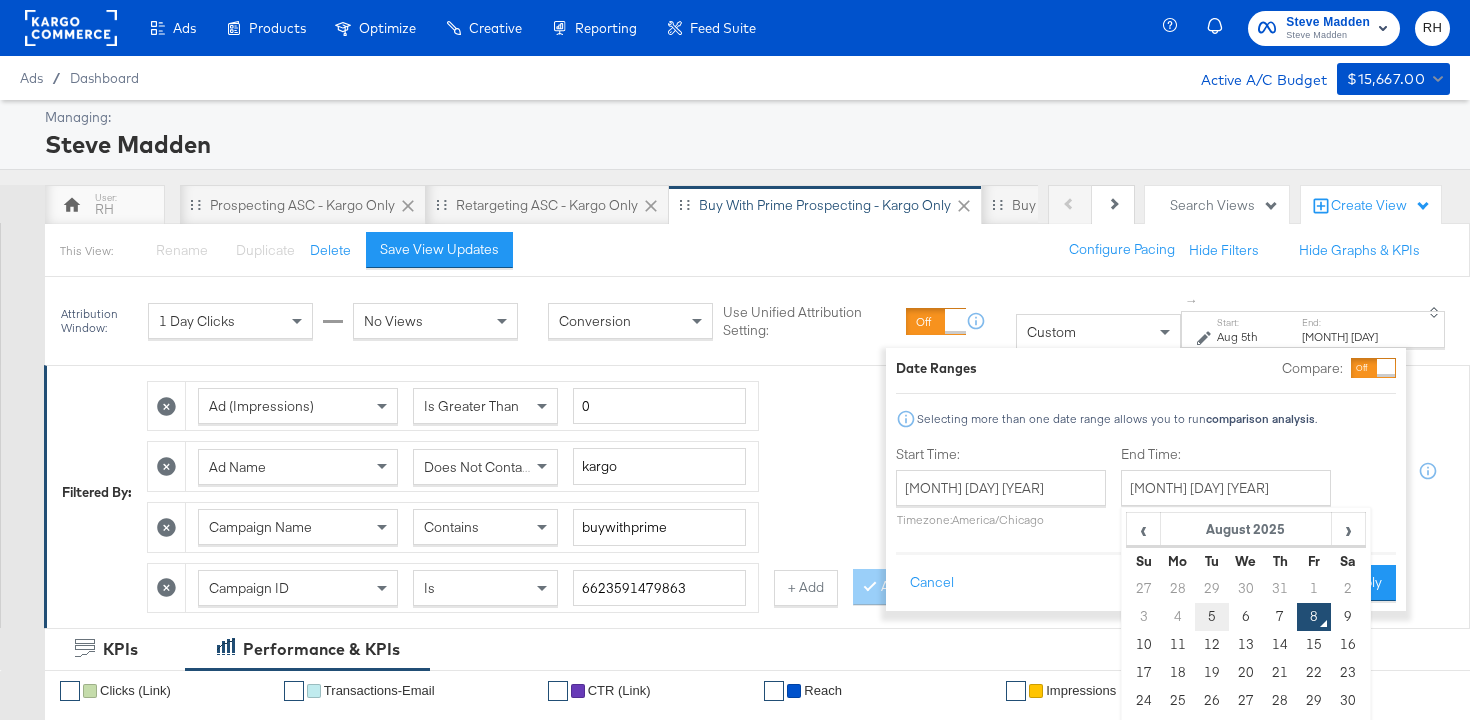 click on "5" at bounding box center [1212, 617] 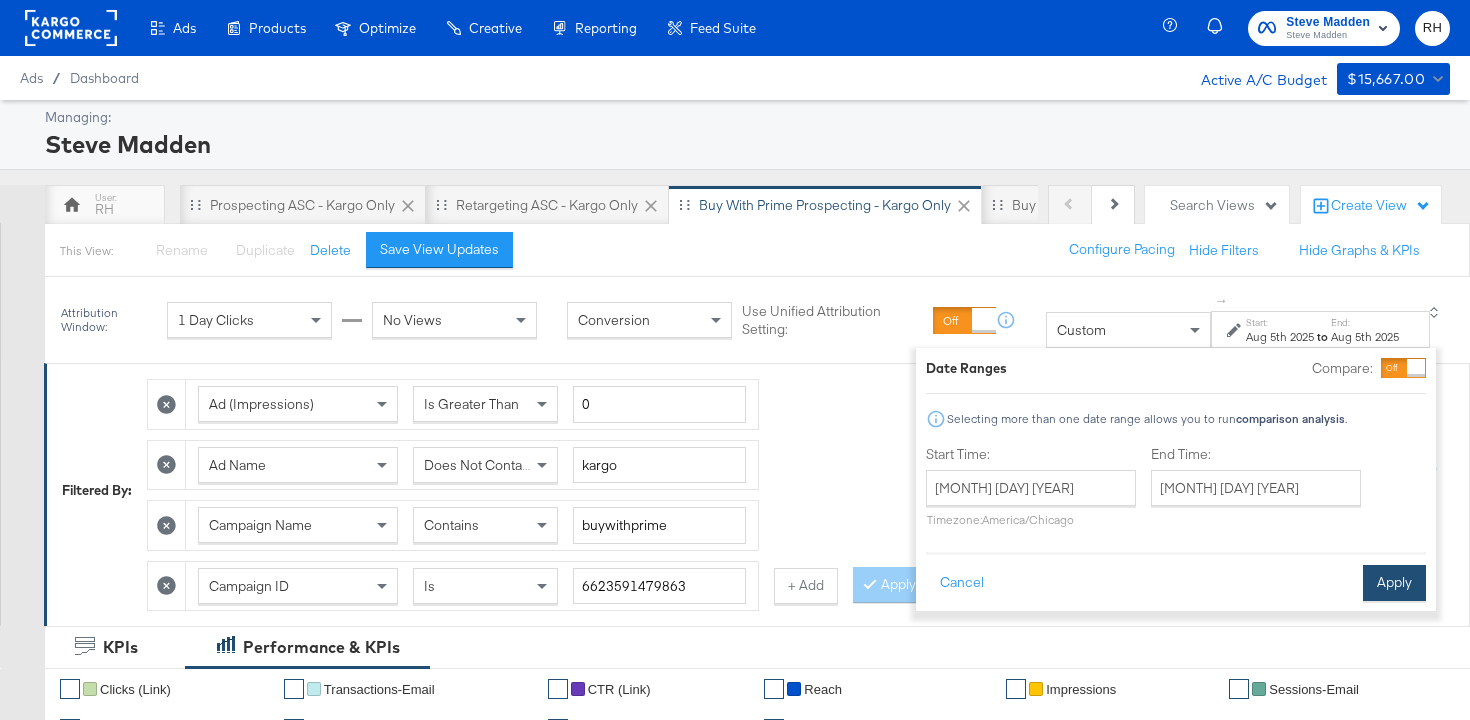 click on "Apply" at bounding box center [1394, 583] 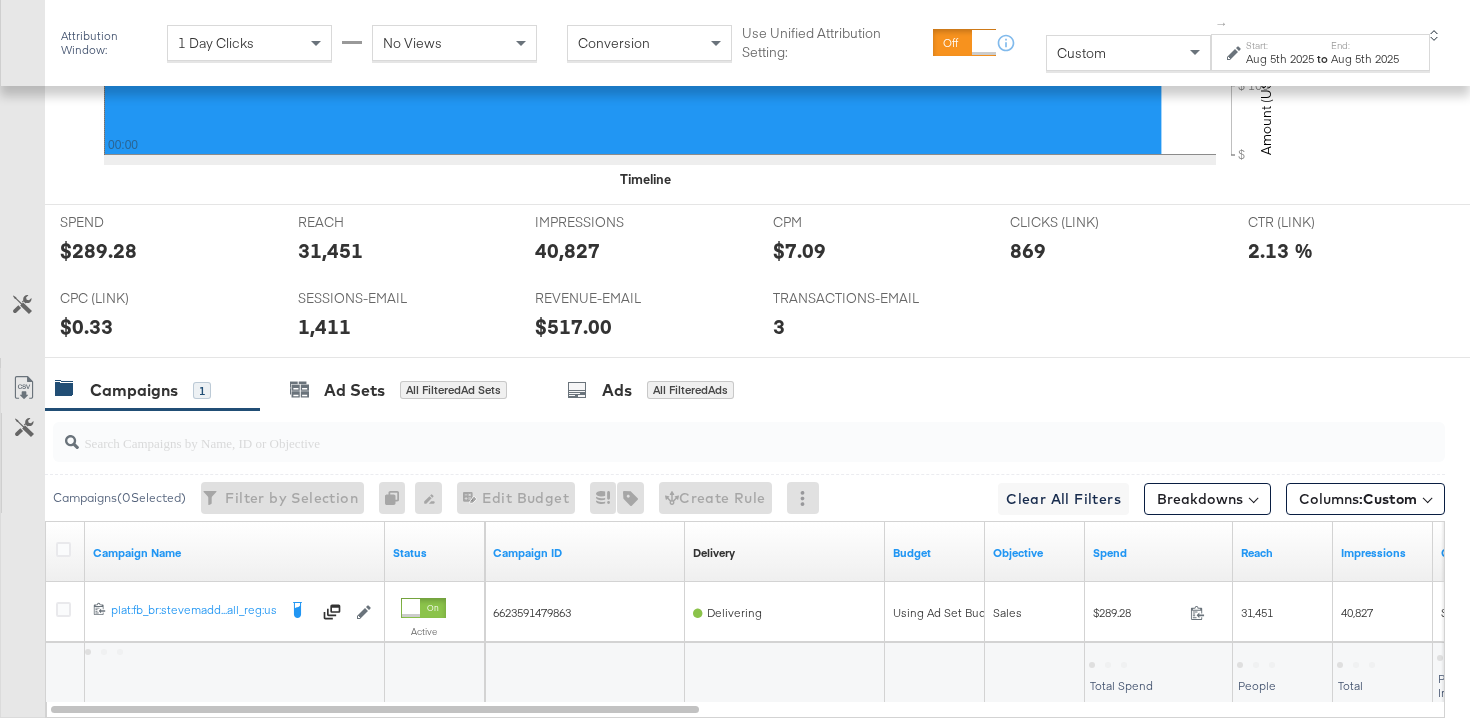 scroll, scrollTop: 1024, scrollLeft: 0, axis: vertical 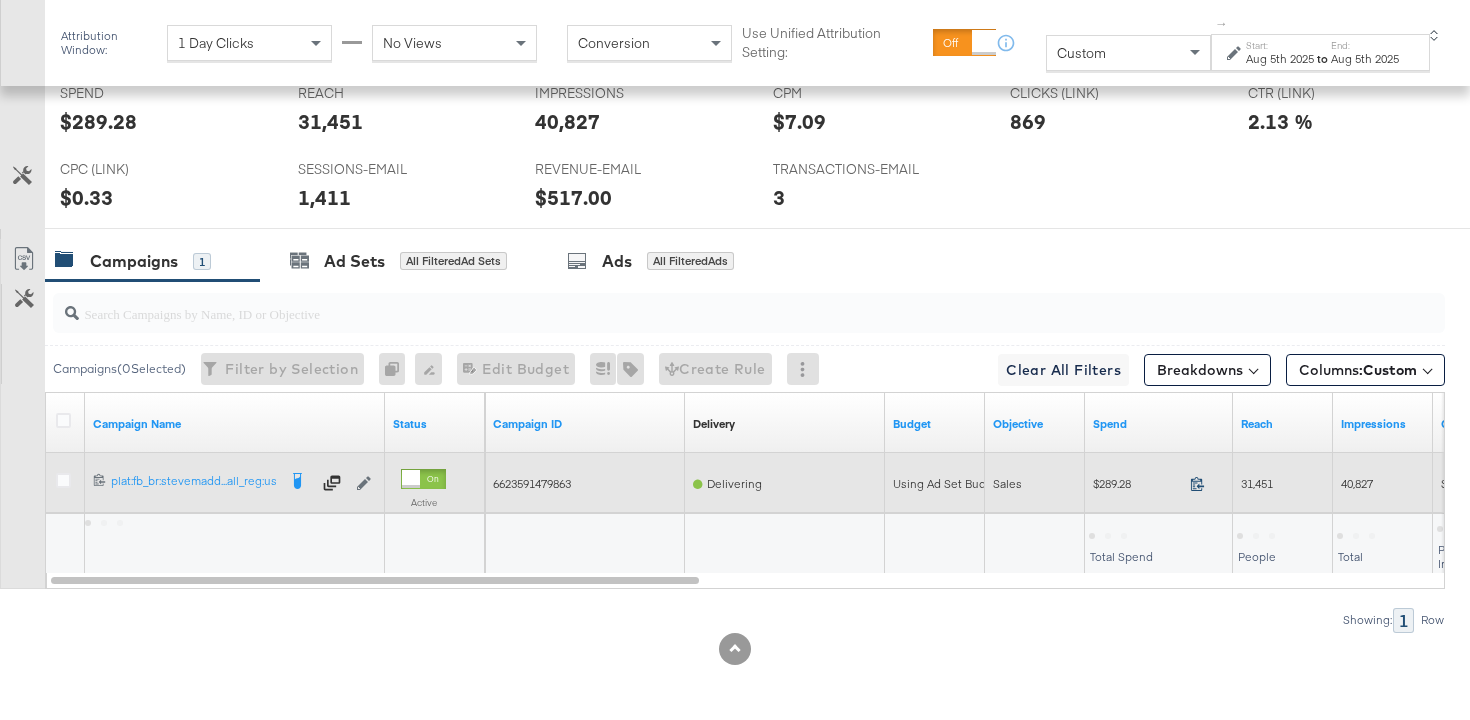 click 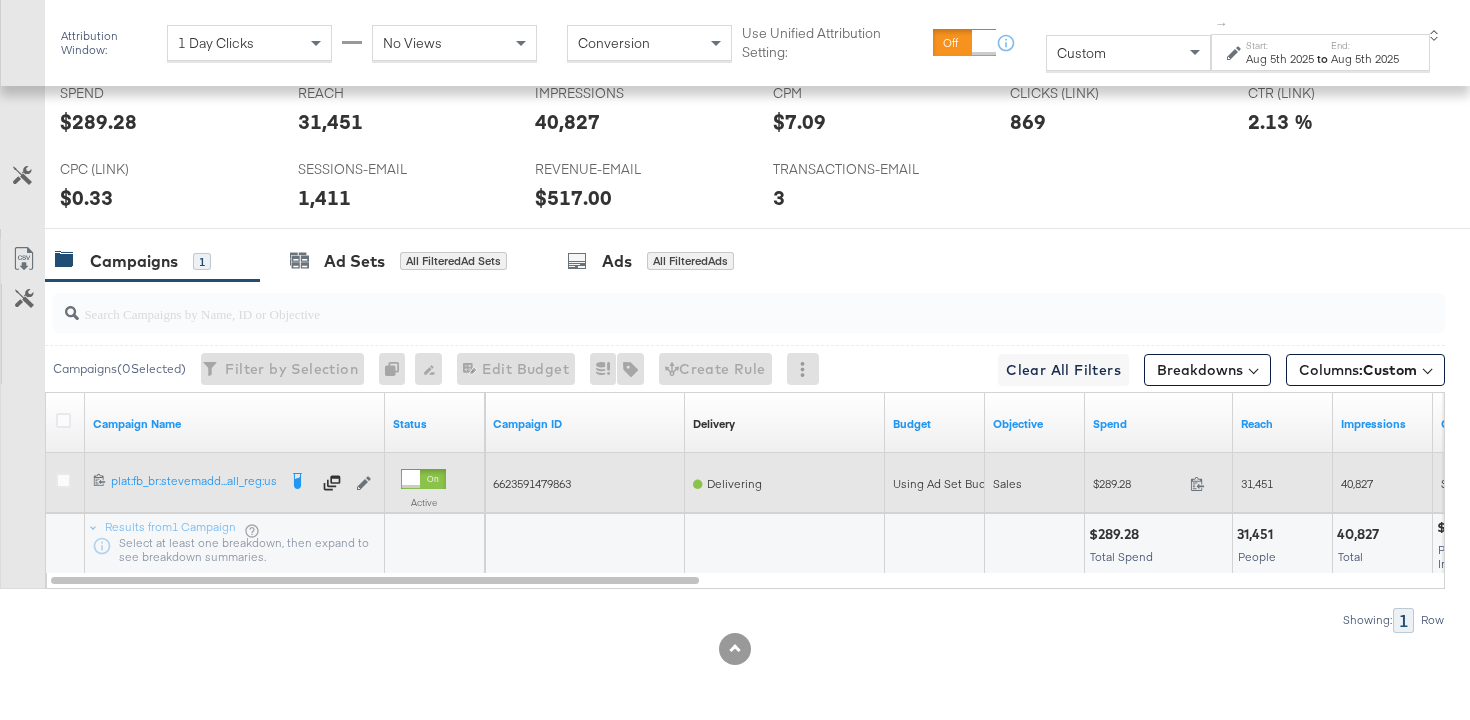 click on "31,451" at bounding box center (1257, 483) 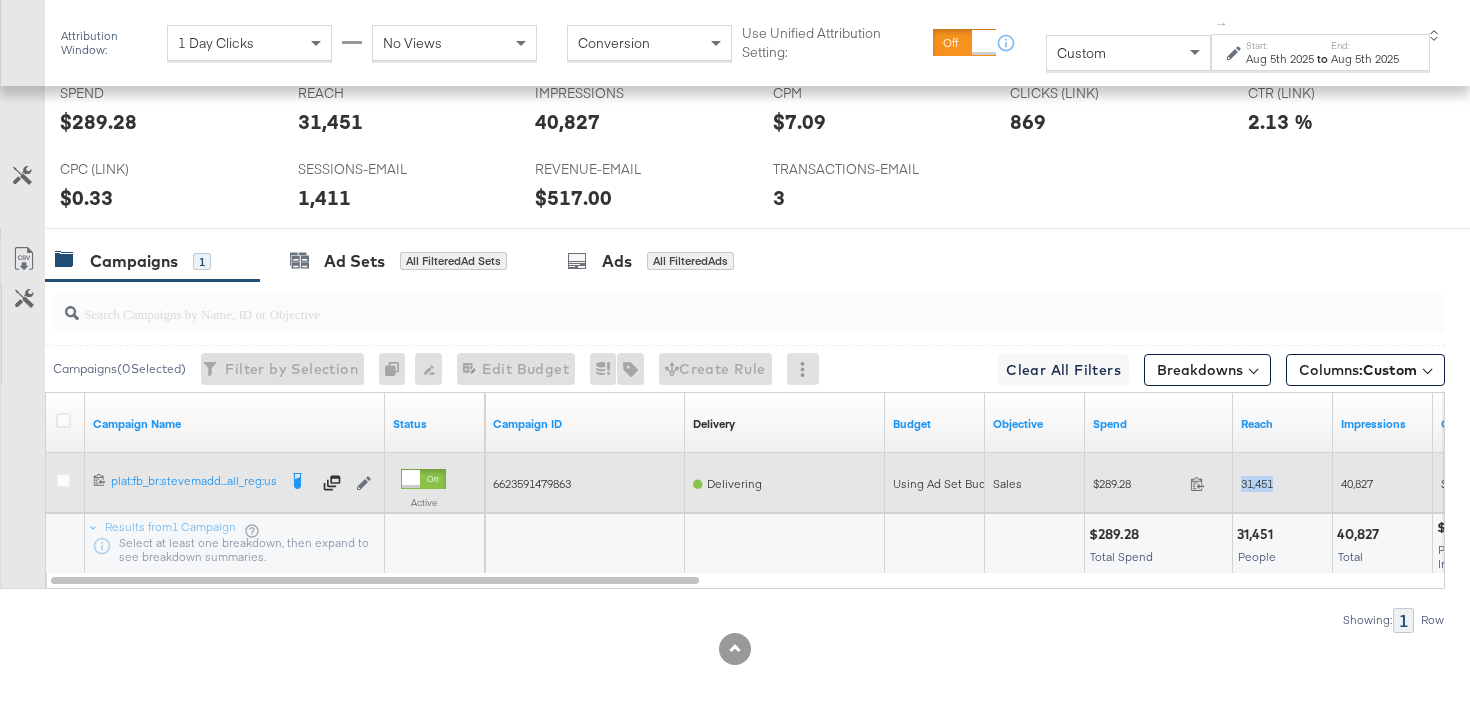 click on "31,451" at bounding box center (1257, 483) 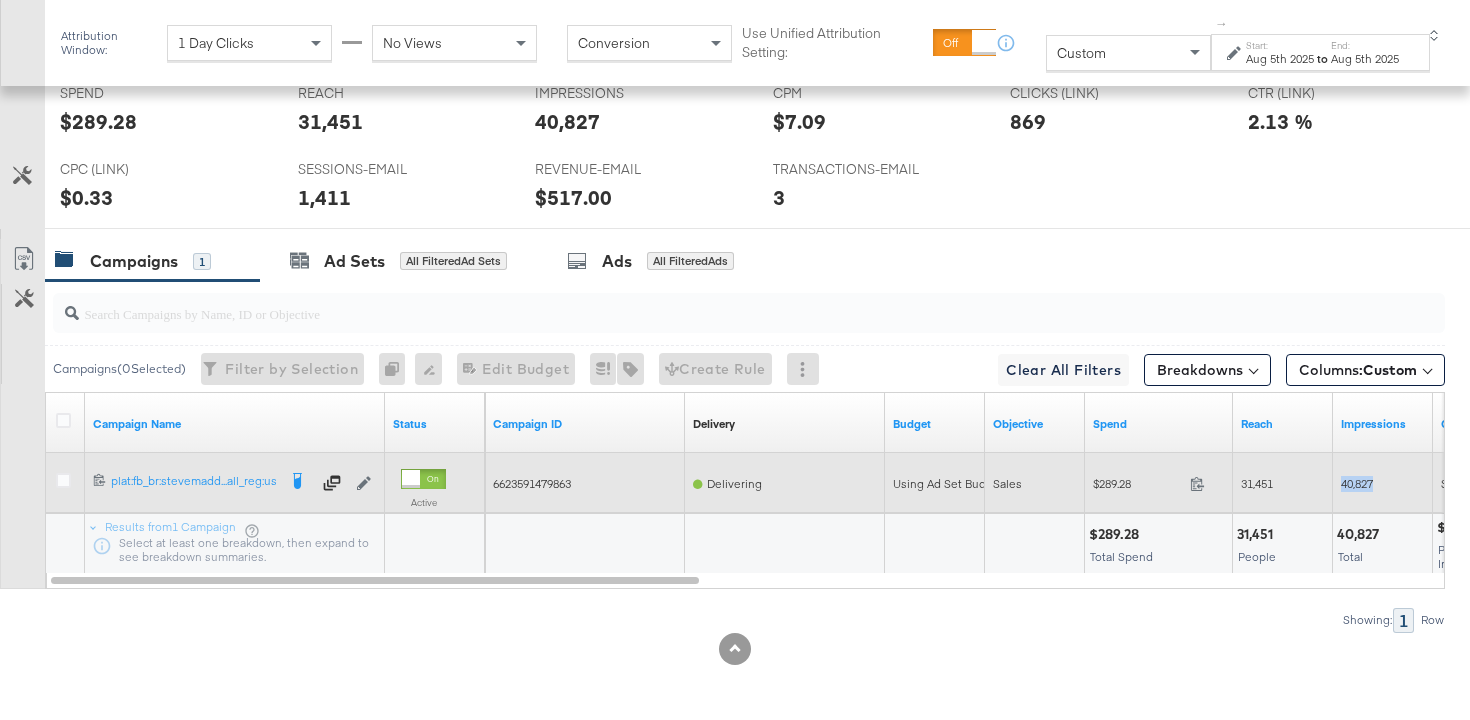 click on "40,827" at bounding box center [1357, 483] 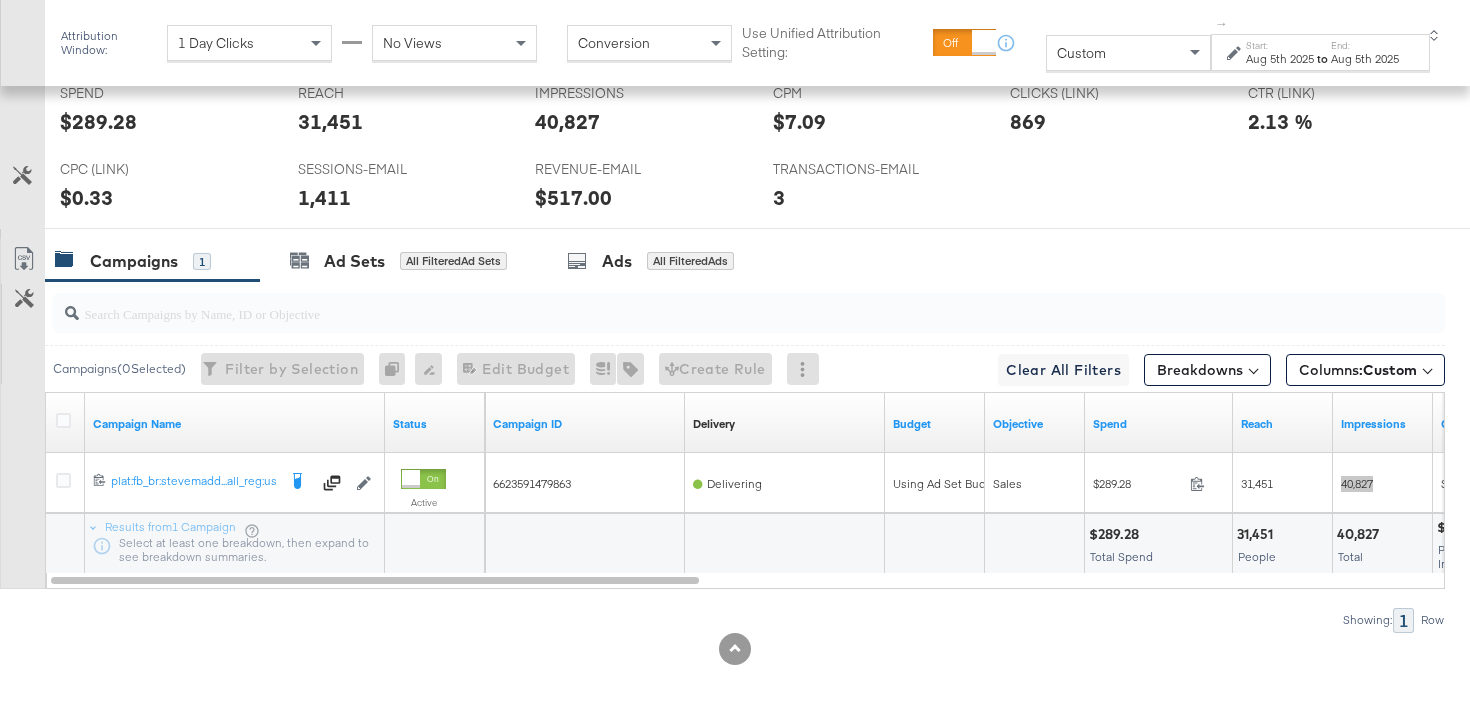 scroll, scrollTop: 0, scrollLeft: 0, axis: both 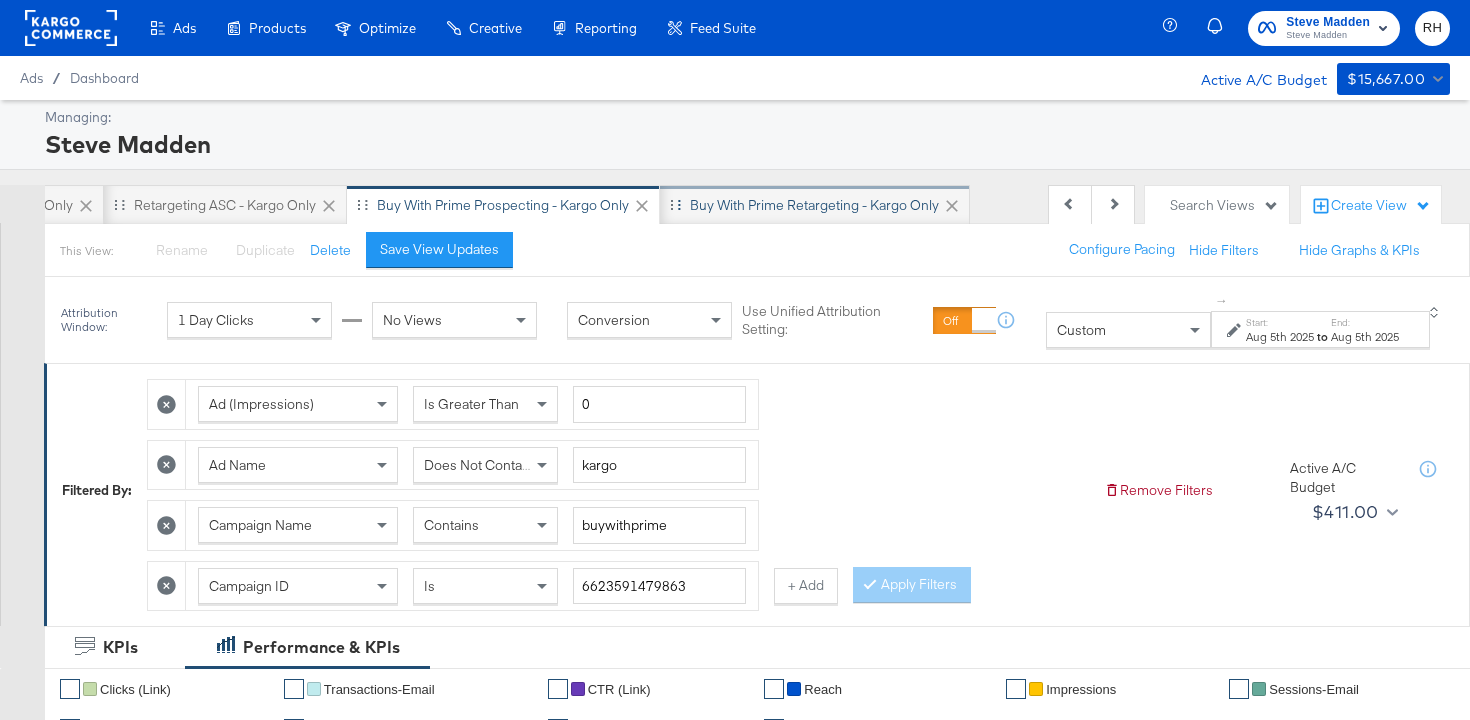 click on "Buy with Prime Retargeting - Kargo only" at bounding box center [814, 205] 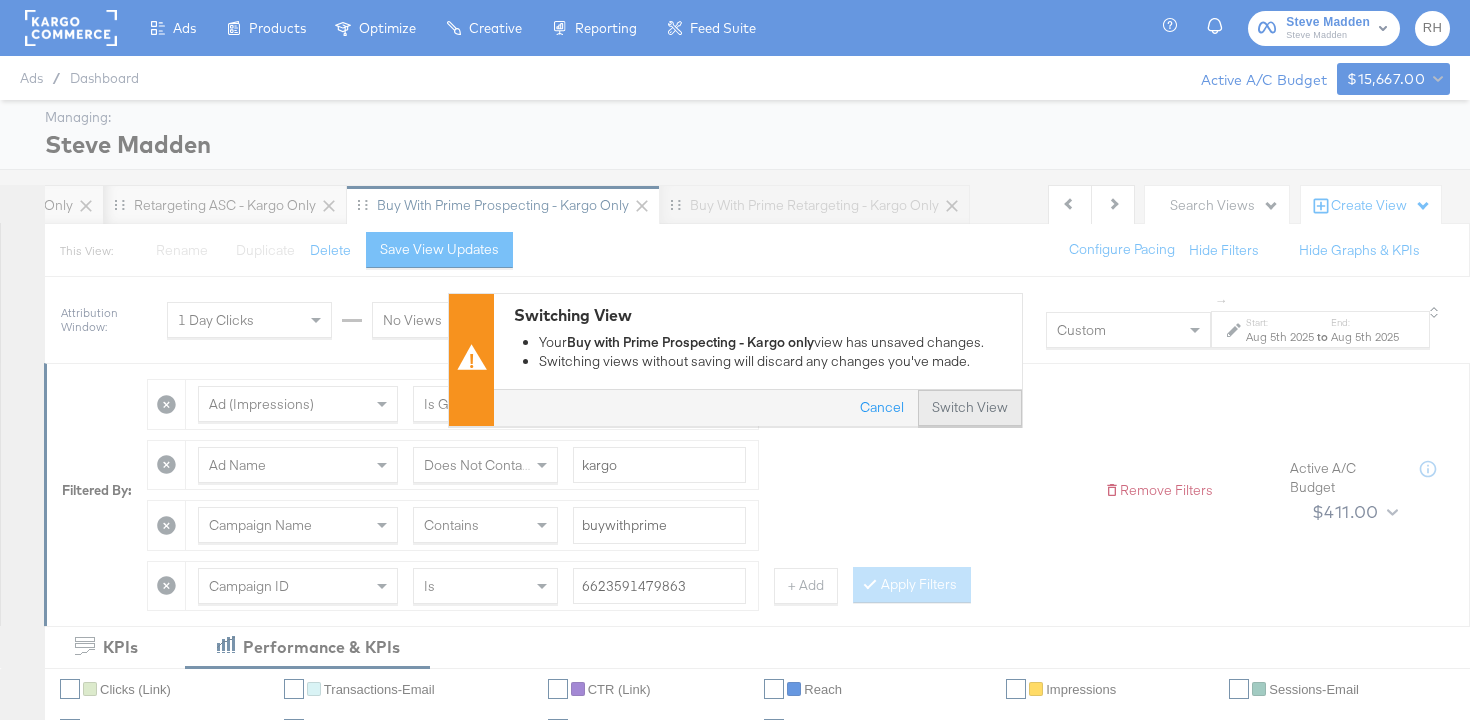 click on "Switch View" at bounding box center (970, 409) 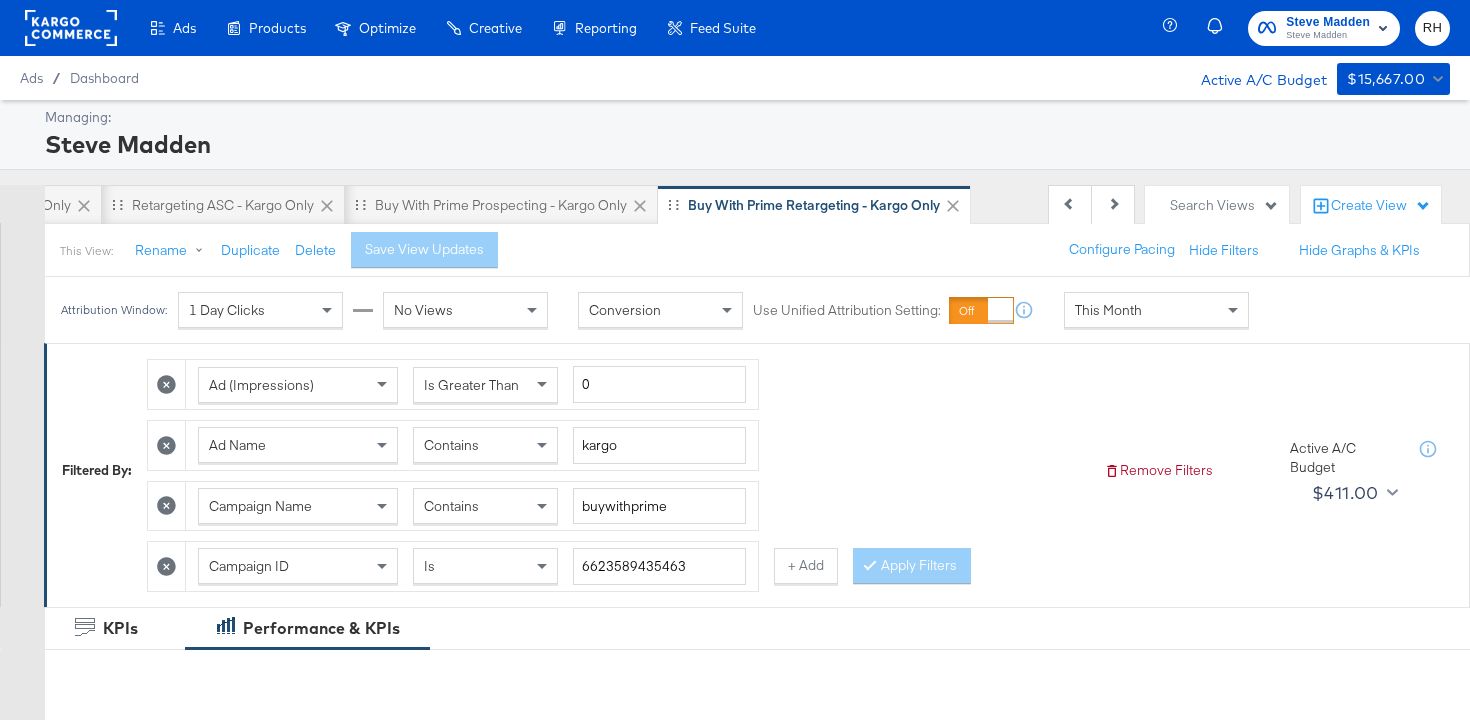 click on "This Month" at bounding box center [1156, 310] 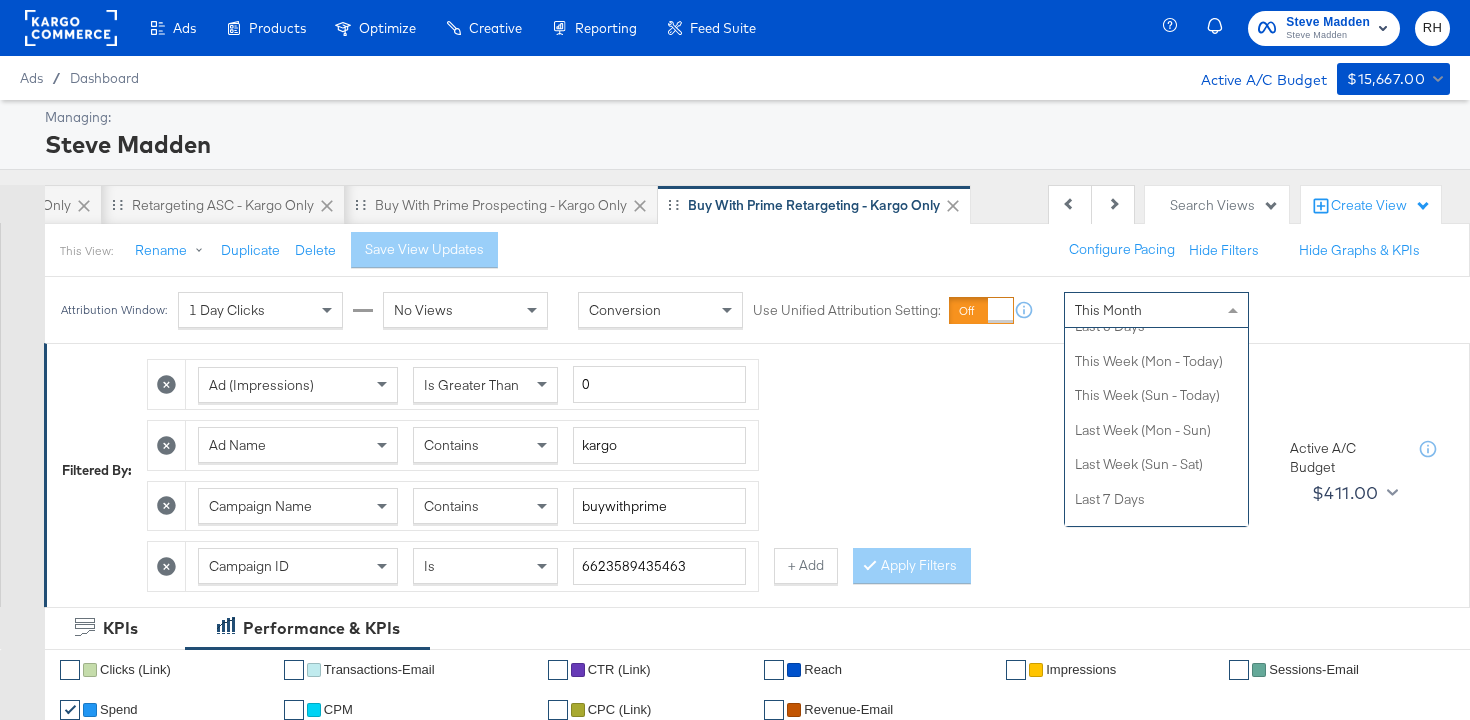 scroll, scrollTop: 0, scrollLeft: 0, axis: both 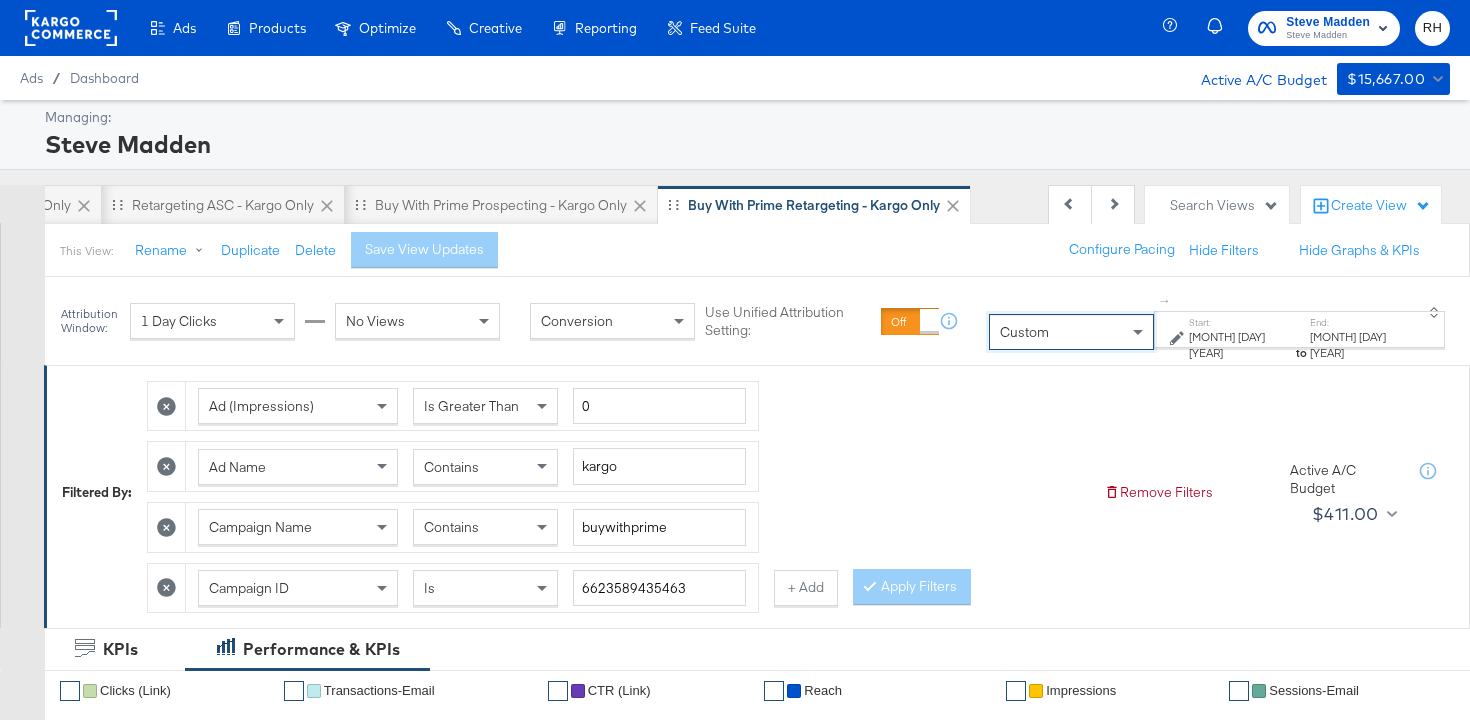 click on "Aug 8th 2025" at bounding box center (1241, 344) 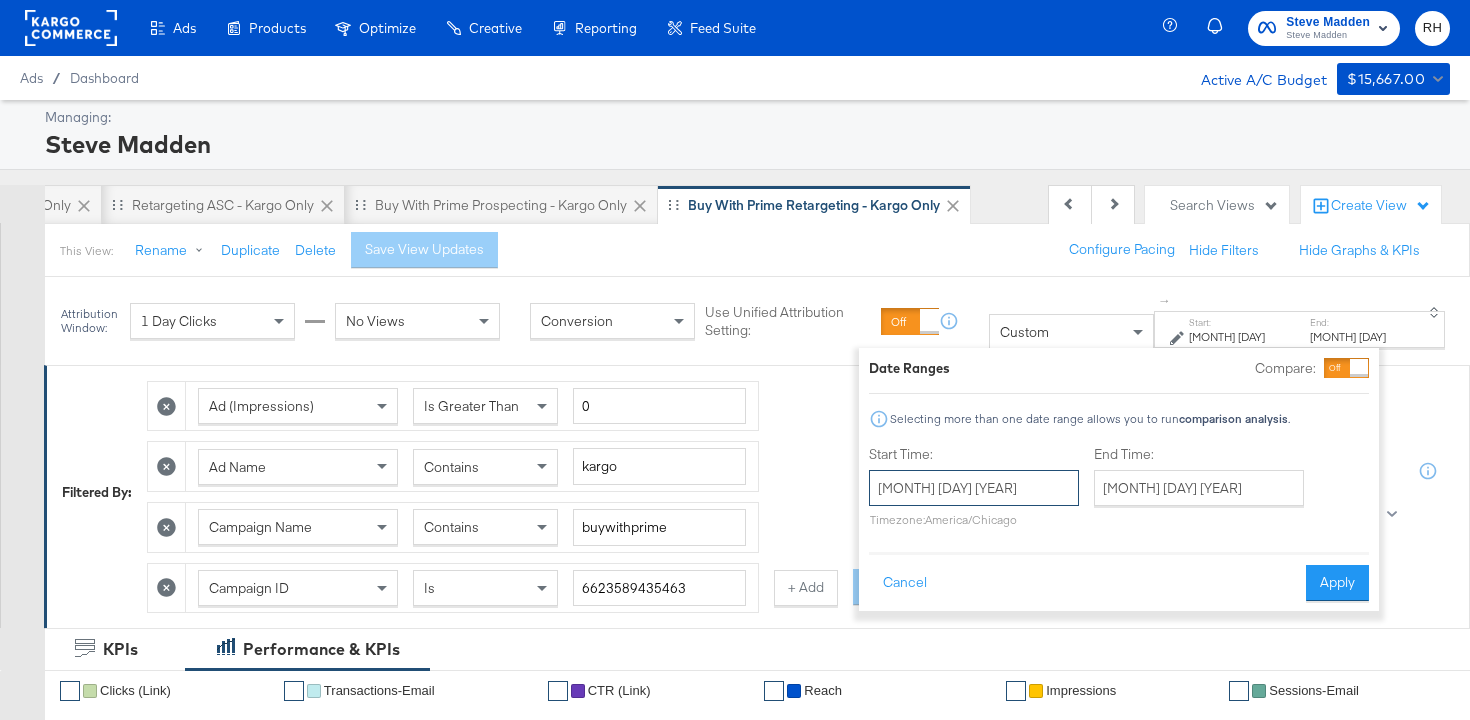 click on "August 8th 2025" at bounding box center (974, 488) 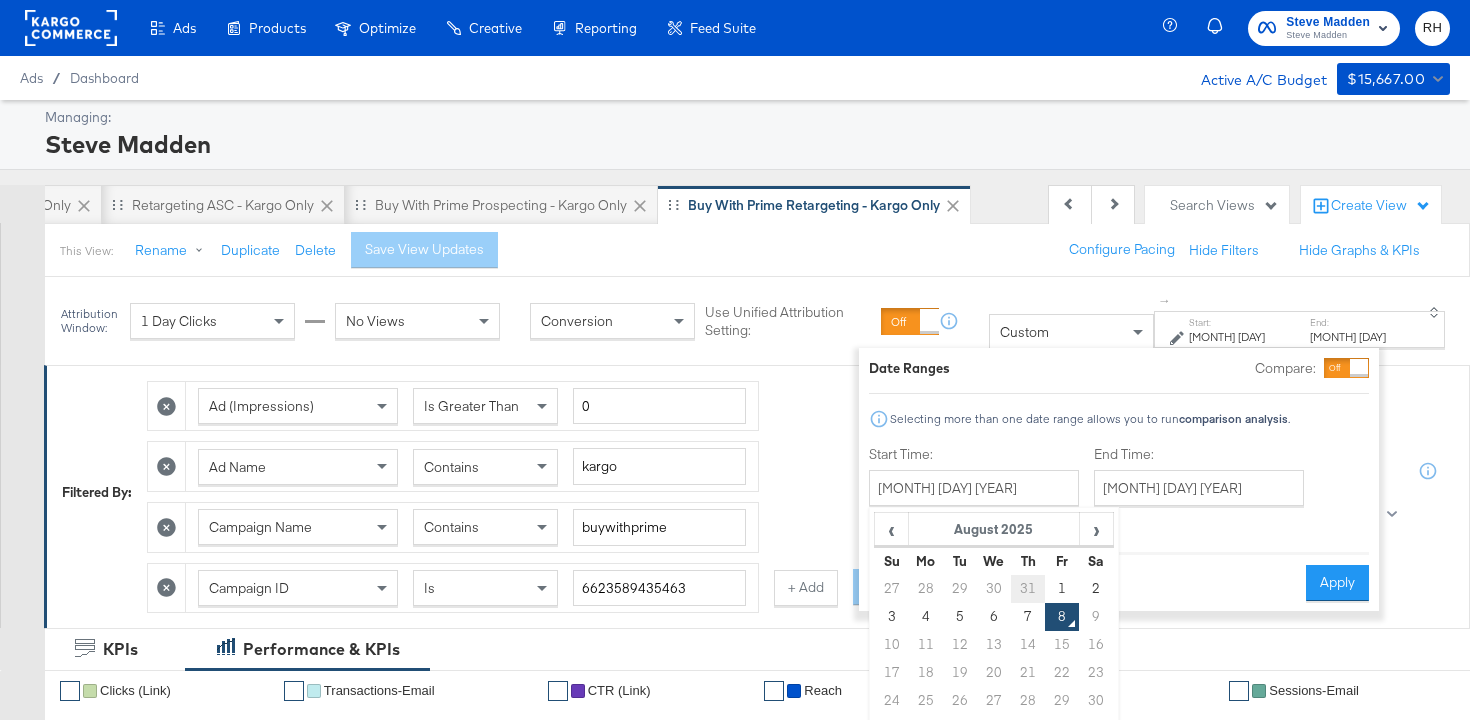 click on "31" at bounding box center (1028, 589) 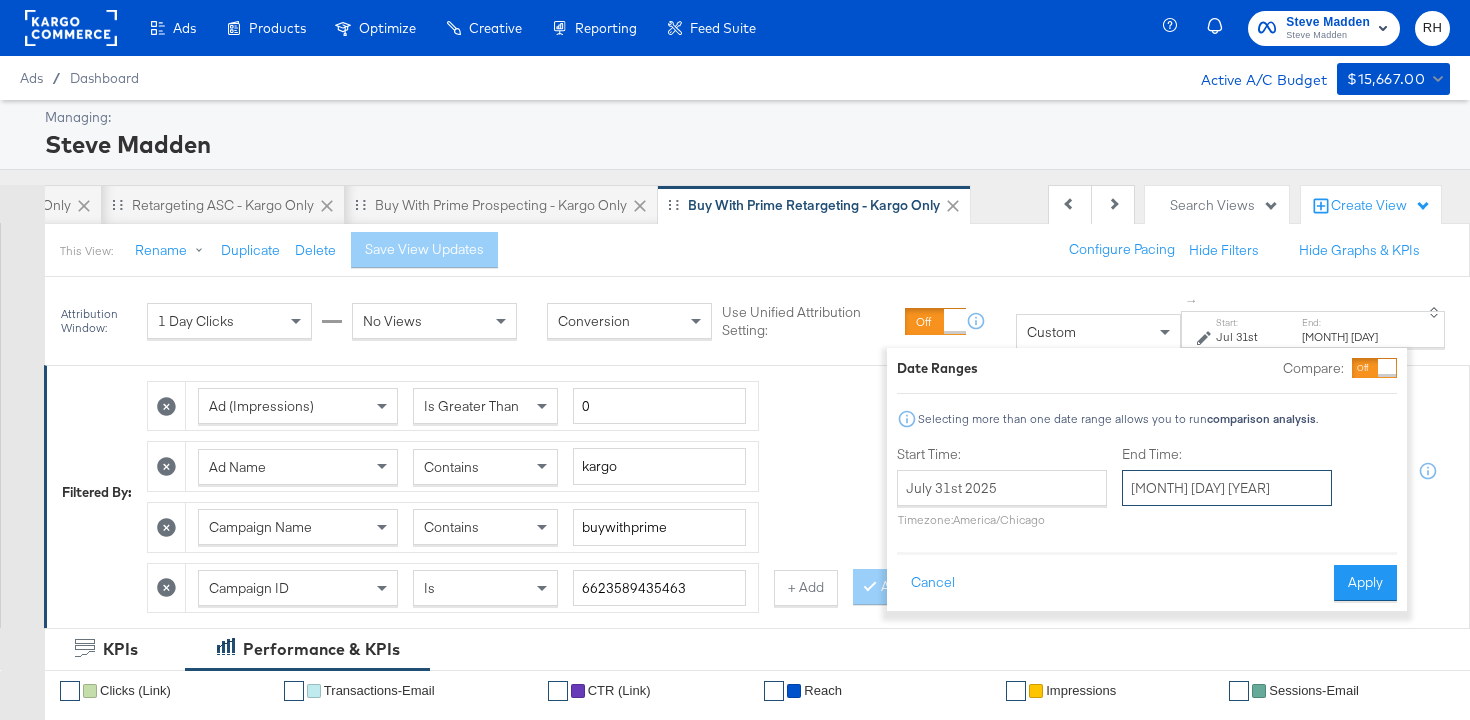 click on "August 8th 2025" at bounding box center (1227, 488) 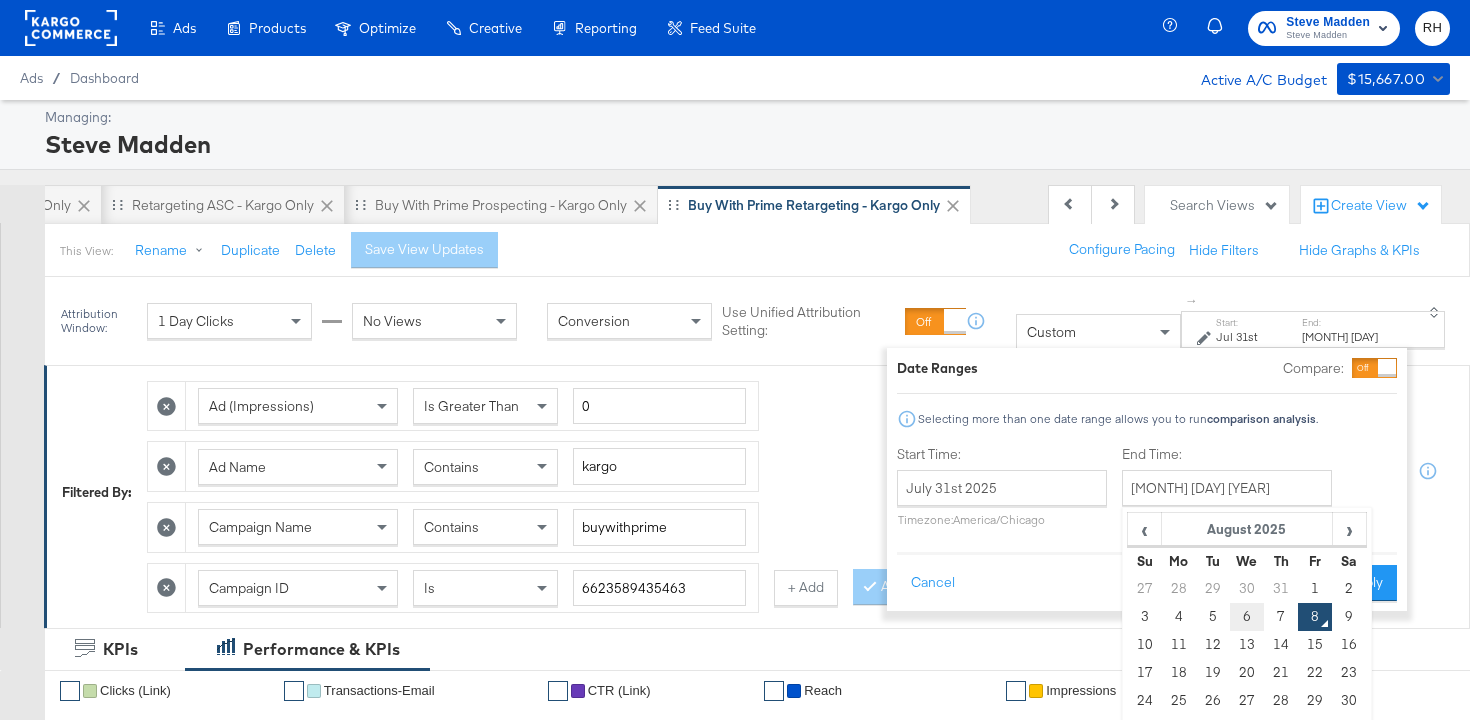 click on "6" at bounding box center (1247, 617) 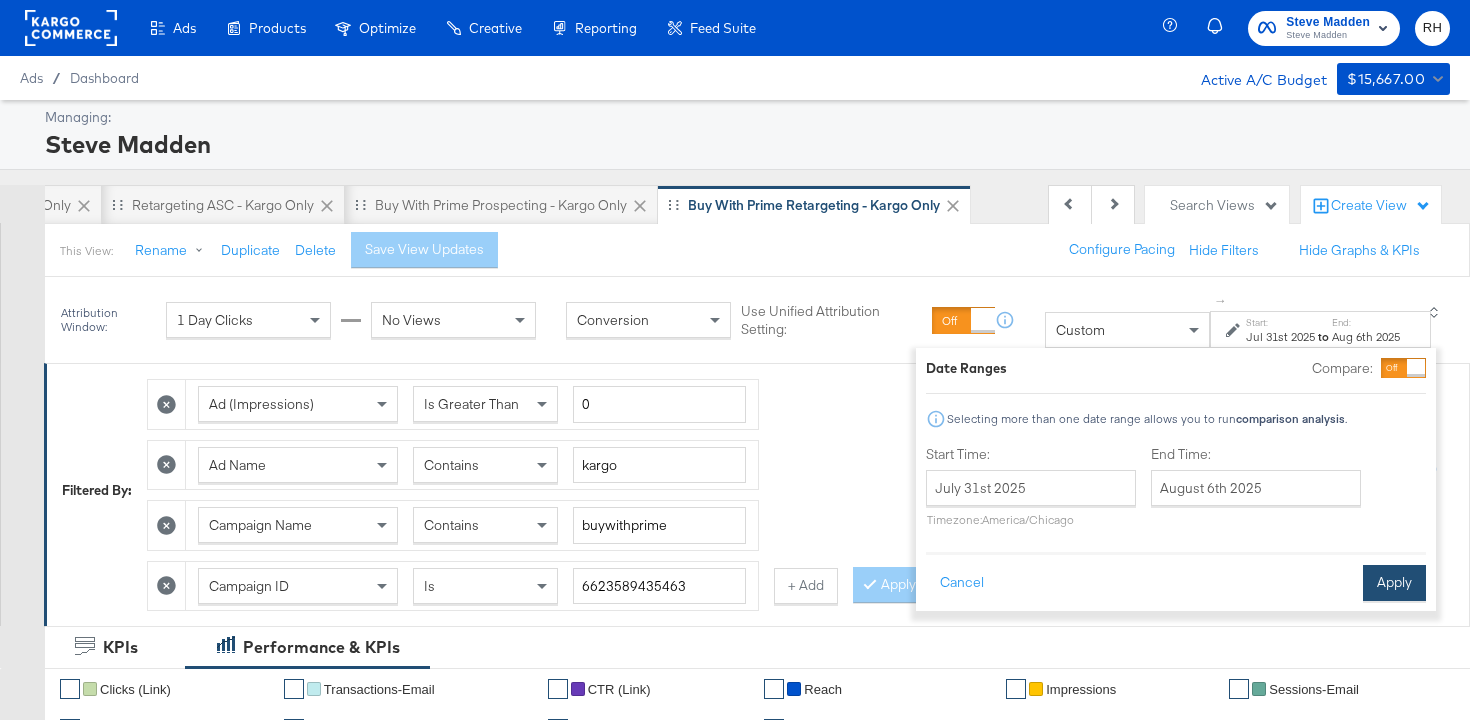 click on "Apply" at bounding box center (1394, 583) 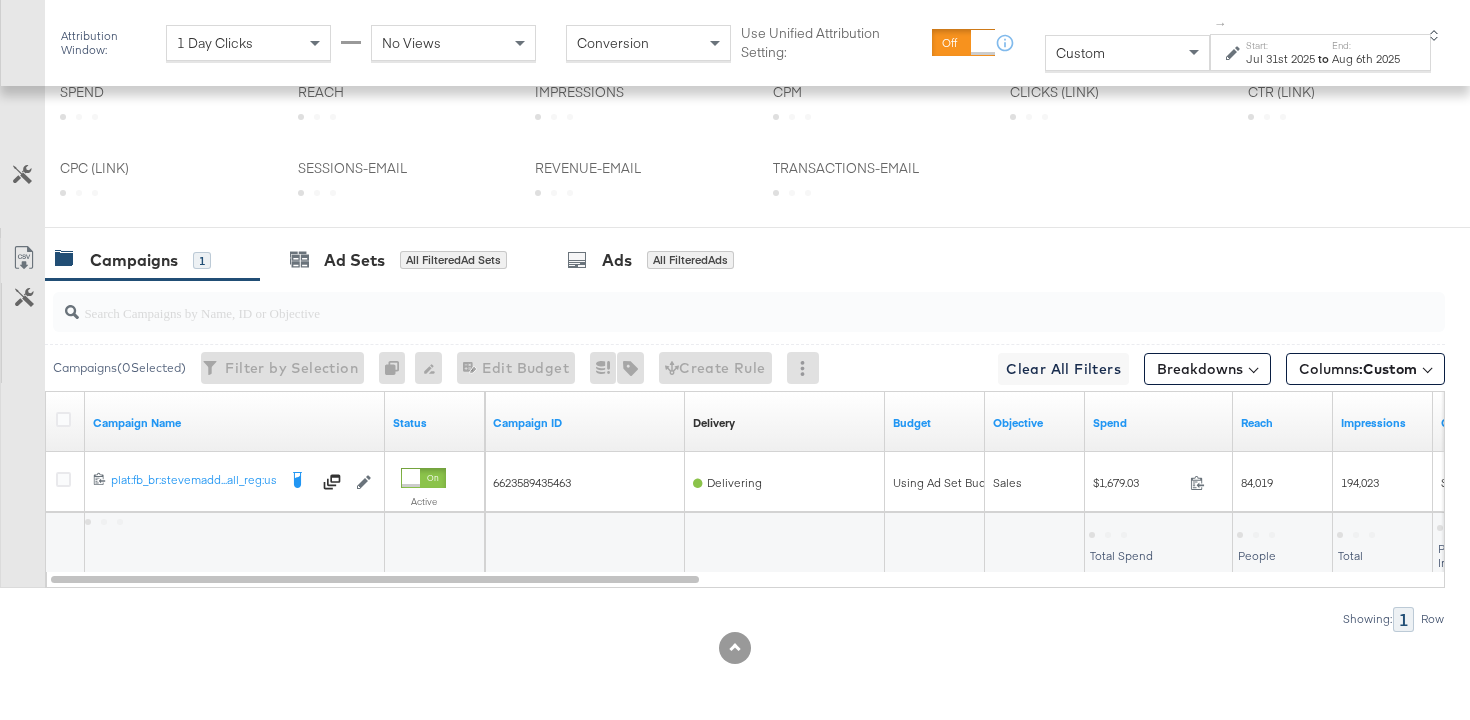 scroll, scrollTop: 1024, scrollLeft: 0, axis: vertical 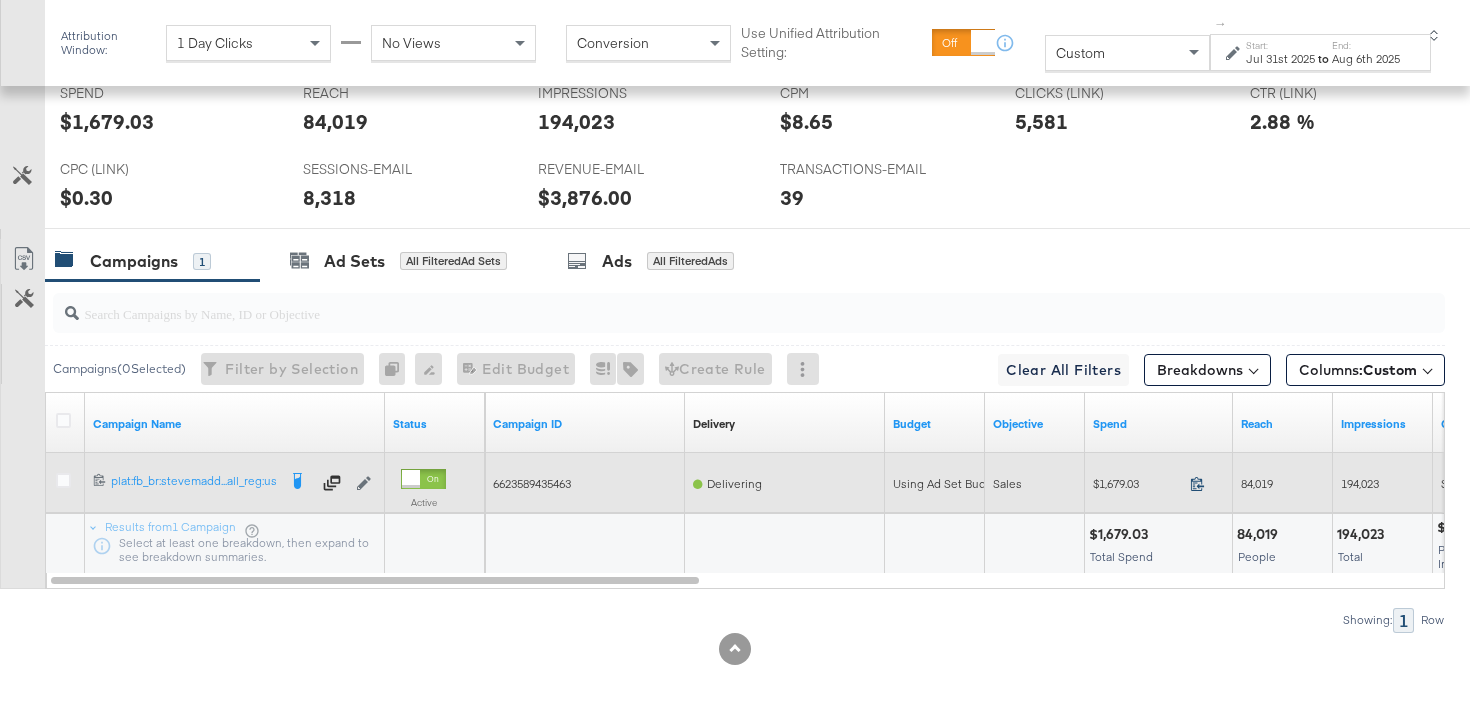 click 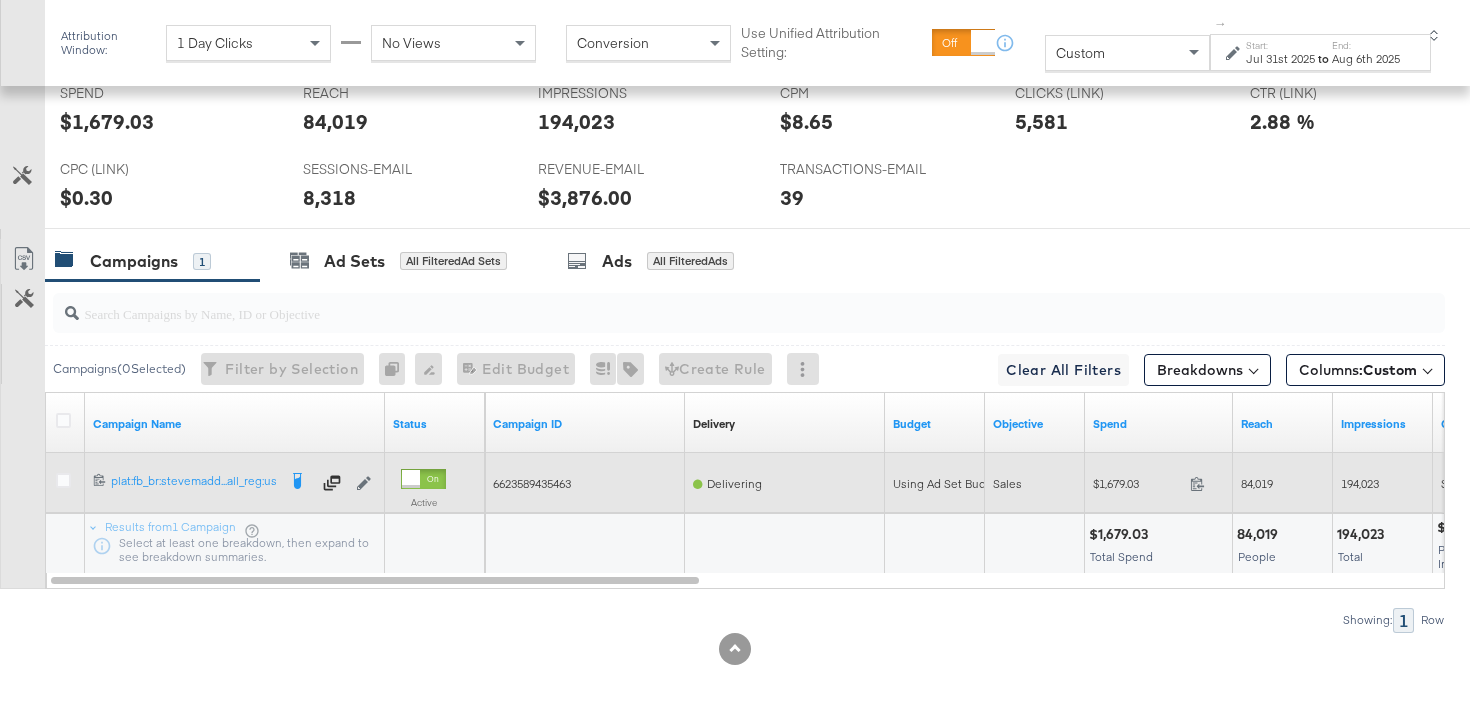 click on "84,019" at bounding box center (1257, 483) 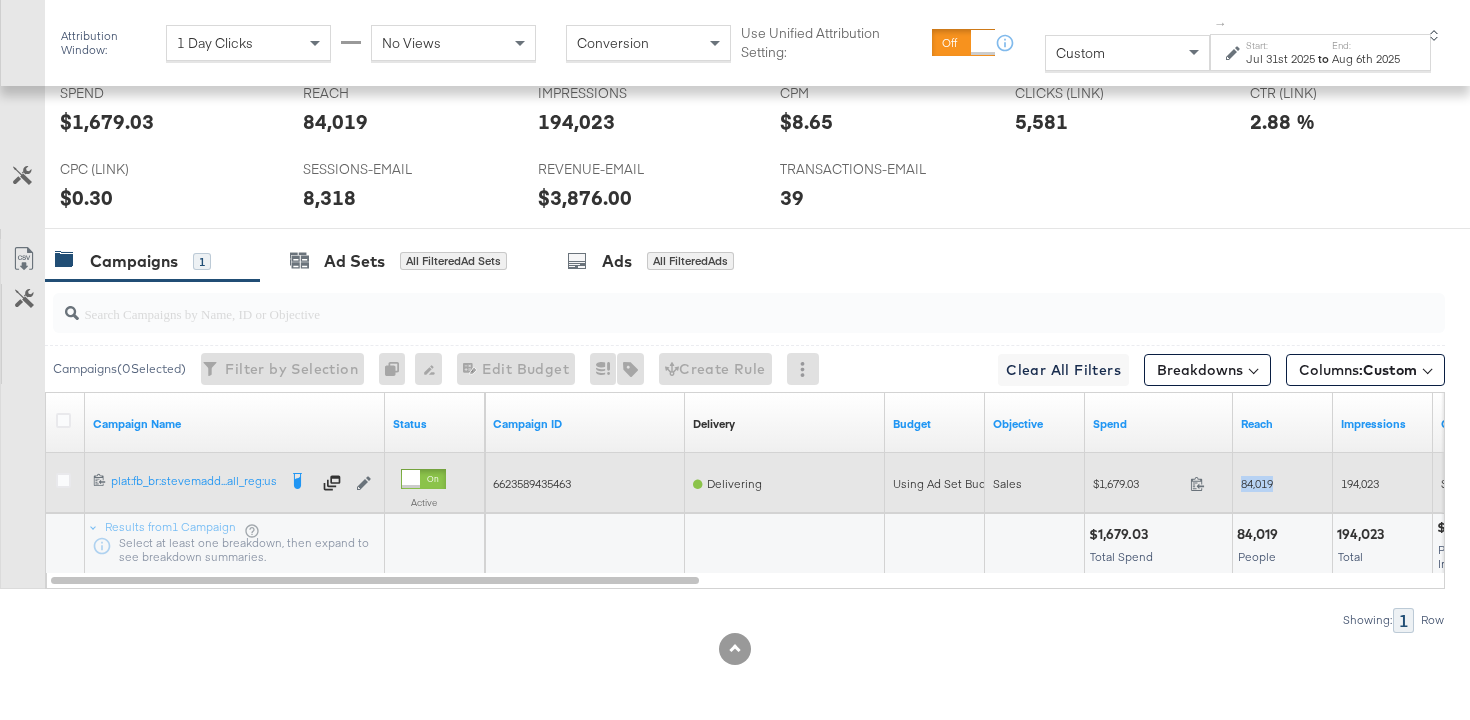click on "84,019" at bounding box center [1257, 483] 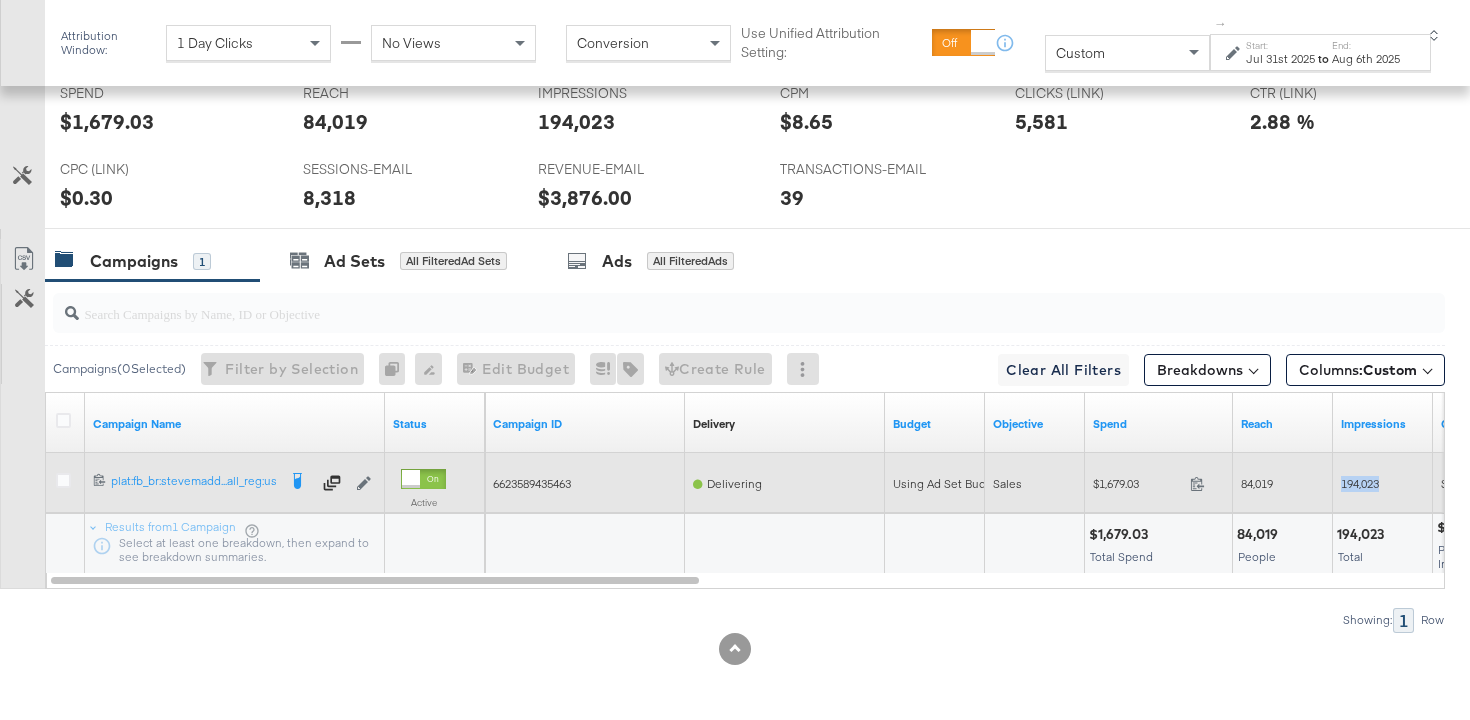 click on "194,023" at bounding box center (1360, 483) 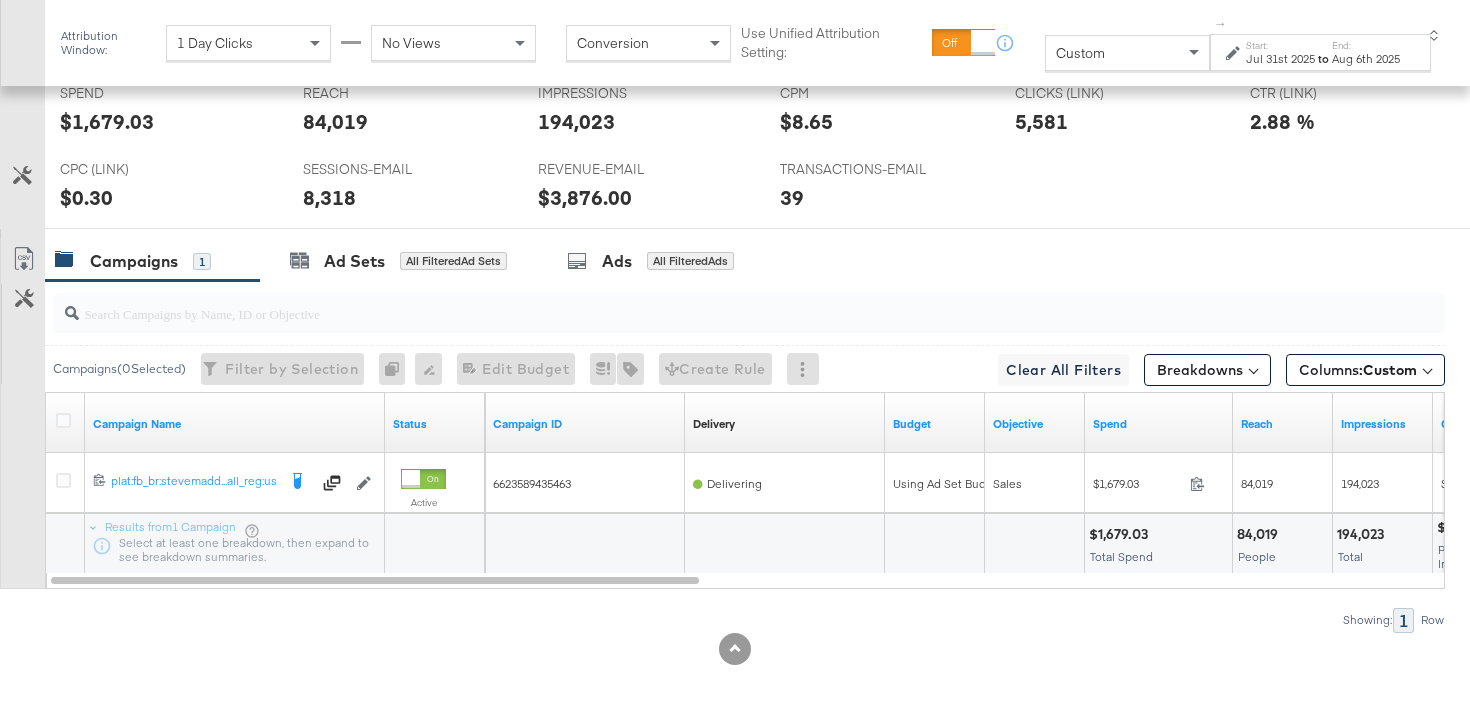 click on "Jul 31st 2025" at bounding box center [1280, 59] 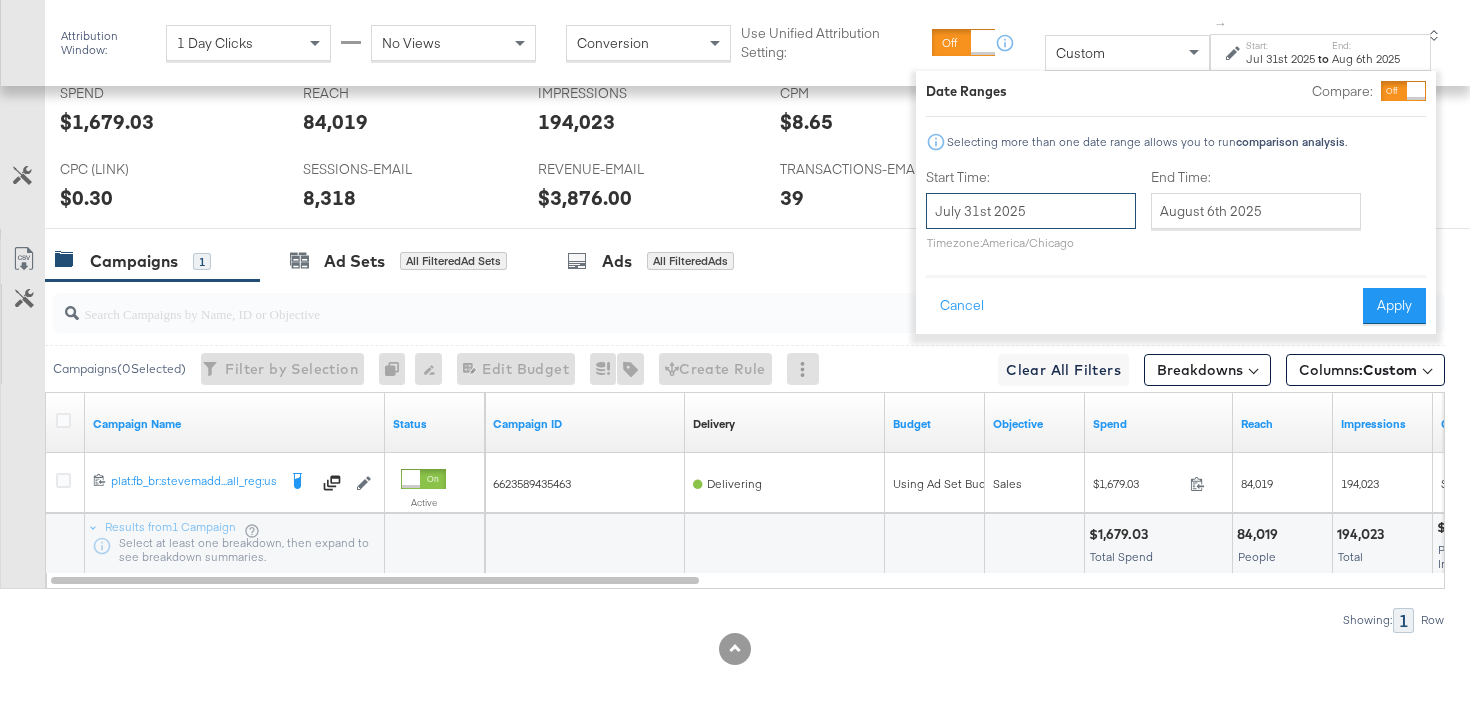 click on "July 31st 2025" at bounding box center (1031, 211) 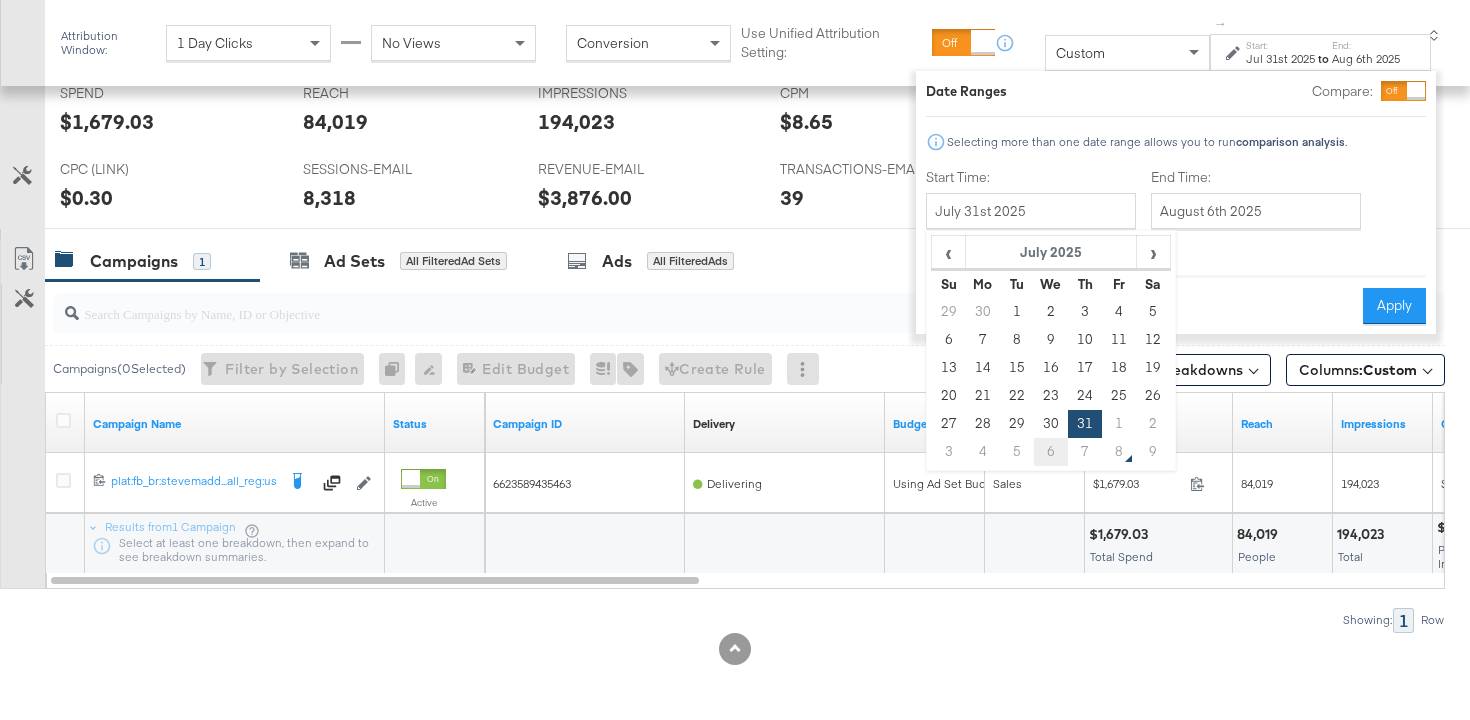click on "6" at bounding box center [1051, 452] 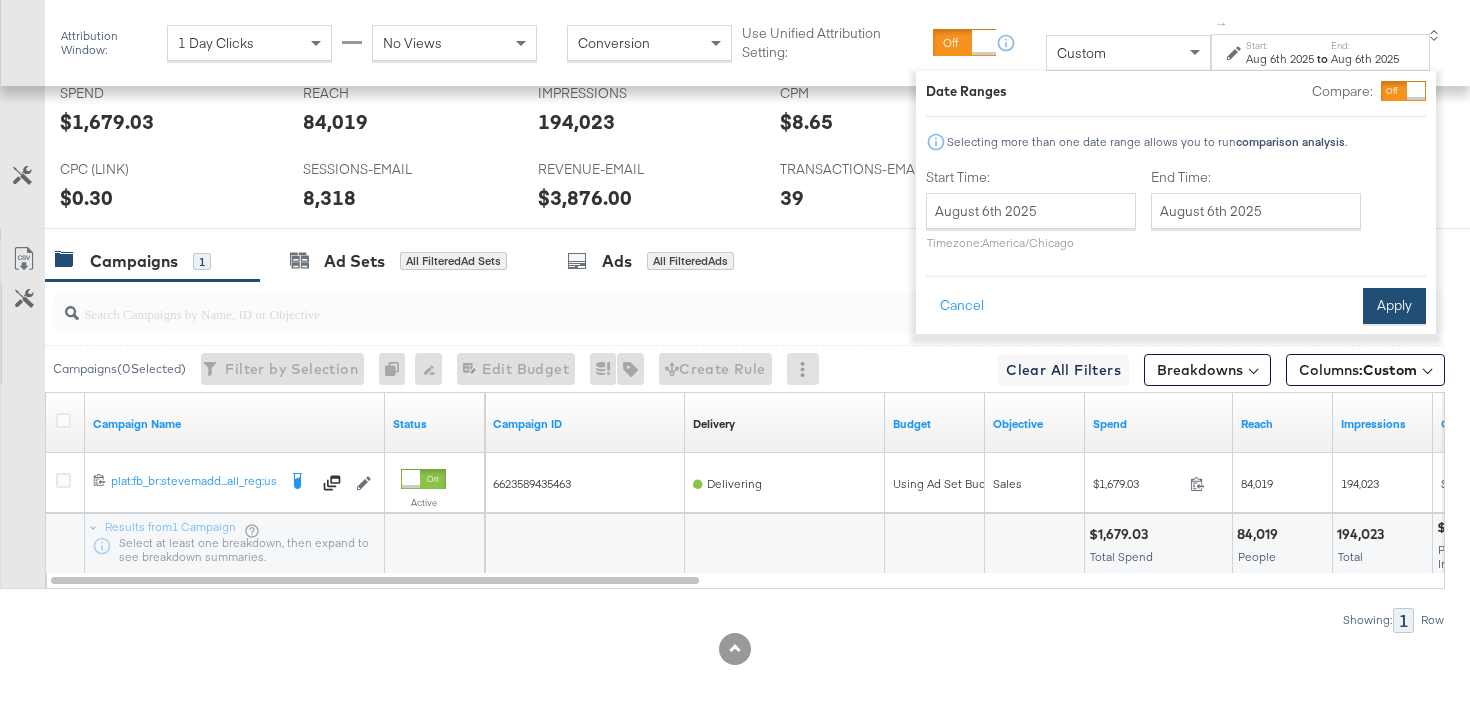 click on "Apply" at bounding box center (1394, 306) 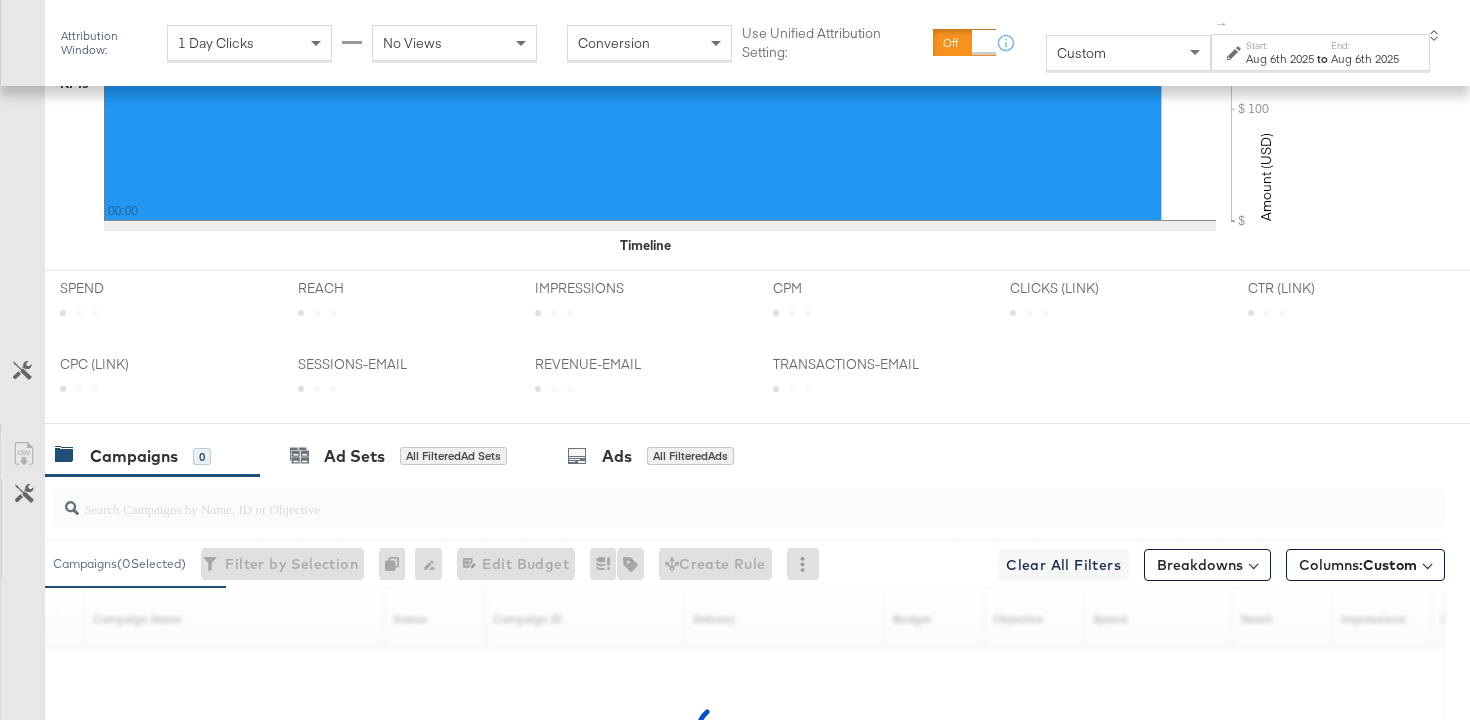 scroll, scrollTop: 1024, scrollLeft: 0, axis: vertical 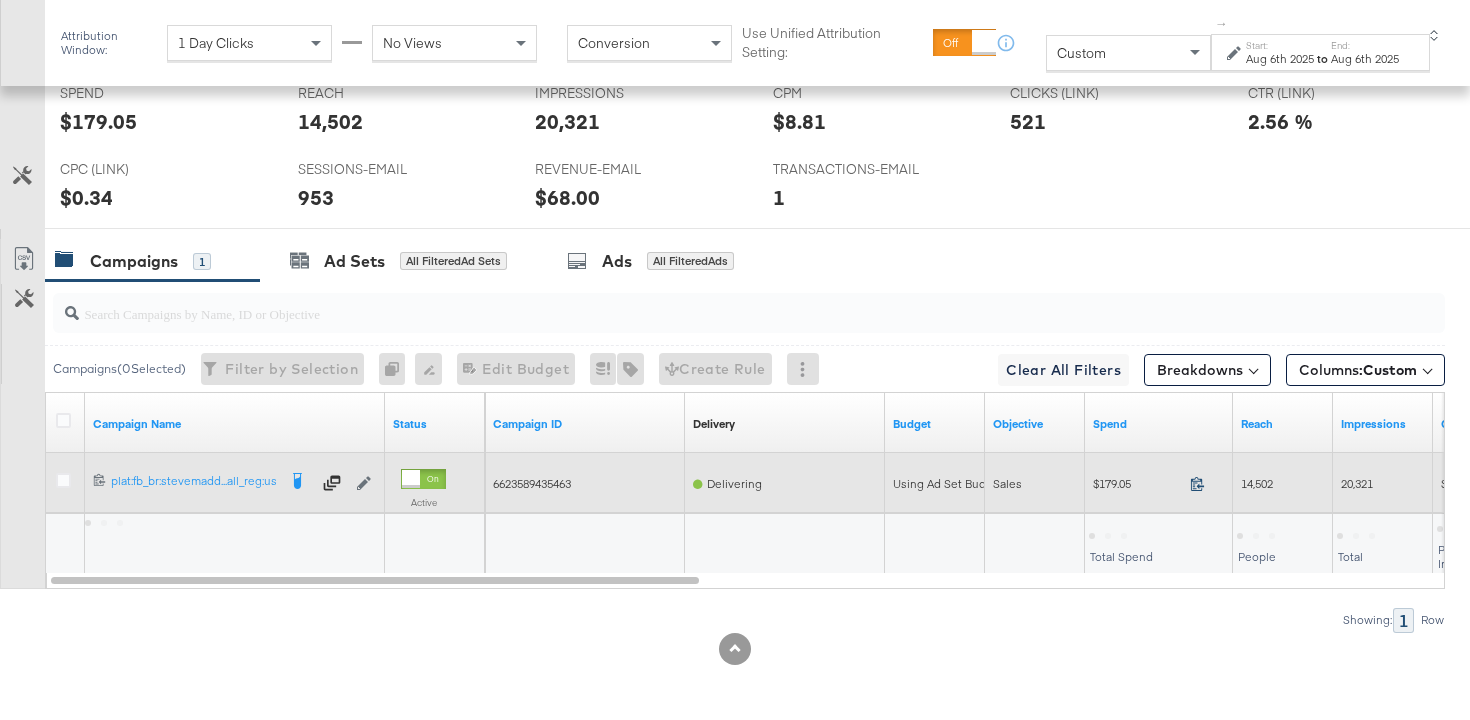 click 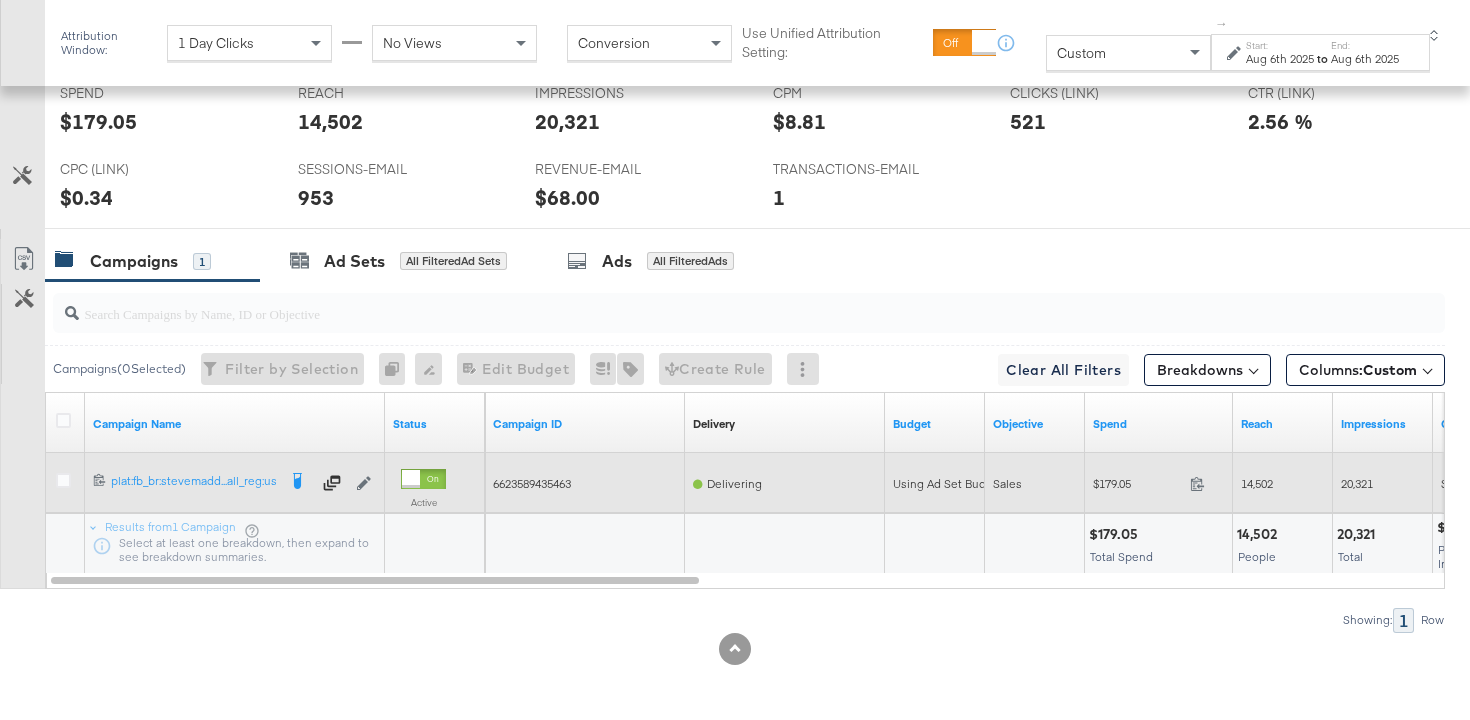 click on "14,502" at bounding box center [1283, 484] 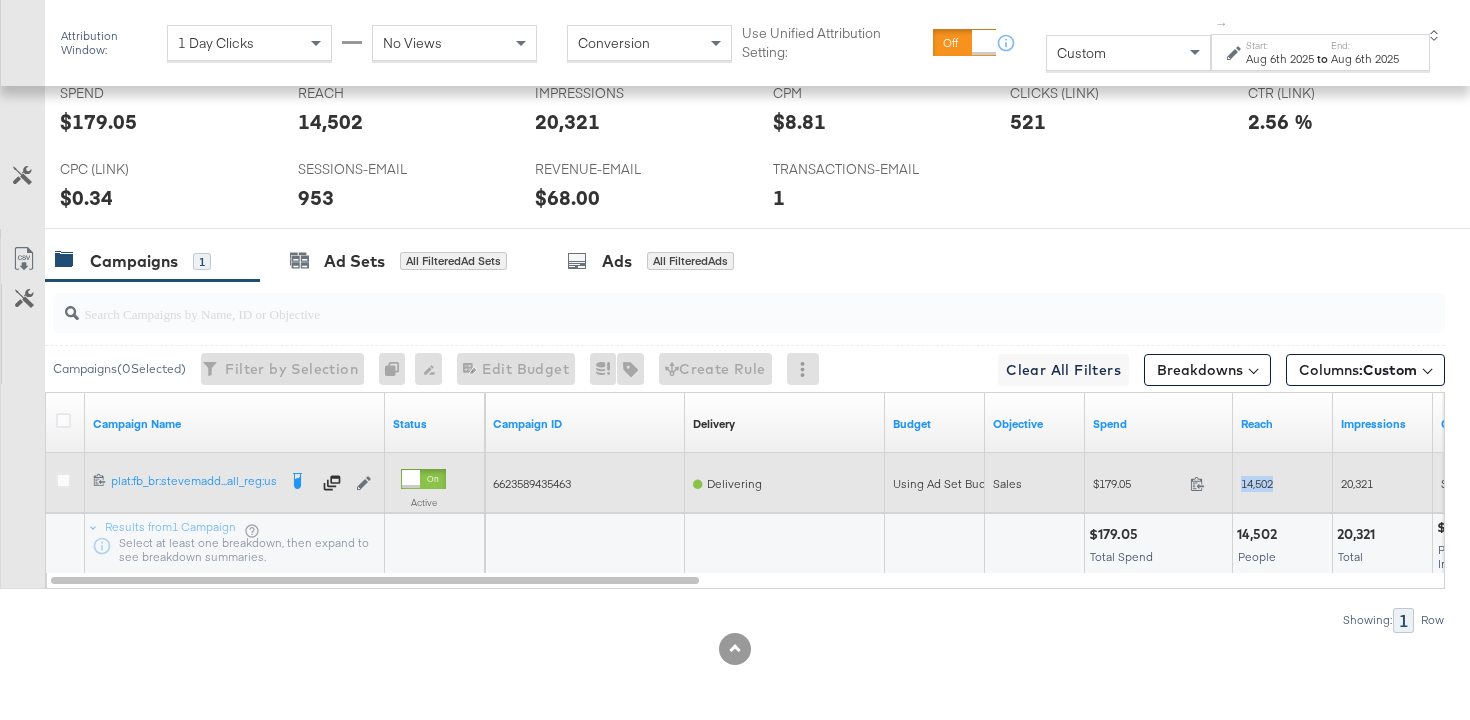 click on "14,502" at bounding box center [1283, 484] 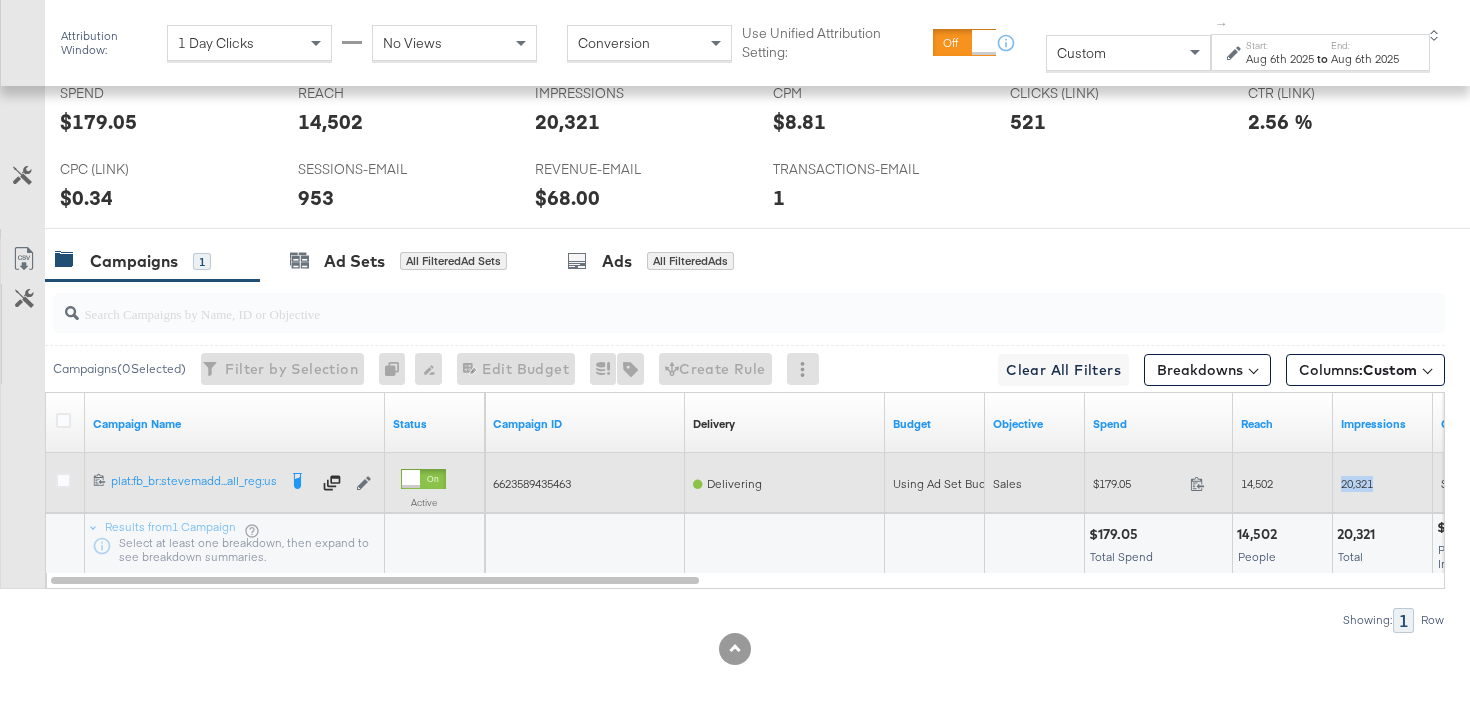 click on "20,321" at bounding box center (1357, 483) 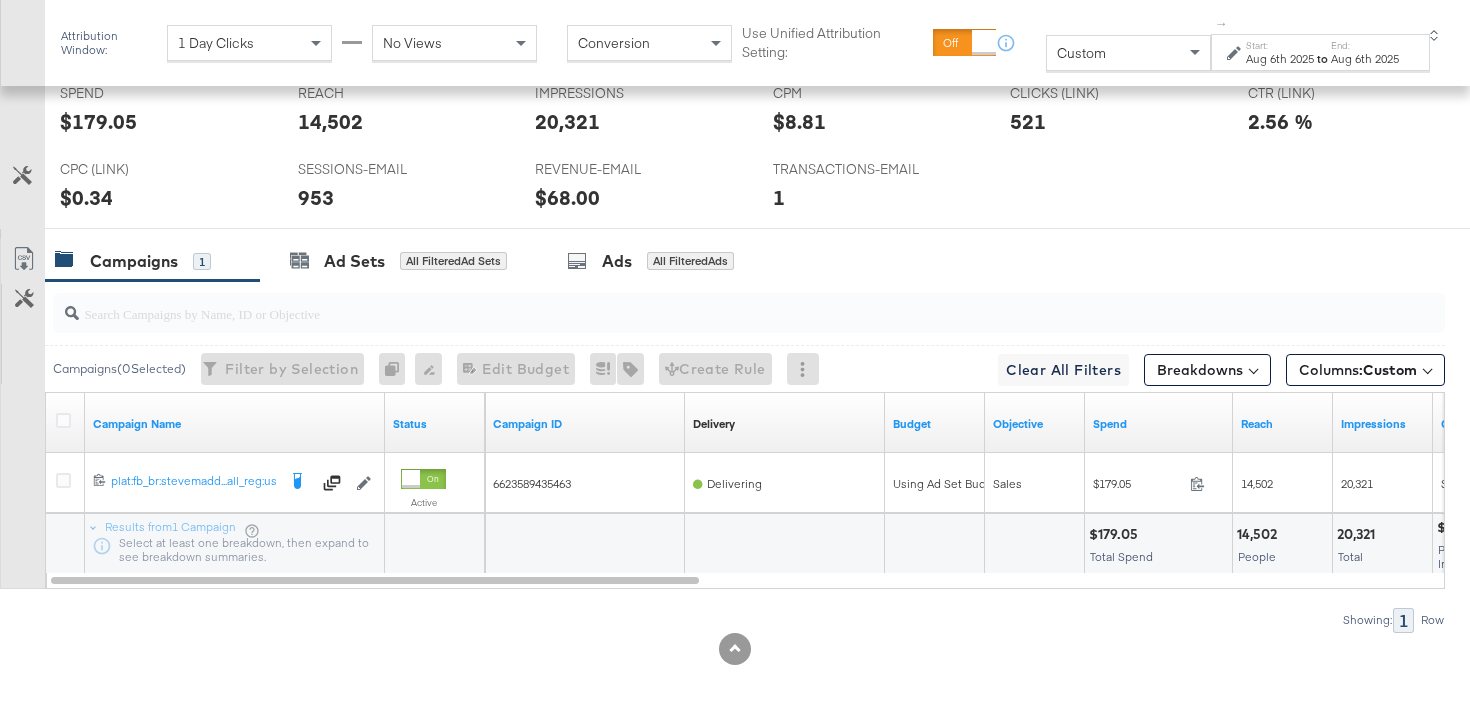 click on "Aug 6th 2025" at bounding box center (1280, 59) 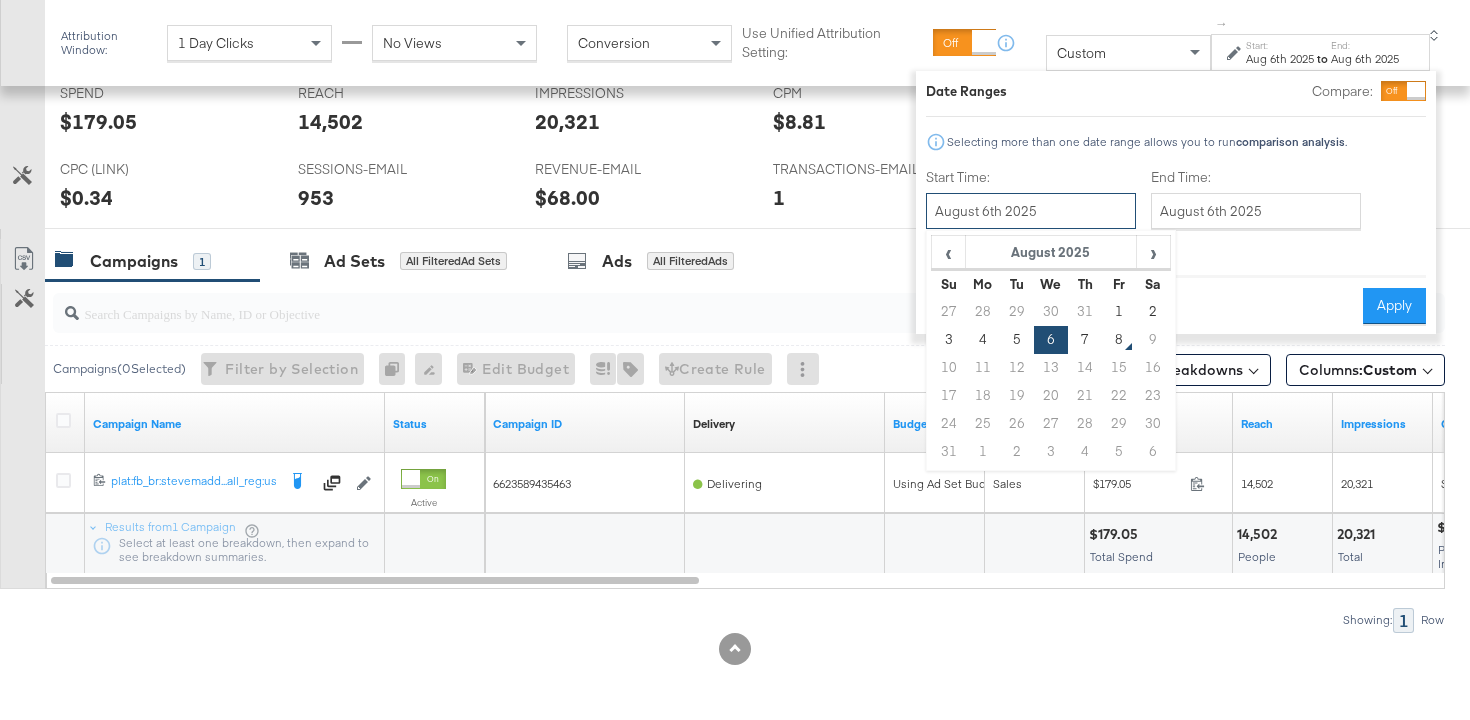 click on "August 6th 2025" at bounding box center (1031, 211) 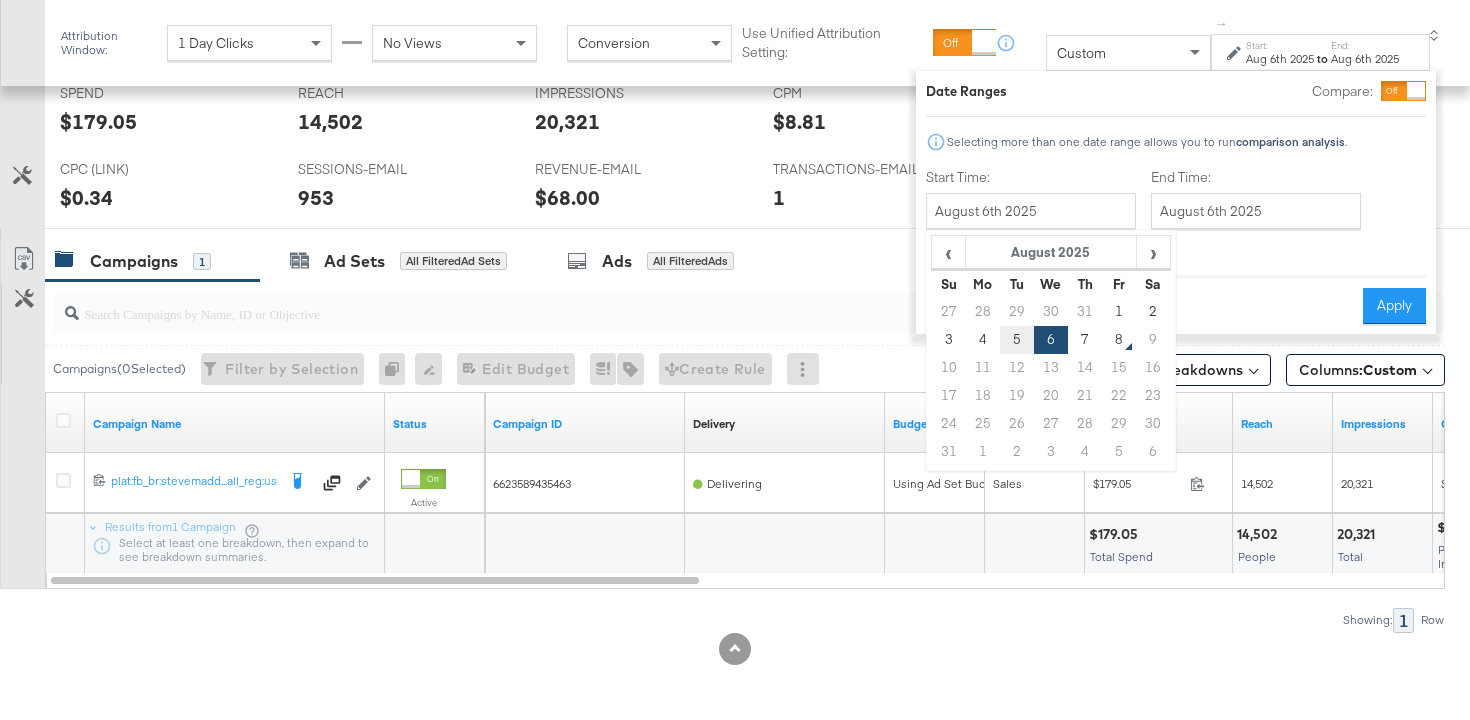 click on "5" at bounding box center [1017, 340] 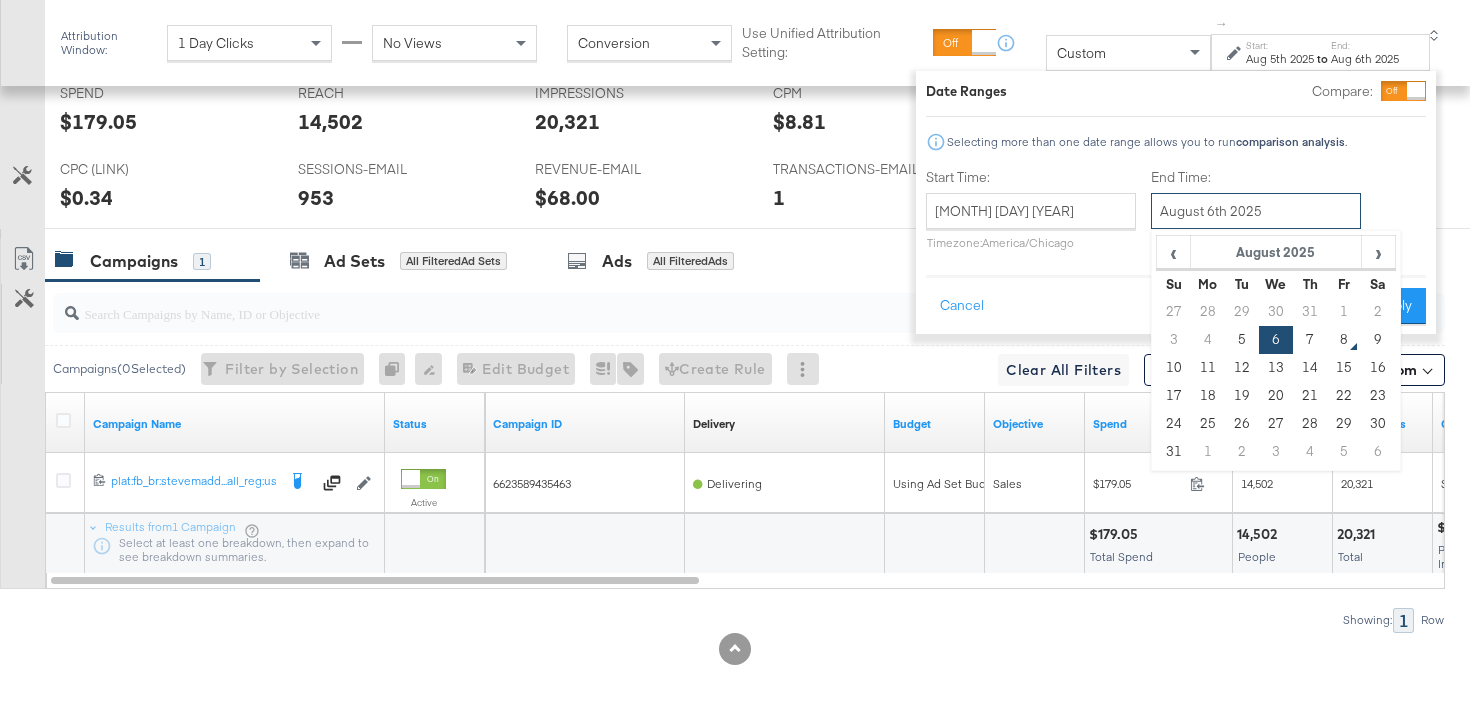 click on "August 6th 2025" at bounding box center (1256, 211) 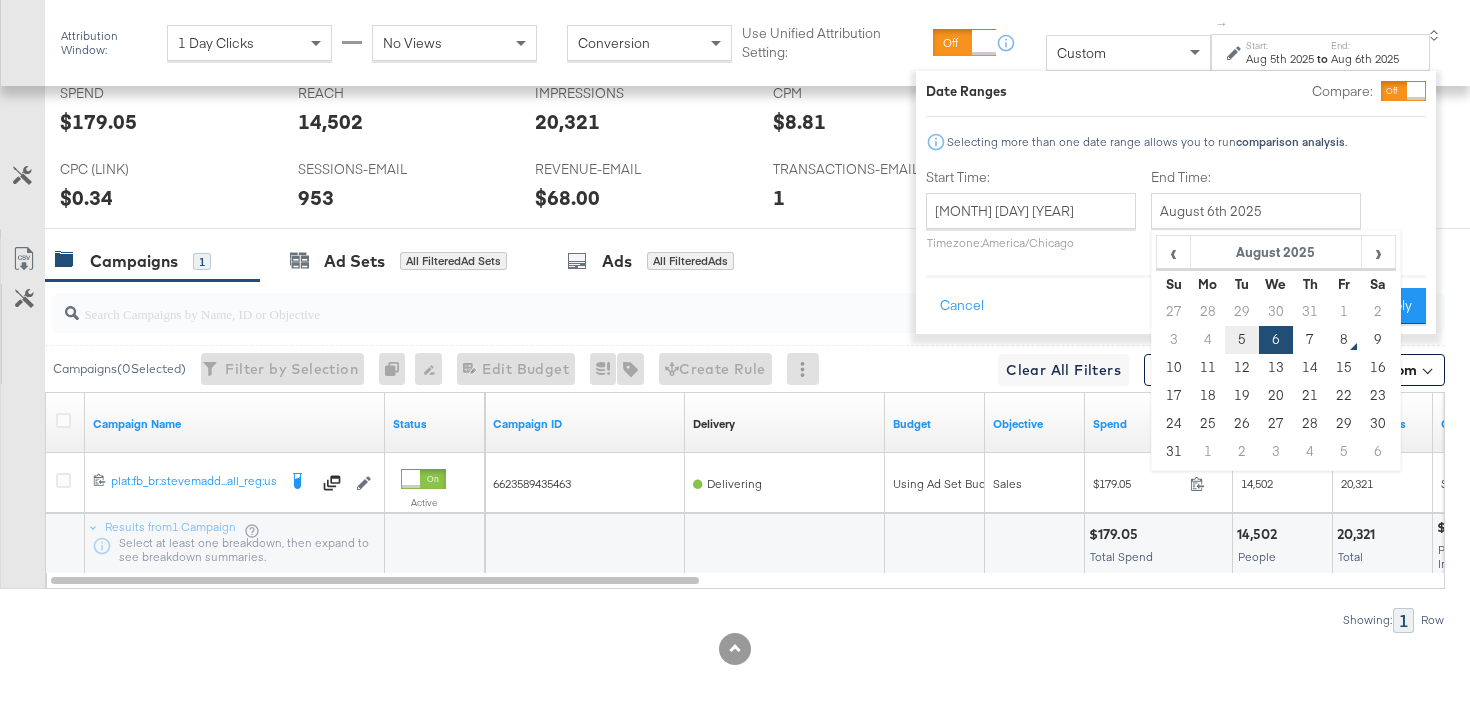 click on "5" at bounding box center (1242, 340) 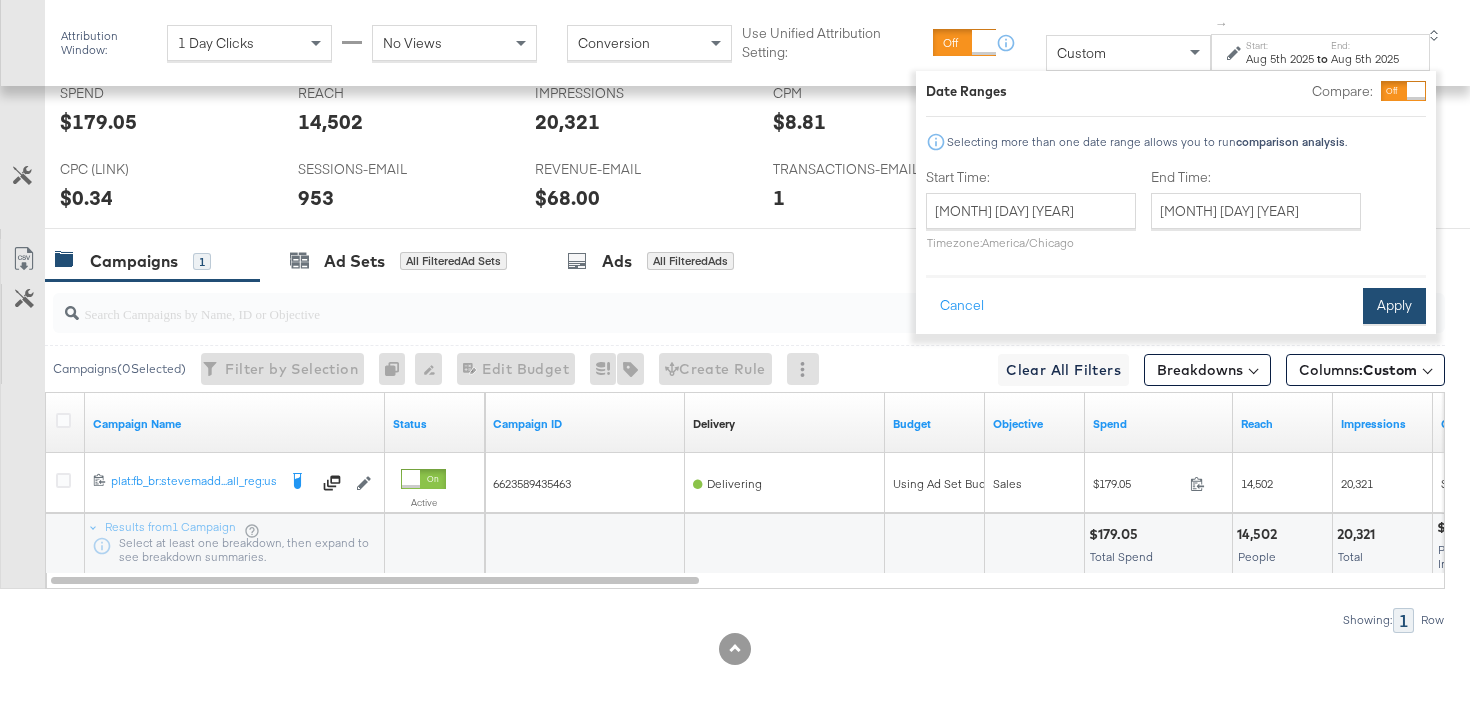 click on "Apply" at bounding box center [1394, 306] 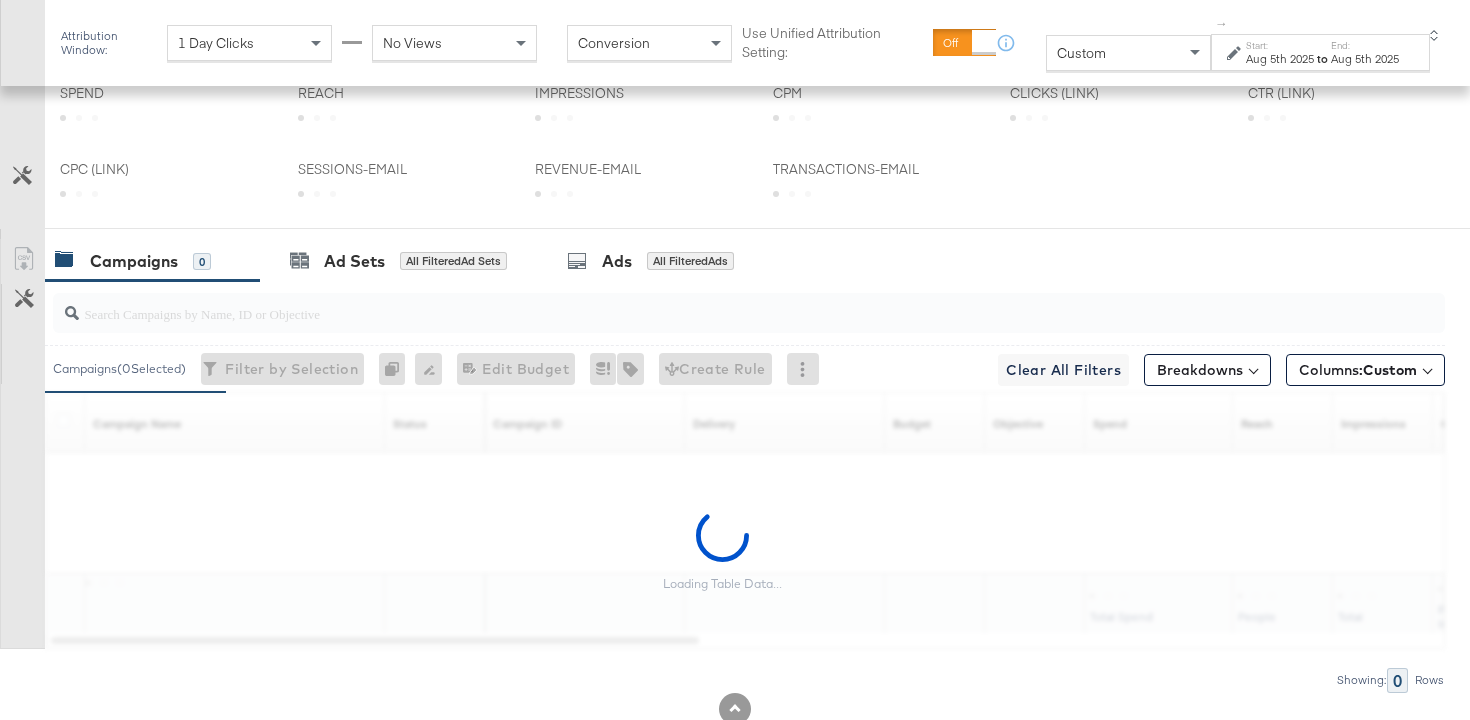 scroll, scrollTop: 1024, scrollLeft: 0, axis: vertical 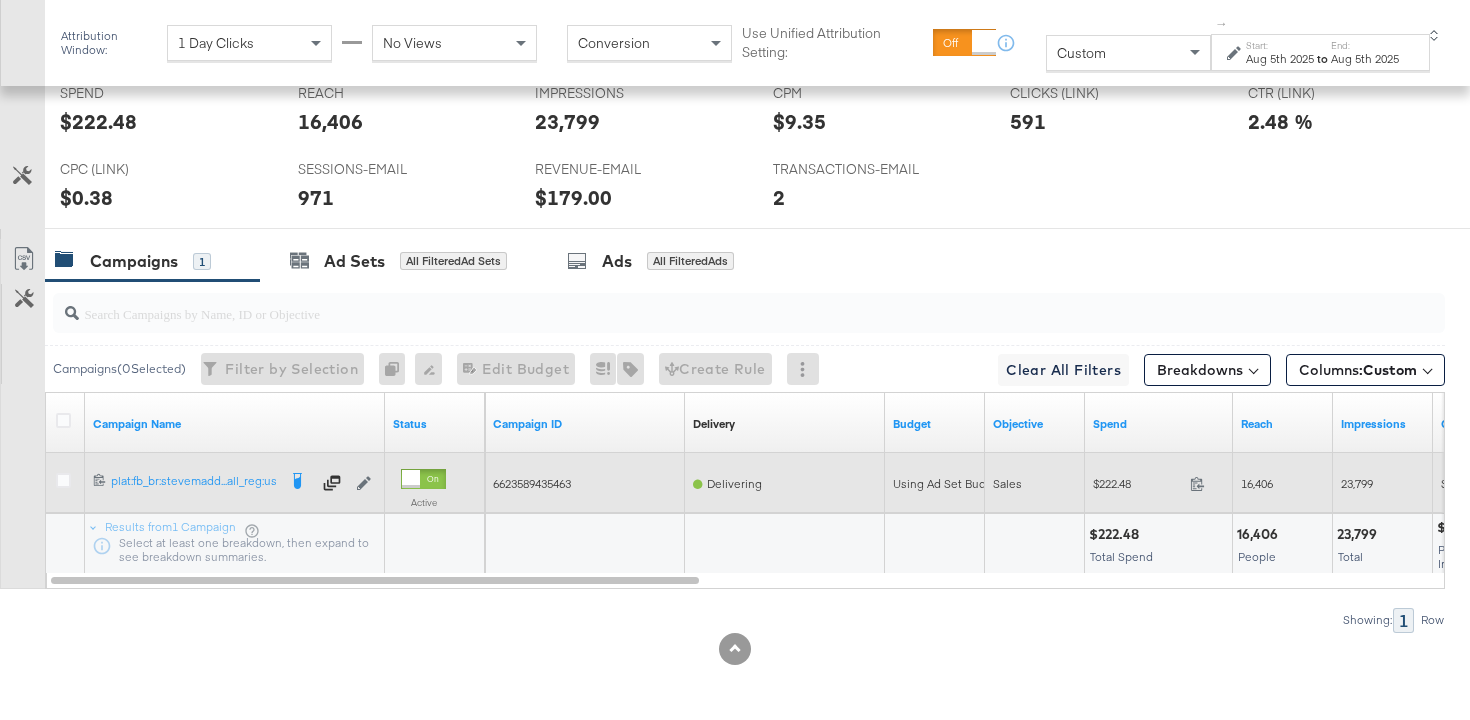 click at bounding box center (1203, 486) 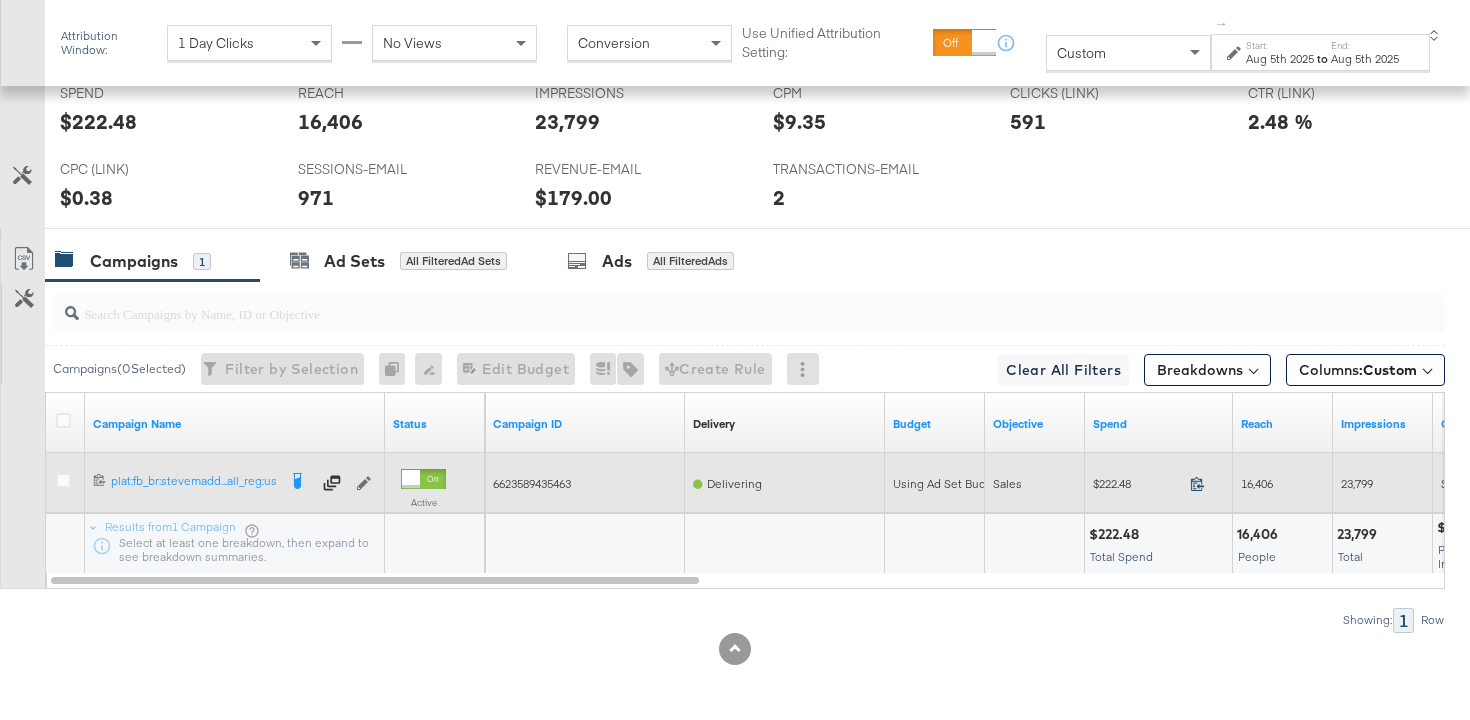 click 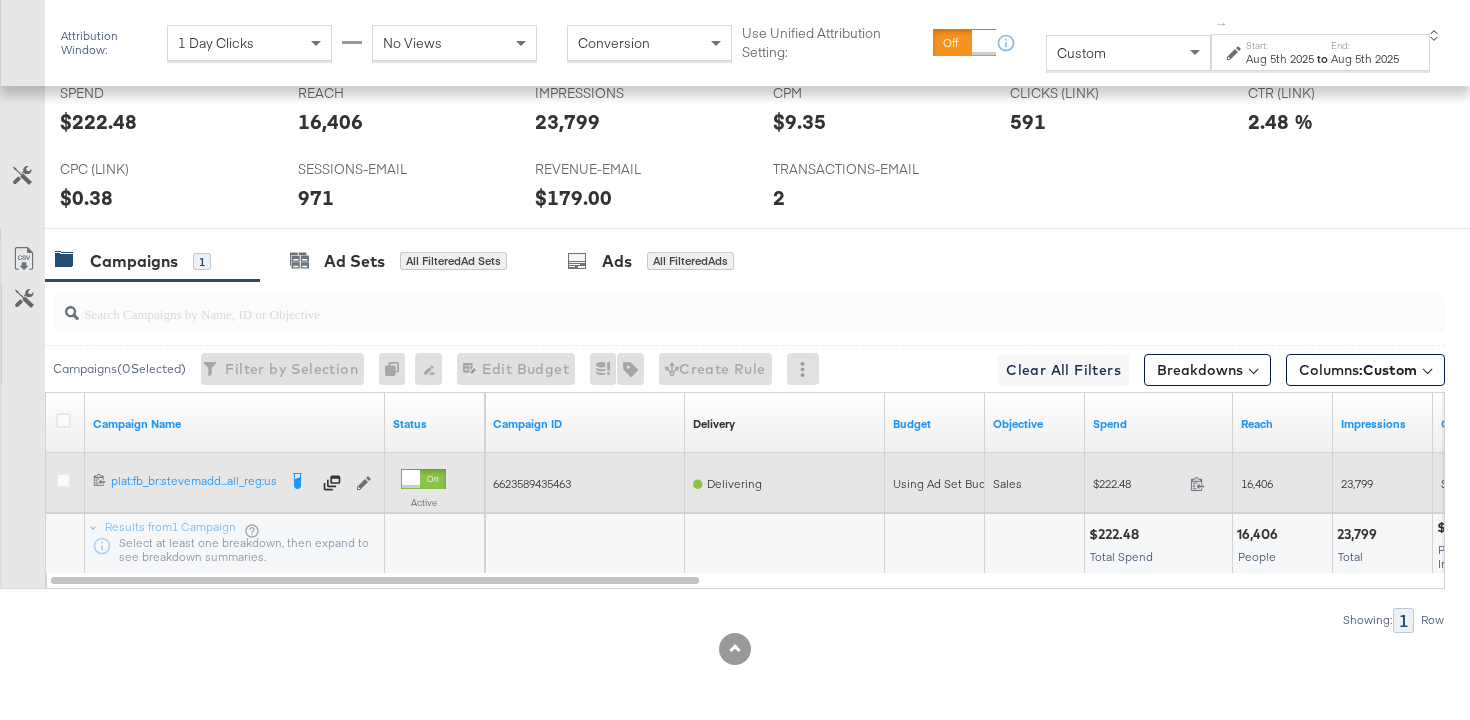 click on "16,406" at bounding box center [1257, 483] 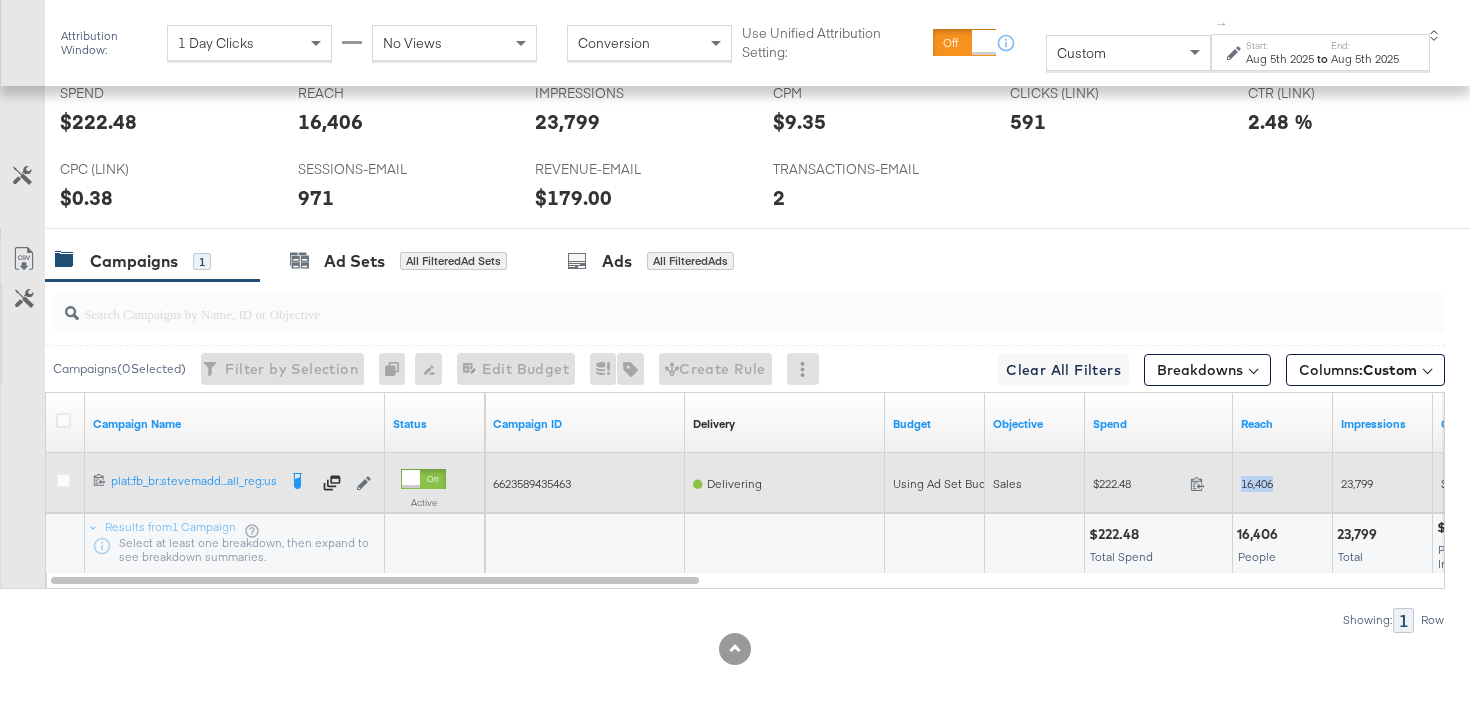 click on "16,406" at bounding box center (1257, 483) 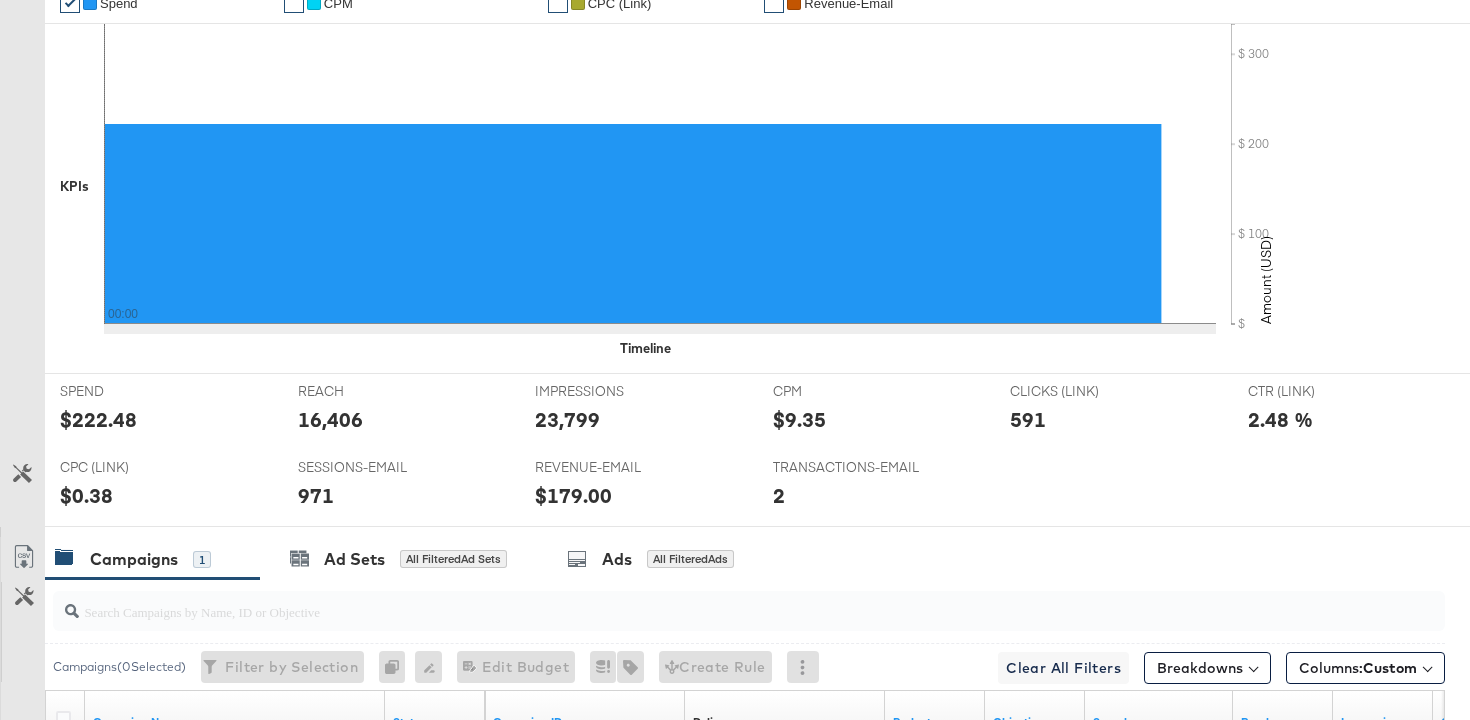 scroll, scrollTop: 0, scrollLeft: 0, axis: both 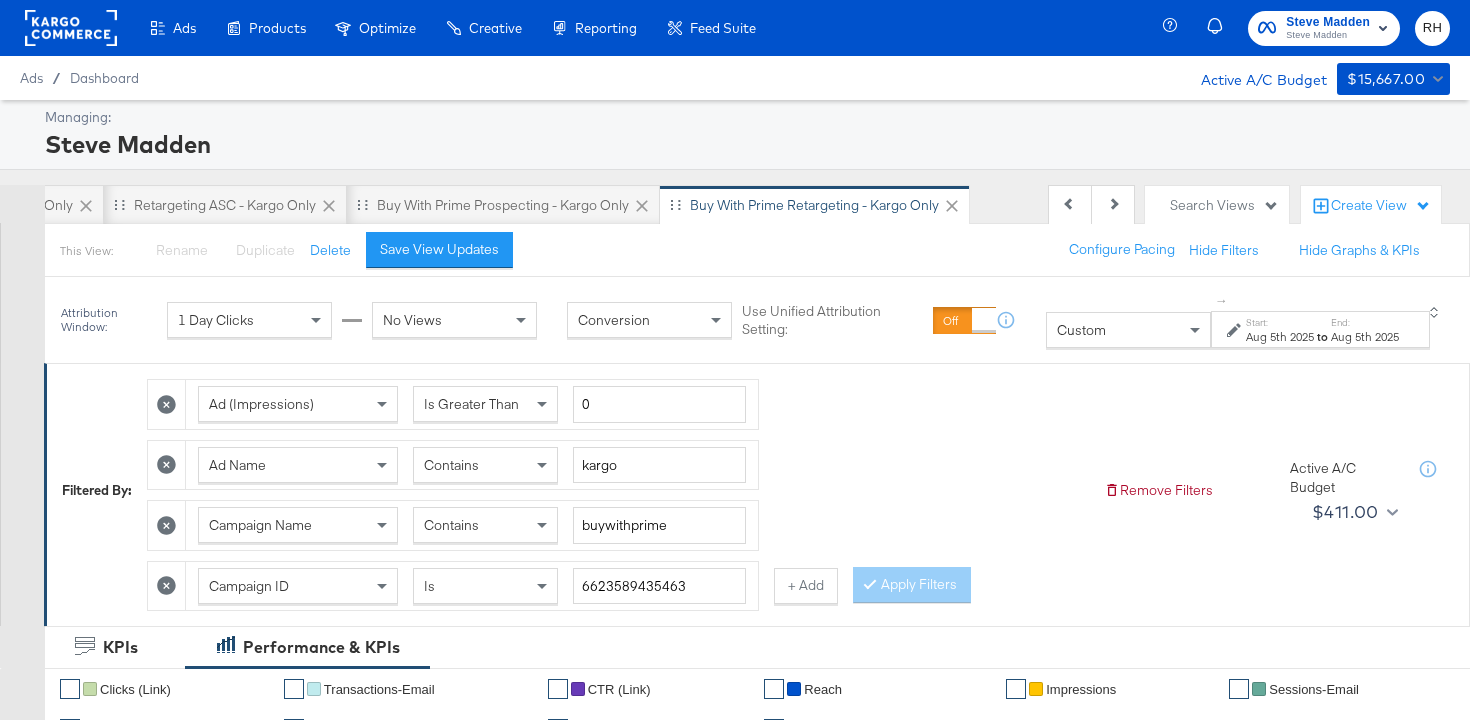 click on "Aug 5th 2025" at bounding box center (1280, 337) 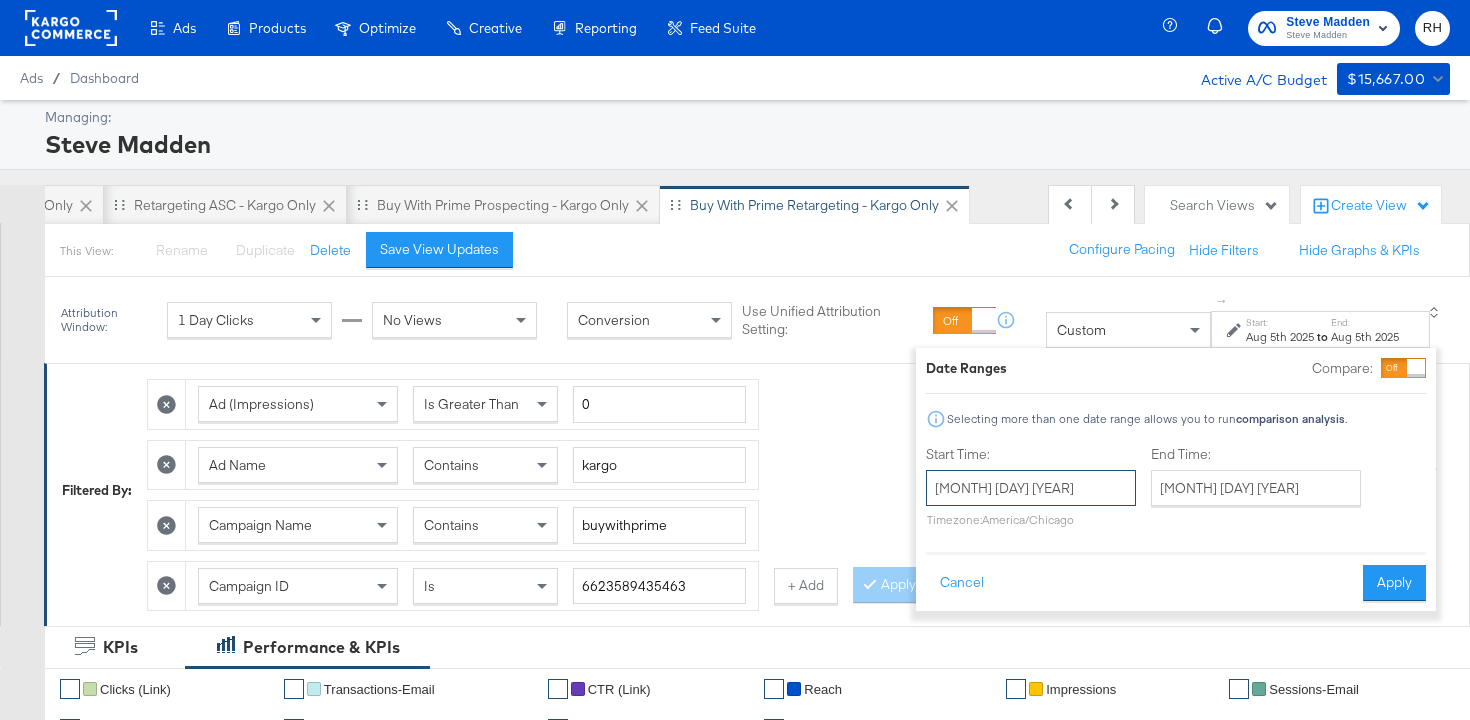 click on "August 5th 2025" at bounding box center (1031, 488) 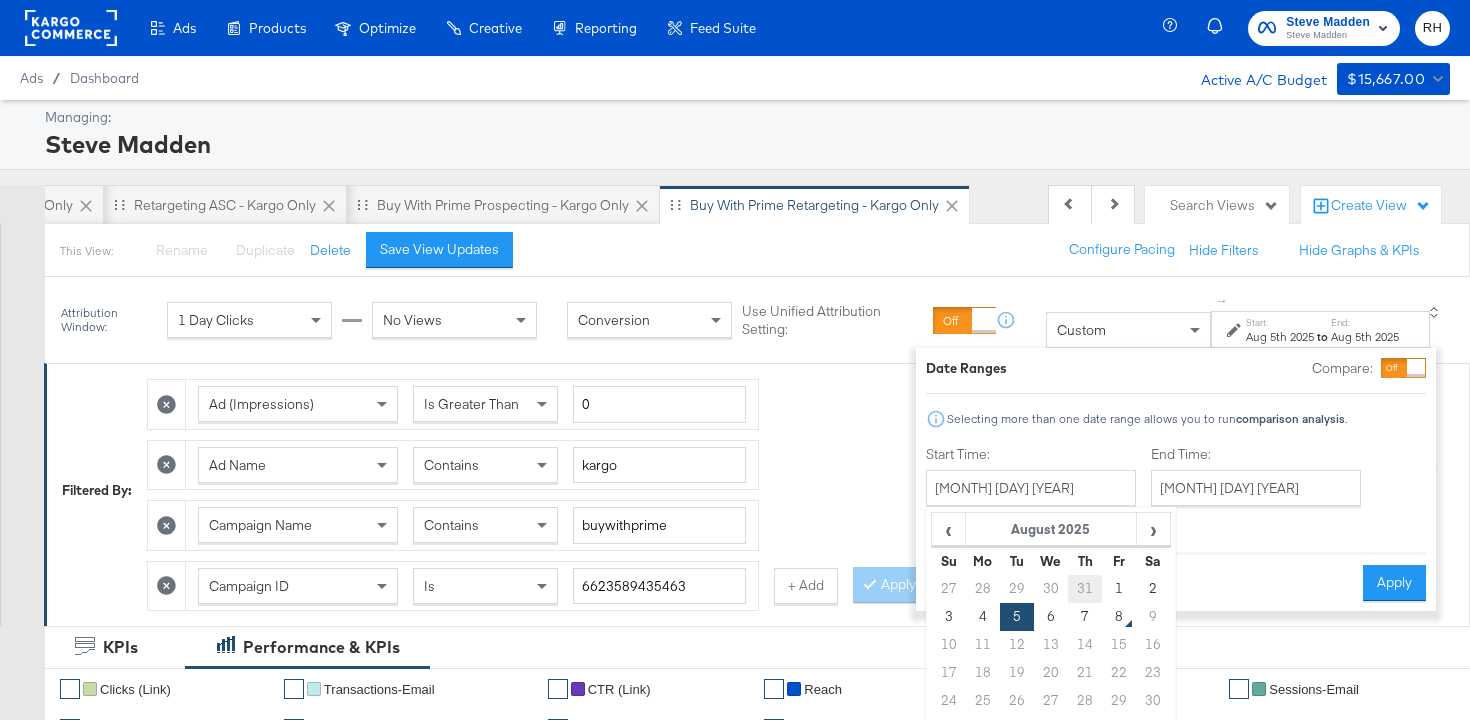 click on "31" at bounding box center (1085, 589) 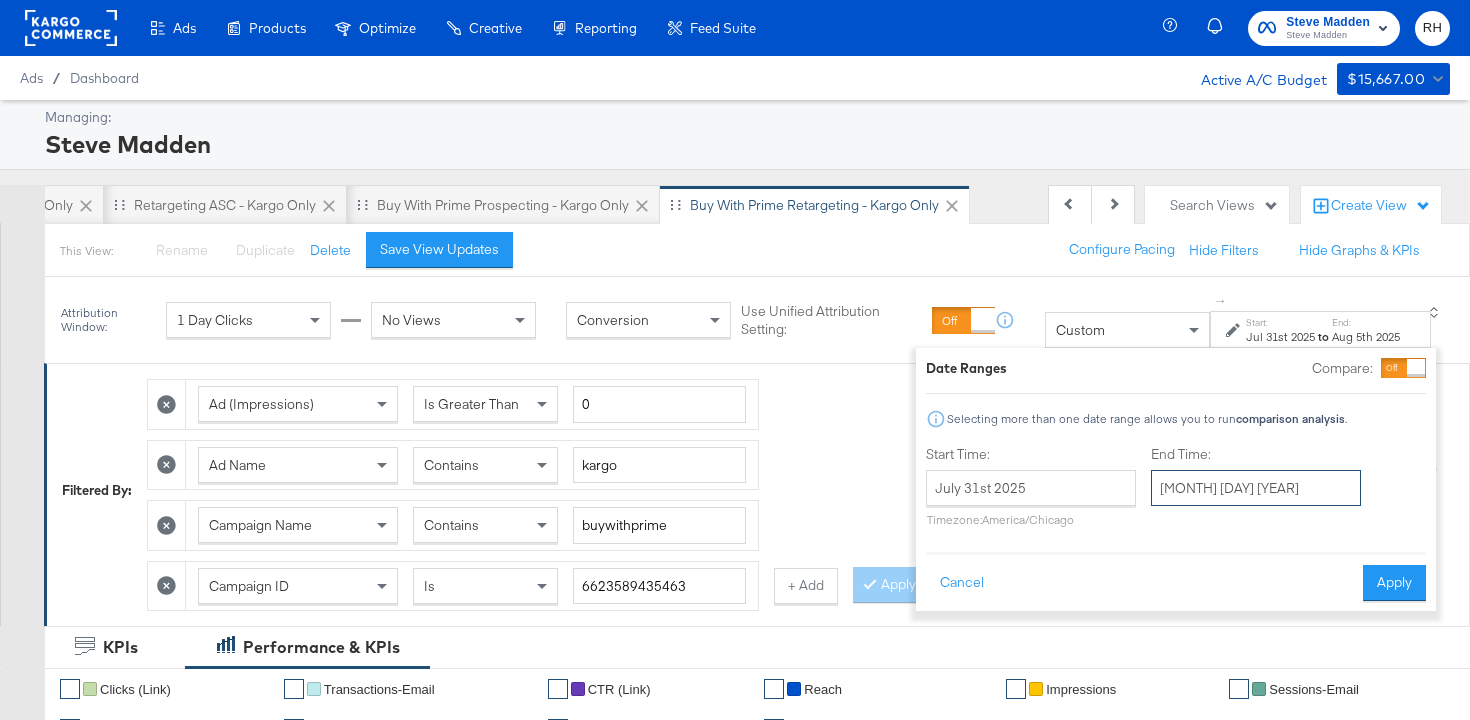 click on "August 5th 2025" at bounding box center (1256, 488) 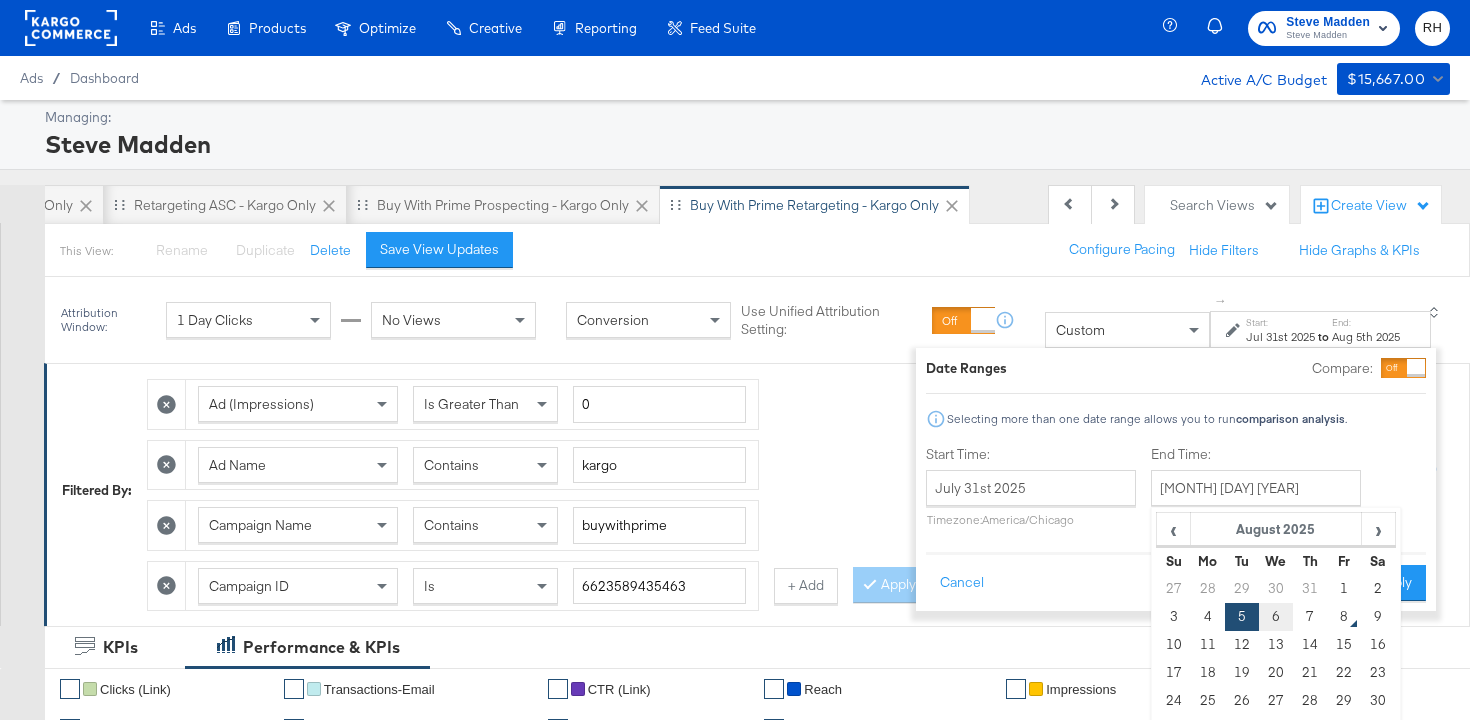 click on "6" at bounding box center [1276, 617] 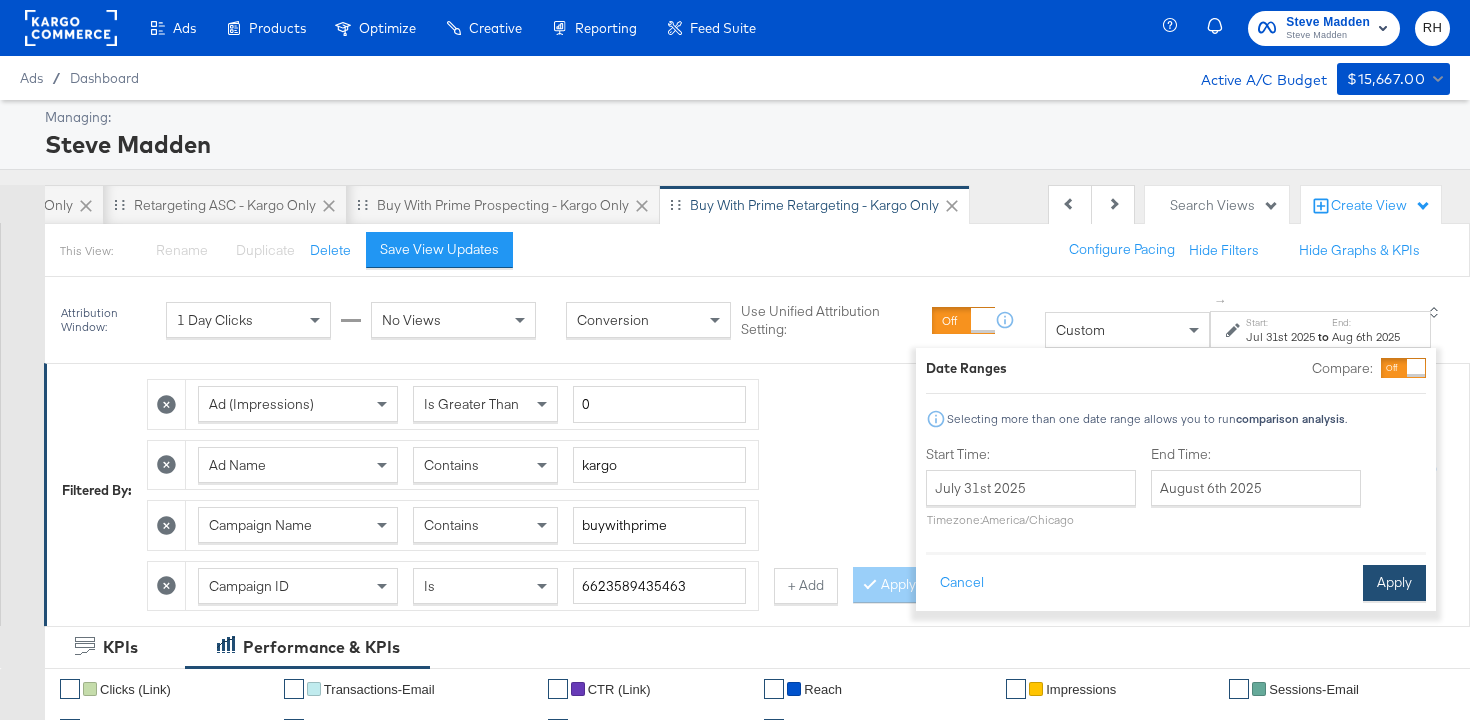 click on "Apply" at bounding box center (1394, 583) 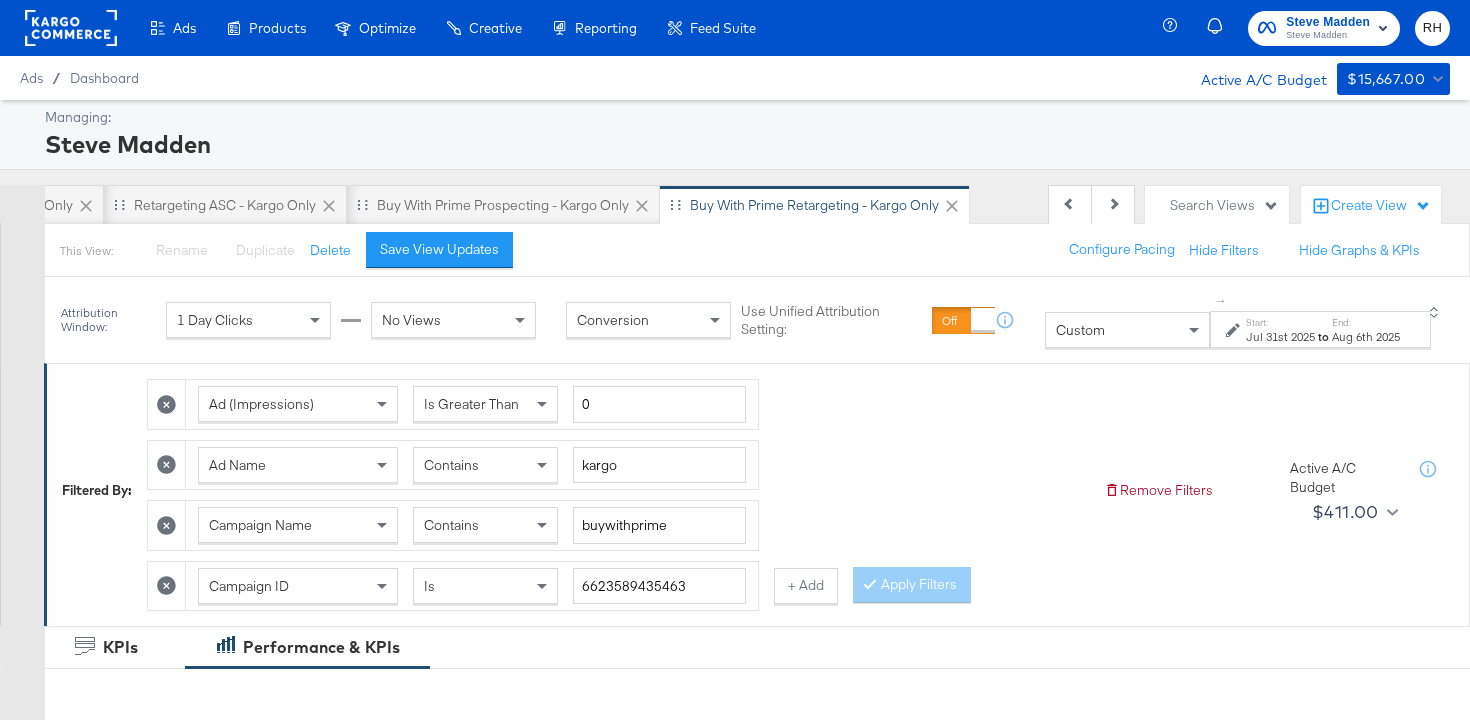 click on "Contains" at bounding box center (485, 465) 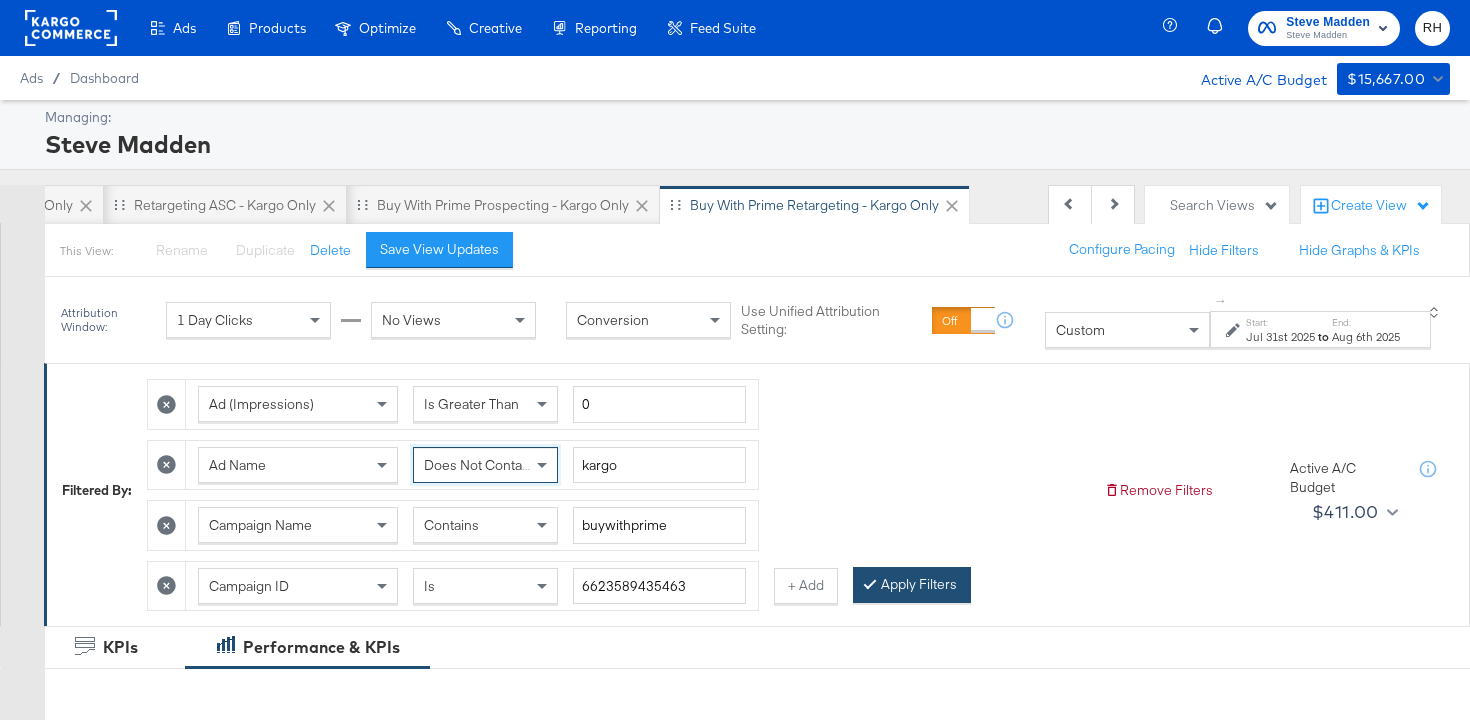 click on "Apply Filters" at bounding box center [912, 585] 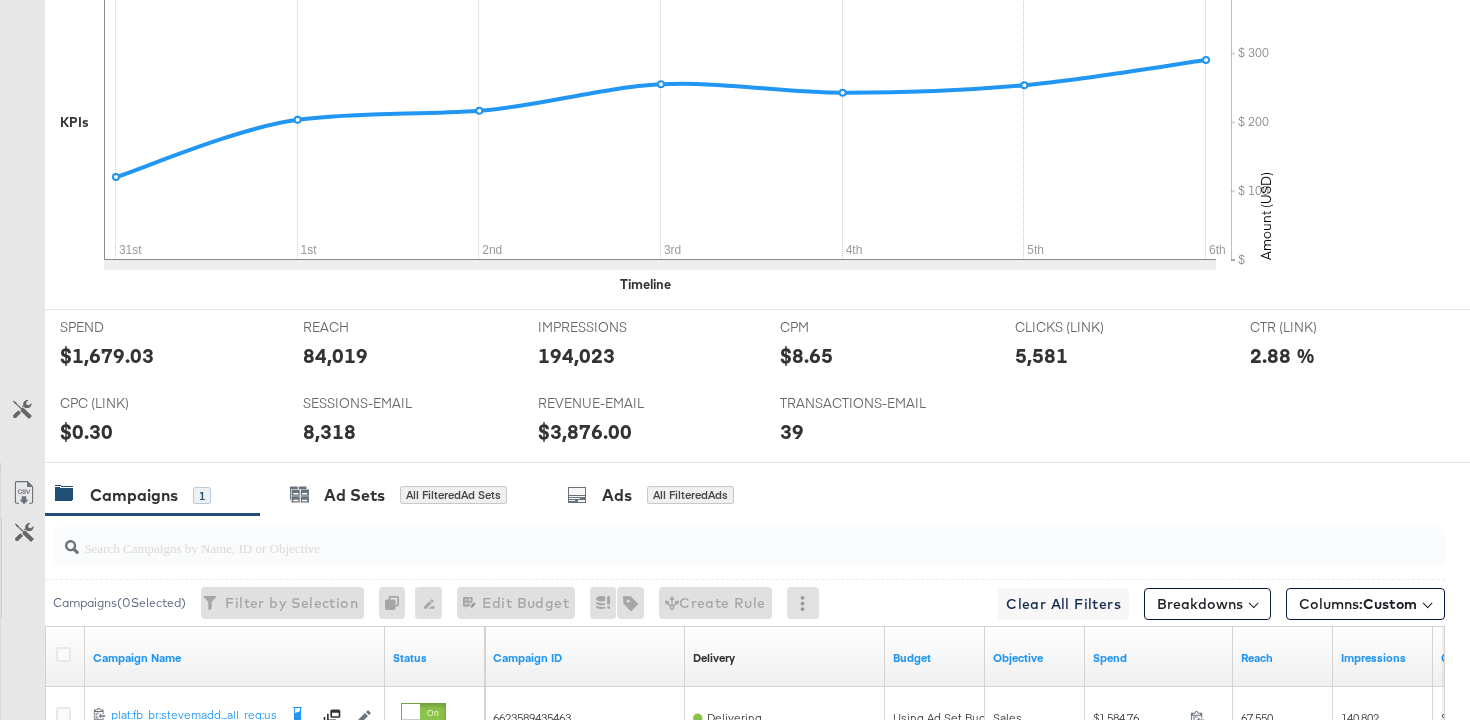 scroll, scrollTop: 1024, scrollLeft: 0, axis: vertical 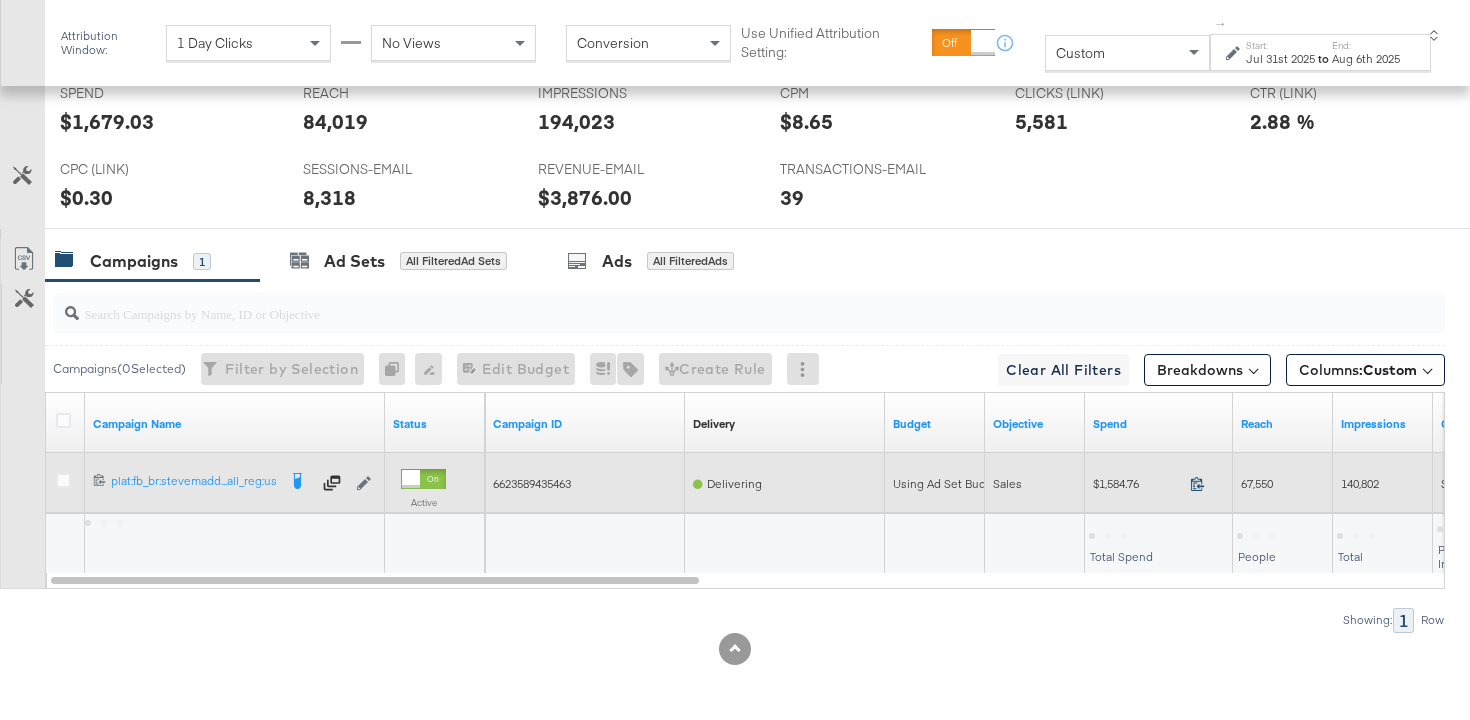 click 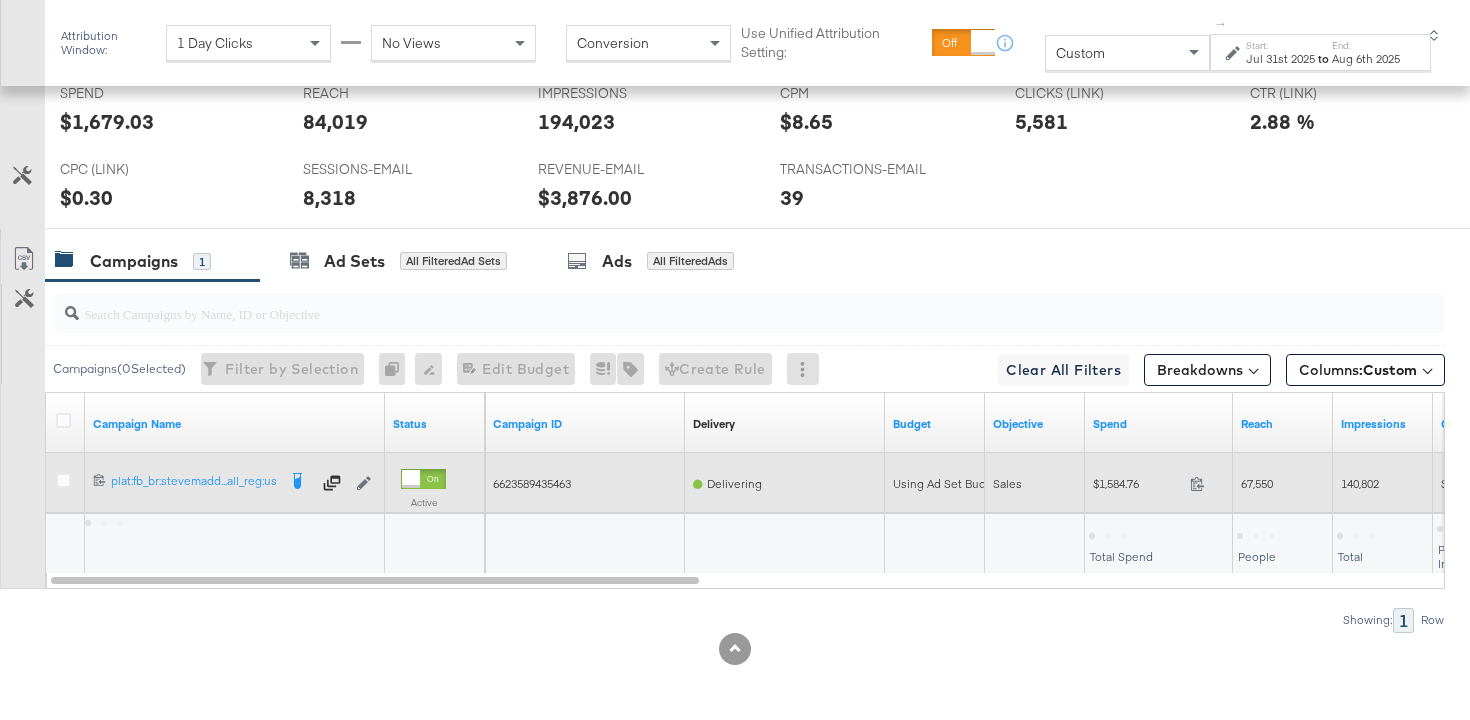 click on "67,550" at bounding box center [1257, 483] 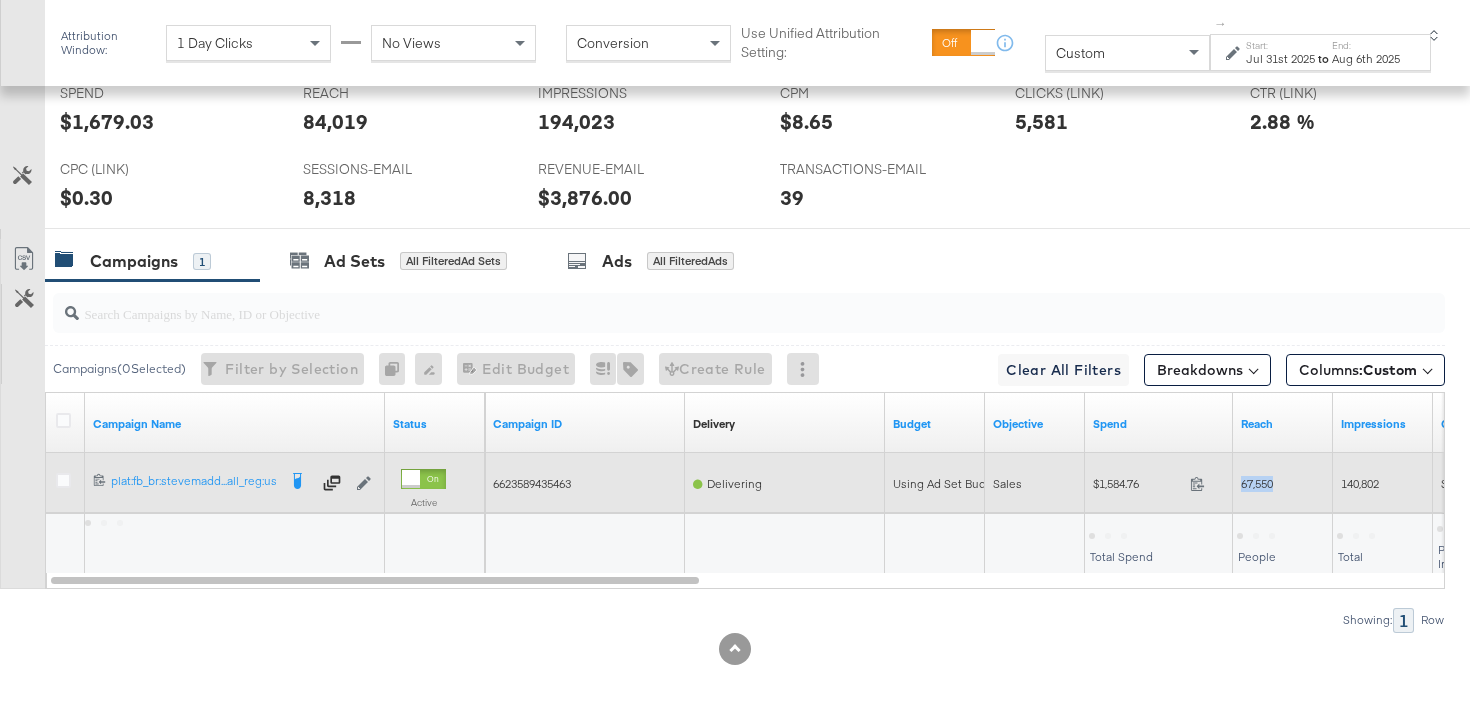 click on "67,550" at bounding box center (1257, 483) 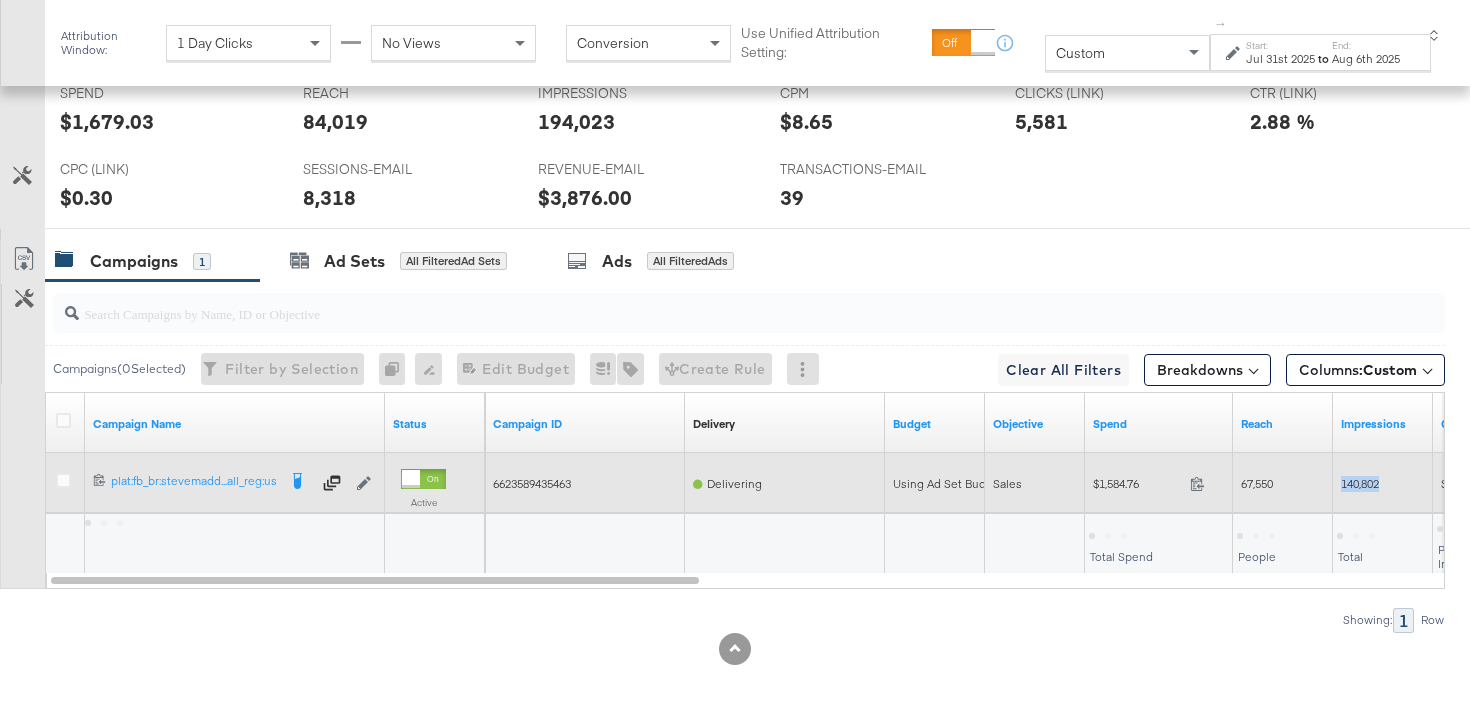 click on "140,802" at bounding box center [1360, 483] 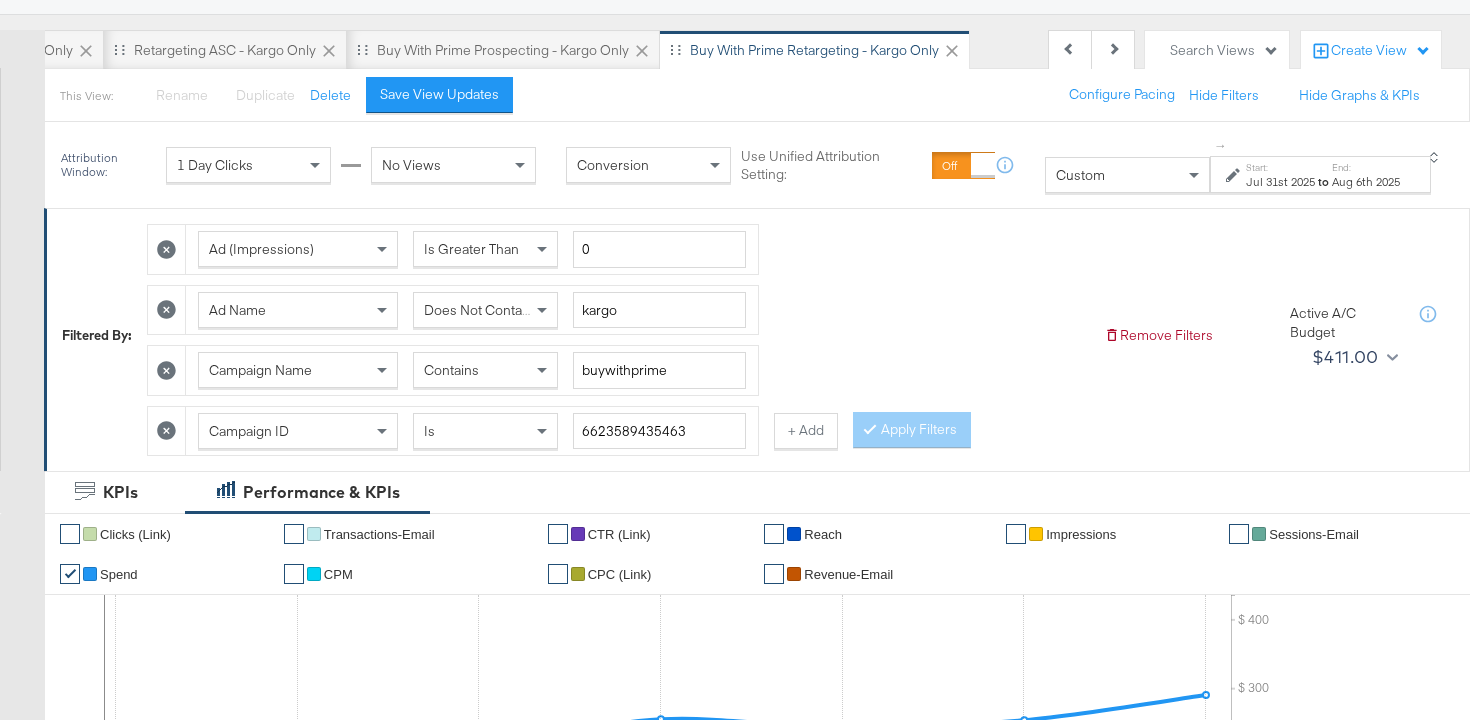 scroll, scrollTop: 75, scrollLeft: 0, axis: vertical 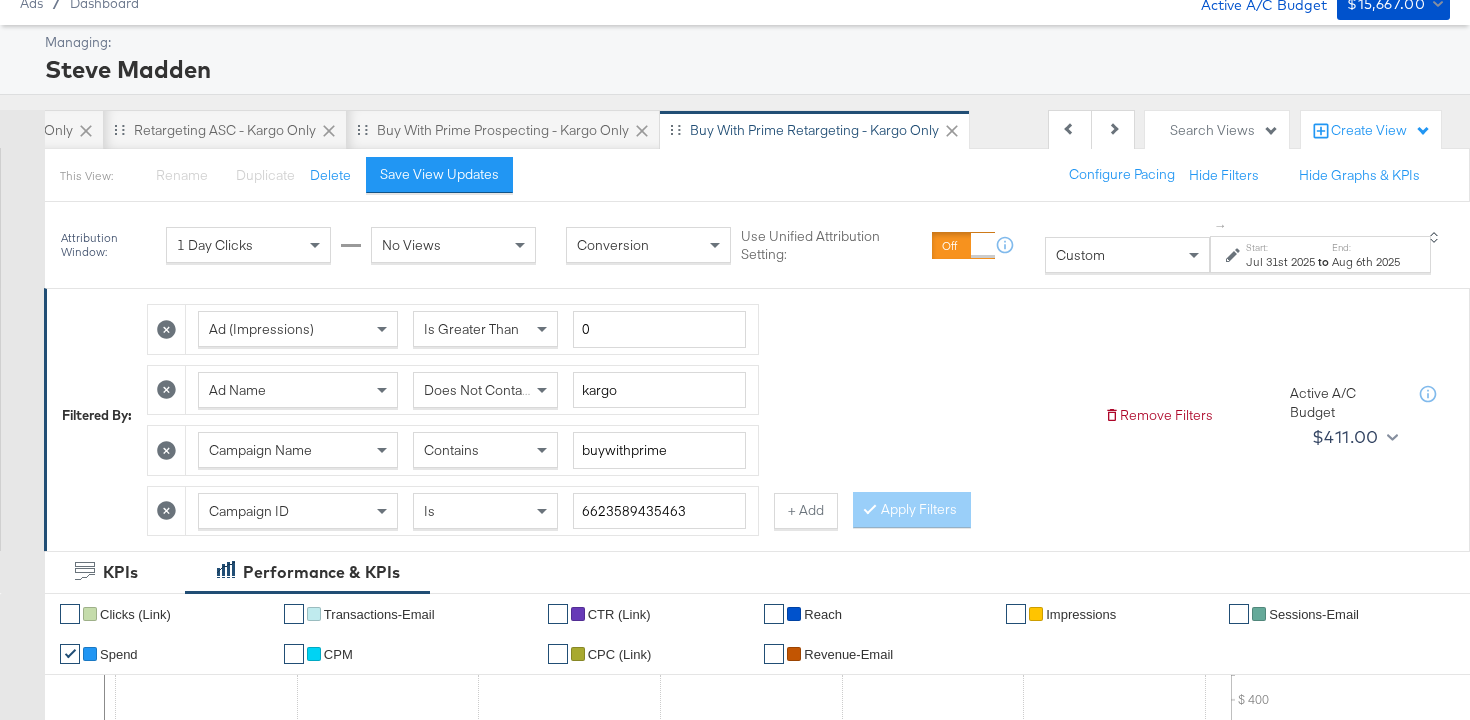 click on "Jul 31st 2025" at bounding box center (1280, 262) 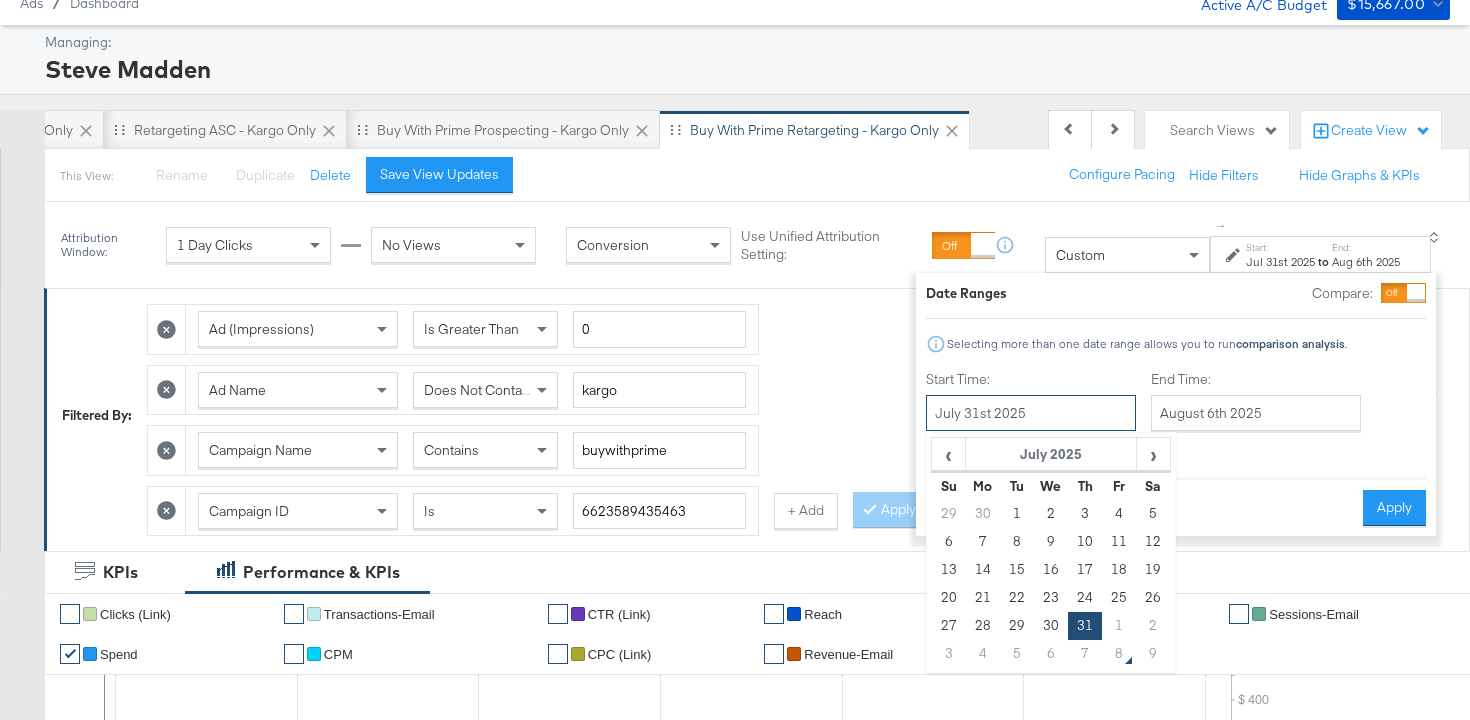 click on "July 31st 2025" at bounding box center (1031, 413) 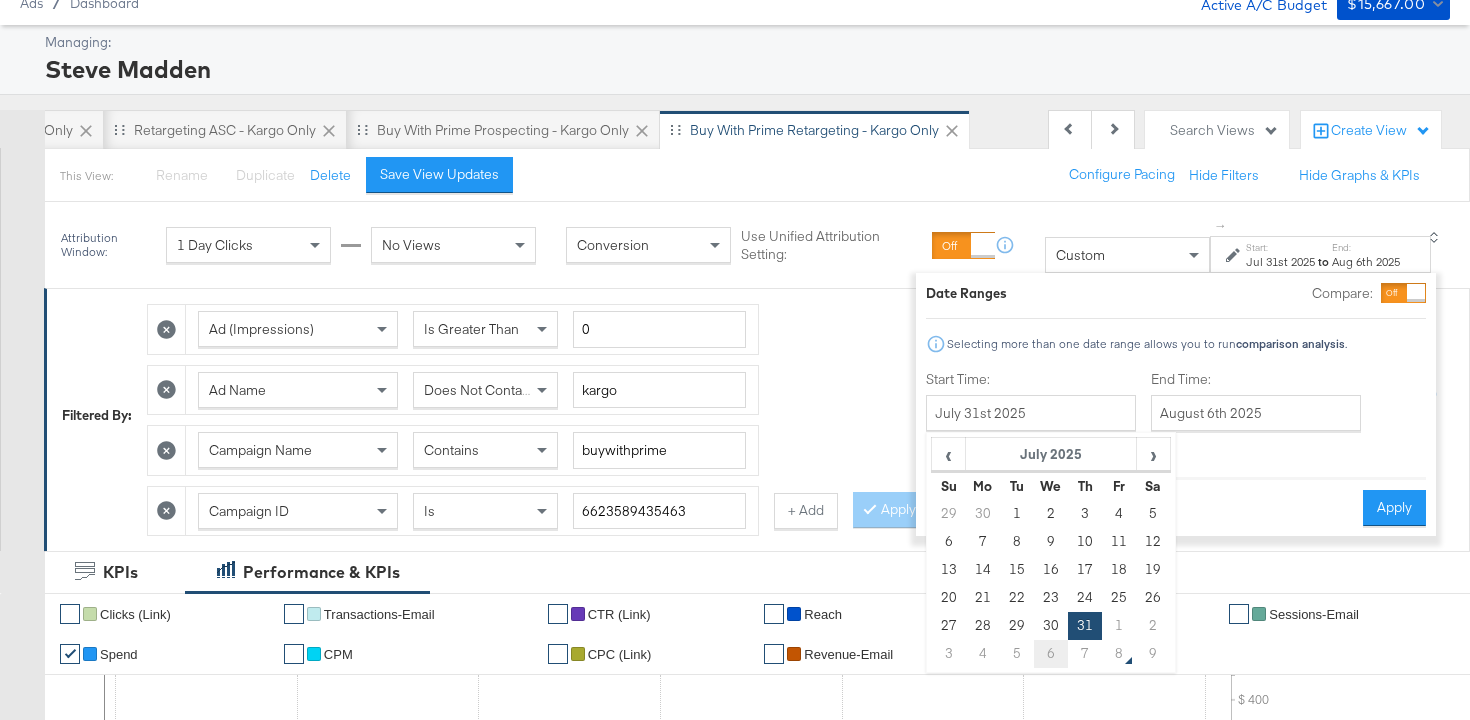 click on "6" at bounding box center (1051, 654) 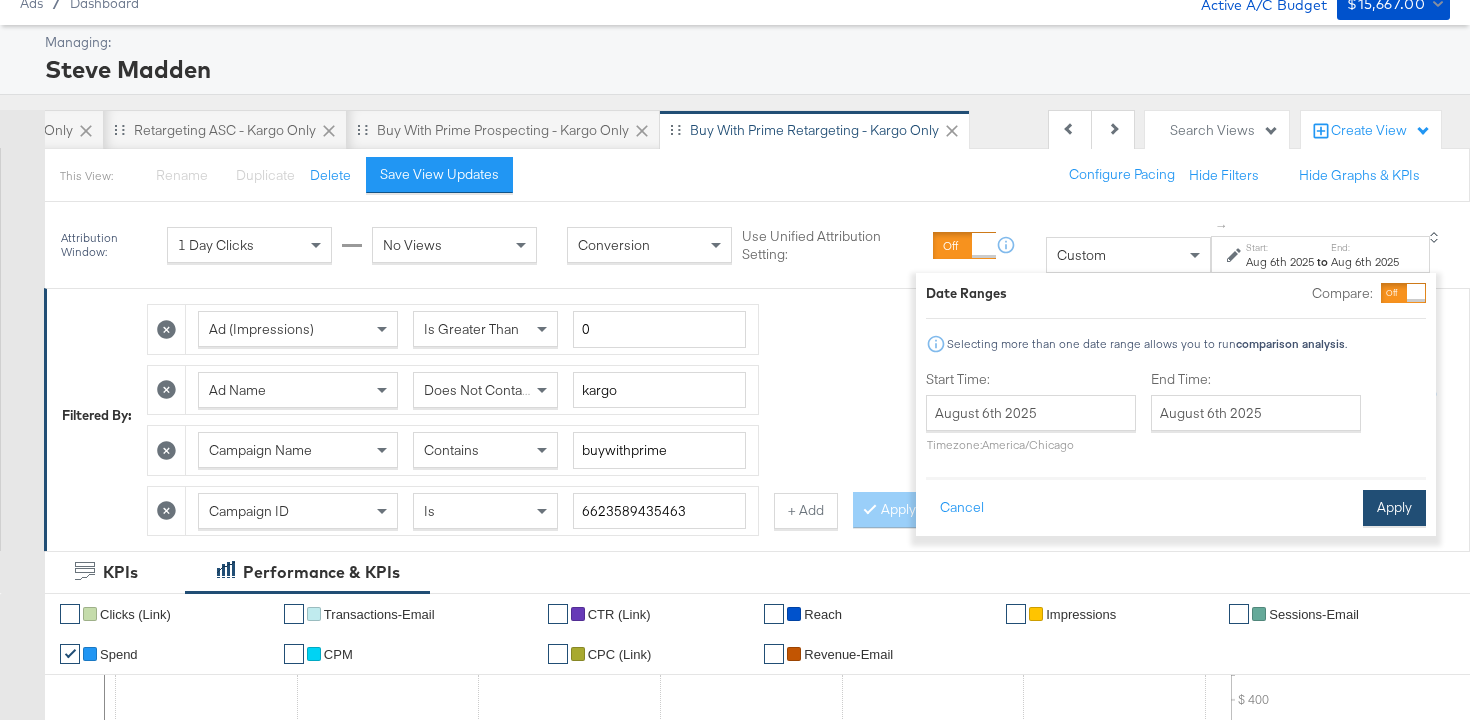 click on "Apply" at bounding box center (1394, 508) 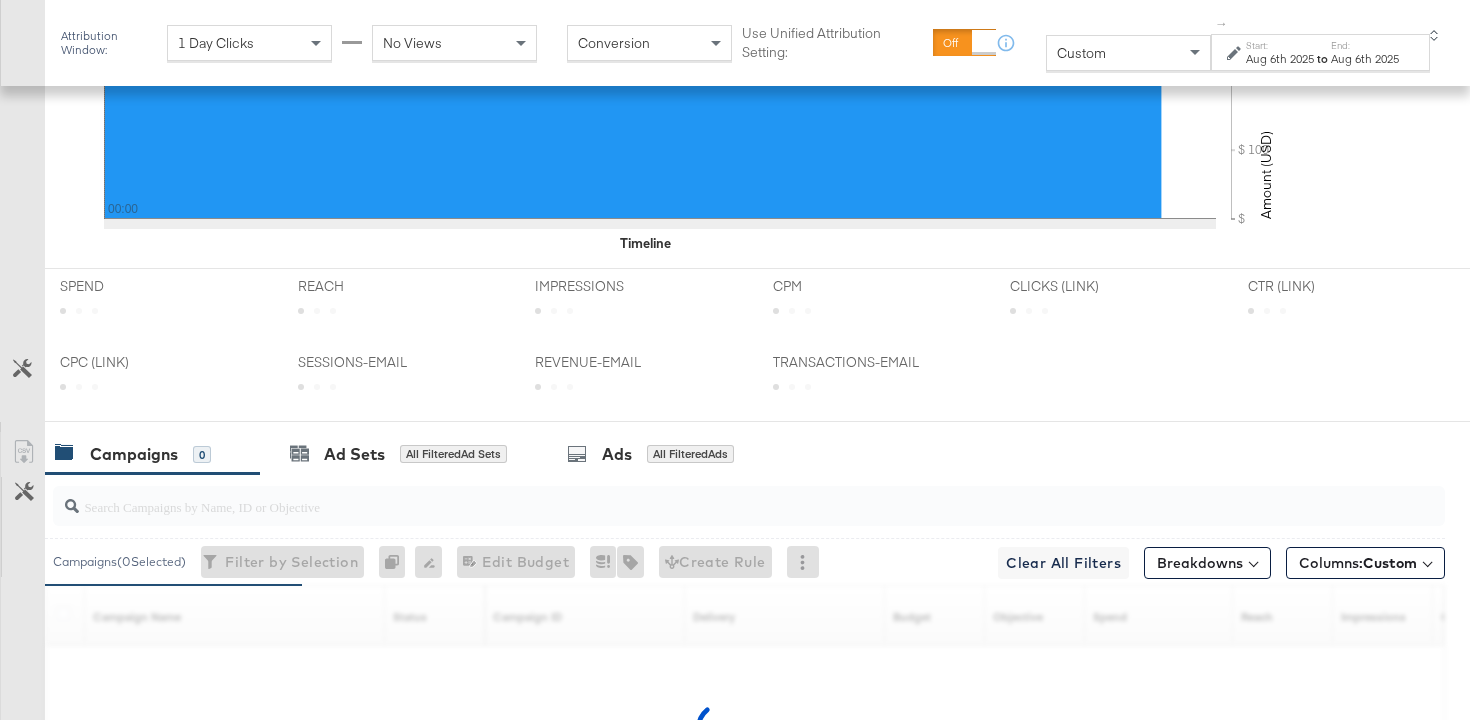 scroll, scrollTop: 1084, scrollLeft: 0, axis: vertical 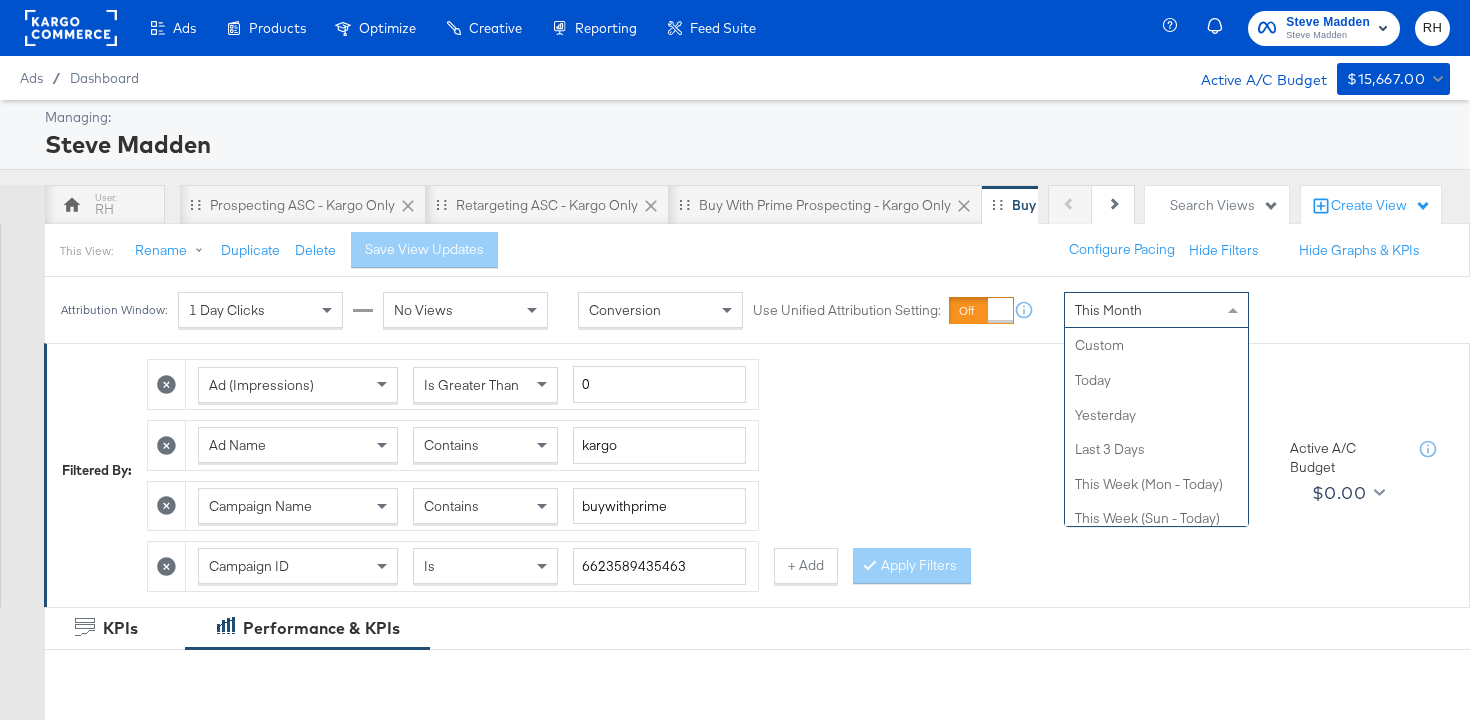 click at bounding box center [1235, 310] 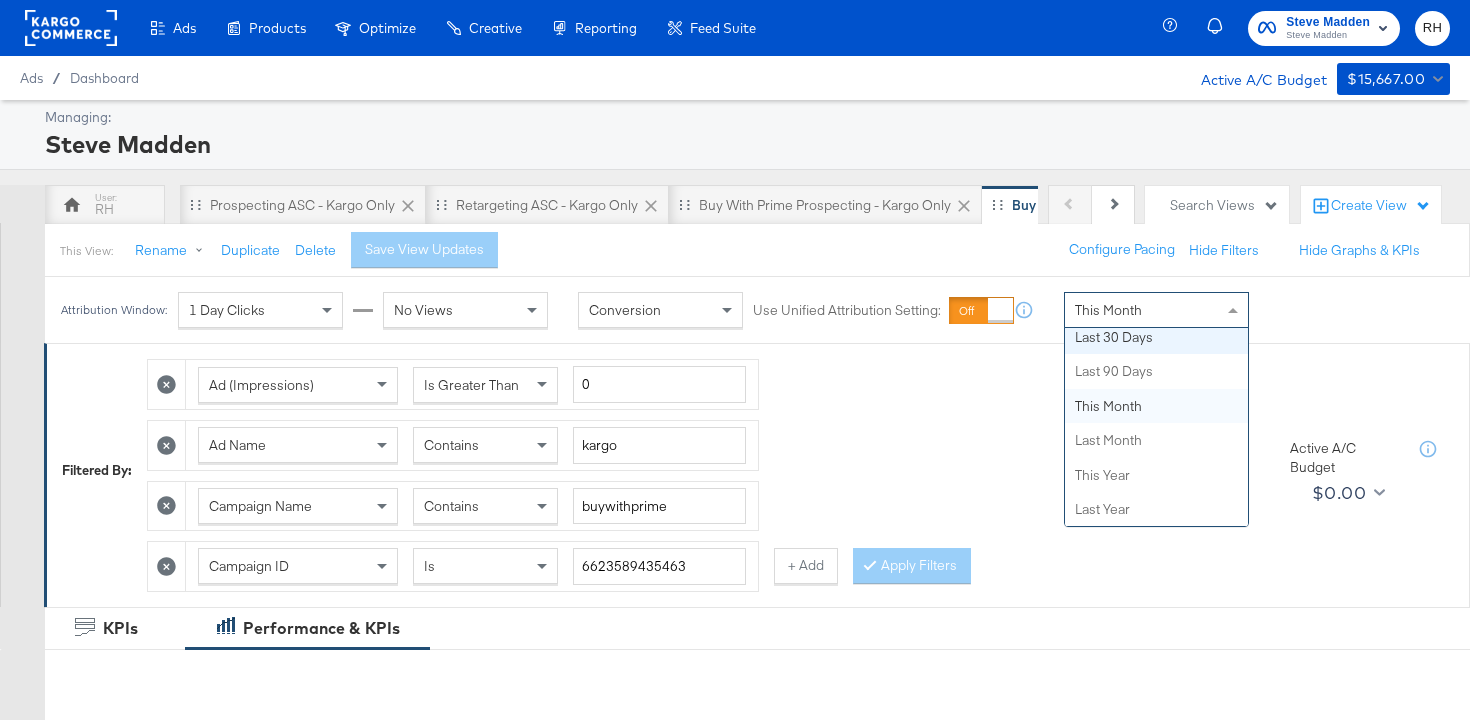 scroll, scrollTop: 0, scrollLeft: 0, axis: both 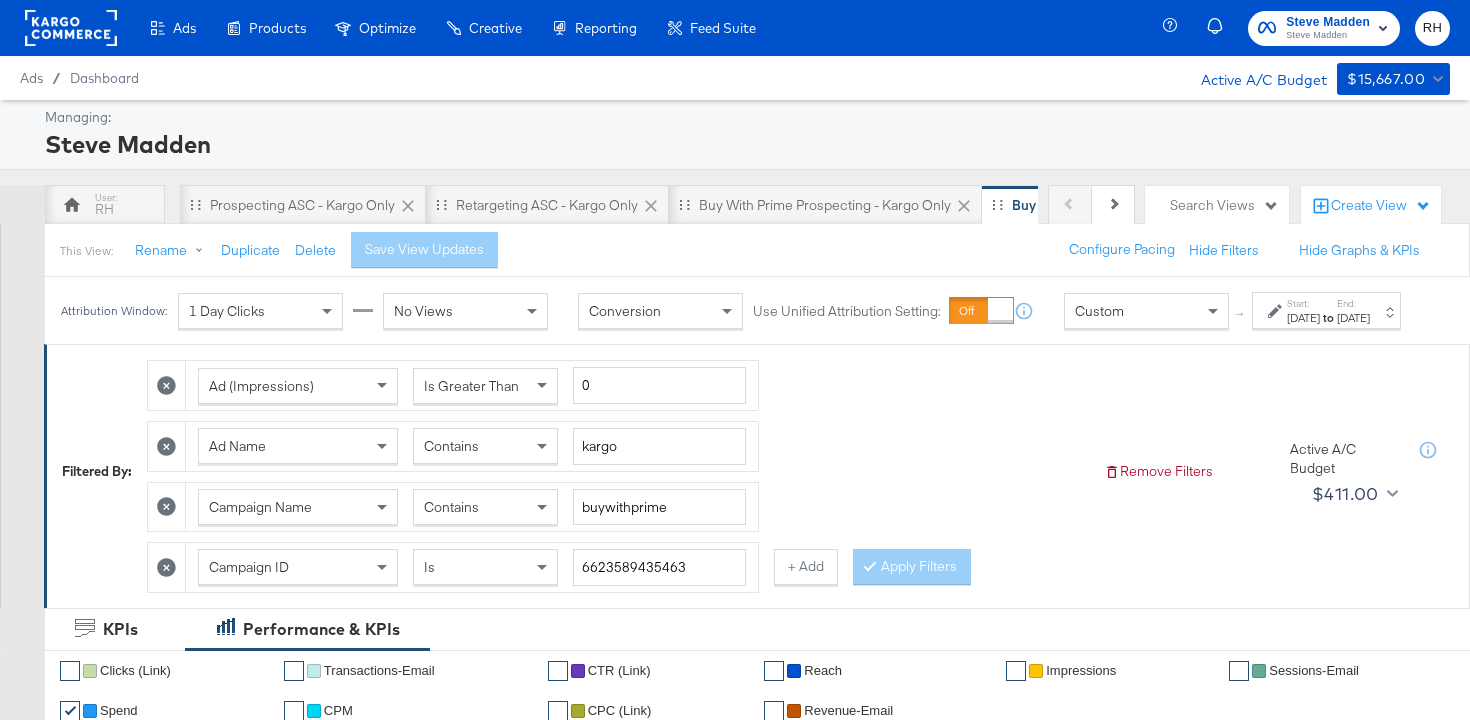 click on "[DATE]" at bounding box center [1303, 318] 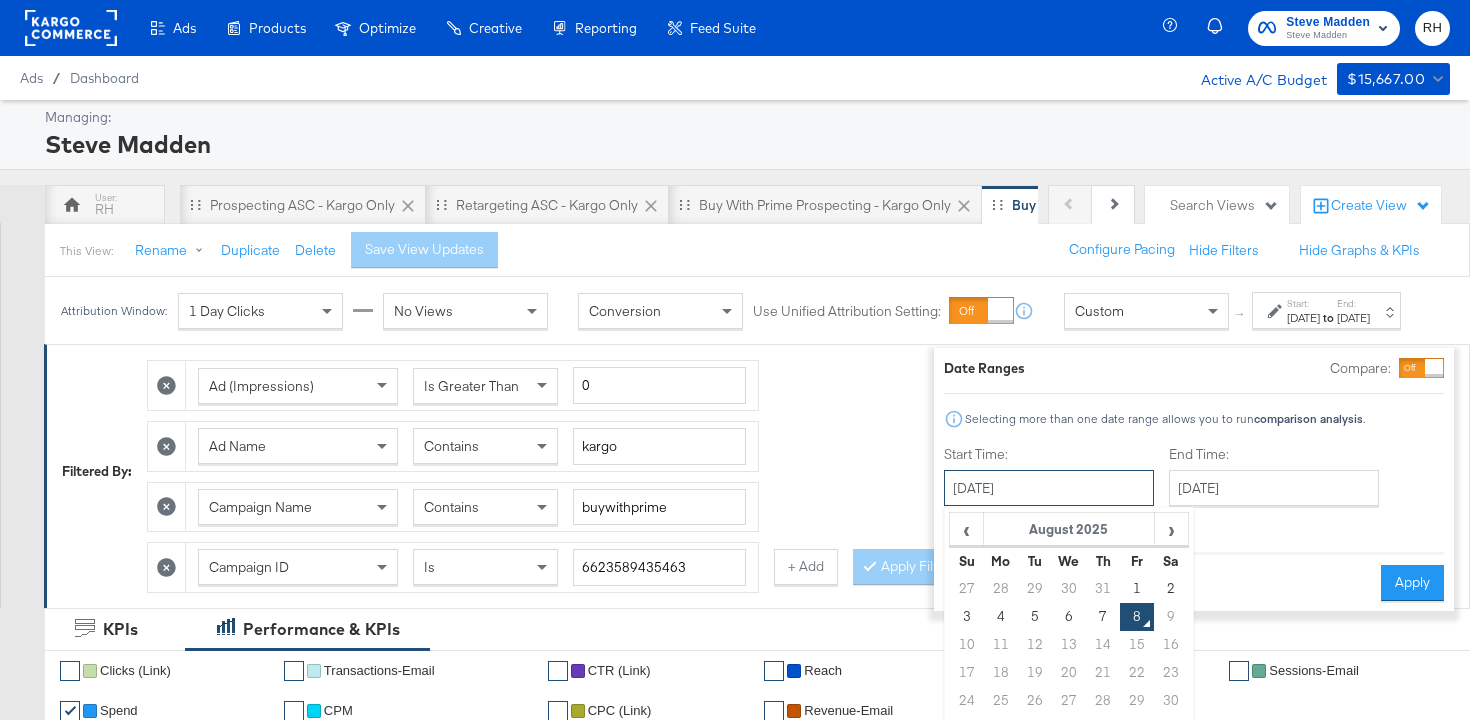 click on "[DATE]" at bounding box center (1049, 488) 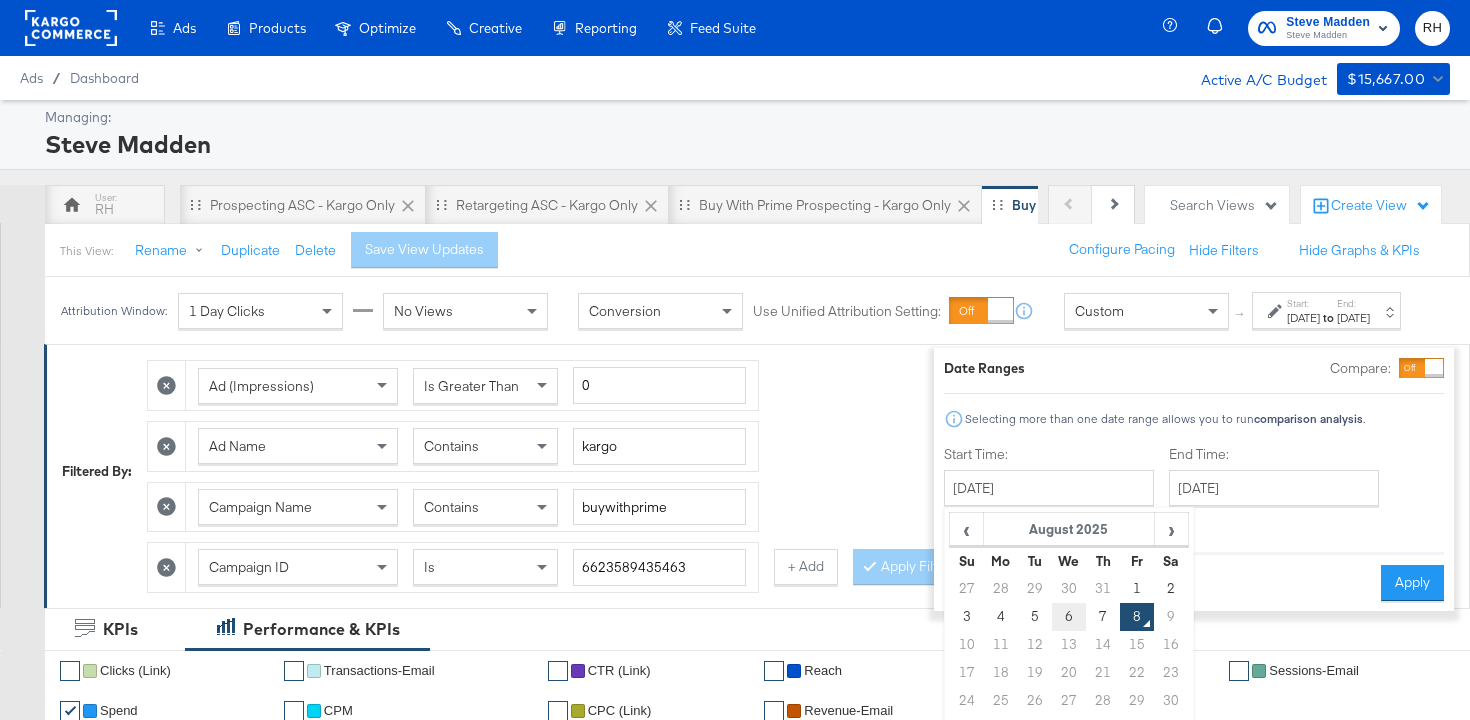 click on "6" at bounding box center [1069, 617] 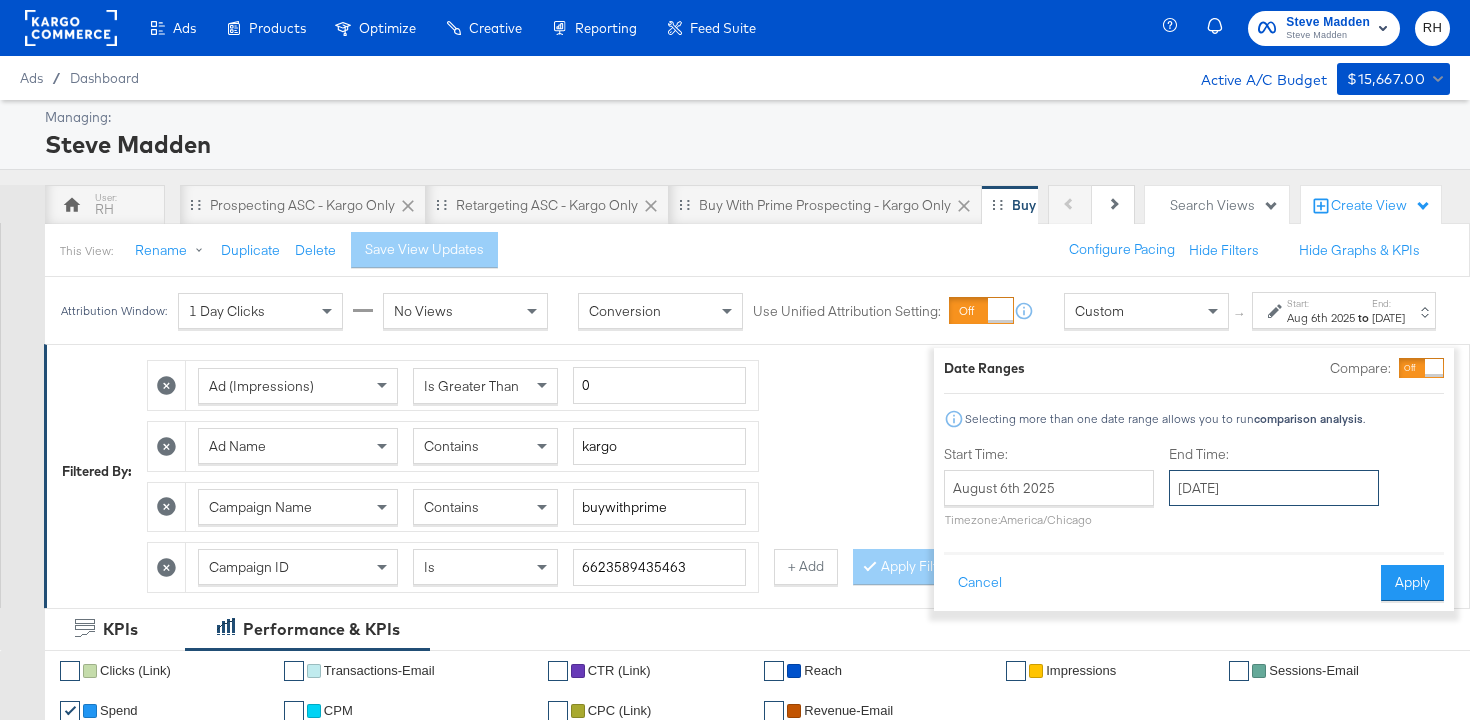 click on "[DATE]" at bounding box center [1274, 488] 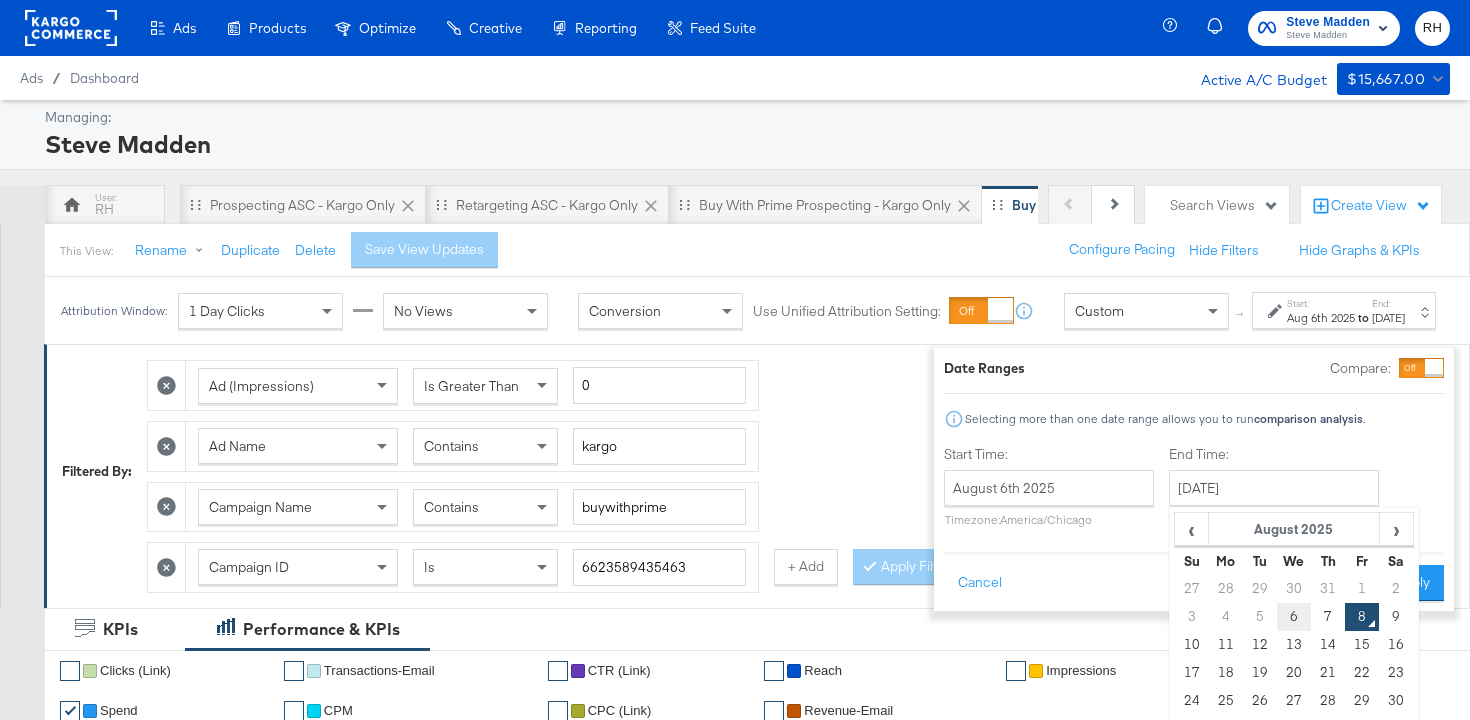 click on "6" at bounding box center (1294, 617) 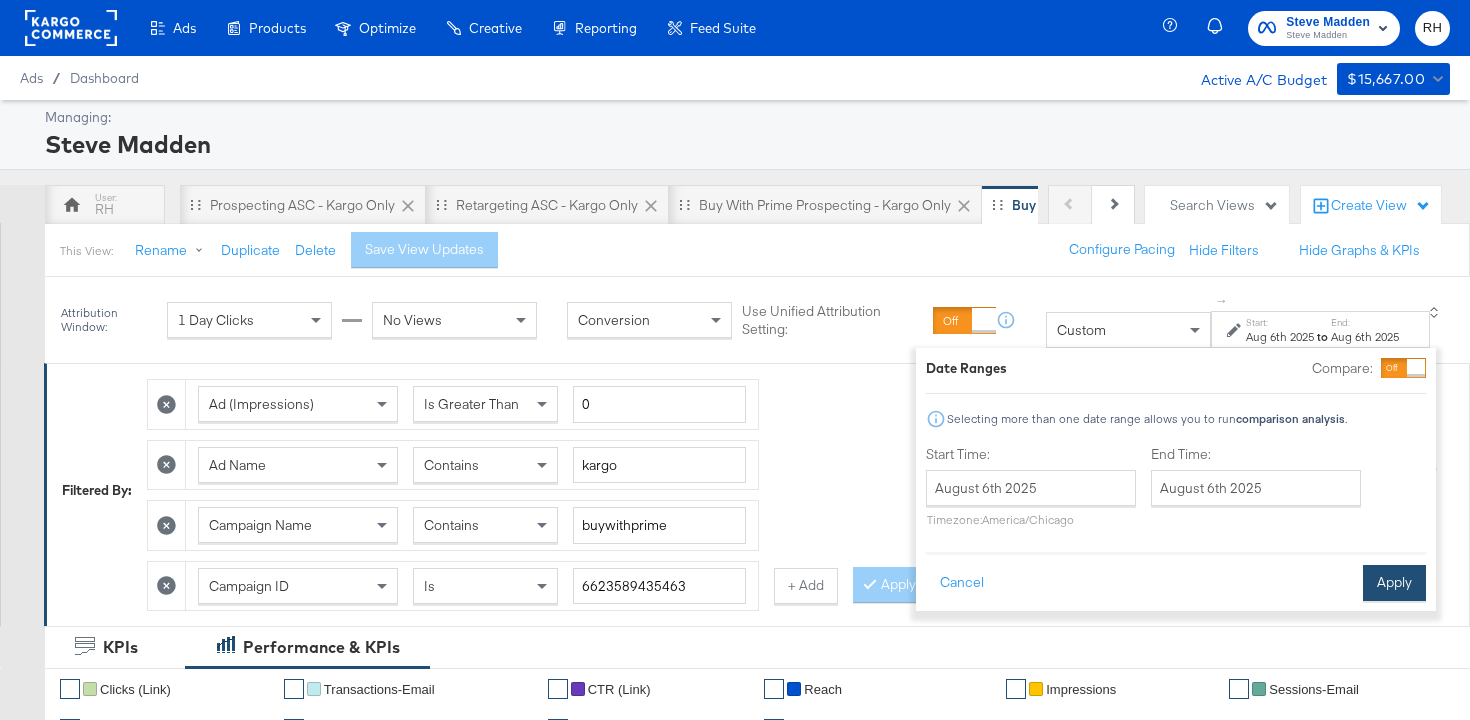 click on "Apply" at bounding box center (1394, 583) 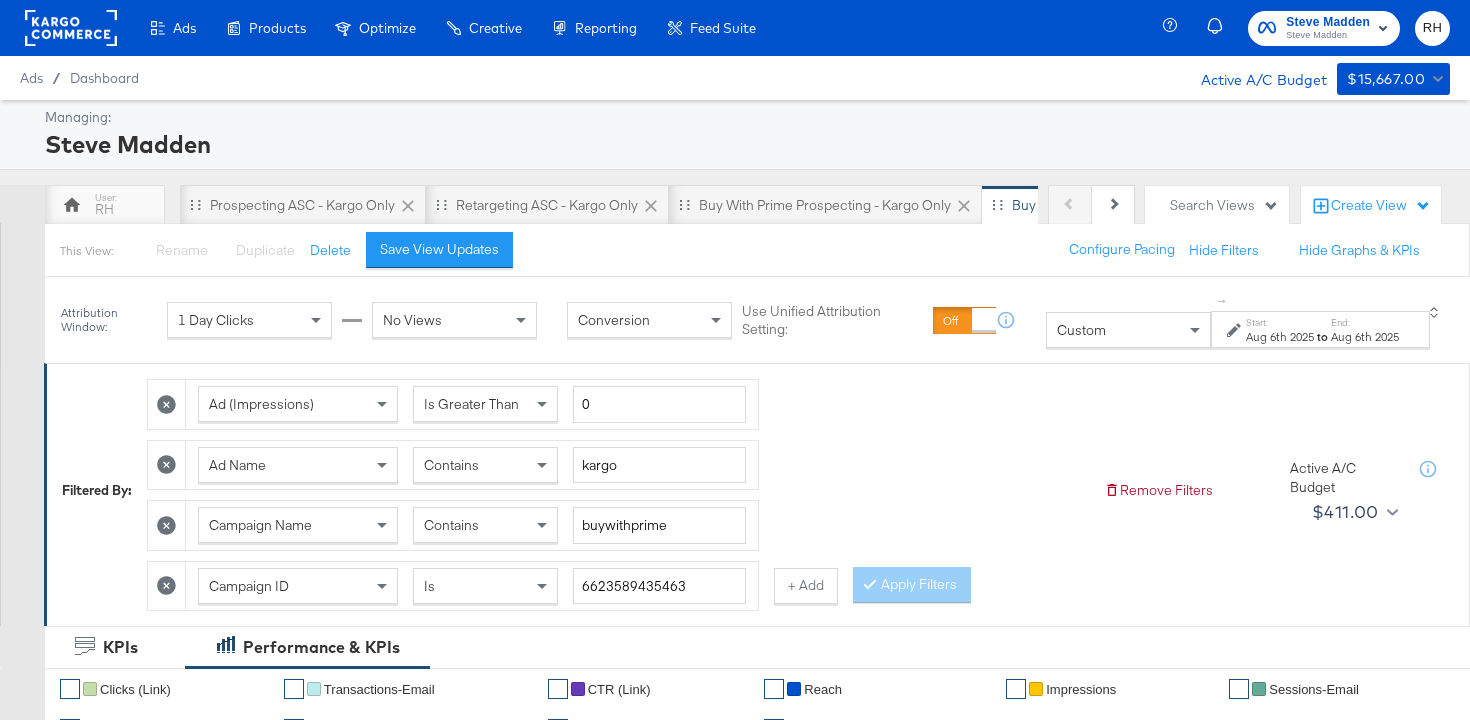 click on "Contains" at bounding box center [485, 465] 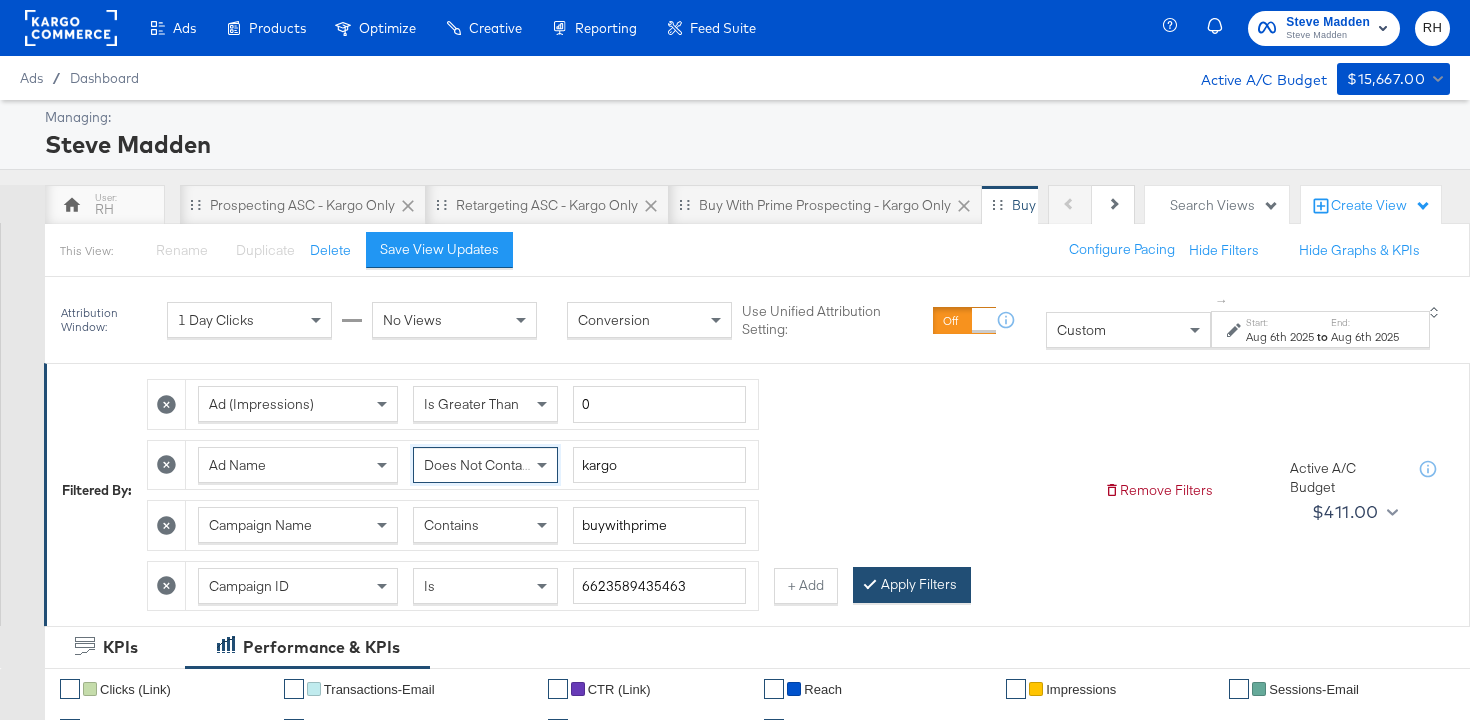 click on "Apply Filters" at bounding box center (912, 585) 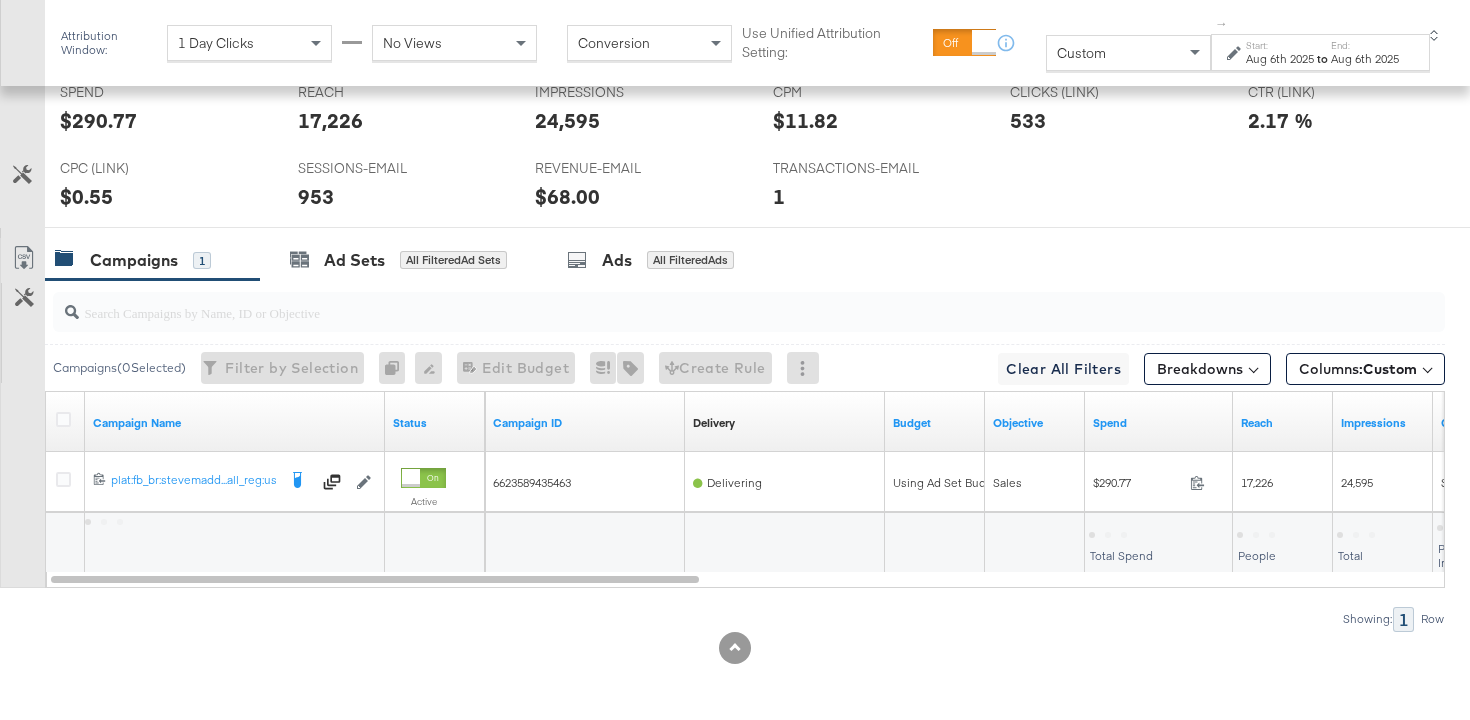 scroll, scrollTop: 1024, scrollLeft: 0, axis: vertical 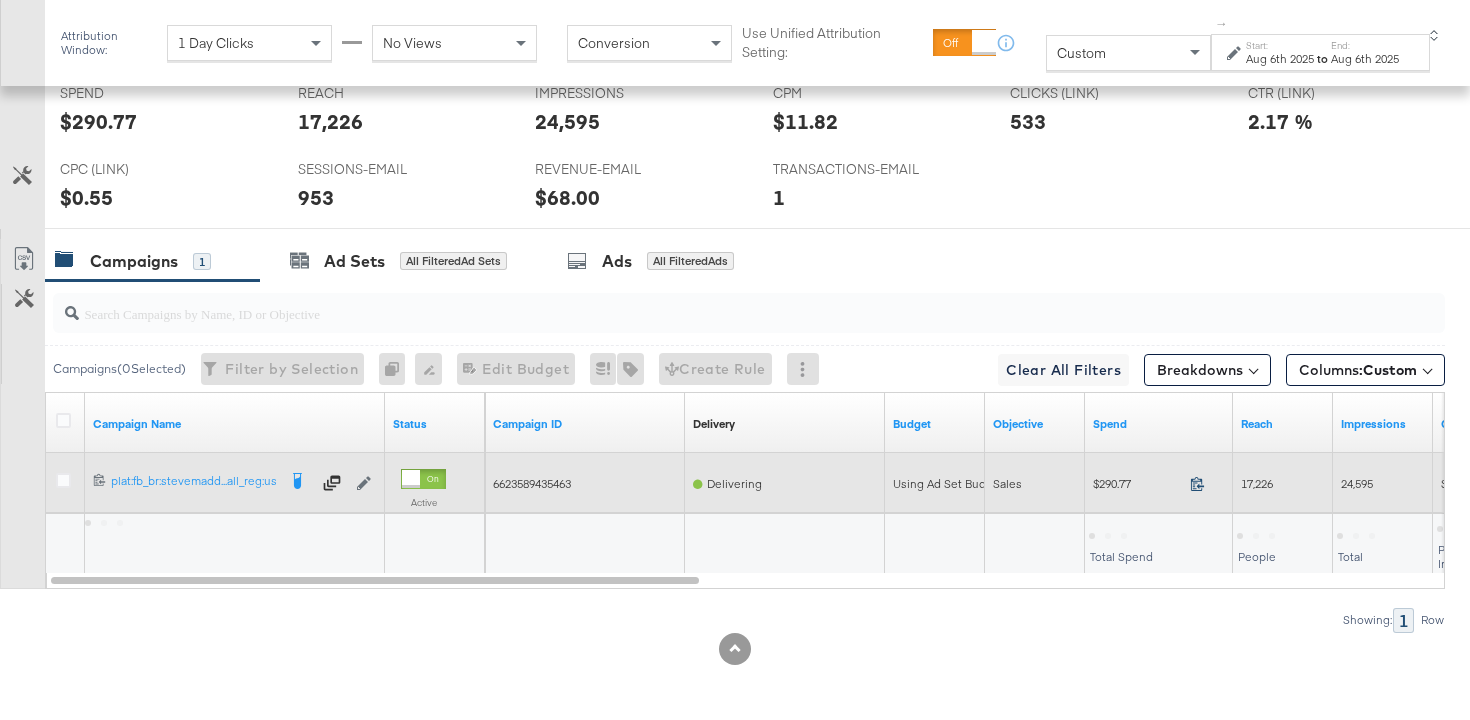 click 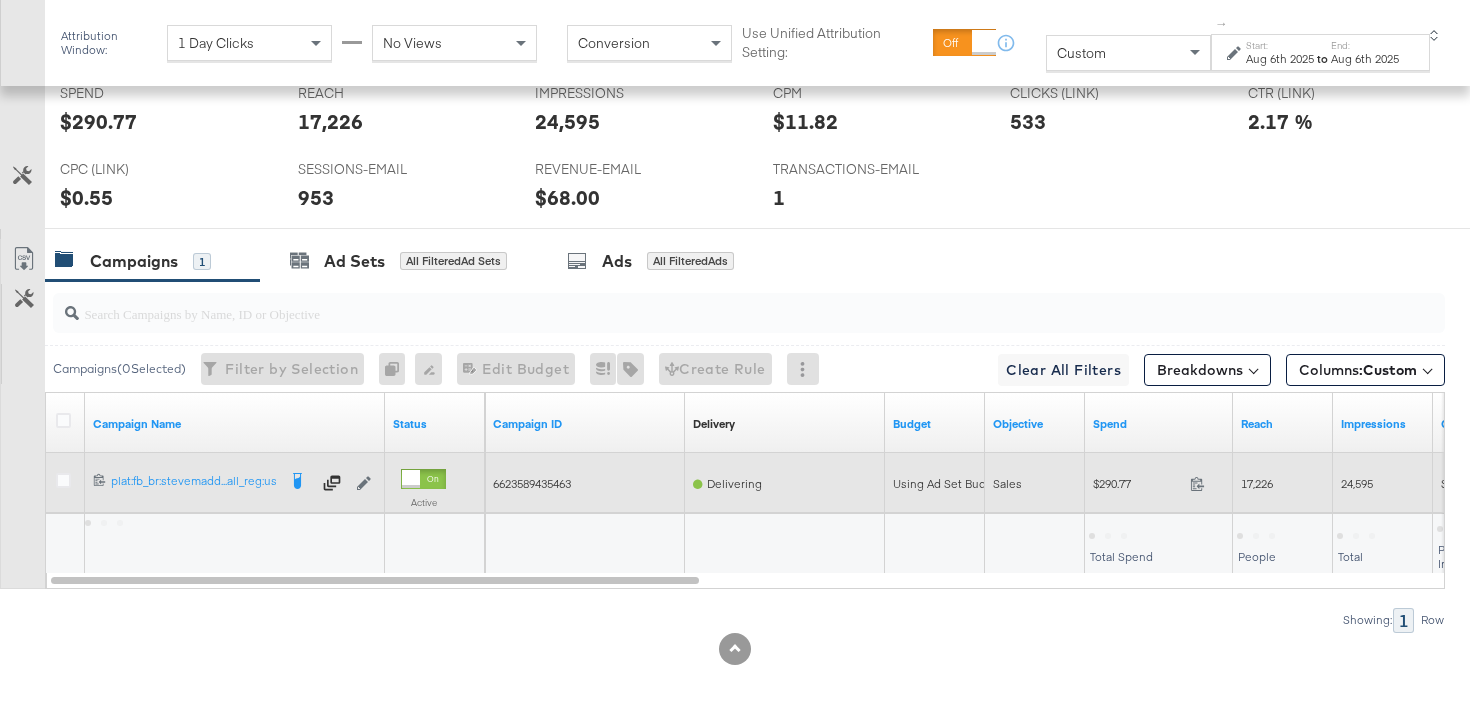 click on "17,226" at bounding box center (1257, 483) 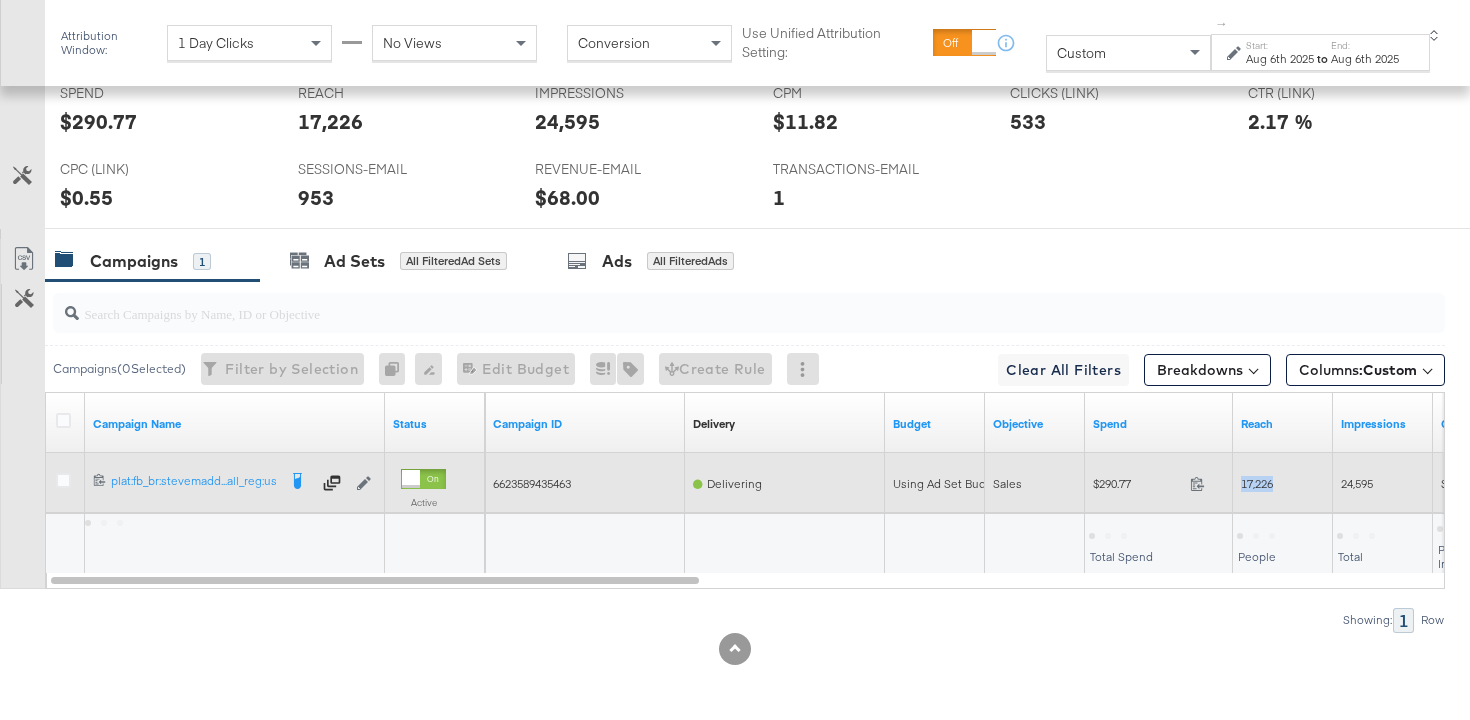 click on "17,226" at bounding box center (1257, 483) 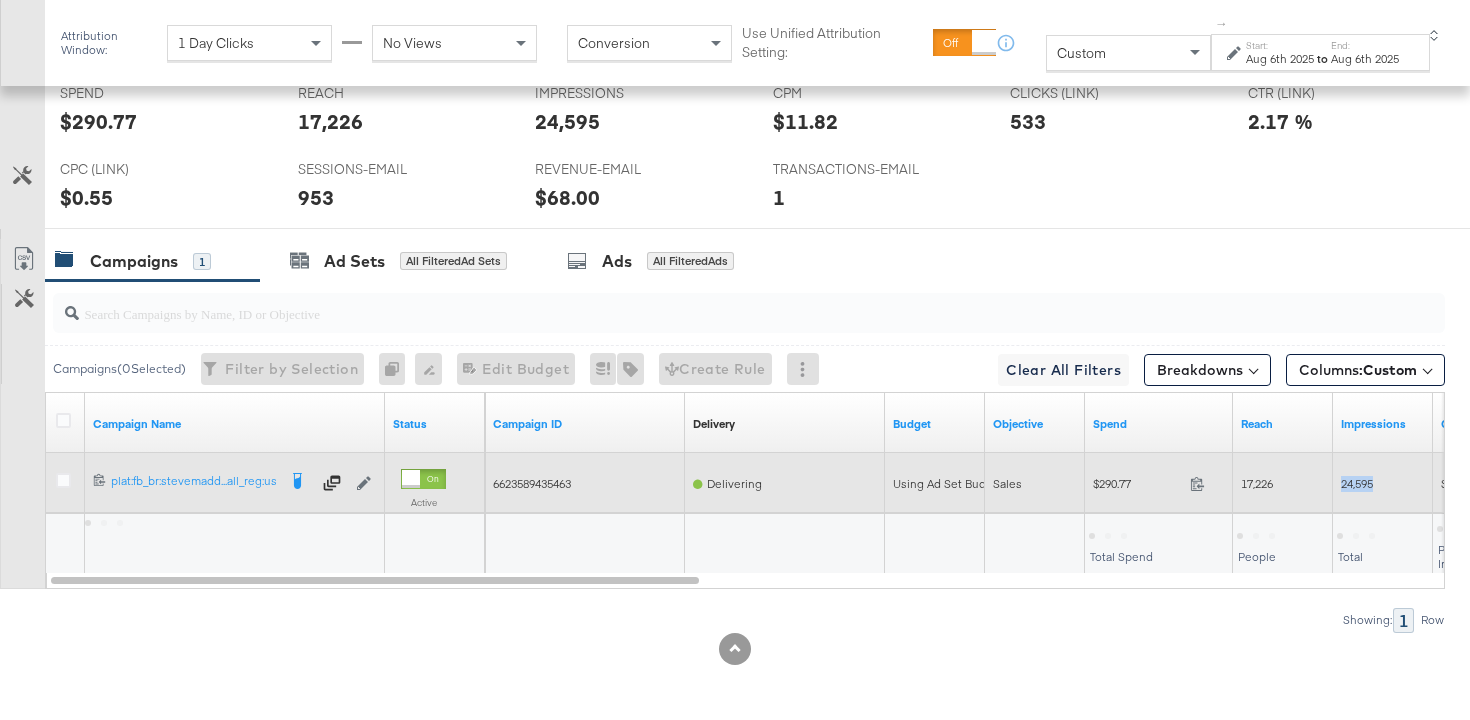 click on "24,595" at bounding box center [1357, 483] 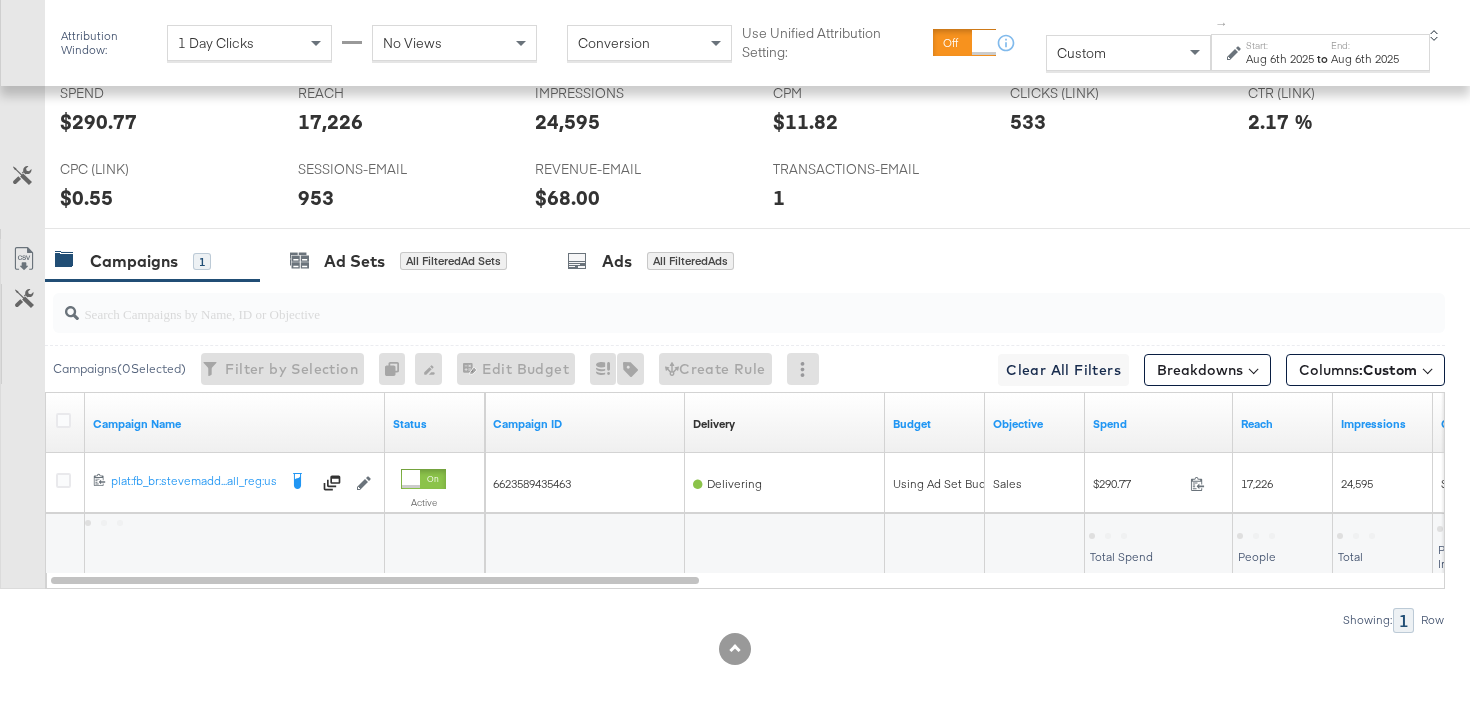 click on "Aug 6th 2025" at bounding box center (1280, 59) 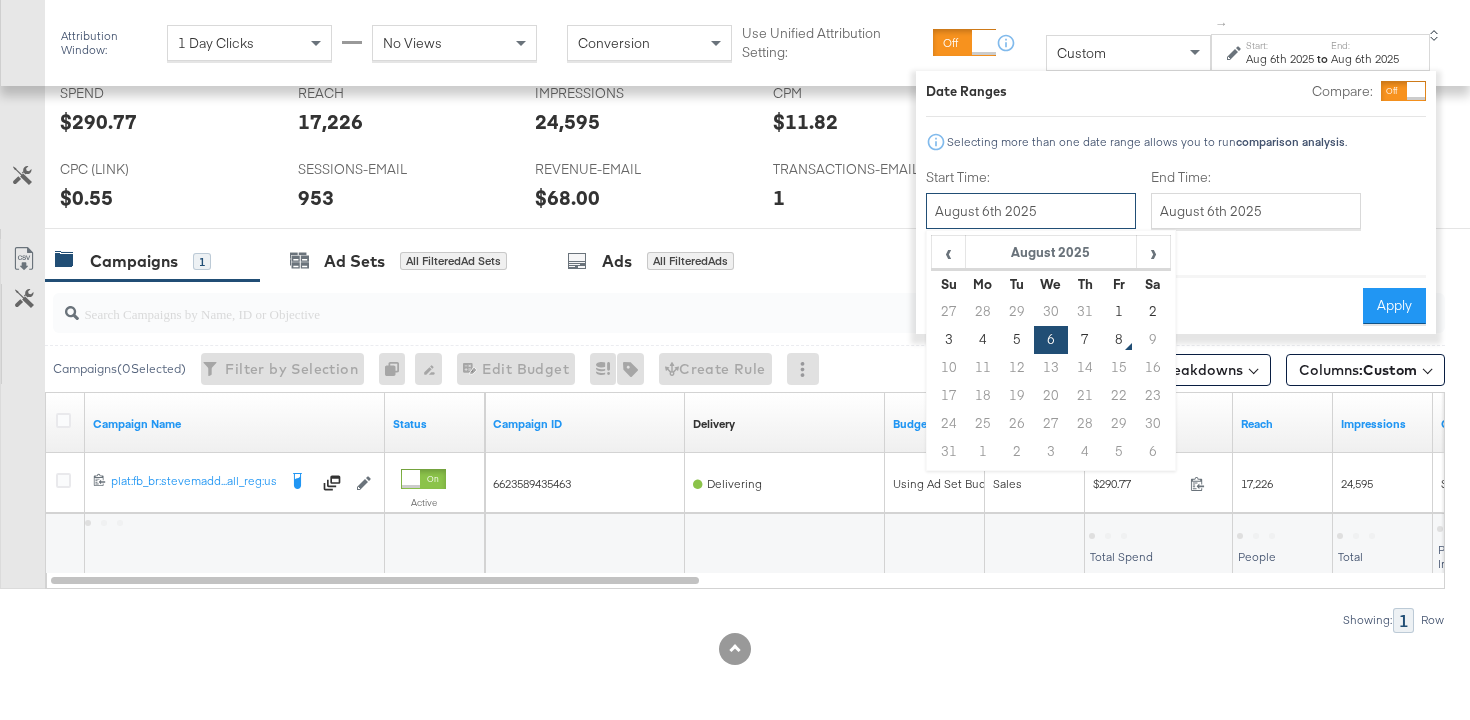 click on "August 6th 2025" at bounding box center [1031, 211] 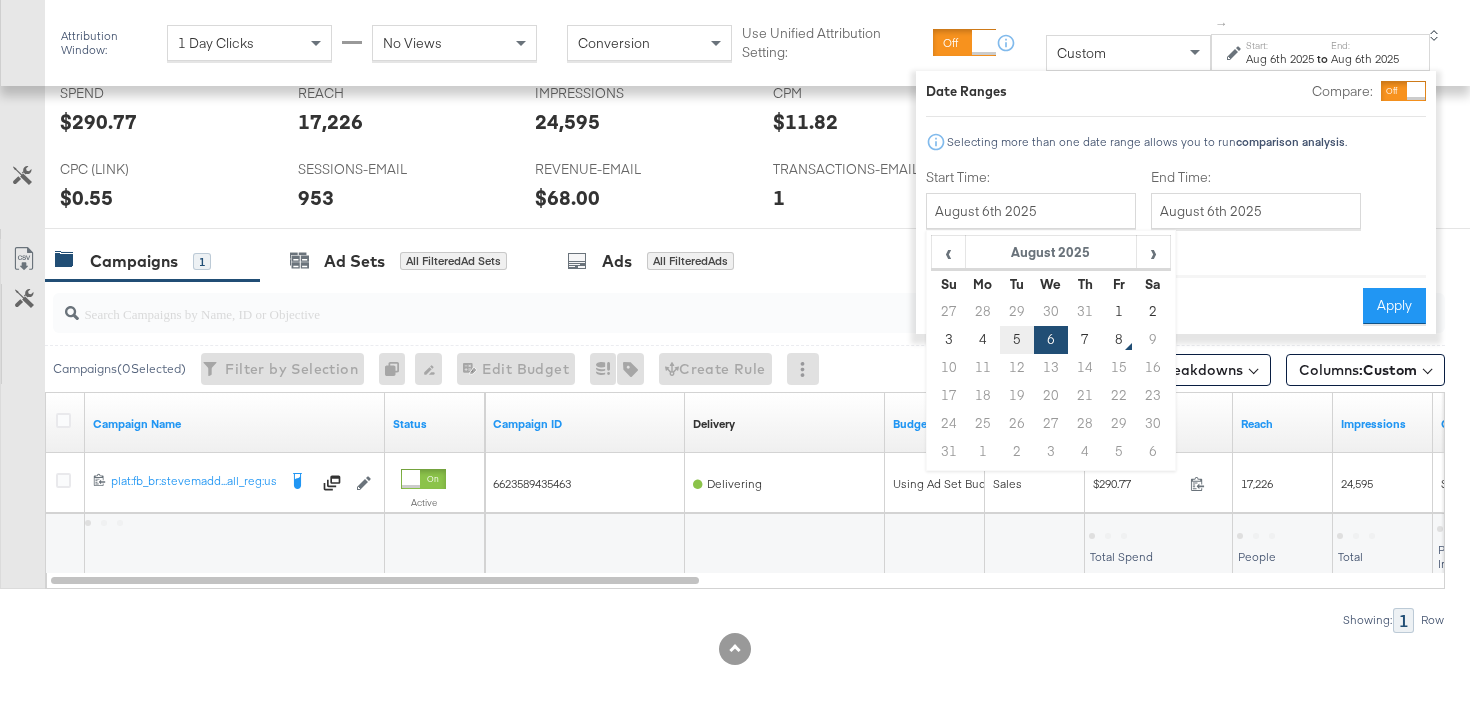click on "5" at bounding box center [1017, 340] 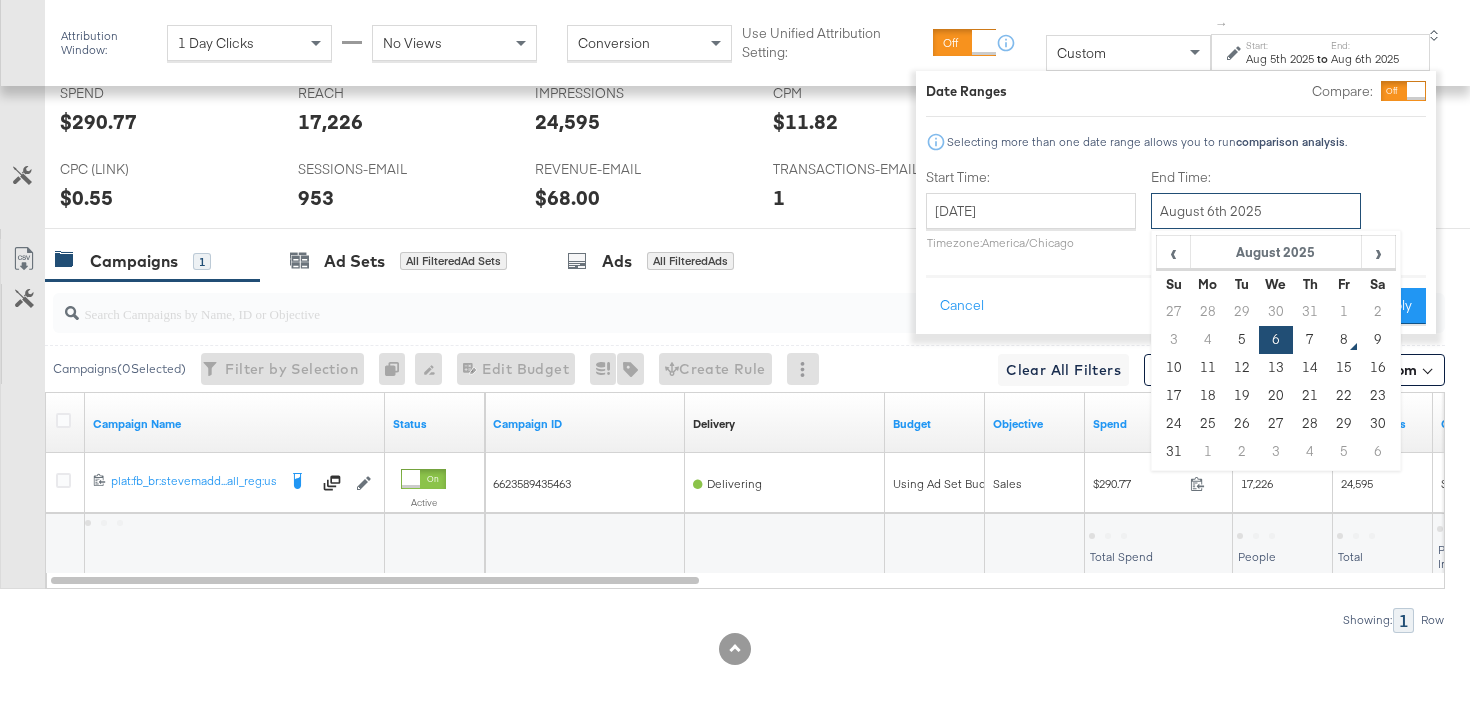 click on "August 6th 2025" at bounding box center [1256, 211] 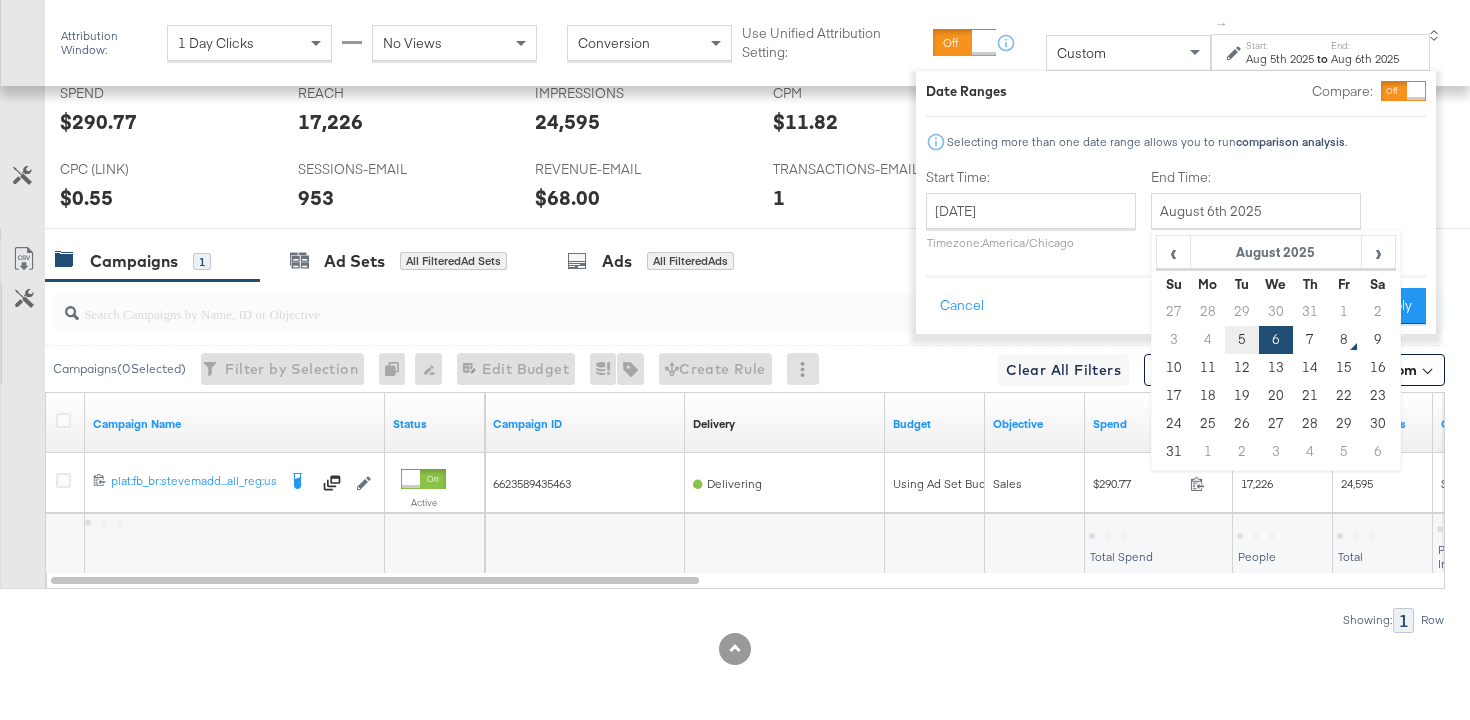 click on "5" at bounding box center (1242, 340) 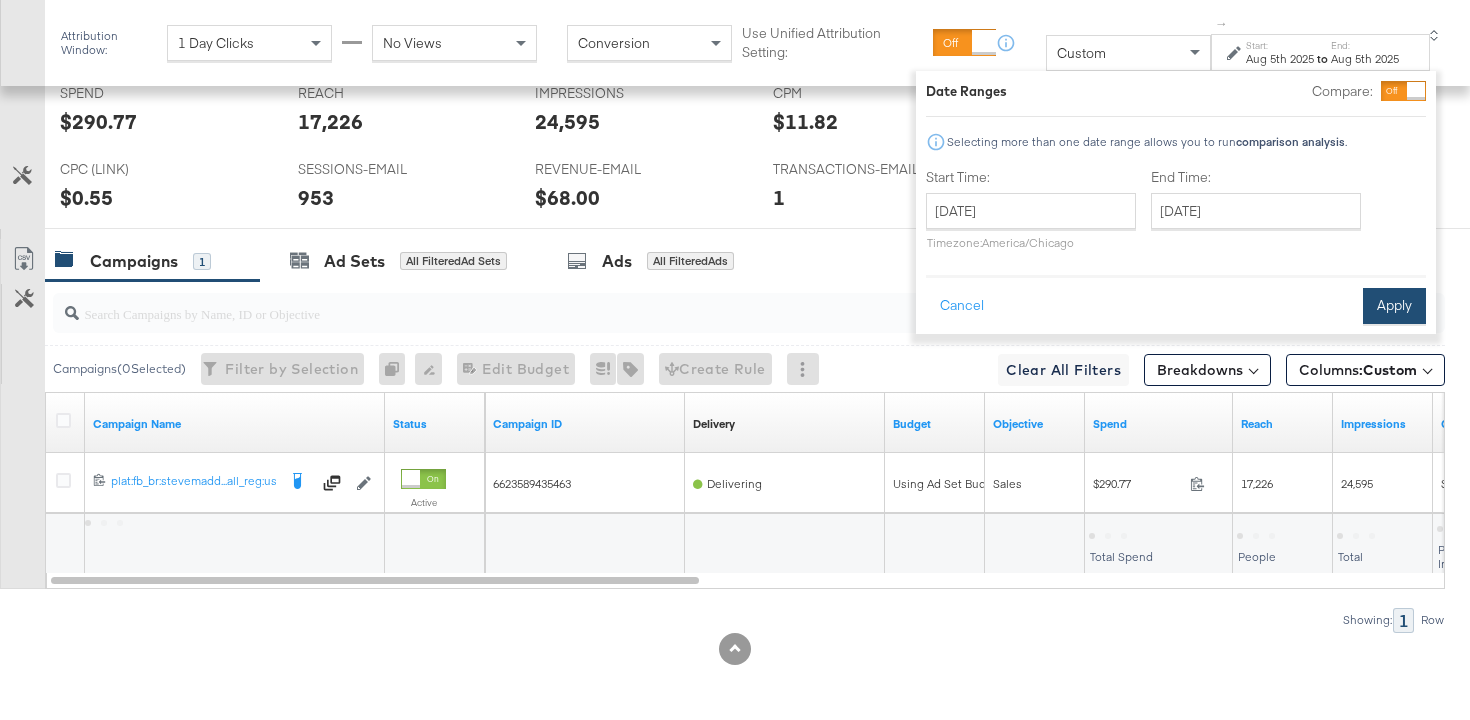 click on "Apply" at bounding box center (1394, 306) 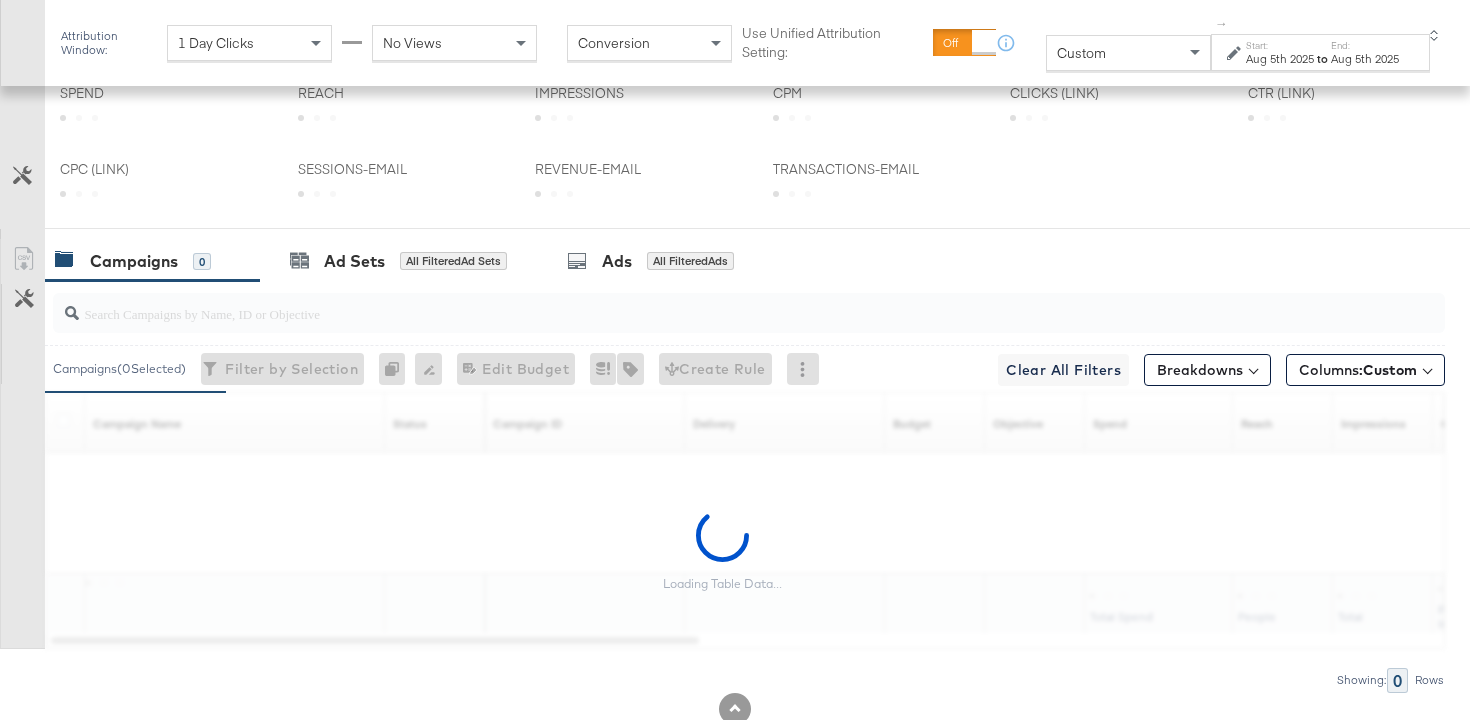 scroll, scrollTop: 1024, scrollLeft: 0, axis: vertical 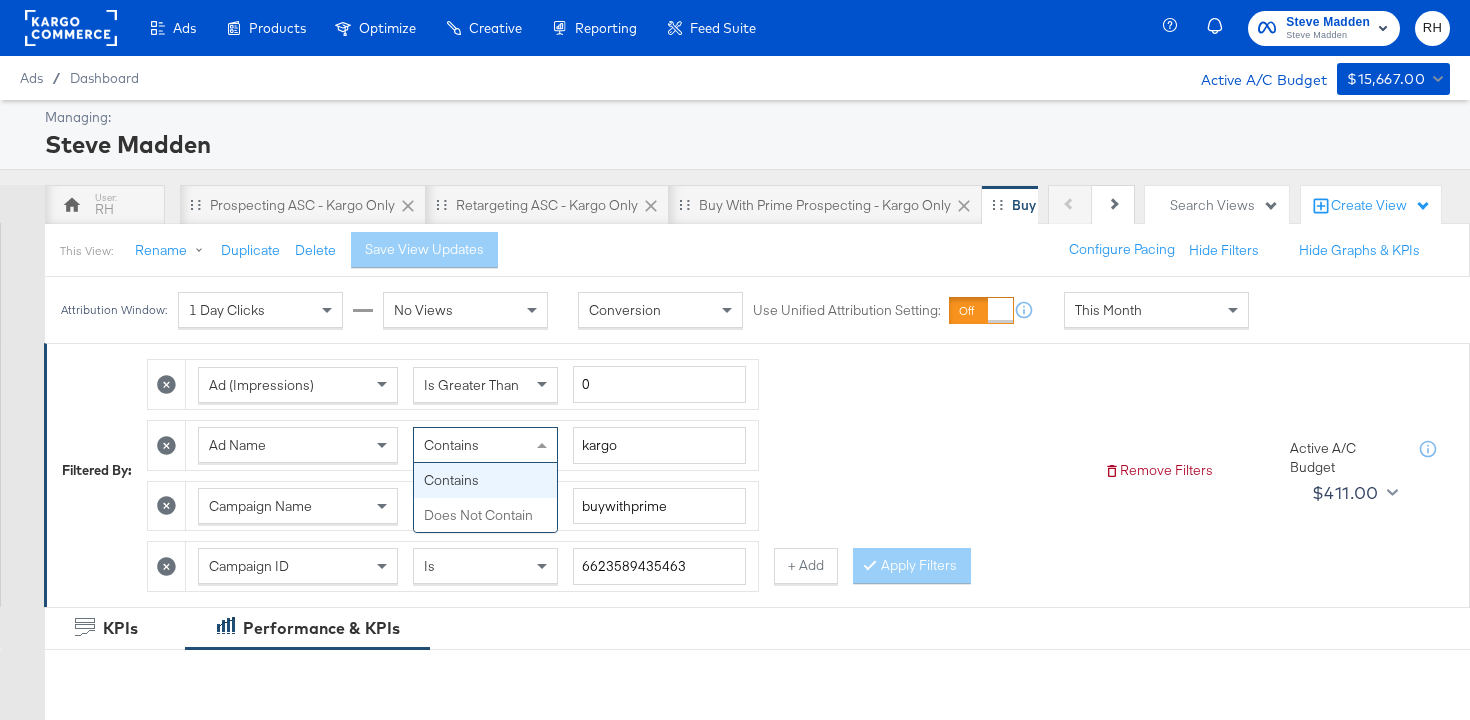 click on "Contains" at bounding box center [485, 445] 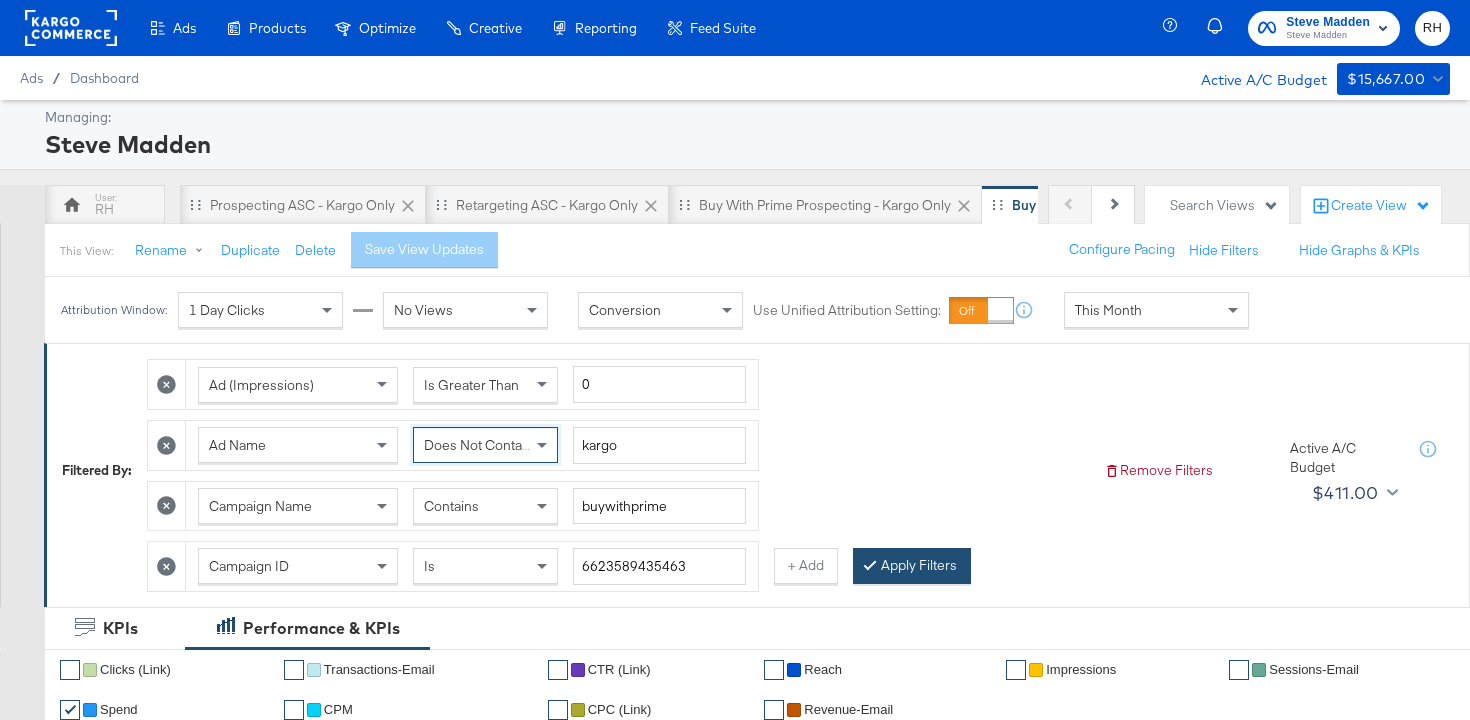 click at bounding box center [870, 564] 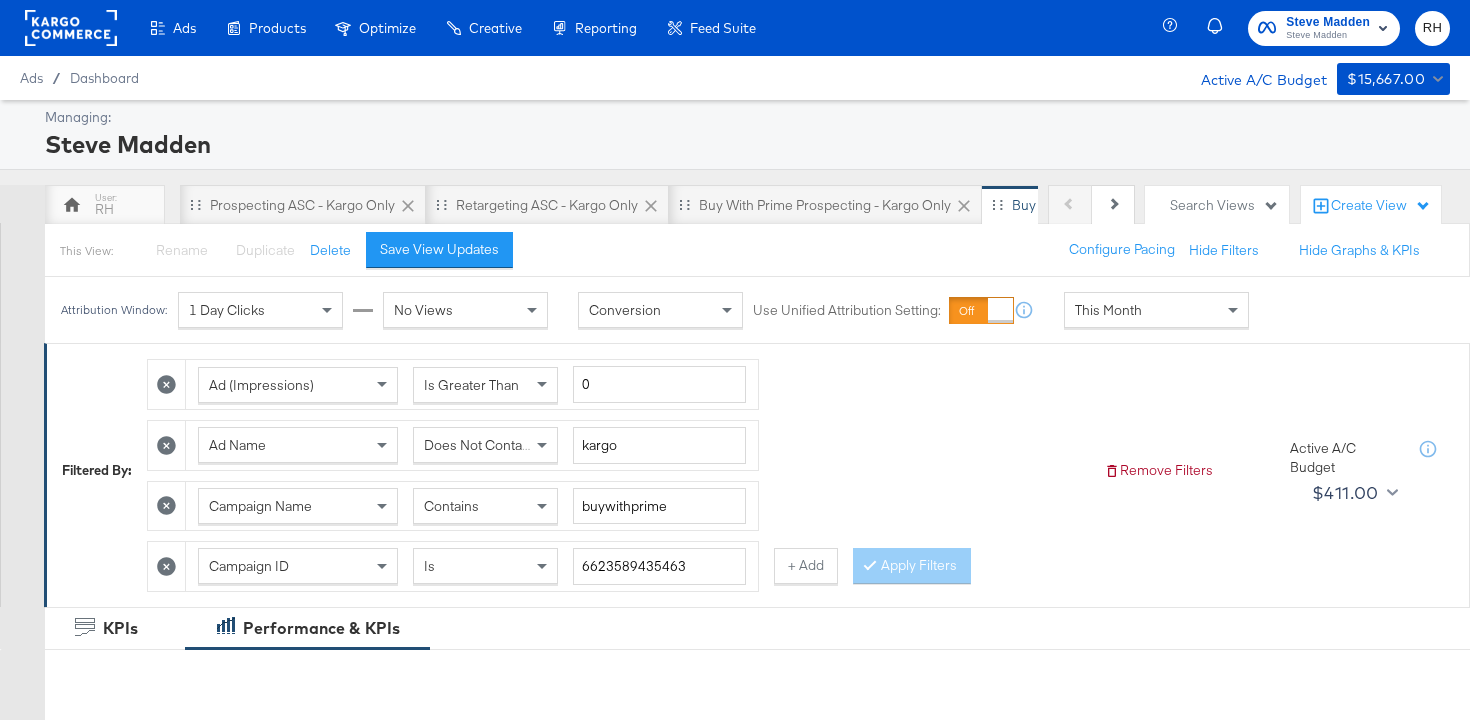 click on "This Month" at bounding box center [1156, 310] 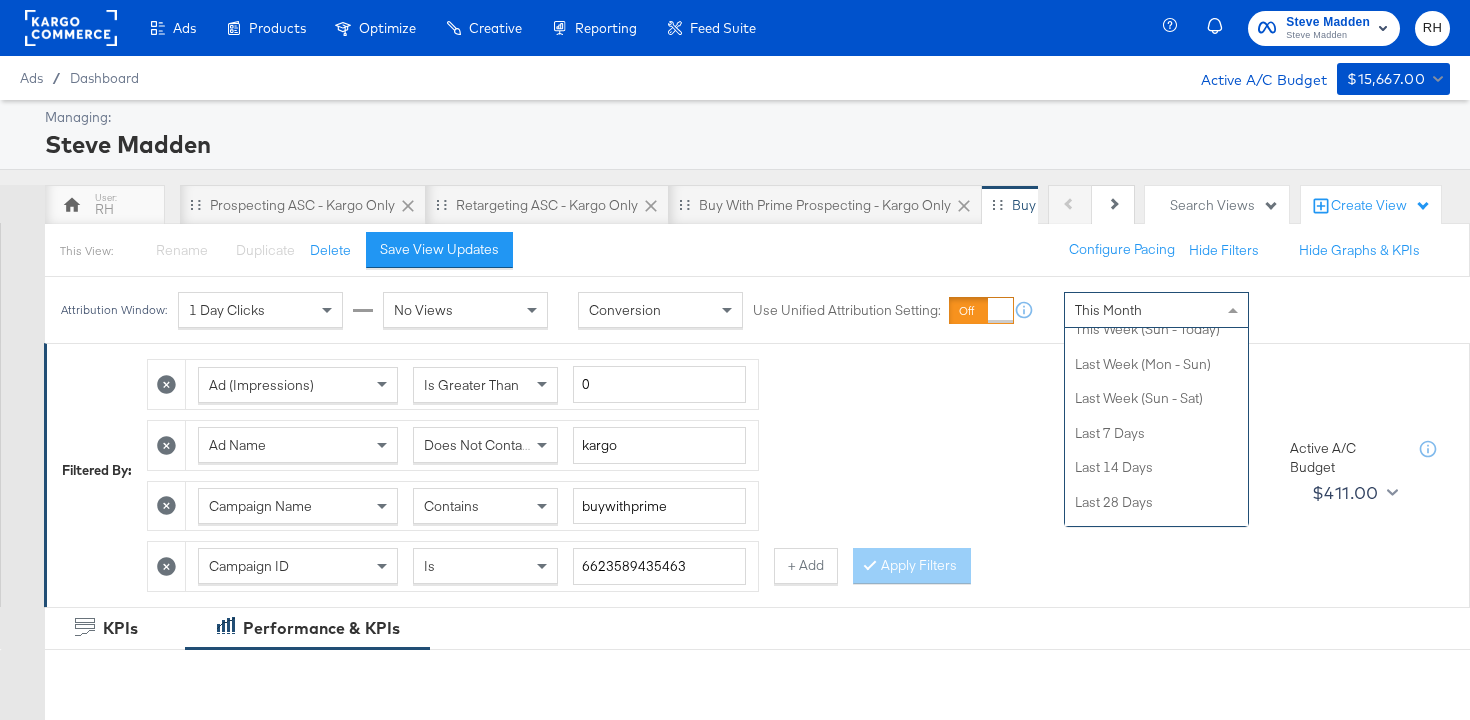 scroll, scrollTop: 0, scrollLeft: 0, axis: both 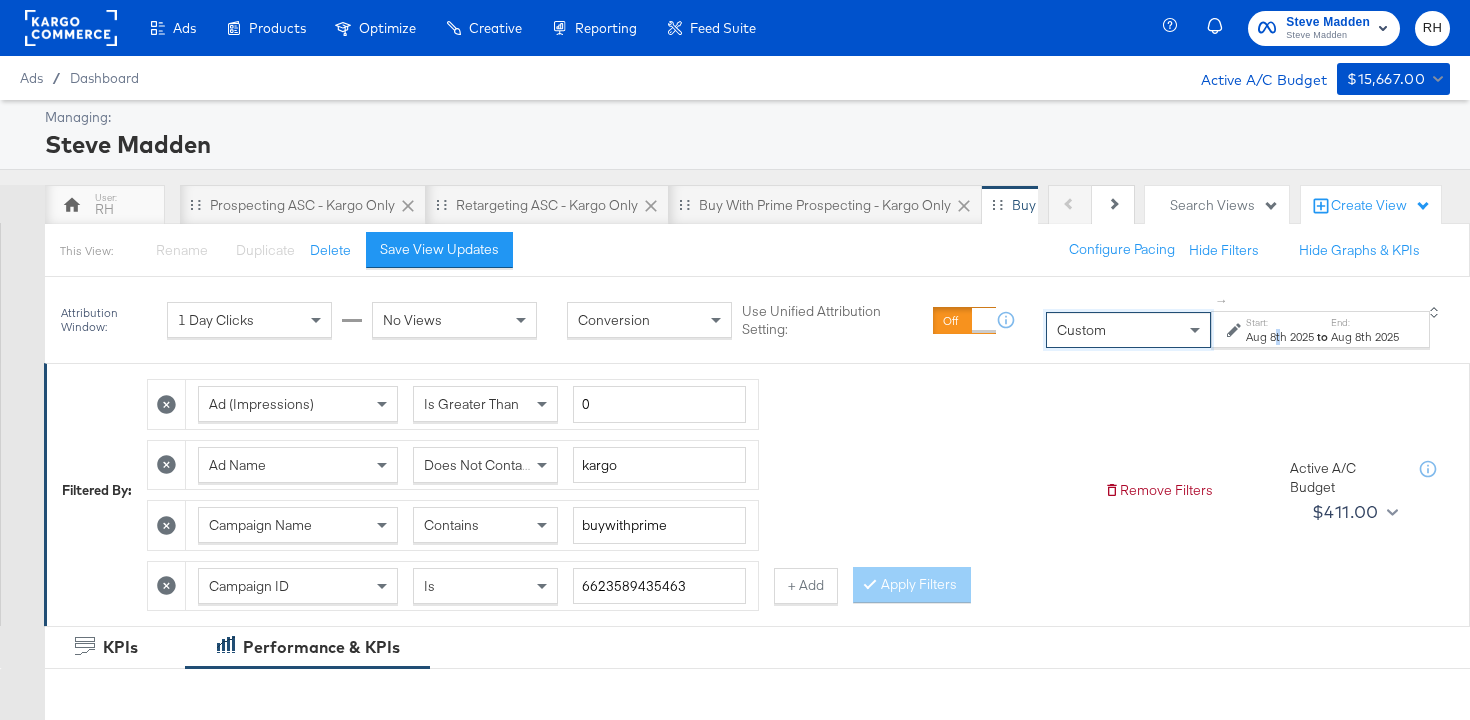 click on "Aug 8th 2025" at bounding box center (1280, 337) 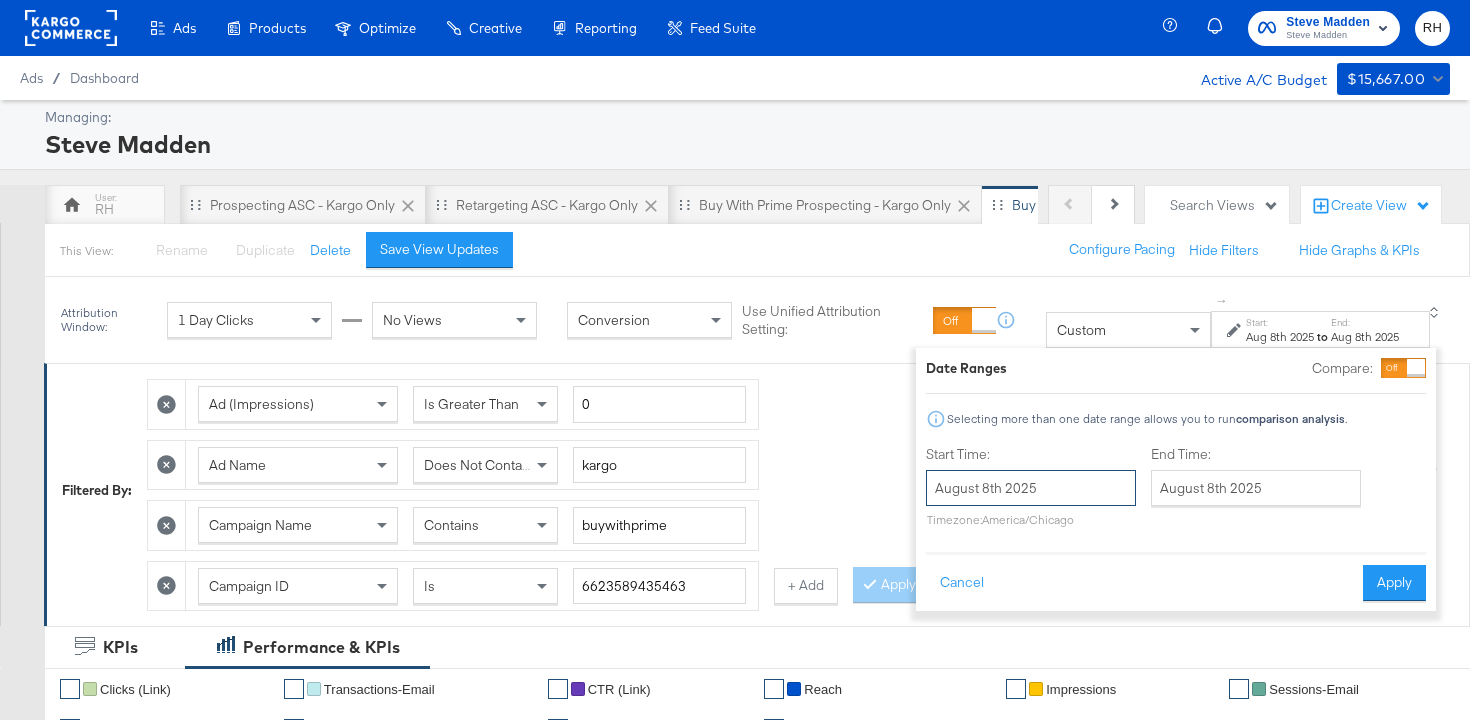 click on "August 8th 2025" at bounding box center (1031, 488) 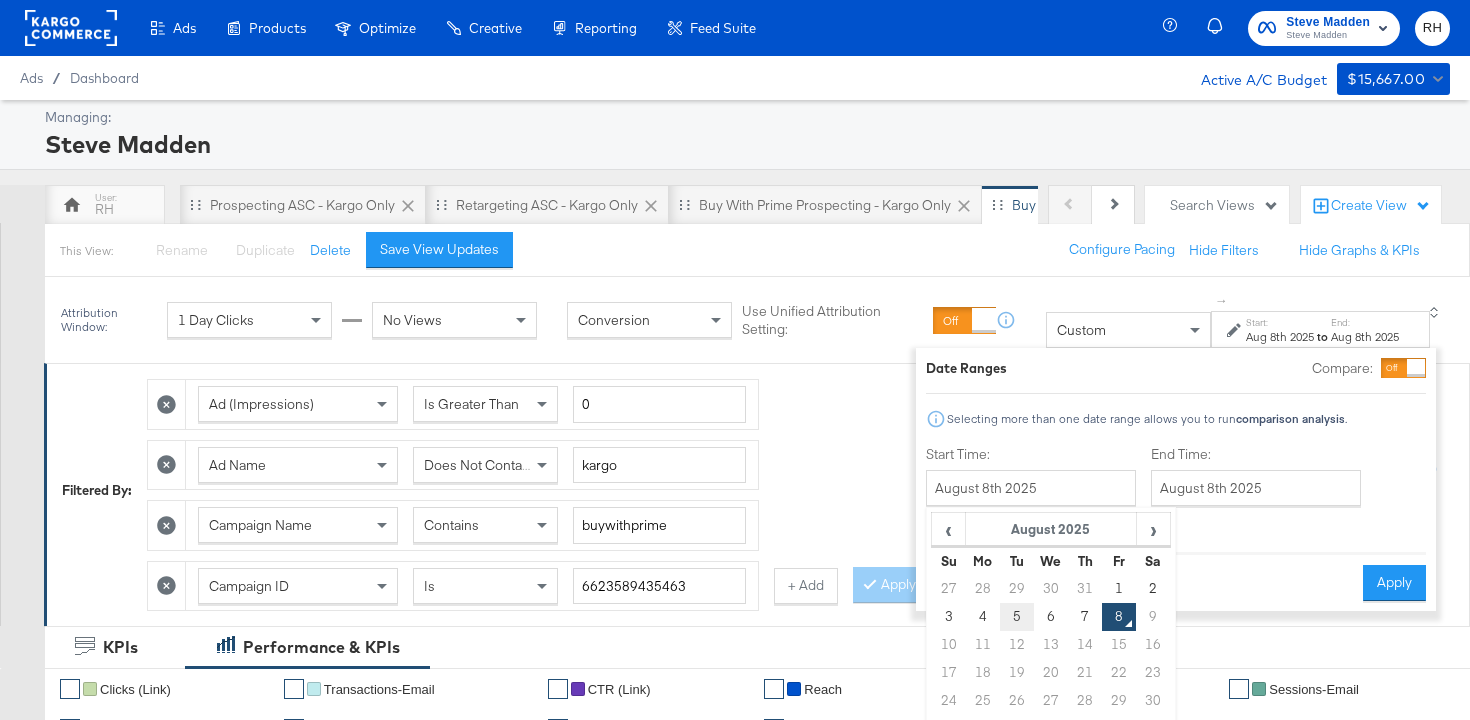 click on "5" at bounding box center (1017, 617) 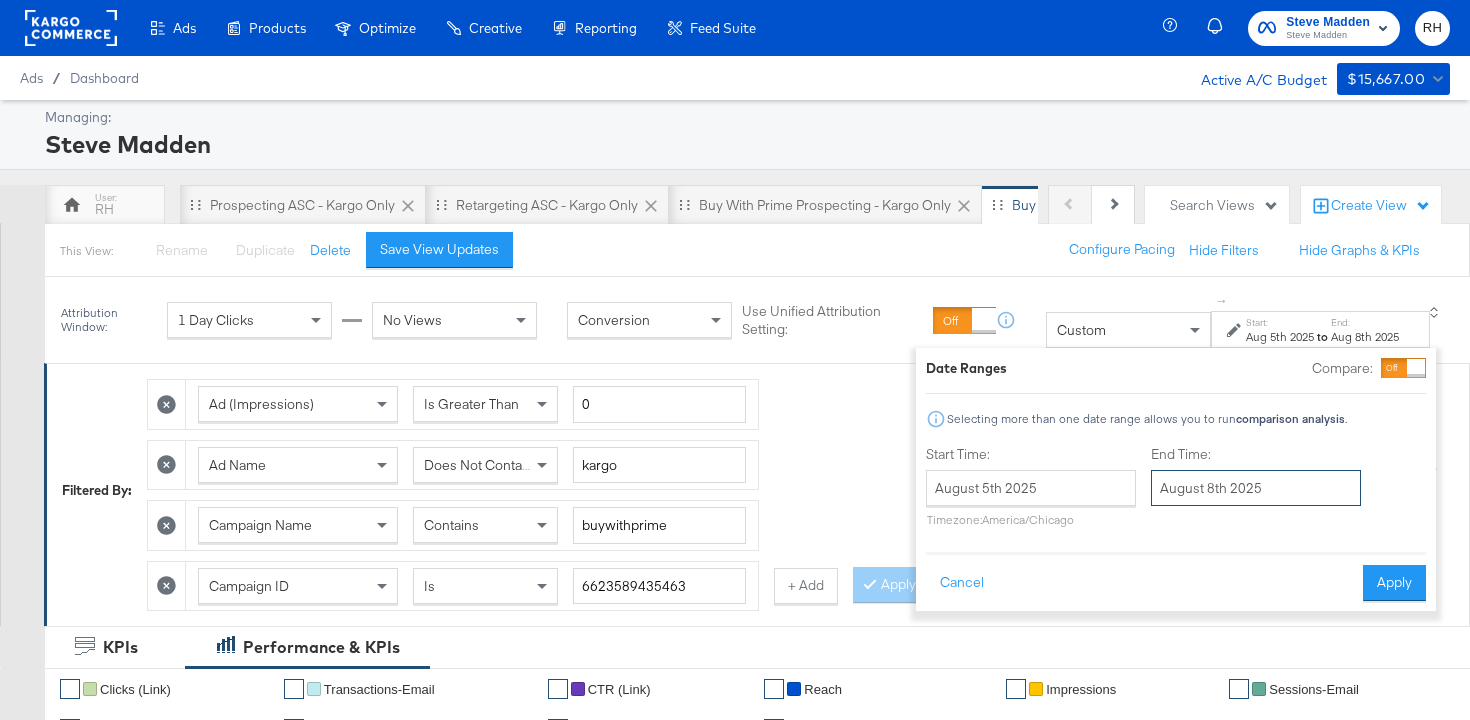 click on "August 8th 2025" at bounding box center [1256, 488] 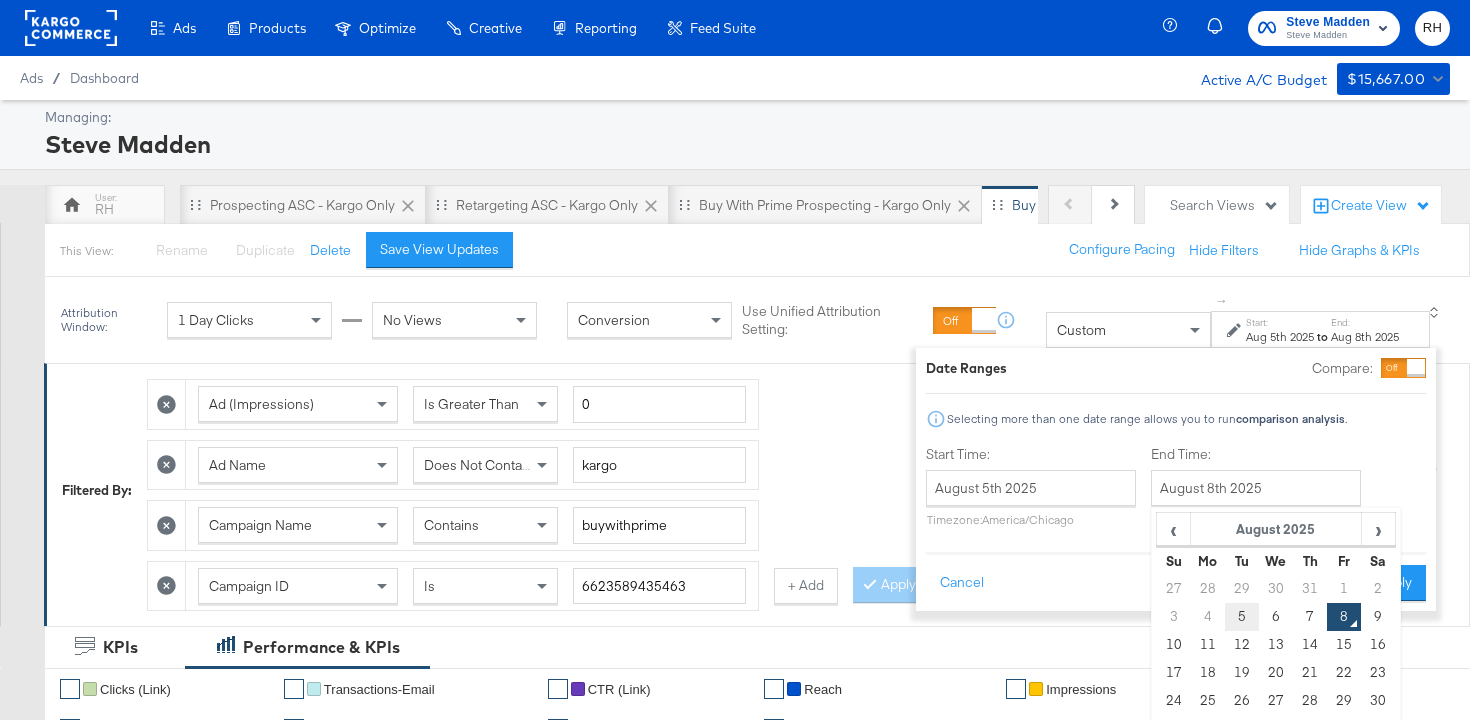 click on "5" at bounding box center [1242, 617] 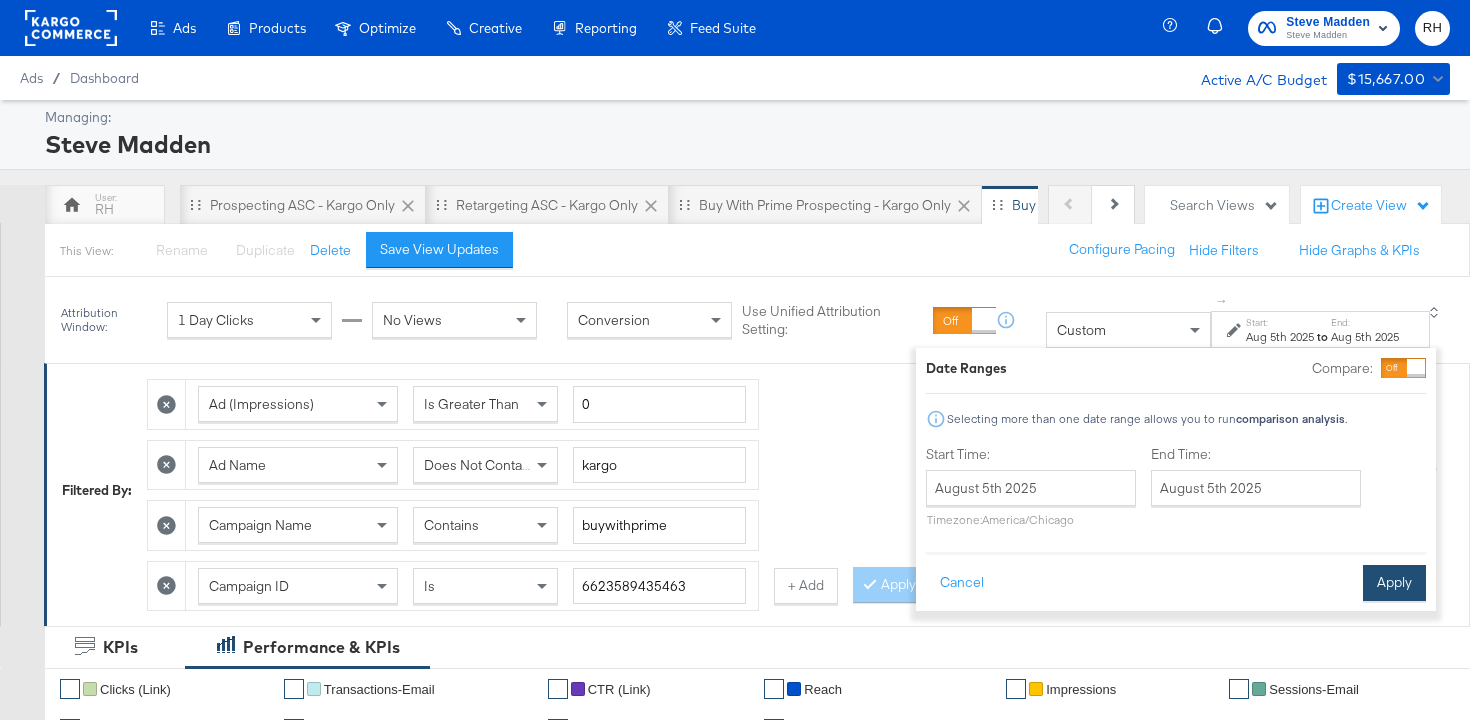 click on "Apply" at bounding box center [1394, 583] 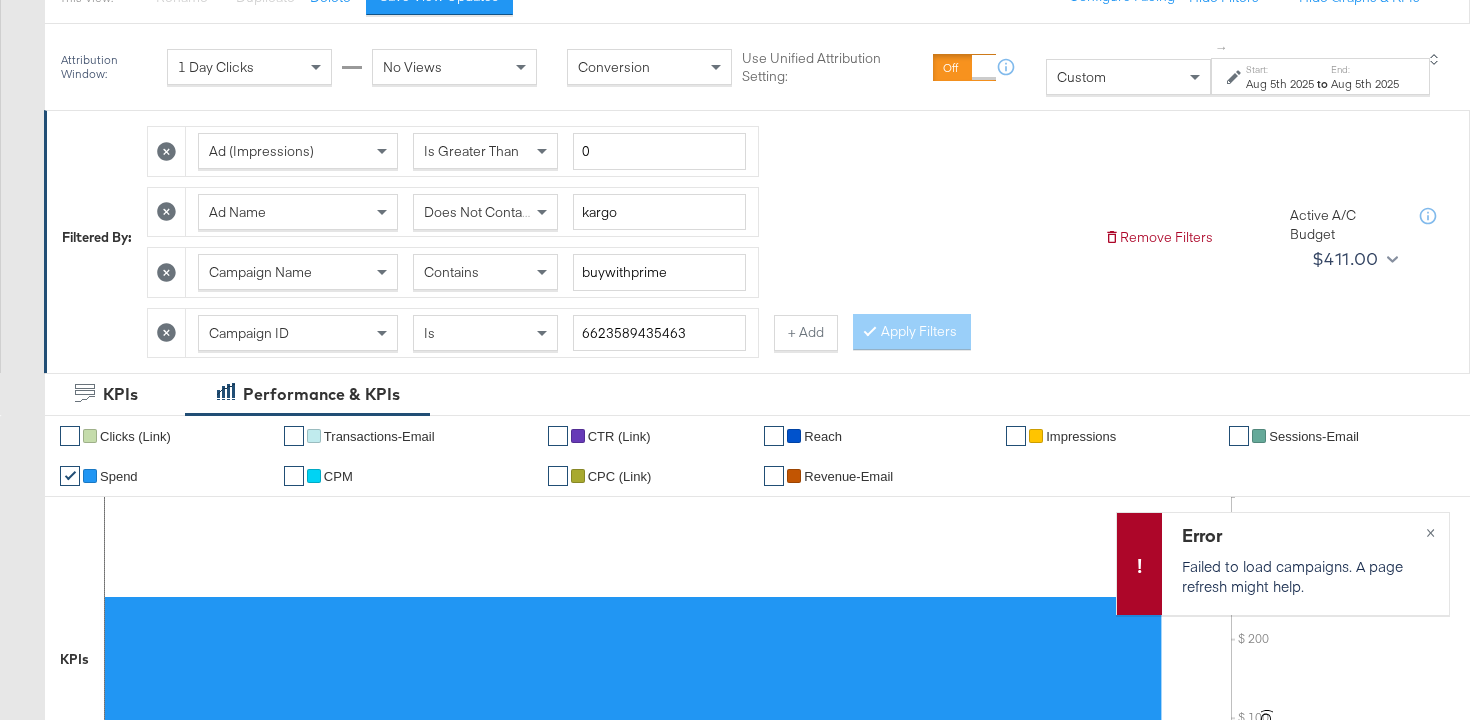 scroll, scrollTop: 0, scrollLeft: 0, axis: both 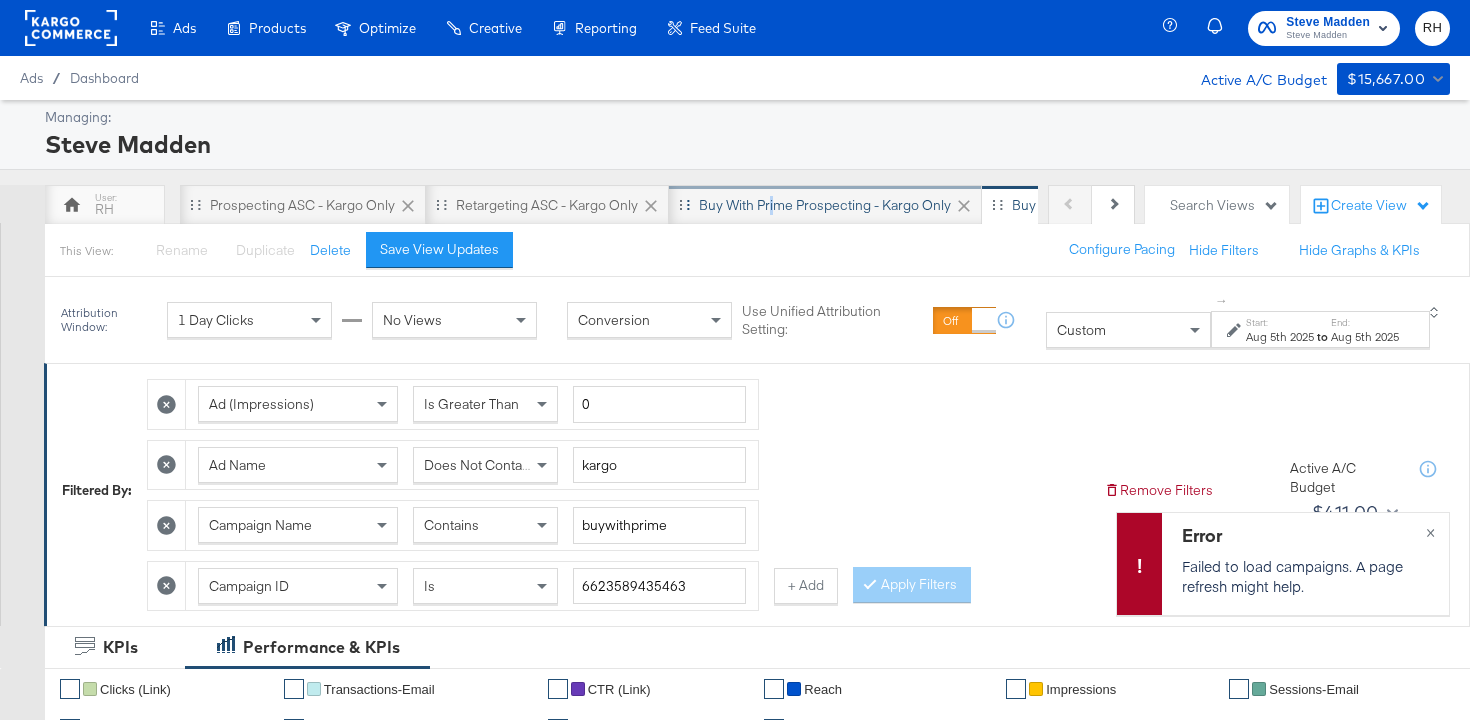 click on "Buy with Prime Prospecting - Kargo only" at bounding box center [825, 205] 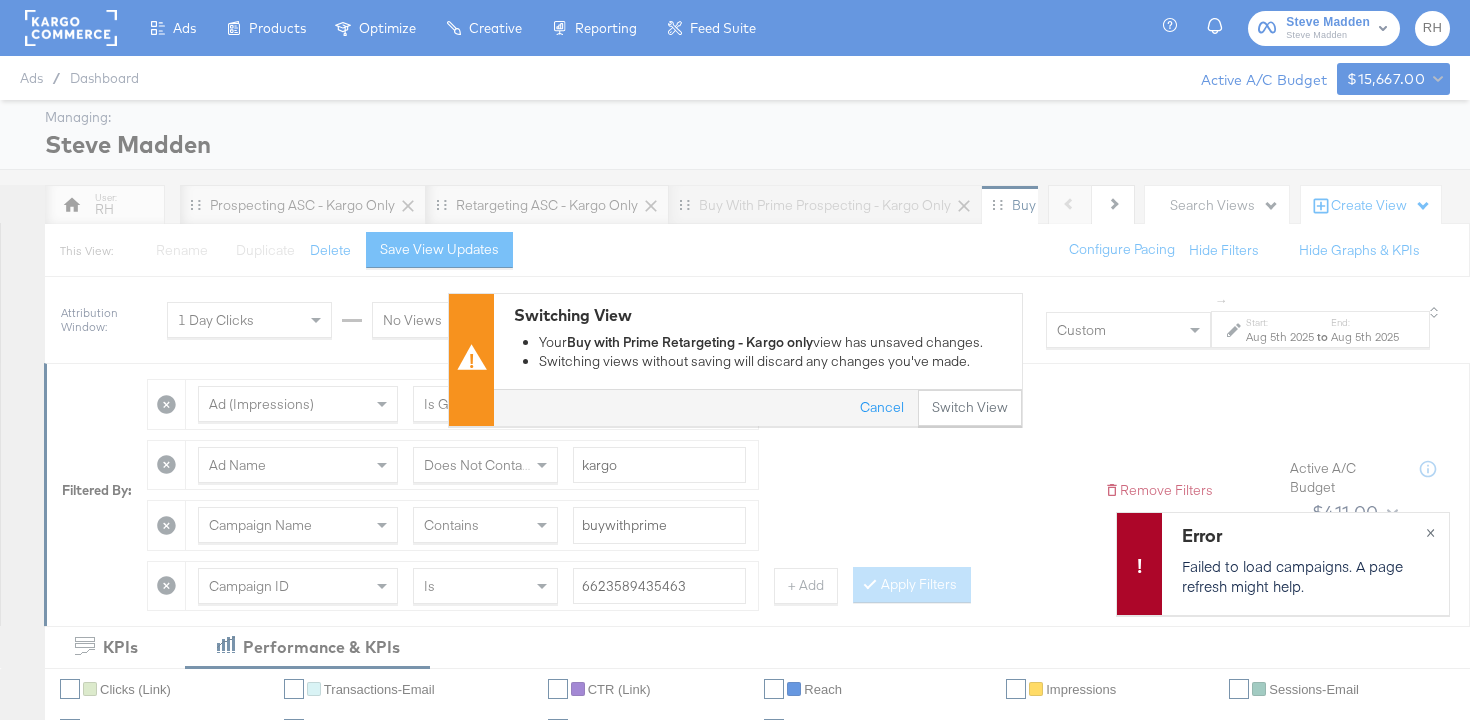 click on "Switching View Your Buy with Prime Retargeting - Kargo only view has unsaved changes. Switching views without saving will discard any changes you've made. Cancel Switch View" at bounding box center [735, 360] 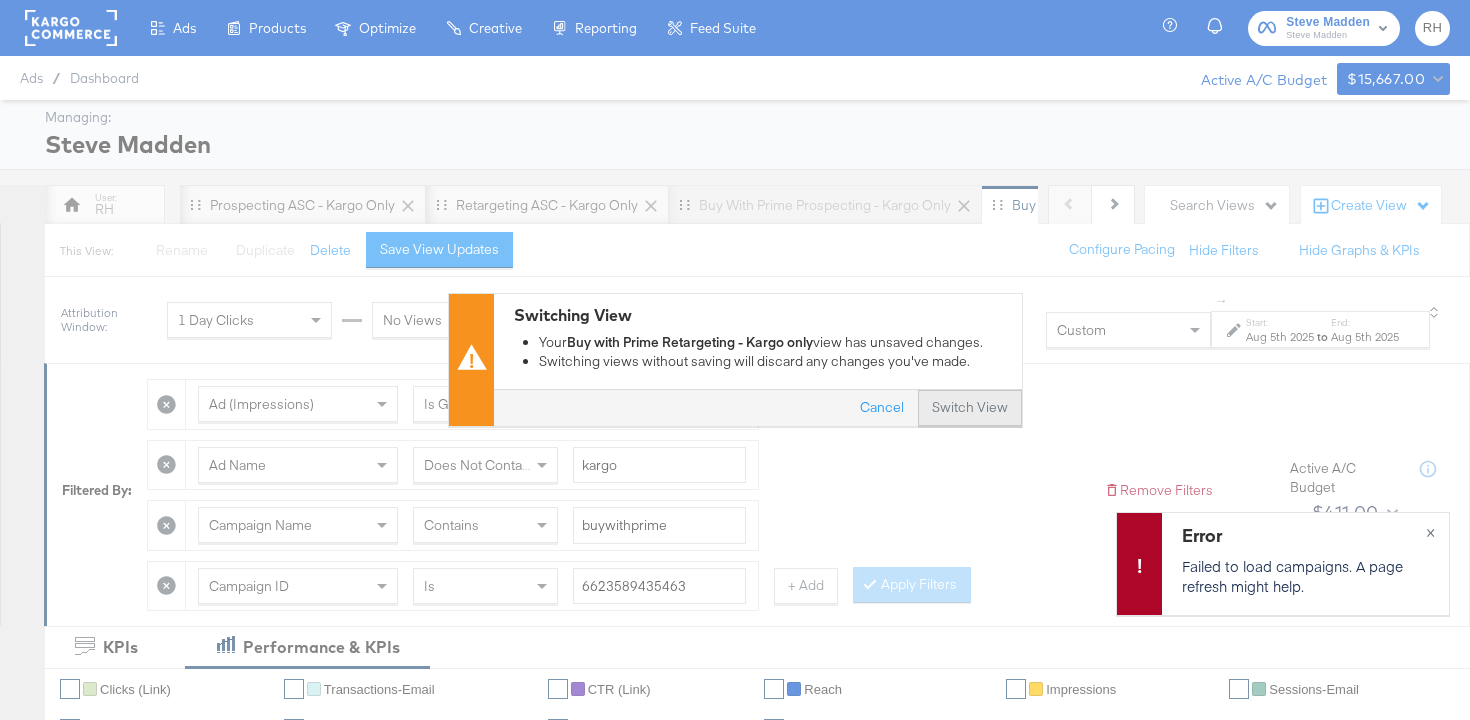 click on "Switch View" at bounding box center (970, 409) 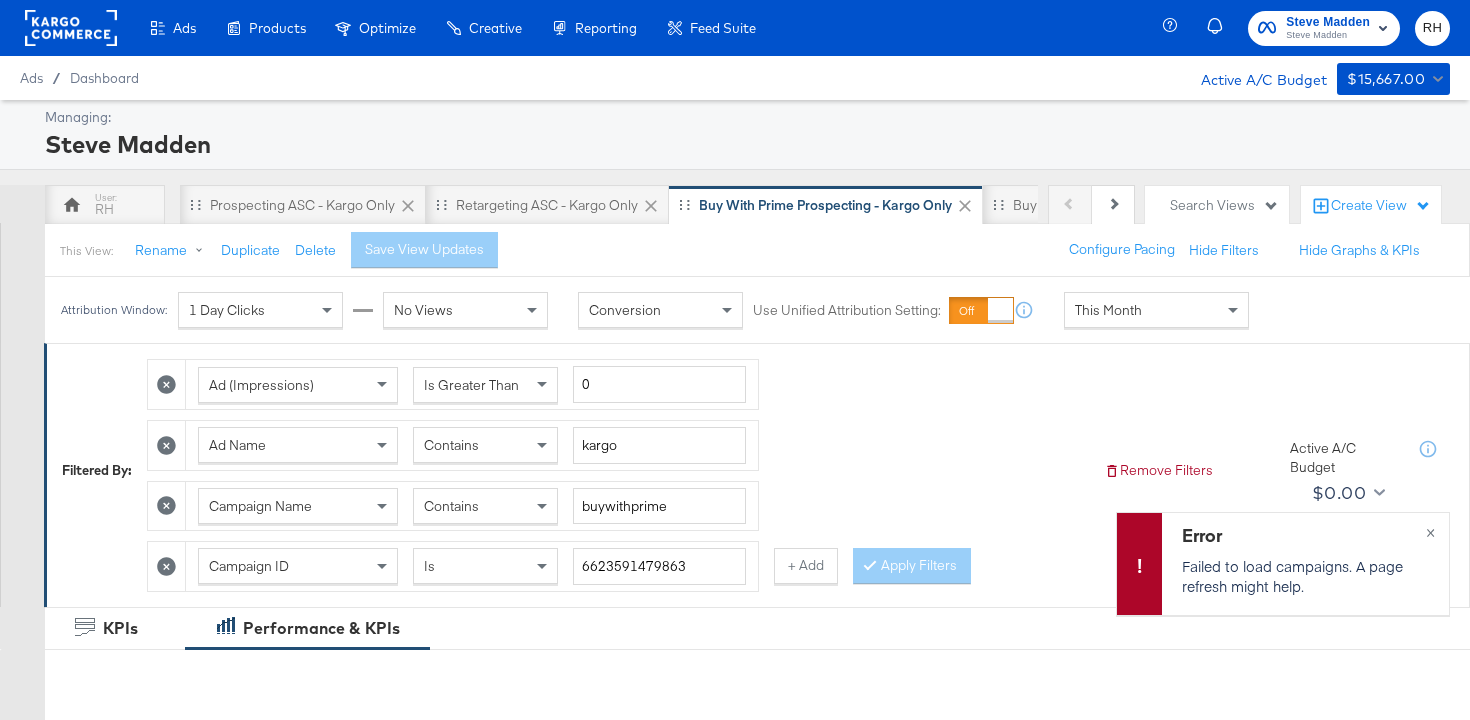 click on "This Month" at bounding box center (1156, 310) 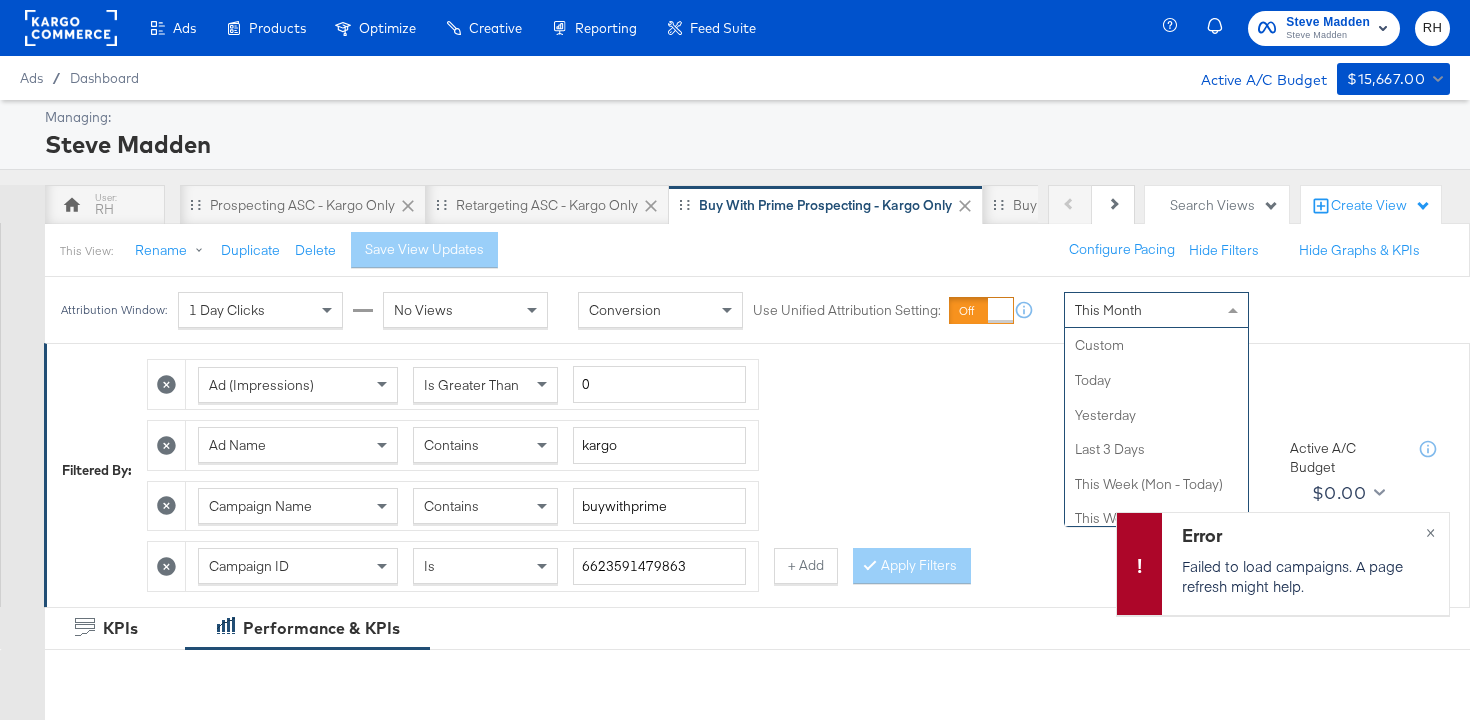 scroll, scrollTop: 389, scrollLeft: 0, axis: vertical 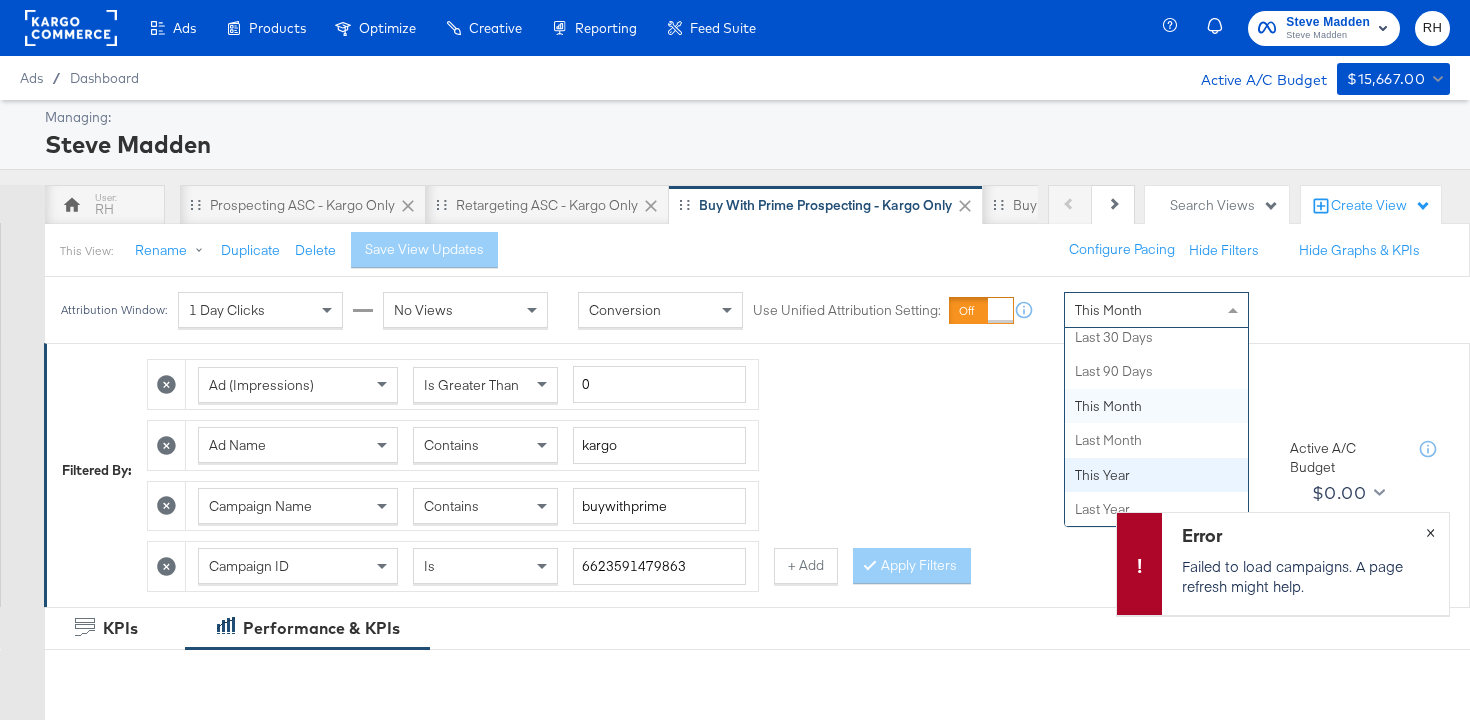 click on "×" at bounding box center [1430, 531] 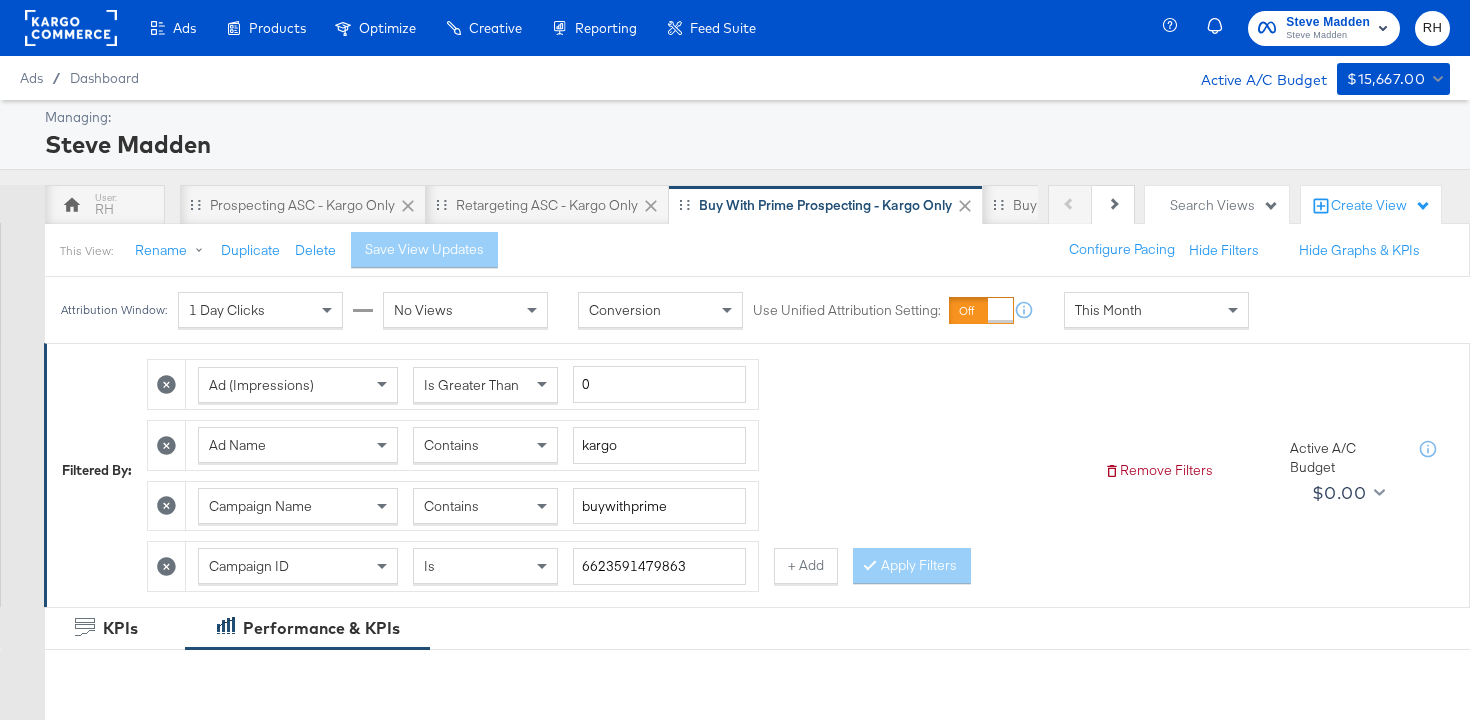 click on "This Month" at bounding box center [1156, 310] 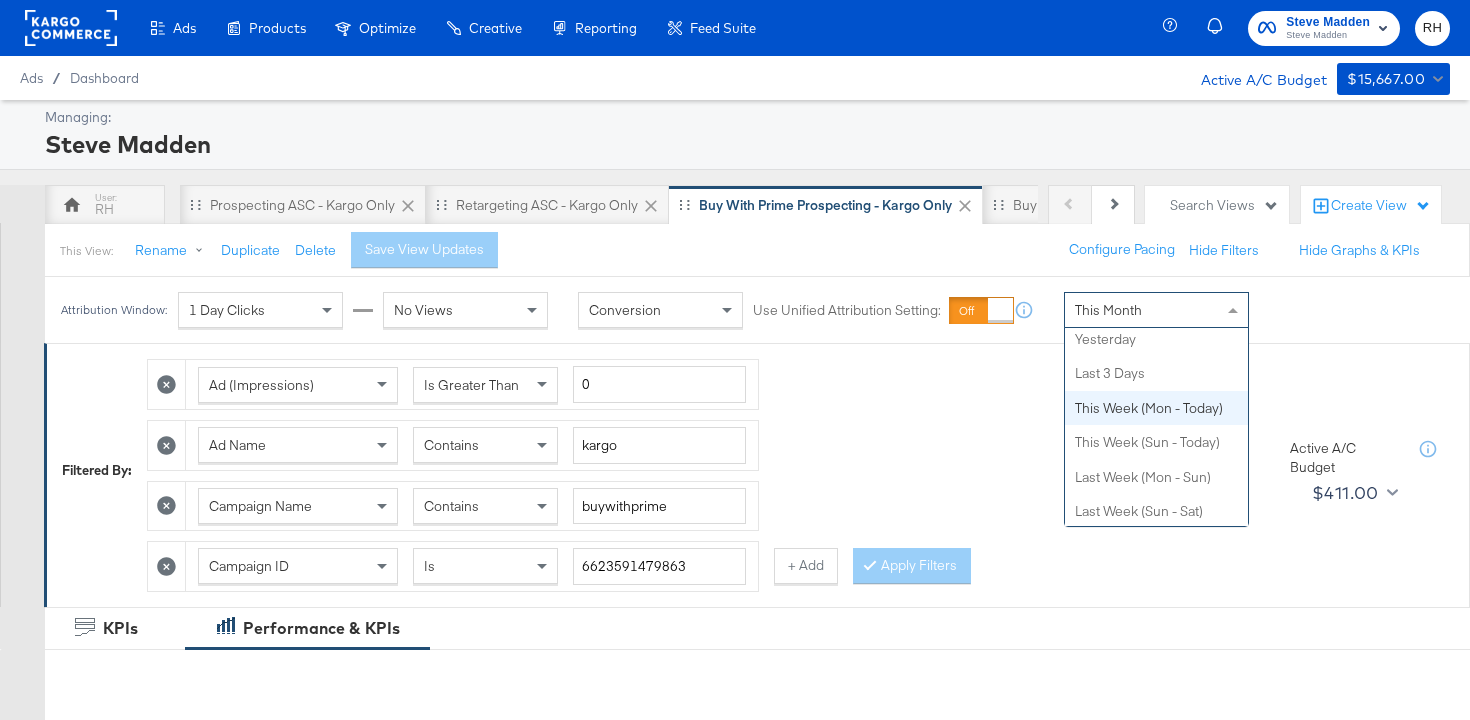 scroll, scrollTop: 0, scrollLeft: 0, axis: both 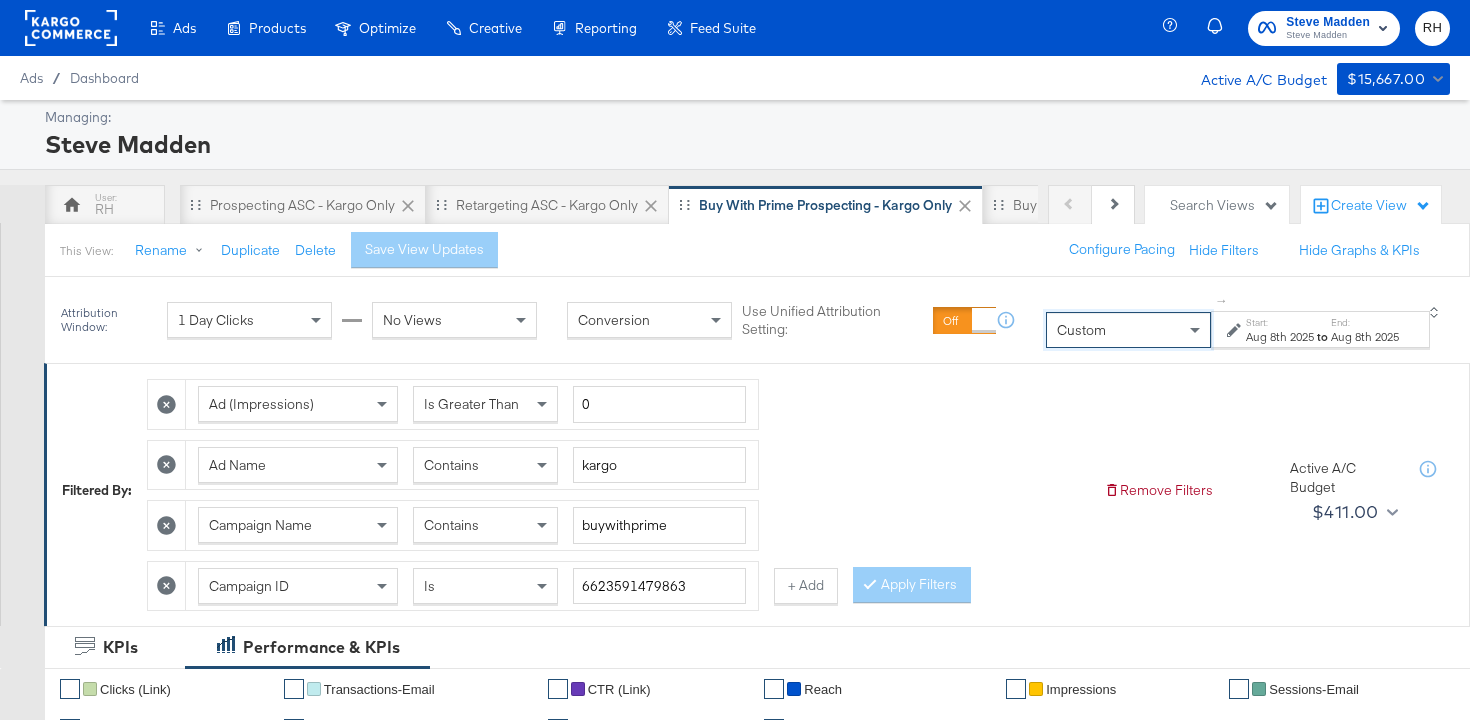 click on "Aug 8th 2025" at bounding box center (1280, 337) 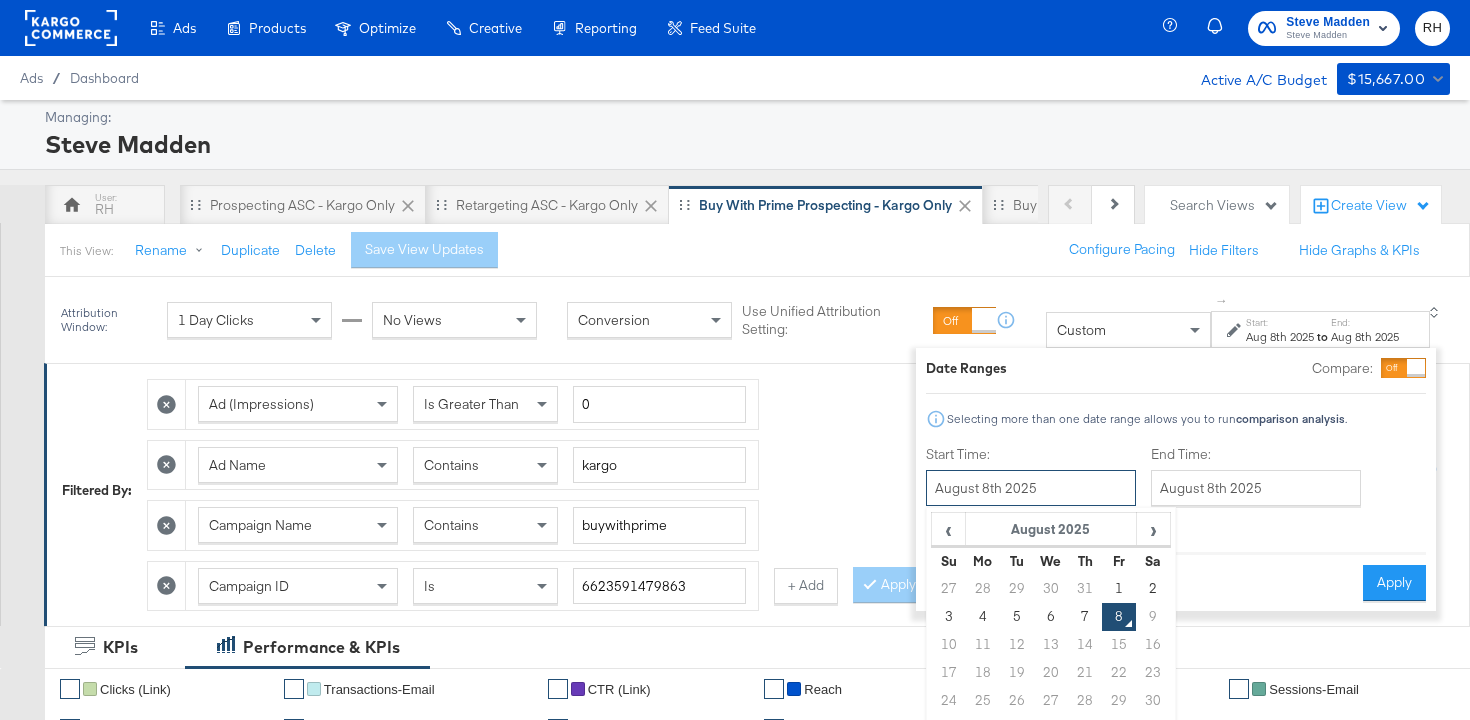click on "August 8th 2025" at bounding box center [1031, 488] 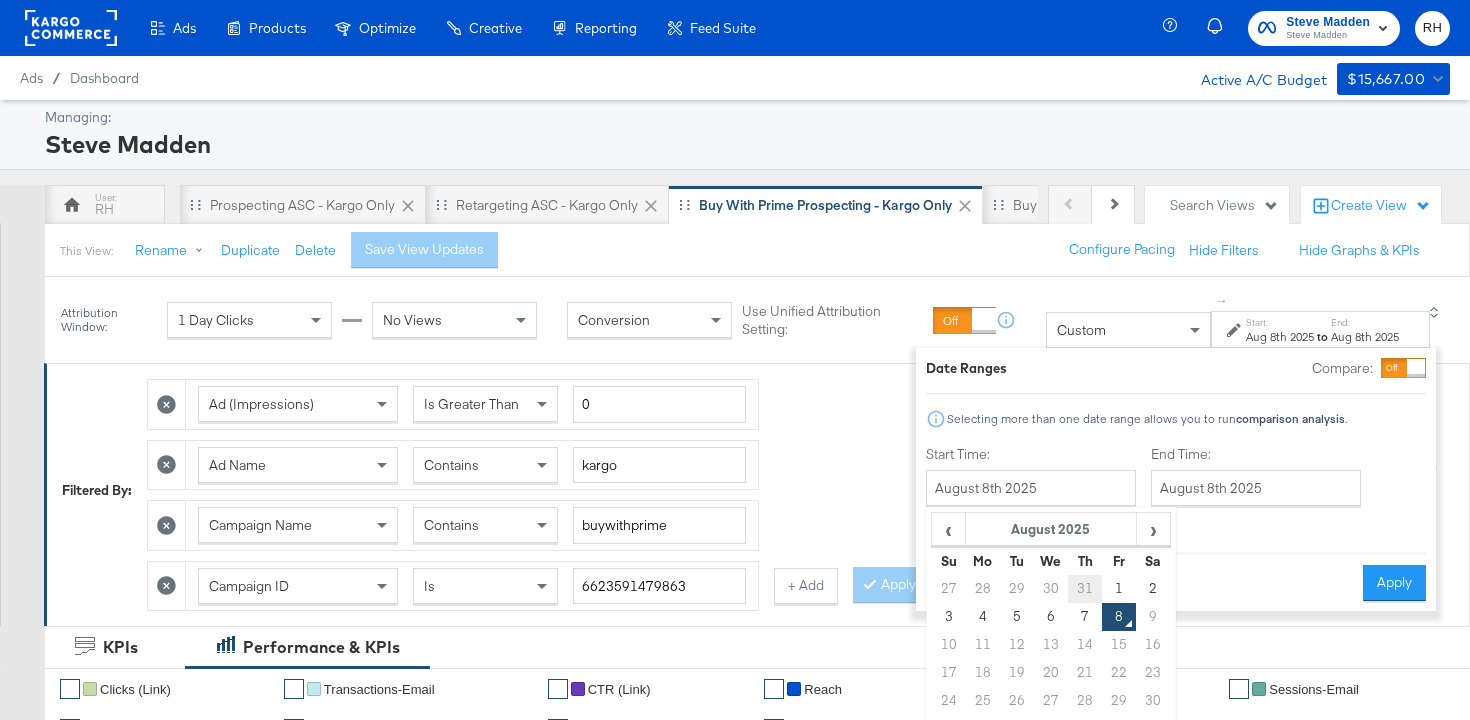 click on "31" at bounding box center (1085, 589) 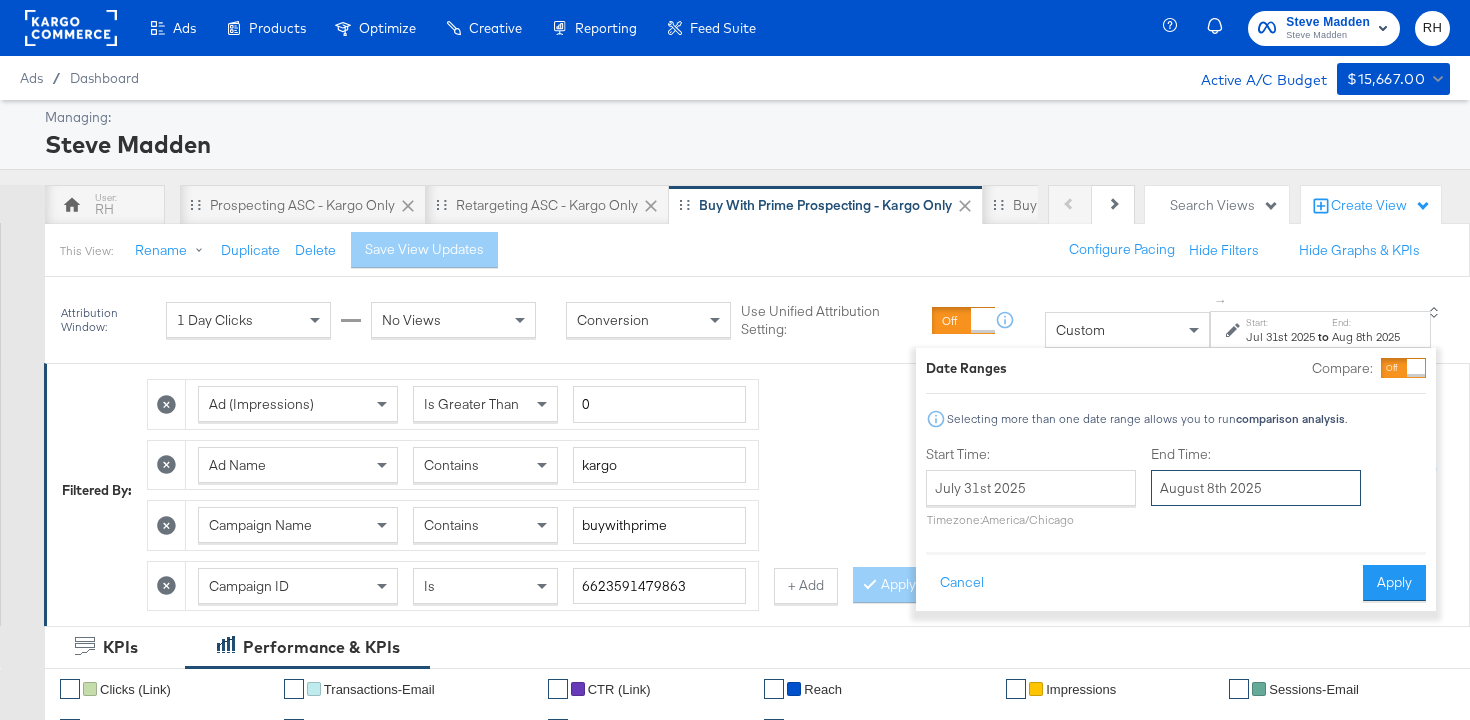 click on "August 8th 2025" at bounding box center [1256, 488] 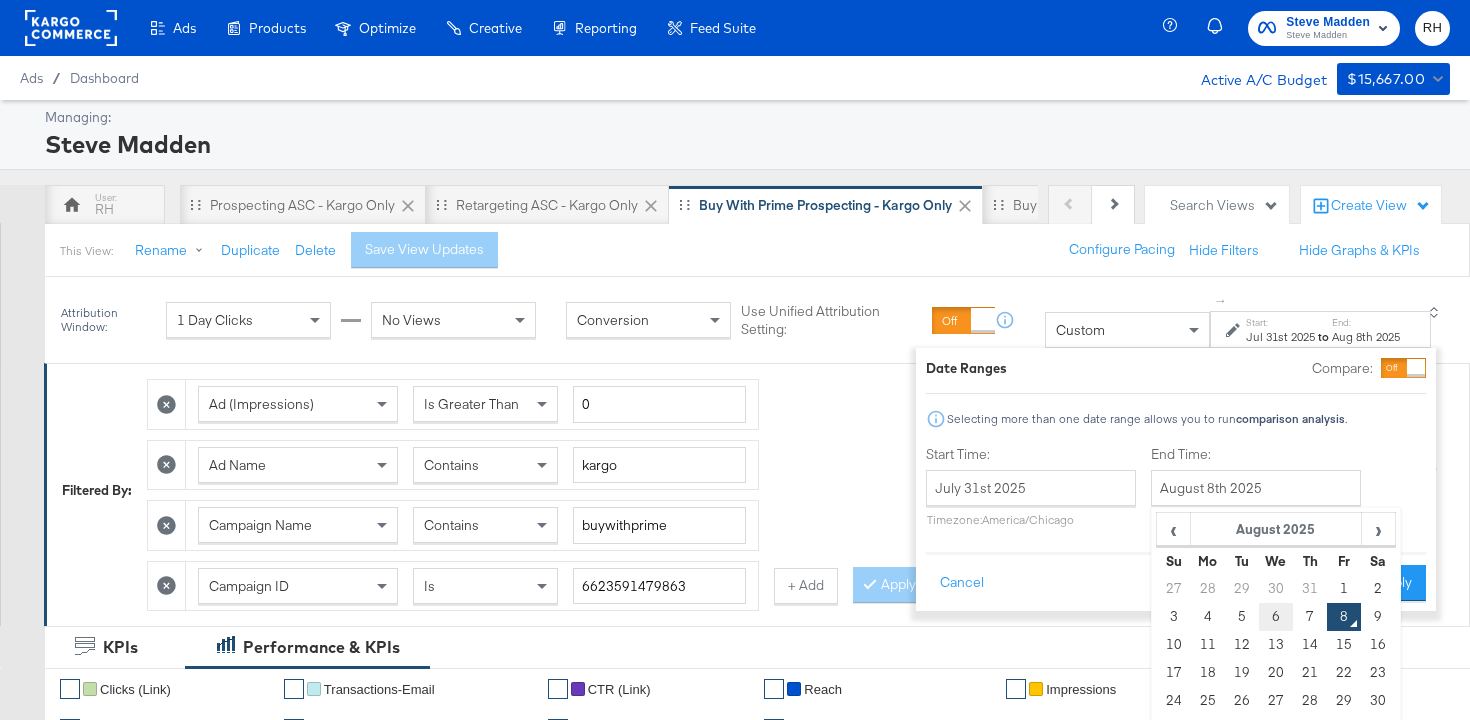 click on "6" at bounding box center [1276, 617] 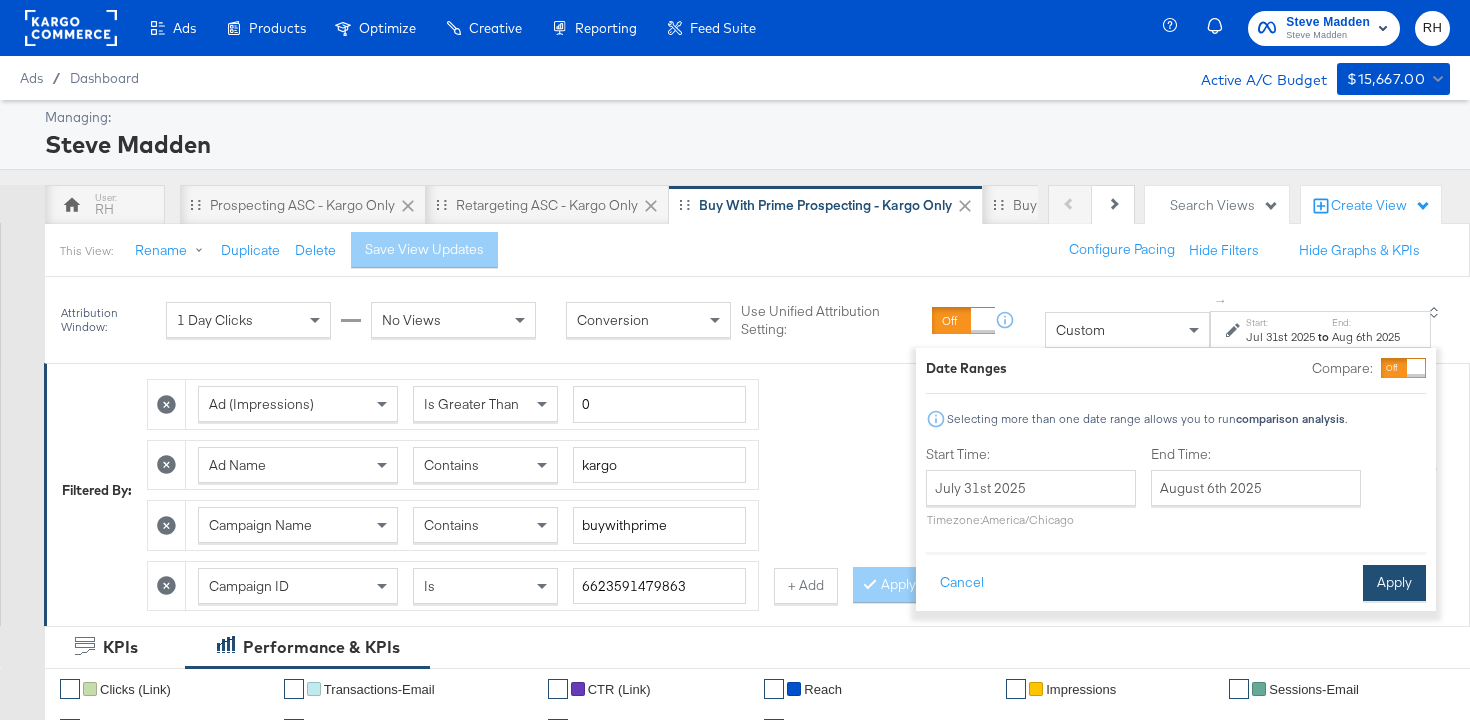 click on "Apply" at bounding box center (1394, 583) 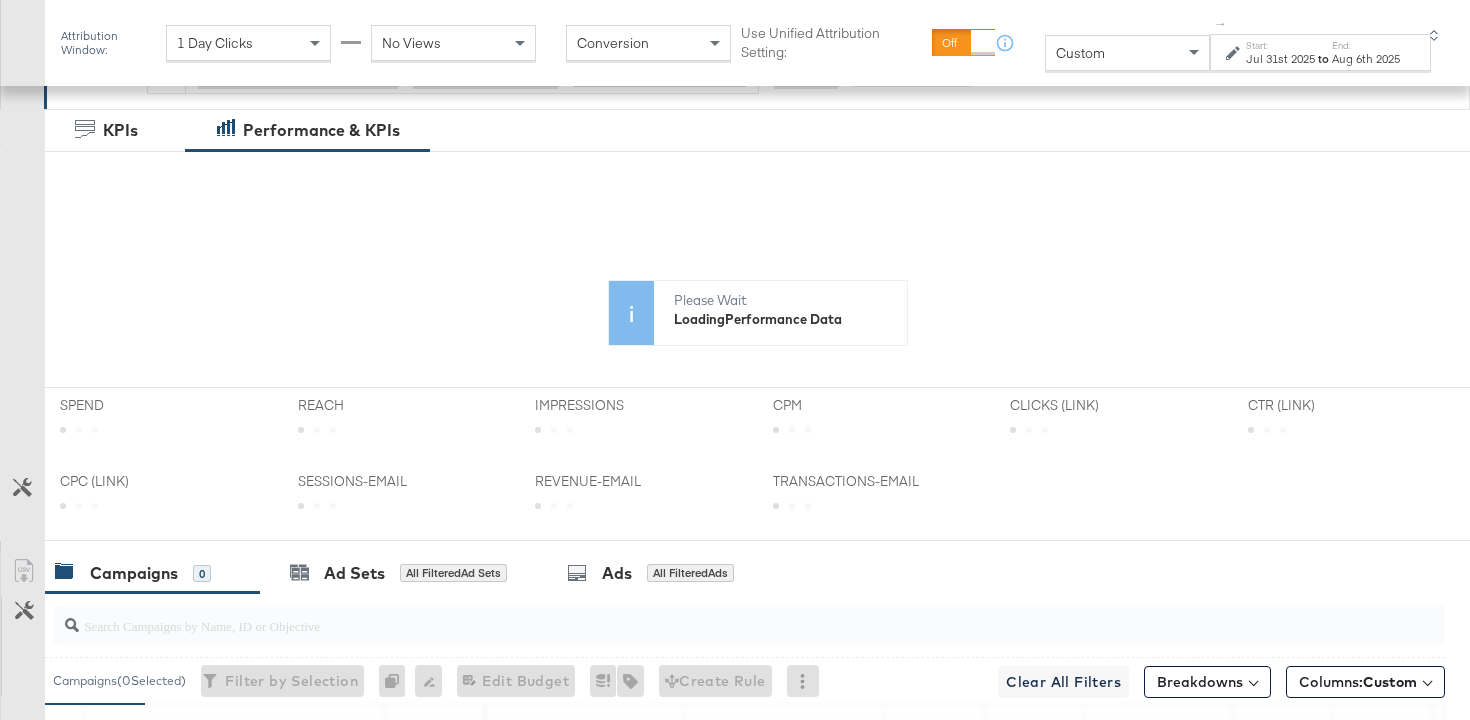 scroll, scrollTop: 735, scrollLeft: 0, axis: vertical 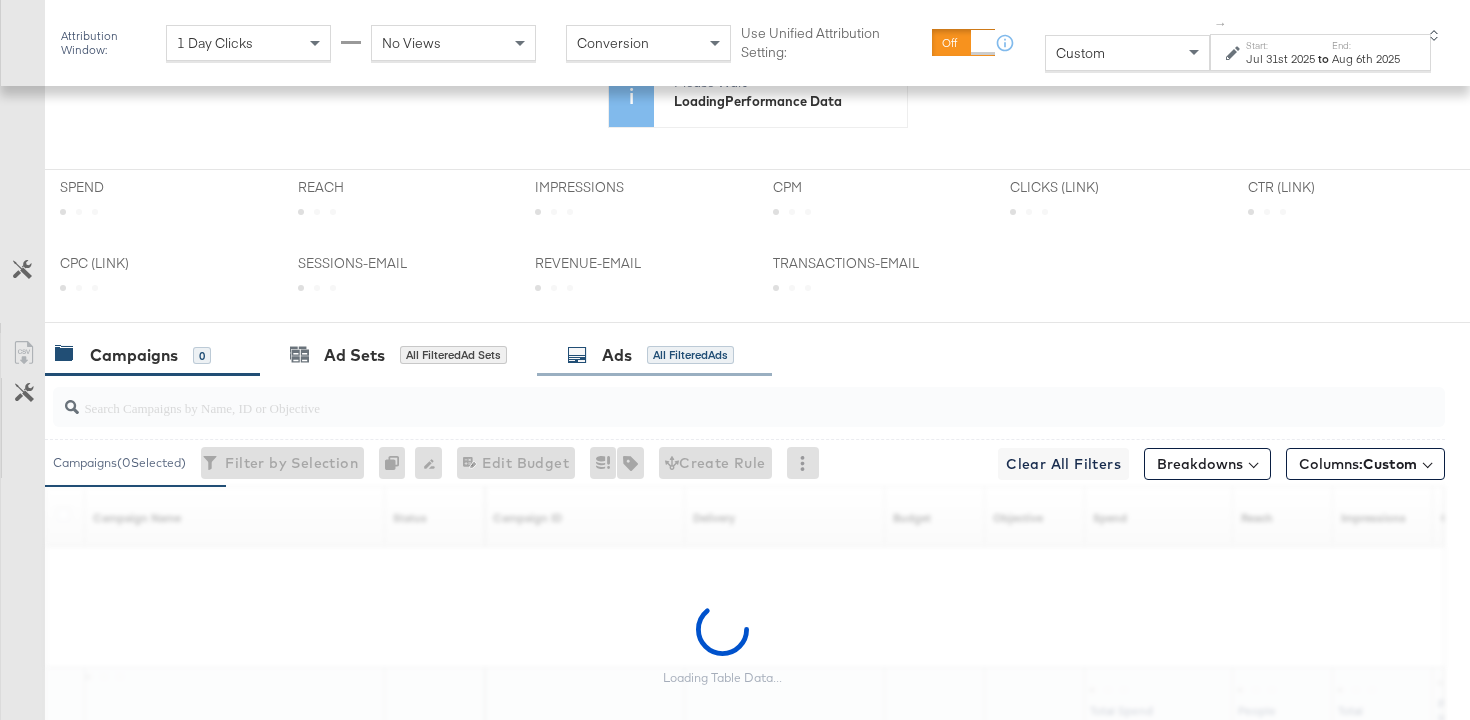 click on "Ads All Filtered  Ads" at bounding box center [654, 355] 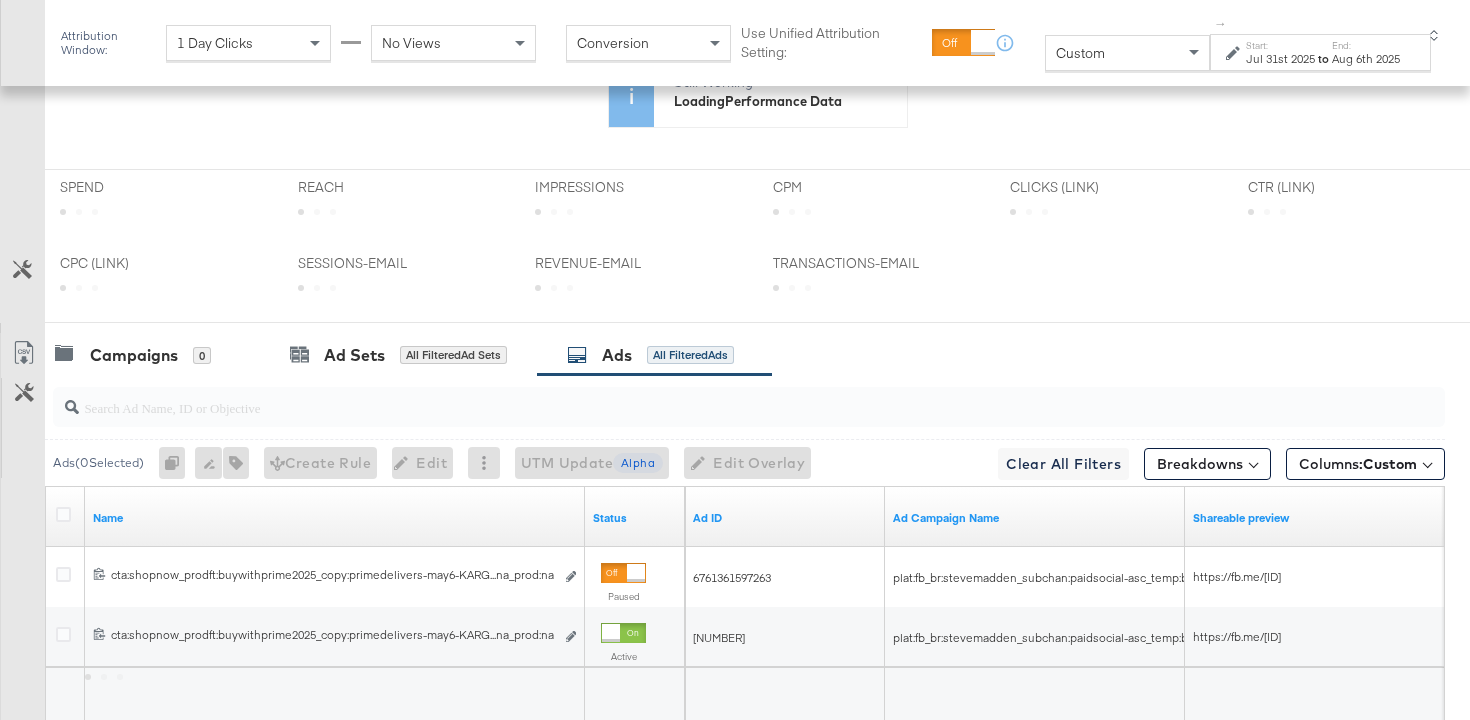scroll, scrollTop: 930, scrollLeft: 0, axis: vertical 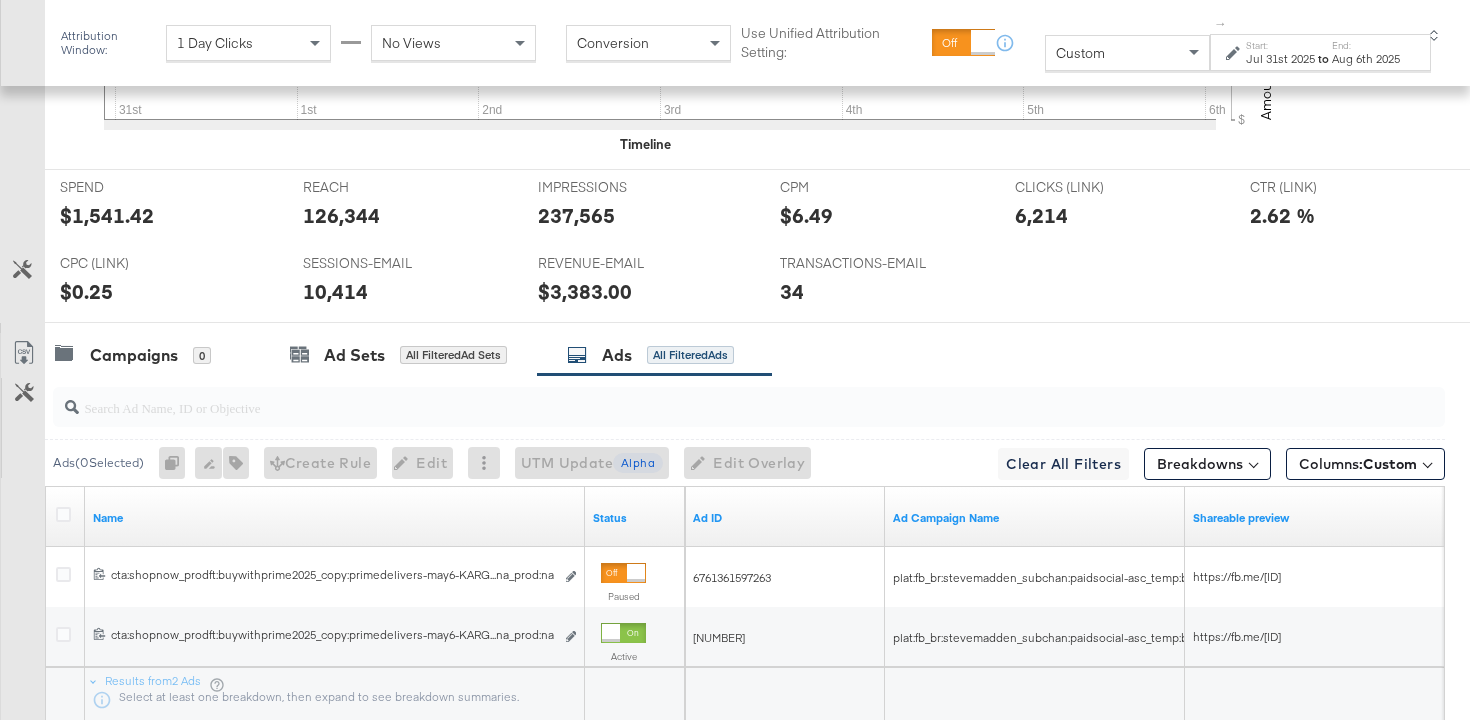 click at bounding box center [700, 399] 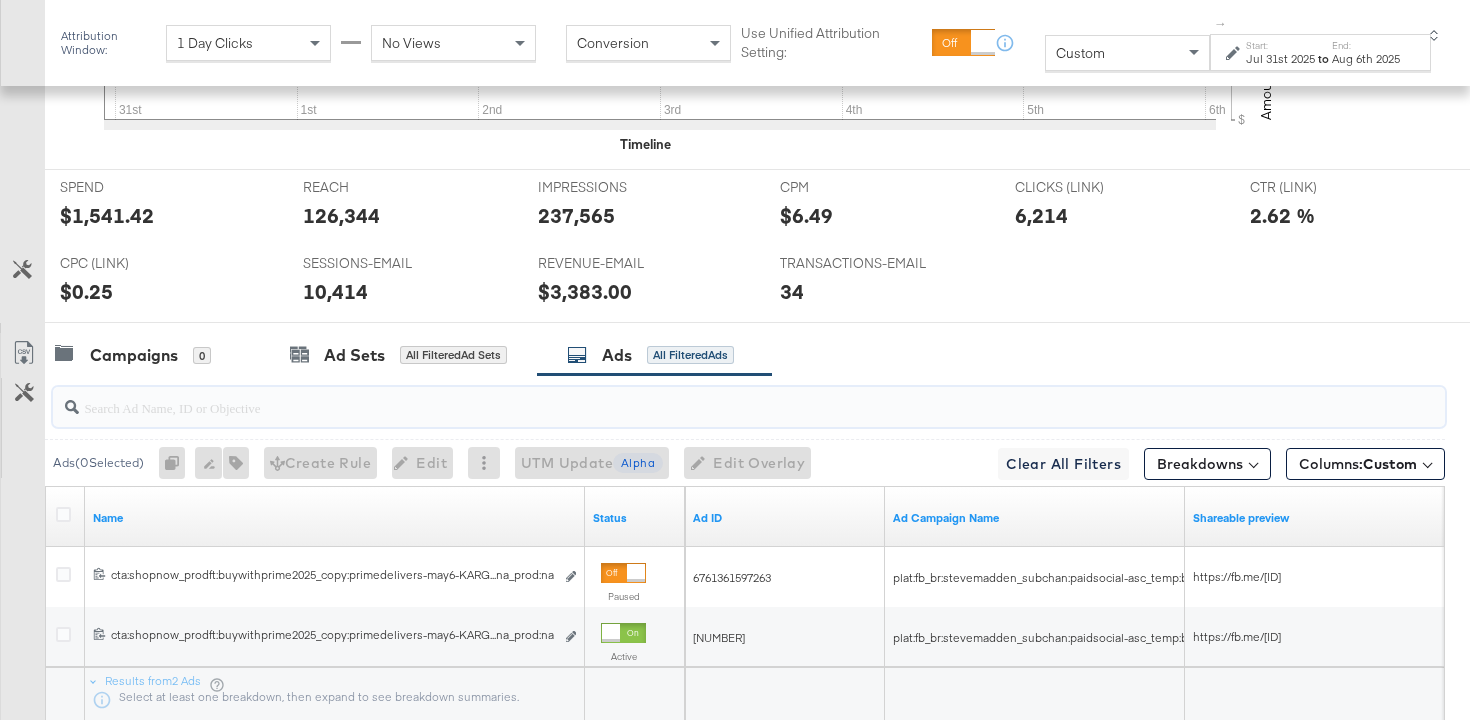 paste on "cta:shopnow_prodft:buywithprime2025_copy:primedelivers-may6-KARGO-BWP_lp:plp_adtype:carousel_len:na_prod:na" 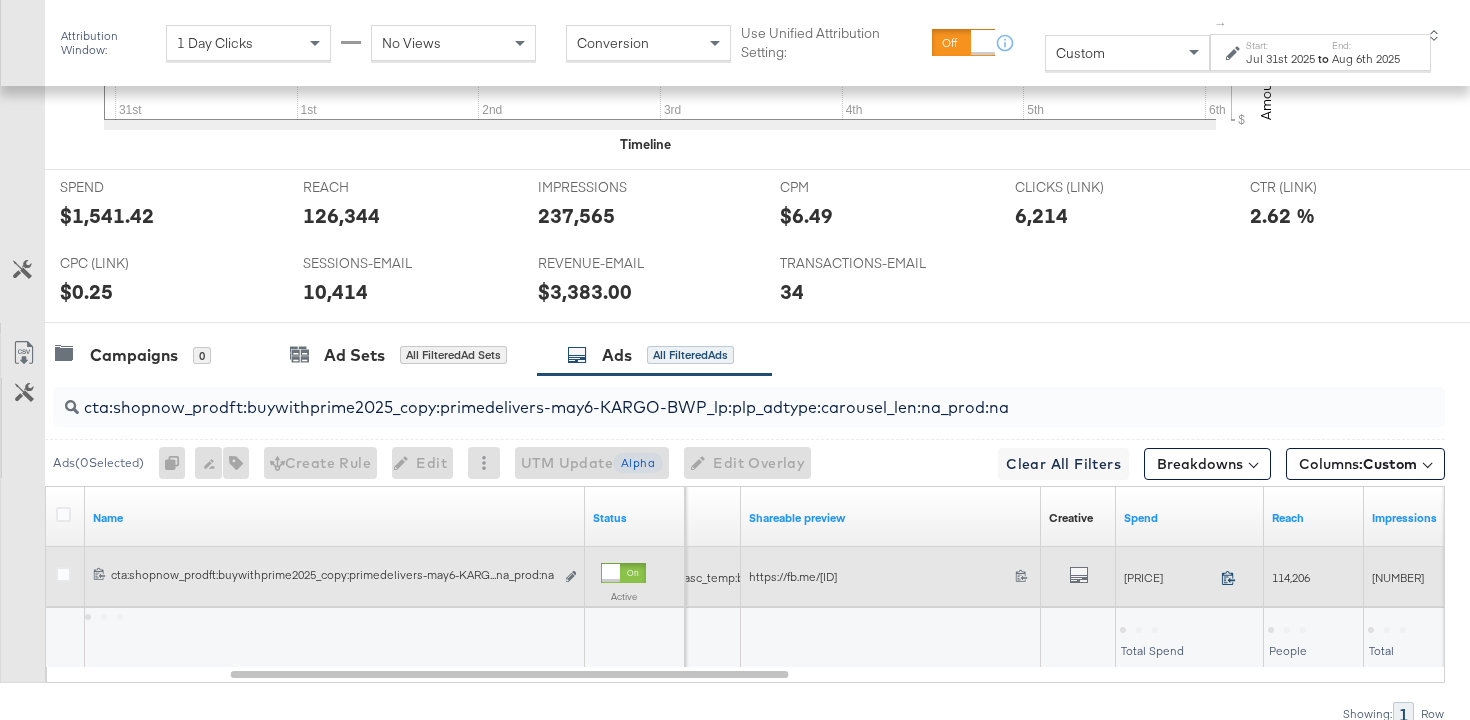 click at bounding box center (1234, 580) 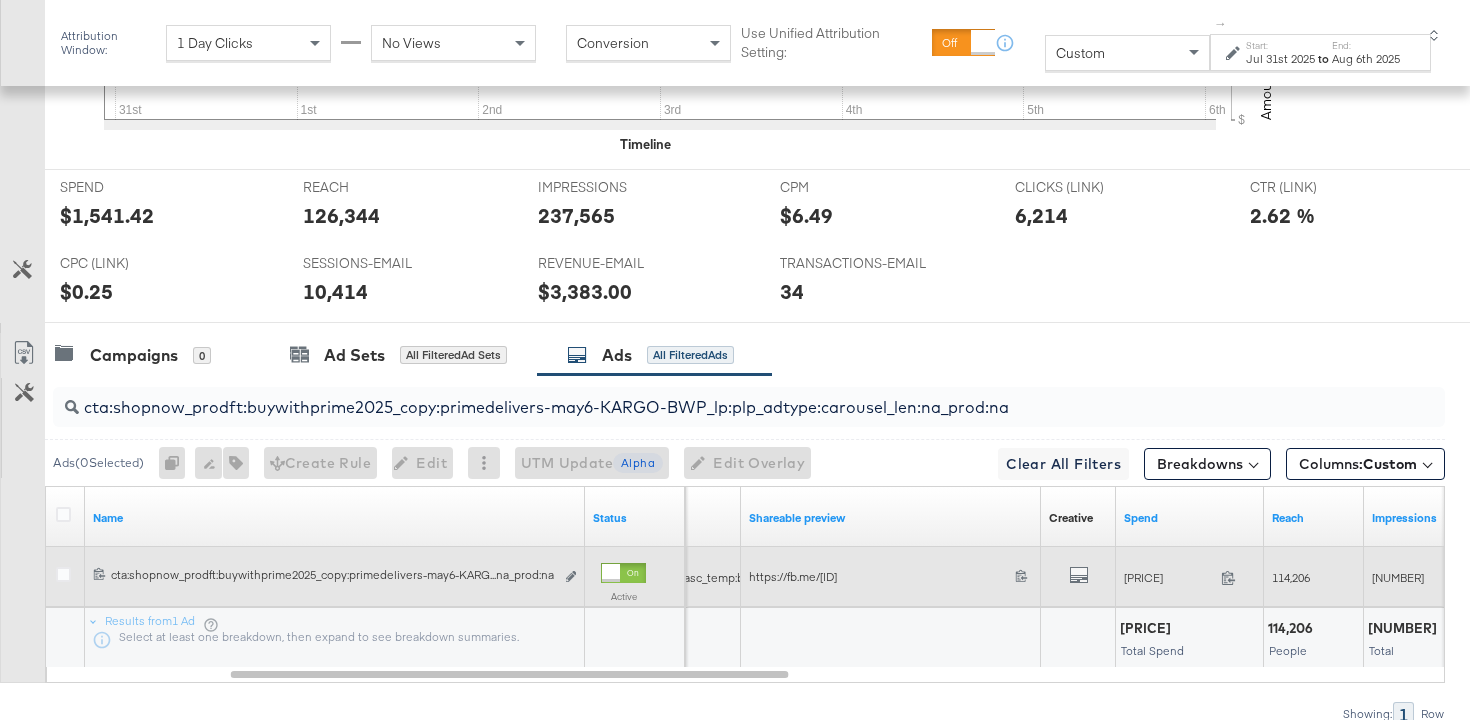 click on "114,206" at bounding box center (1291, 577) 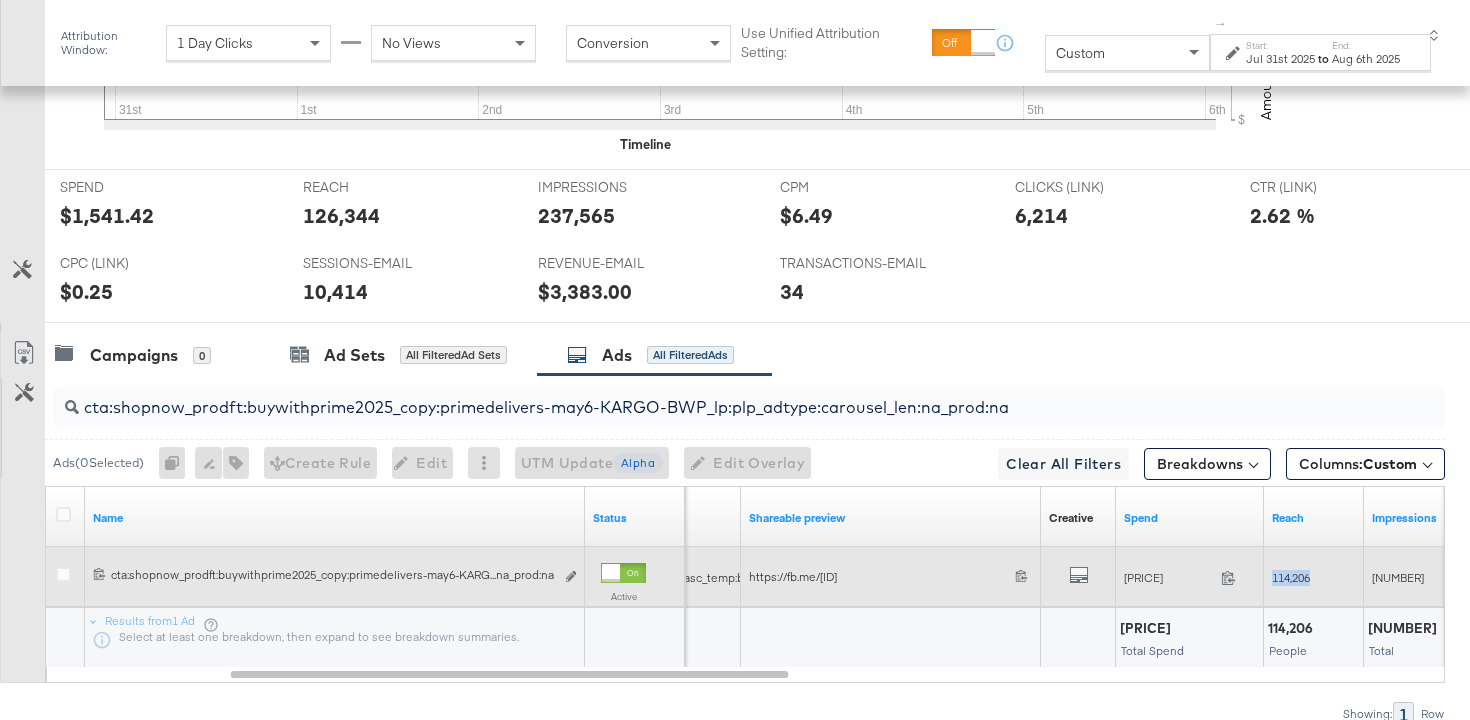 click on "114,206" at bounding box center (1291, 577) 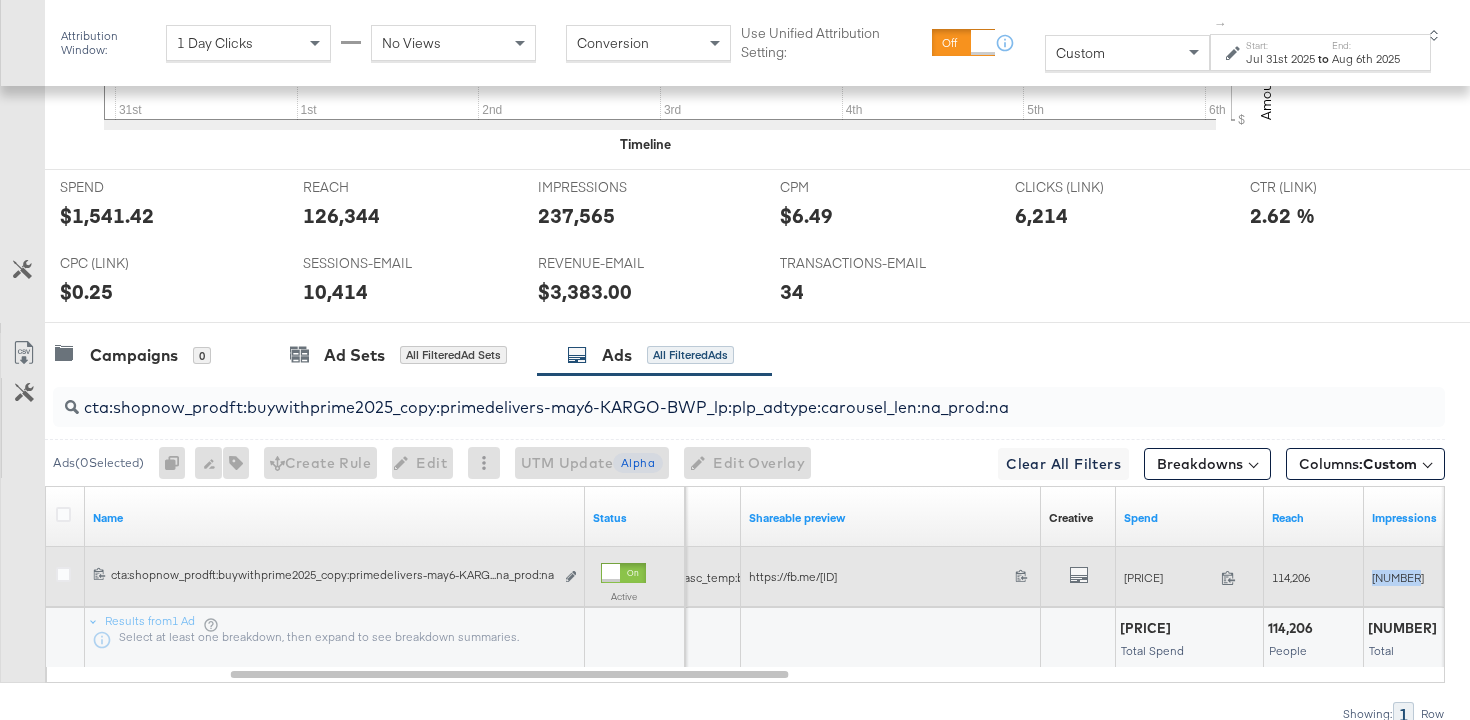 click on "[NUMBER]" at bounding box center (1398, 577) 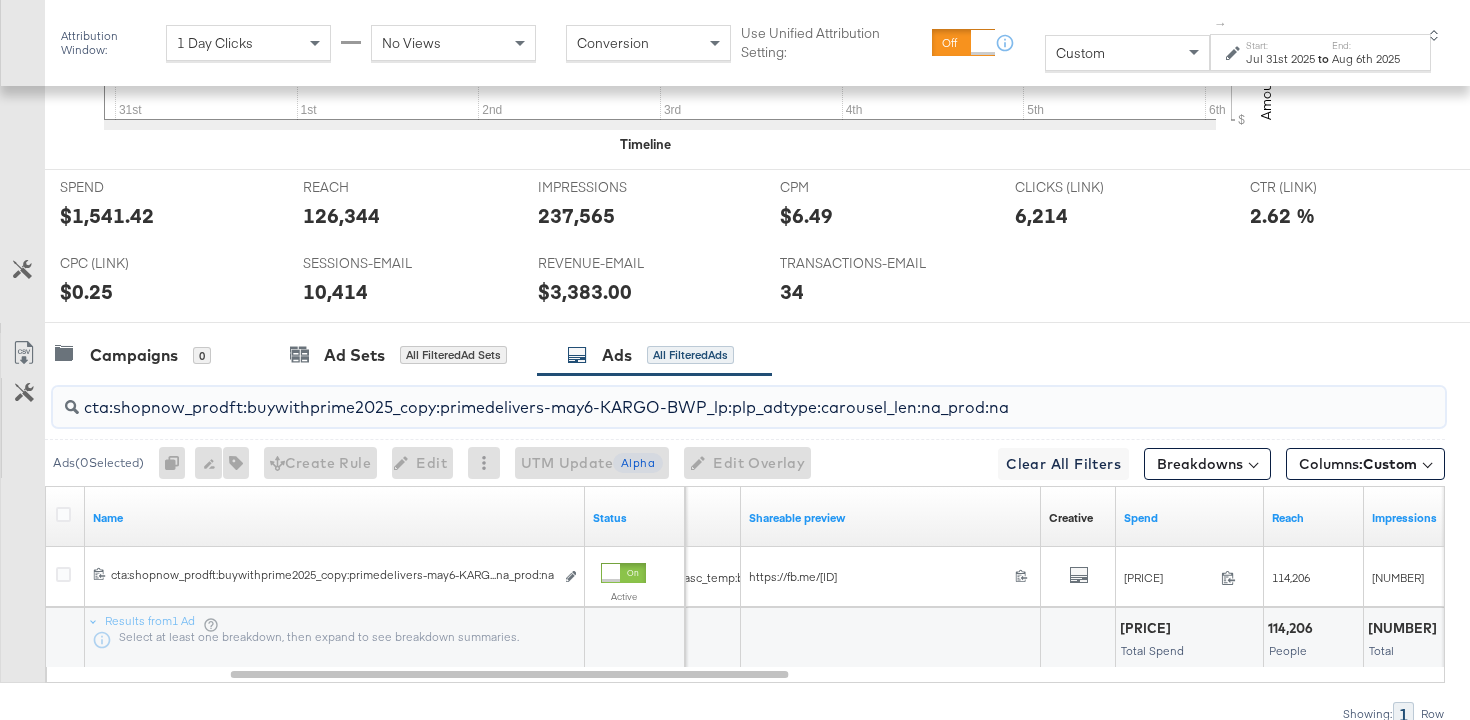 click on "cta:shopnow_prodft:buywithprime2025_copy:primedelivers-may6-KARGO-BWP_lp:plp_adtype:carousel_len:na_prod:na" at bounding box center (700, 399) 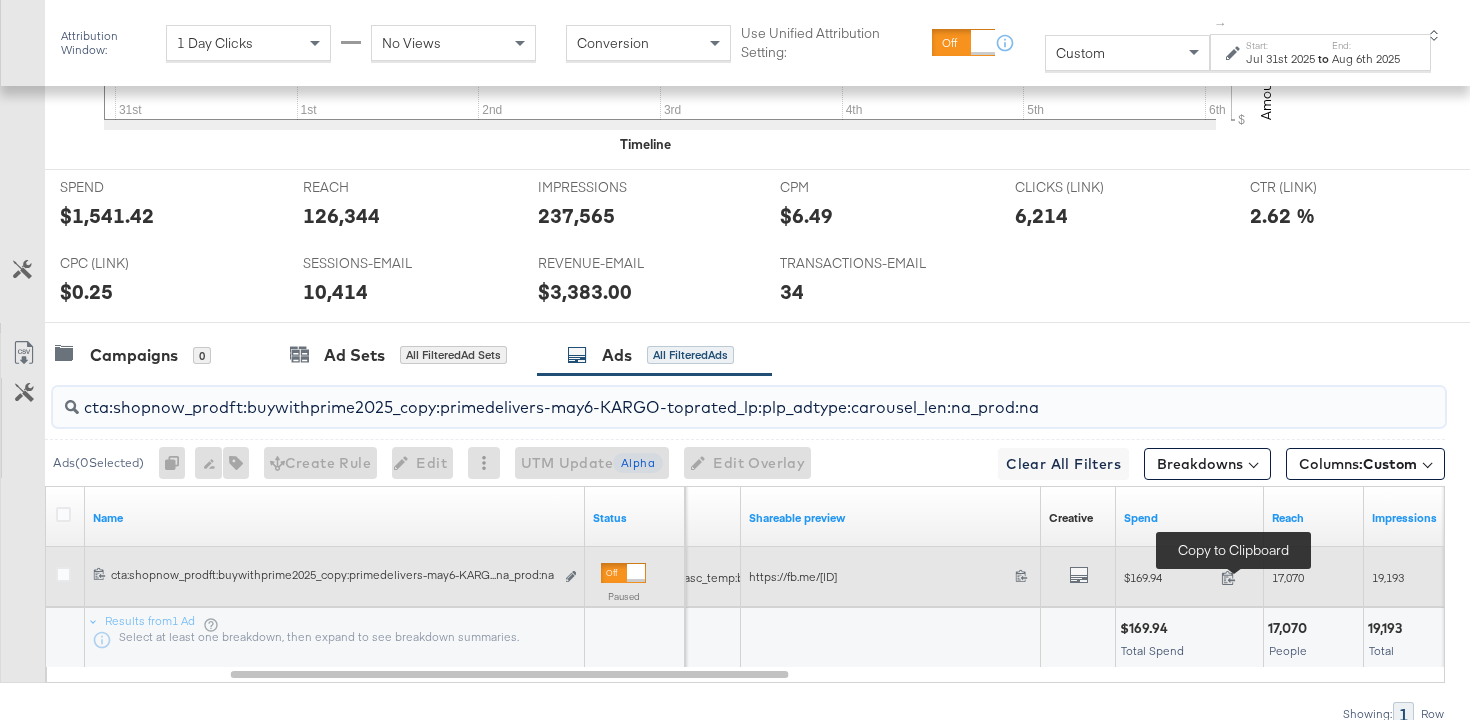type on "cta:shopnow_prodft:buywithprime2025_copy:primedelivers-may6-KARGO-toprated_lp:plp_adtype:carousel_len:na_prod:na" 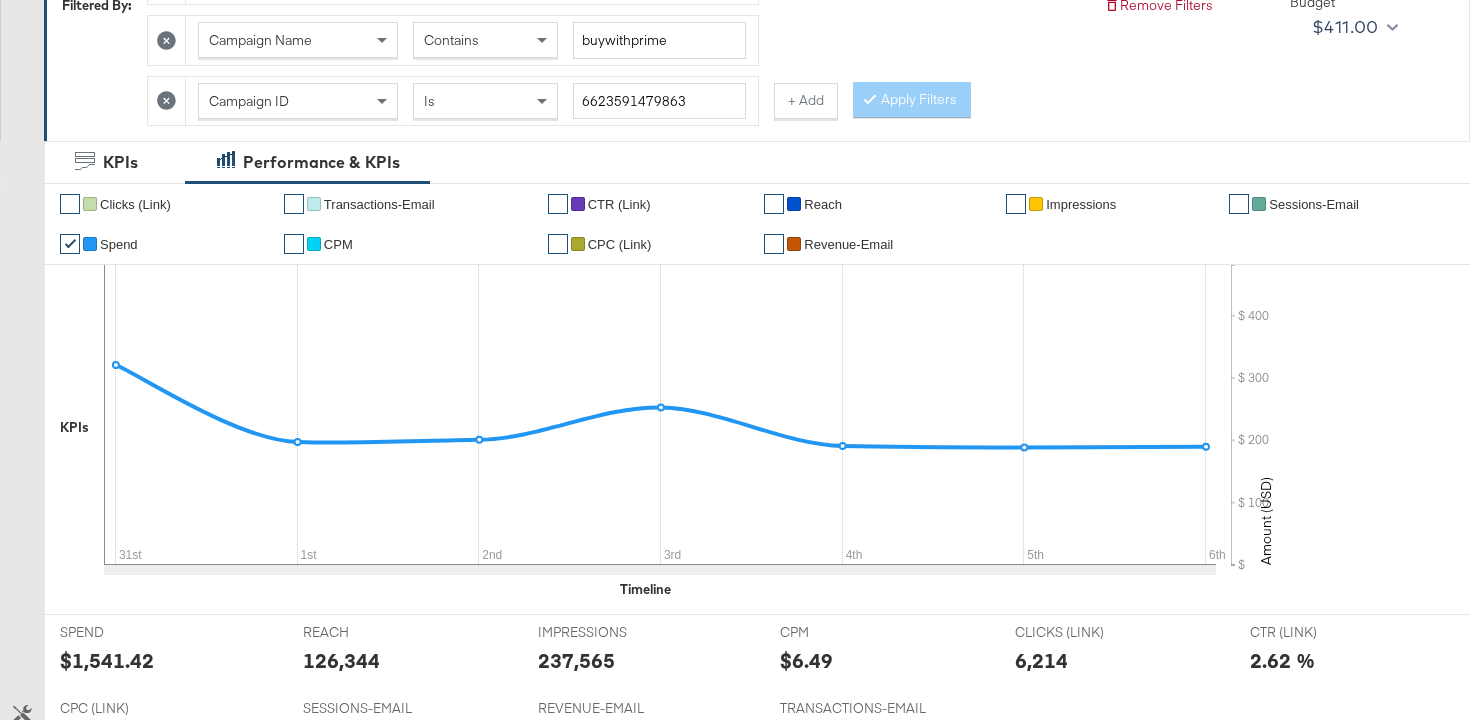 scroll, scrollTop: 0, scrollLeft: 0, axis: both 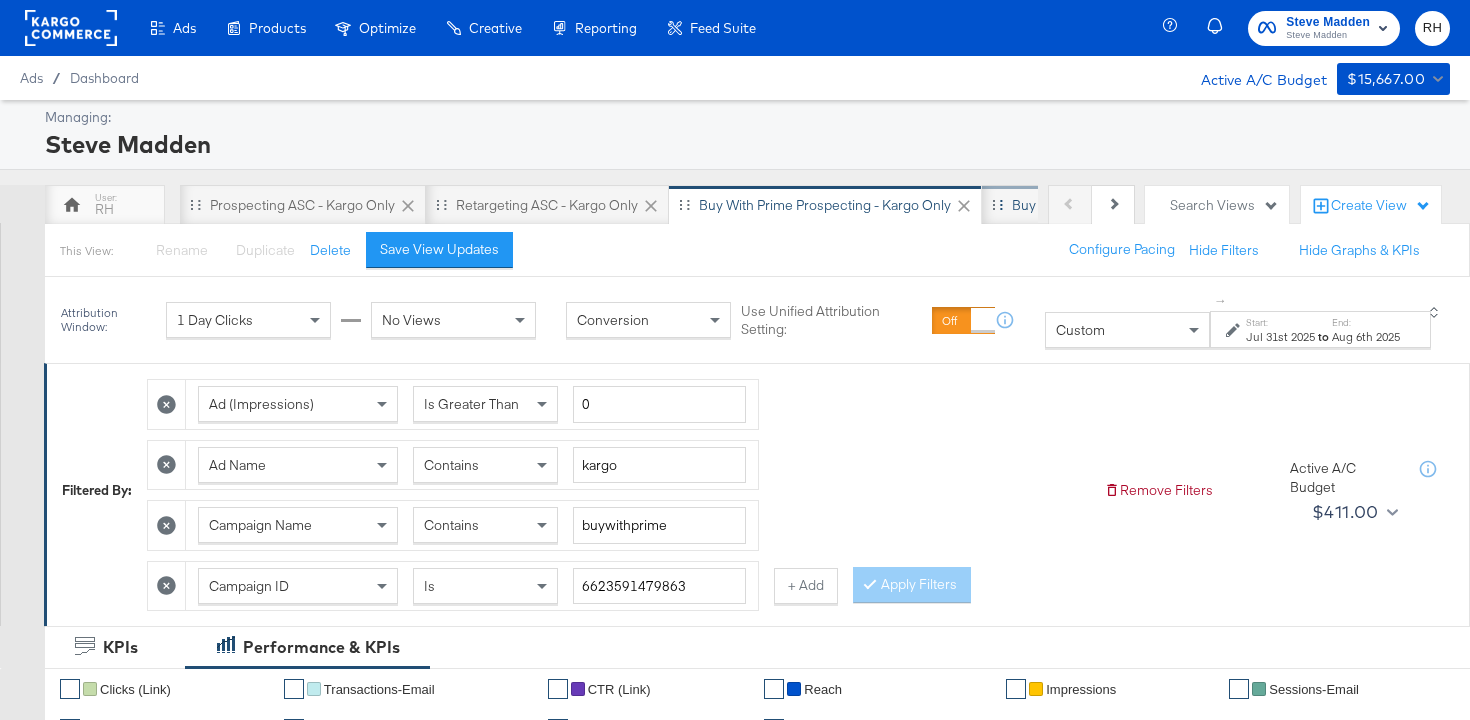 click on "Buy with Prime Retargeting - Kargo only" at bounding box center (1137, 205) 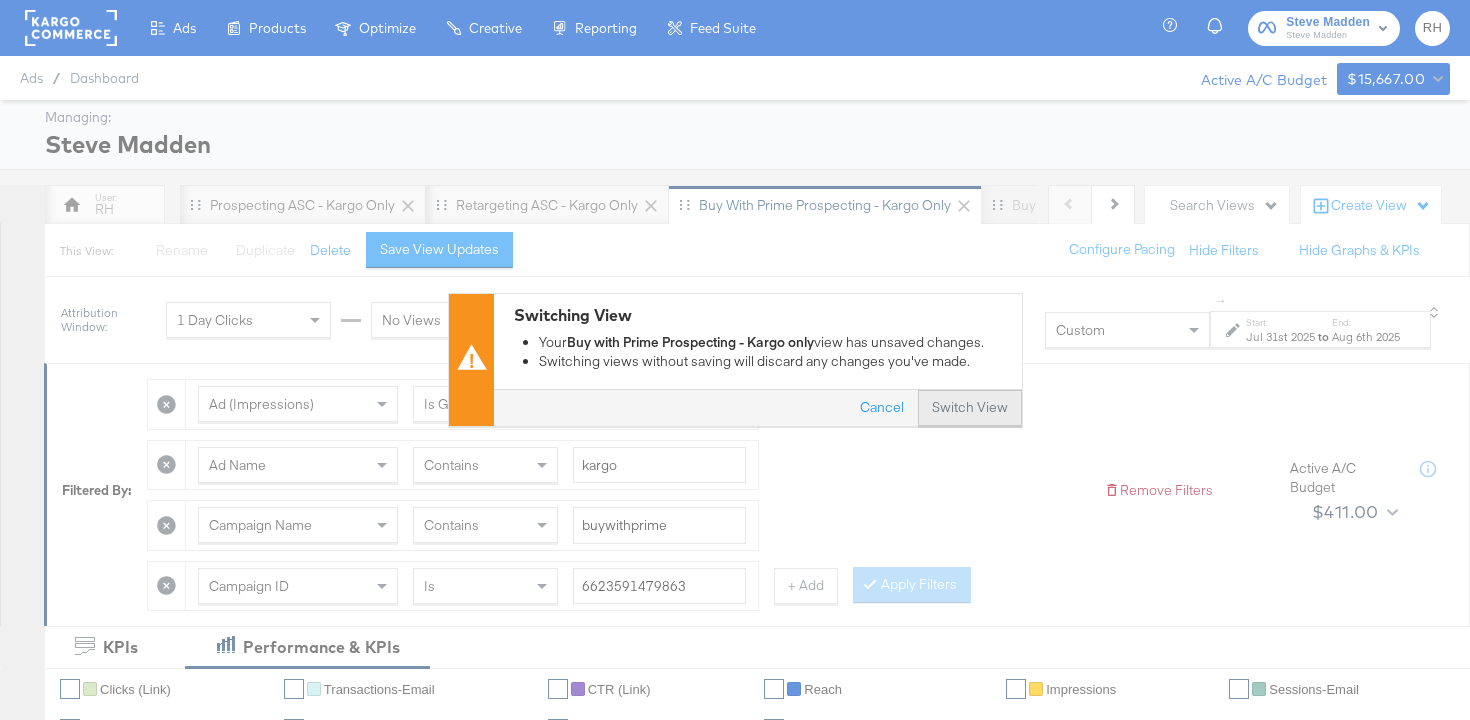 click on "Switch View" at bounding box center (970, 409) 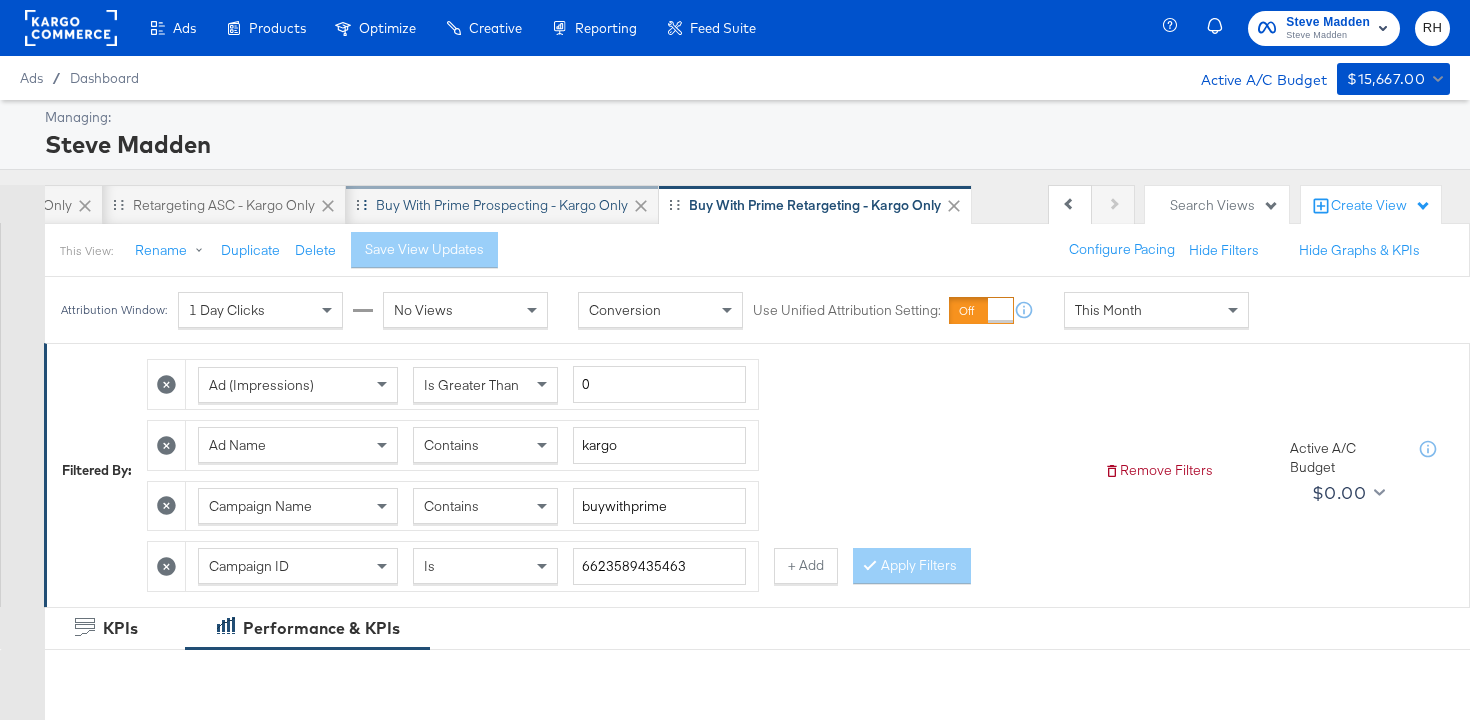 scroll, scrollTop: 0, scrollLeft: 327, axis: horizontal 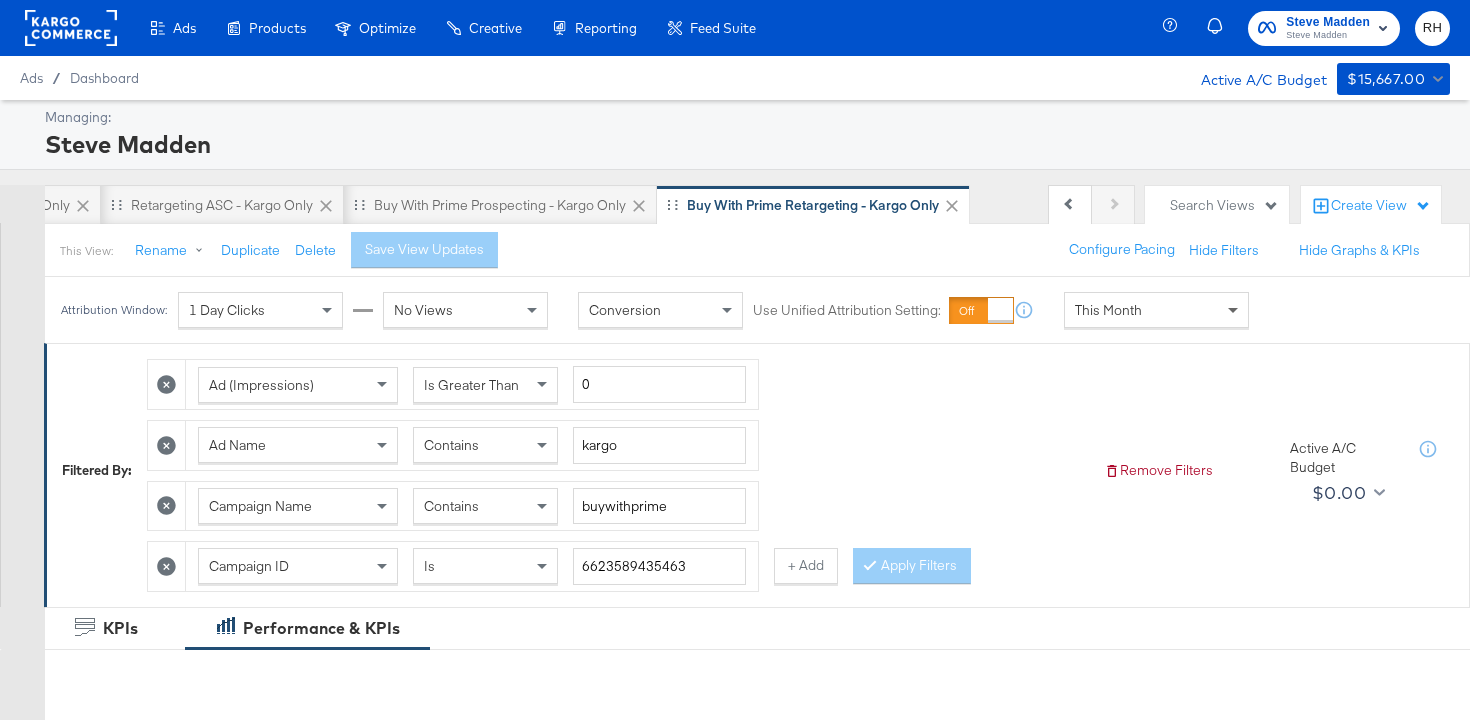 click at bounding box center [1233, 311] 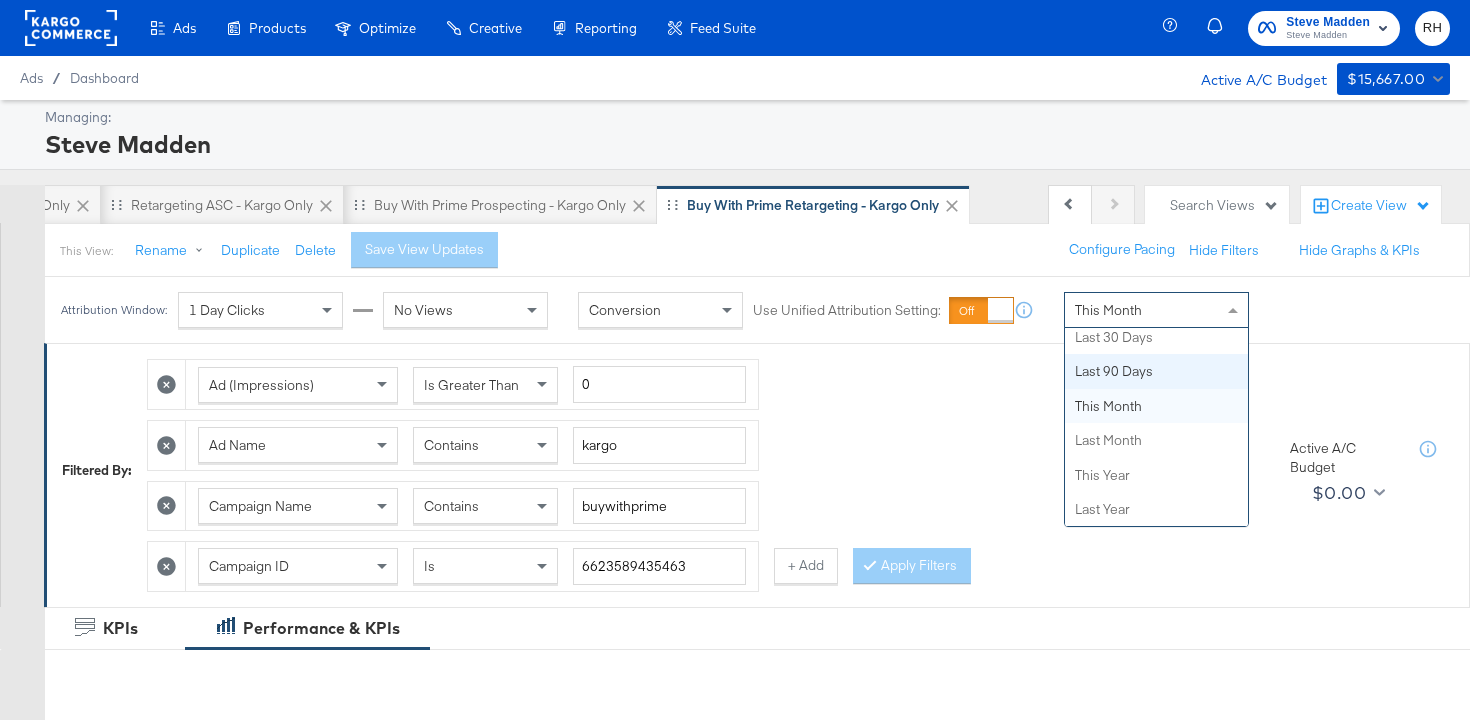 scroll, scrollTop: 0, scrollLeft: 0, axis: both 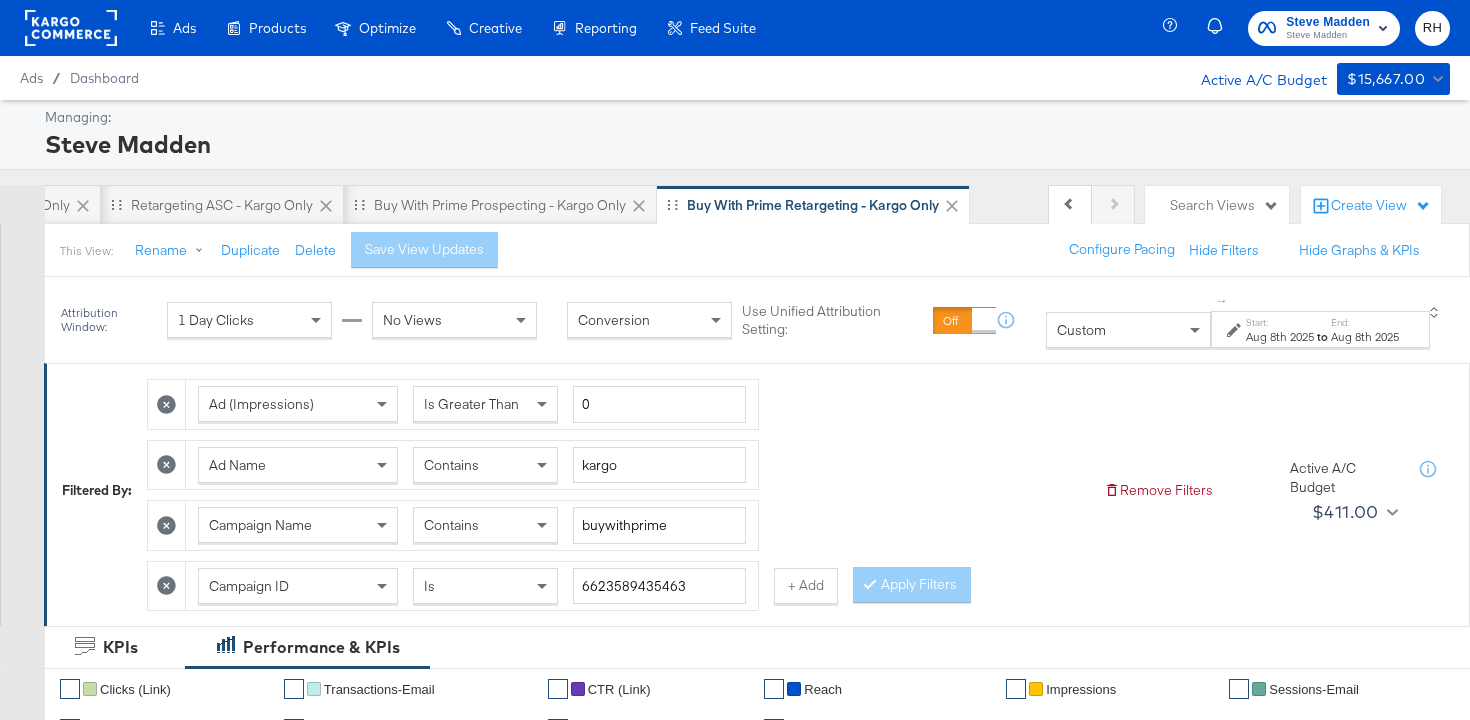 click on "Aug 8th 2025" at bounding box center (1280, 337) 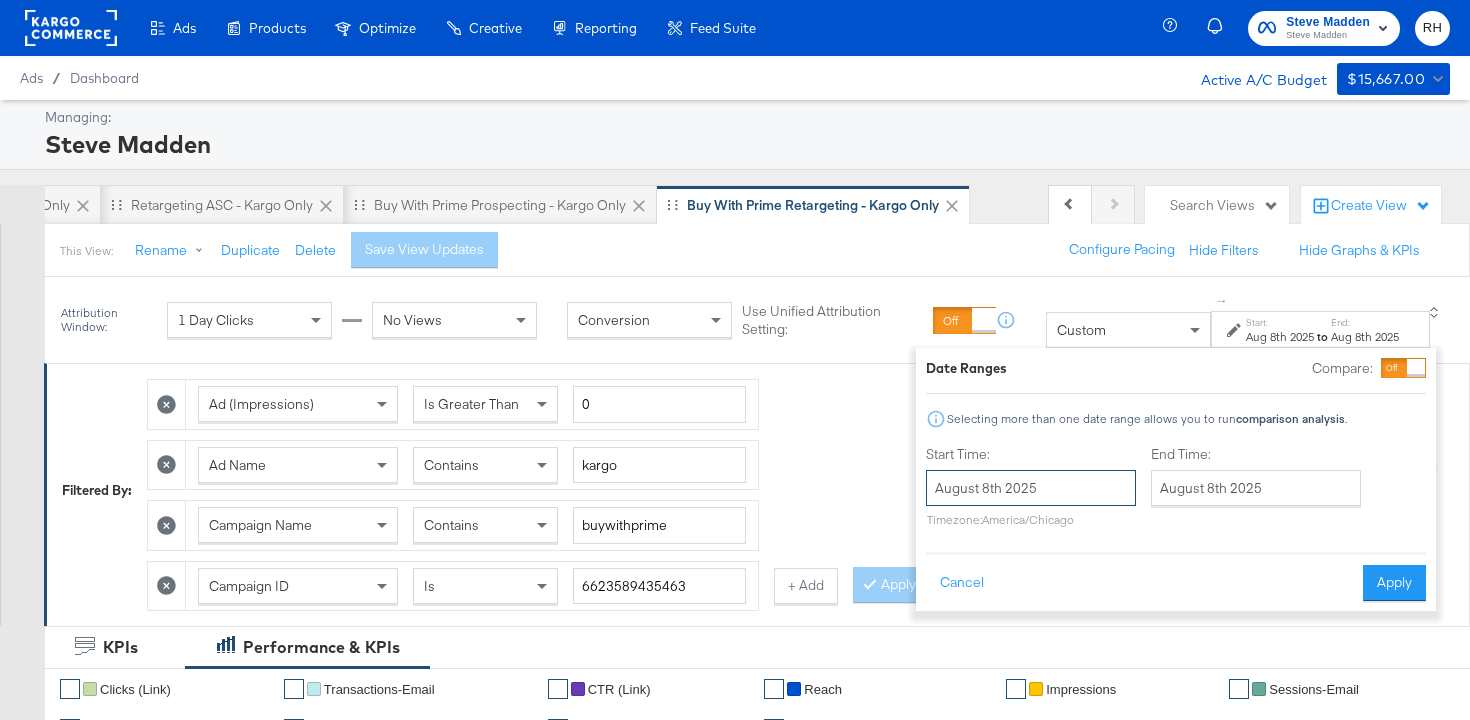 click on "August 8th 2025" at bounding box center (1031, 488) 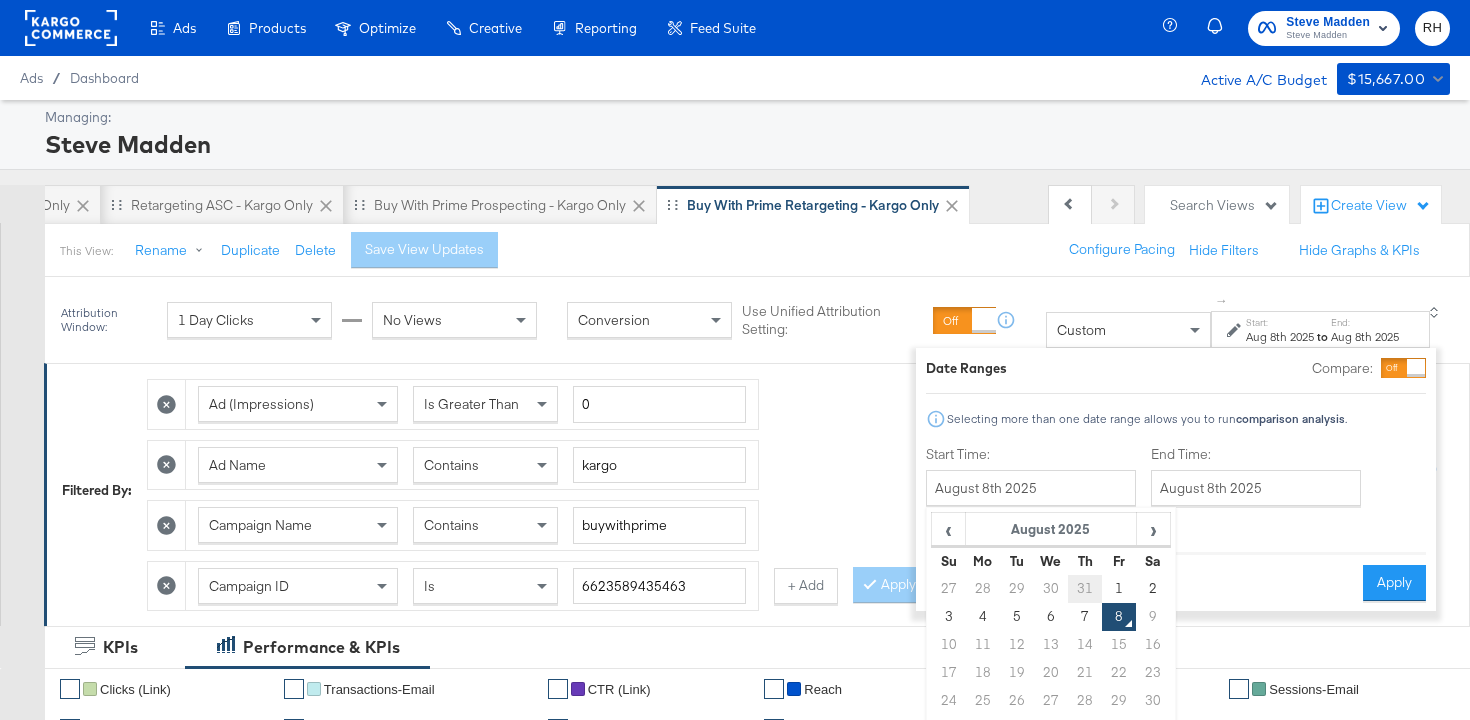 click on "31" at bounding box center (1085, 589) 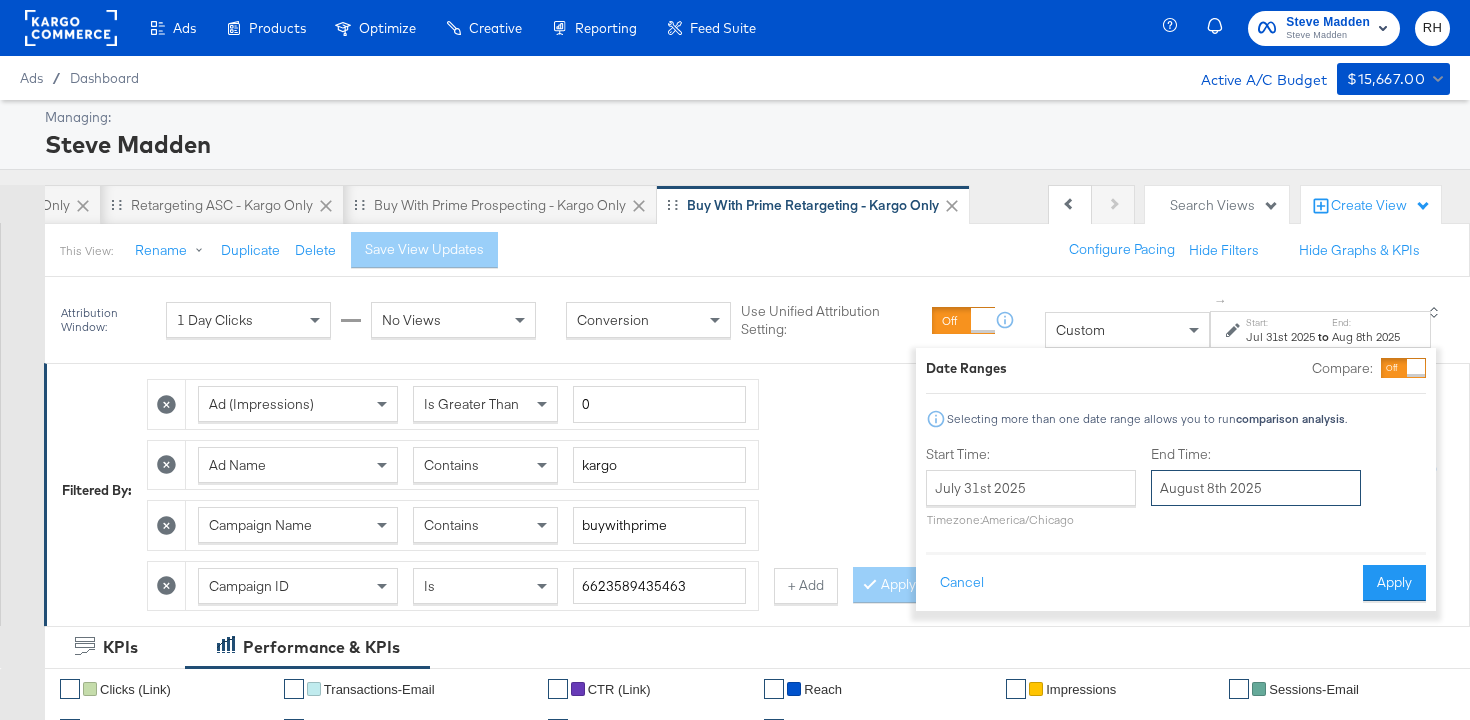 click on "August 8th 2025" at bounding box center (1256, 488) 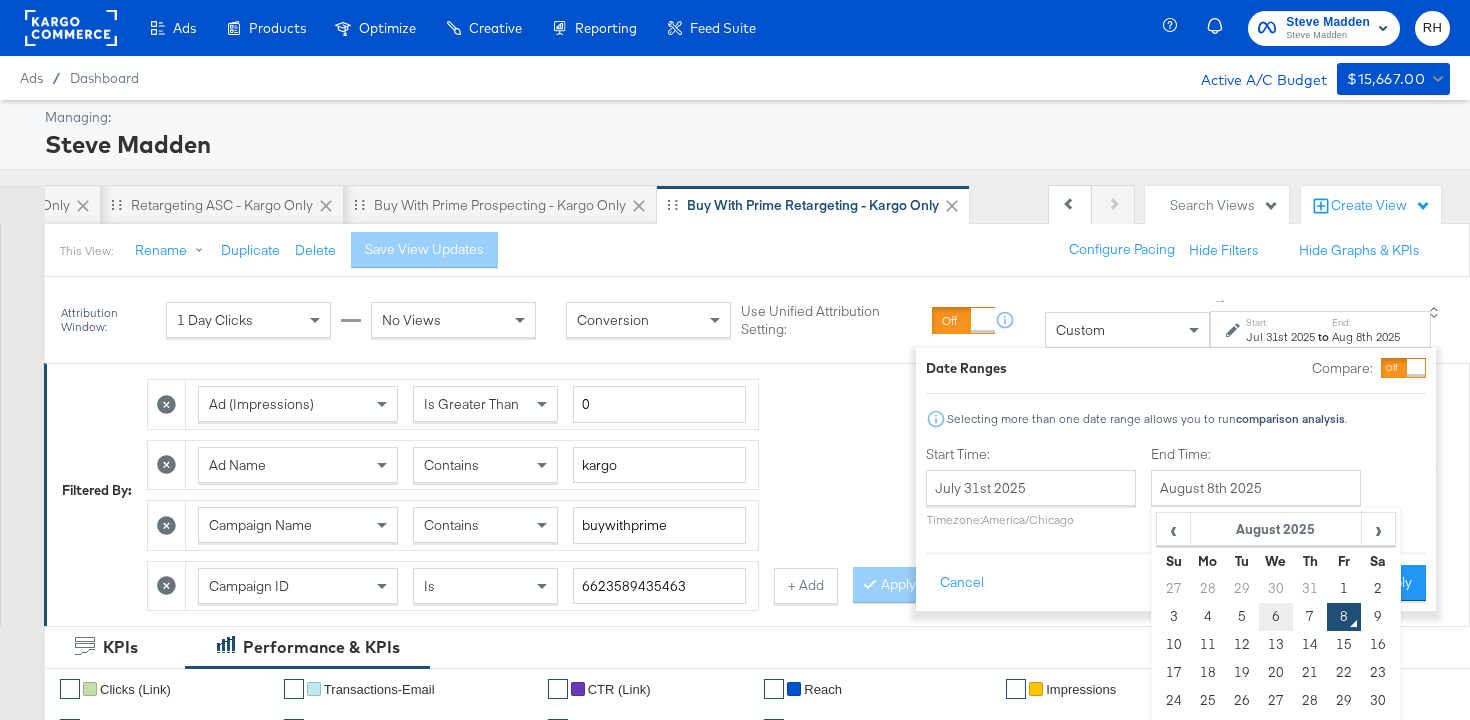 click on "6" at bounding box center (1276, 617) 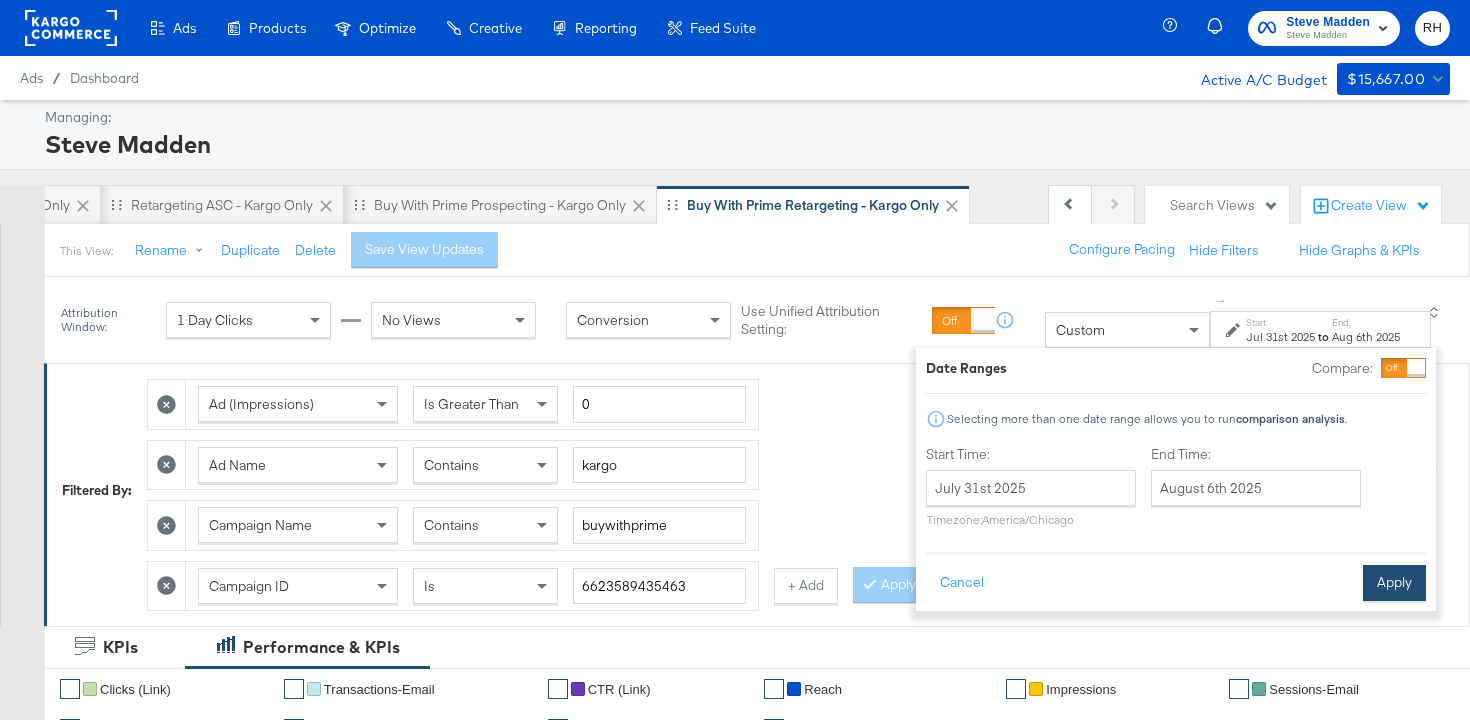 click on "Apply" at bounding box center [1394, 583] 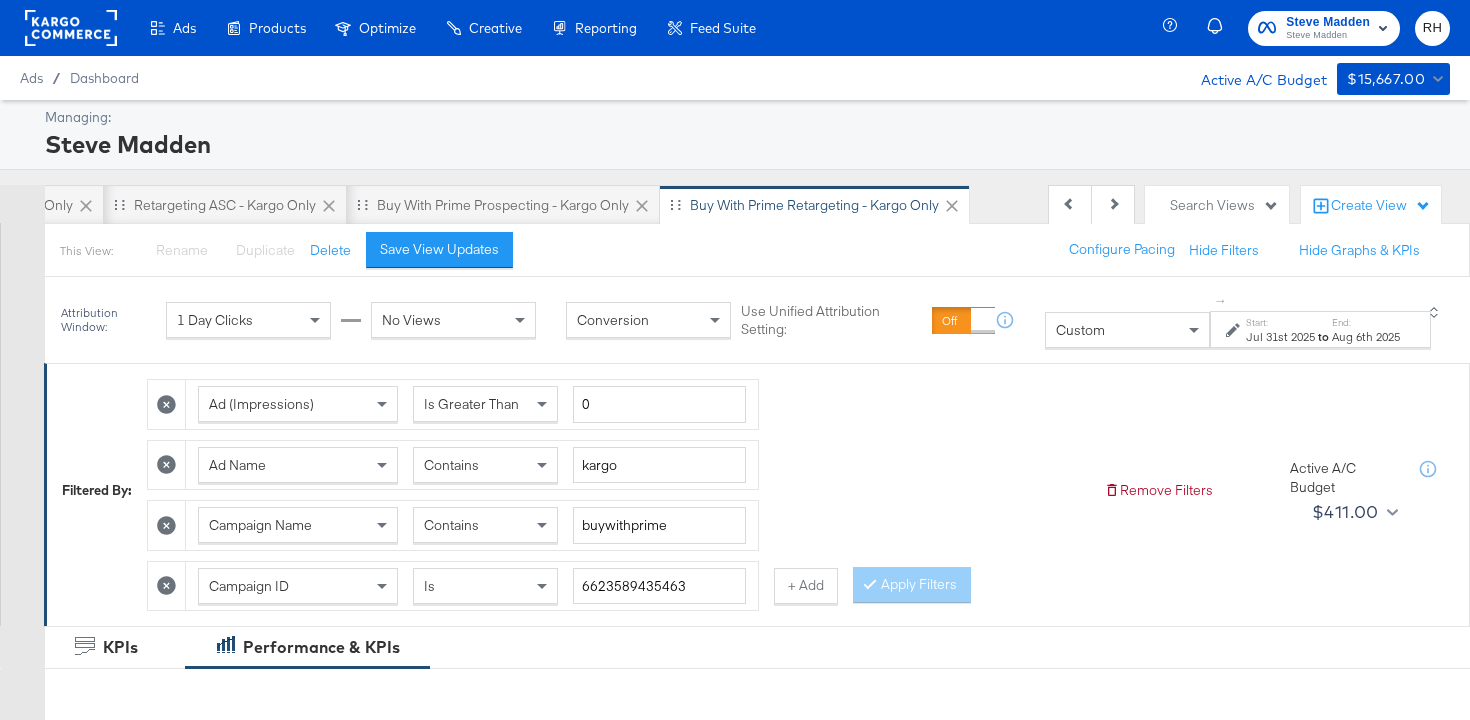 scroll, scrollTop: 0, scrollLeft: 324, axis: horizontal 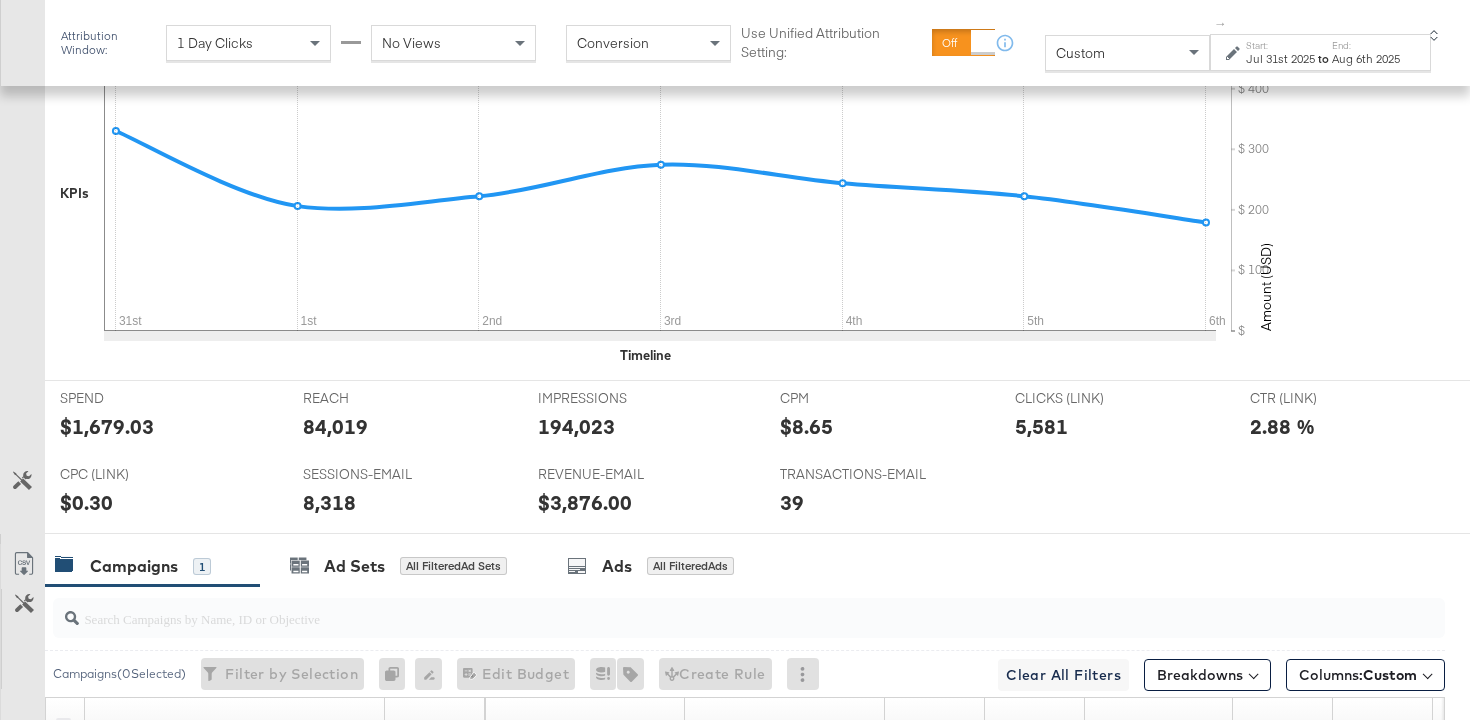 click at bounding box center [700, 610] 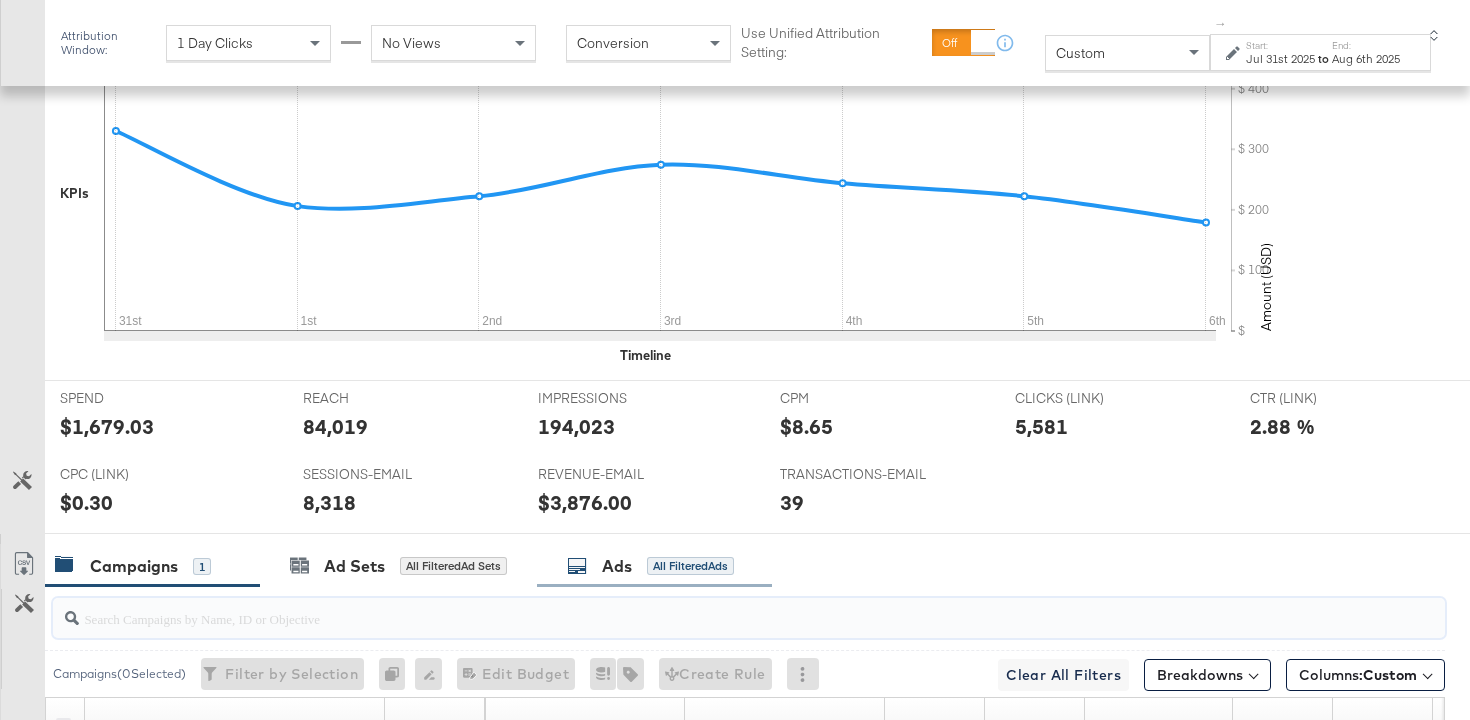 click on "Ads All Filtered  Ads" at bounding box center (654, 566) 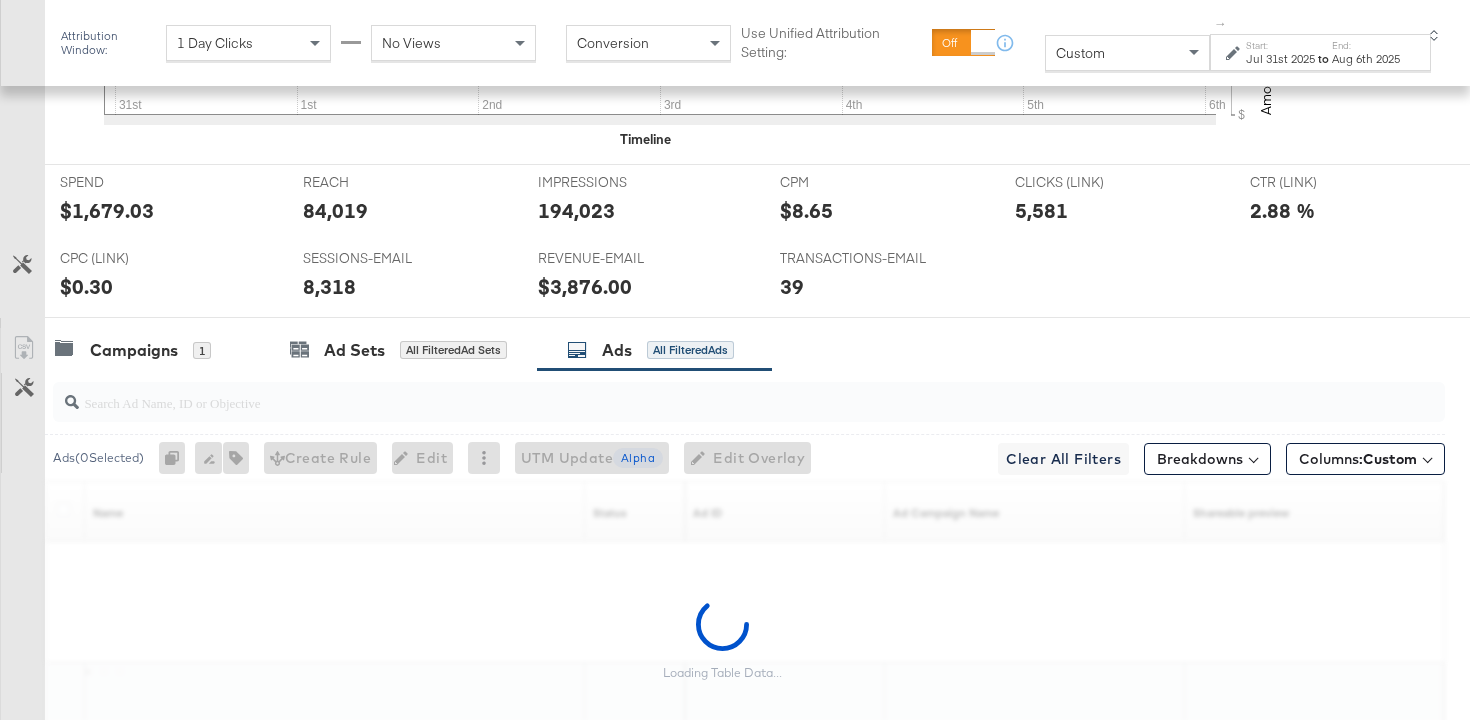 scroll, scrollTop: 1065, scrollLeft: 0, axis: vertical 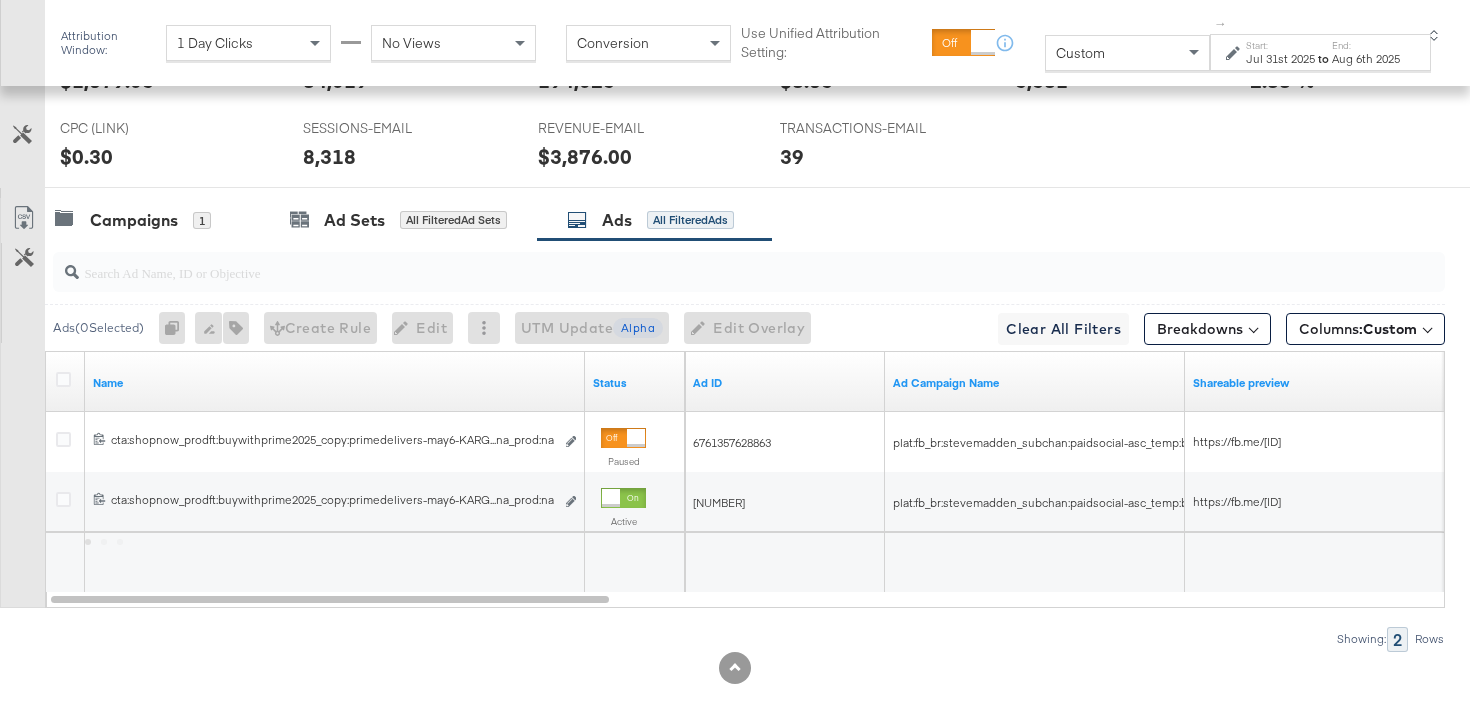 click at bounding box center (745, 272) 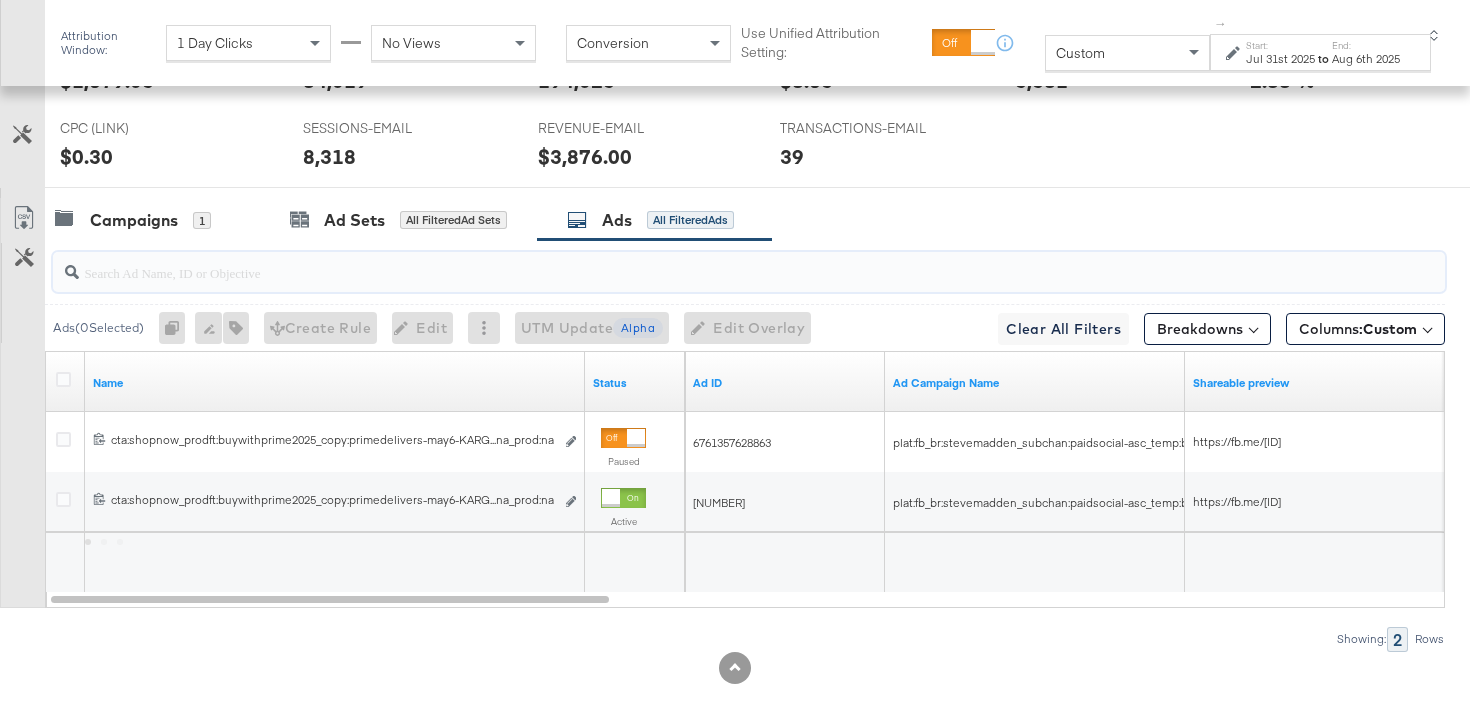 paste on "cta:shopnow_prodft:buywithprime2025_copy:primedelivers-may6-KARGO-BWP_lp:plp_adtype:carousel_len:na_prod:na" 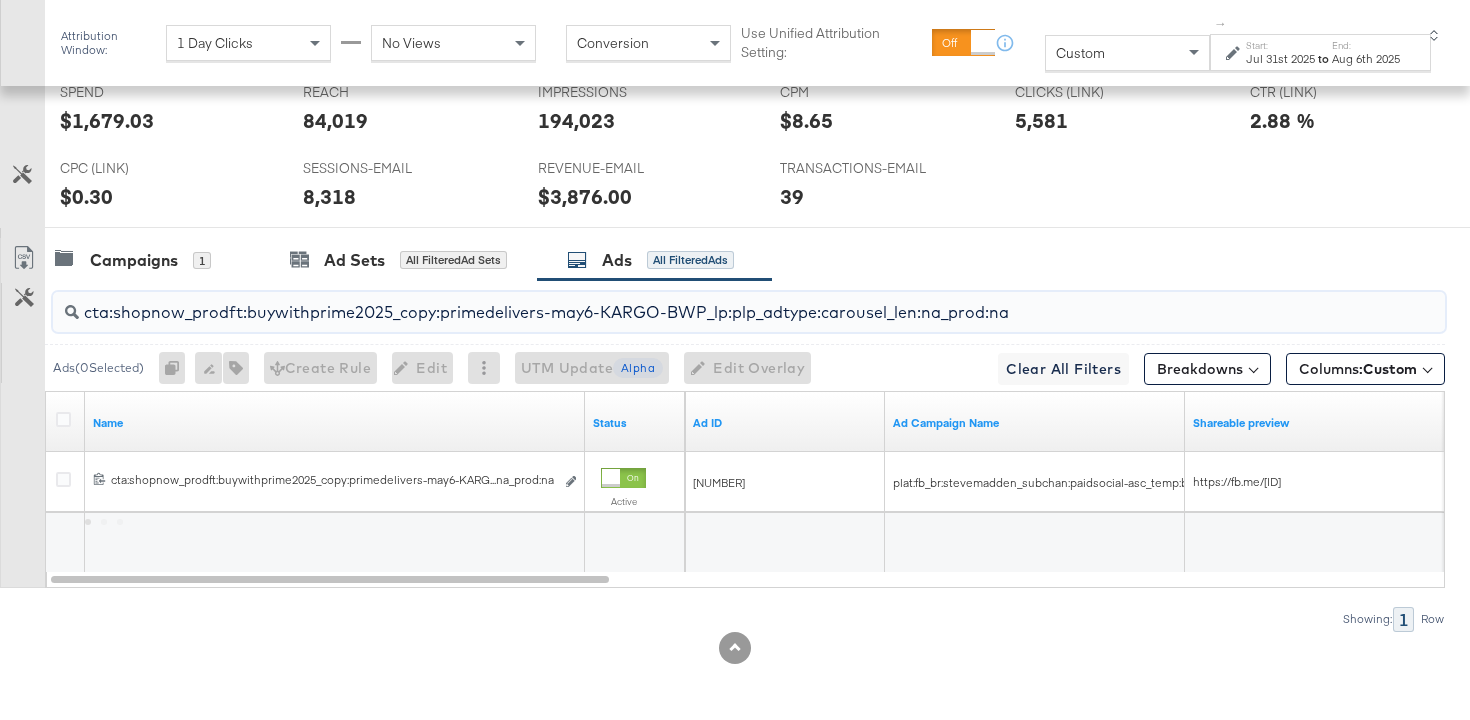 scroll, scrollTop: 1024, scrollLeft: 0, axis: vertical 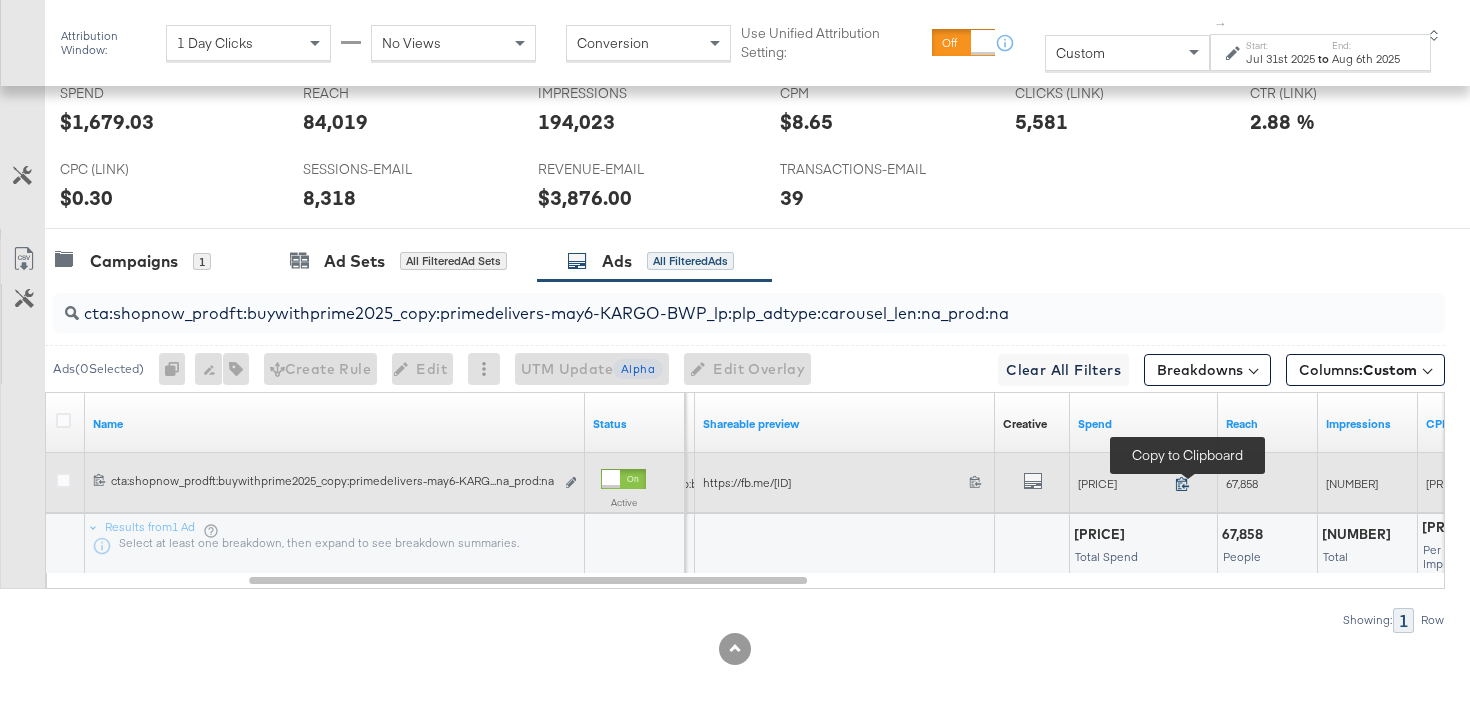 click 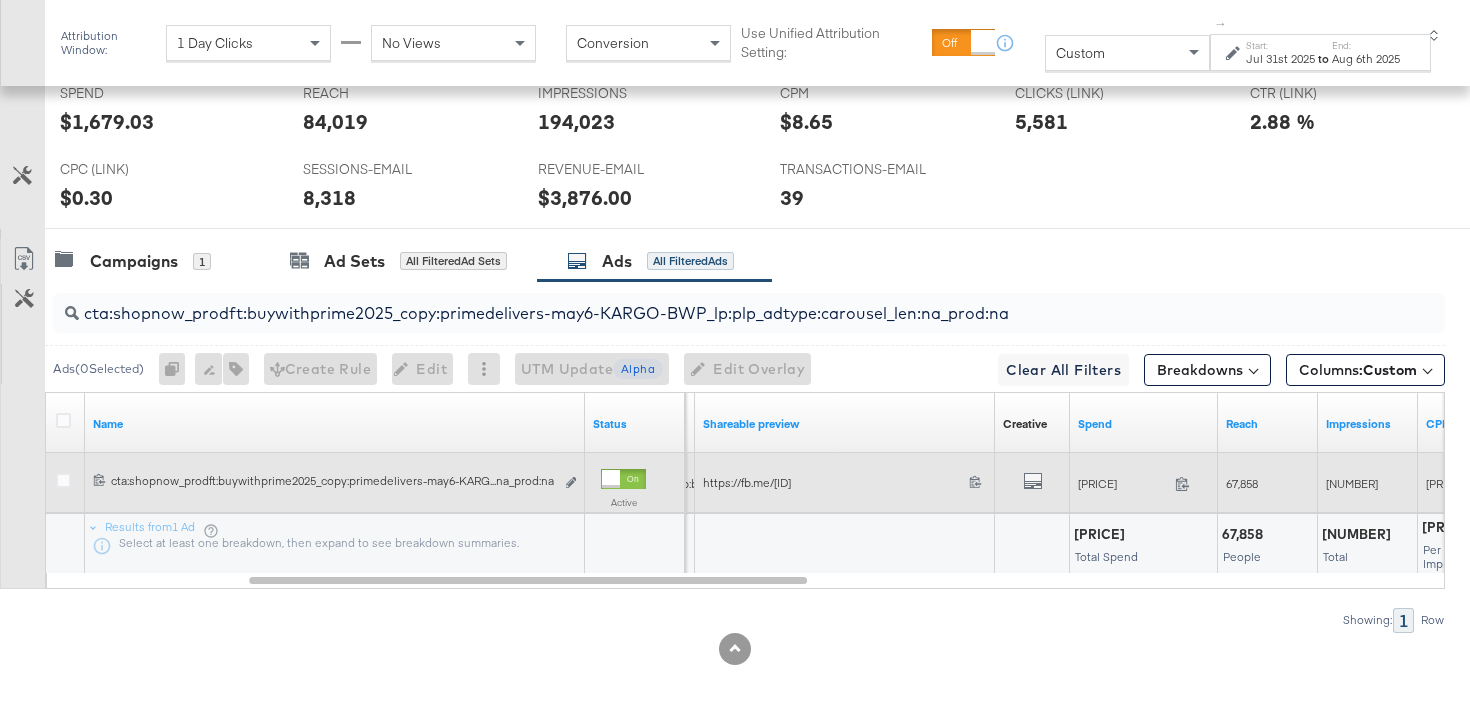 click on "67,858" at bounding box center (1242, 483) 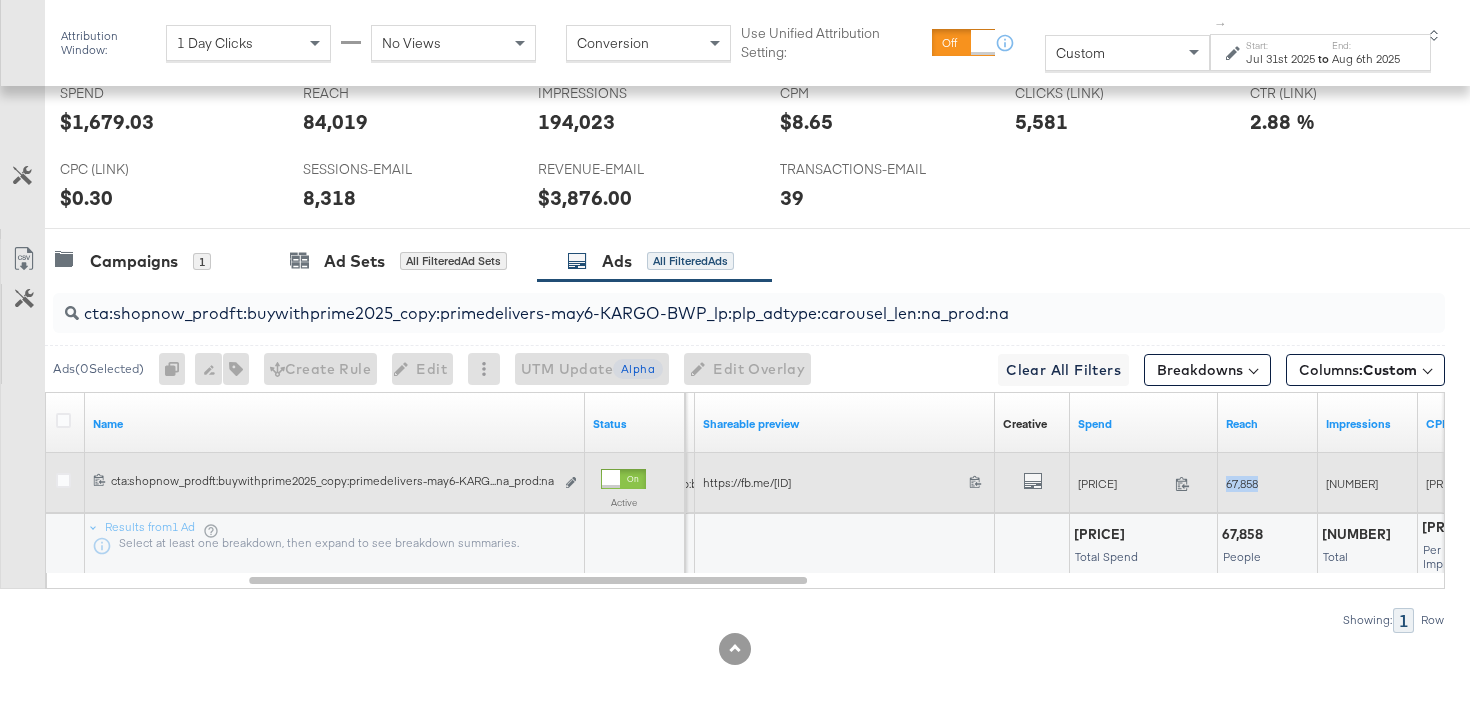 click on "67,858" at bounding box center [1242, 483] 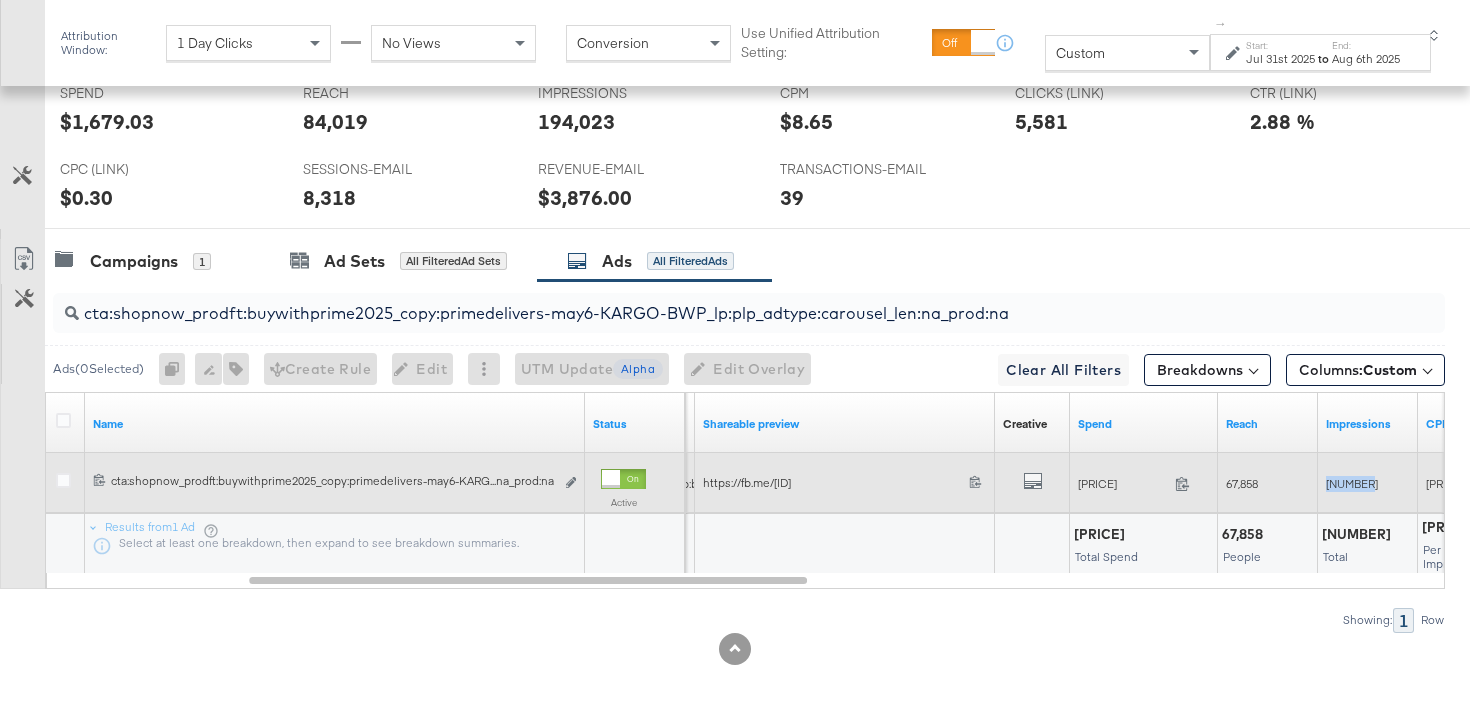 click on "[NUMBER]" at bounding box center [1352, 483] 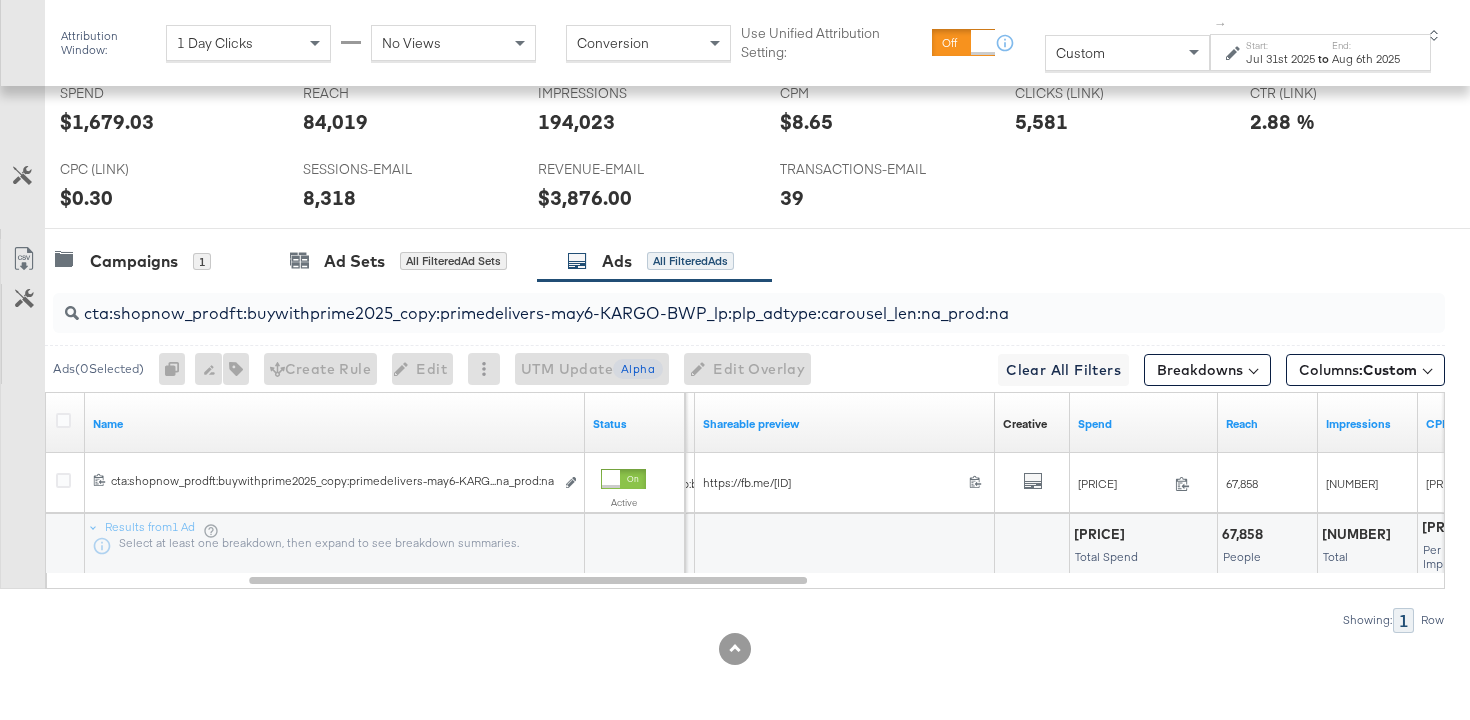 click on "cta:shopnow_prodft:buywithprime2025_copy:primedelivers-may6-KARGO-BWP_lp:plp_adtype:carousel_len:na_prod:na" at bounding box center [700, 305] 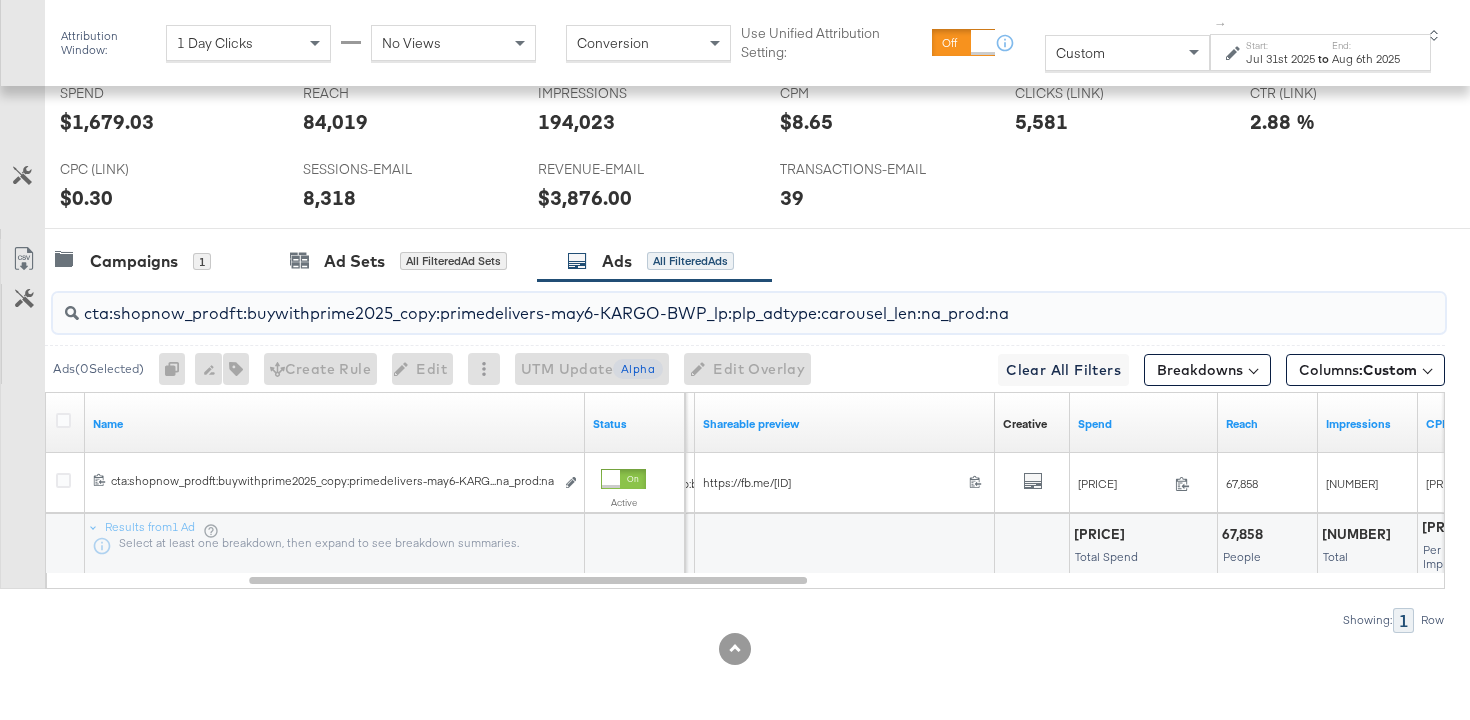 paste on "toprated" 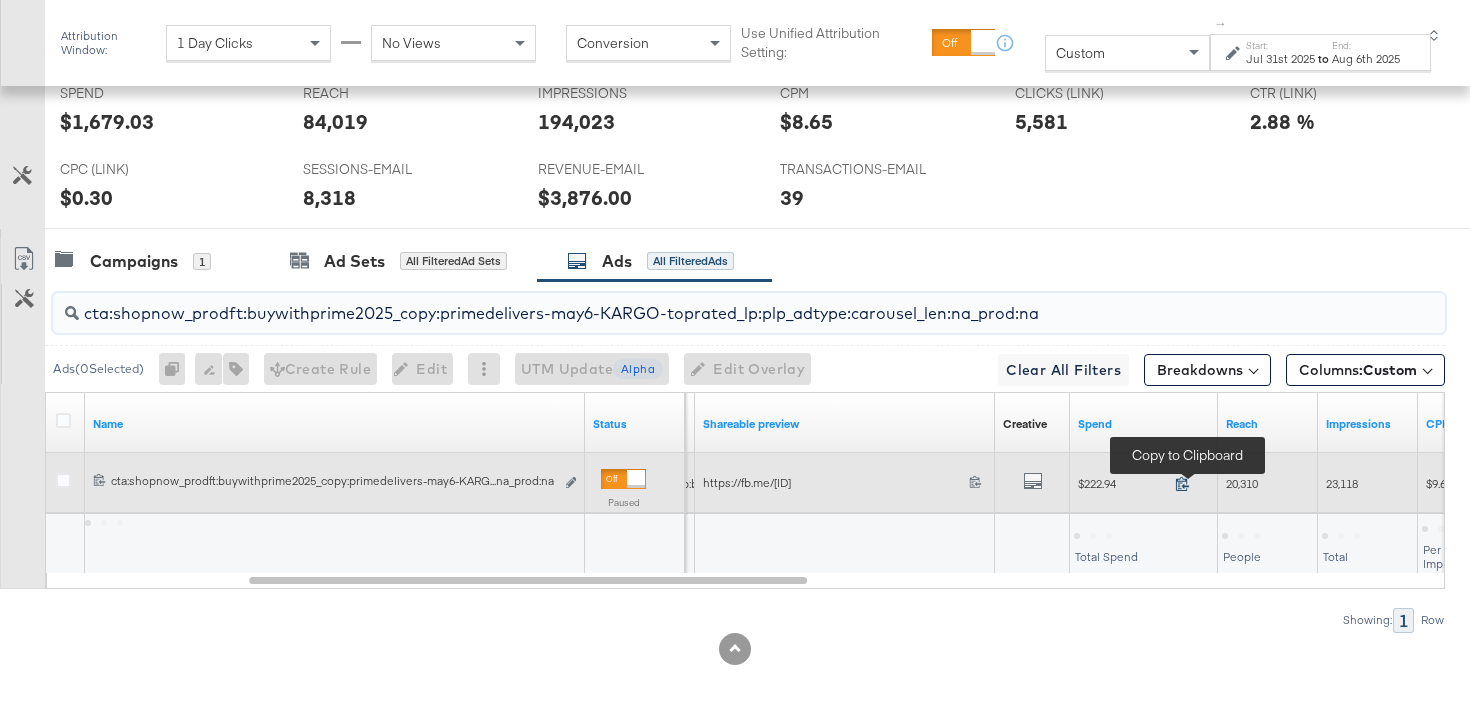 type on "cta:shopnow_prodft:buywithprime2025_copy:primedelivers-may6-KARGO-toprated_lp:plp_adtype:carousel_len:na_prod:na" 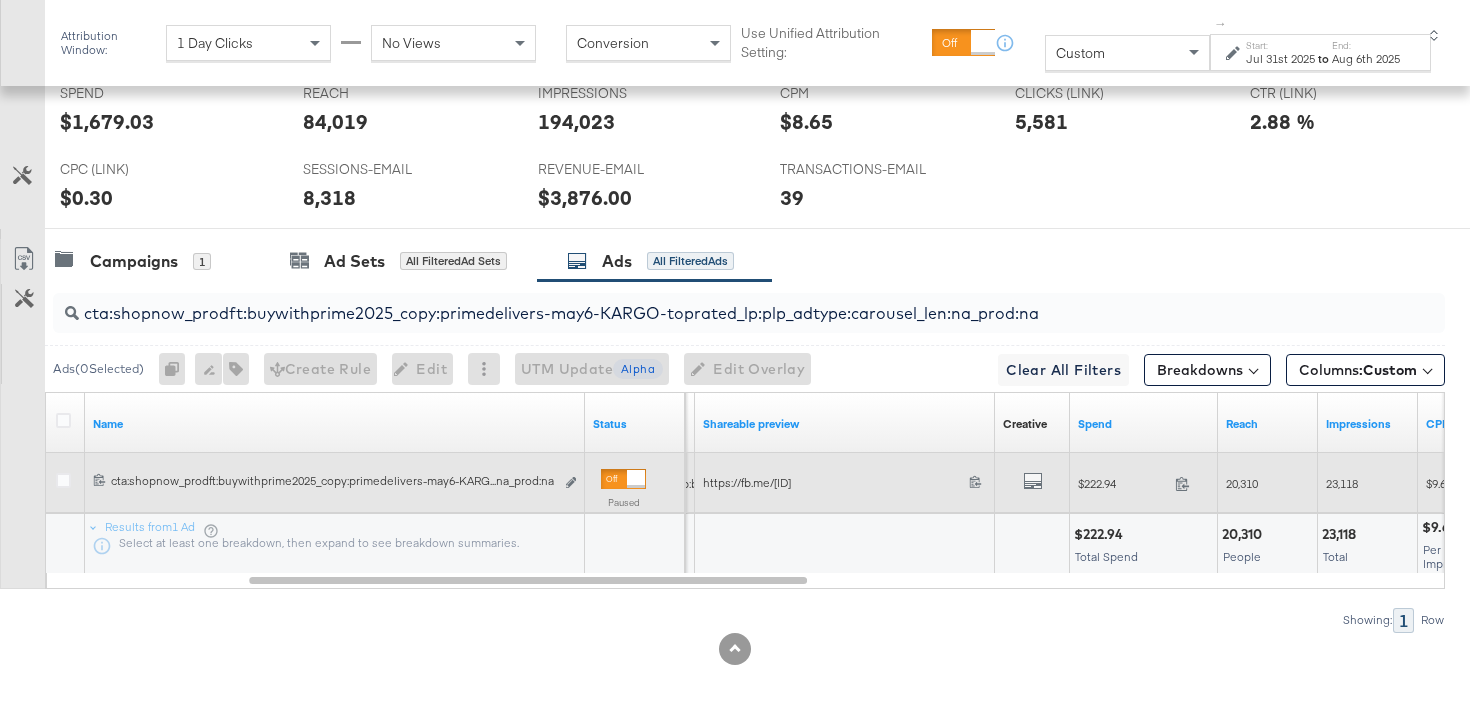 click on "20,310" at bounding box center (1242, 483) 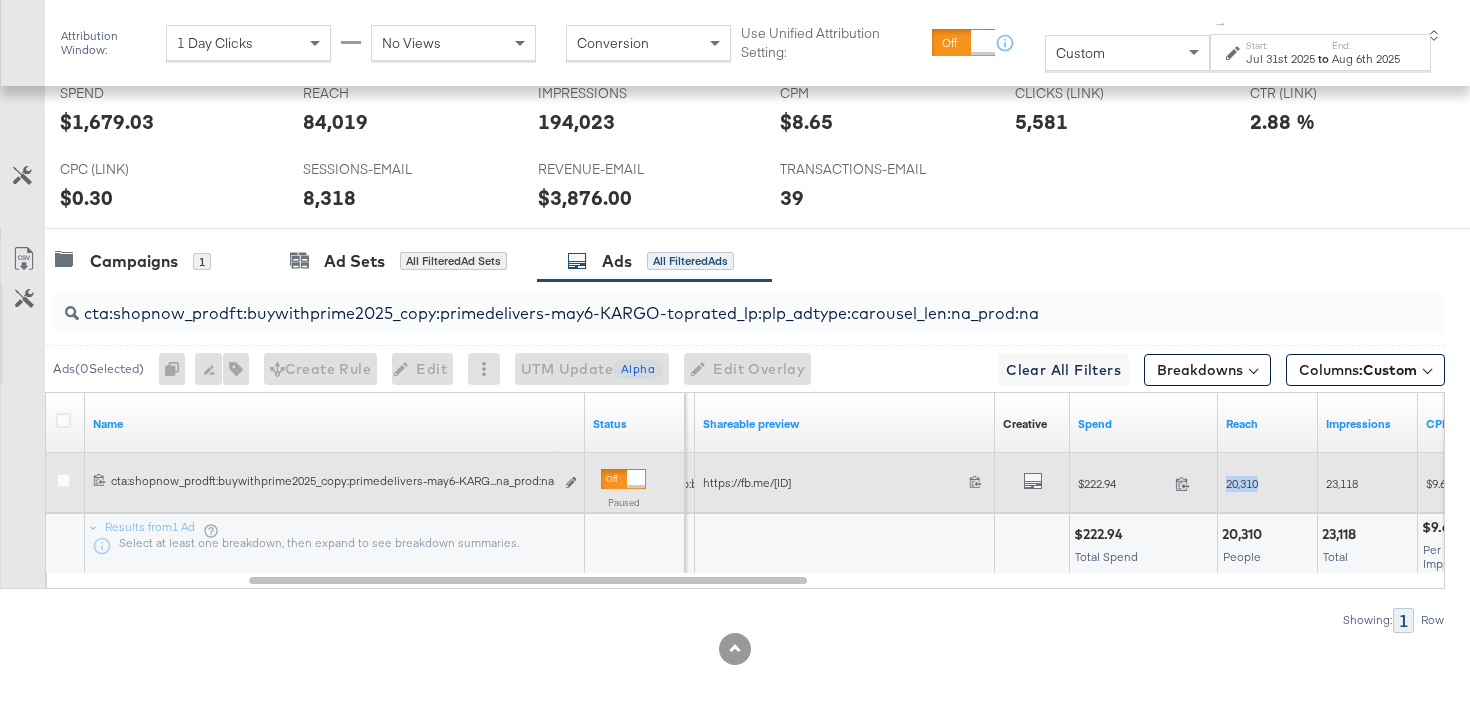 click on "20,310" at bounding box center (1242, 483) 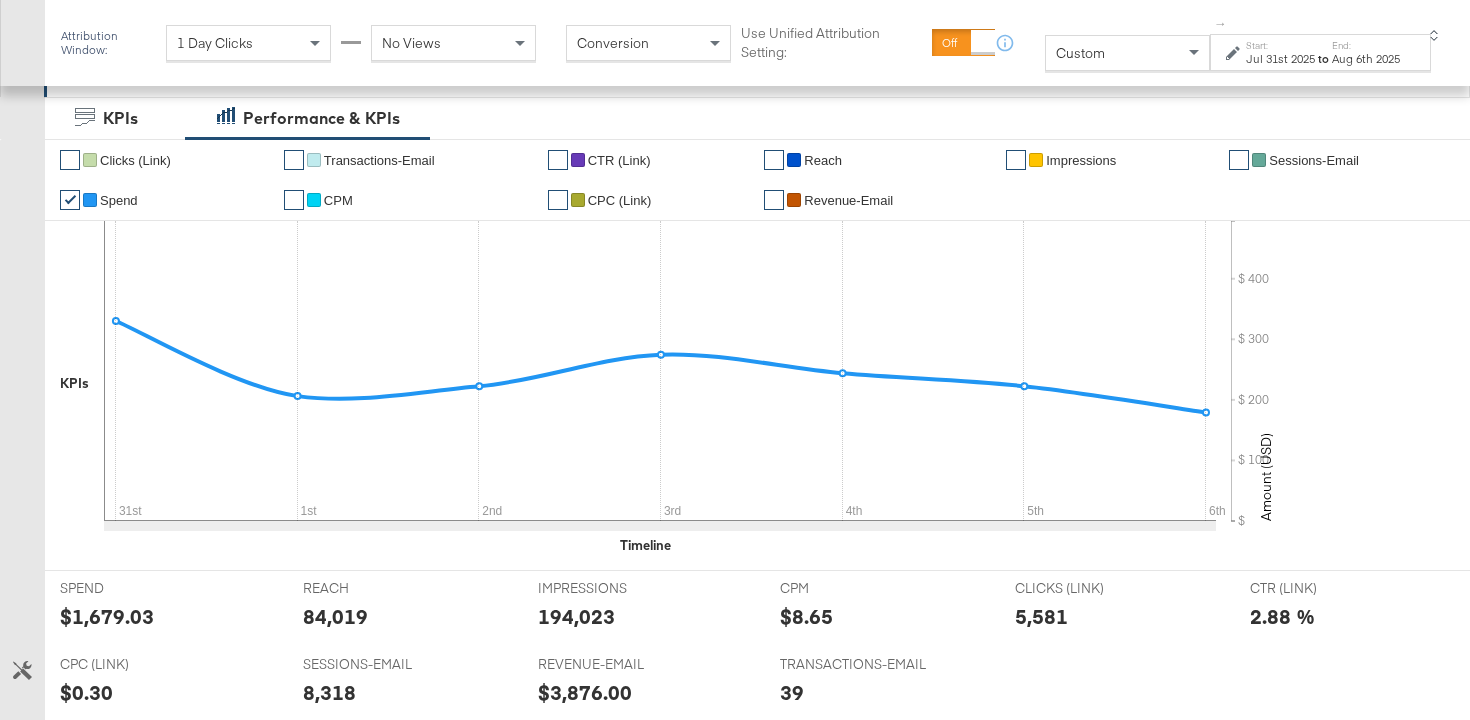scroll, scrollTop: 40, scrollLeft: 0, axis: vertical 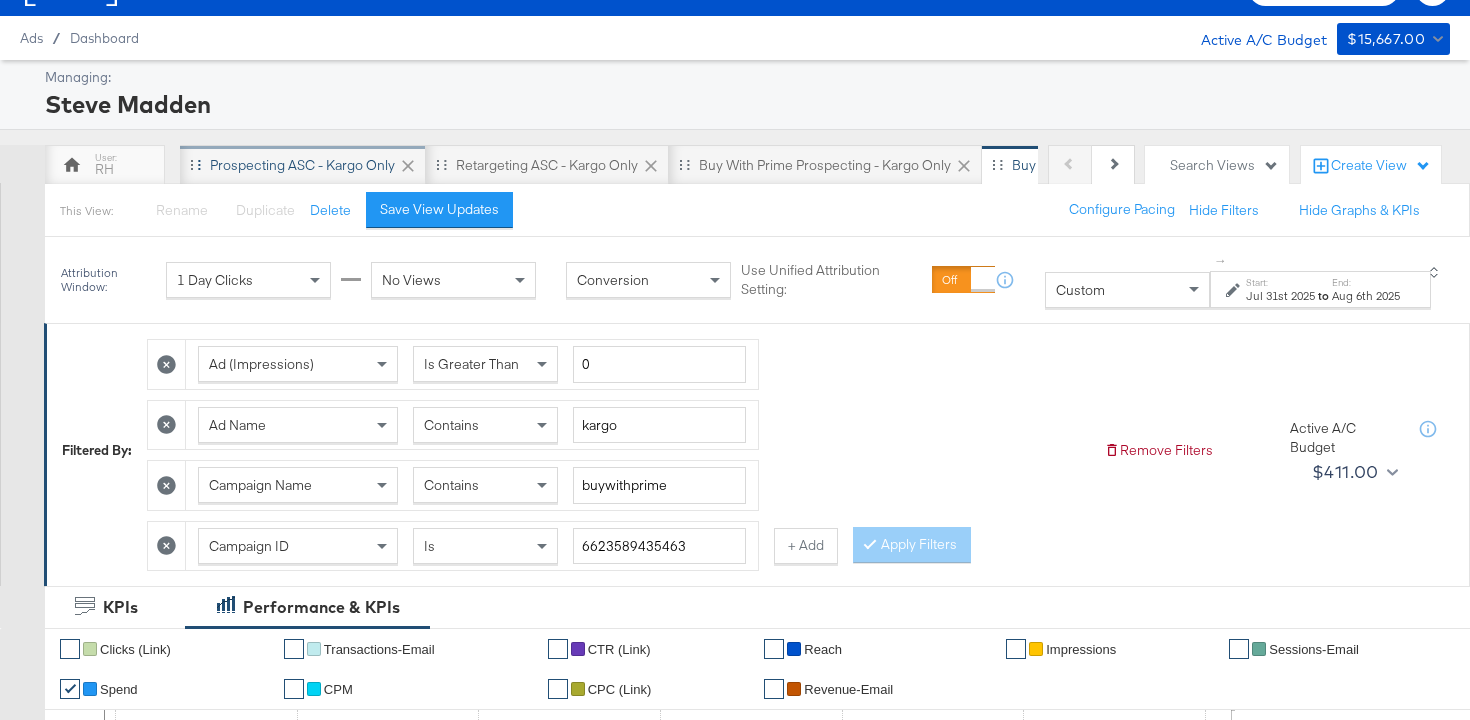 click on "Prospecting ASC - Kargo only" at bounding box center [302, 165] 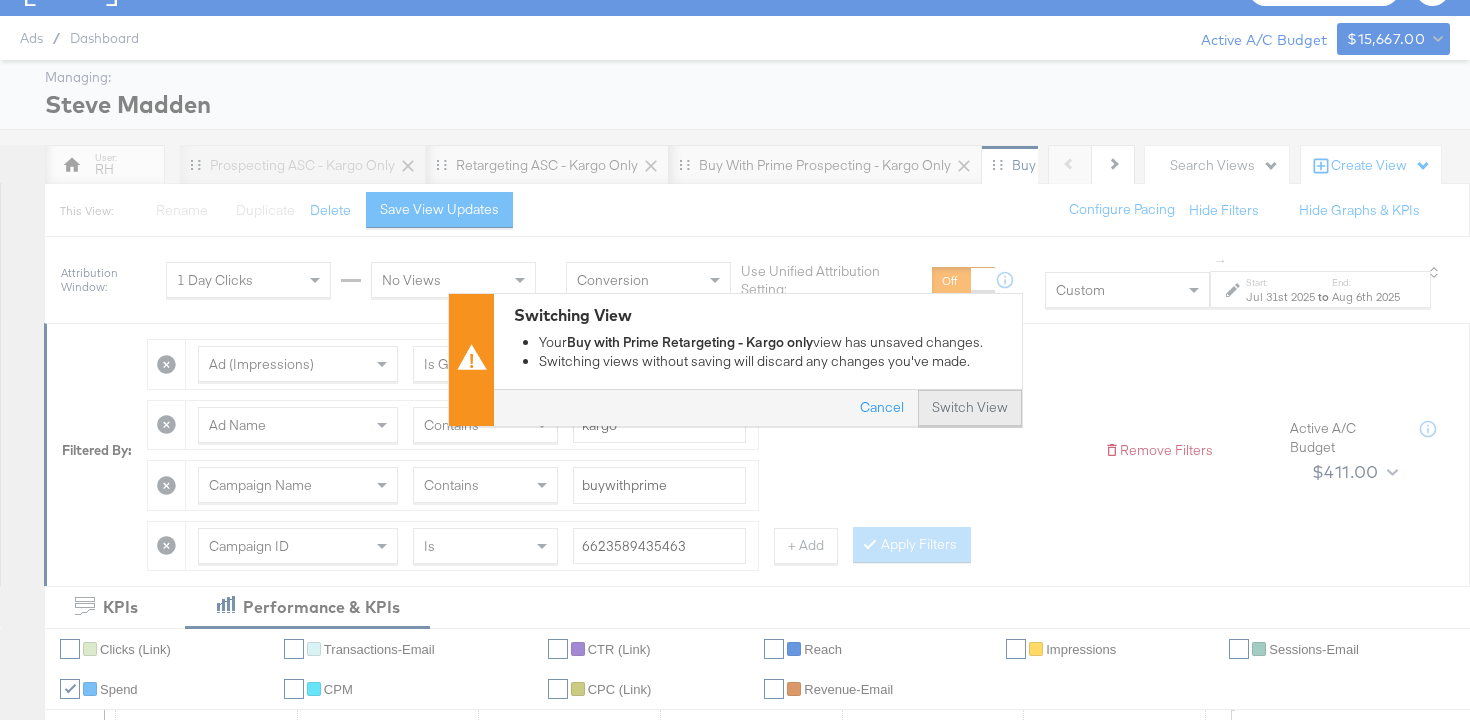 click on "Switch View" at bounding box center [970, 409] 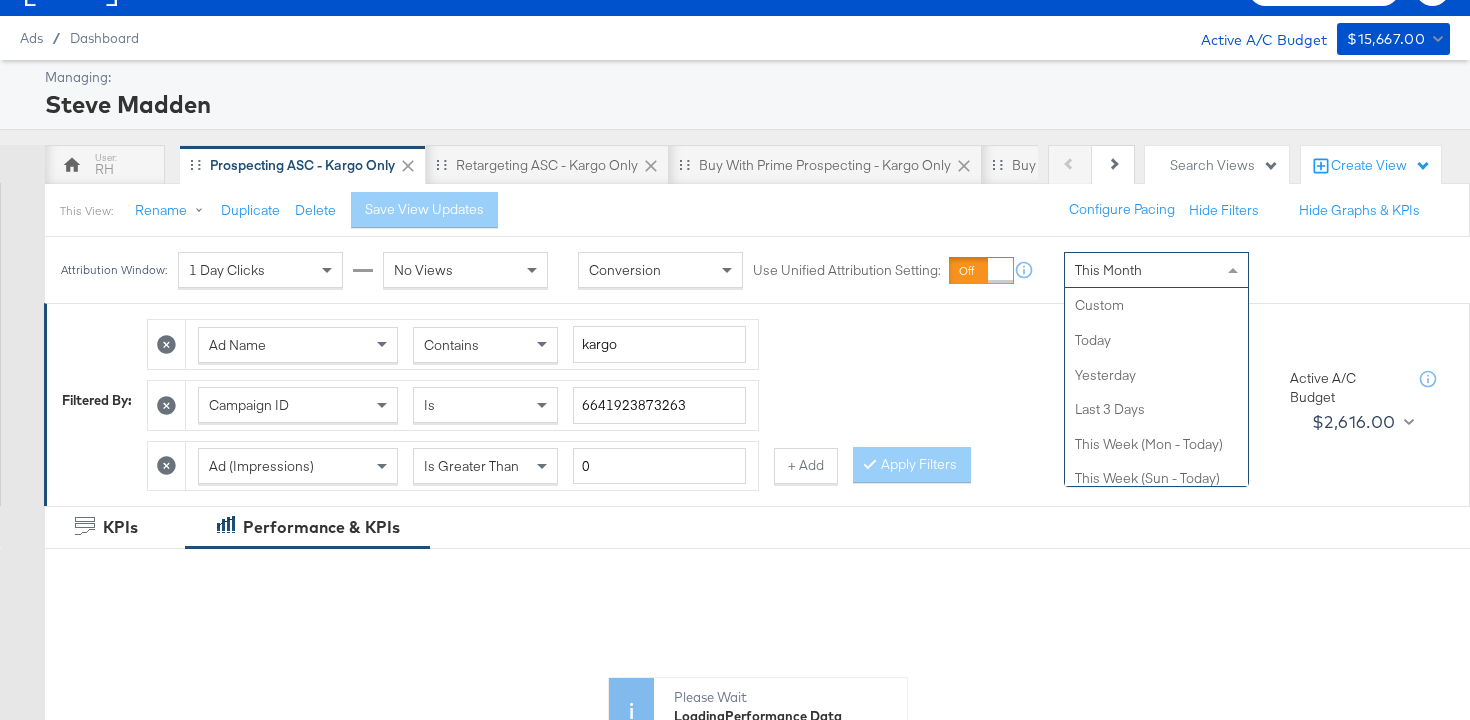 click on "This Month" at bounding box center [1108, 270] 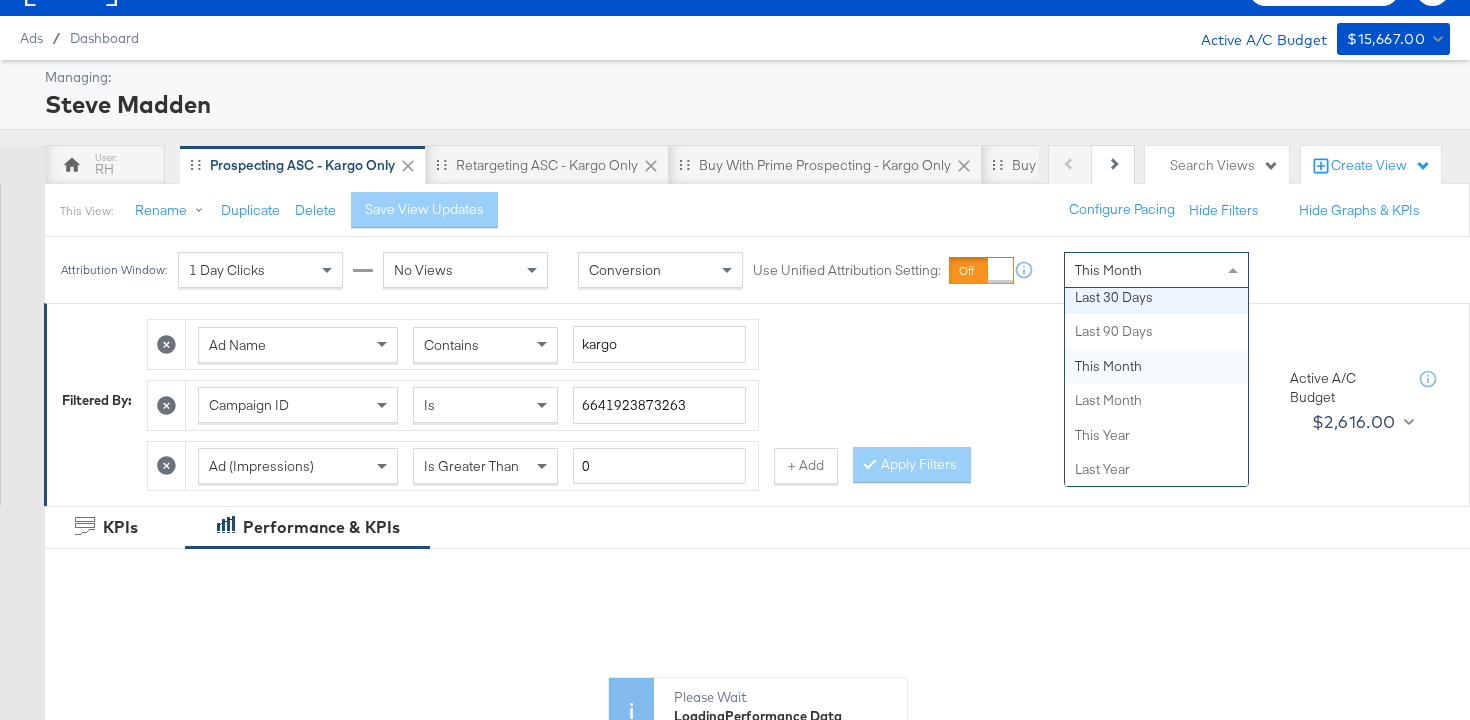 scroll, scrollTop: 0, scrollLeft: 0, axis: both 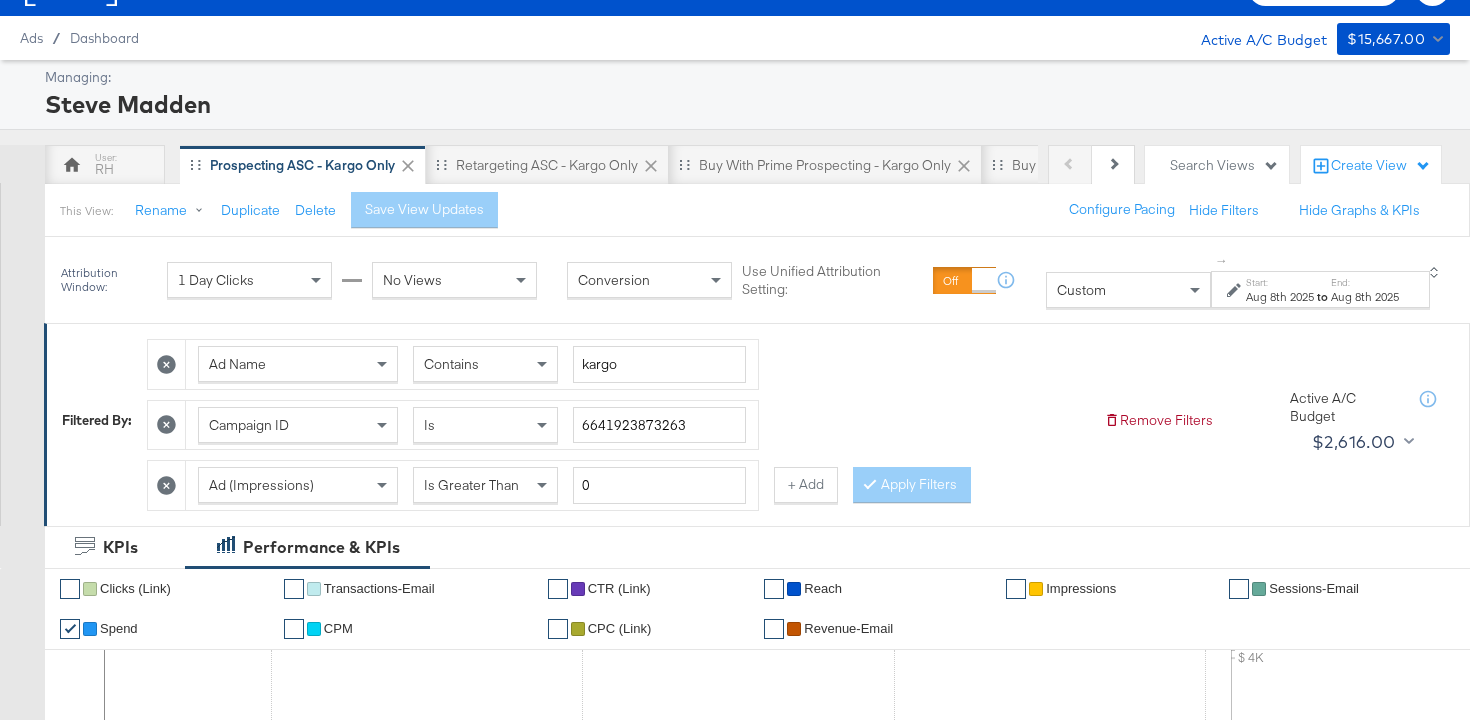 click on "Aug 8th 2025" at bounding box center (1280, 297) 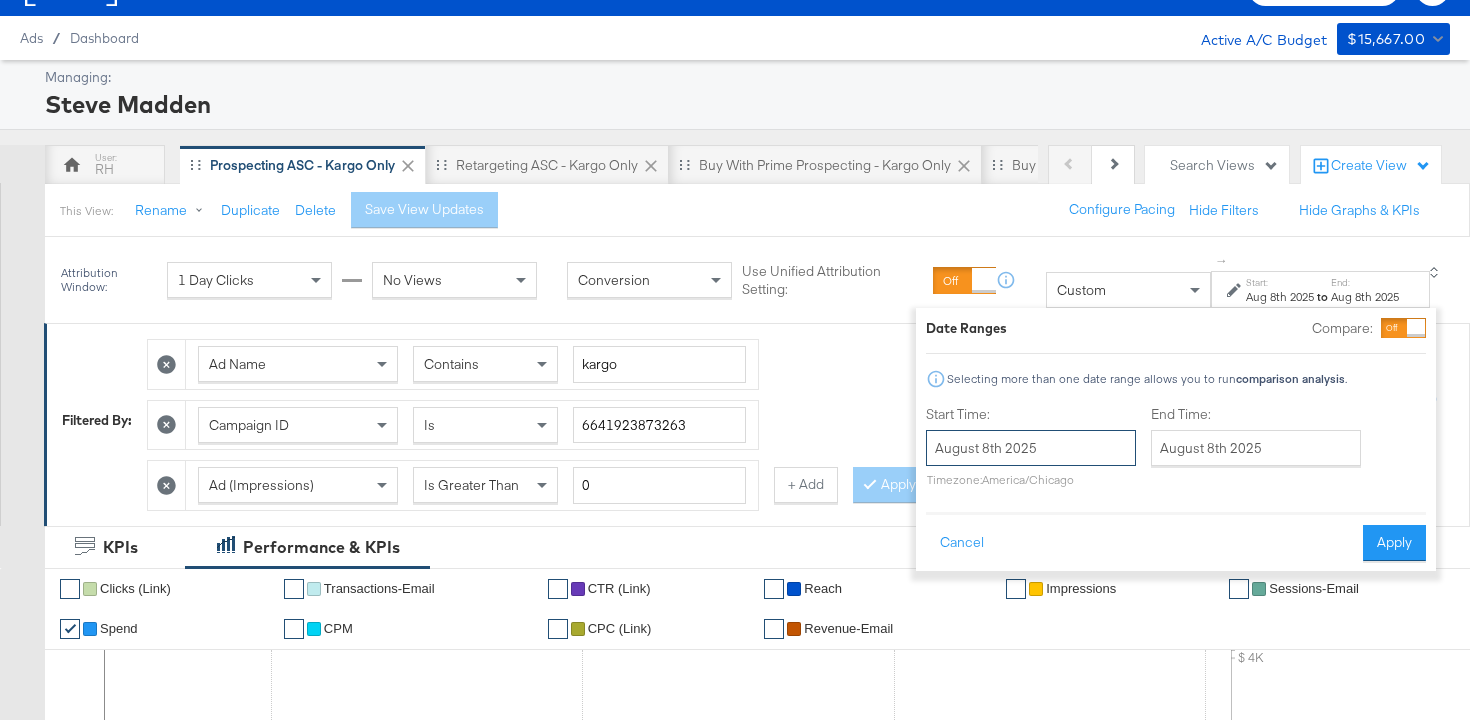 click on "August 8th 2025" at bounding box center (1031, 448) 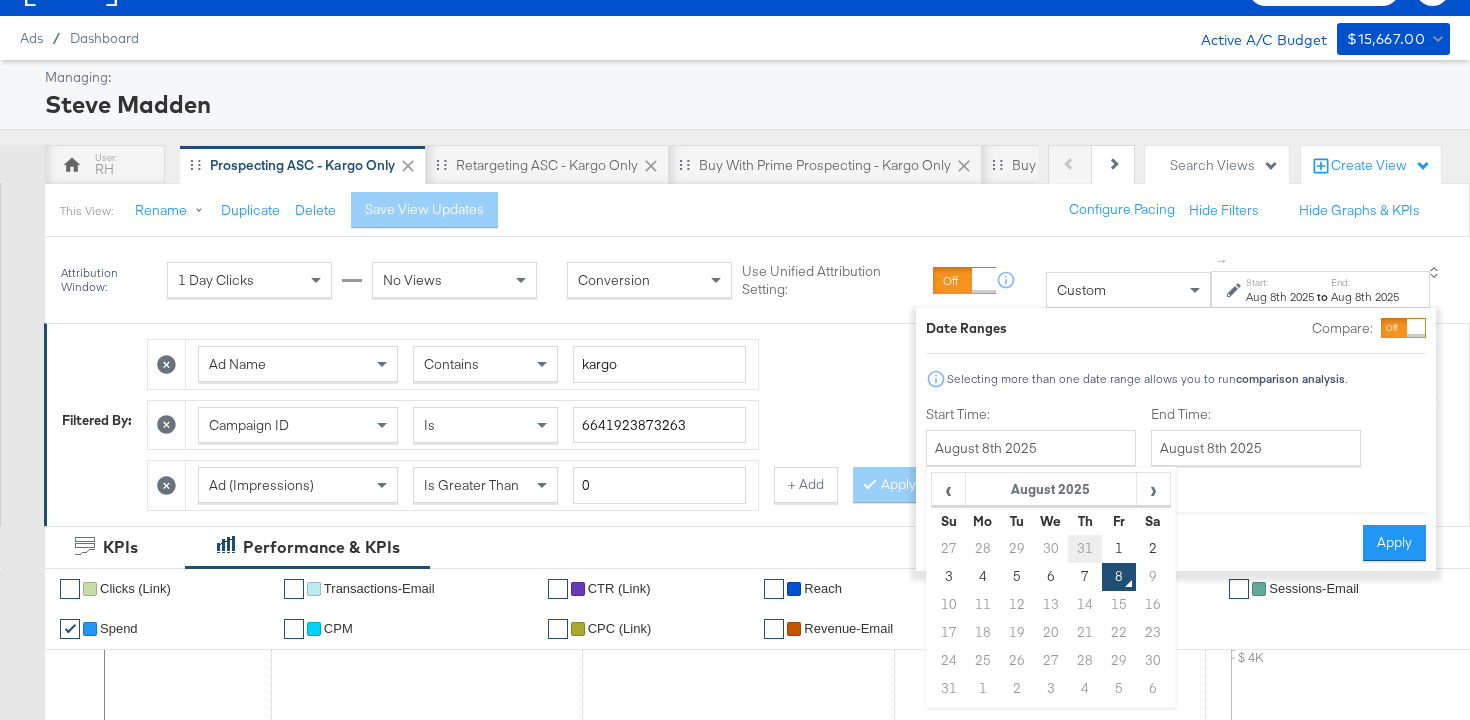click on "31" at bounding box center (1085, 549) 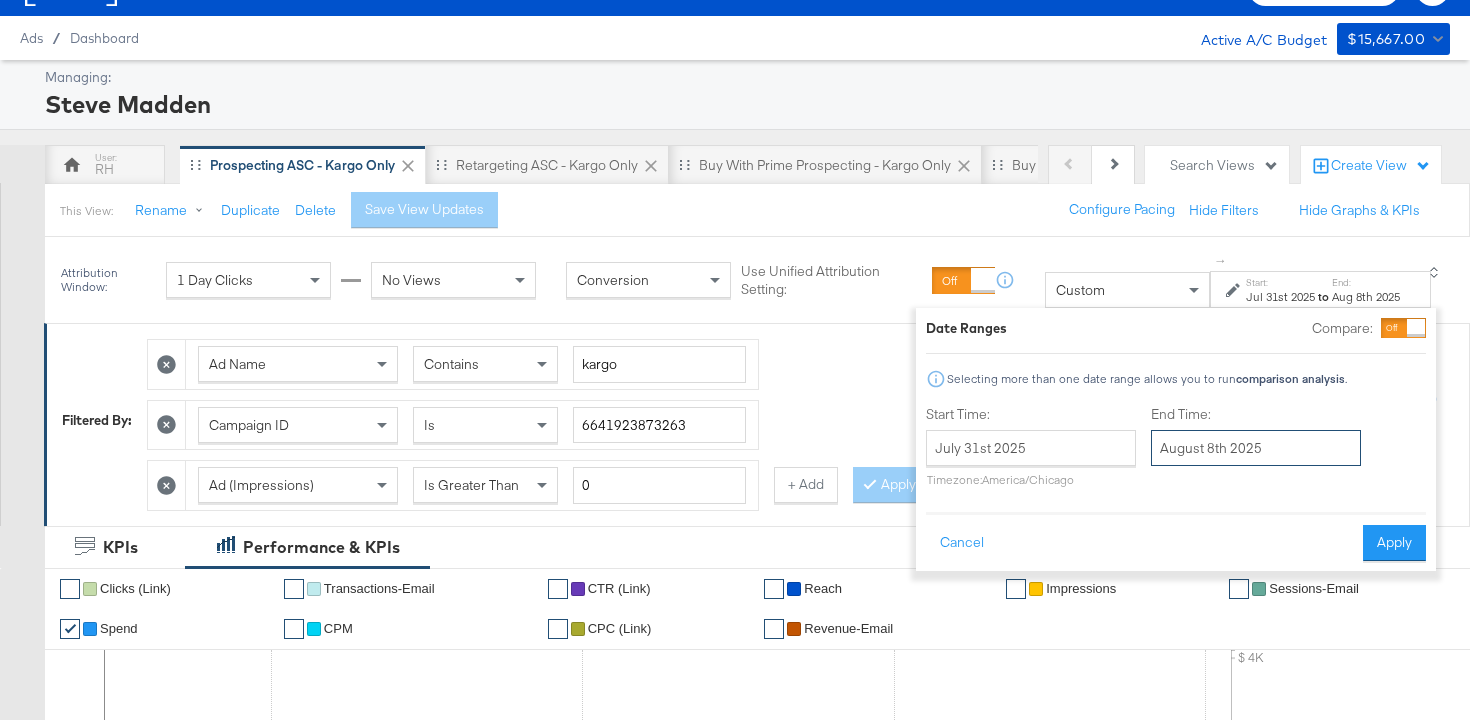 click on "August 8th 2025" at bounding box center (1256, 448) 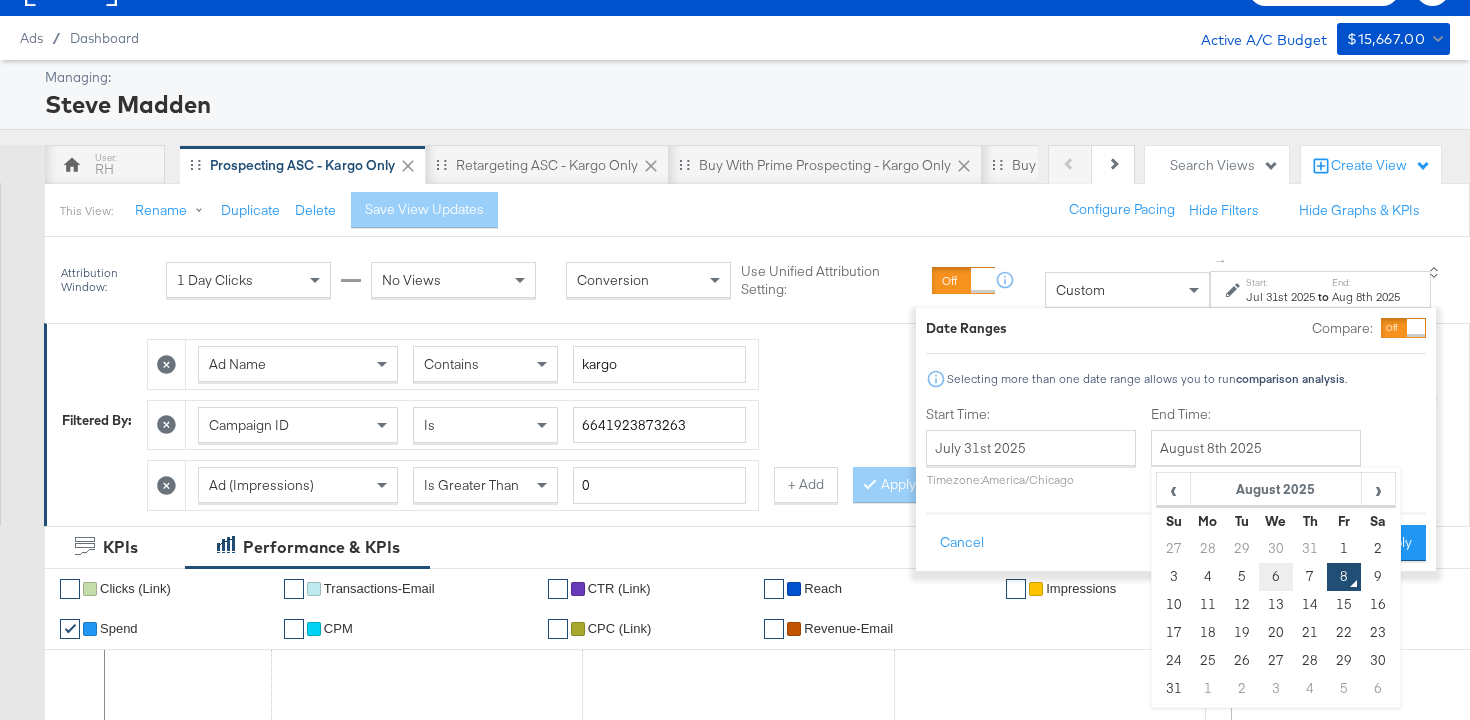 click on "6" at bounding box center [1276, 577] 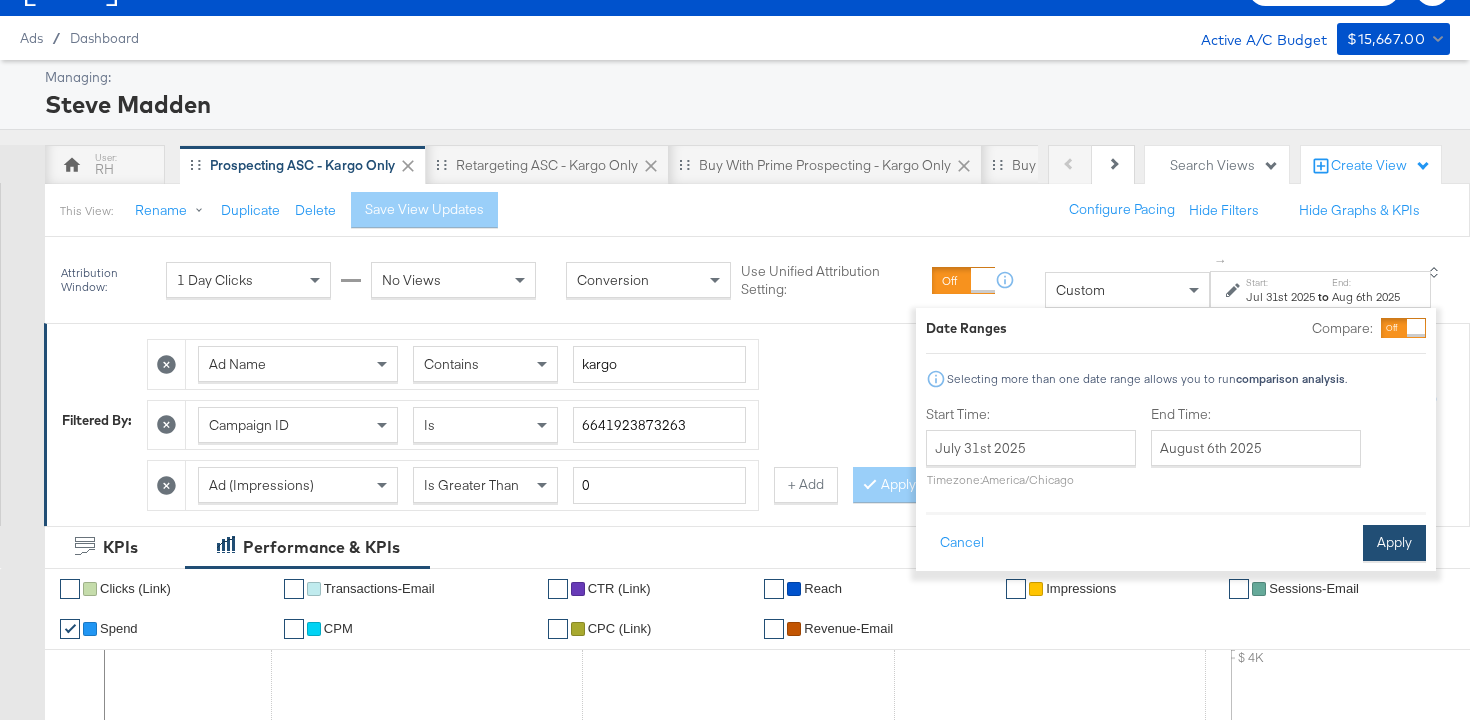click on "Apply" at bounding box center [1394, 543] 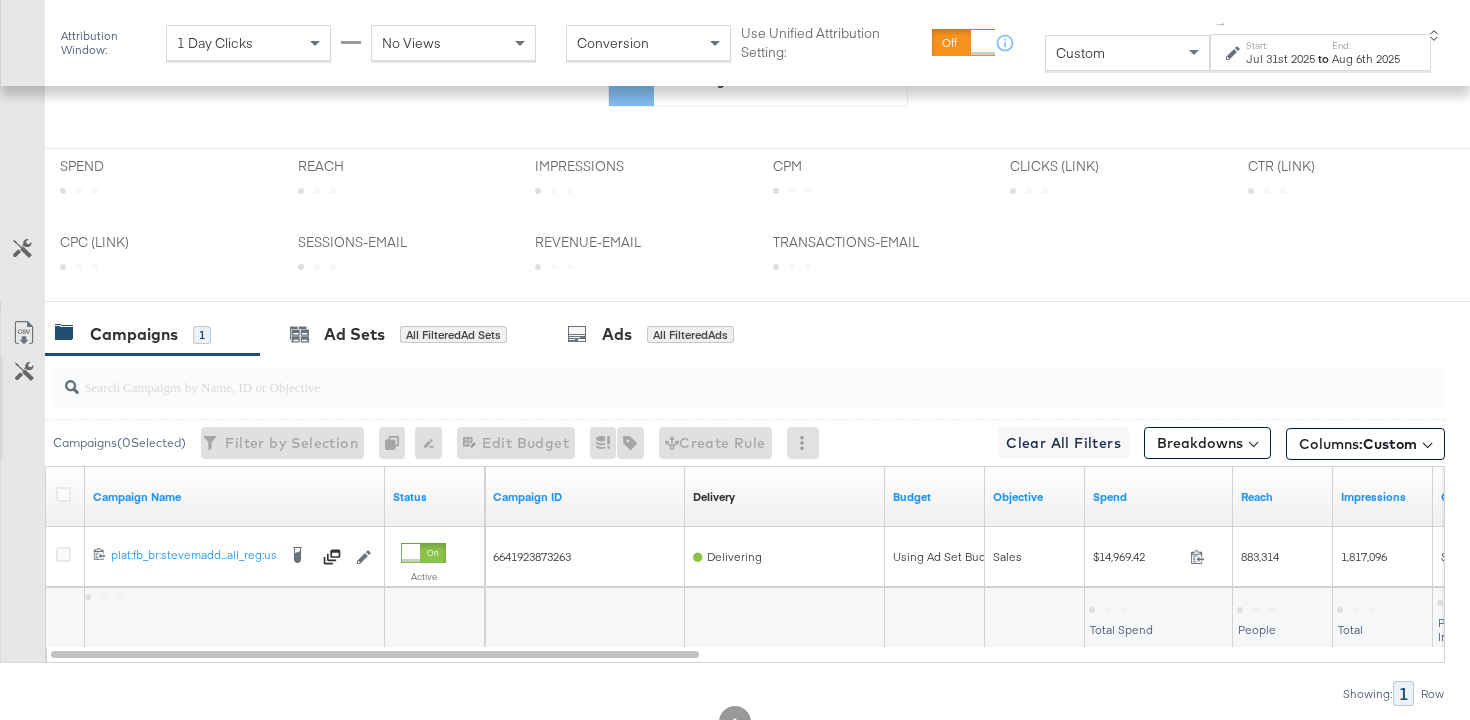 scroll, scrollTop: 769, scrollLeft: 0, axis: vertical 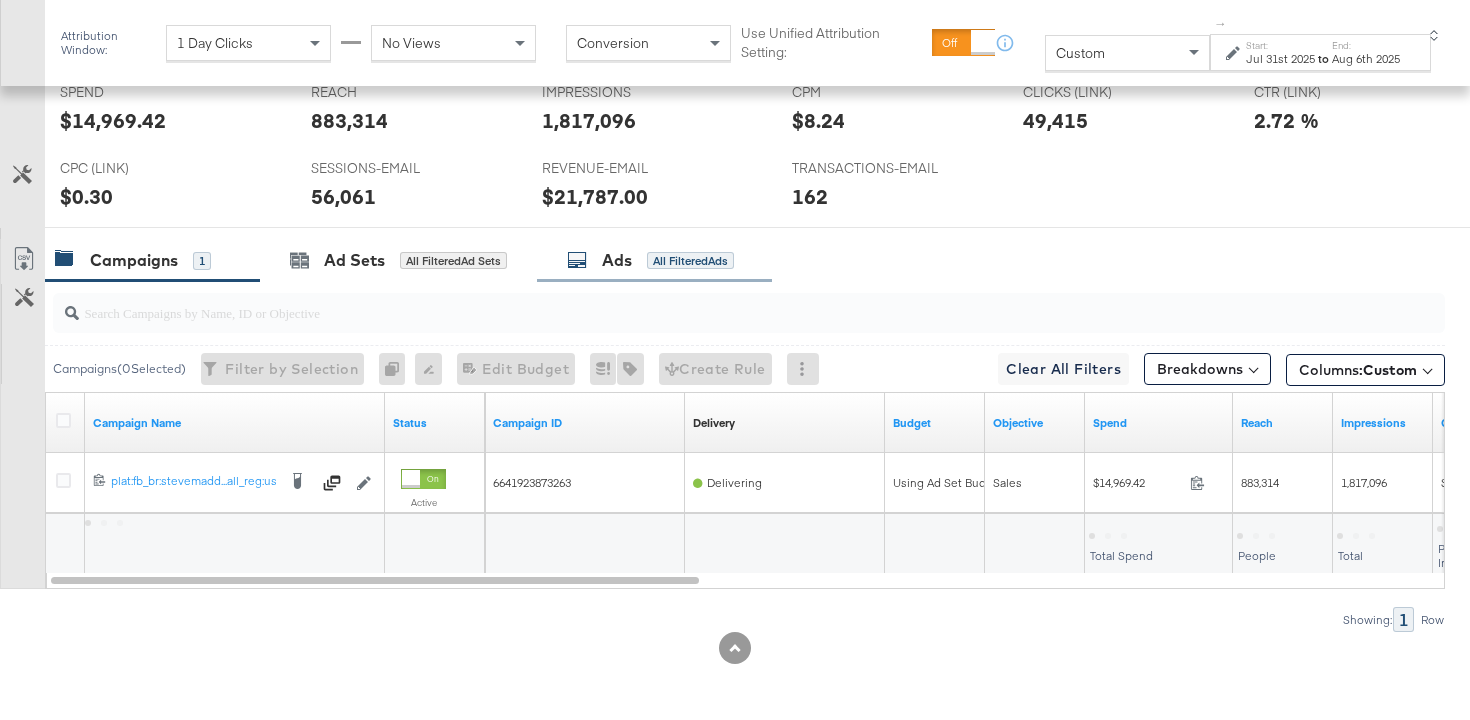 click on "Ads" at bounding box center [617, 260] 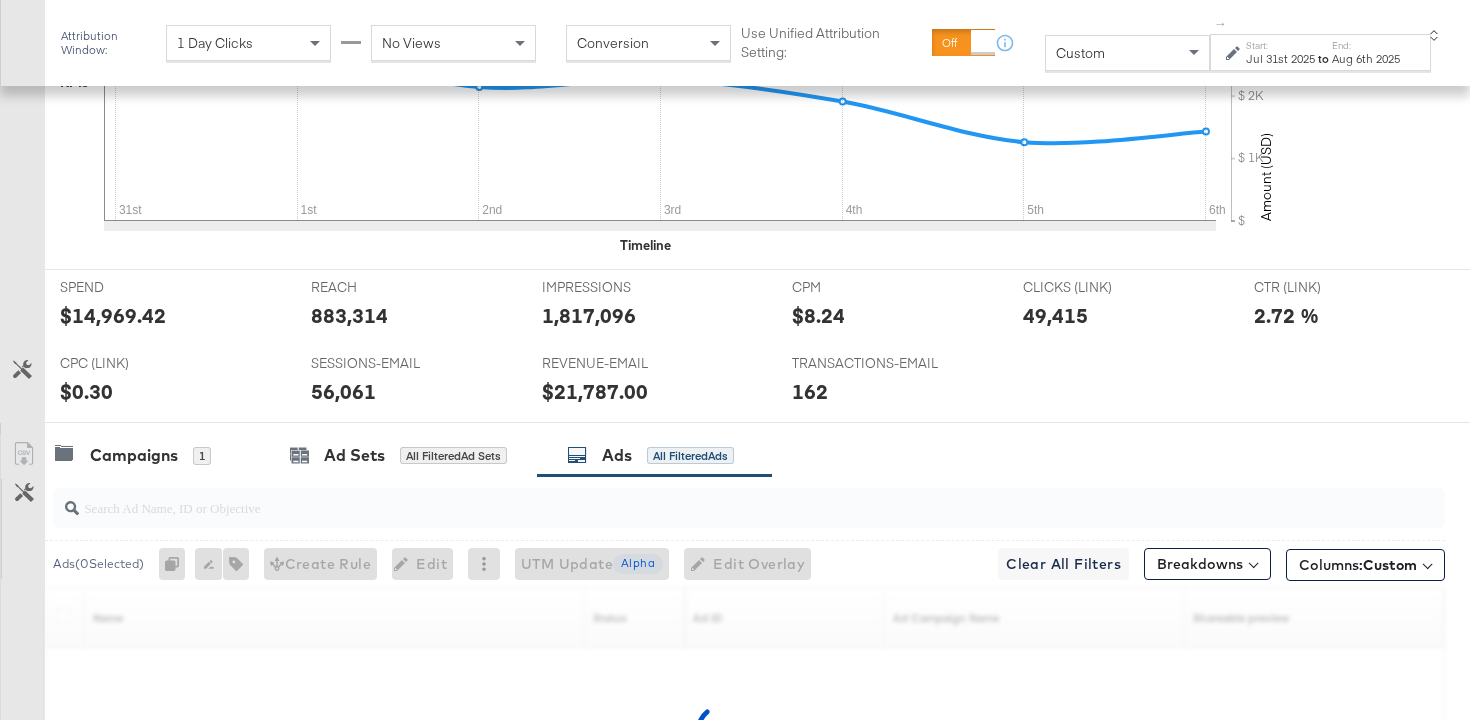 scroll, scrollTop: 964, scrollLeft: 0, axis: vertical 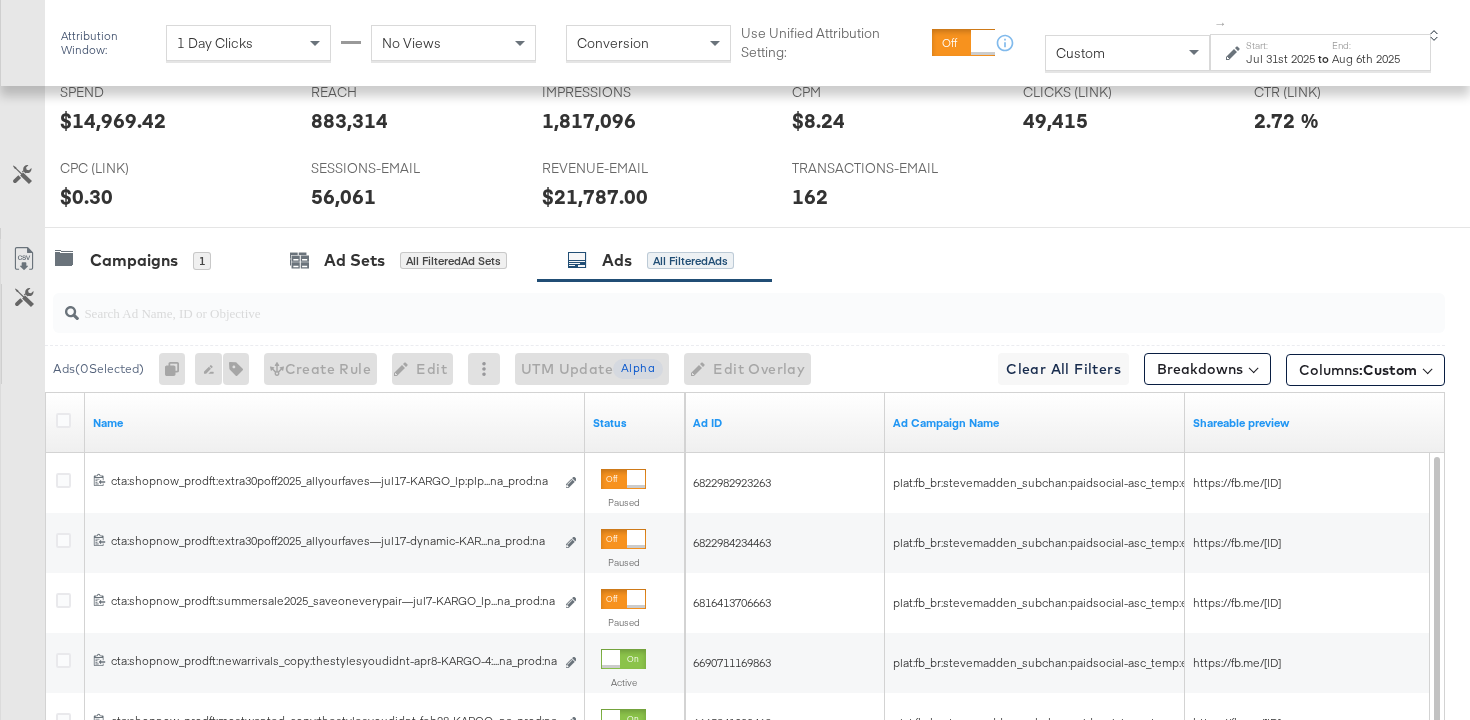 click at bounding box center [700, 304] 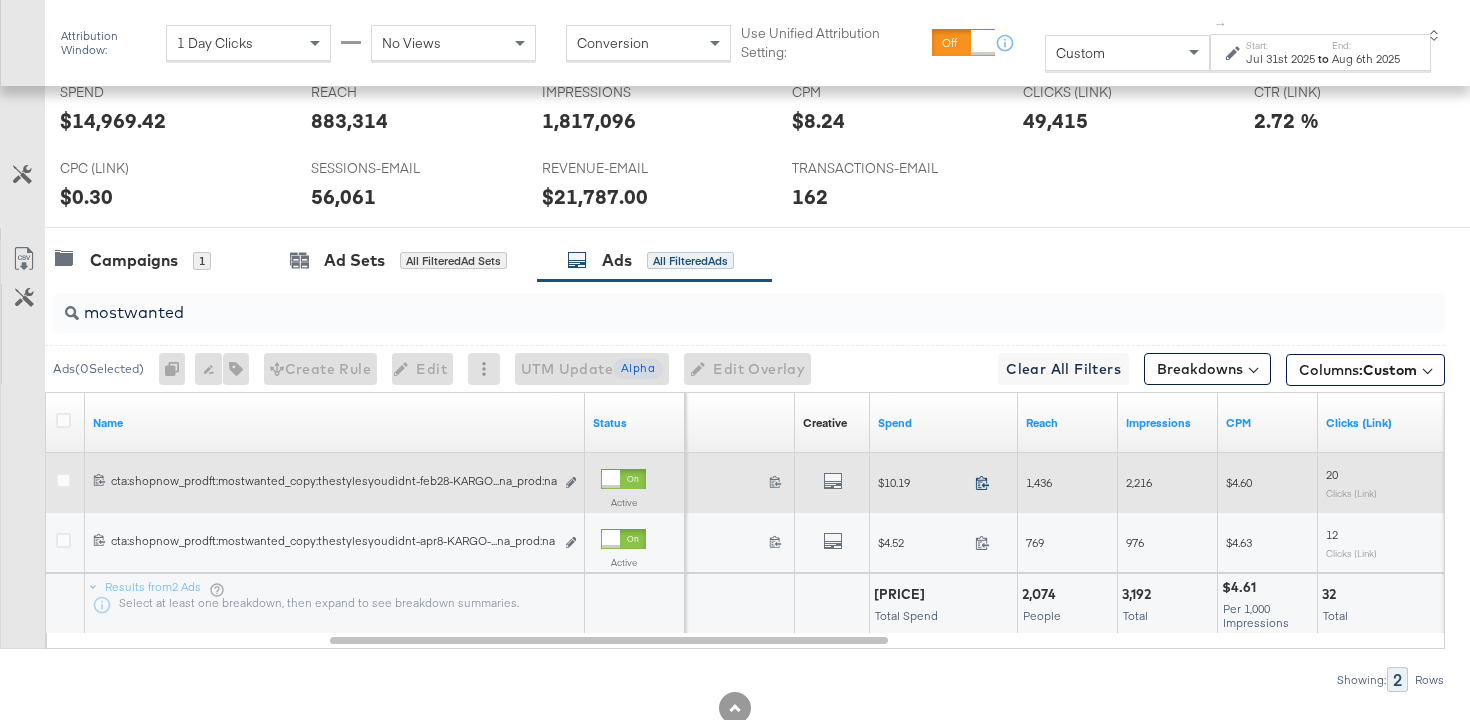 click 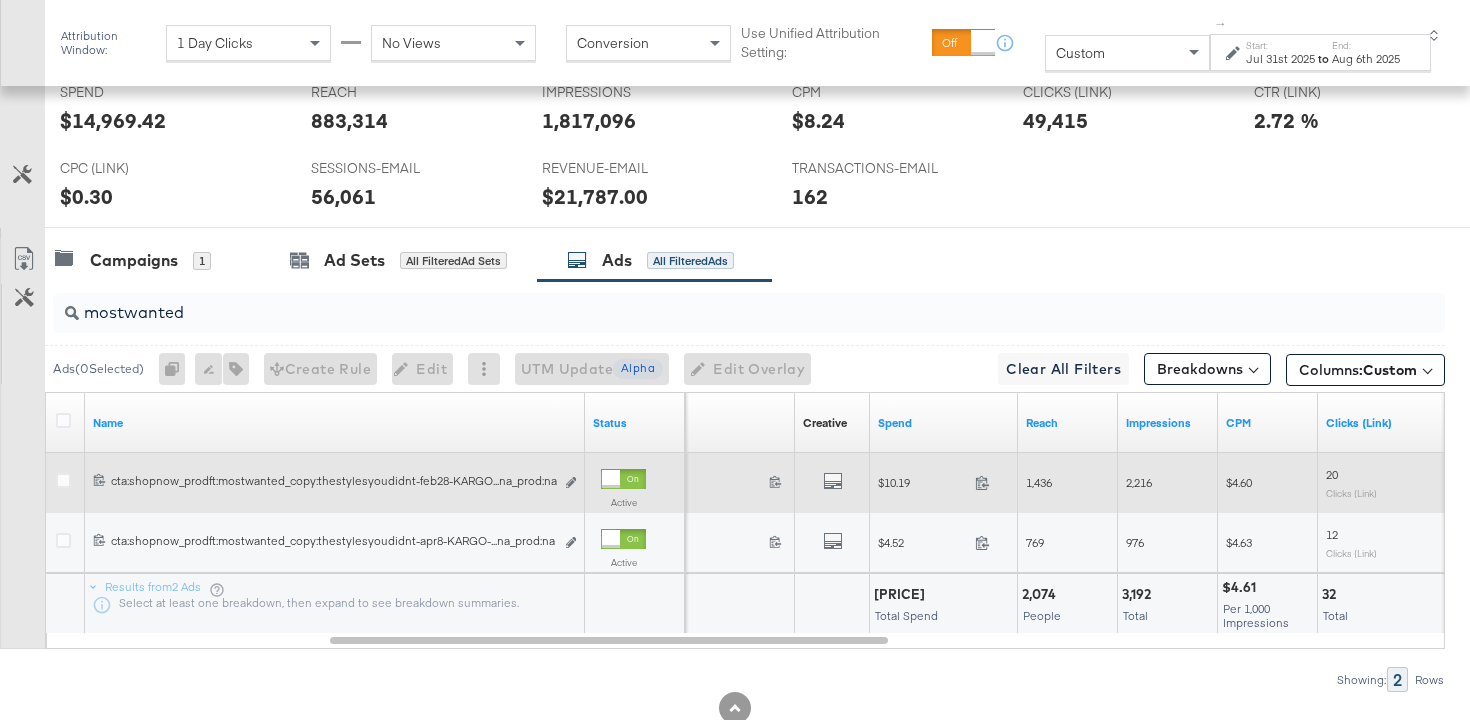 click on "1,436" at bounding box center (1039, 482) 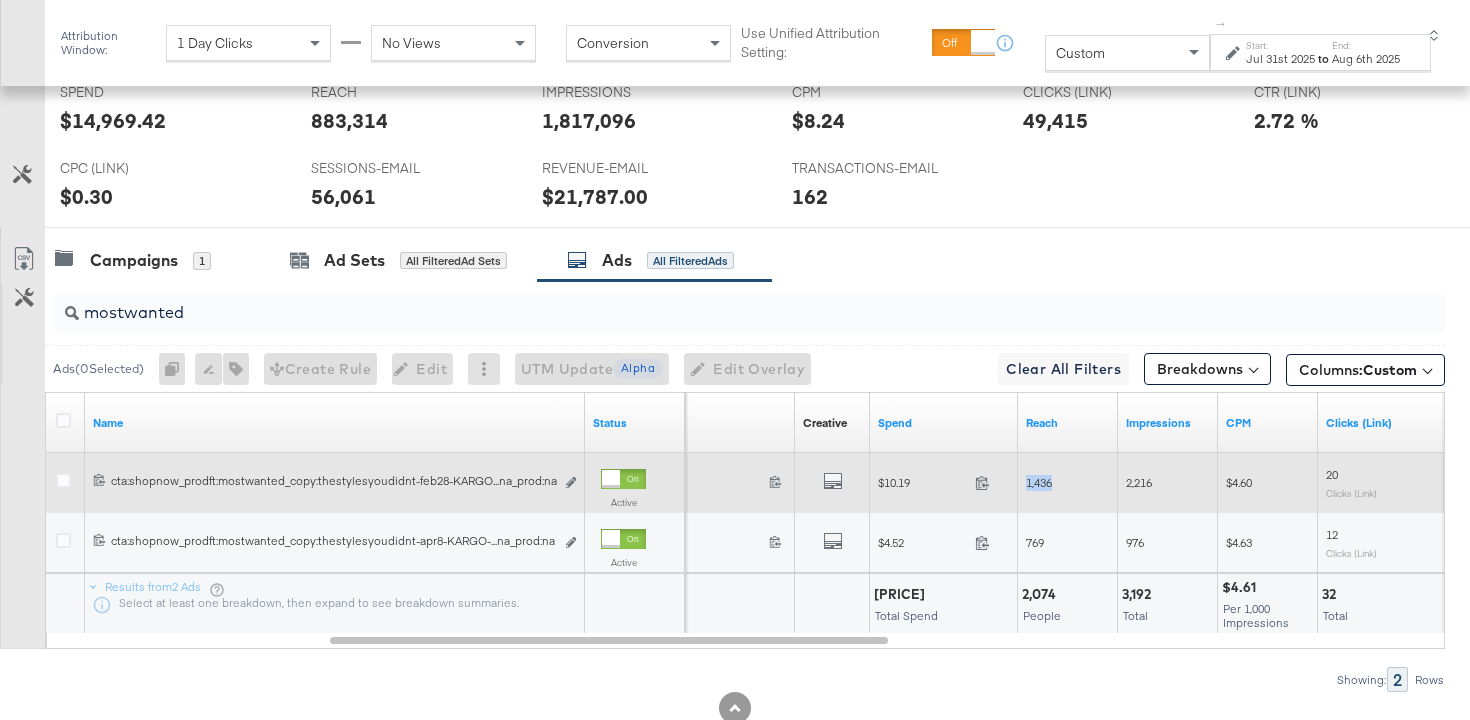 click on "1,436" at bounding box center (1039, 482) 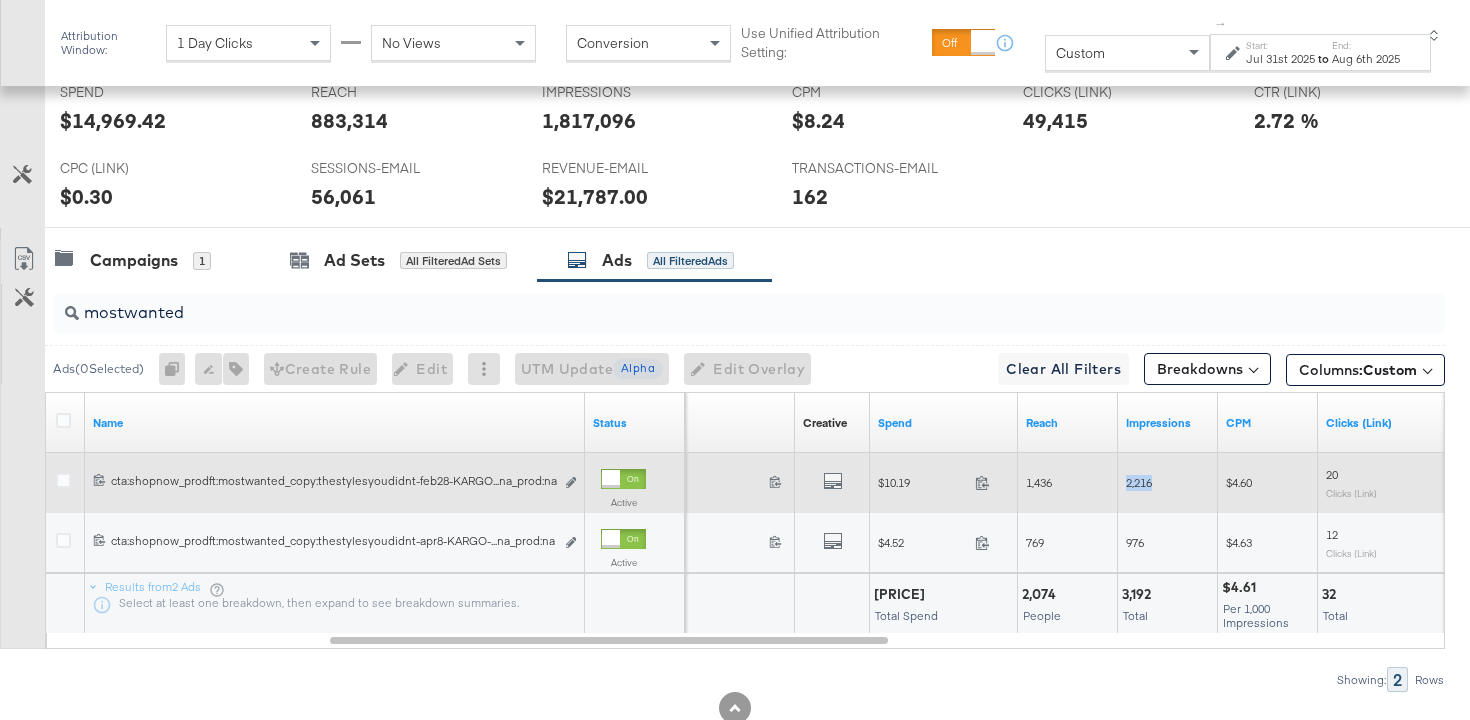 click on "2,216" at bounding box center [1139, 482] 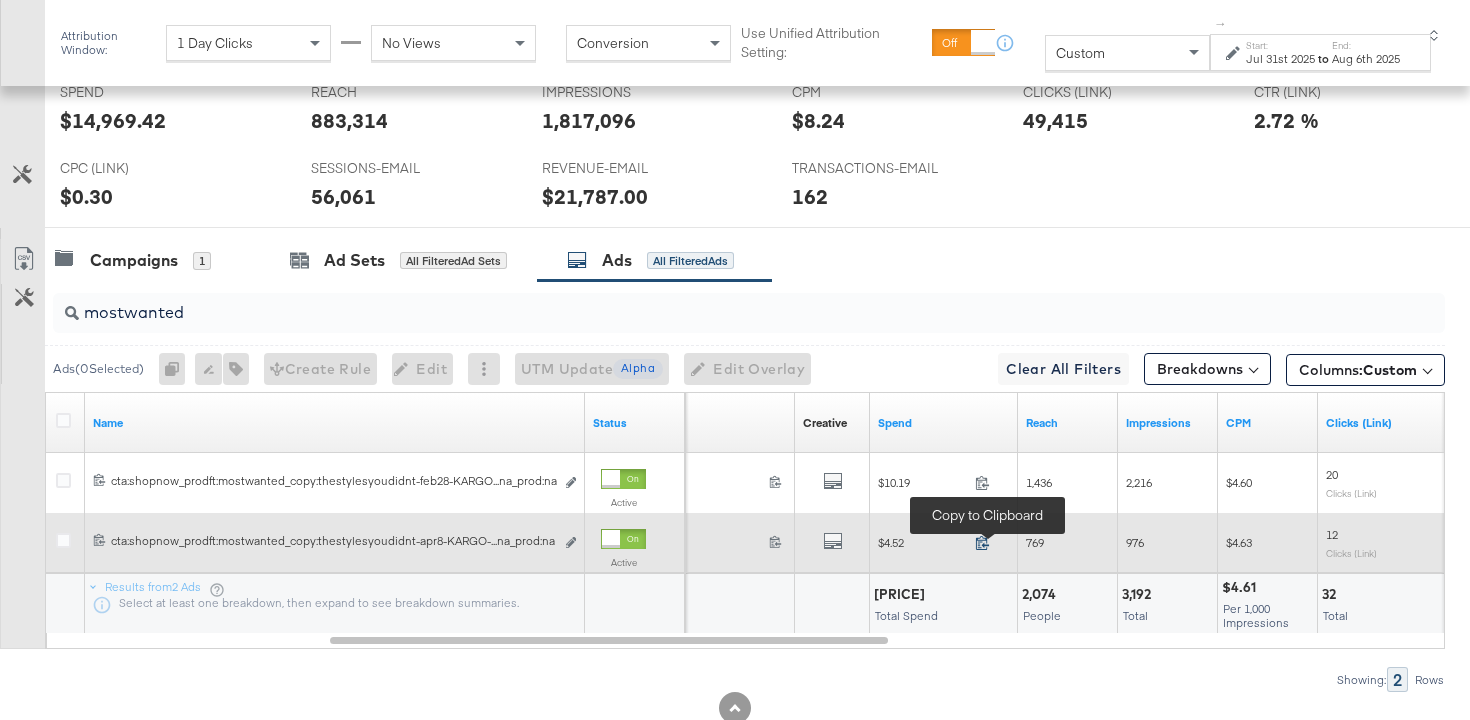 click 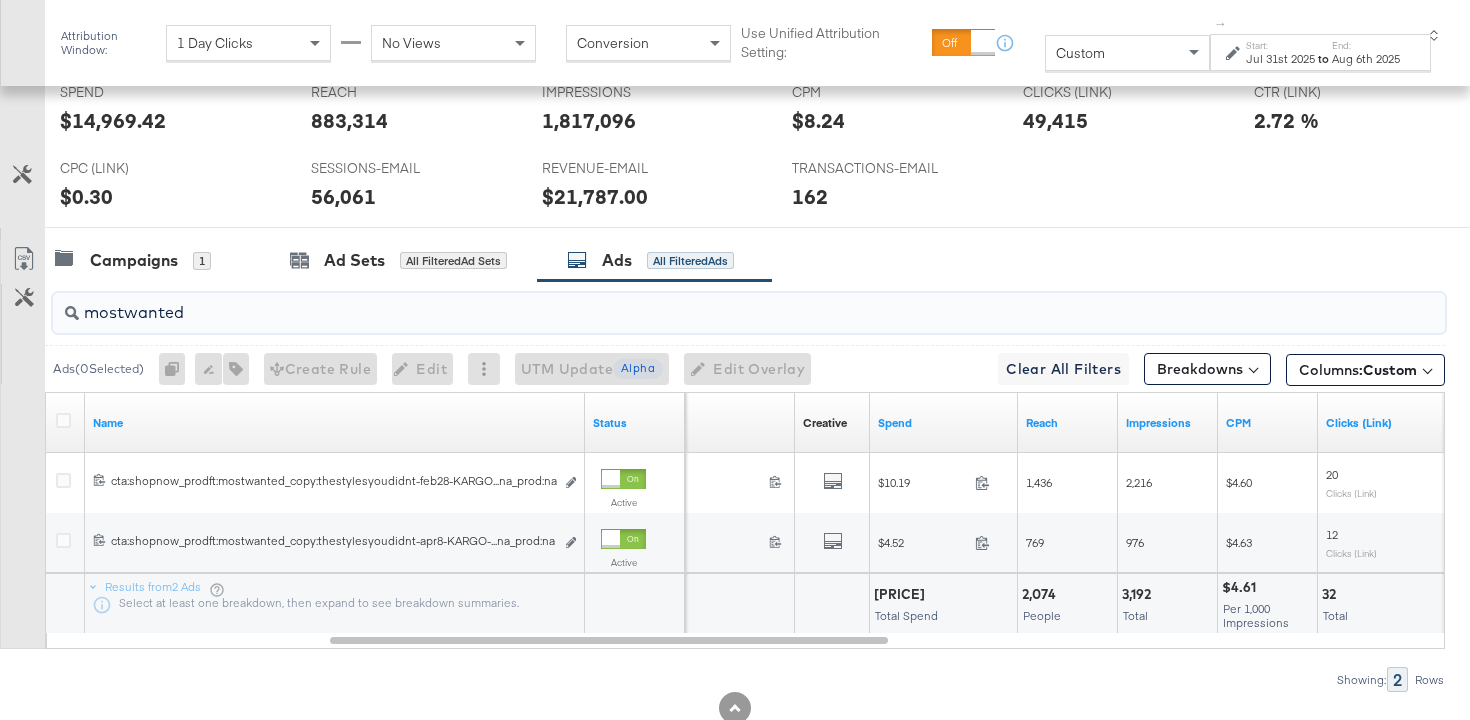 click on "mostwanted" at bounding box center (700, 304) 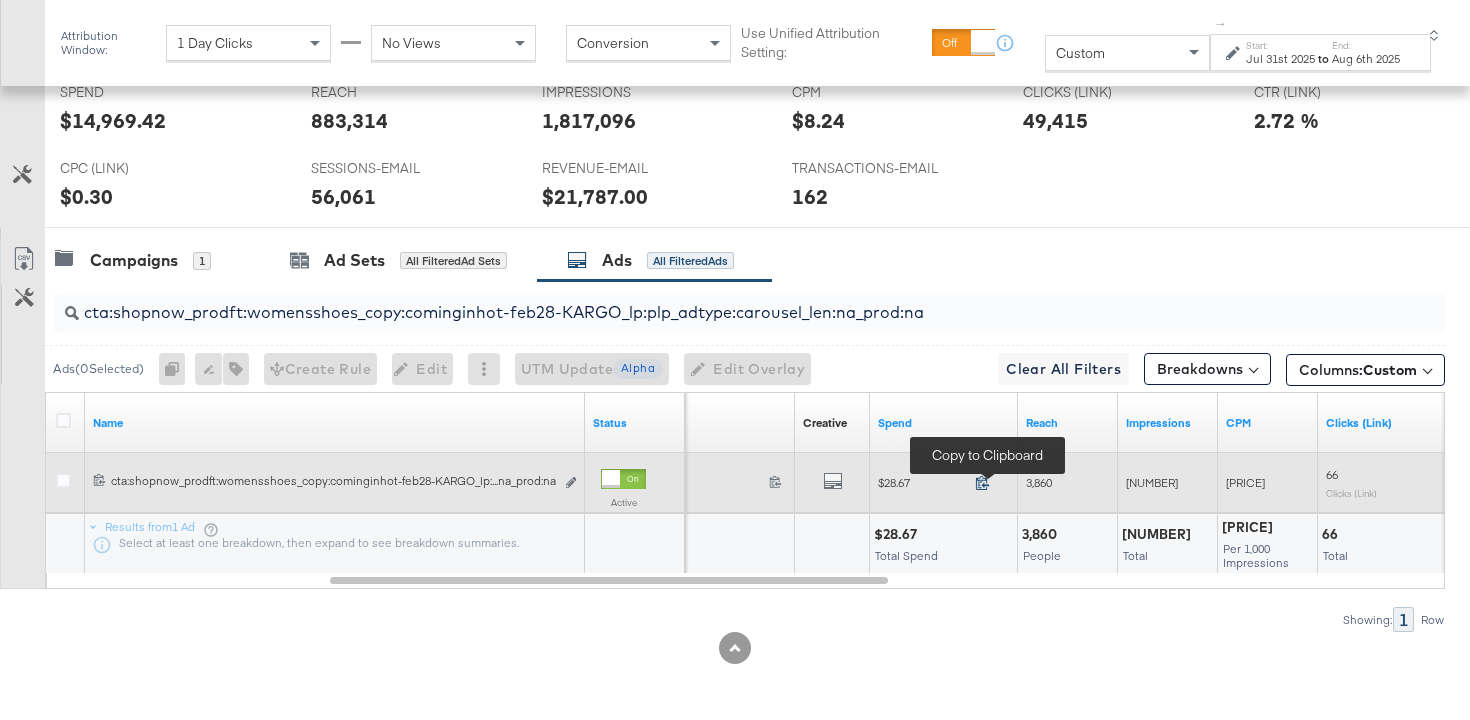 click 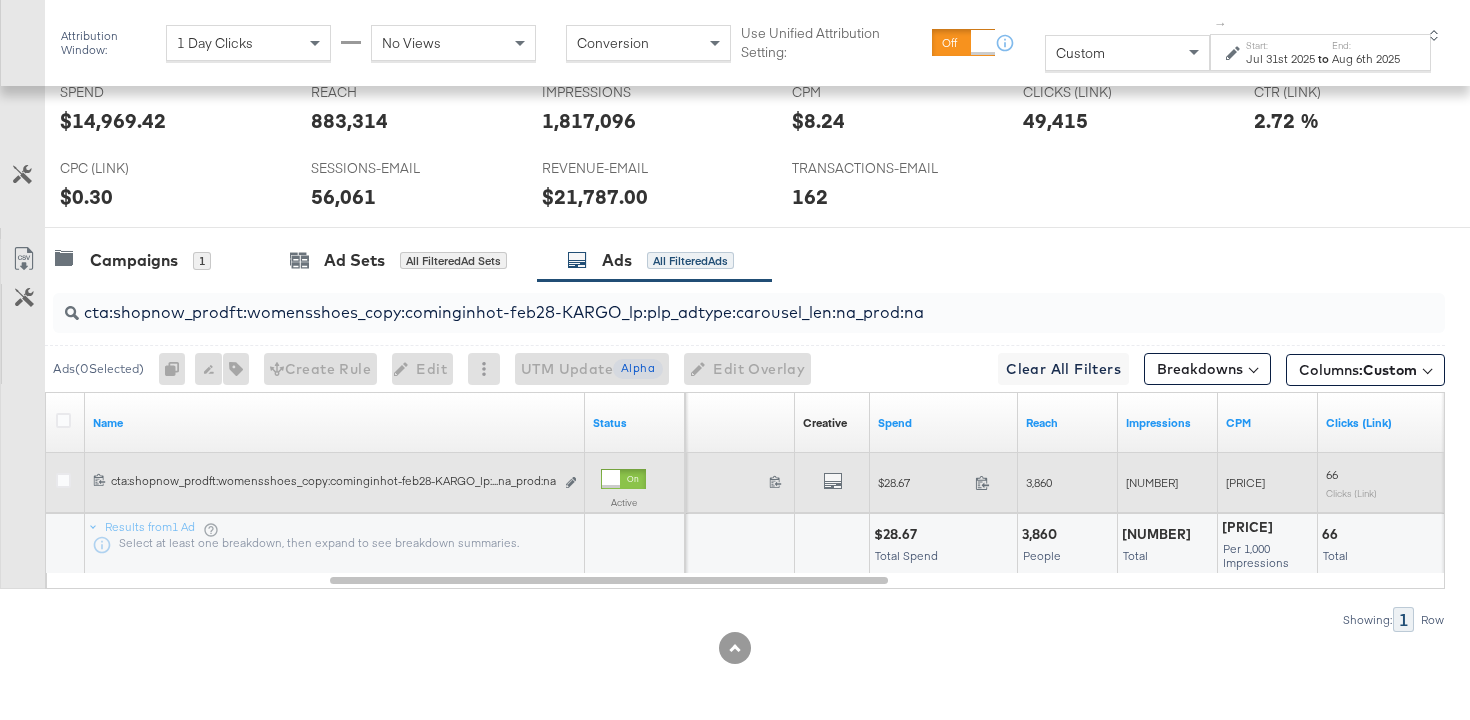 click on "3,860" at bounding box center (1039, 482) 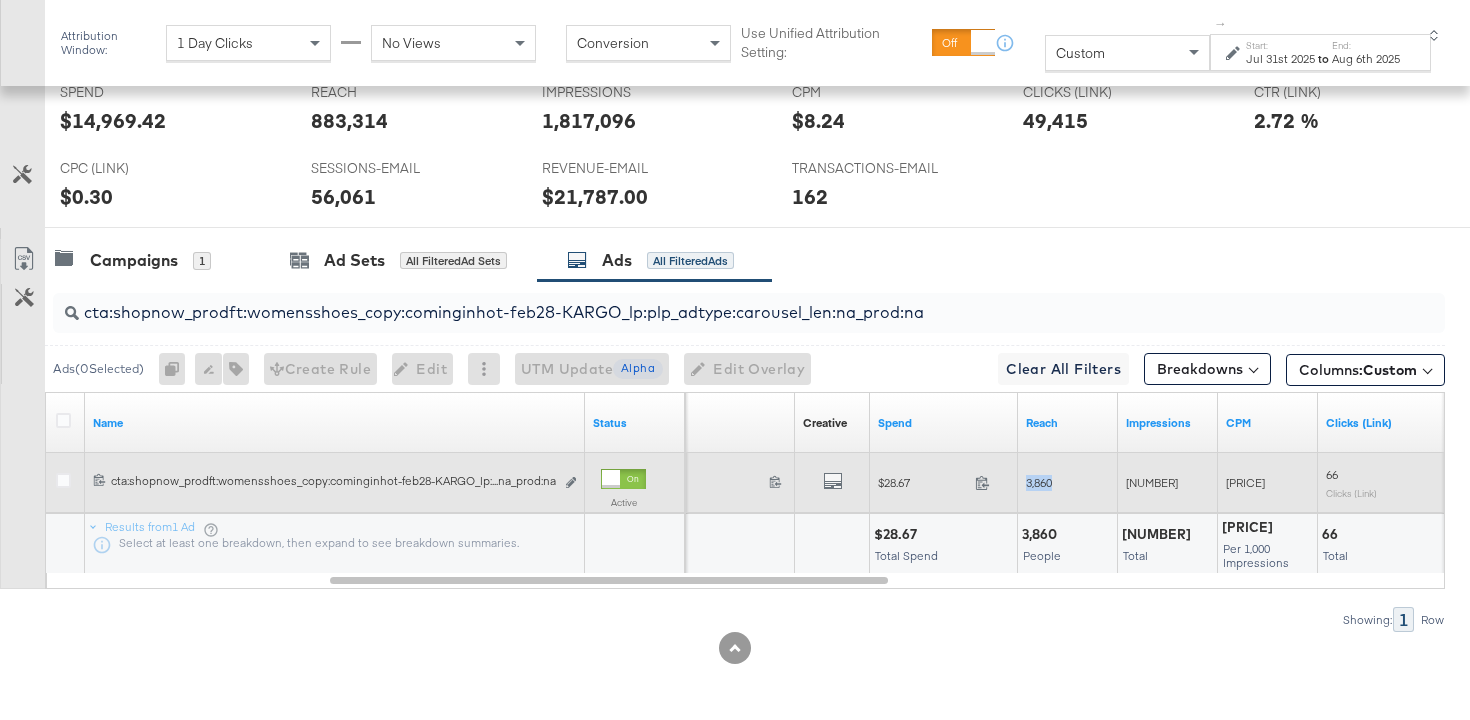 click on "3,860" at bounding box center (1039, 482) 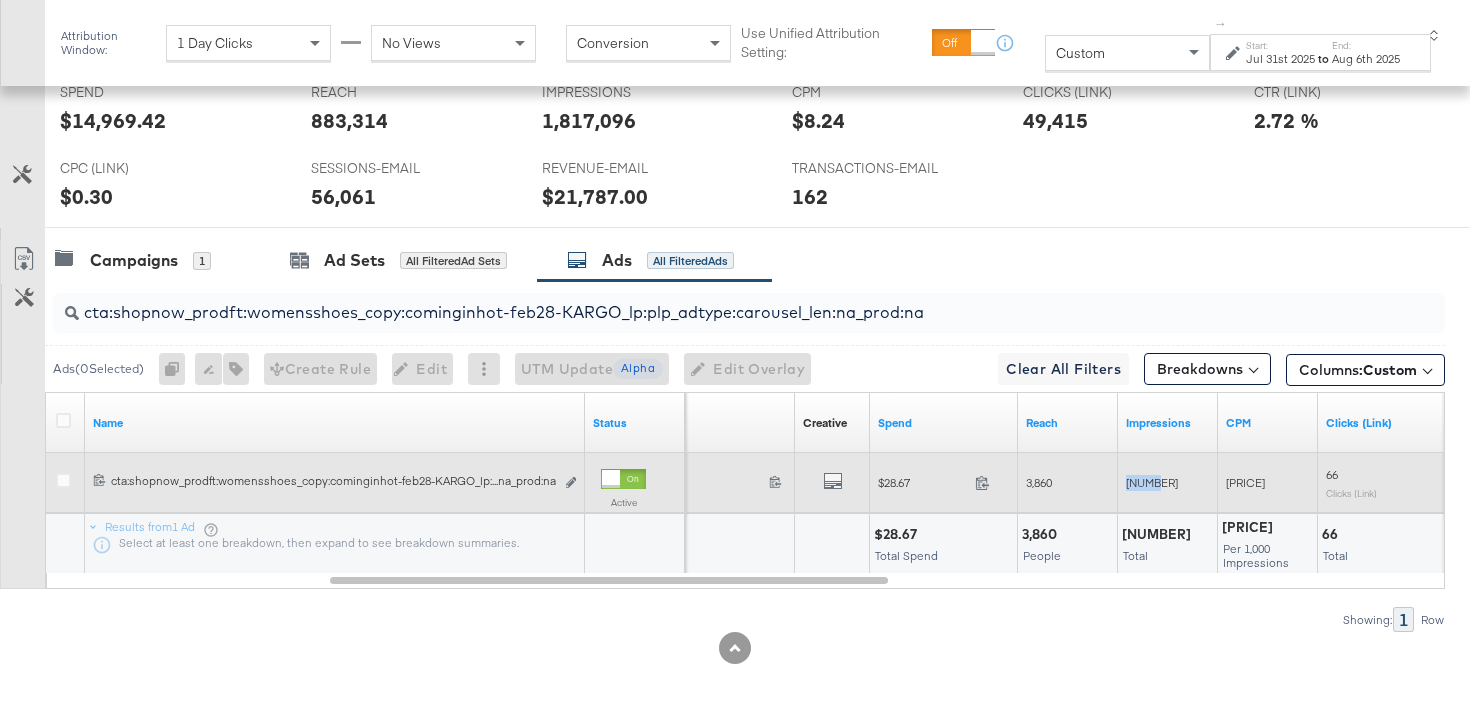 click on "[NUMBER]" at bounding box center (1152, 482) 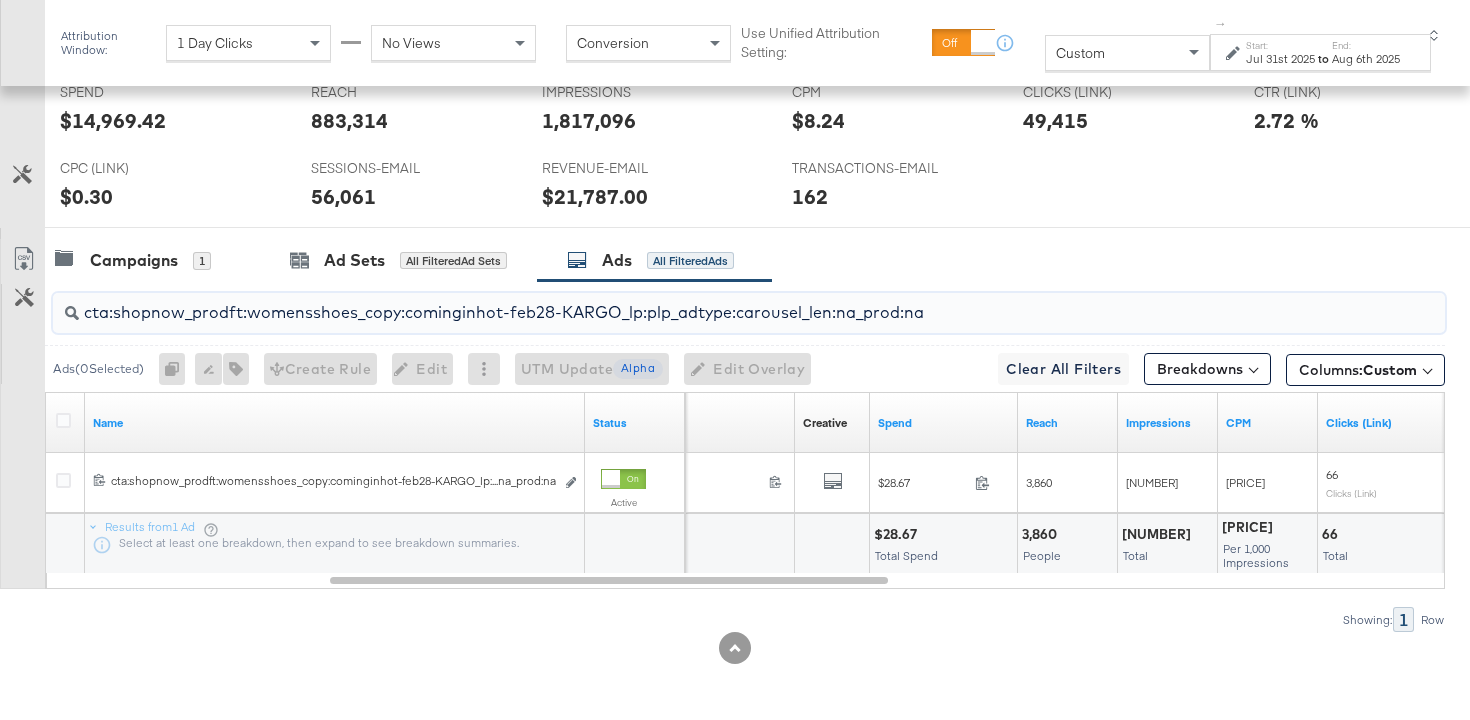 click on "cta:shopnow_prodft:womensshoes_copy:cominginhot-feb28-KARGO_lp:plp_adtype:carousel_len:na_prod:na" at bounding box center (700, 304) 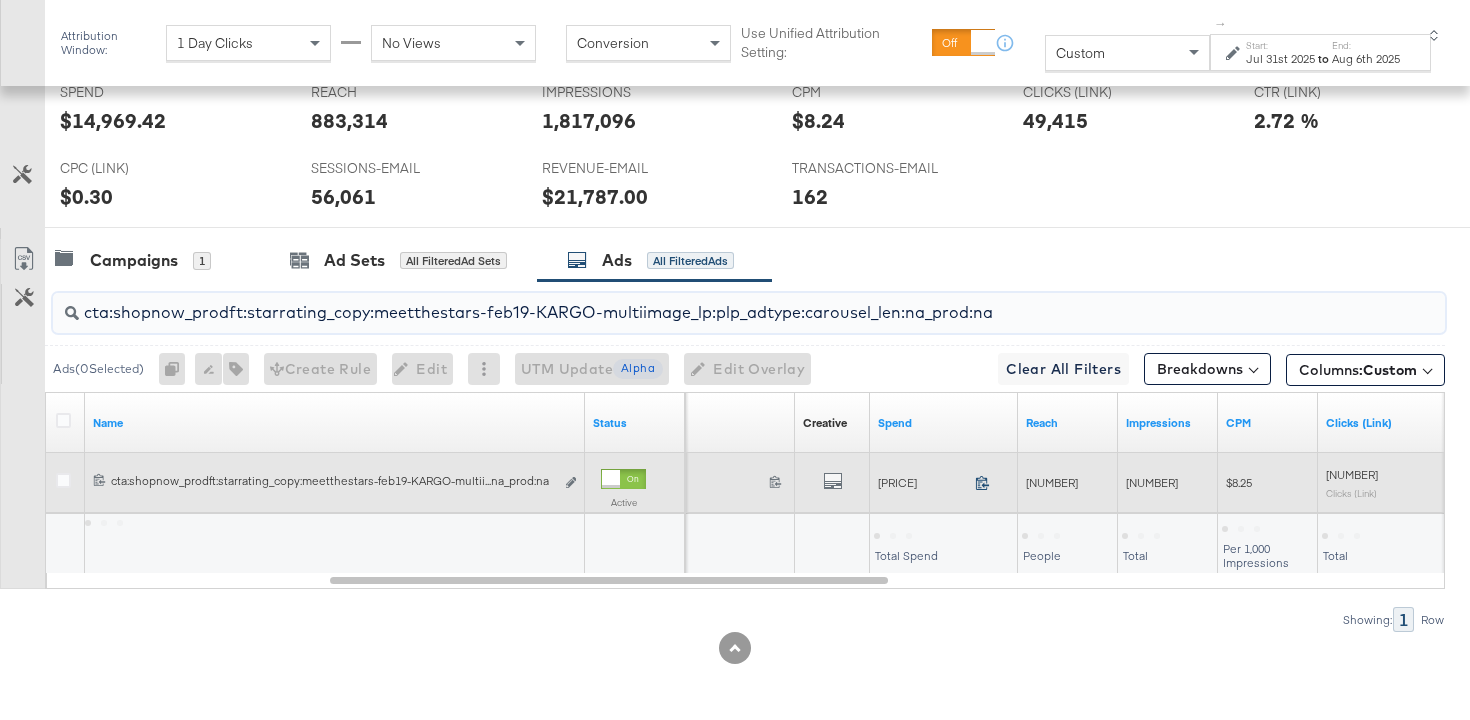 click 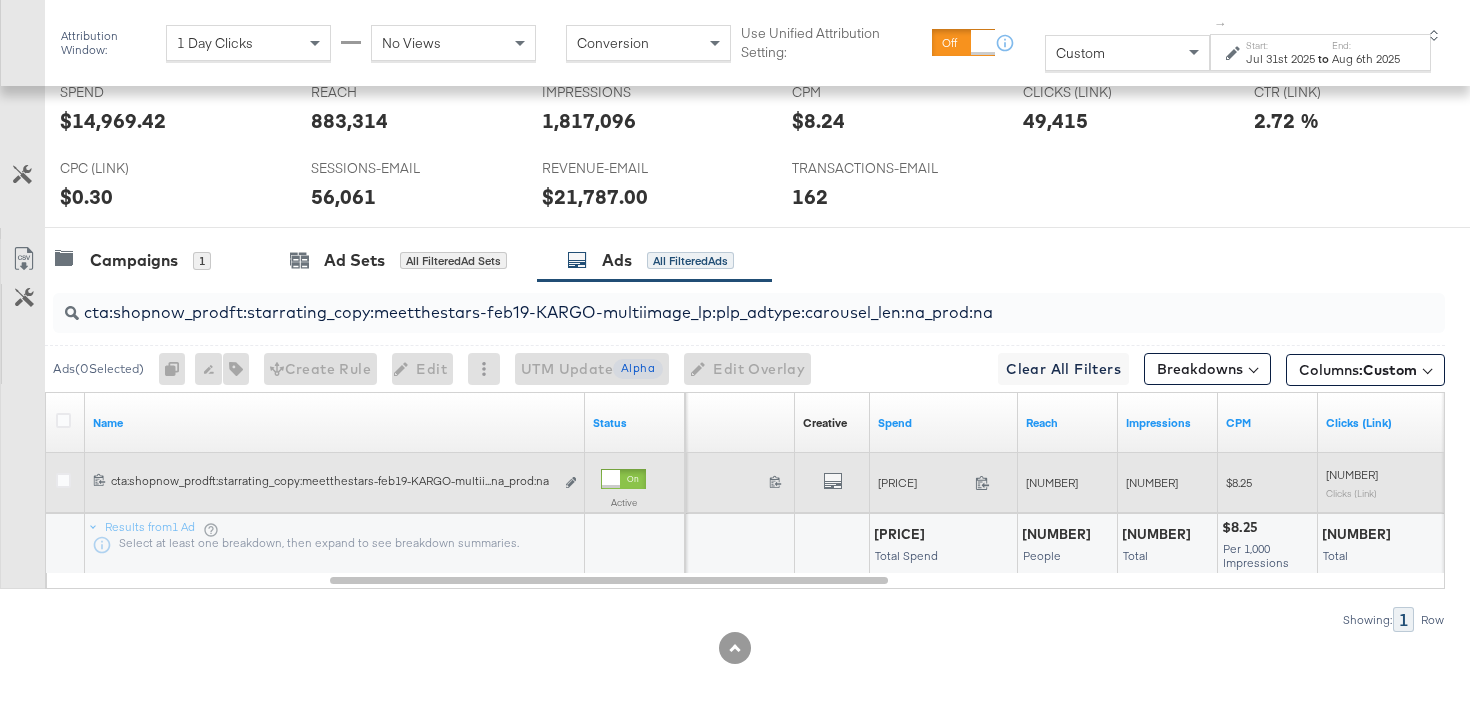 click on "[NUMBER]" at bounding box center (1052, 482) 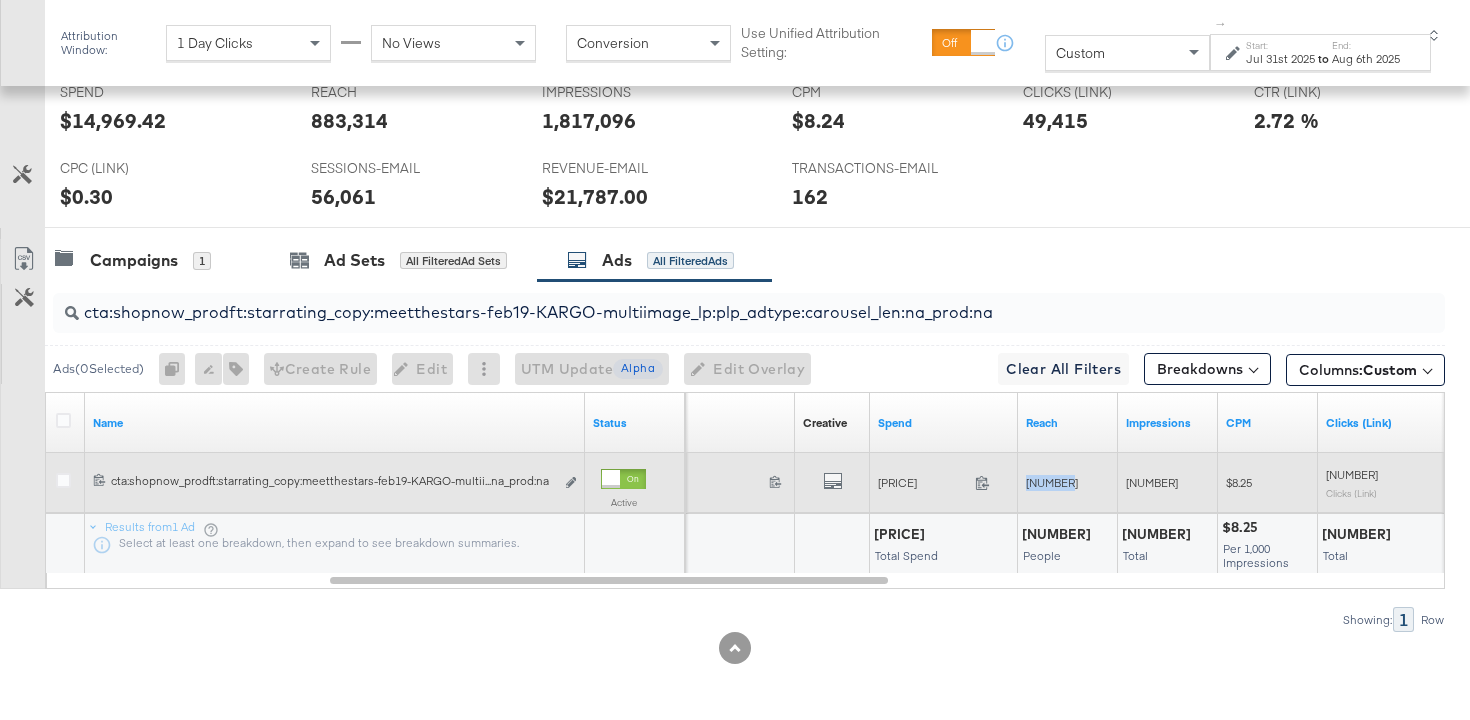click on "[NUMBER]" at bounding box center [1052, 482] 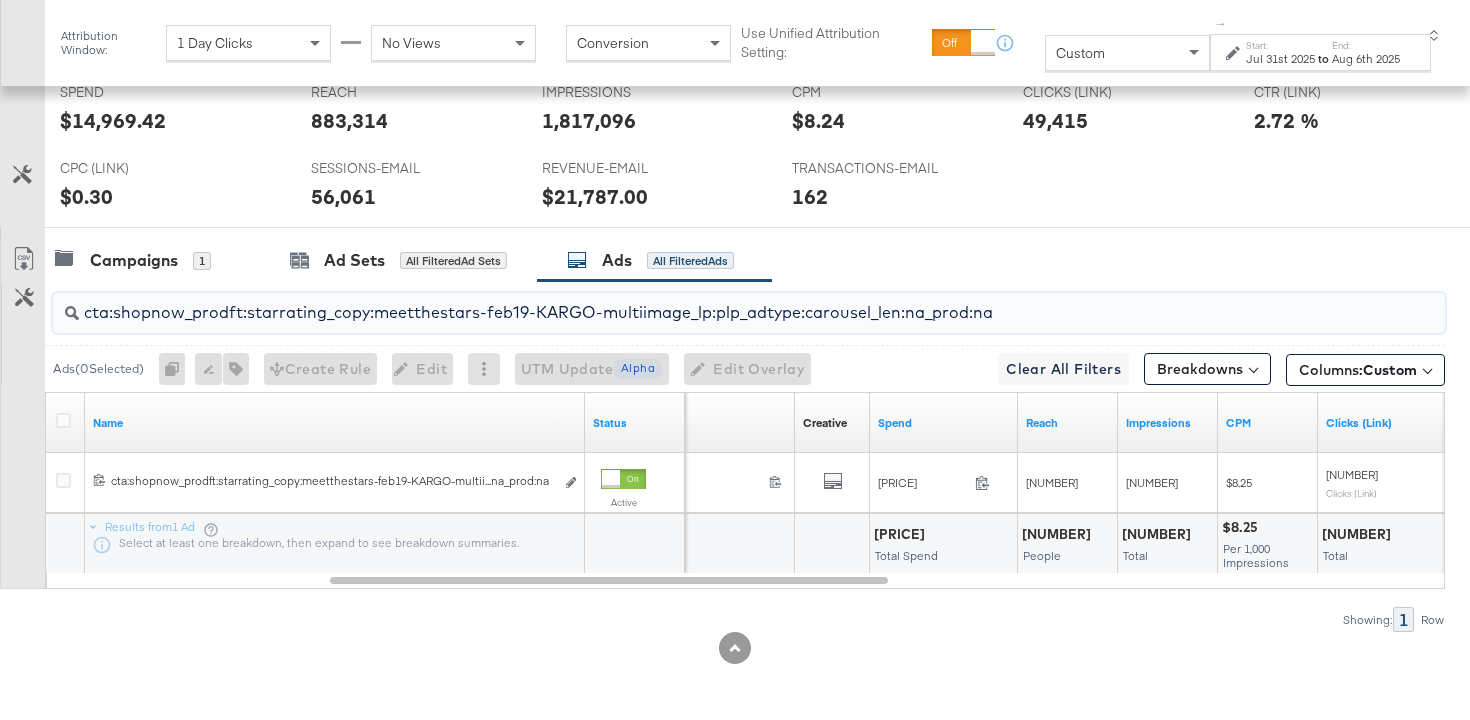 click on "cta:shopnow_prodft:starrating_copy:meetthestars-feb19-KARGO-multiimage_lp:plp_adtype:carousel_len:na_prod:na" at bounding box center [700, 304] 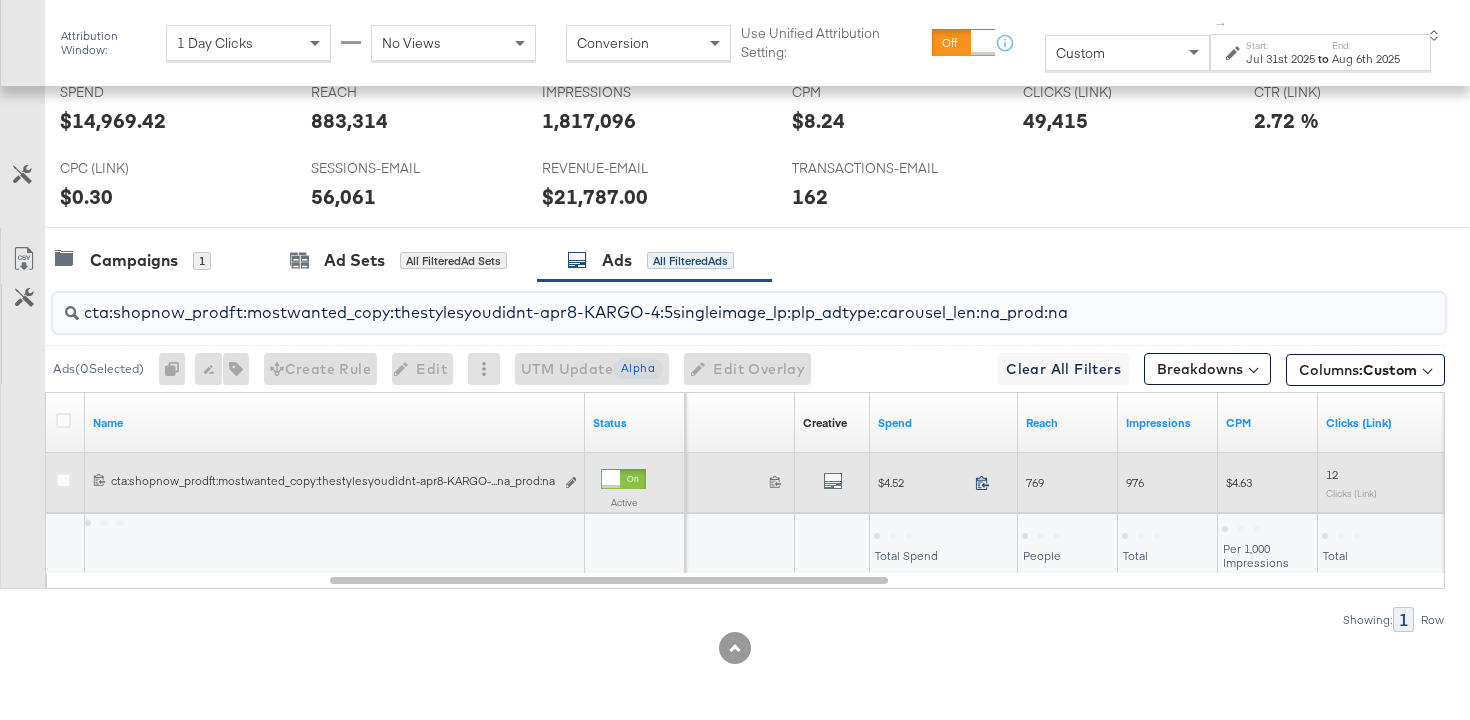click 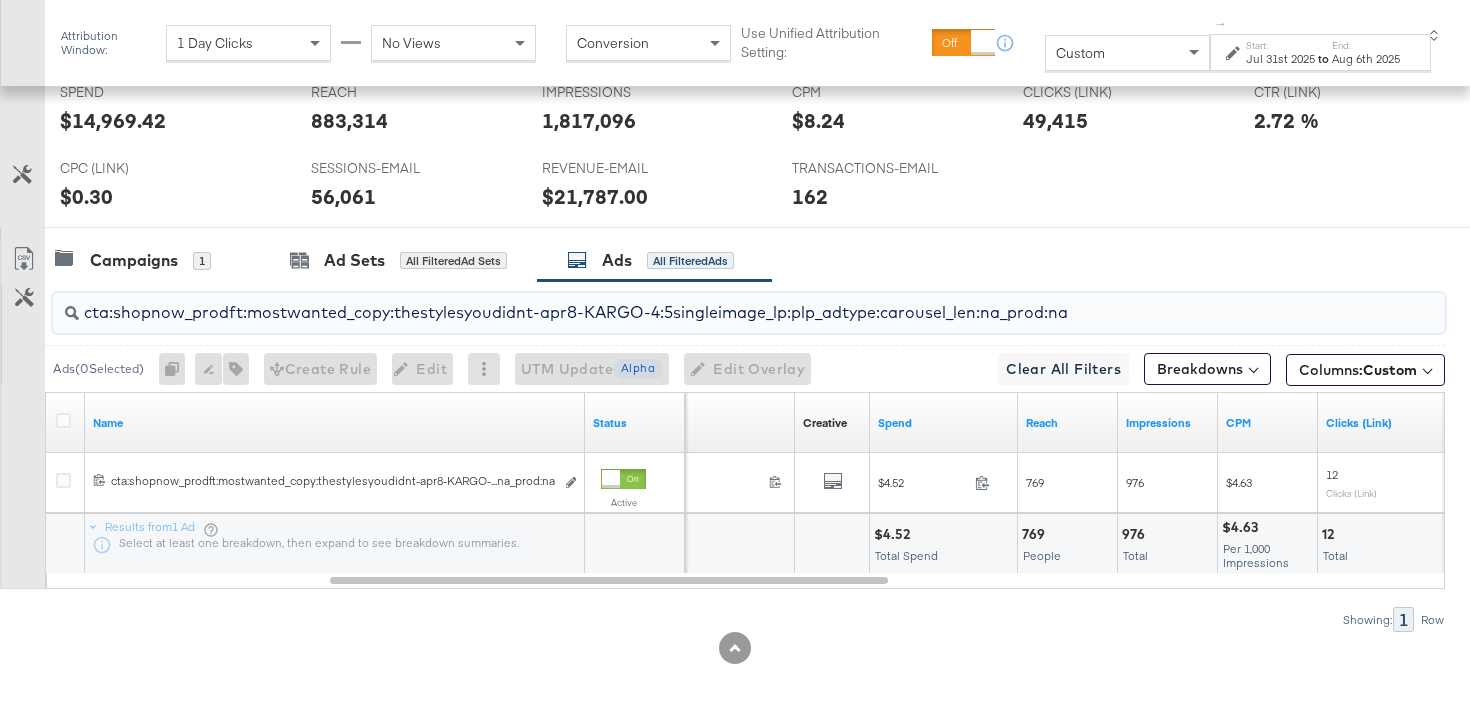 click on "cta:shopnow_prodft:mostwanted_copy:thestylesyoudidnt-apr8-KARGO-4:5singleimage_lp:plp_adtype:carousel_len:na_prod:na" at bounding box center (700, 304) 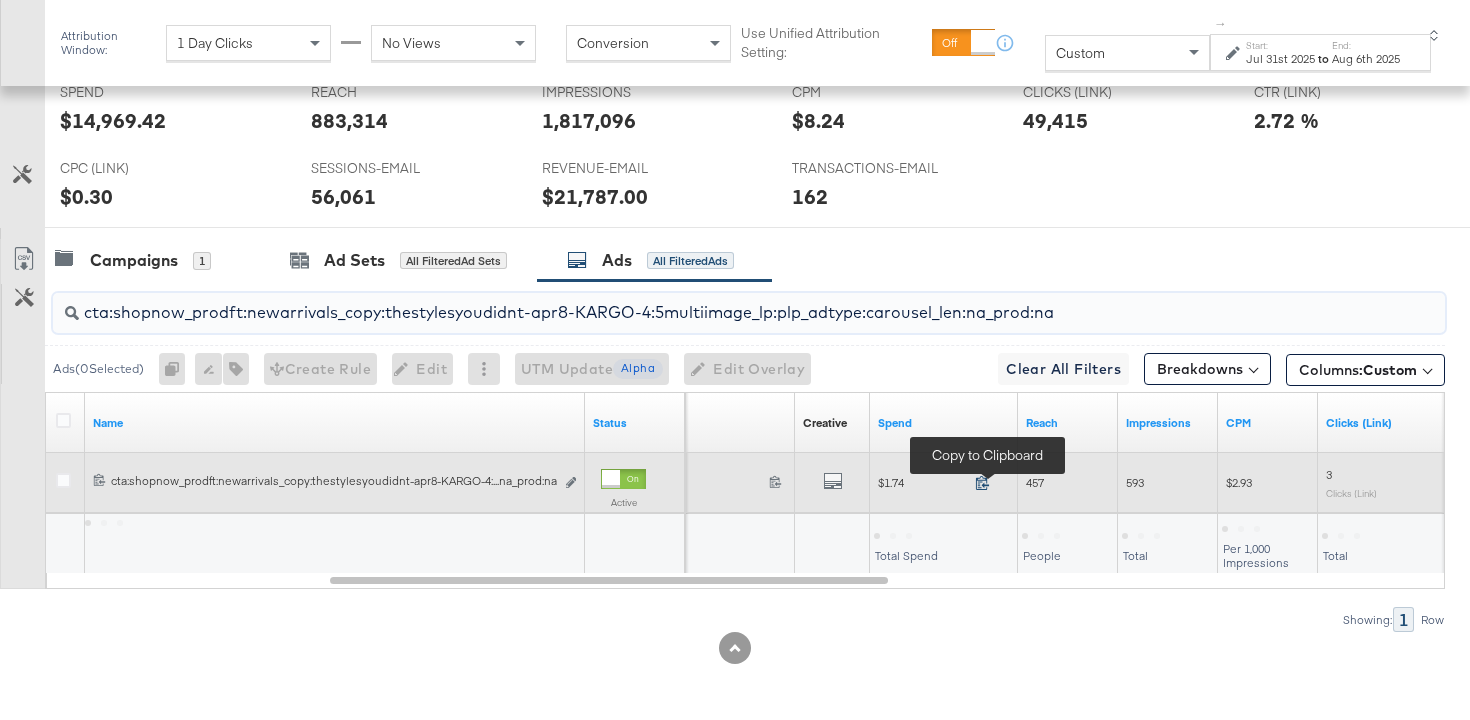 click 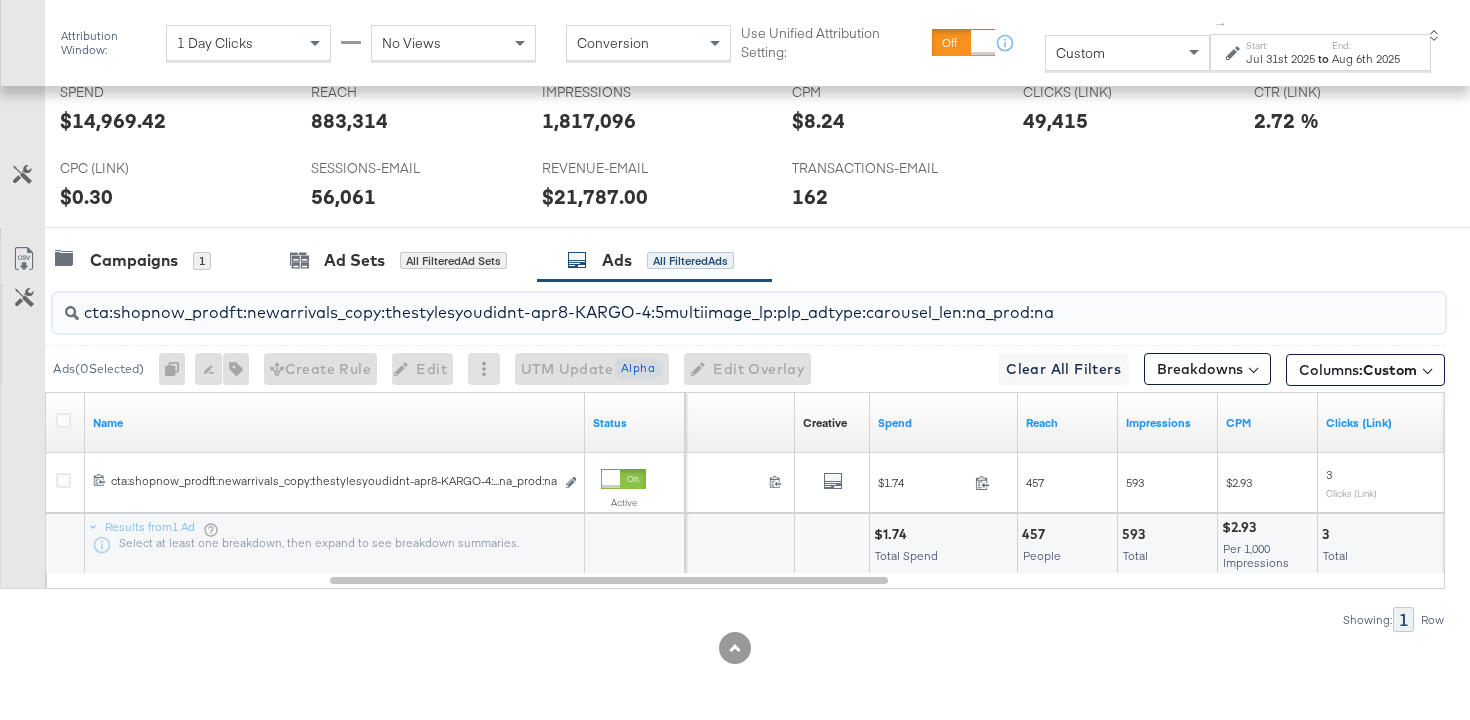 click on "cta:shopnow_prodft:newarrivals_copy:thestylesyoudidnt-apr8-KARGO-4:5multiimage_lp:plp_adtype:carousel_len:na_prod:na" at bounding box center (700, 304) 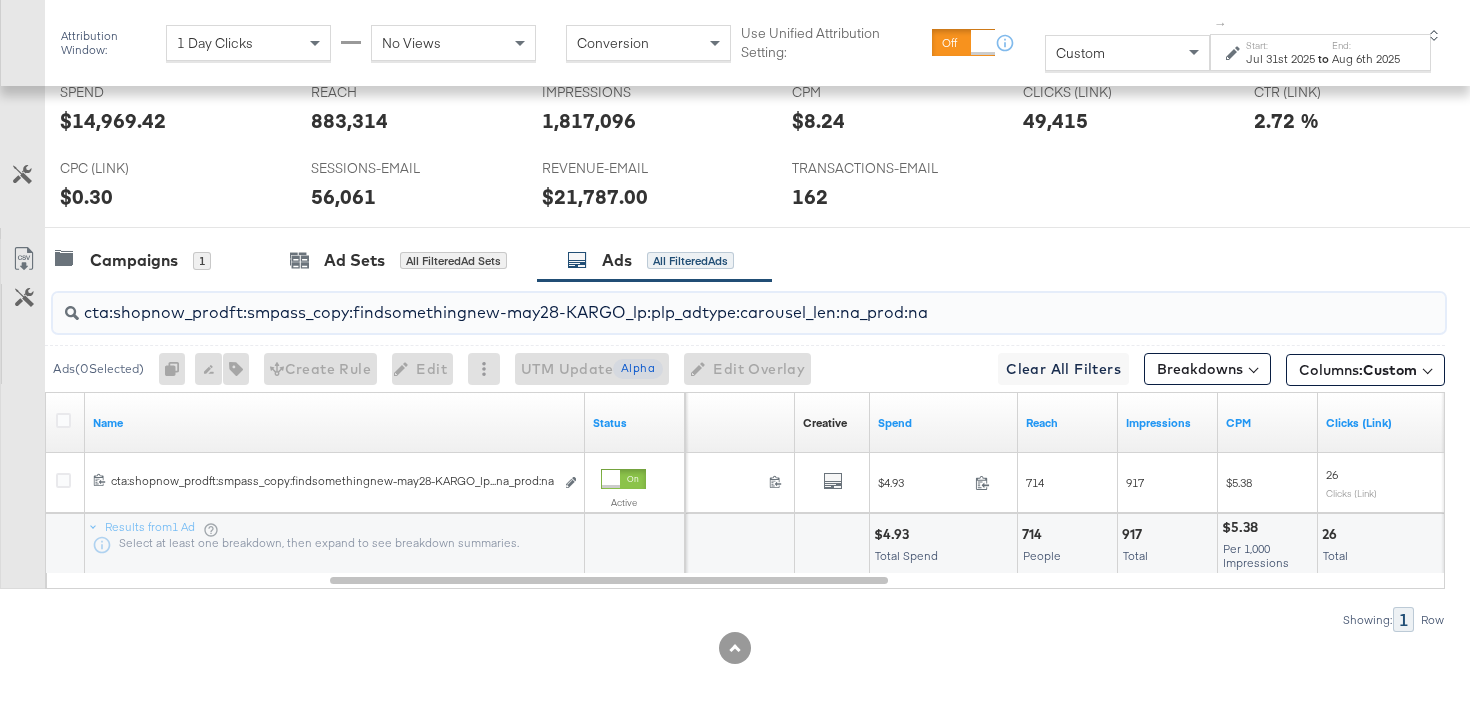 click on "cta:shopnow_prodft:smpass_copy:findsomethingnew-may28-KARGO_lp:plp_adtype:carousel_len:na_prod:na" at bounding box center [700, 304] 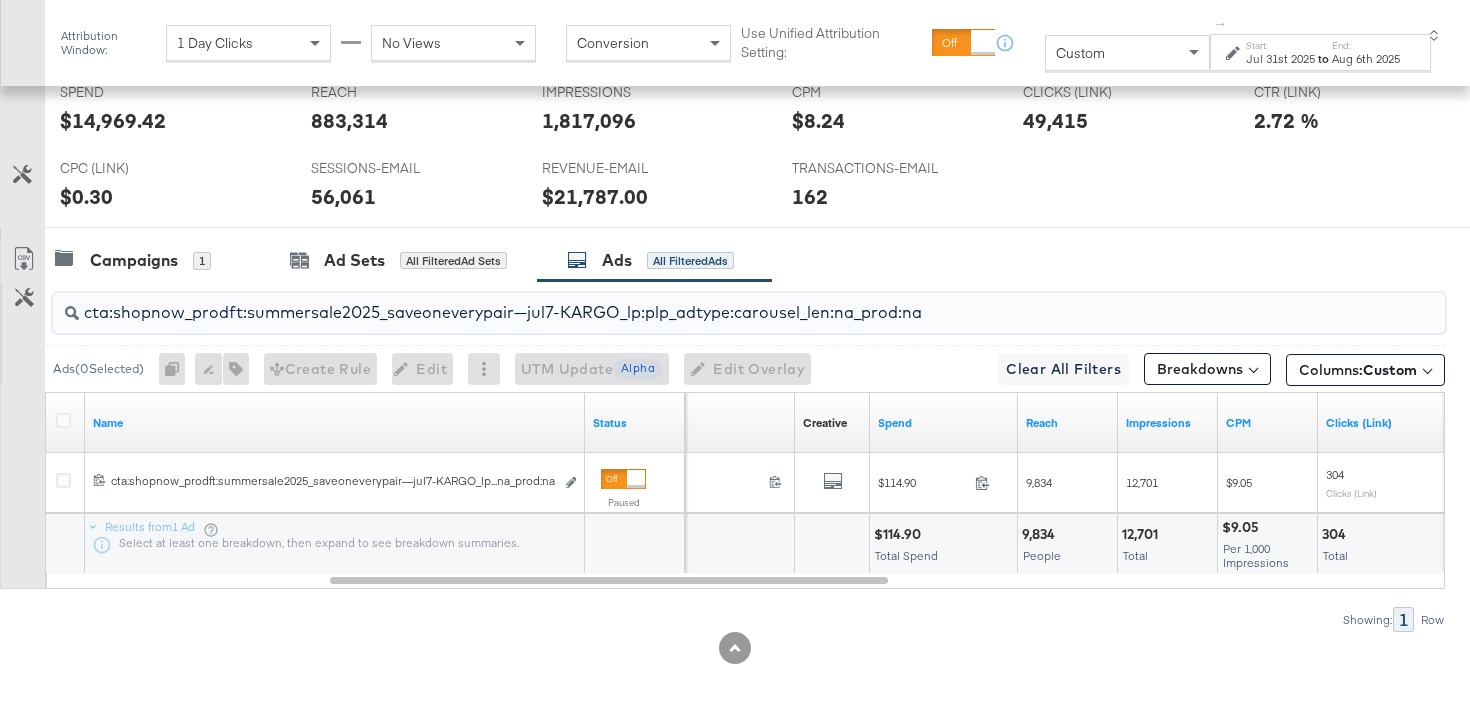 click on "cta:shopnow_prodft:summersale2025_saveoneverypair—jul7-KARGO_lp:plp_adtype:carousel_len:na_prod:na" at bounding box center [749, 313] 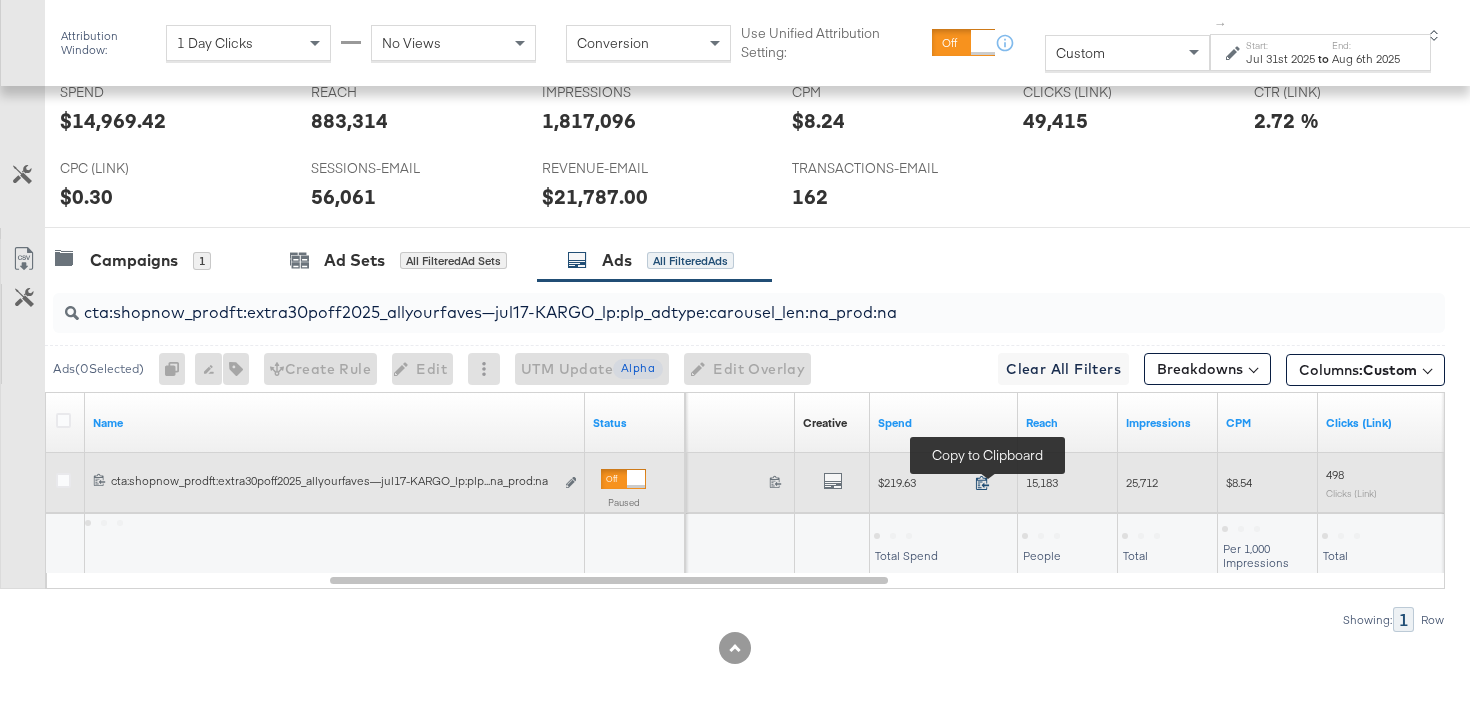 click 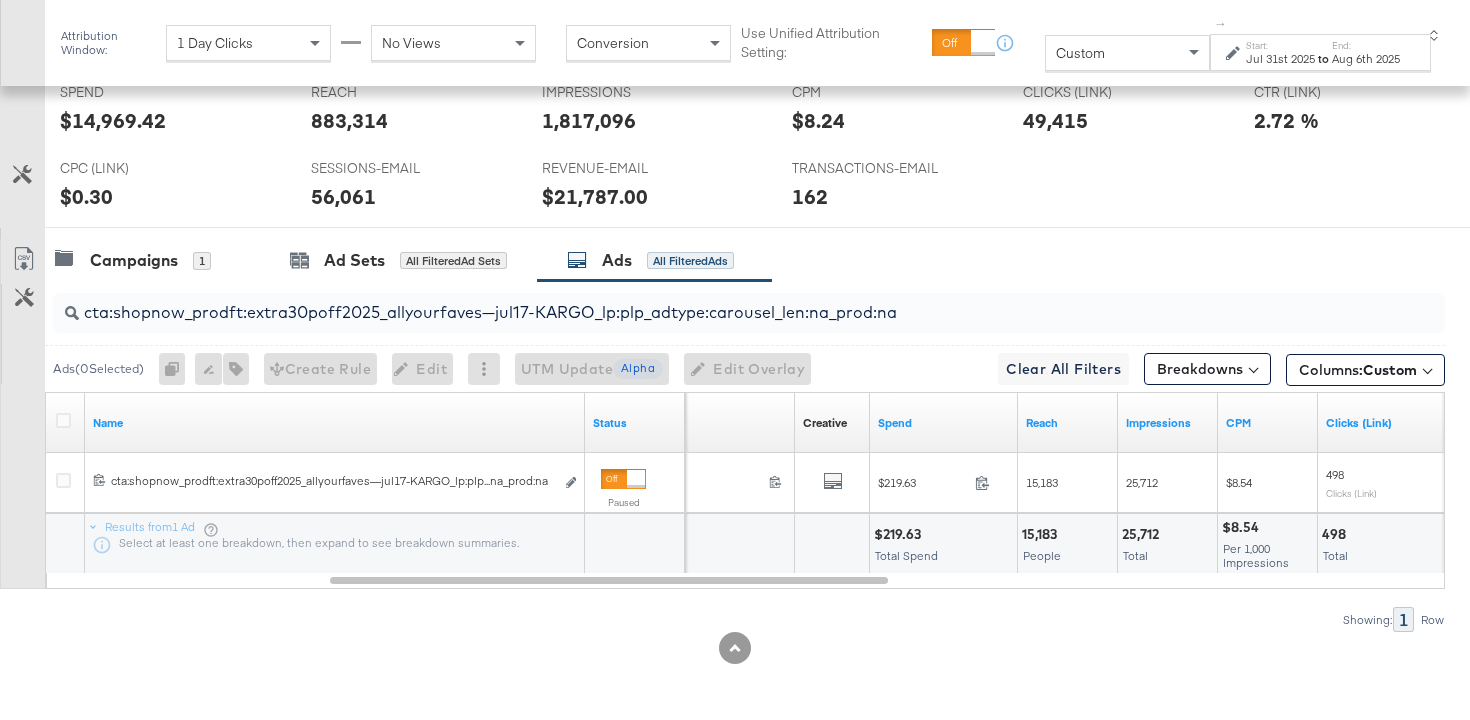 click on "cta:shopnow_prodft:extra30poff2025_allyourfaves—jul17-KARGO_lp:plp_adtype:carousel_len:na_prod:na" at bounding box center (700, 304) 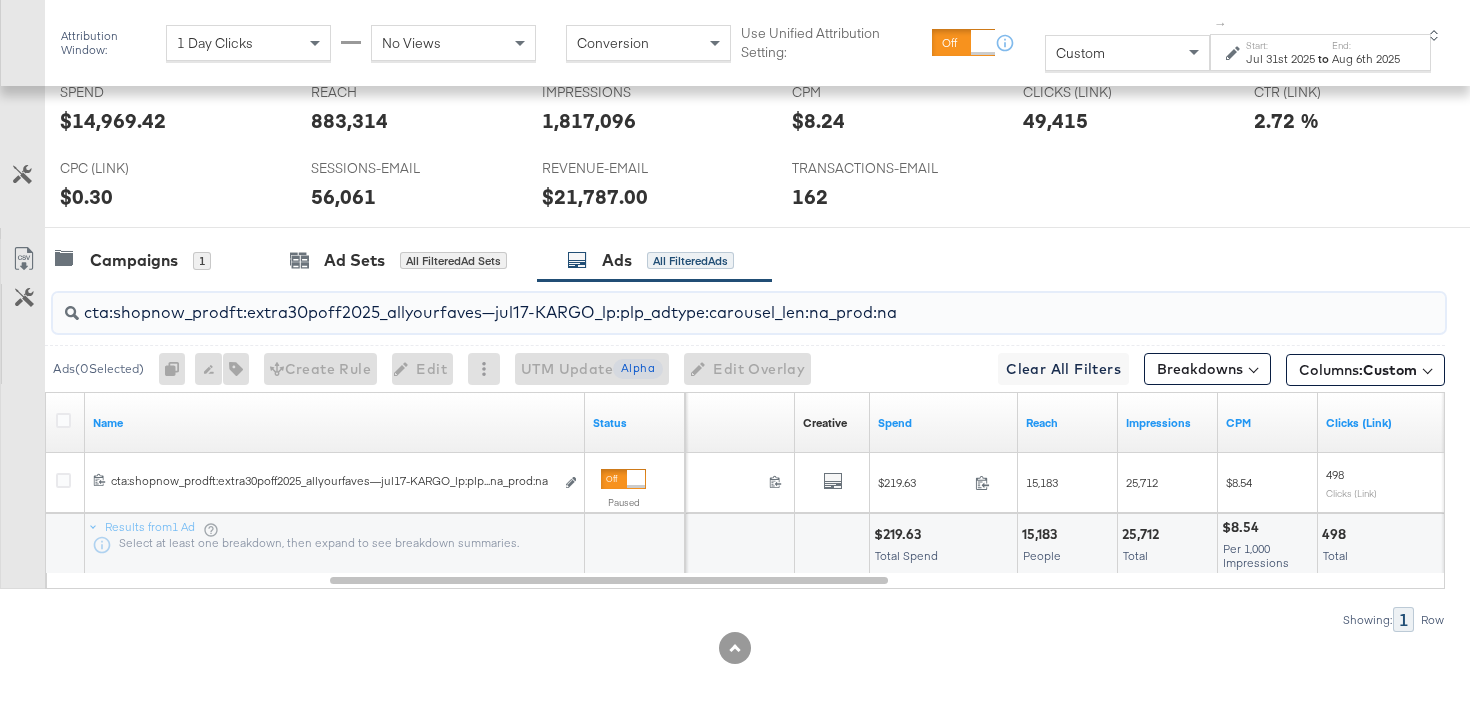 paste on "dynamic-" 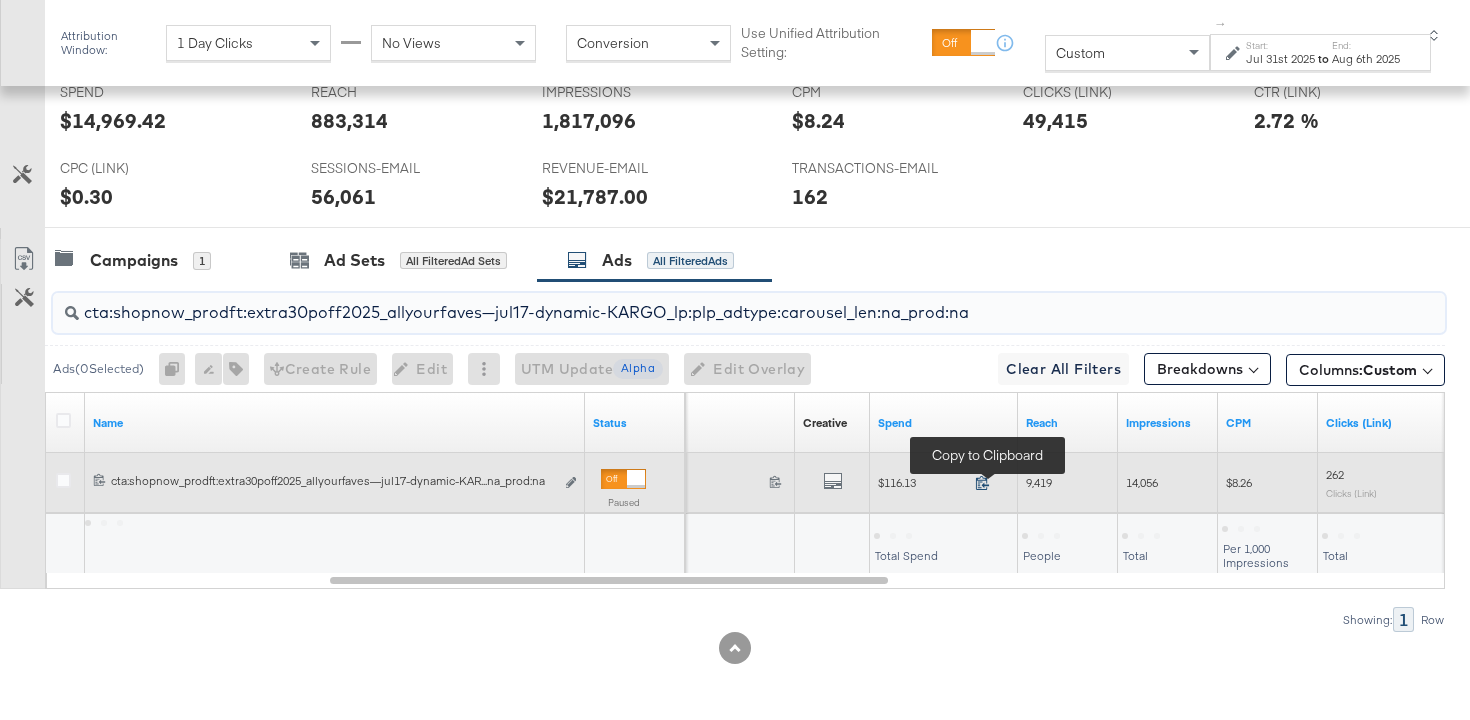 type on "cta:shopnow_prodft:extra30poff2025_allyourfaves—jul17-dynamic-KARGO_lp:plp_adtype:carousel_len:na_prod:na" 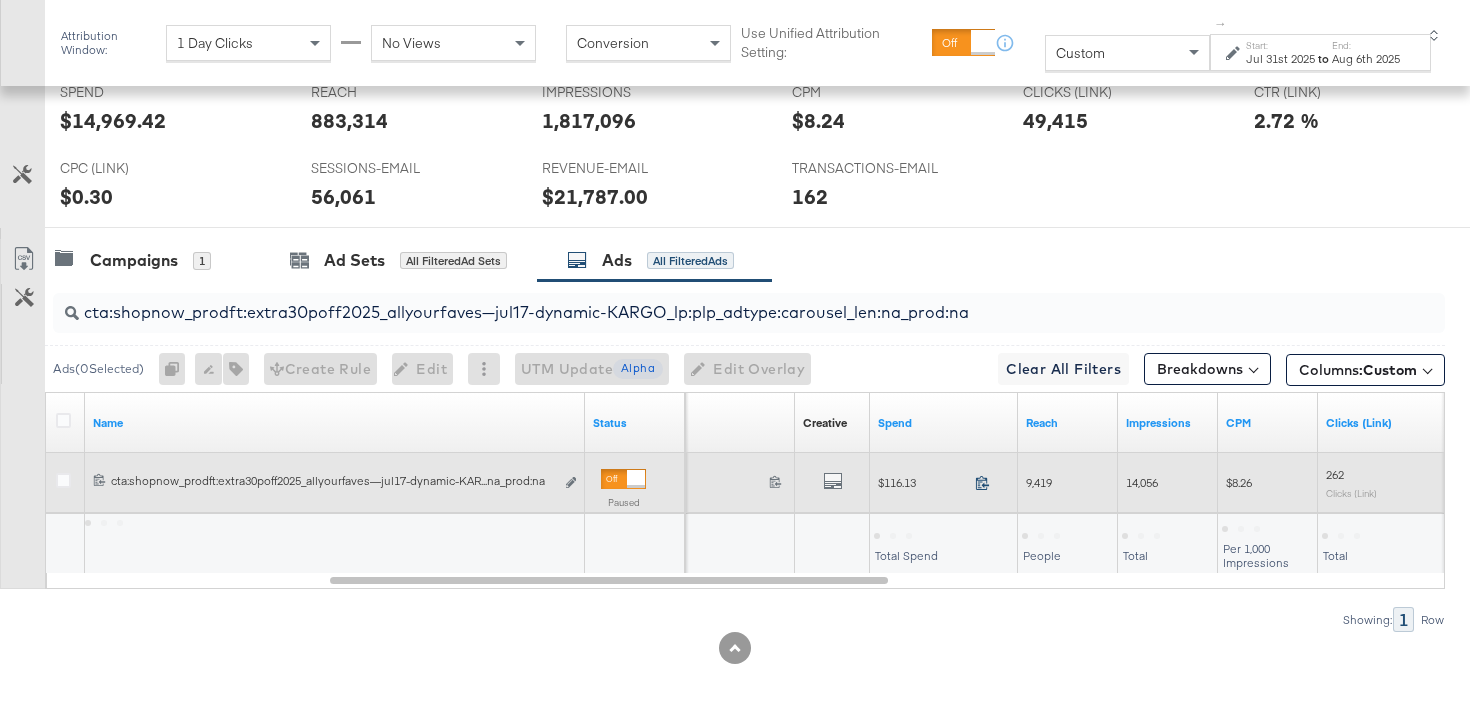 click 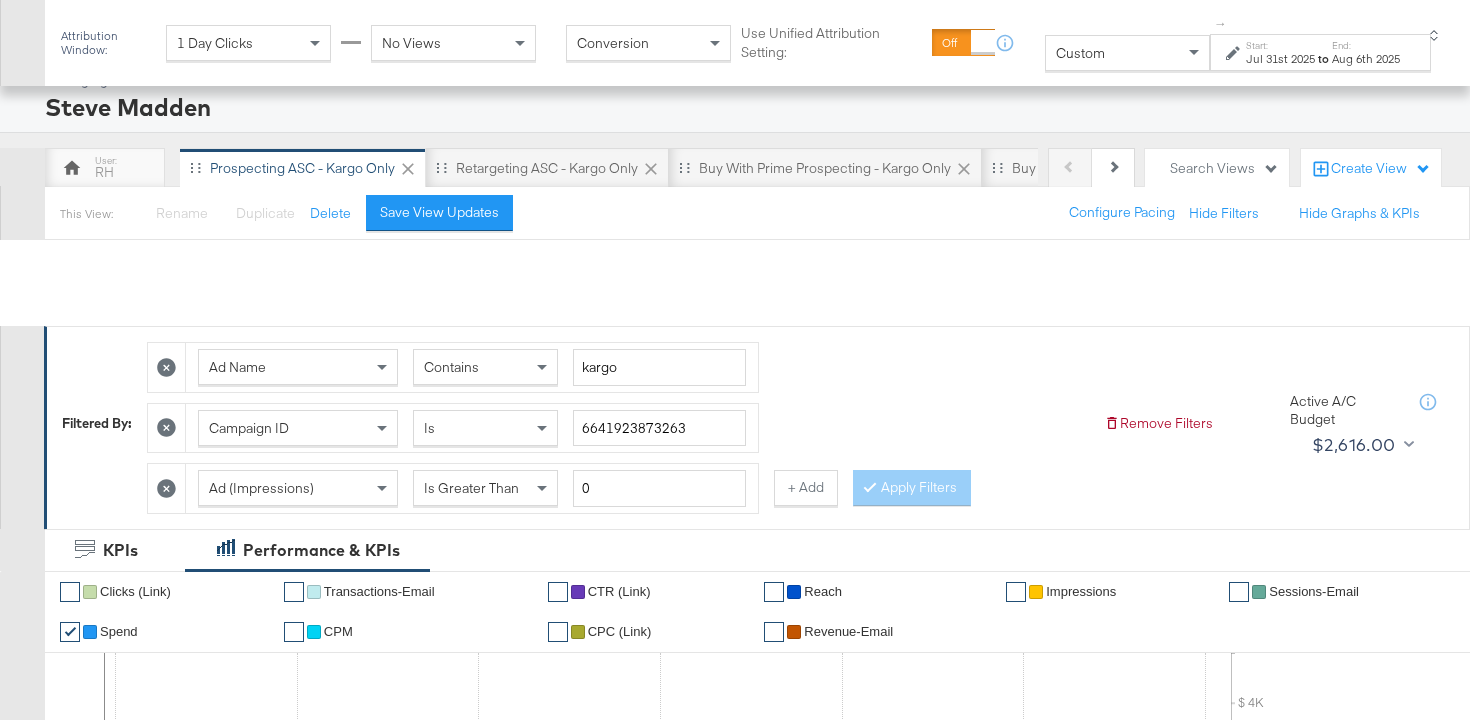 scroll, scrollTop: 0, scrollLeft: 0, axis: both 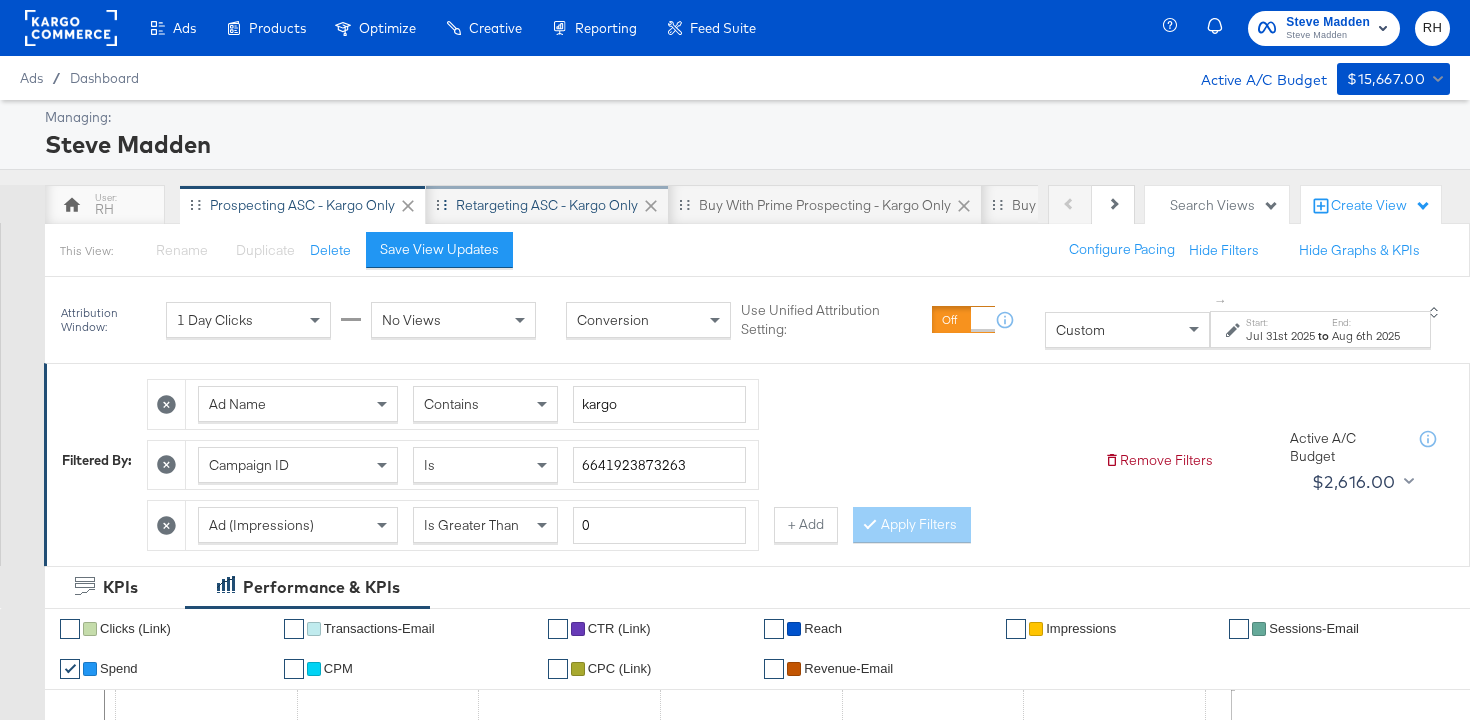 click on "Retargeting ASC - Kargo only" at bounding box center (547, 205) 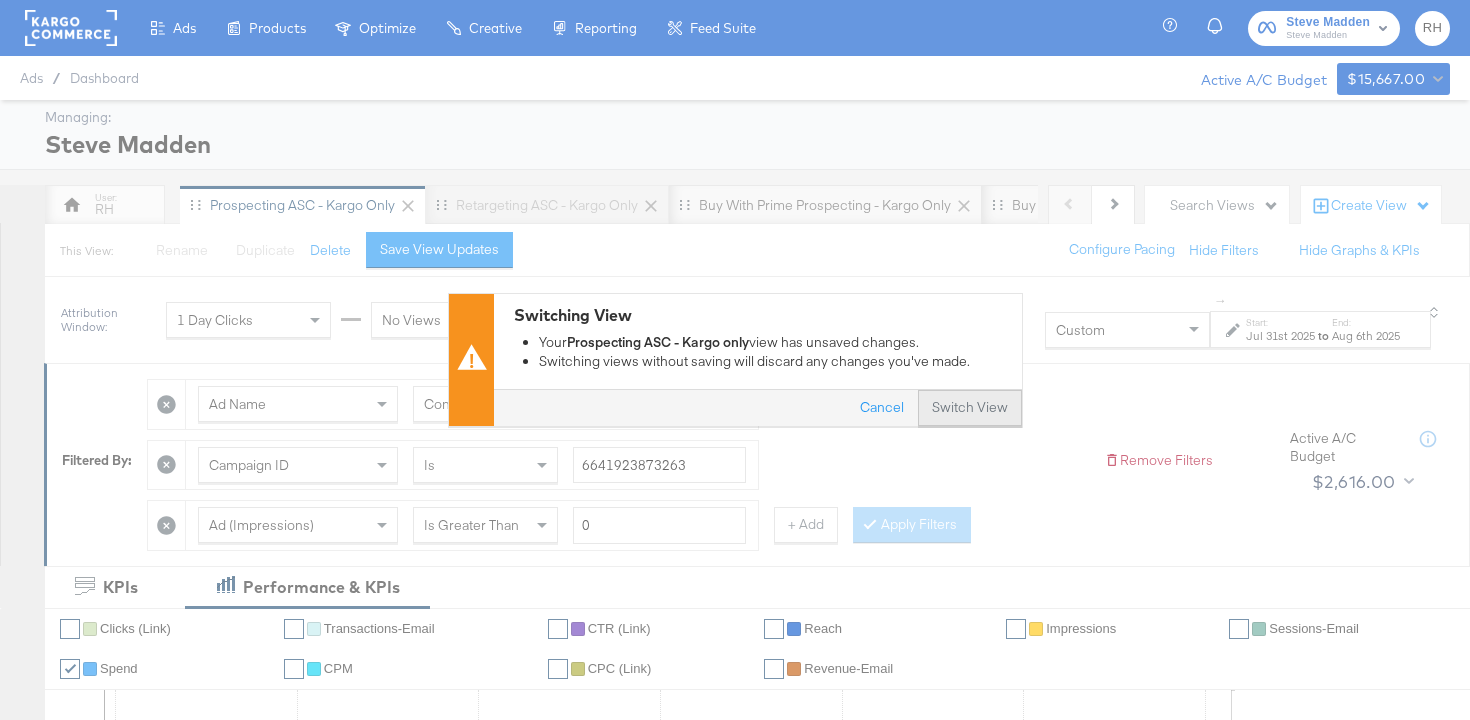 click on "Switch View" at bounding box center (970, 409) 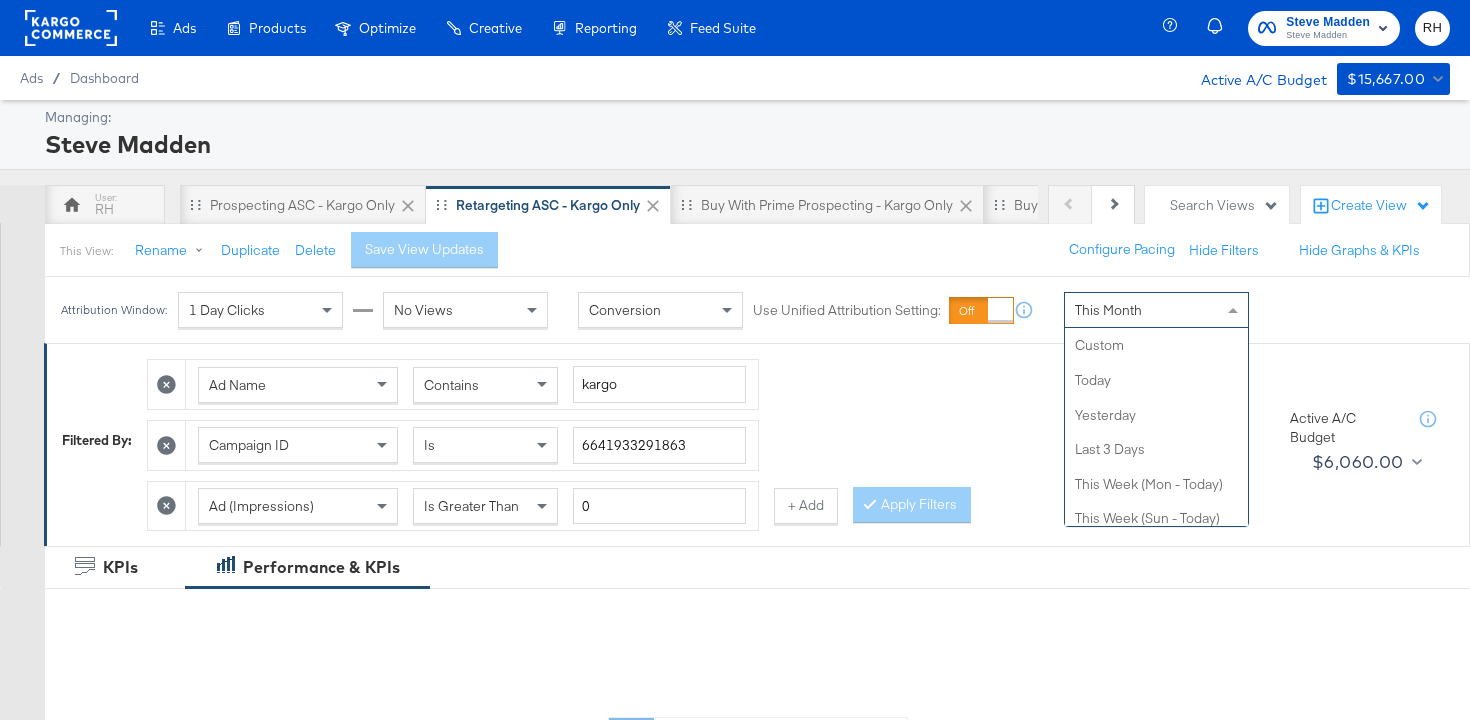 click on "This Month" at bounding box center (1156, 310) 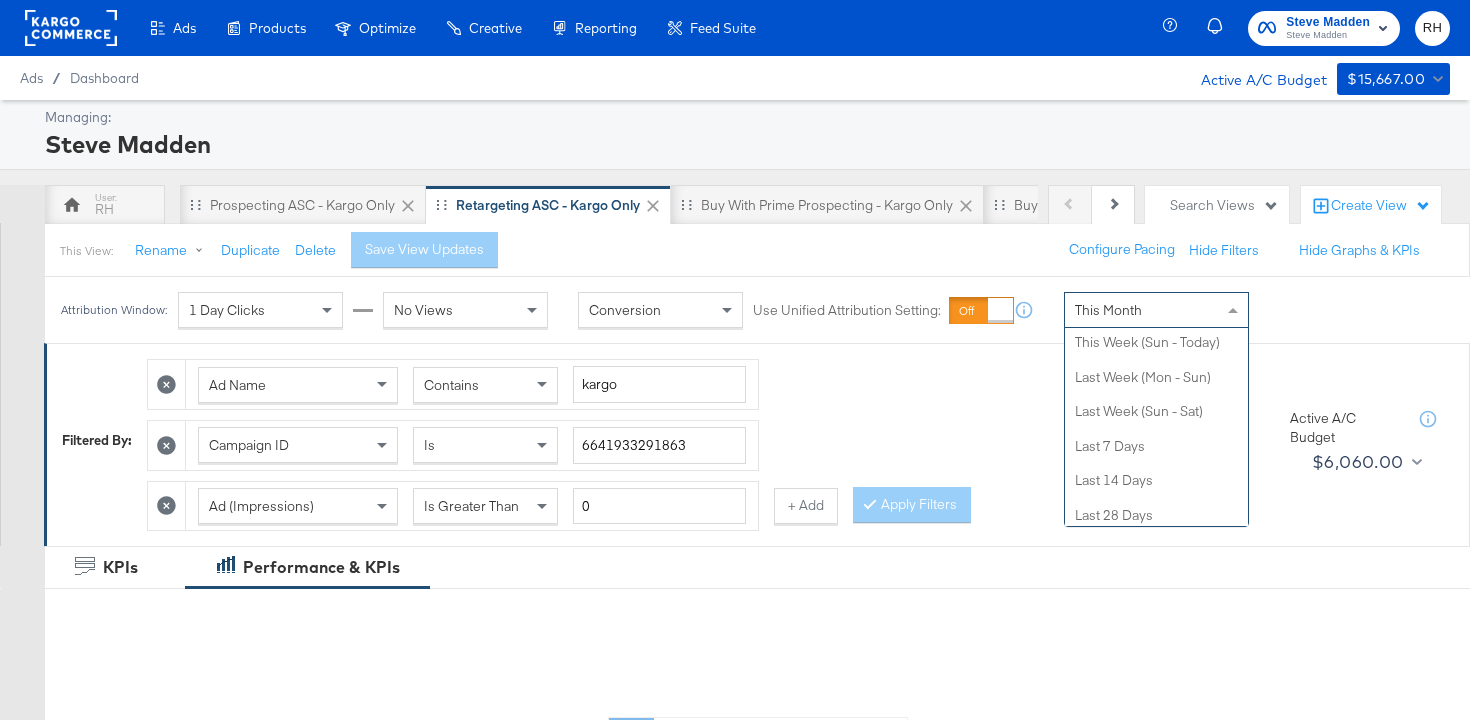 scroll, scrollTop: 0, scrollLeft: 0, axis: both 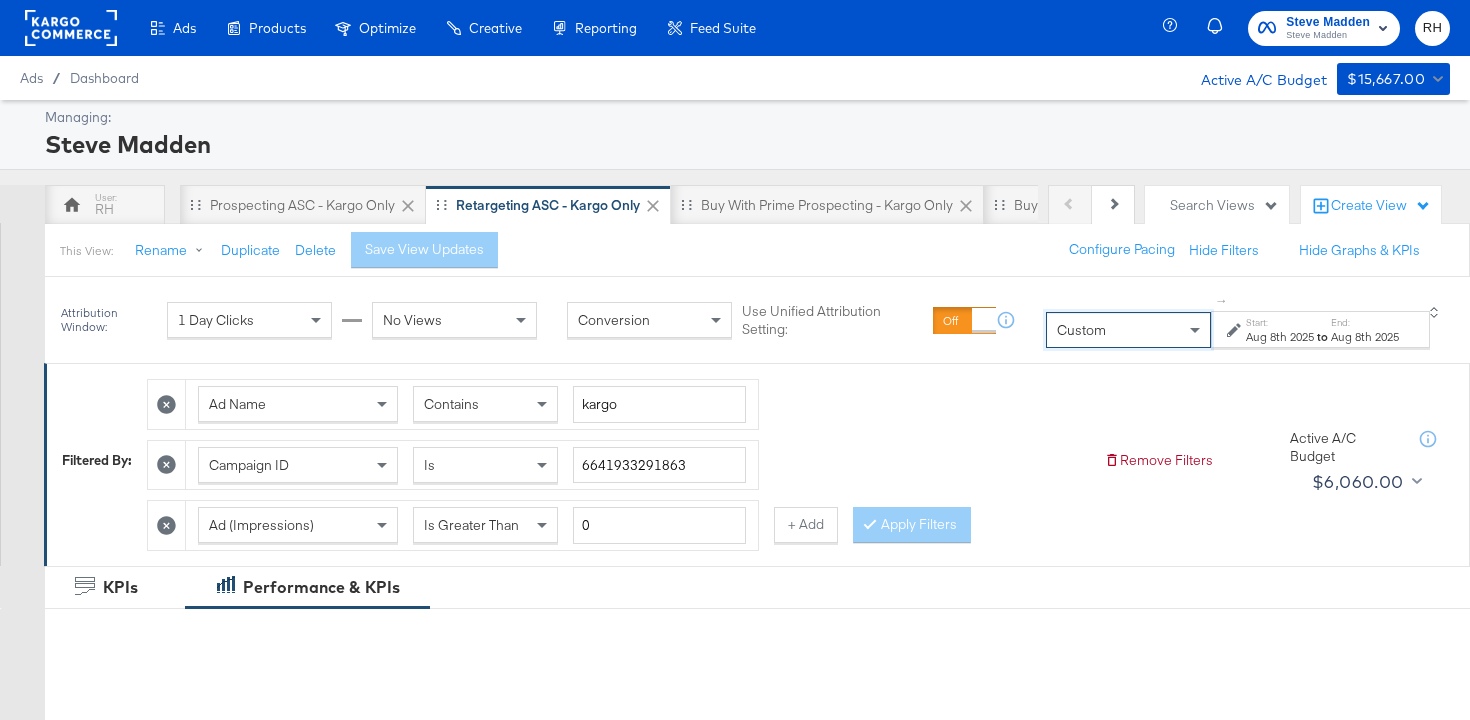 click on "Attribution Window: 1 Day Clicks No Views Conversion Use Unified Attribution Setting: If you set use unified attribution setting, your query's conversion metric attribution and campaign optimization will use the attribution setting of the ad object(s) being queried — a single period of time during which conversions are credited to ads and used to inform campaign optimization. Custom ↑ Start: Aug 8th 2025 to End: Aug 8th 2025" at bounding box center (757, 320) 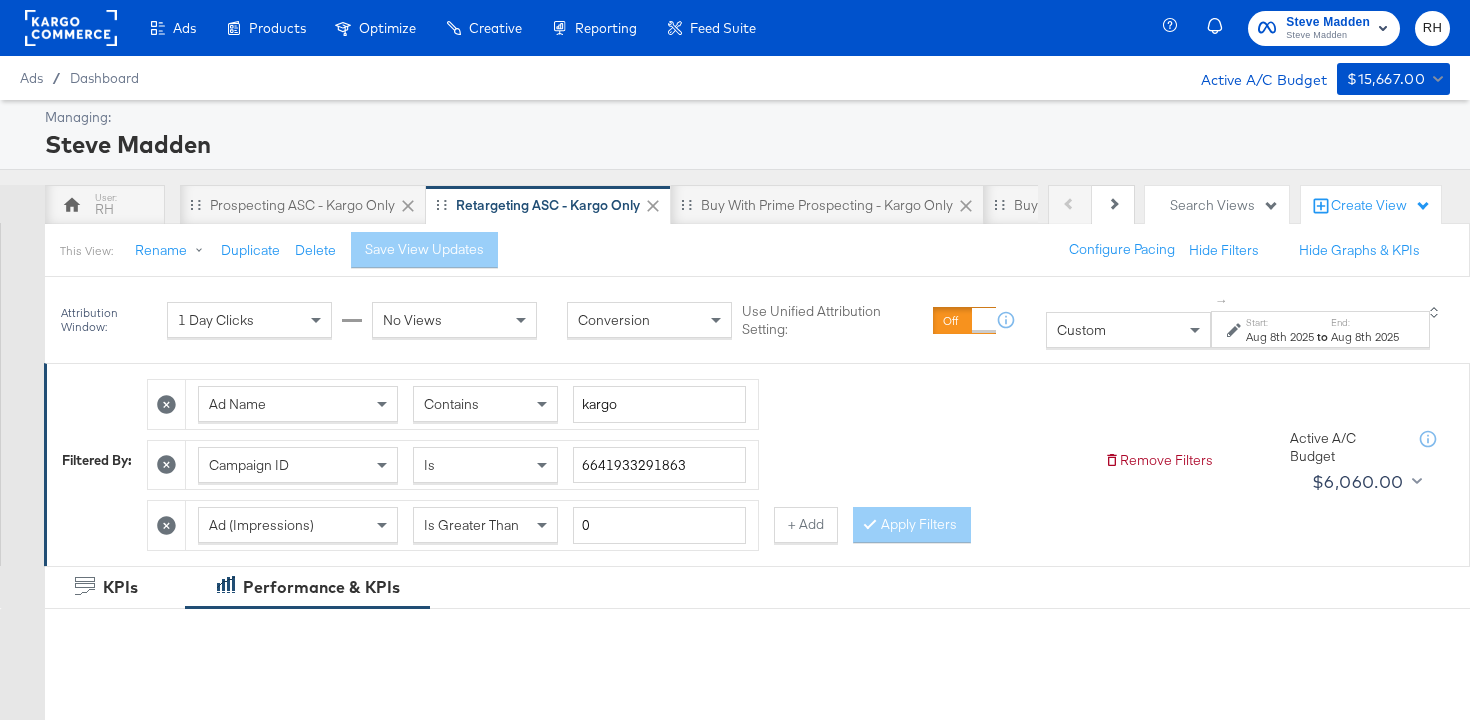 click on "Aug 8th 2025" at bounding box center (1280, 337) 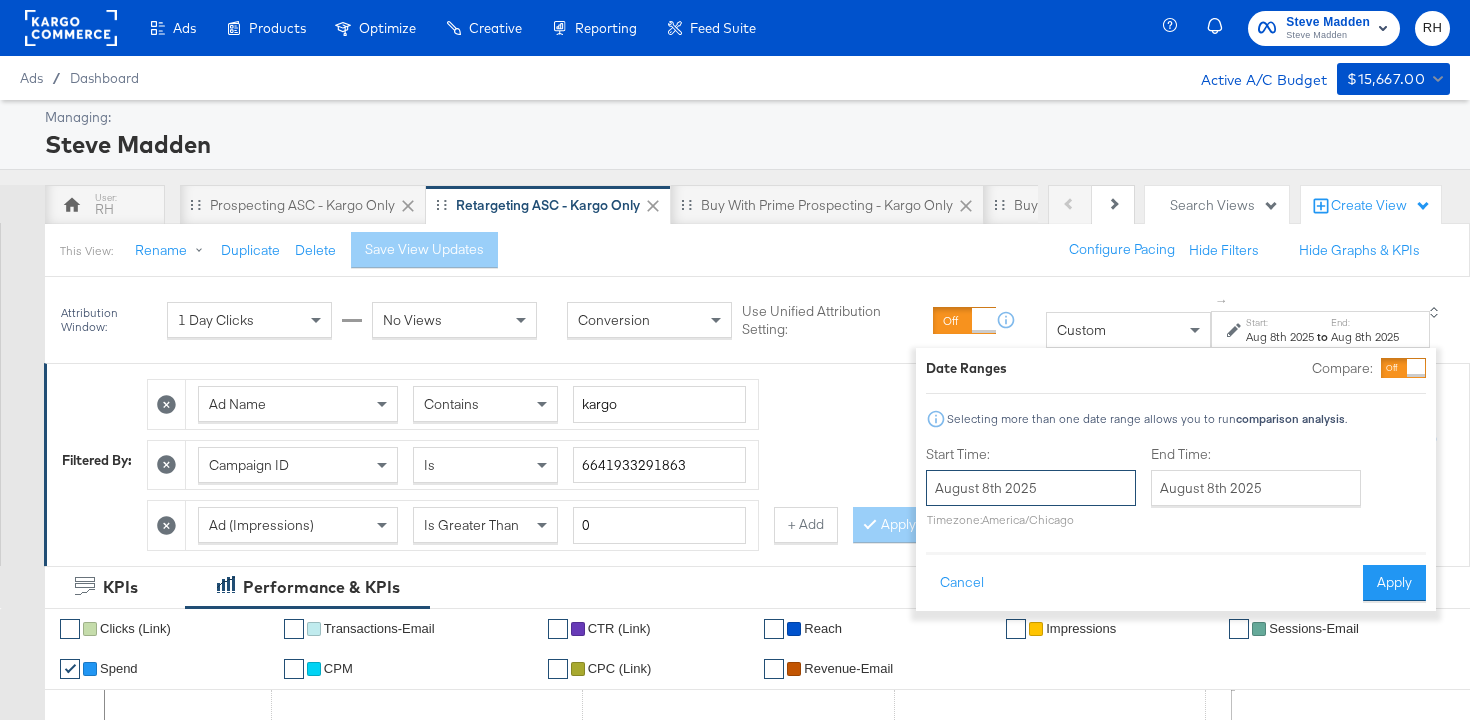 click on "August 8th 2025" at bounding box center [1031, 488] 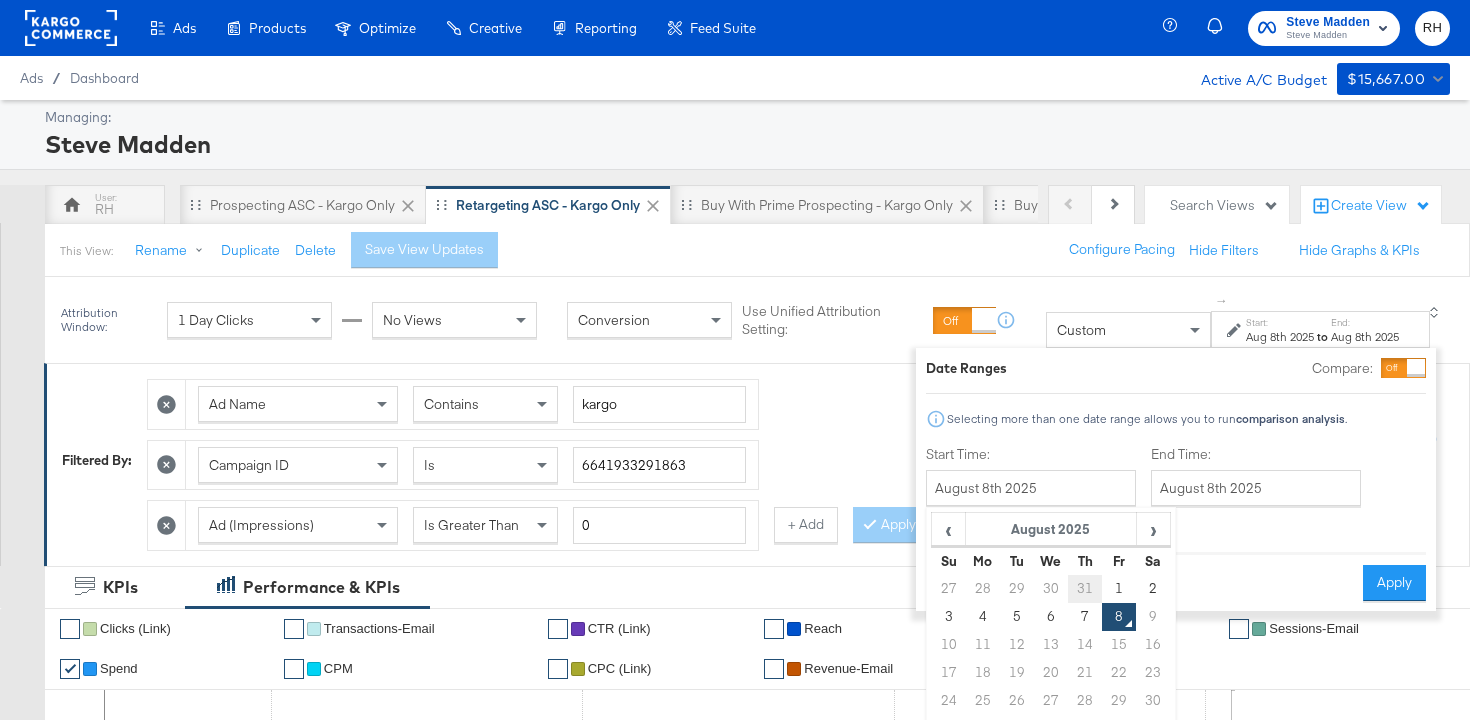 click on "31" at bounding box center (1085, 589) 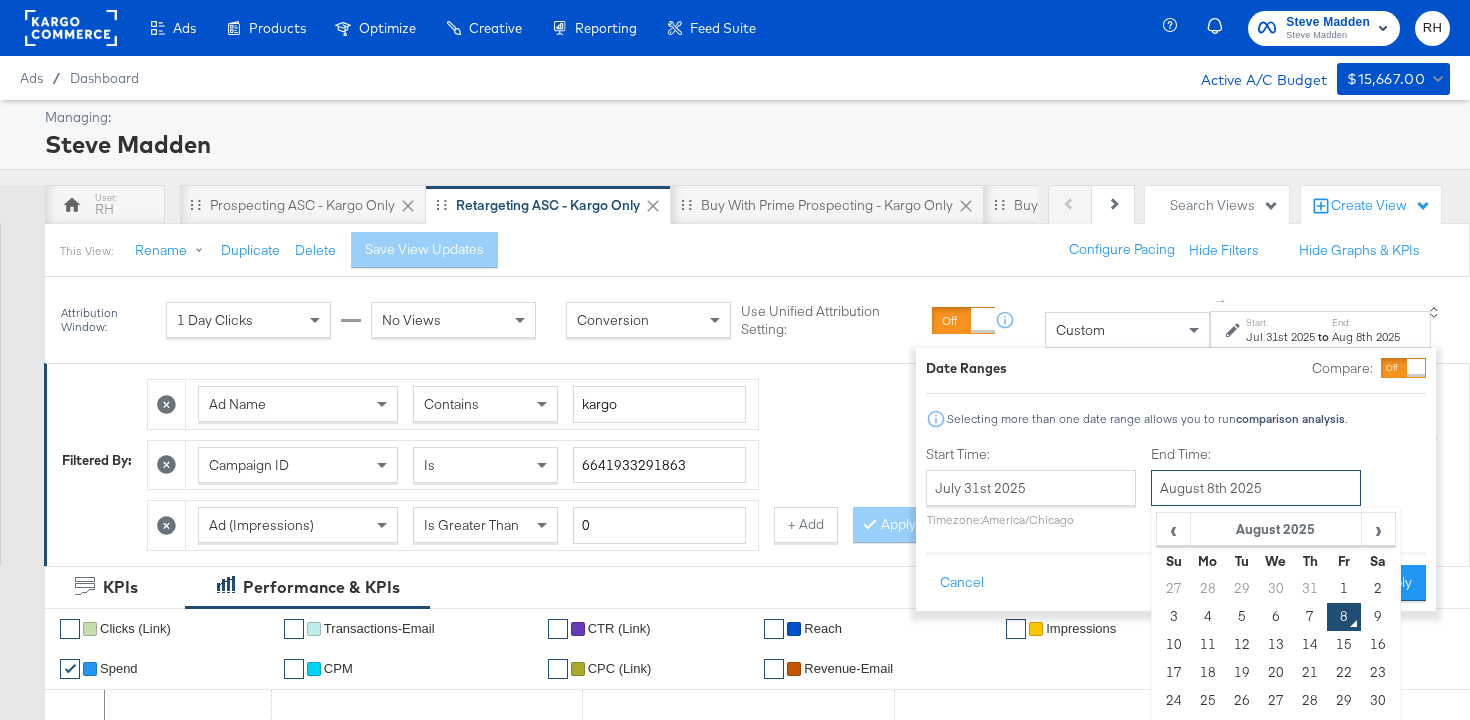click on "August 8th 2025" at bounding box center [1256, 488] 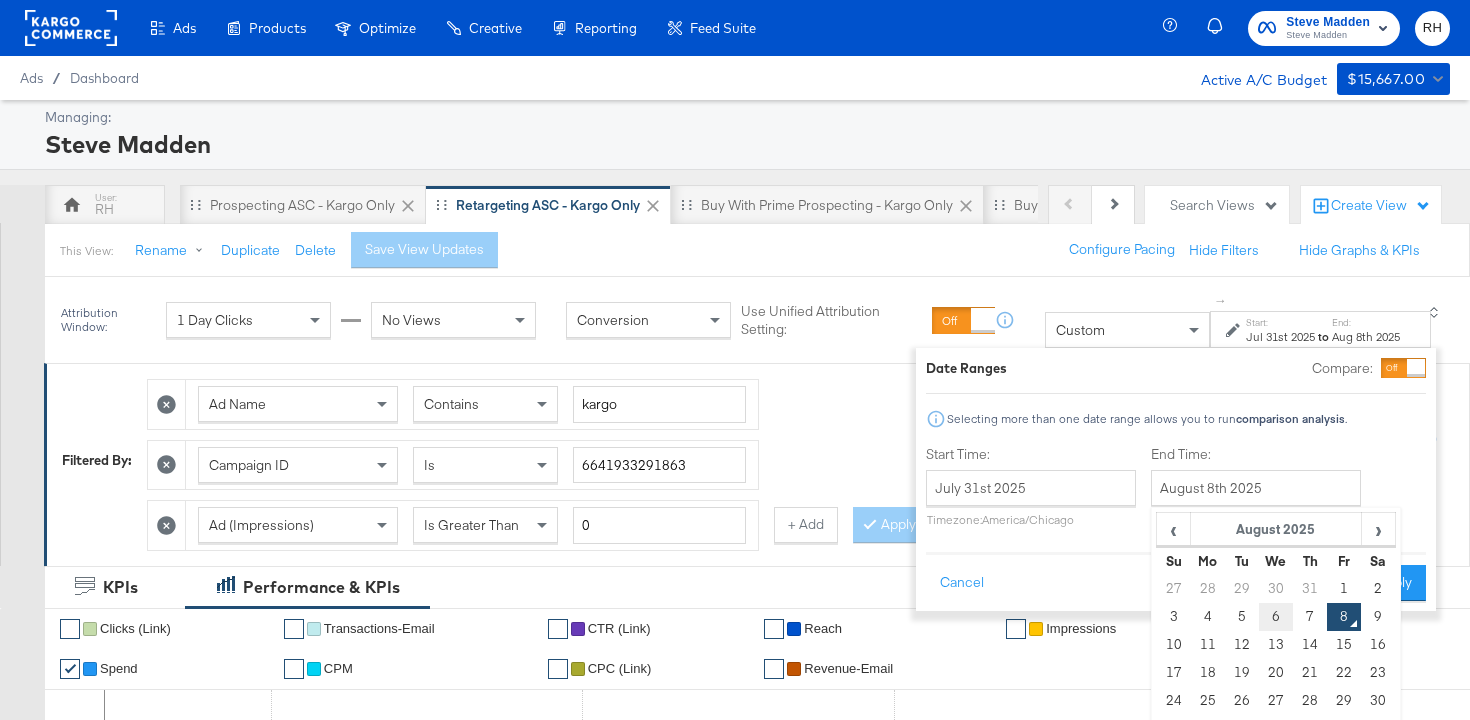 click on "6" at bounding box center [1276, 617] 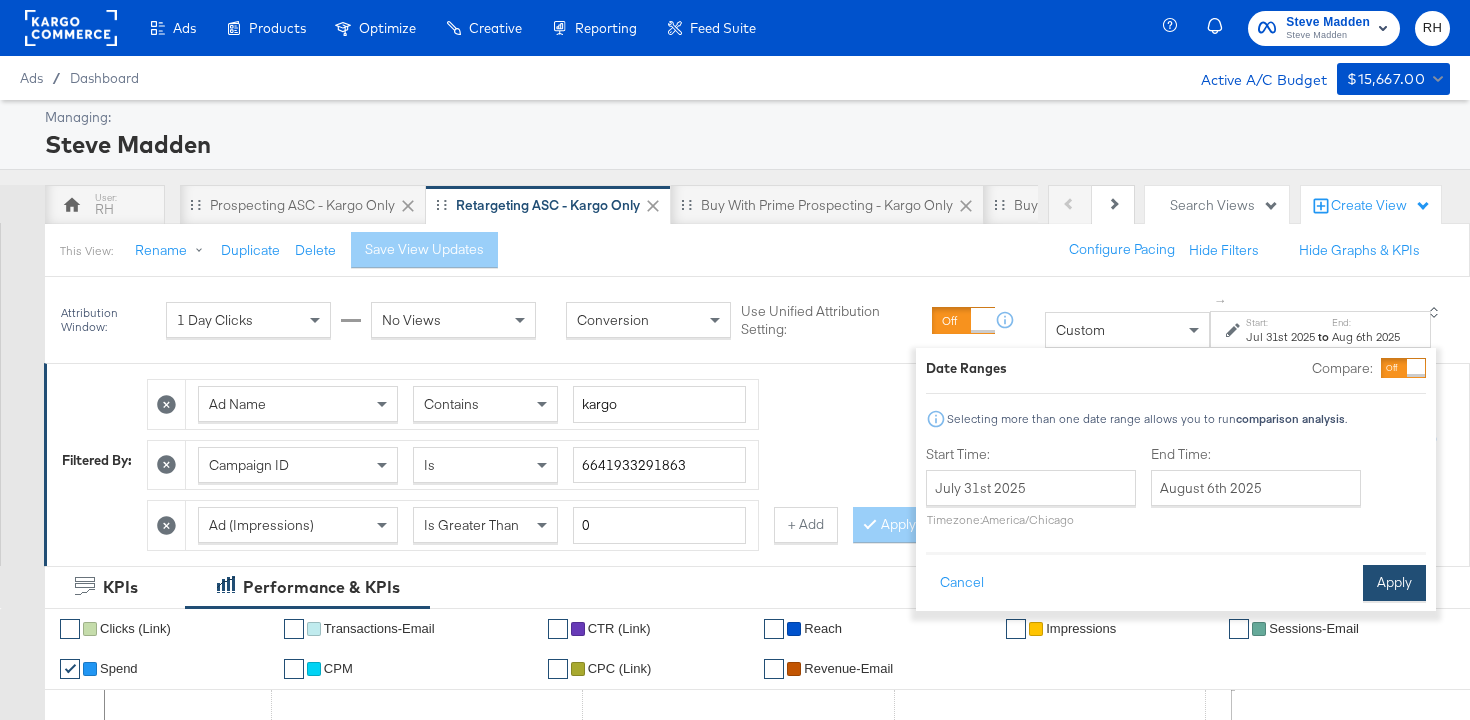 click on "Apply" at bounding box center [1394, 583] 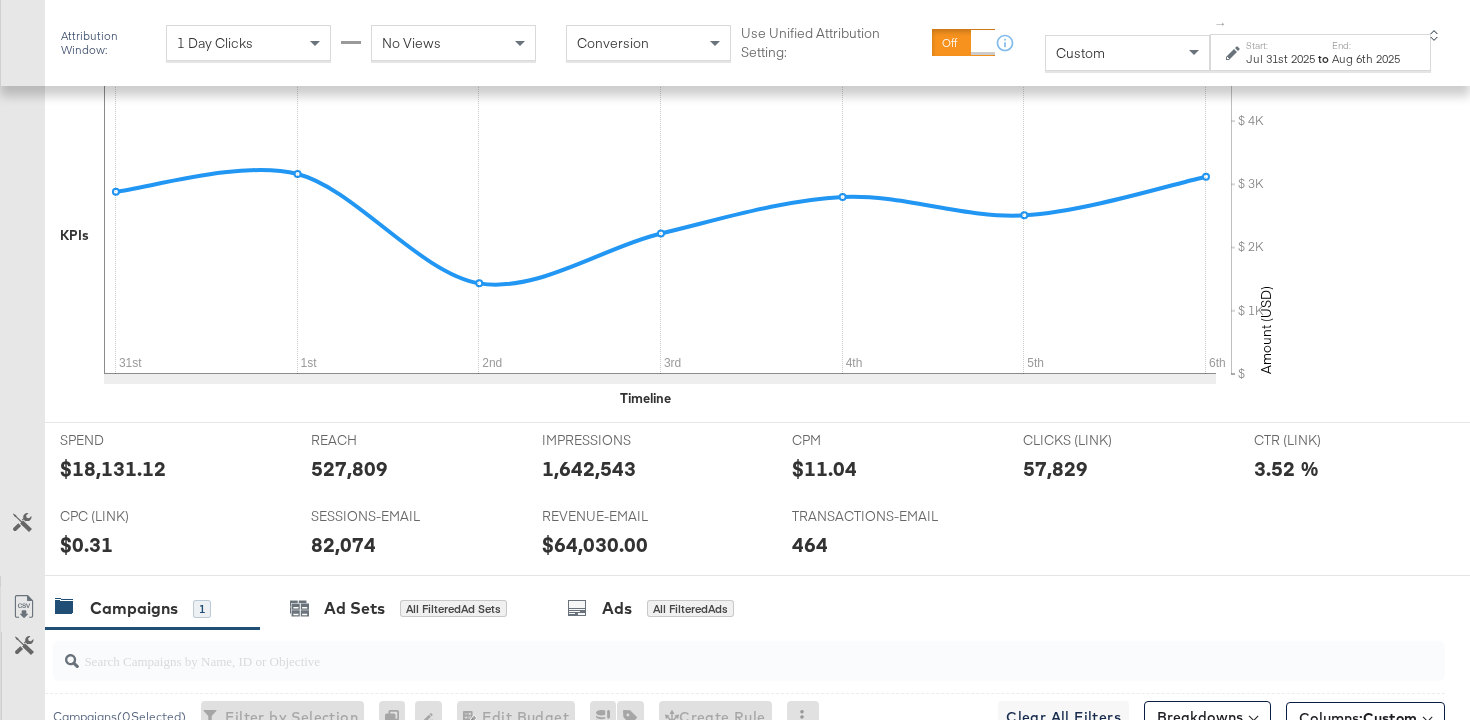 scroll, scrollTop: 619, scrollLeft: 0, axis: vertical 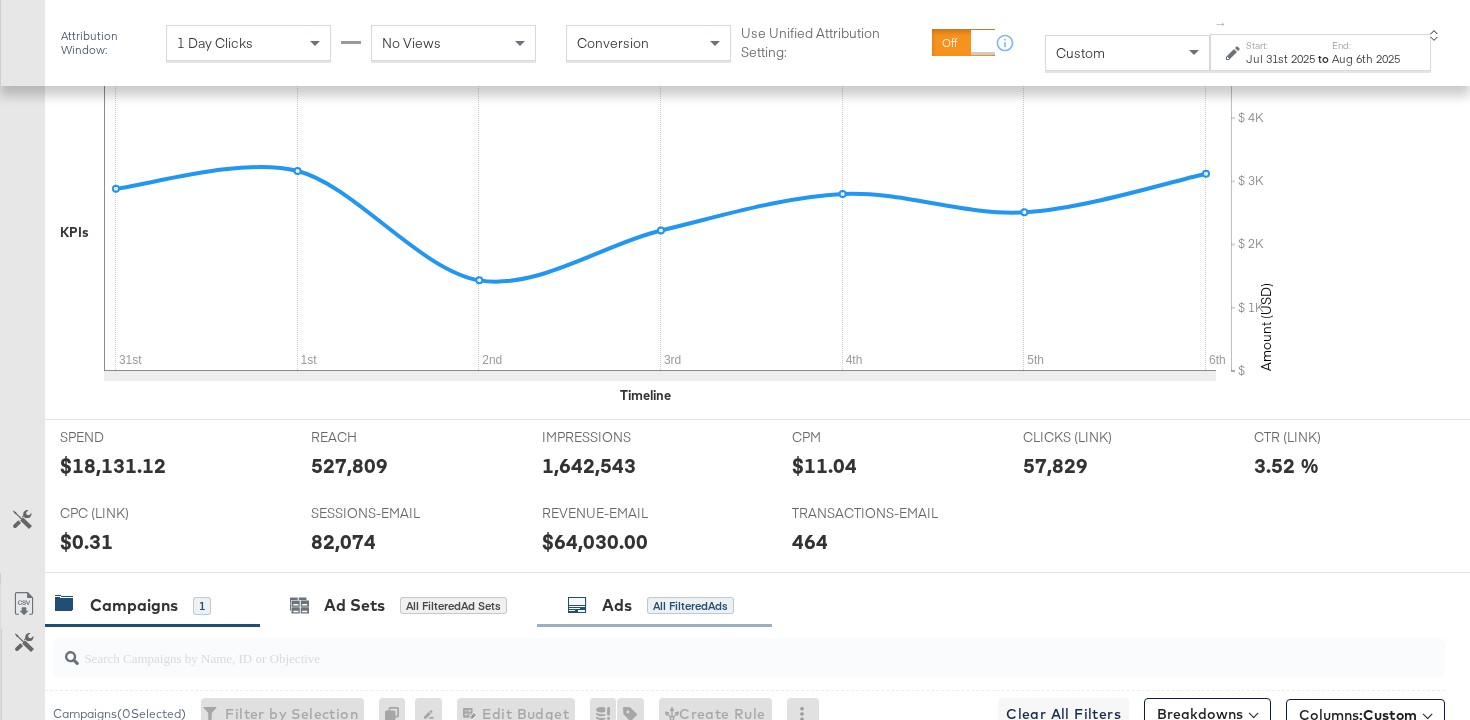 click on "Ads" at bounding box center (617, 605) 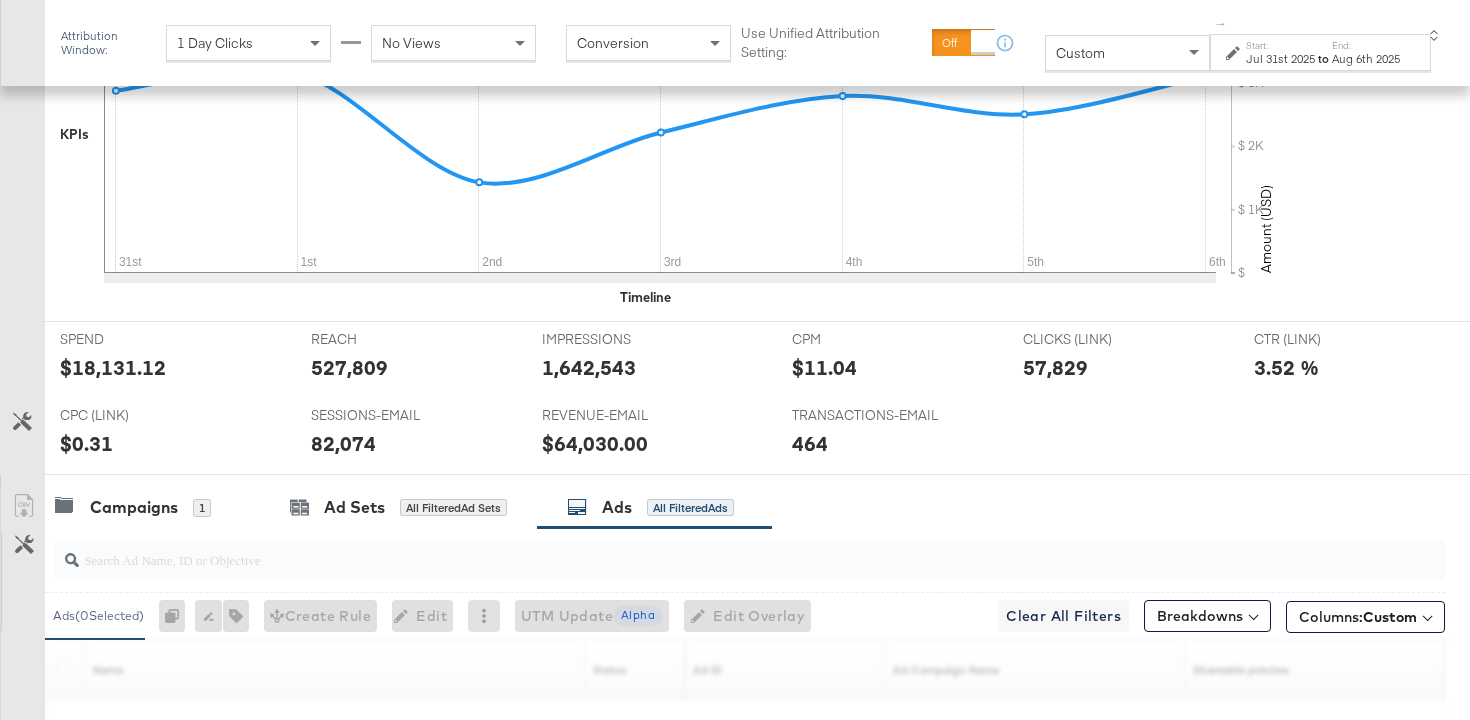 scroll, scrollTop: 725, scrollLeft: 0, axis: vertical 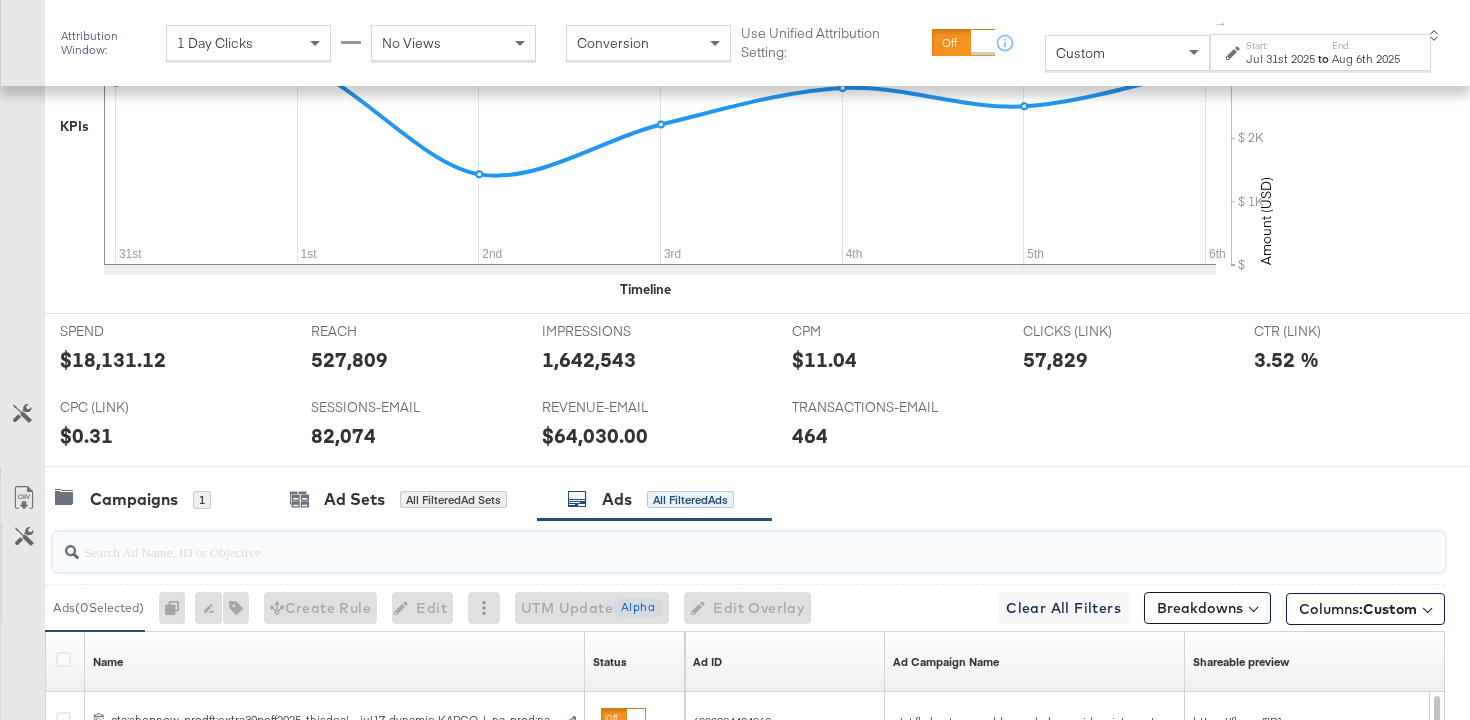 click at bounding box center (700, 543) 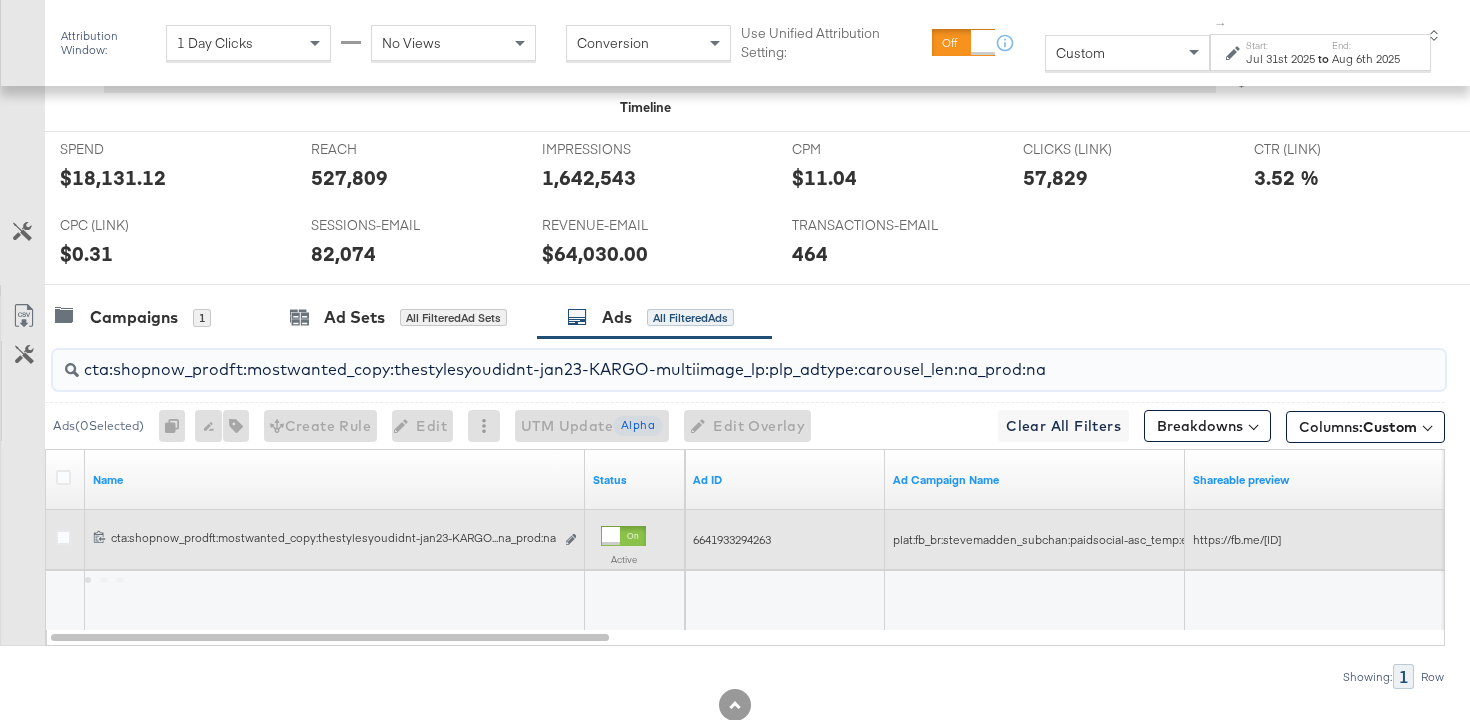 scroll, scrollTop: 915, scrollLeft: 0, axis: vertical 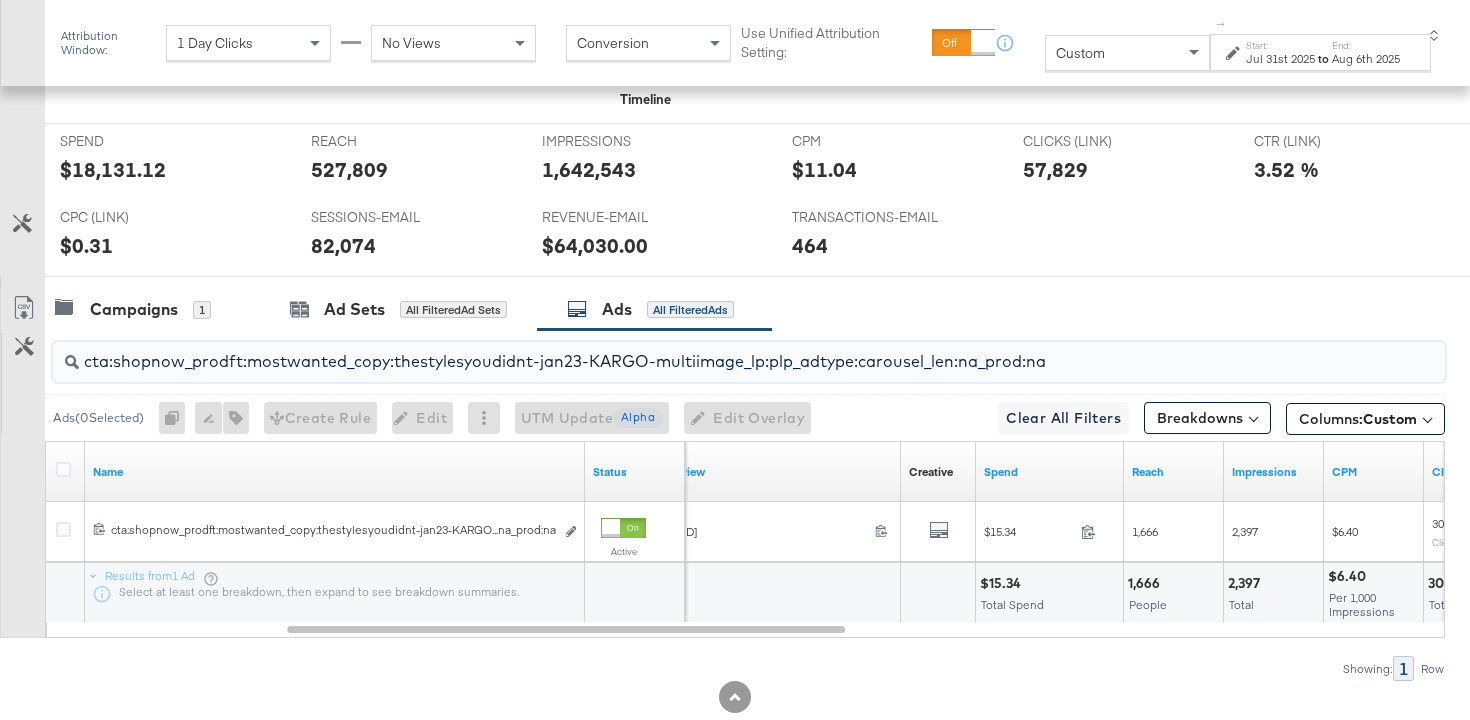 click on "cta:shopnow_prodft:mostwanted_copy:thestylesyoudidnt-jan23-KARGO-multiimage_lp:plp_adtype:carousel_len:na_prod:na" at bounding box center (700, 353) 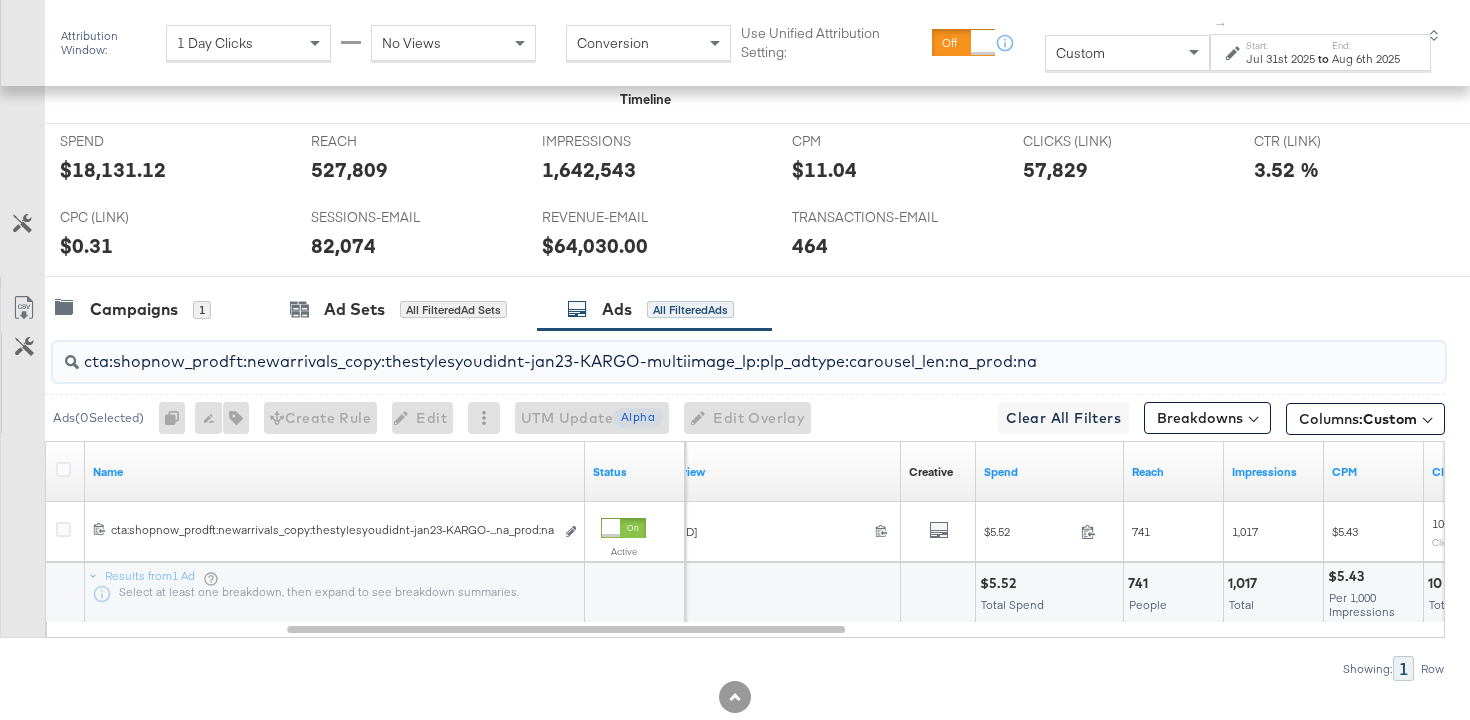 click on "cta:shopnow_prodft:newarrivals_copy:thestylesyoudidnt-jan23-KARGO-multiimage_lp:plp_adtype:carousel_len:na_prod:na" at bounding box center [700, 353] 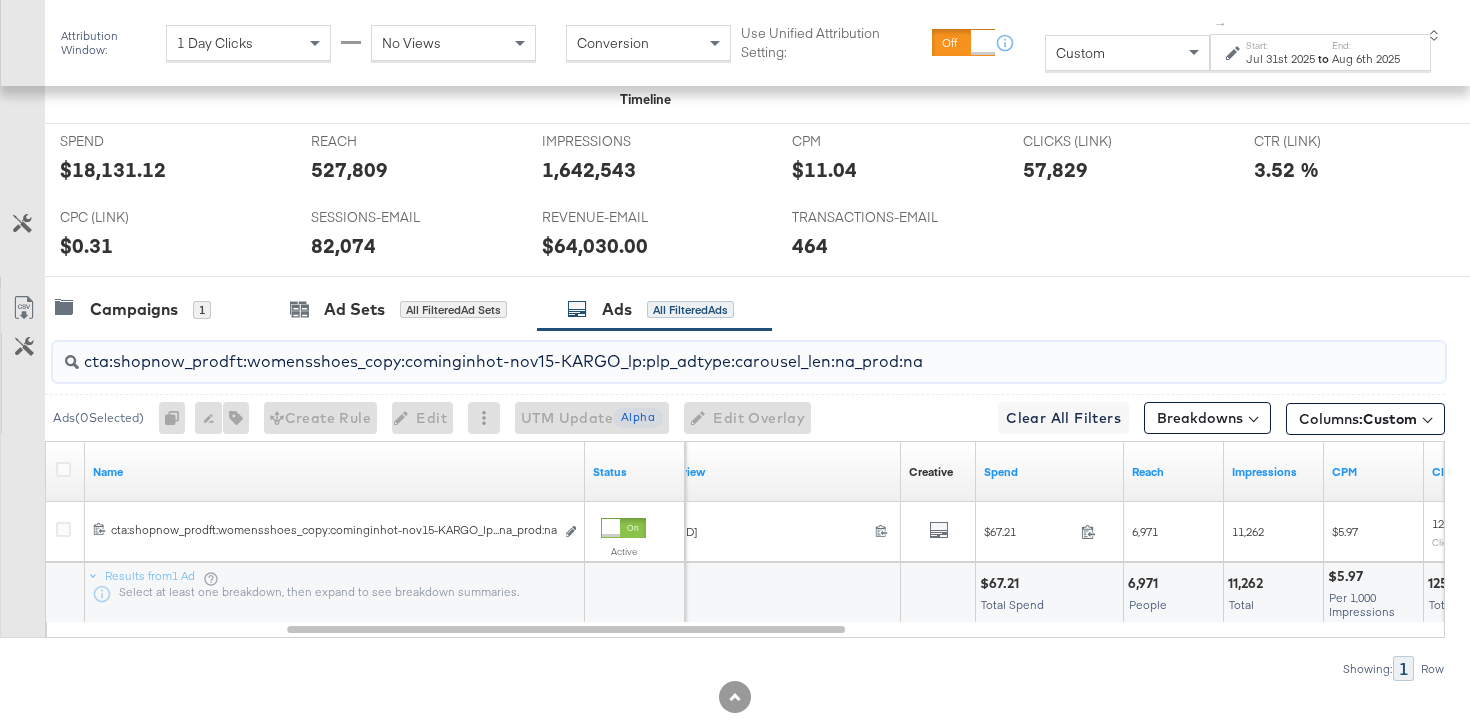 click on "cta:shopnow_prodft:womensshoes_copy:cominginhot-nov15-KARGO_lp:plp_adtype:carousel_len:na_prod:na" at bounding box center [700, 353] 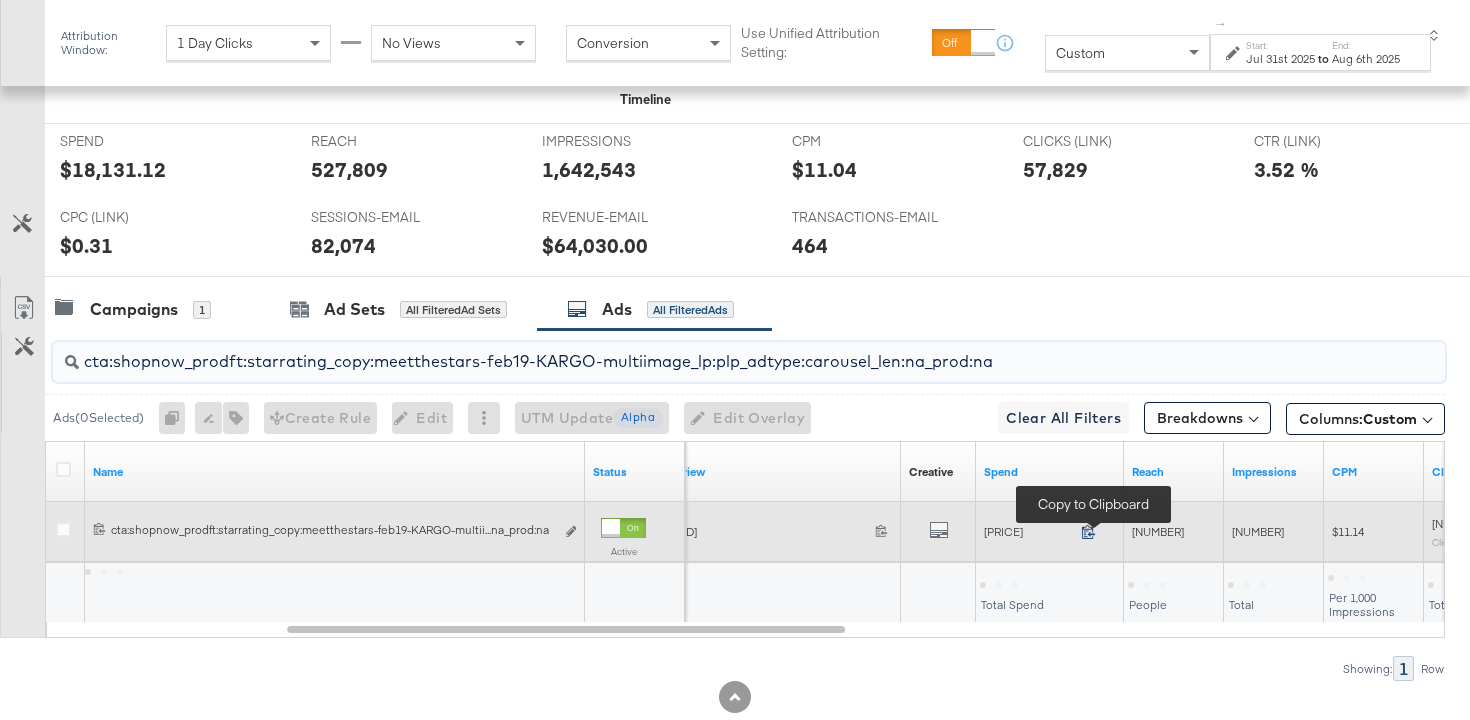 click 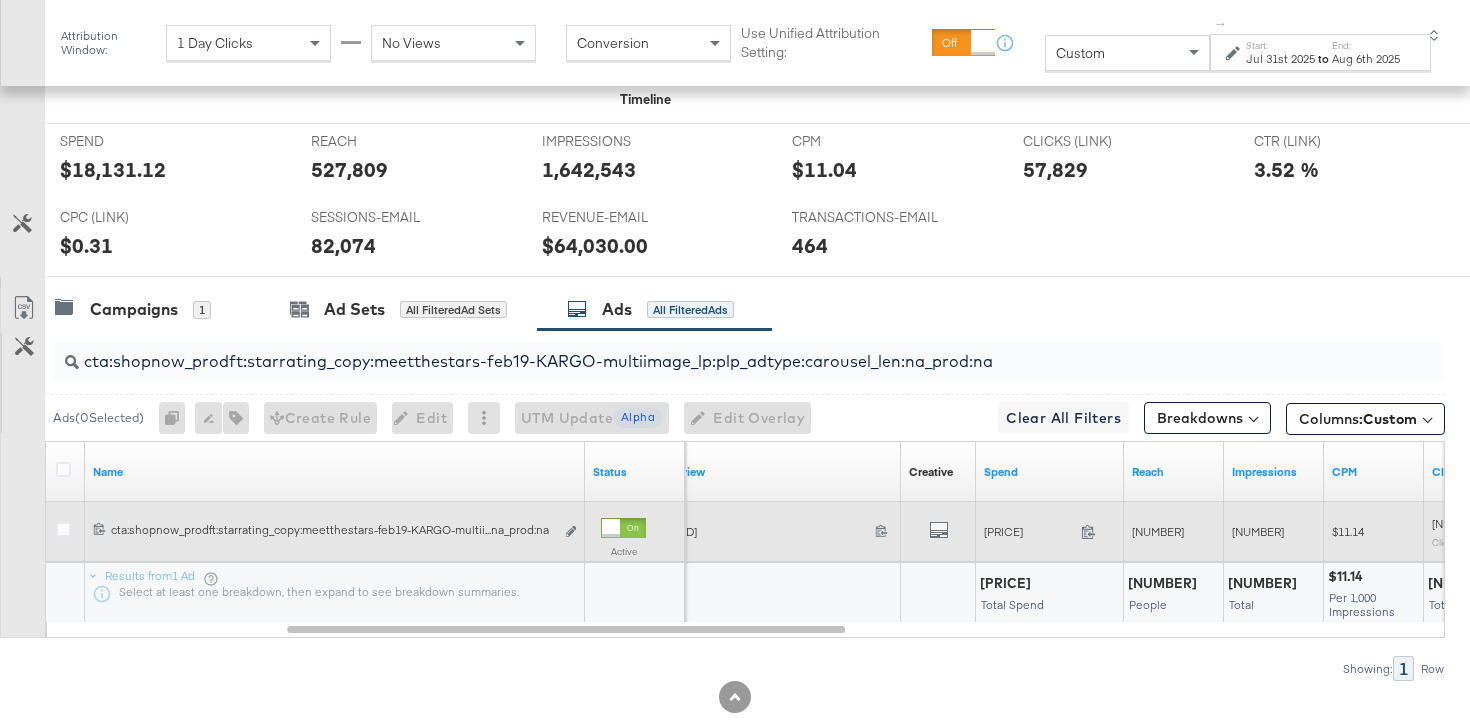 click on "[NUMBER]" at bounding box center [1158, 531] 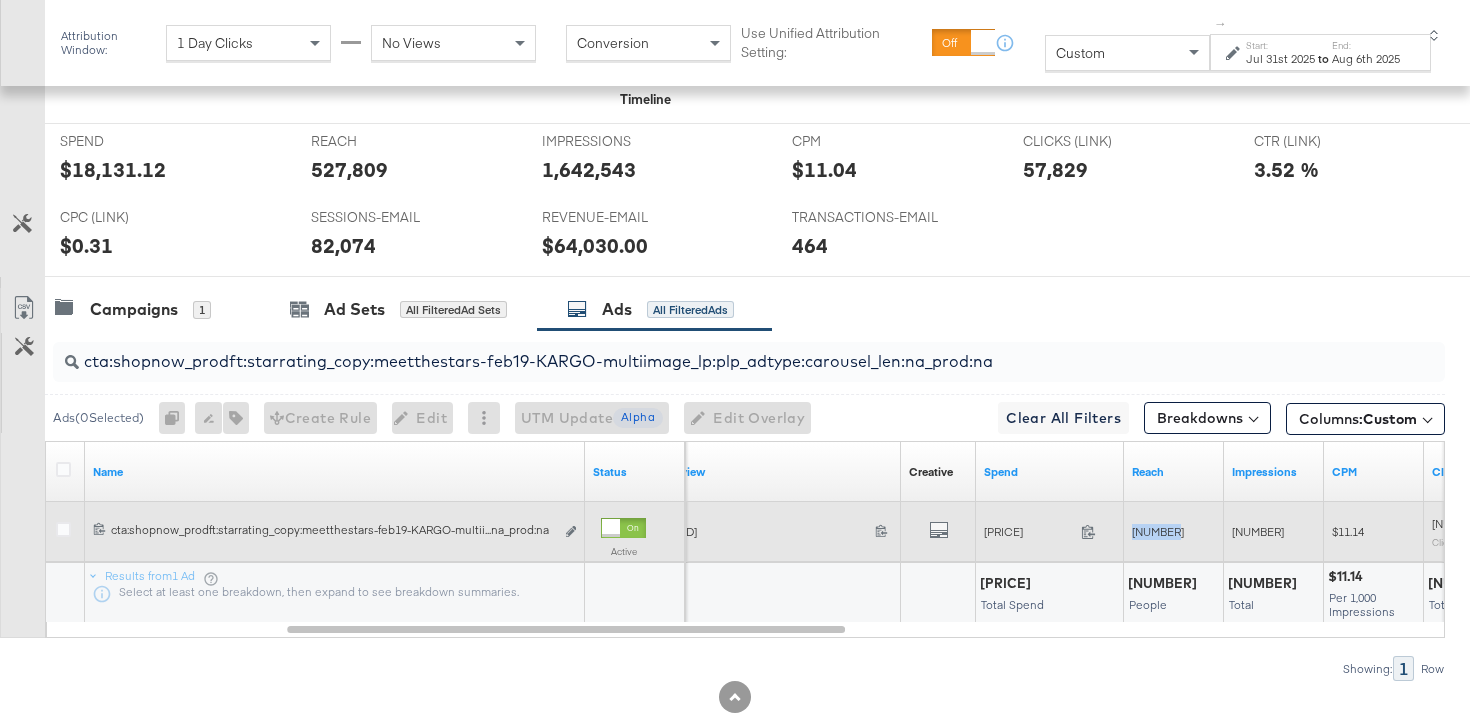click on "[NUMBER]" at bounding box center [1158, 531] 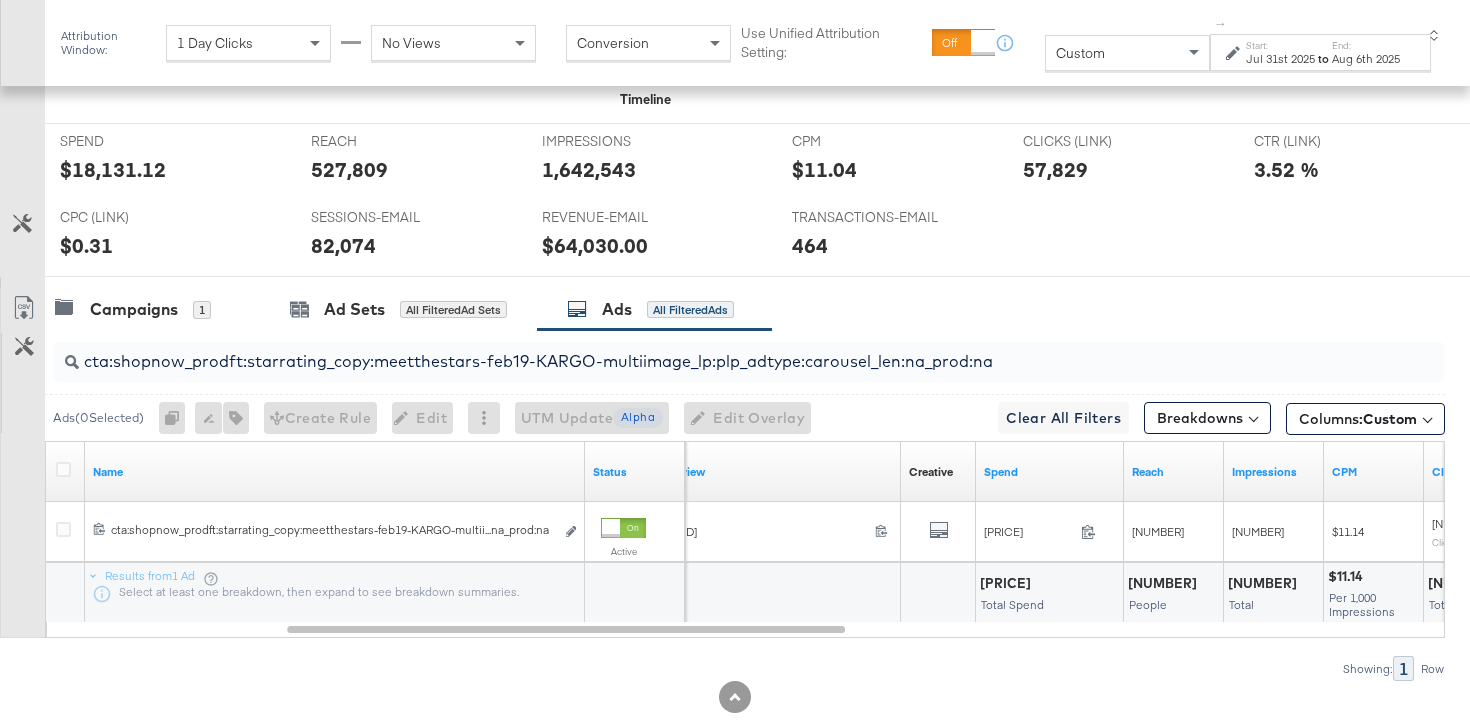 click on "cta:shopnow_prodft:starrating_copy:meetthestars-feb19-KARGO-multiimage_lp:plp_adtype:carousel_len:na_prod:na" at bounding box center [700, 353] 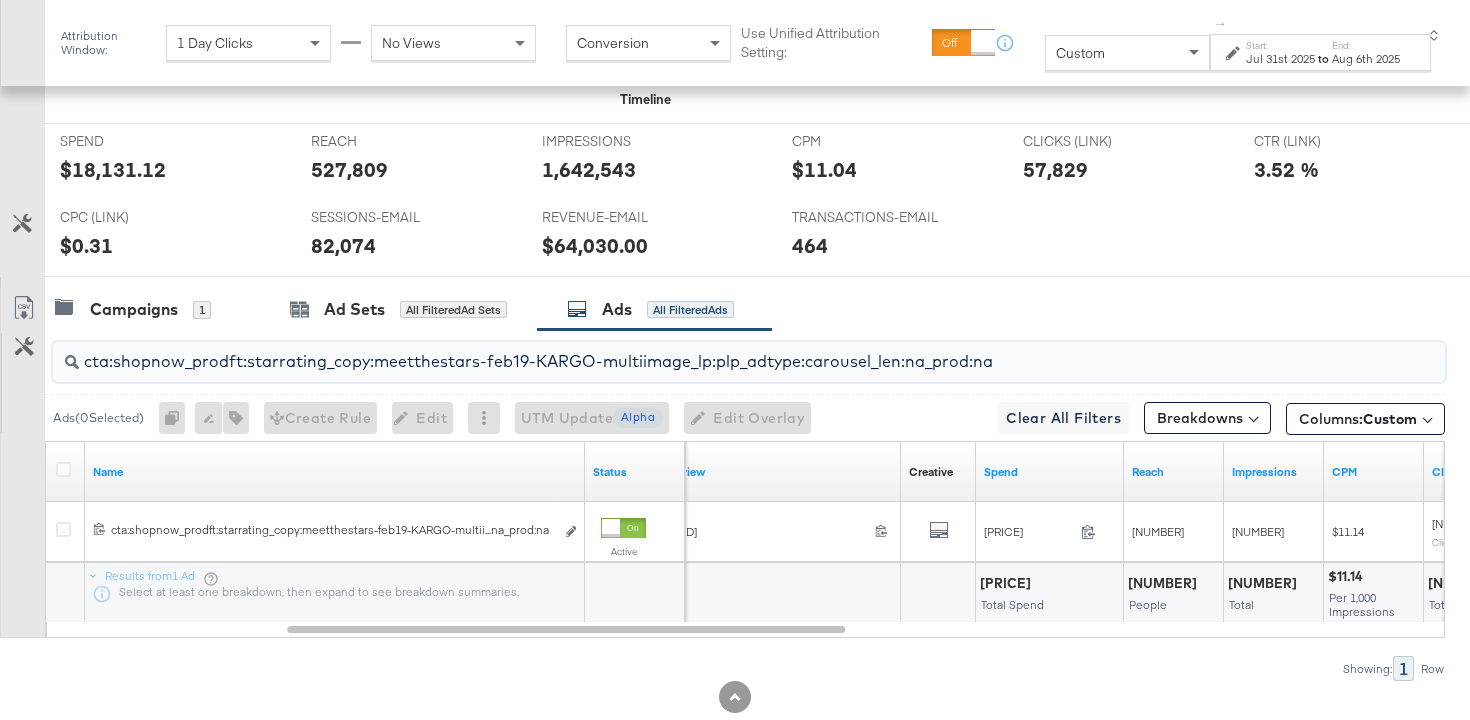 paste on "newarrivals_copy:thestylesyoudidnt-apr8-KARGO-4:5" 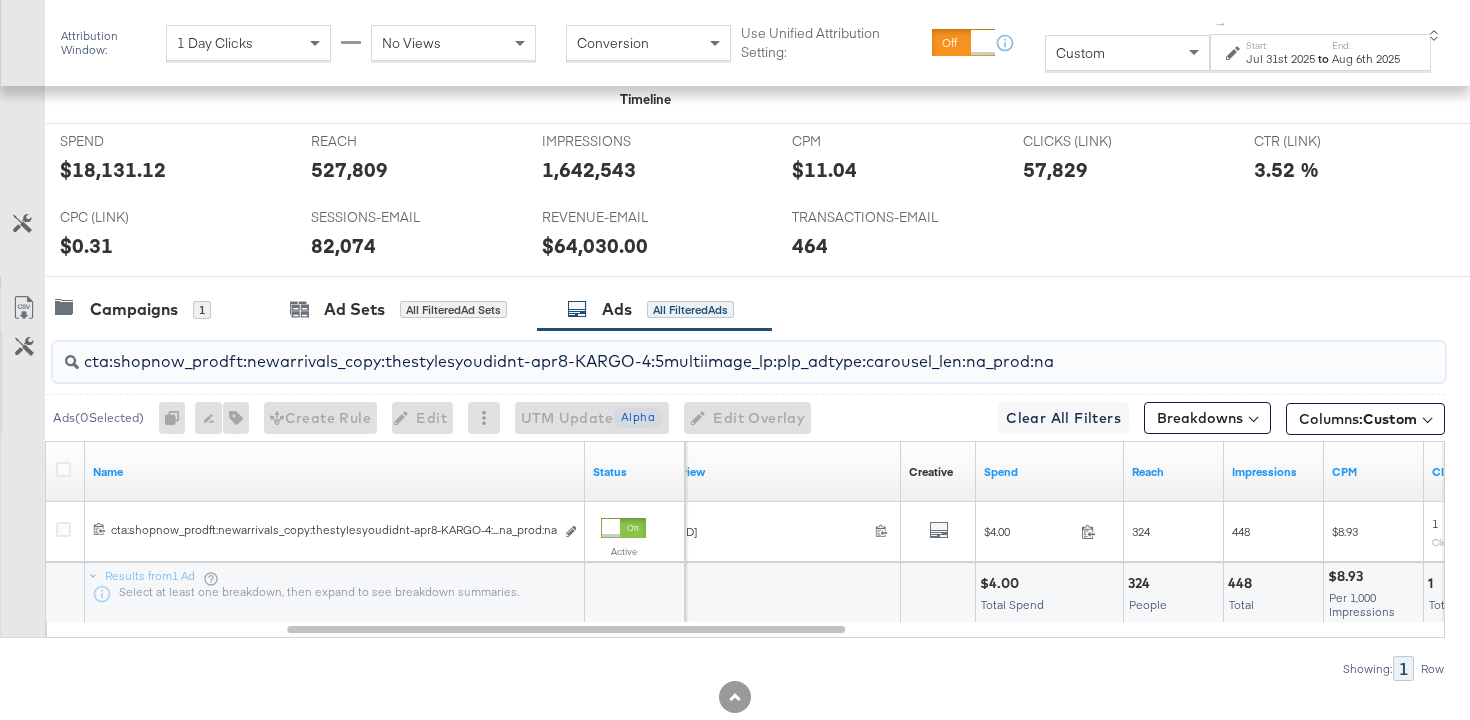 click on "cta:shopnow_prodft:newarrivals_copy:thestylesyoudidnt-apr8-KARGO-4:5multiimage_lp:plp_adtype:carousel_len:na_prod:na" at bounding box center [700, 353] 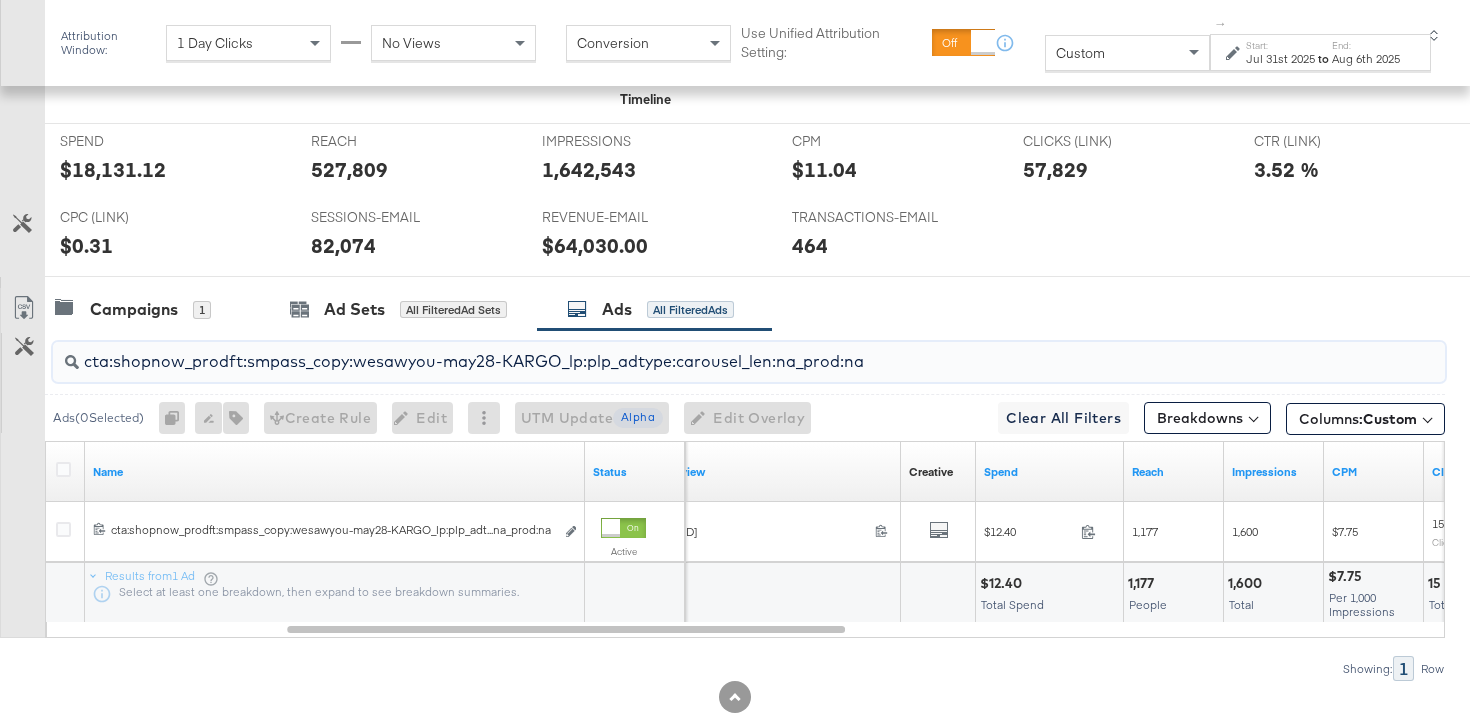 click on "cta:shopnow_prodft:smpass_copy:wesawyou-may28-KARGO_lp:plp_adtype:carousel_len:na_prod:na" at bounding box center [700, 353] 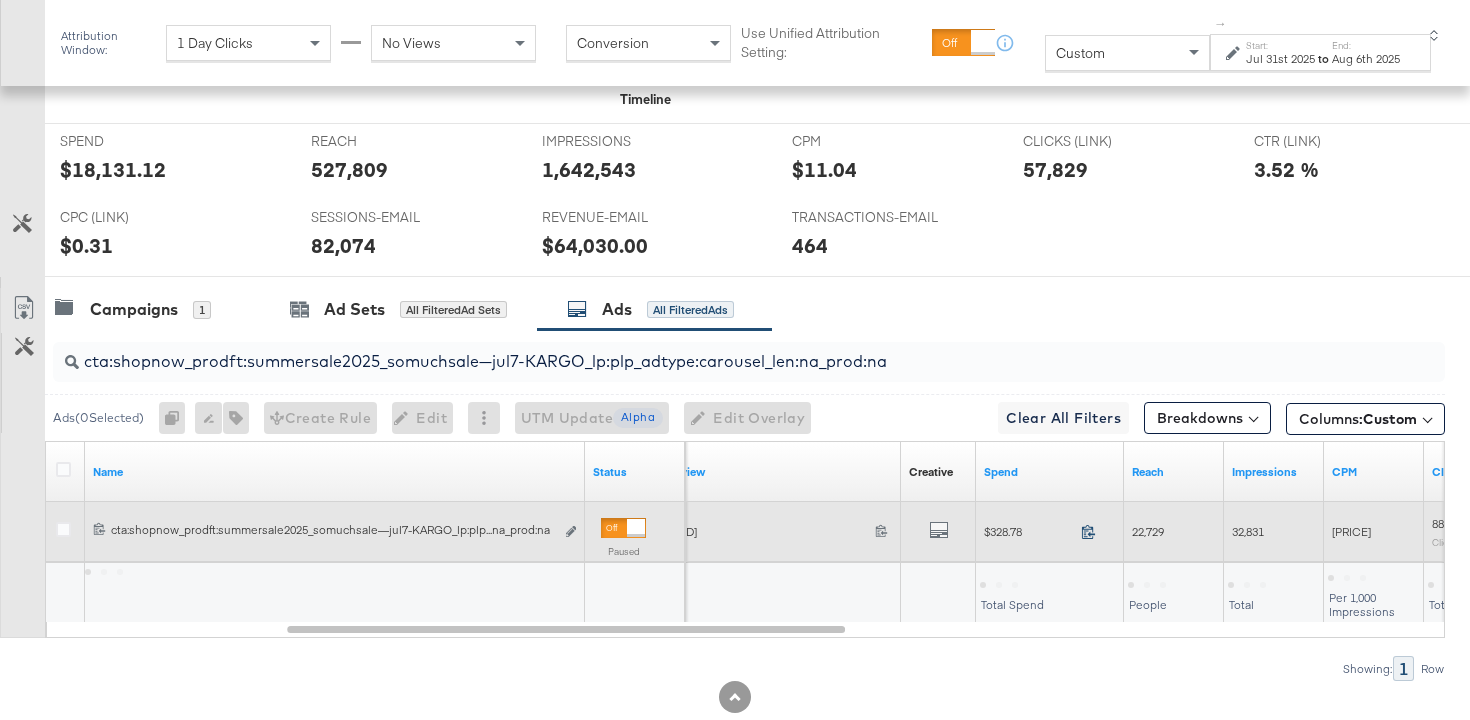 click 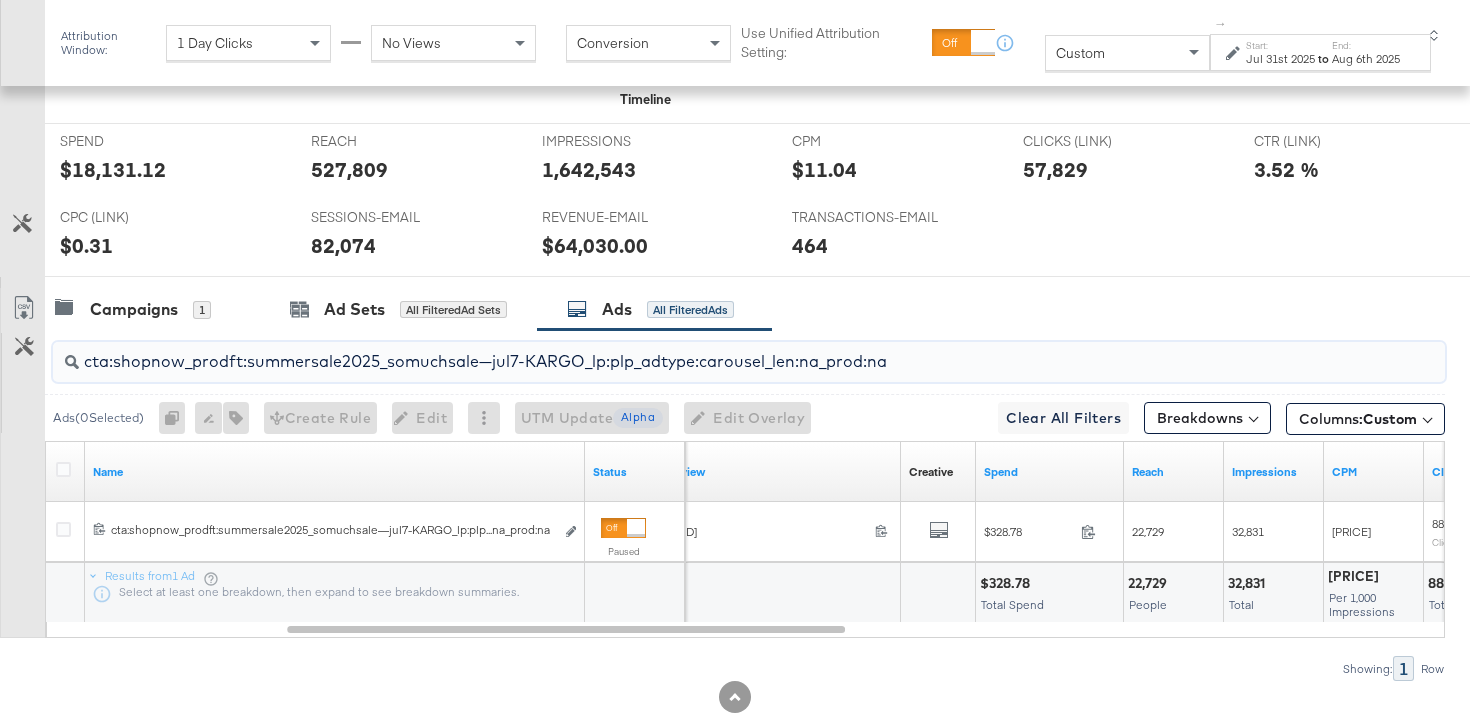 click on "cta:shopnow_prodft:summersale2025_somuchsale—jul7-KARGO_lp:plp_adtype:carousel_len:na_prod:na" at bounding box center [700, 353] 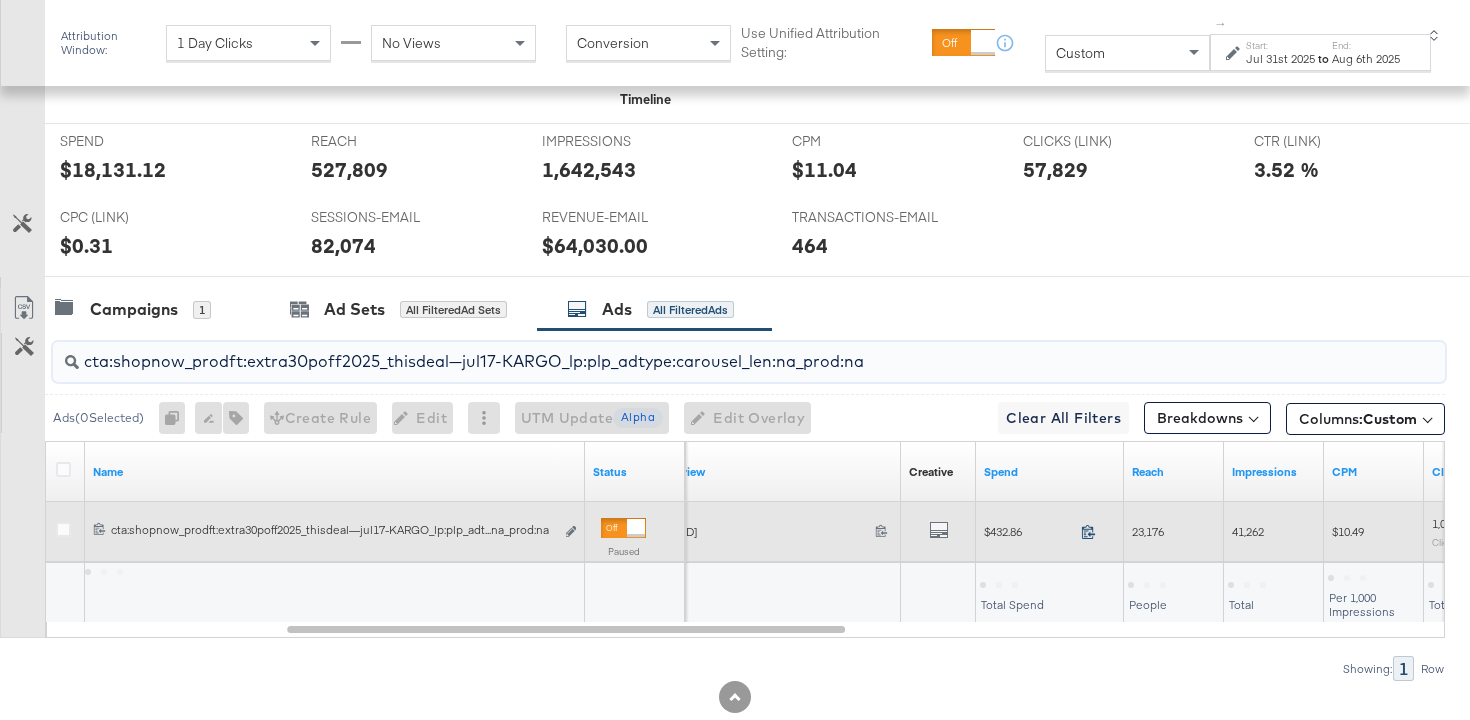 click 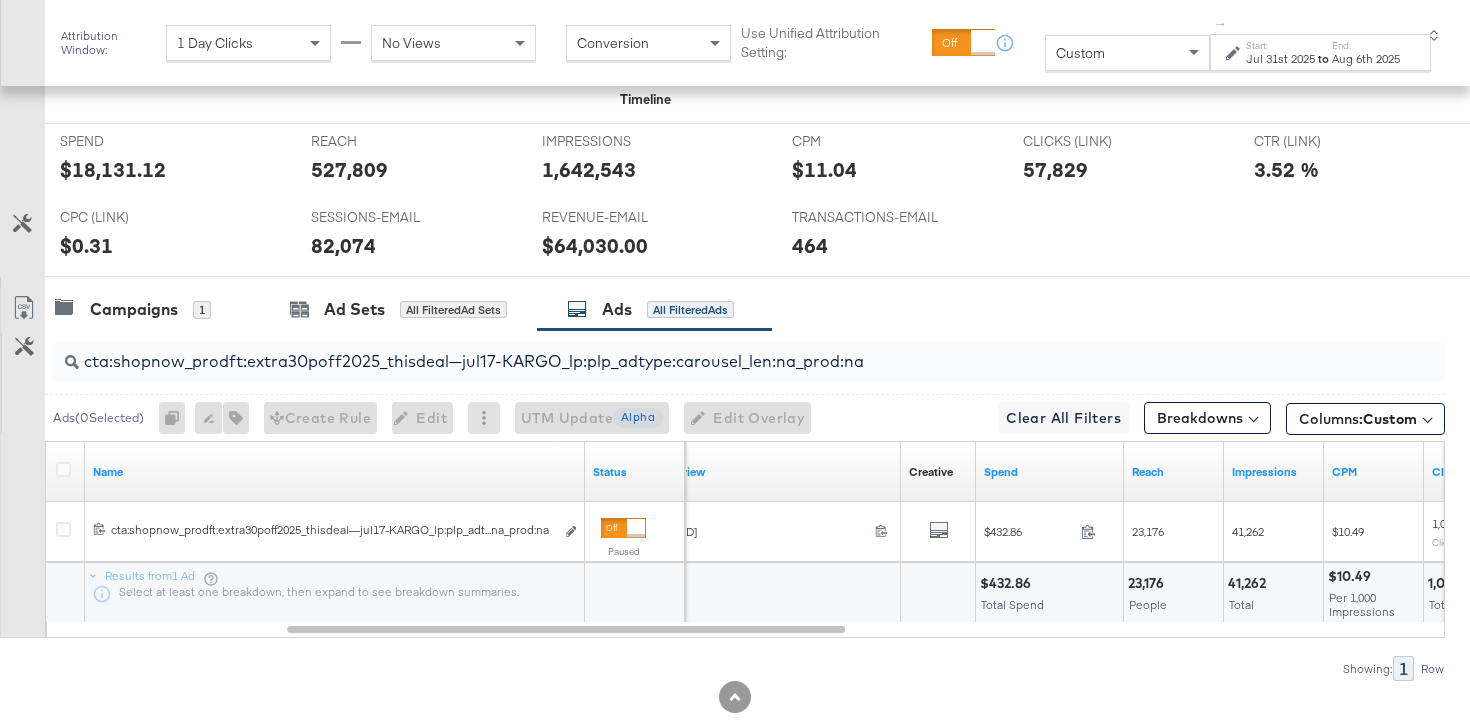 click on "cta:shopnow_prodft:extra30poff2025_thisdeal—jul17-KARGO_lp:plp_adtype:carousel_len:na_prod:na" at bounding box center (700, 353) 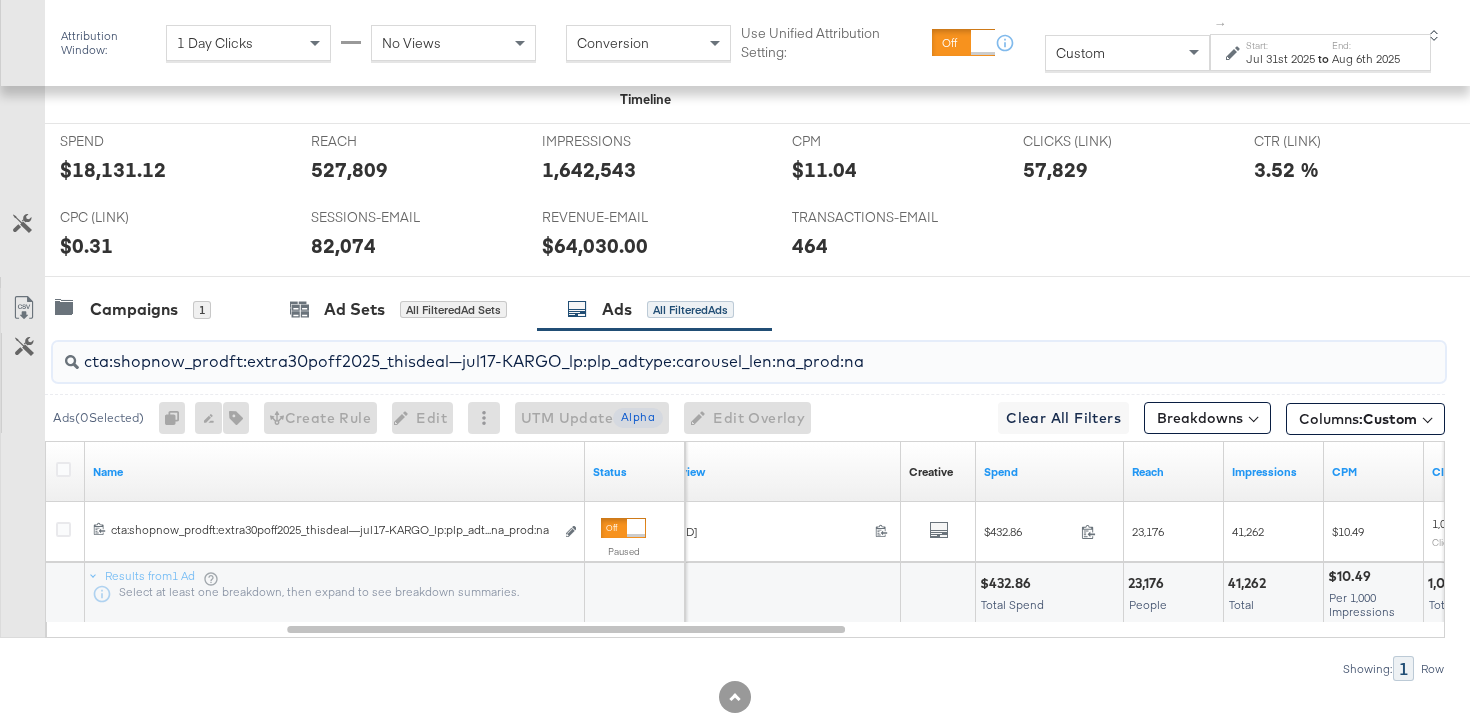 click on "cta:shopnow_prodft:extra30poff2025_thisdeal—jul17-KARGO_lp:plp_adtype:carousel_len:na_prod:na" at bounding box center [700, 353] 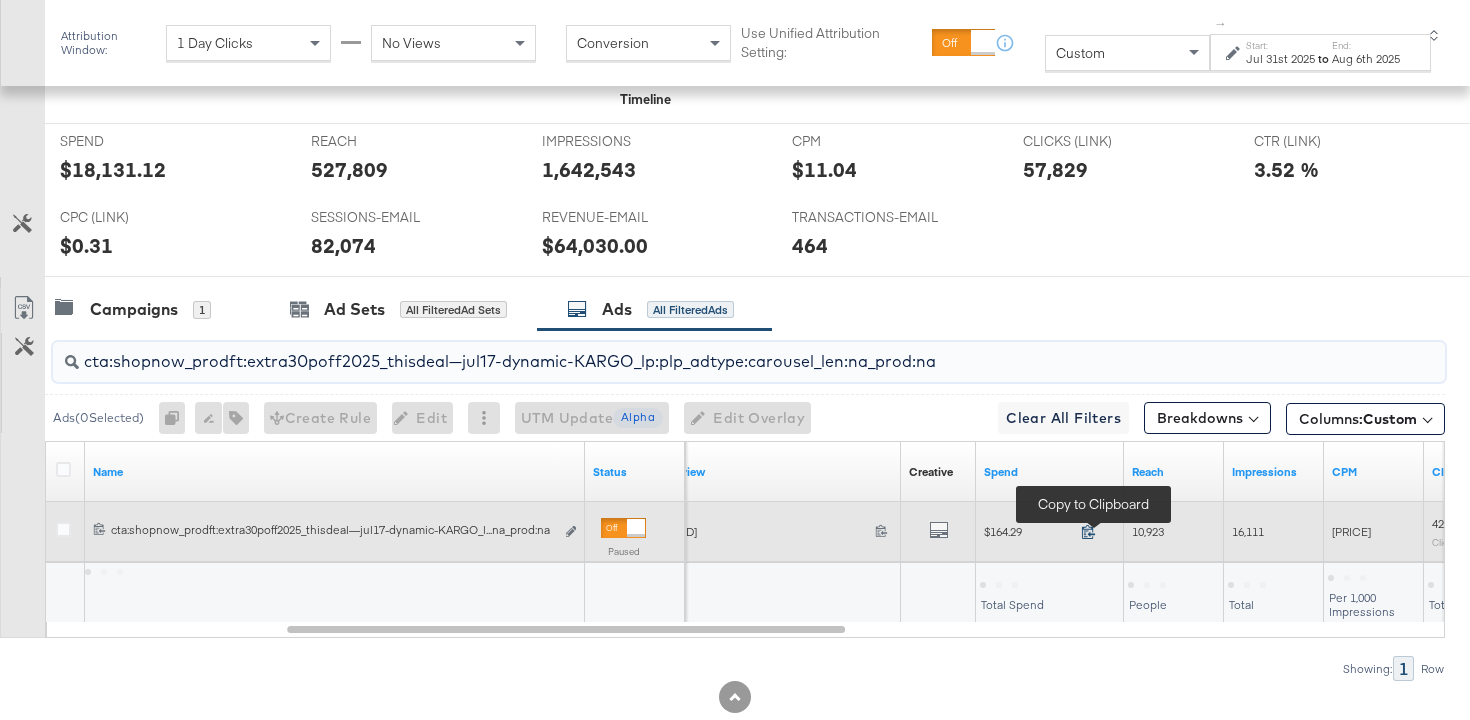 type on "cta:shopnow_prodft:extra30poff2025_thisdeal—jul17-dynamic-KARGO_lp:plp_adtype:carousel_len:na_prod:na" 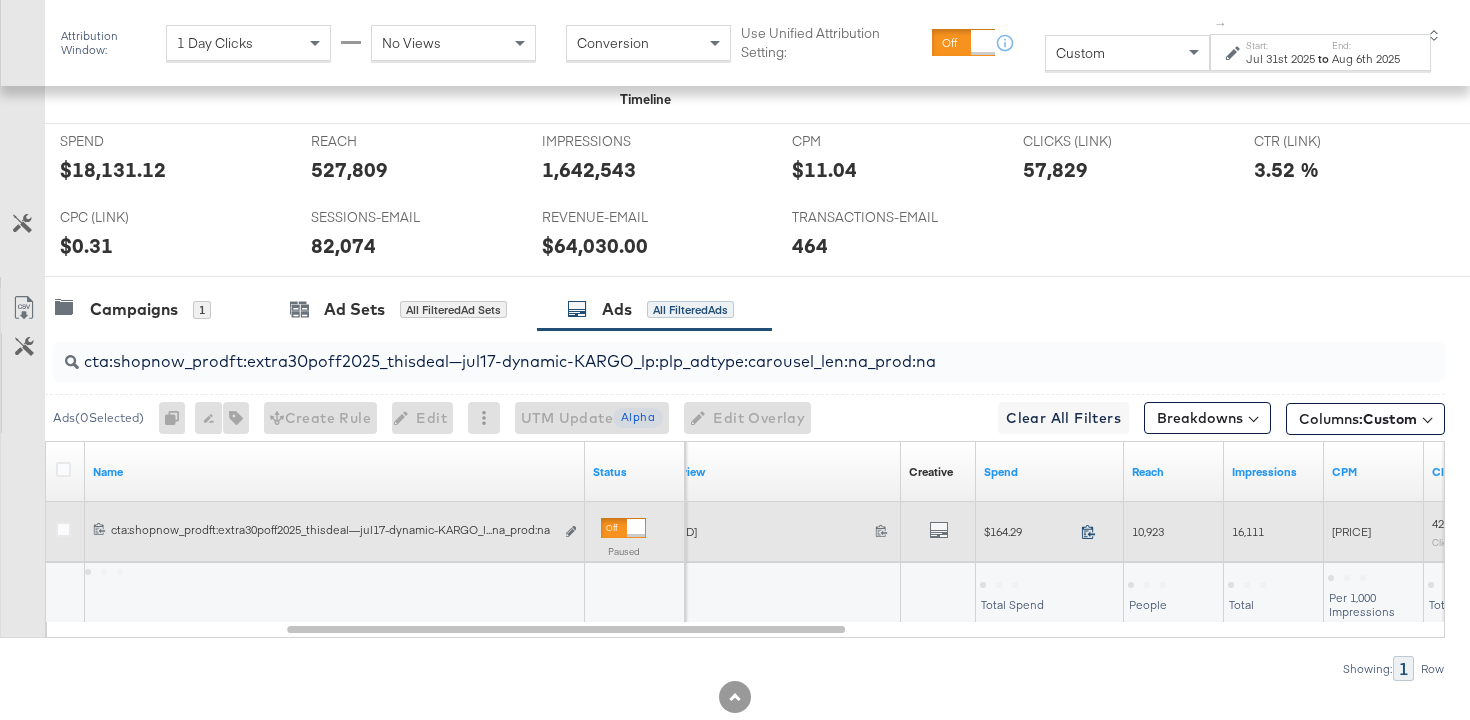 click 